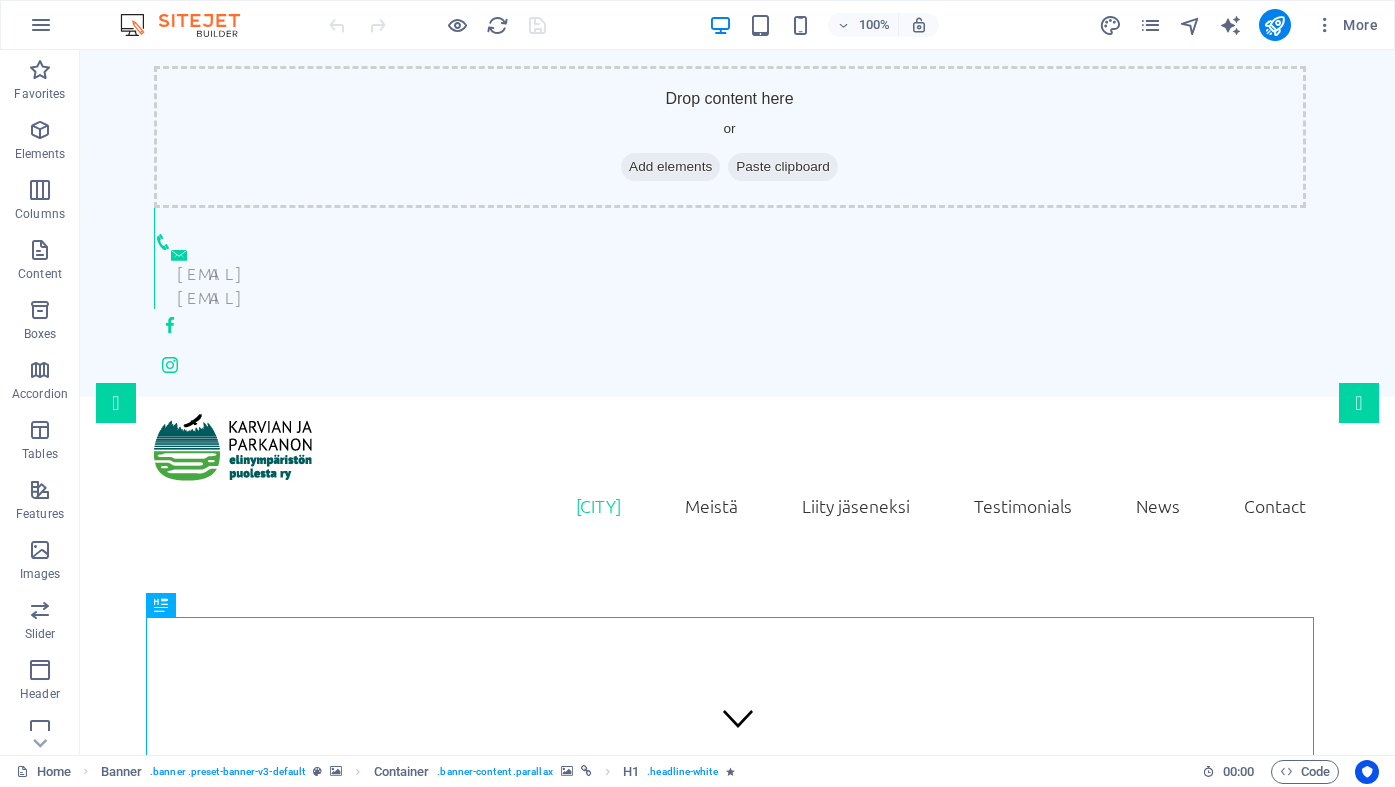 scroll, scrollTop: 0, scrollLeft: 0, axis: both 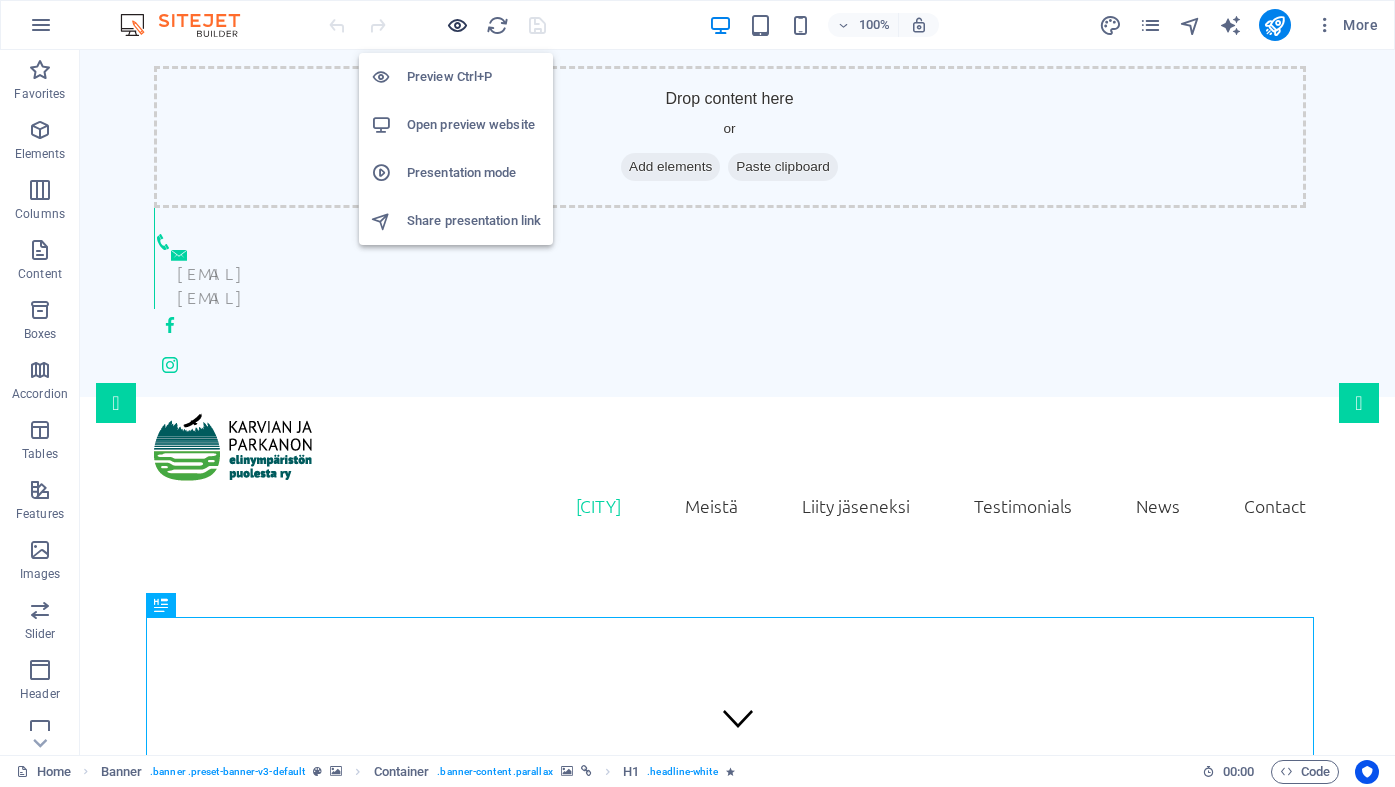 click at bounding box center [457, 25] 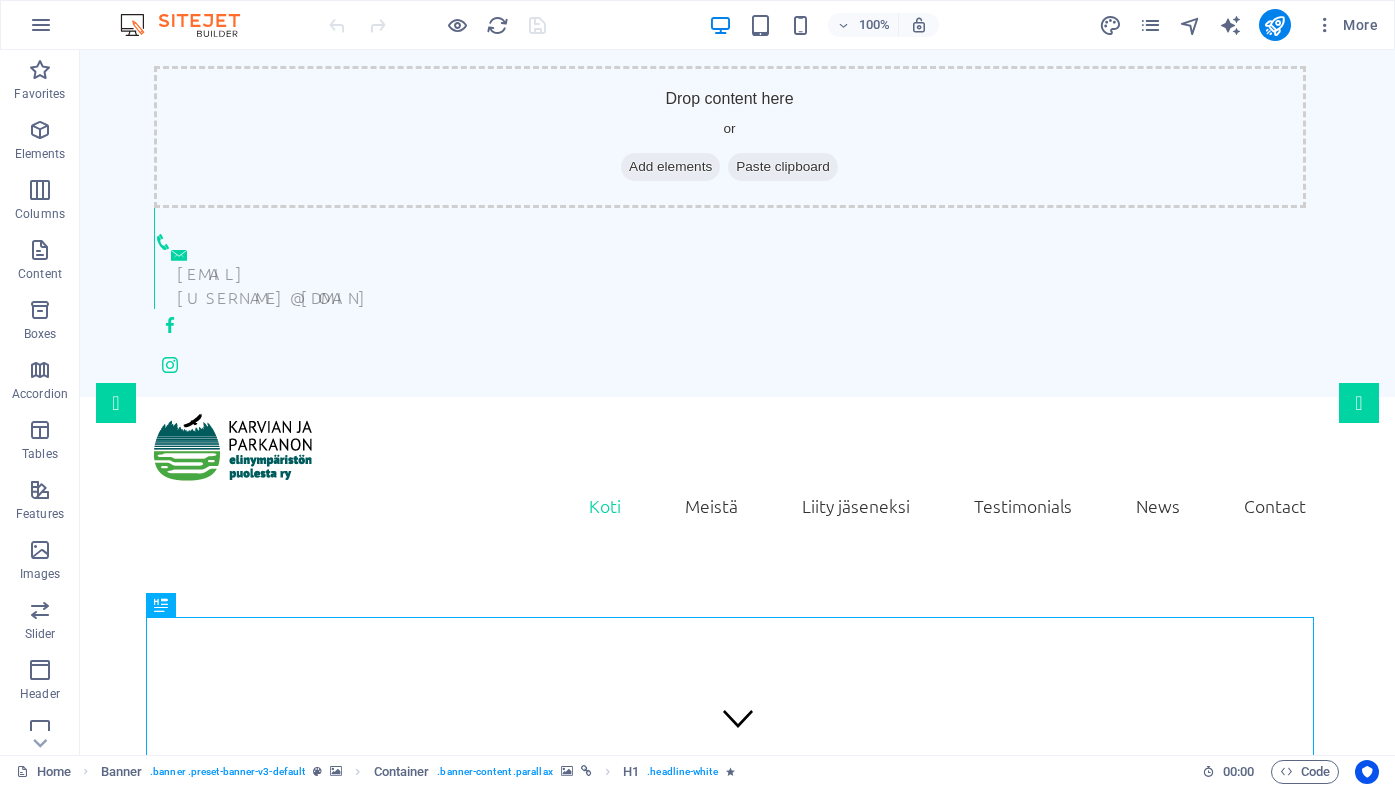 scroll, scrollTop: 0, scrollLeft: 0, axis: both 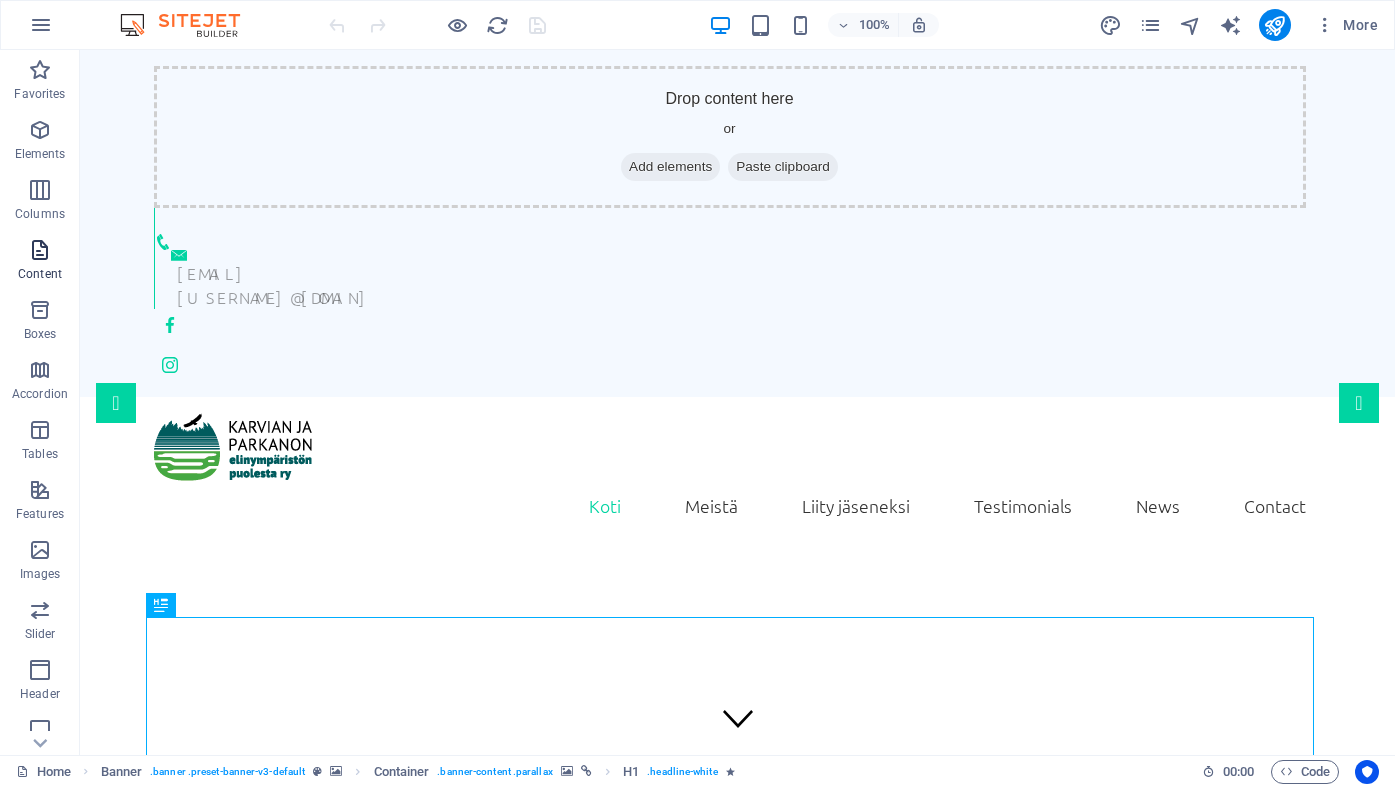 click at bounding box center (40, 250) 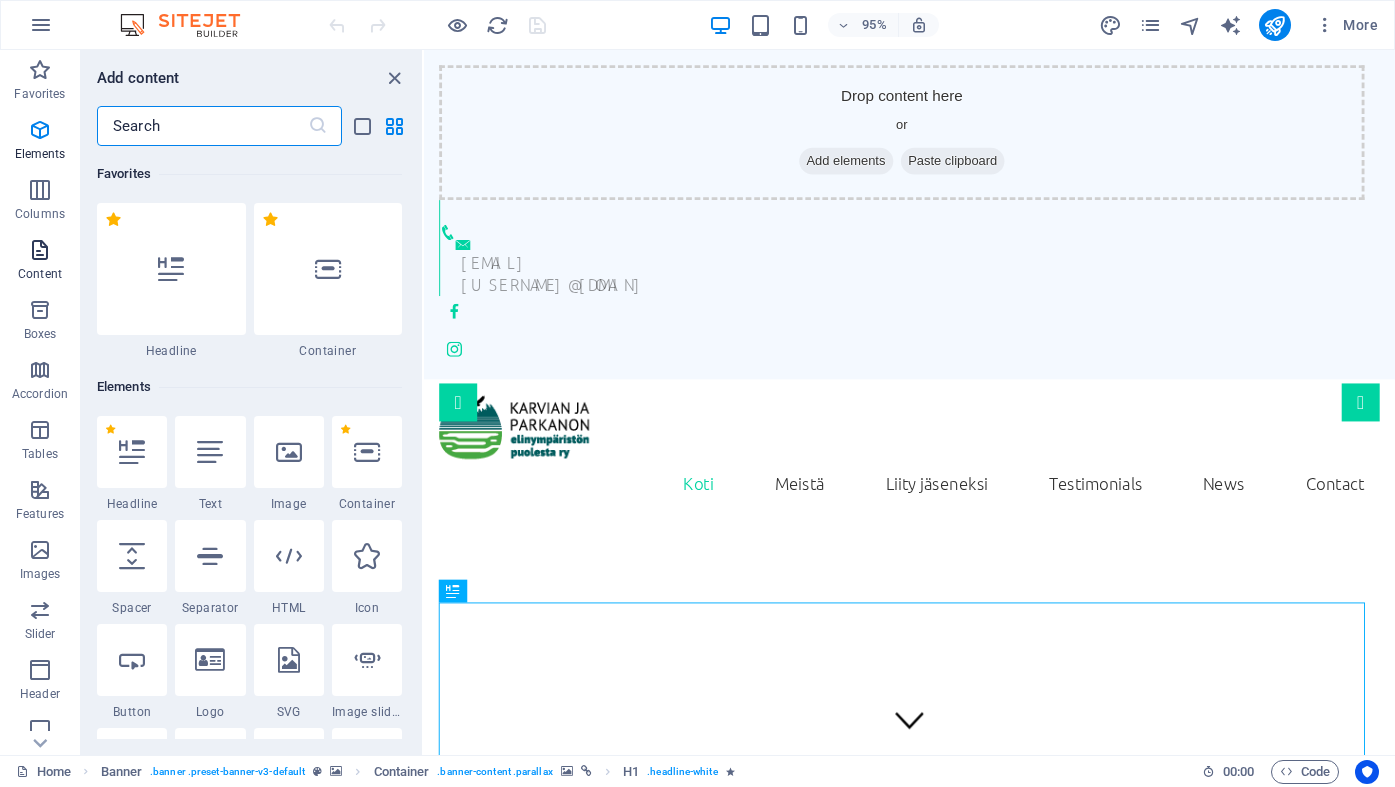 scroll, scrollTop: 3499, scrollLeft: 0, axis: vertical 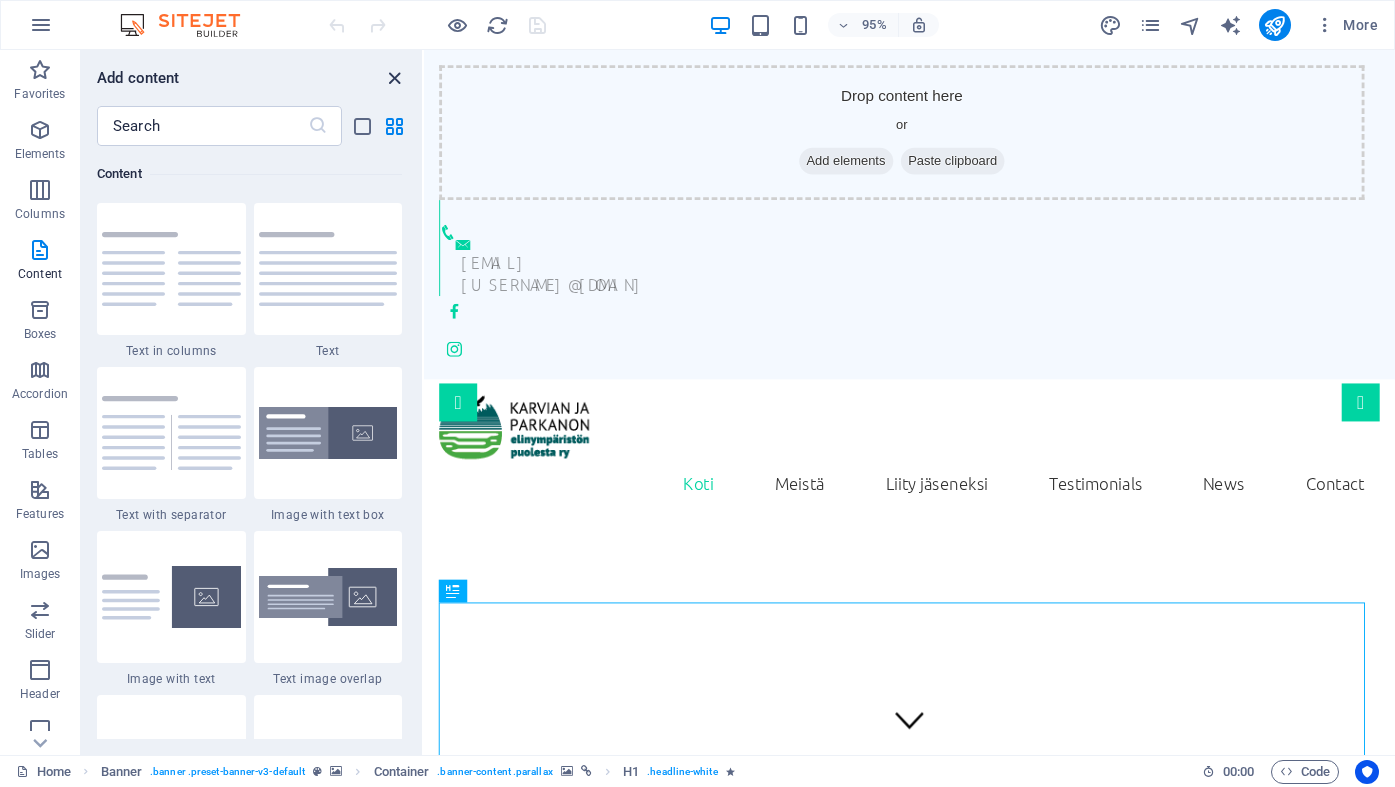 drag, startPoint x: 400, startPoint y: 74, endPoint x: 300, endPoint y: 75, distance: 100.005 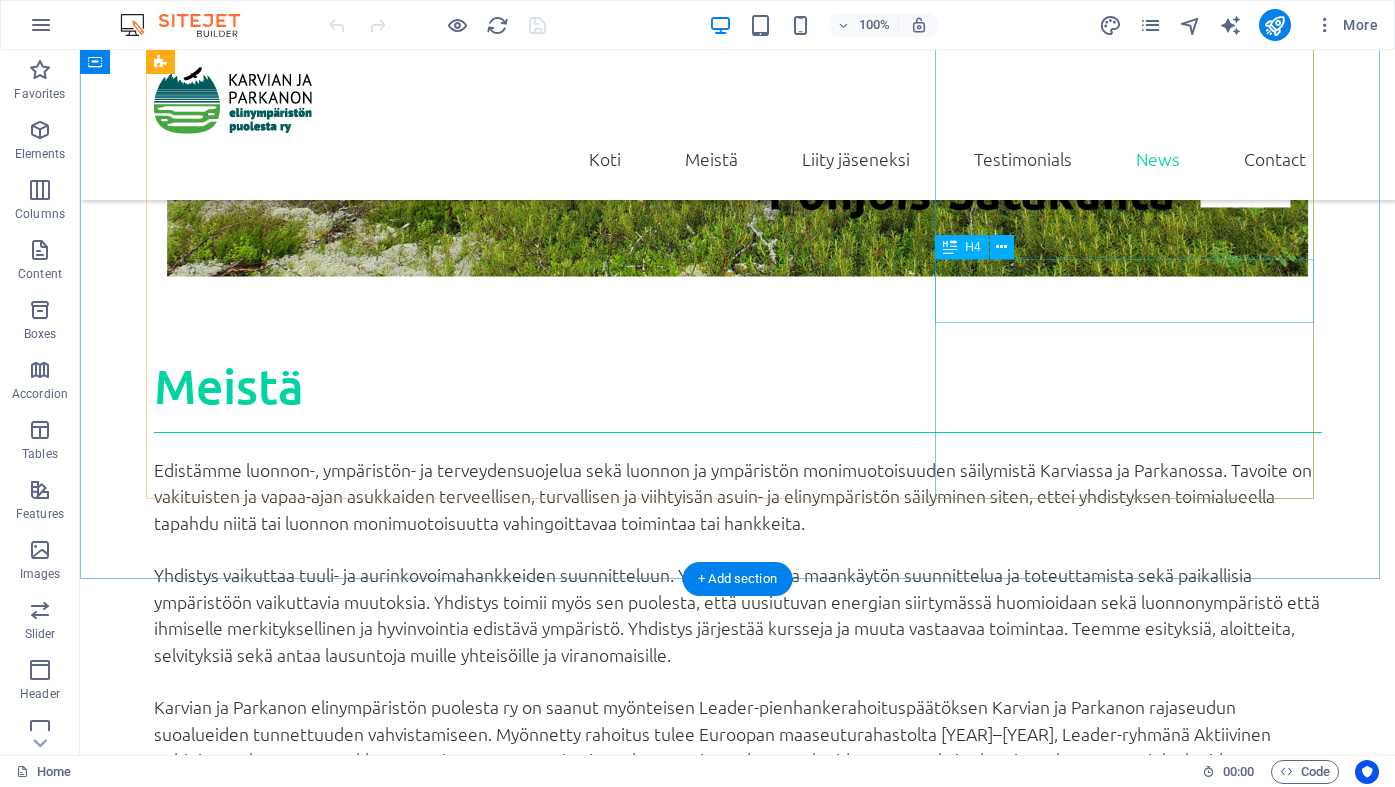 scroll, scrollTop: 1300, scrollLeft: 0, axis: vertical 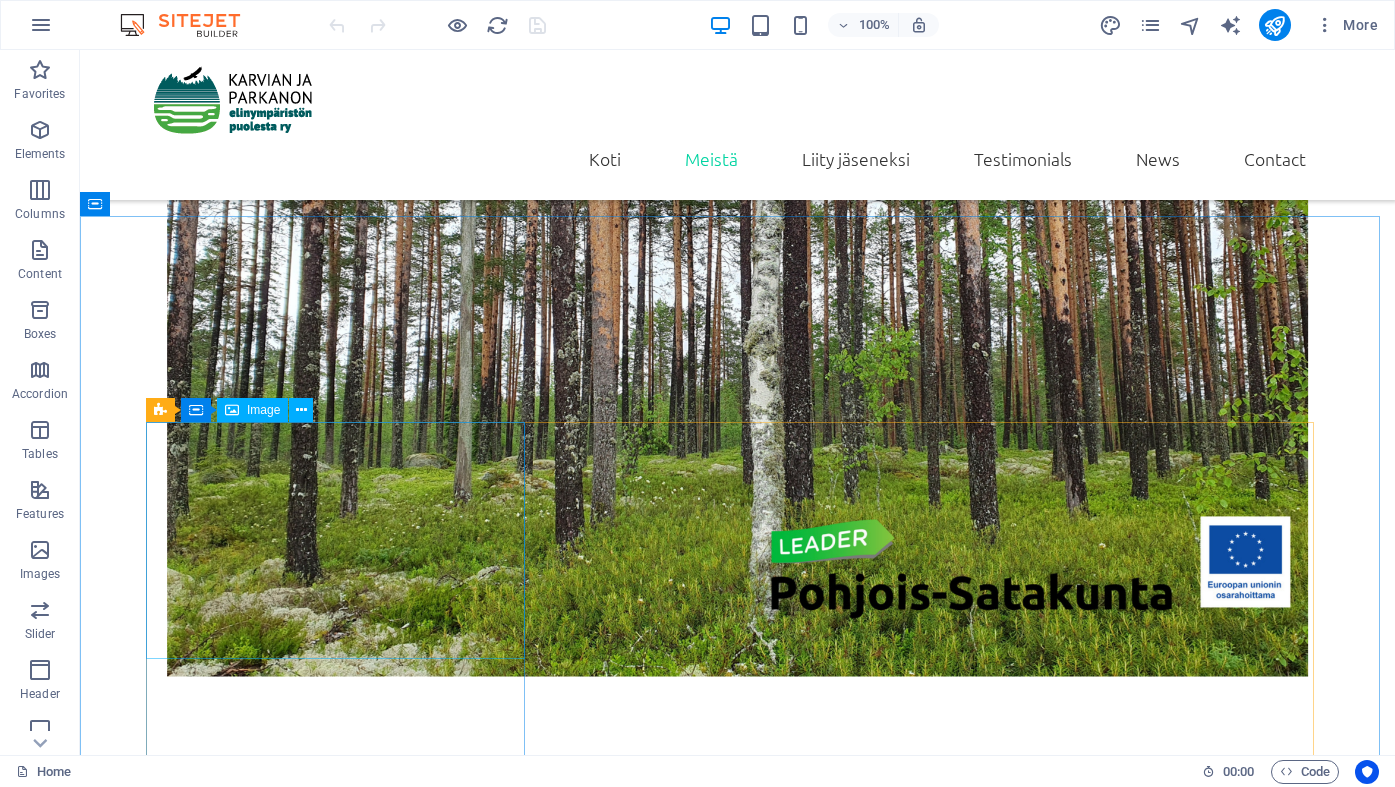 click on "Image" at bounding box center [263, 410] 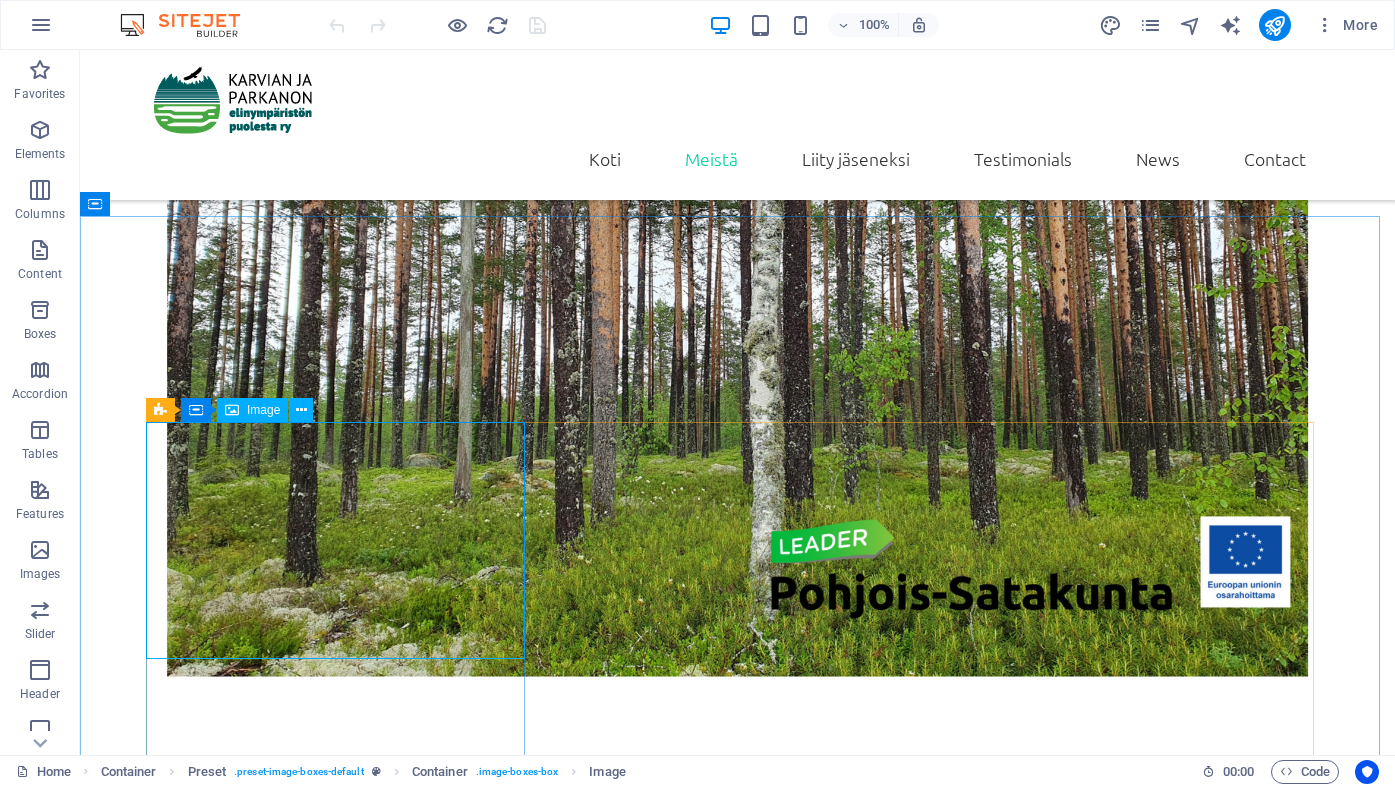 click on "Image" at bounding box center [263, 410] 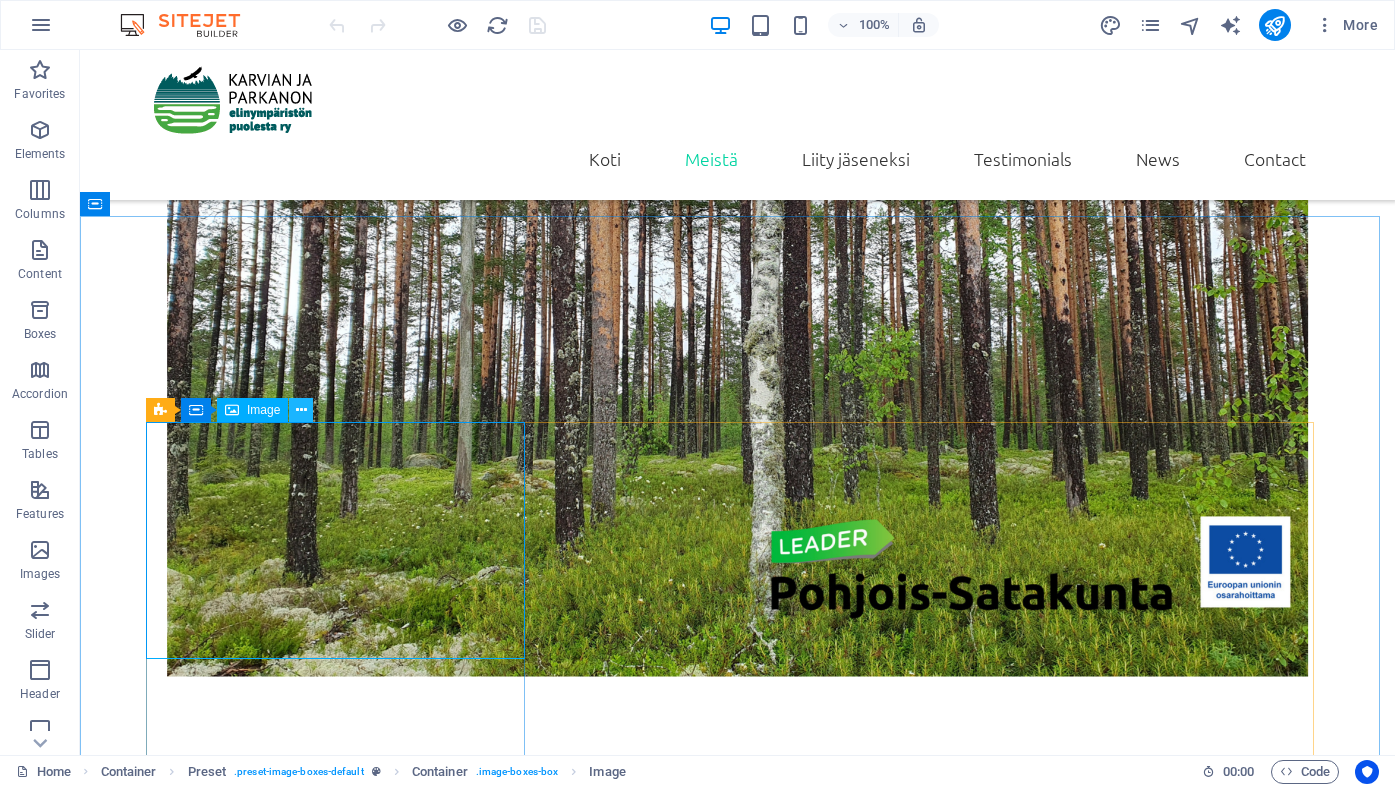 click at bounding box center (301, 410) 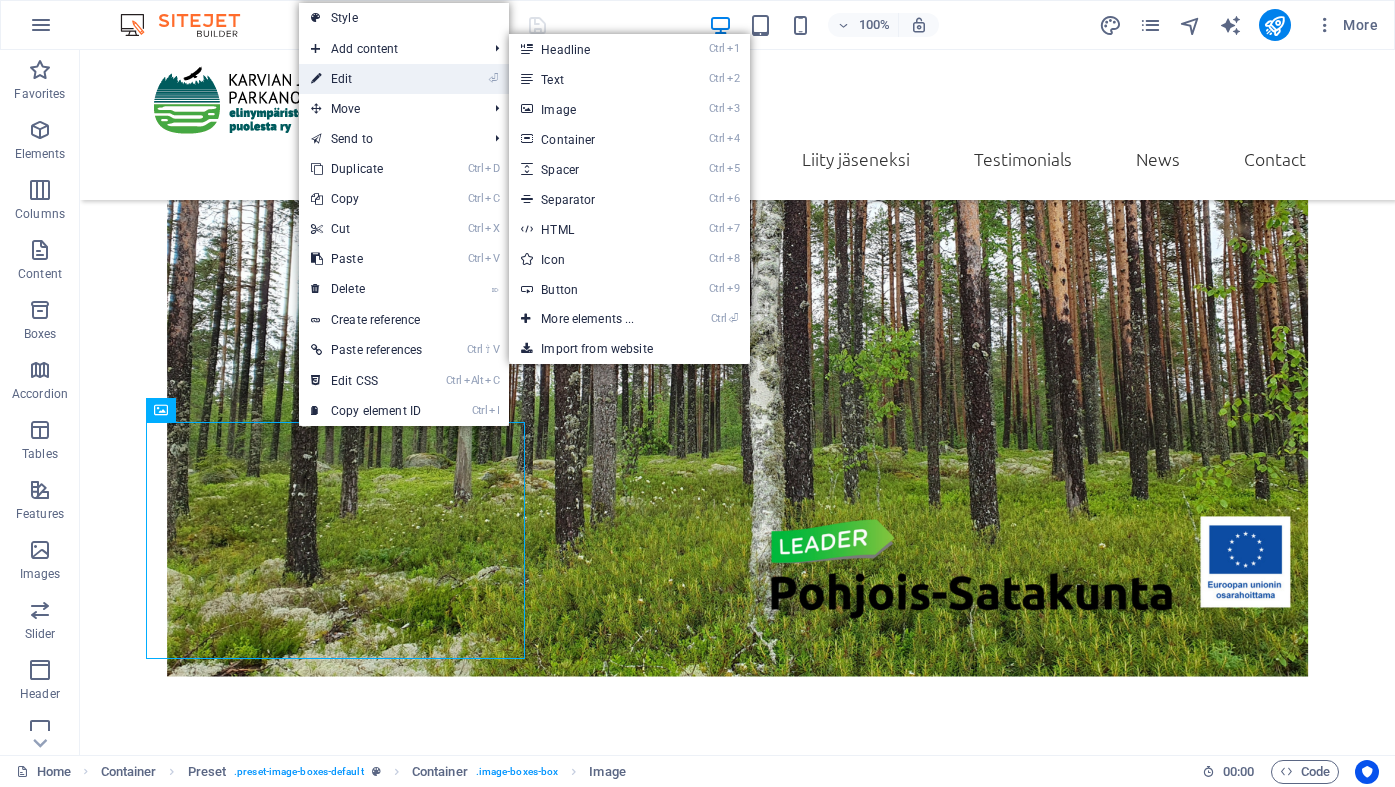 click on "⏎  Edit" at bounding box center [366, 79] 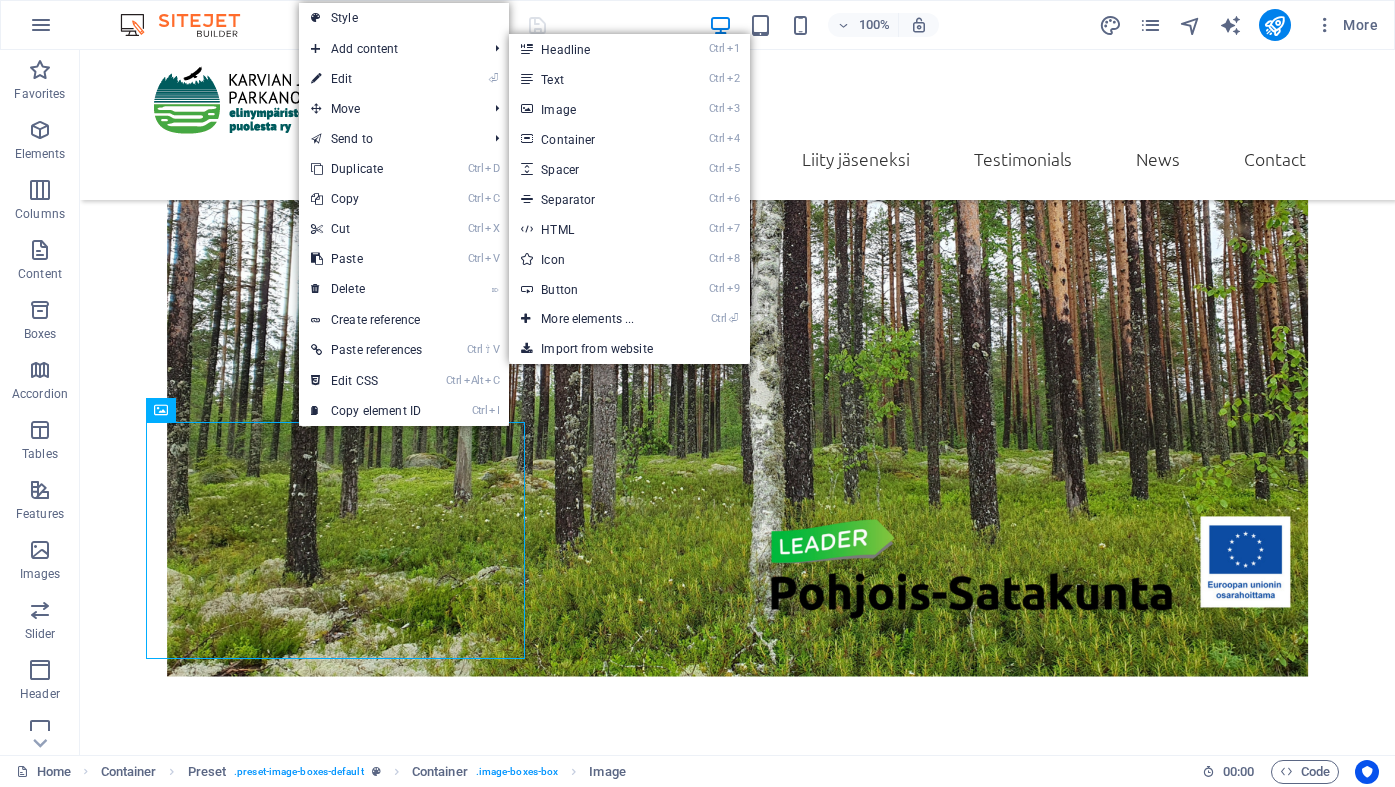 select on "%" 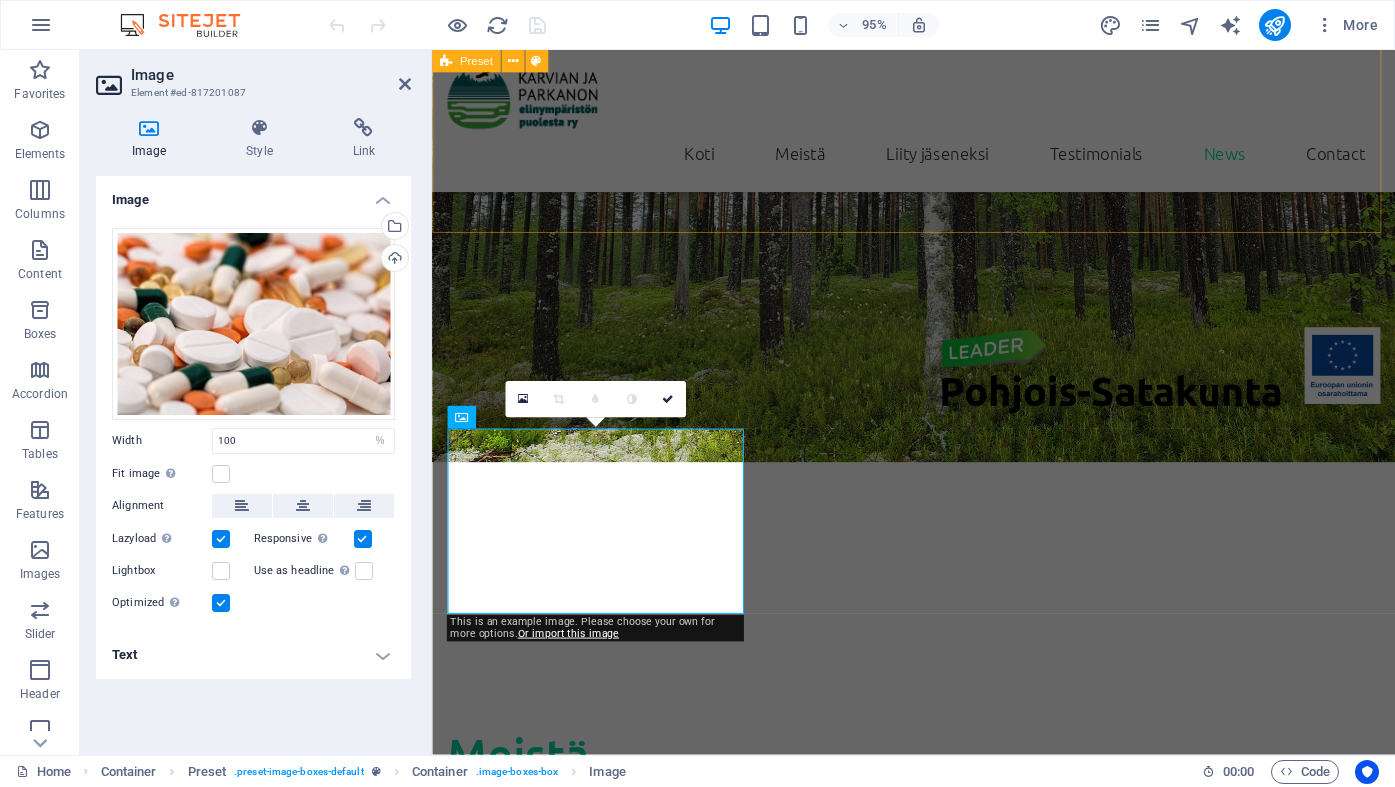 scroll, scrollTop: 1384, scrollLeft: 0, axis: vertical 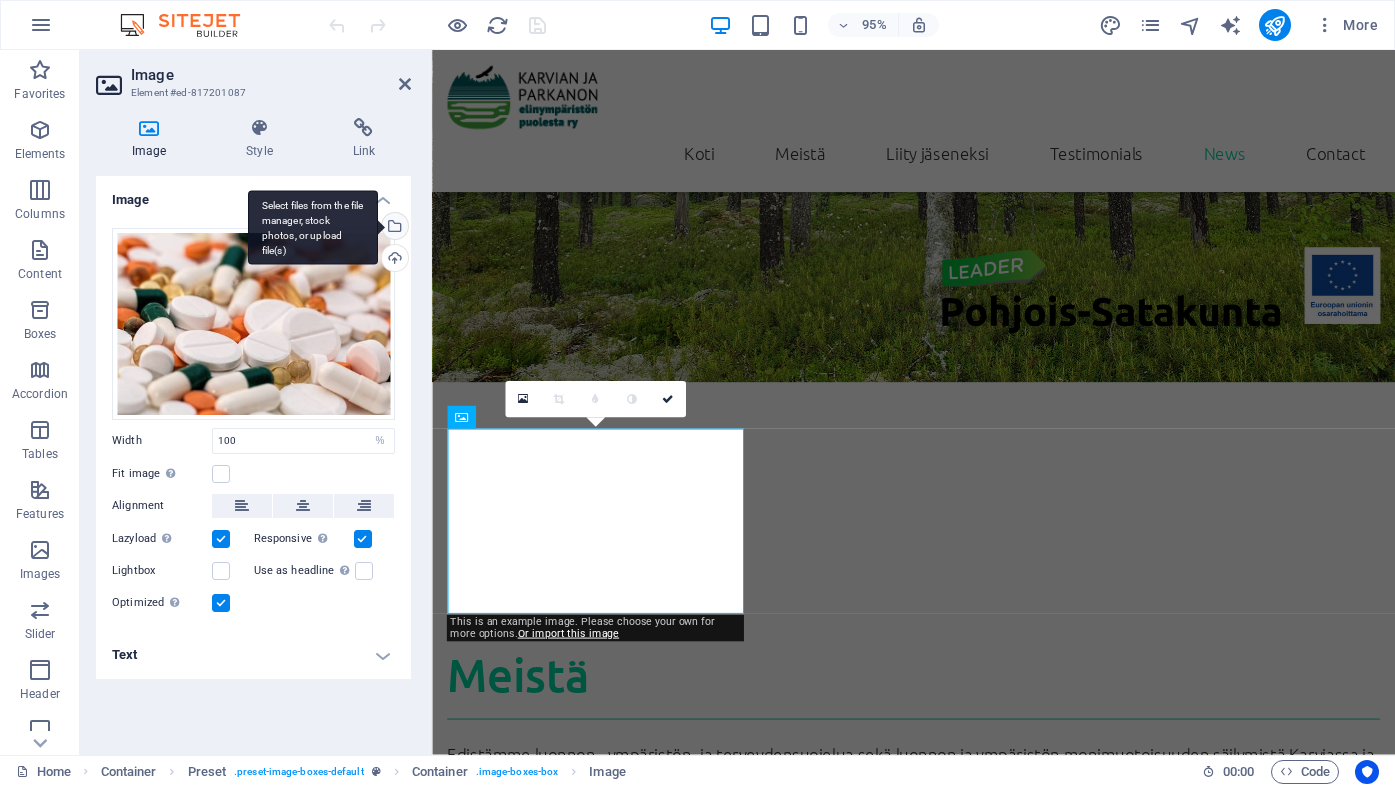 click on "Select files from the file manager, stock photos, or upload file(s)" at bounding box center (393, 228) 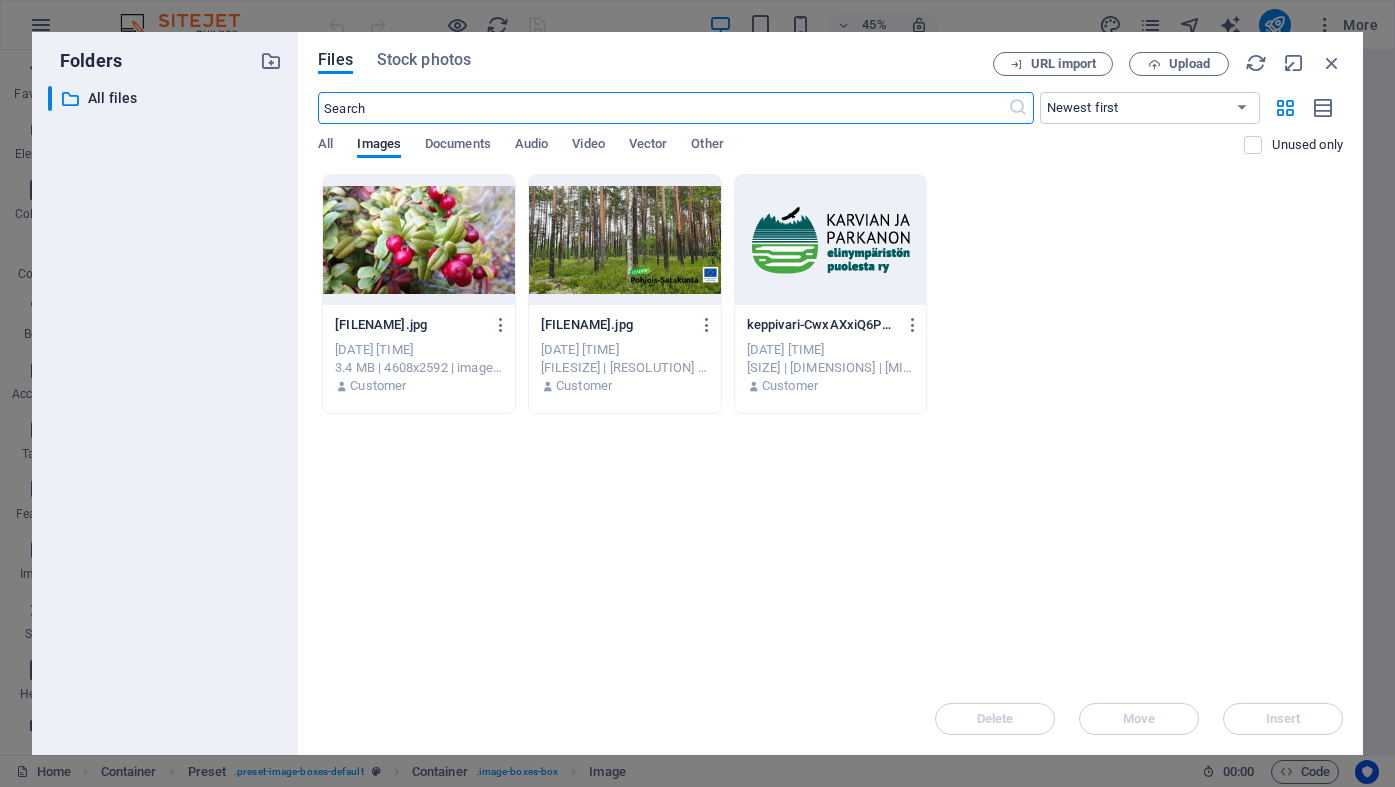 scroll, scrollTop: 2085, scrollLeft: 0, axis: vertical 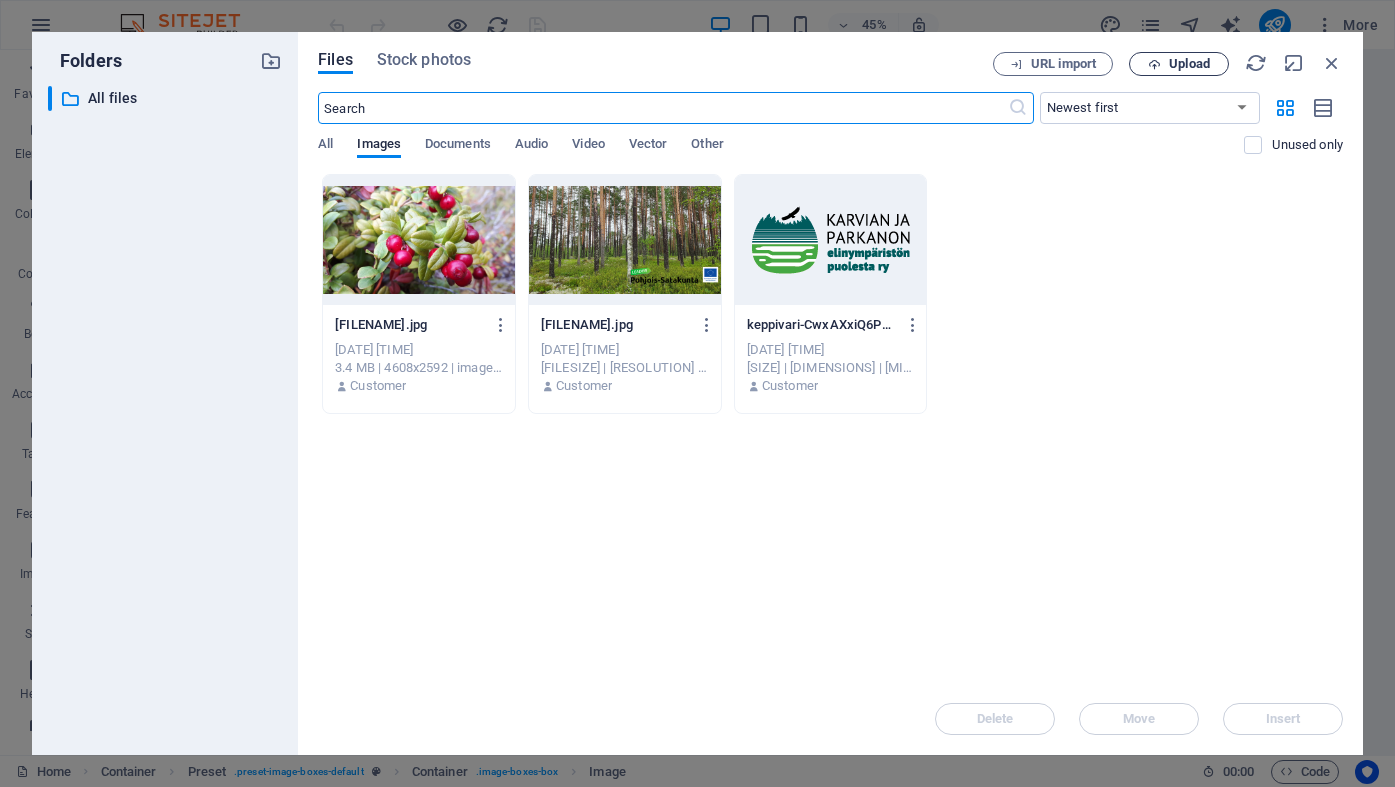 click on "Upload" at bounding box center [1179, 64] 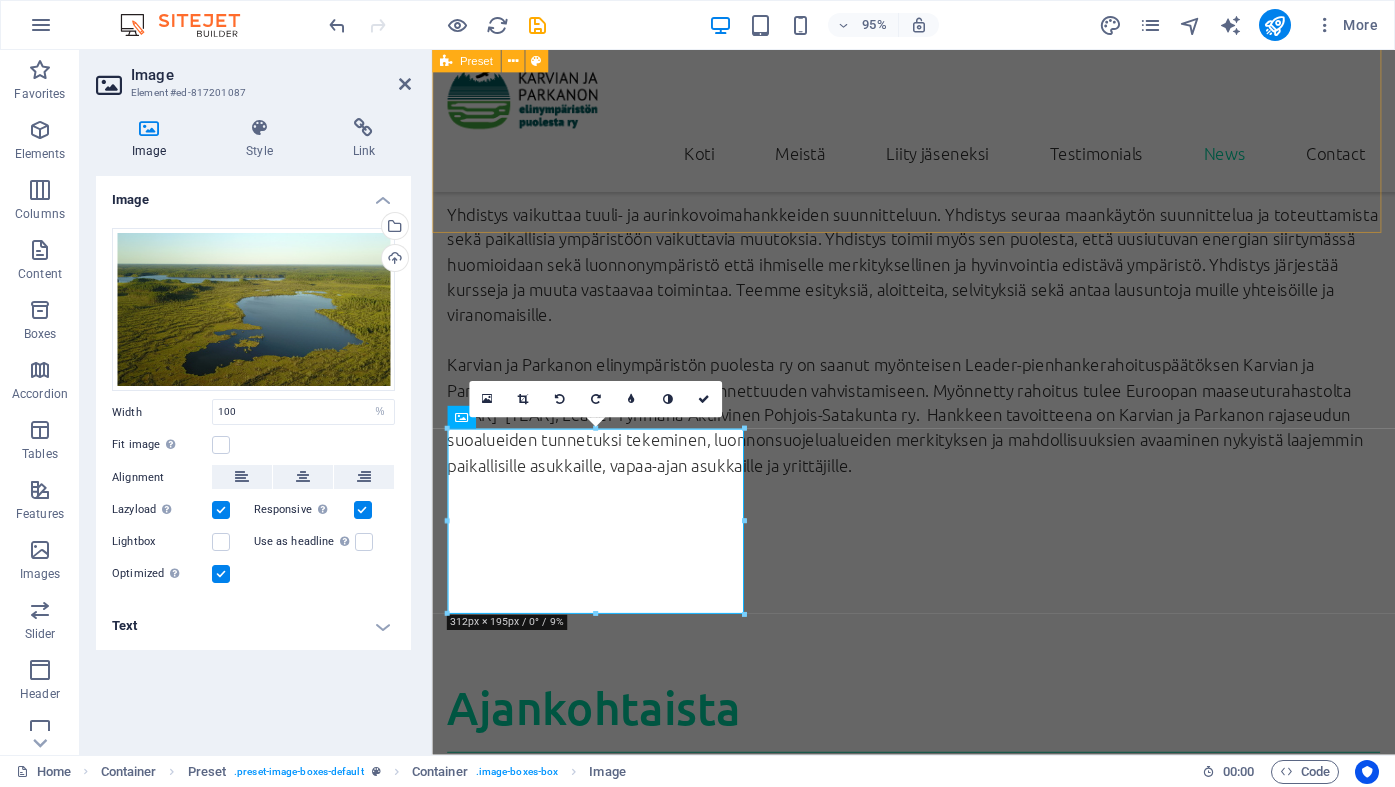 scroll, scrollTop: 1384, scrollLeft: 0, axis: vertical 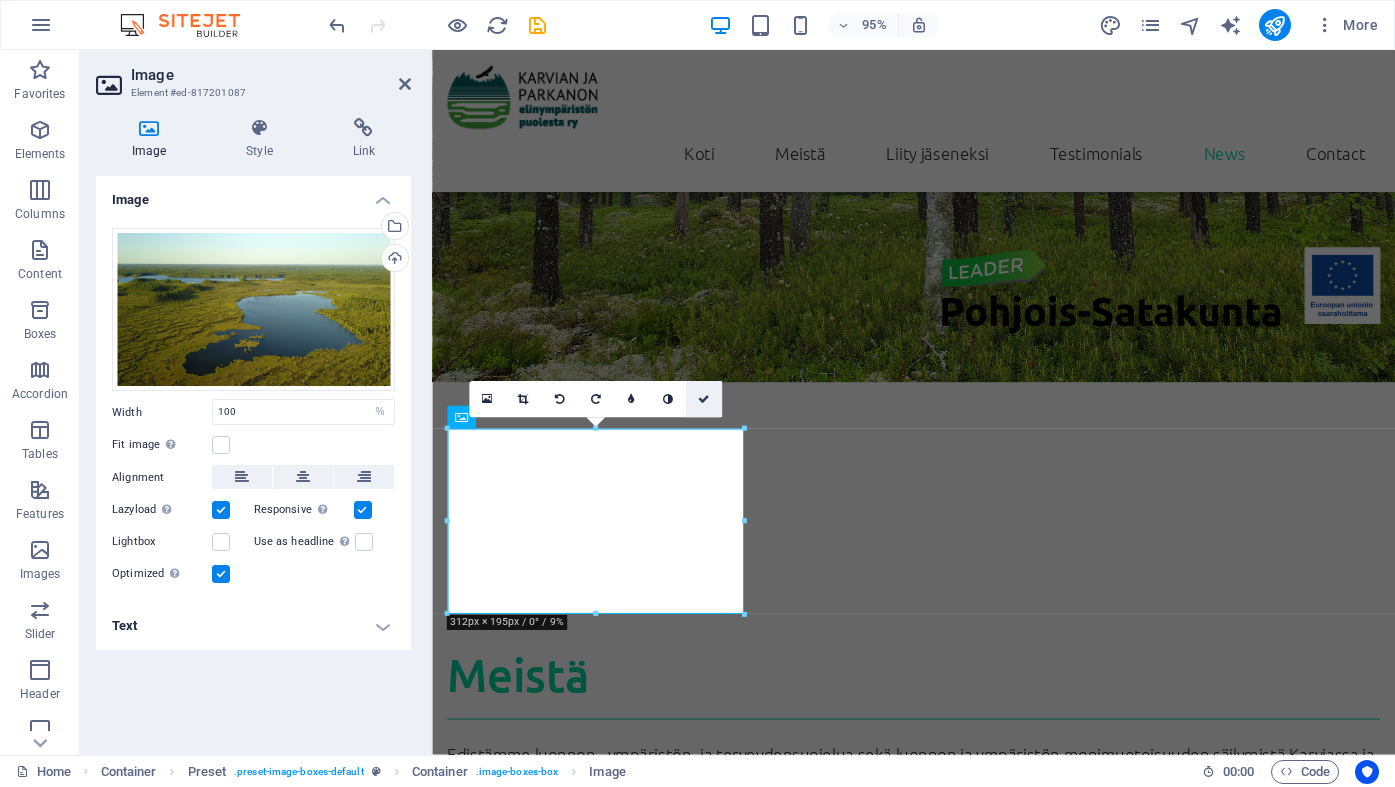 click at bounding box center (704, 399) 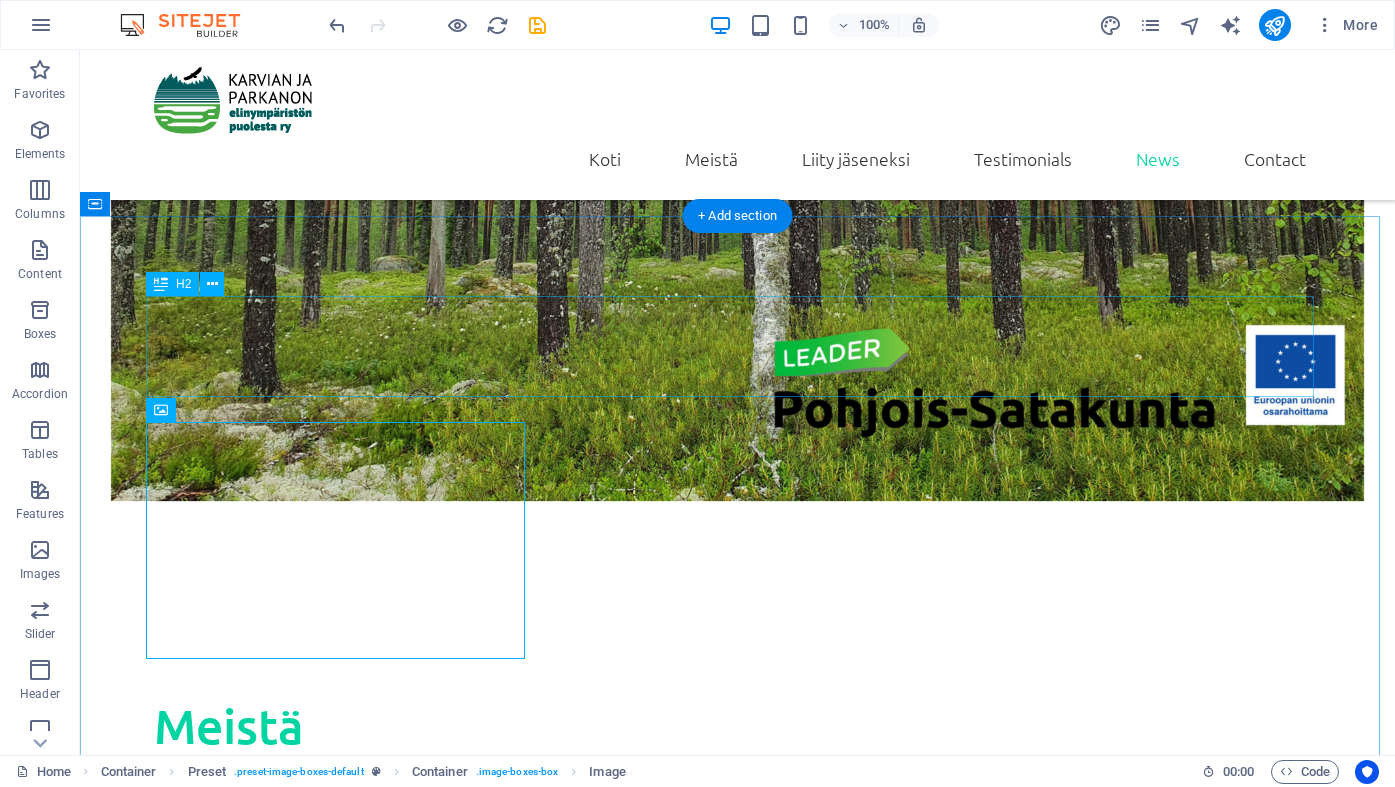 scroll, scrollTop: 1500, scrollLeft: 0, axis: vertical 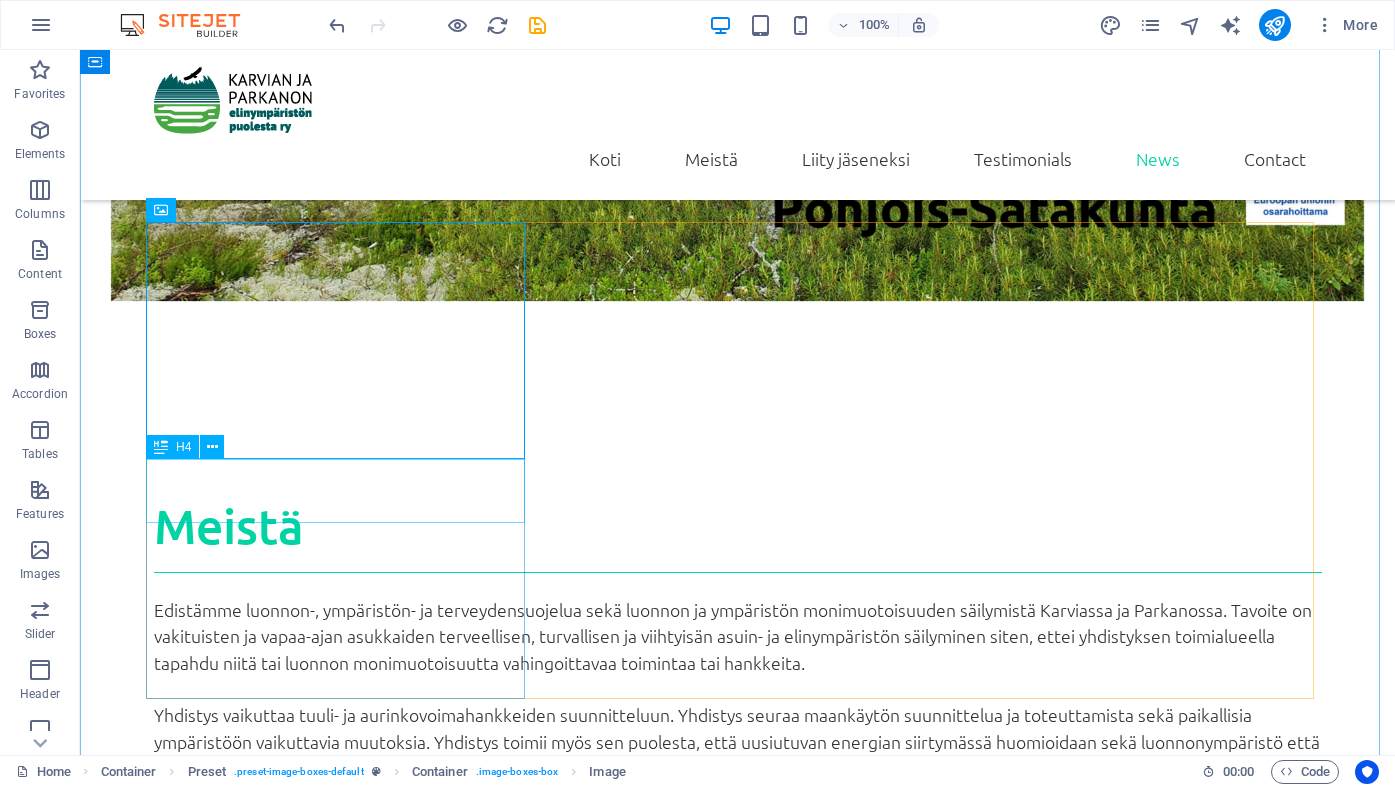 click on "Lorum ipsum" at bounding box center [738, 2042] 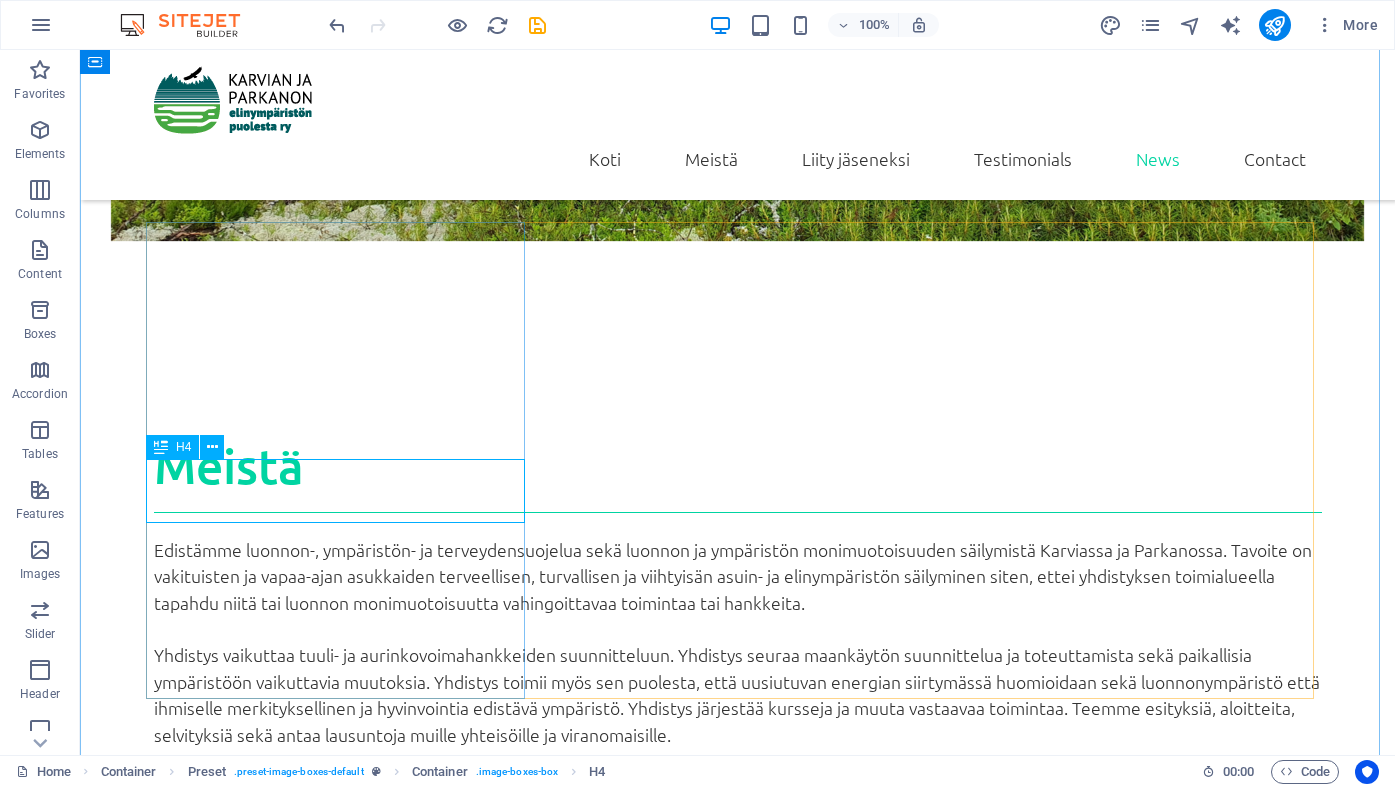 scroll, scrollTop: 1600, scrollLeft: 0, axis: vertical 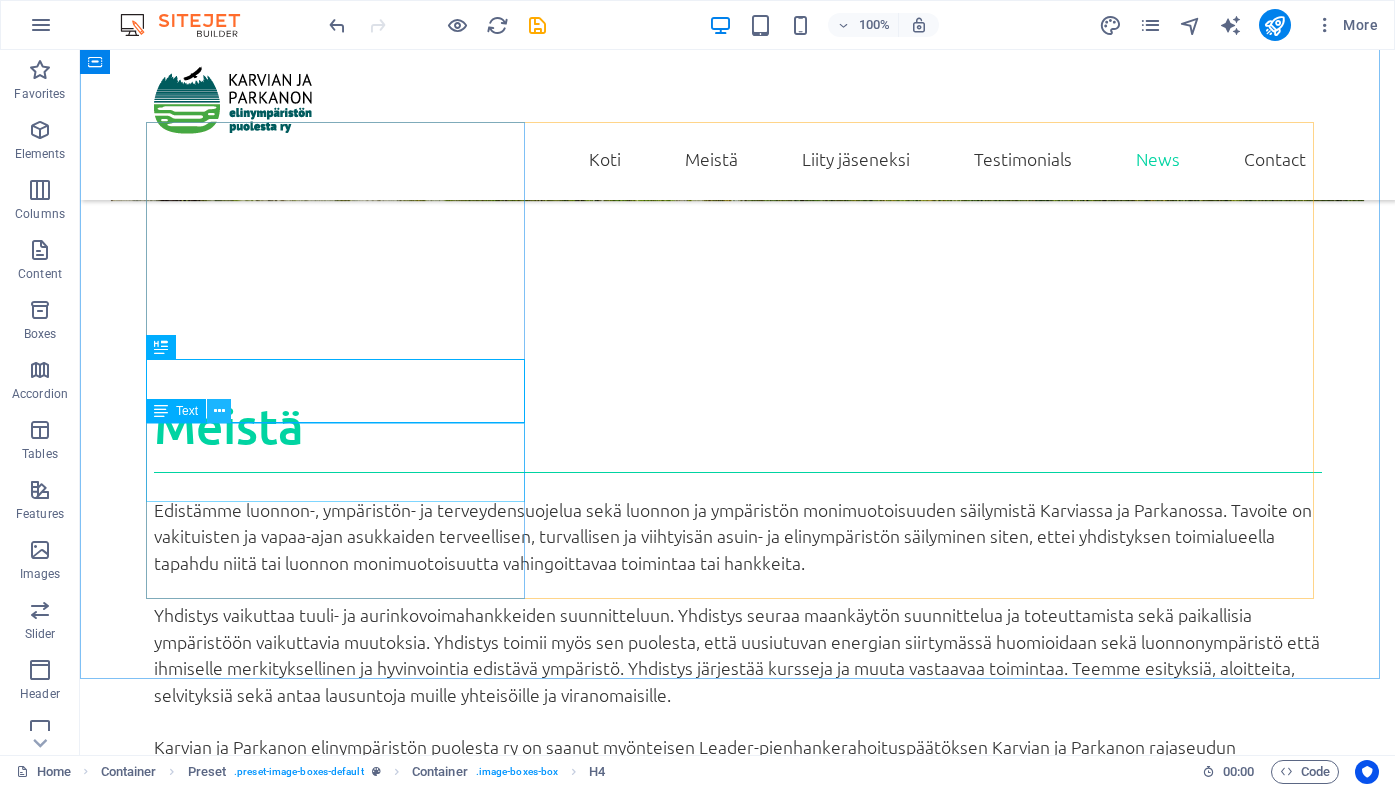 click at bounding box center [219, 411] 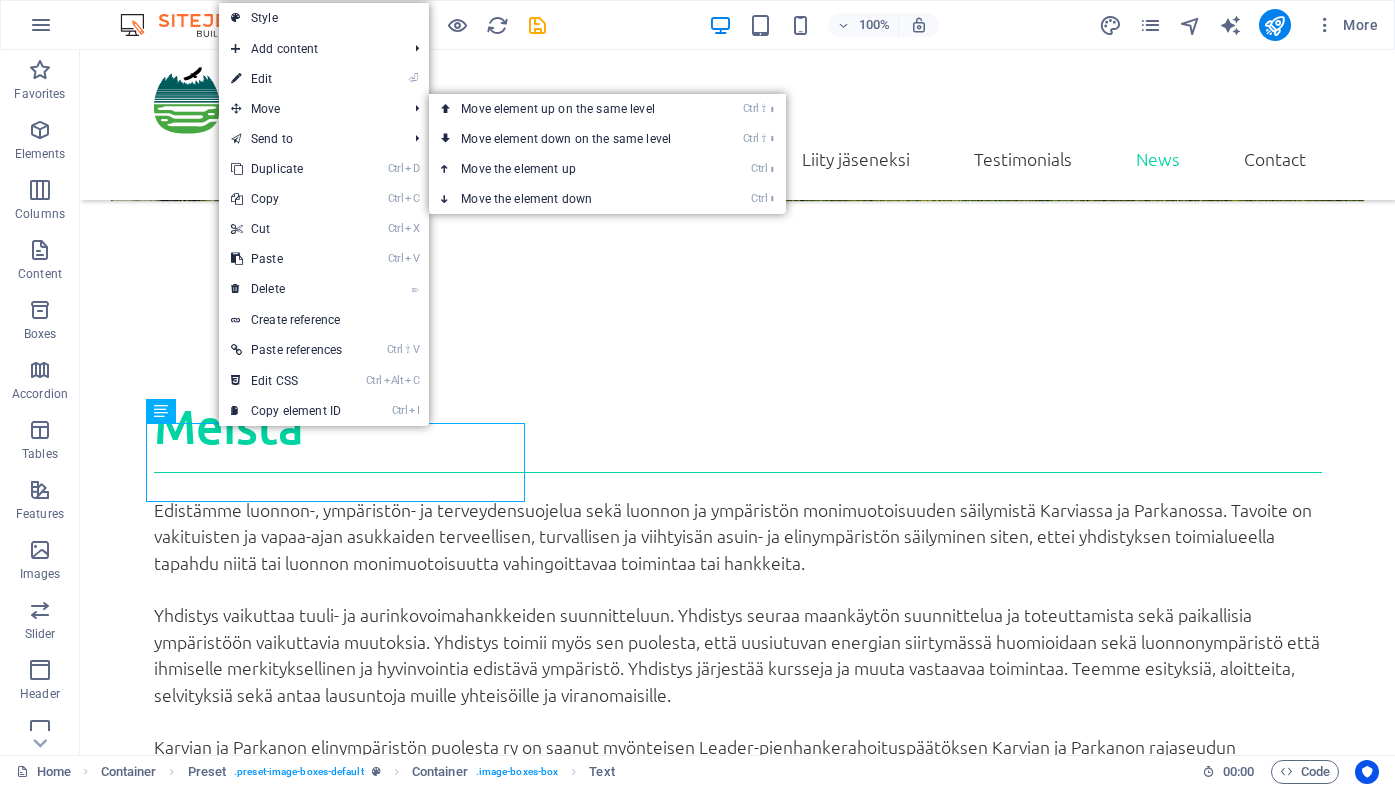 drag, startPoint x: 303, startPoint y: 77, endPoint x: 366, endPoint y: 89, distance: 64.132675 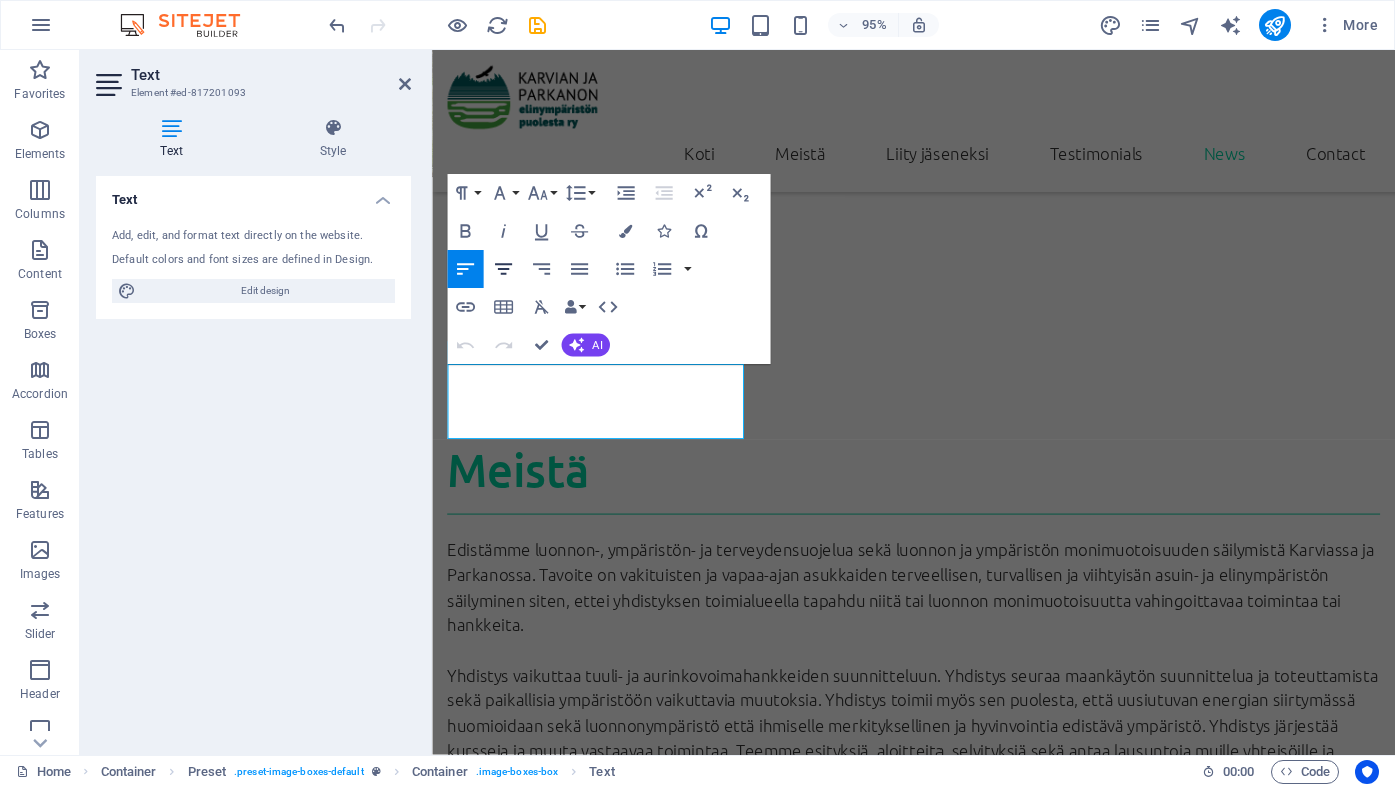 scroll, scrollTop: 1711, scrollLeft: 0, axis: vertical 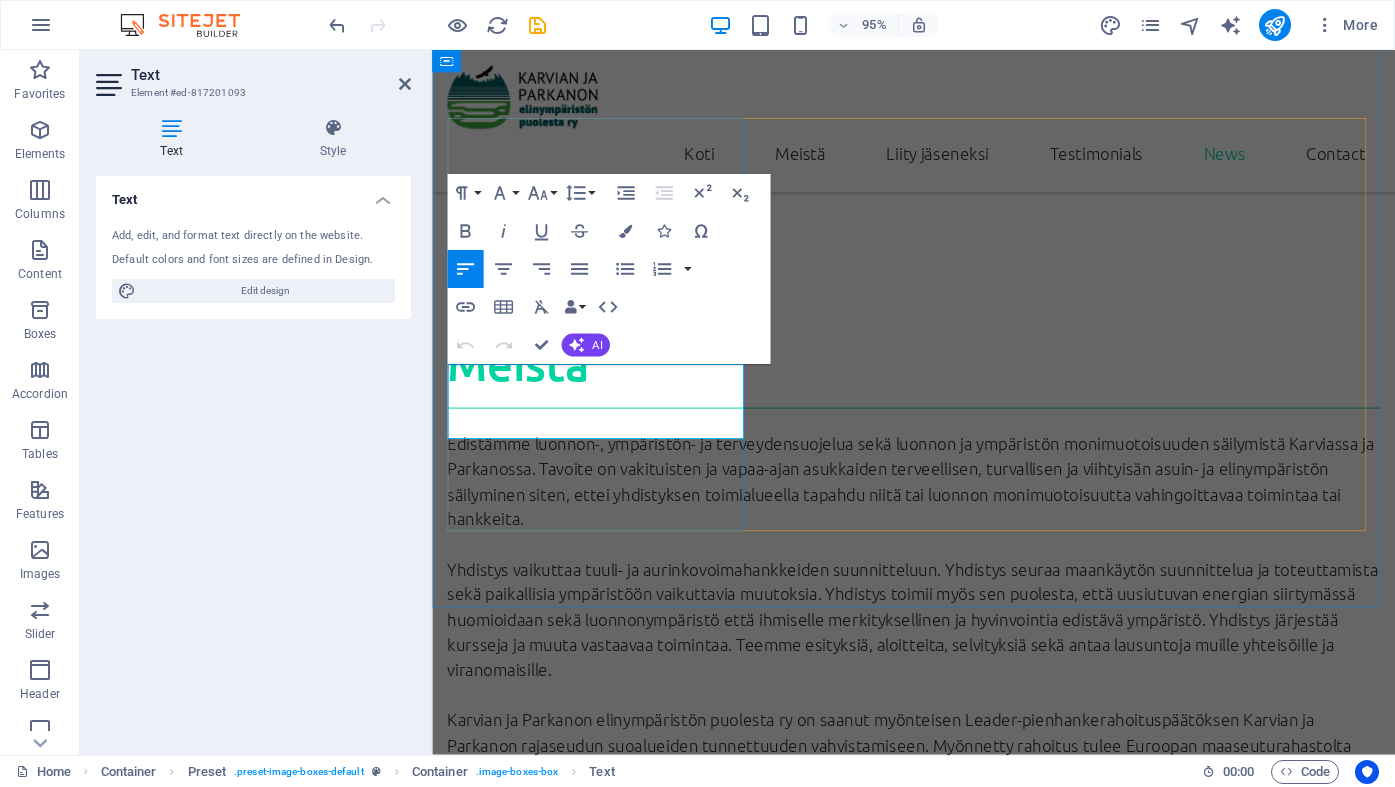 type 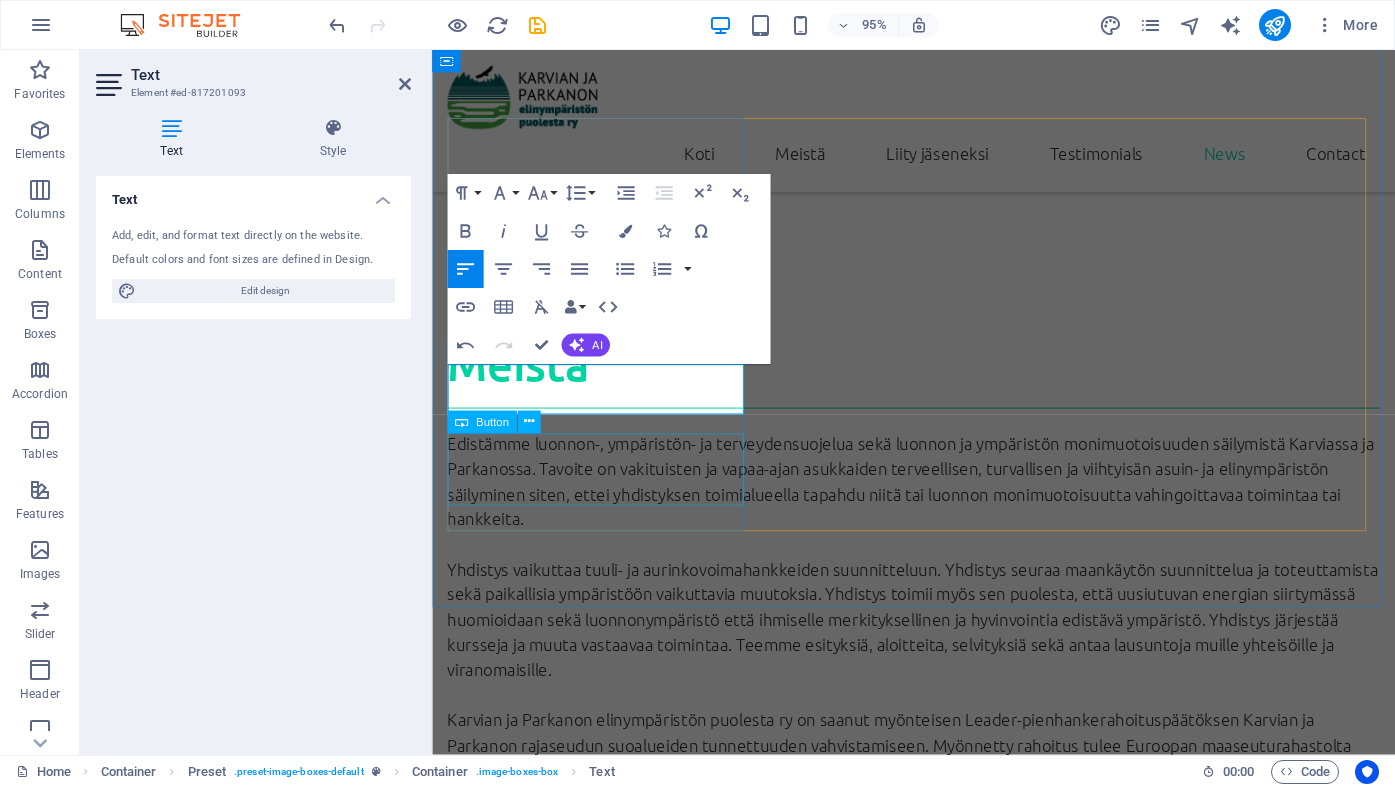 click on "Open Article" at bounding box center (939, 1976) 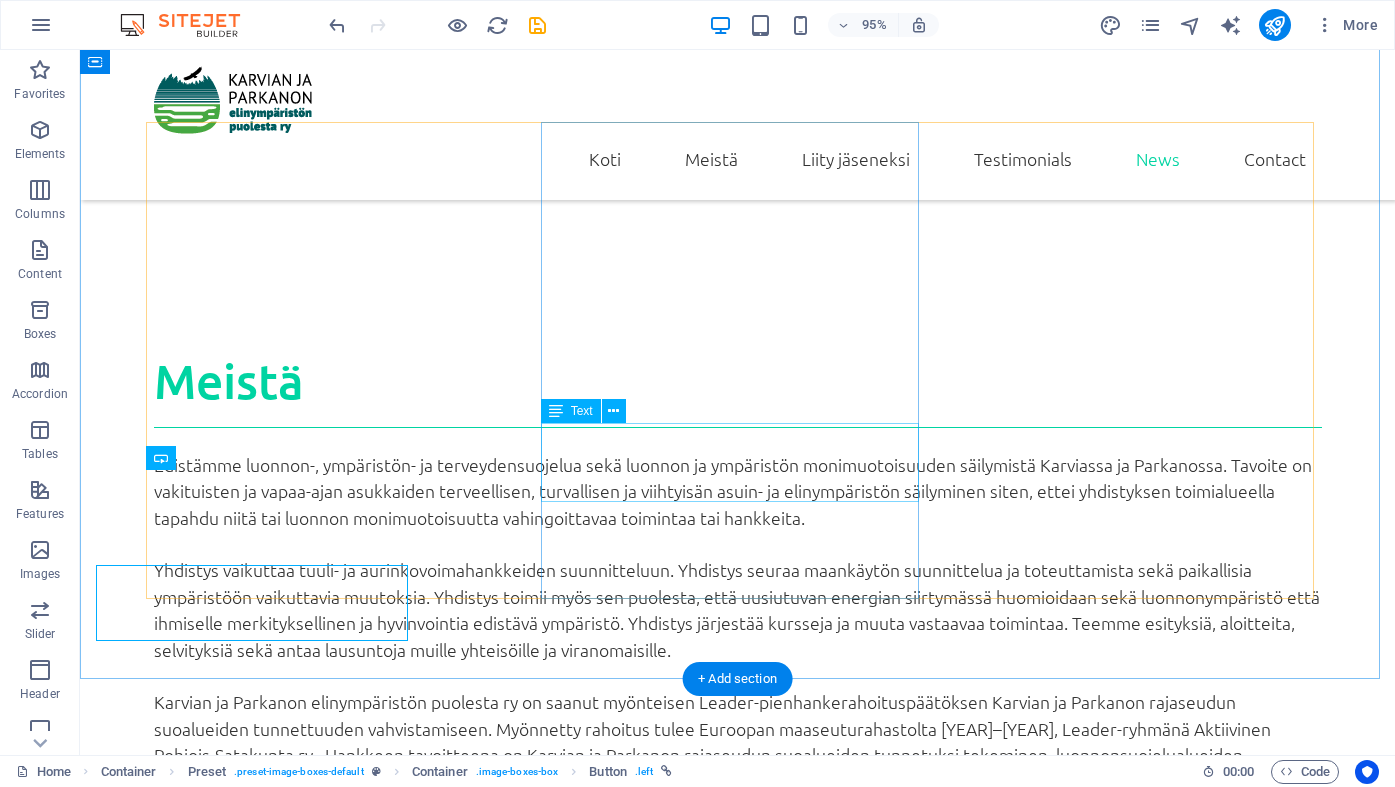 scroll, scrollTop: 1600, scrollLeft: 0, axis: vertical 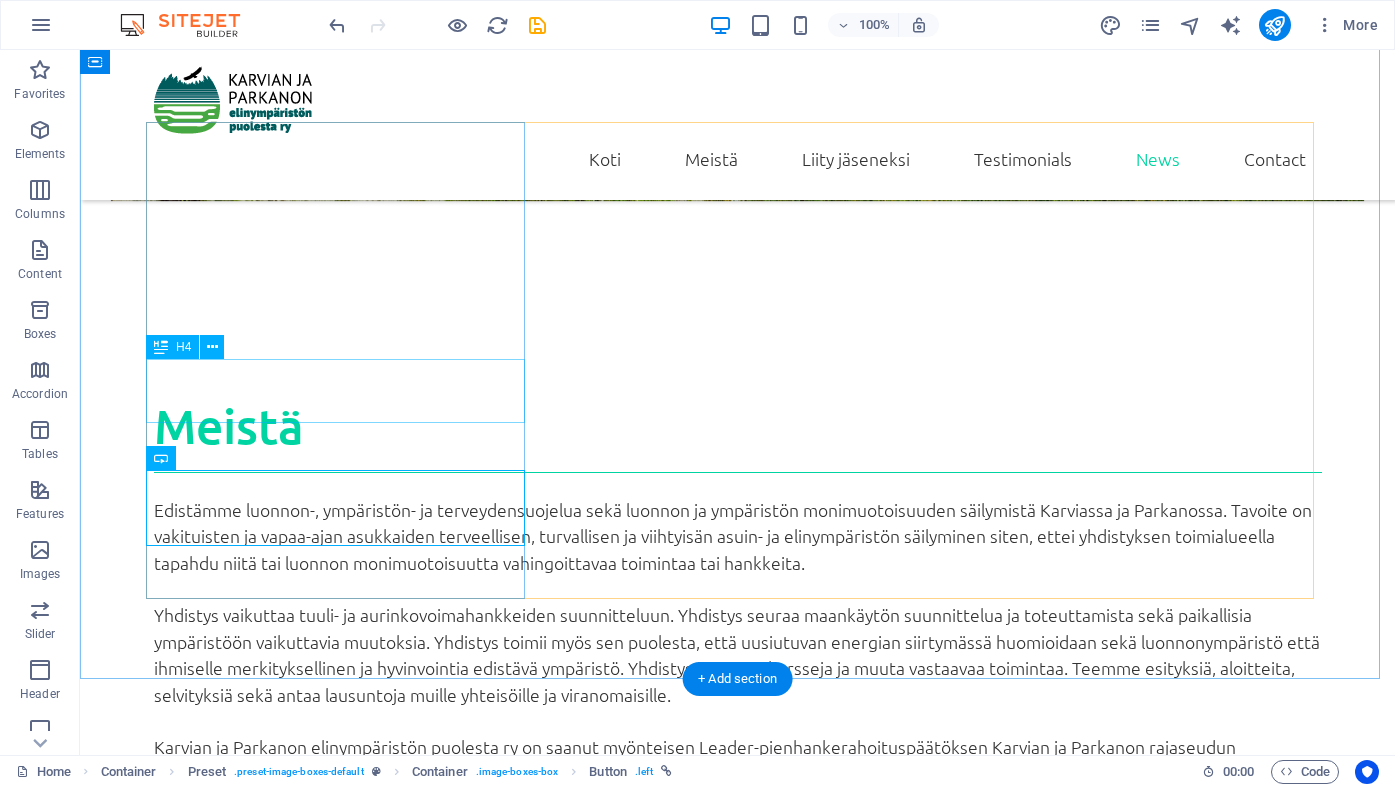 click on "Lorum ipsum" at bounding box center (738, 1942) 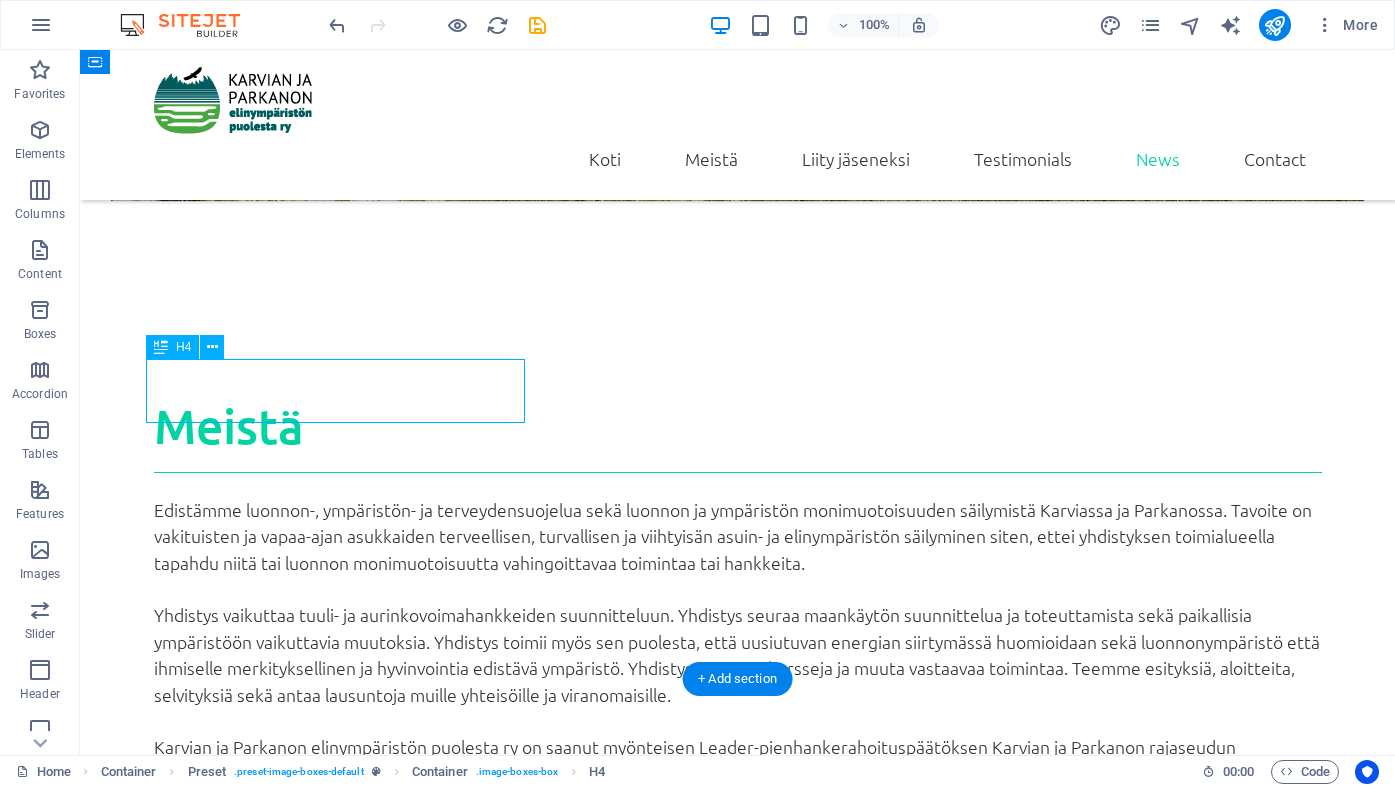 click on "Lorum ipsum" at bounding box center (738, 1942) 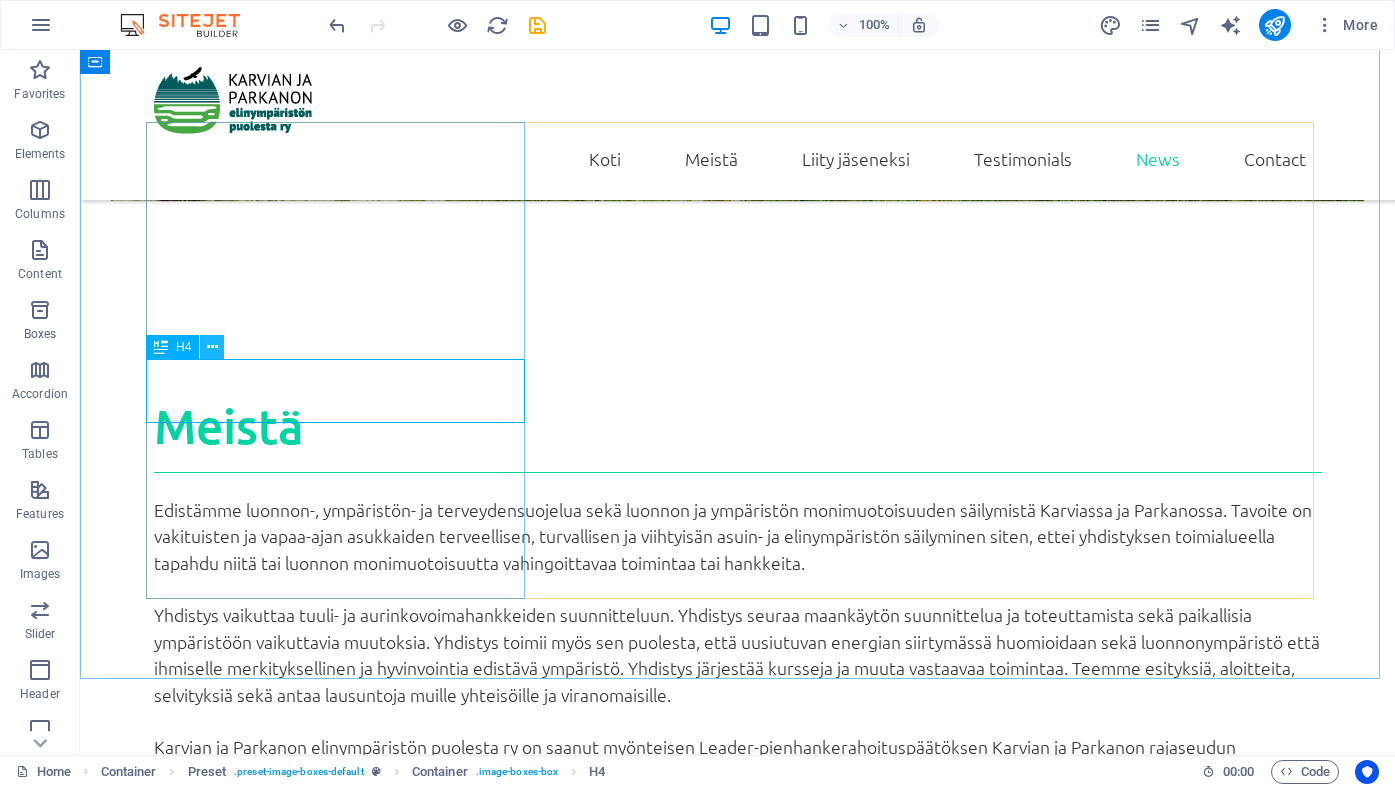 click at bounding box center (212, 347) 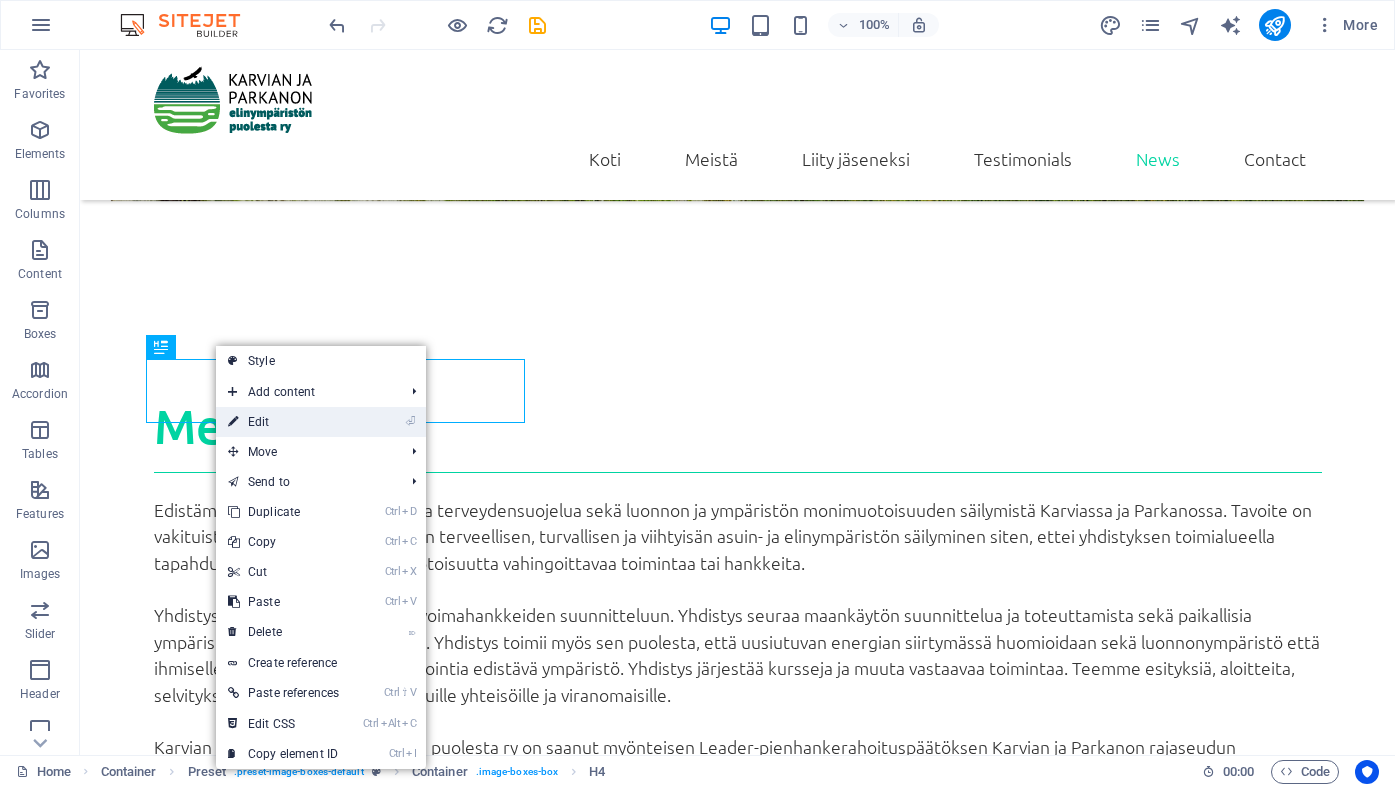 click on "⏎  Edit" at bounding box center (283, 422) 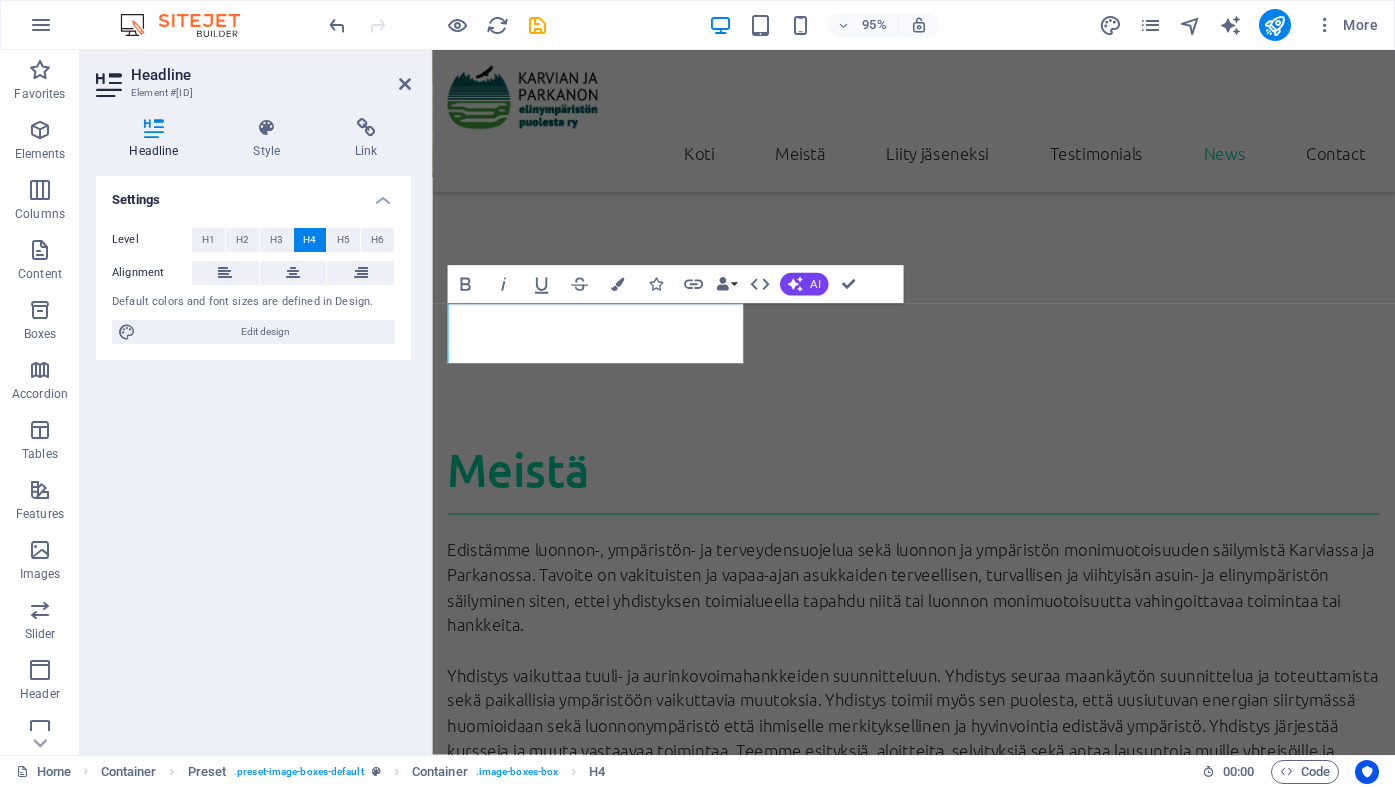 scroll, scrollTop: 1711, scrollLeft: 0, axis: vertical 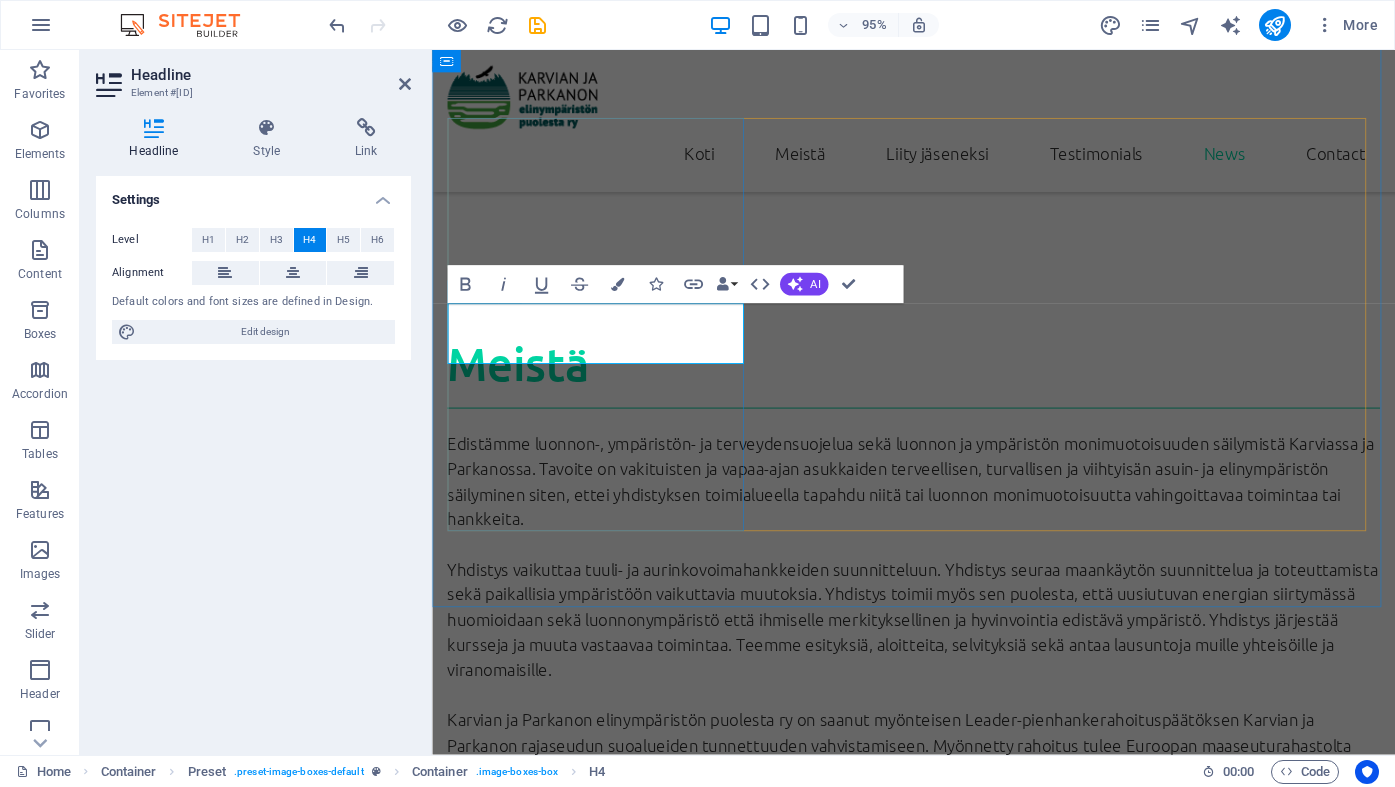 type 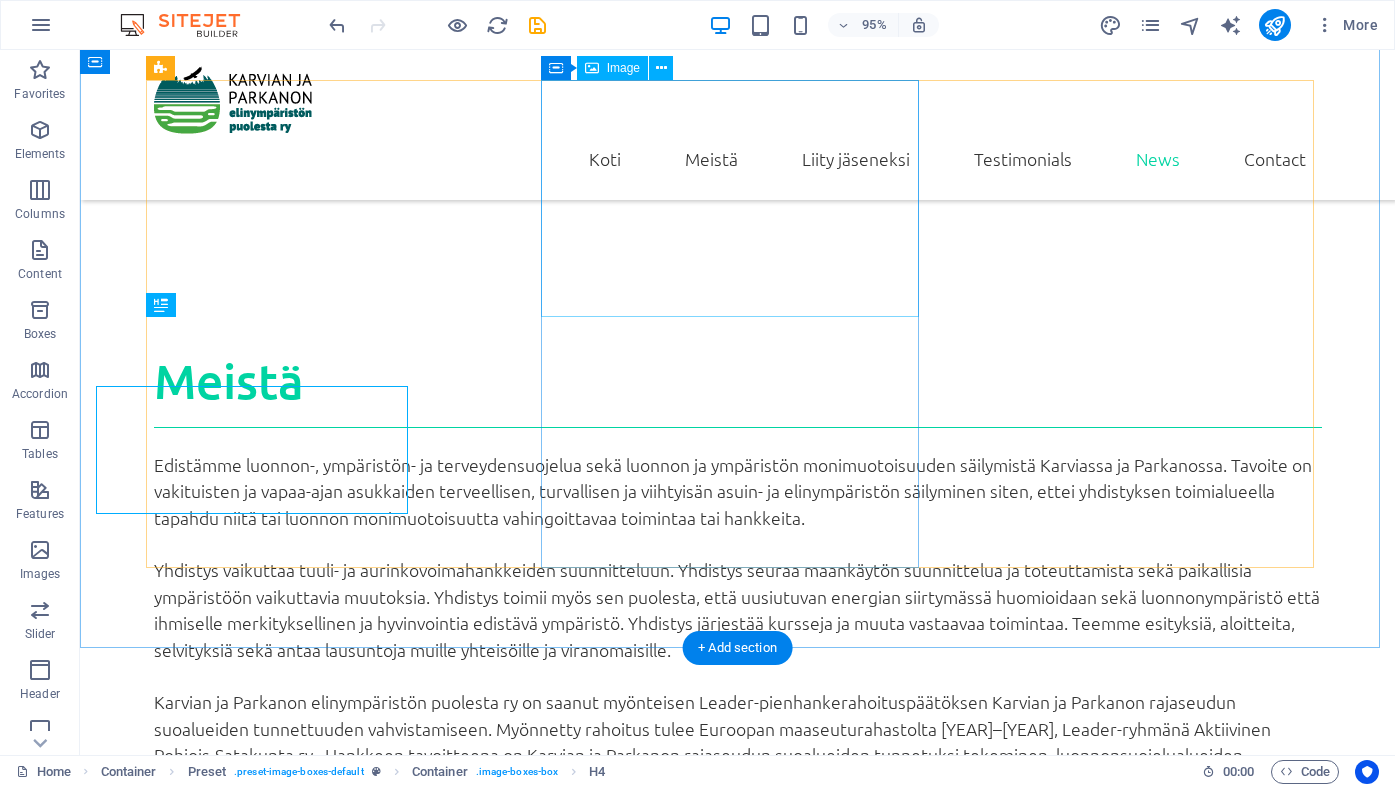scroll, scrollTop: 1642, scrollLeft: 0, axis: vertical 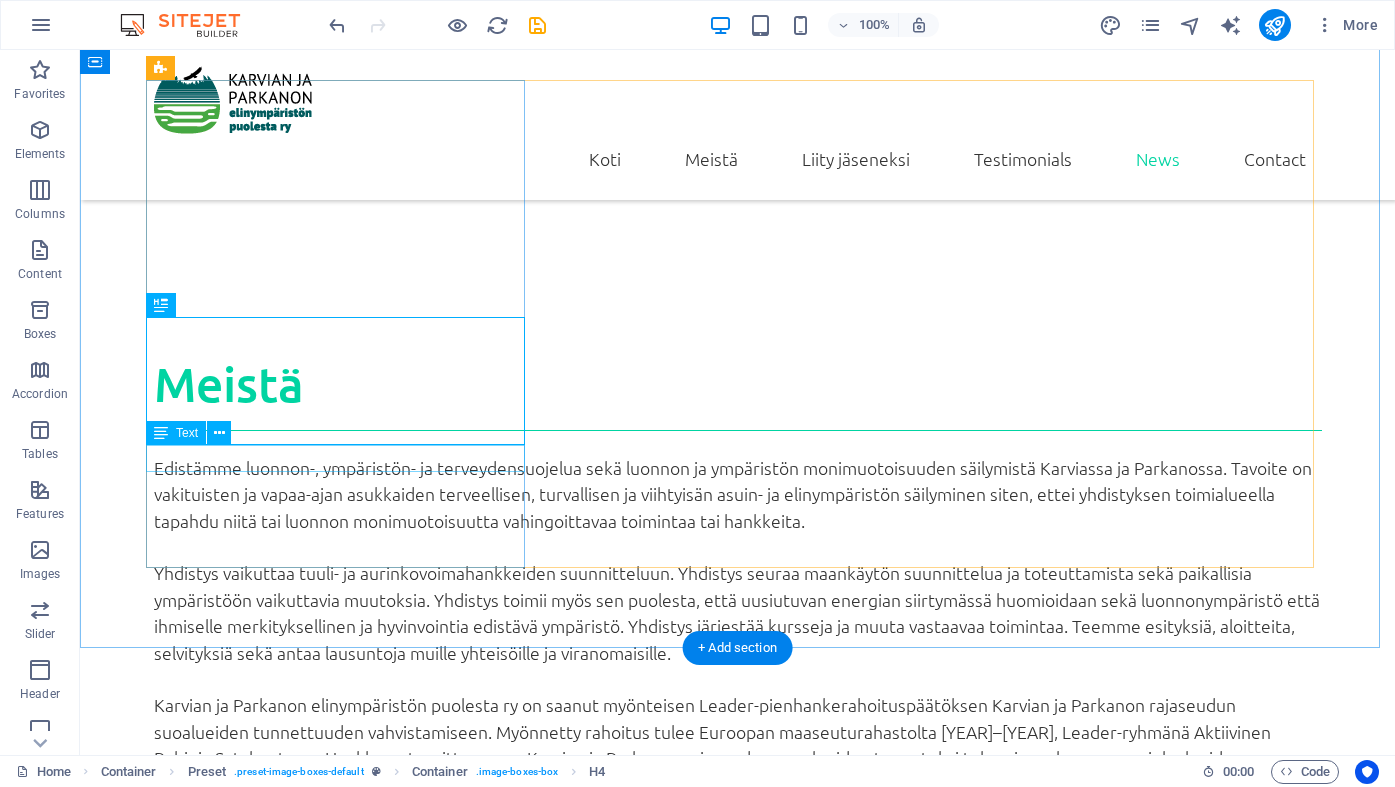 click on "Rajaseudun lumoon keitaille ja laineille" at bounding box center (738, 1945) 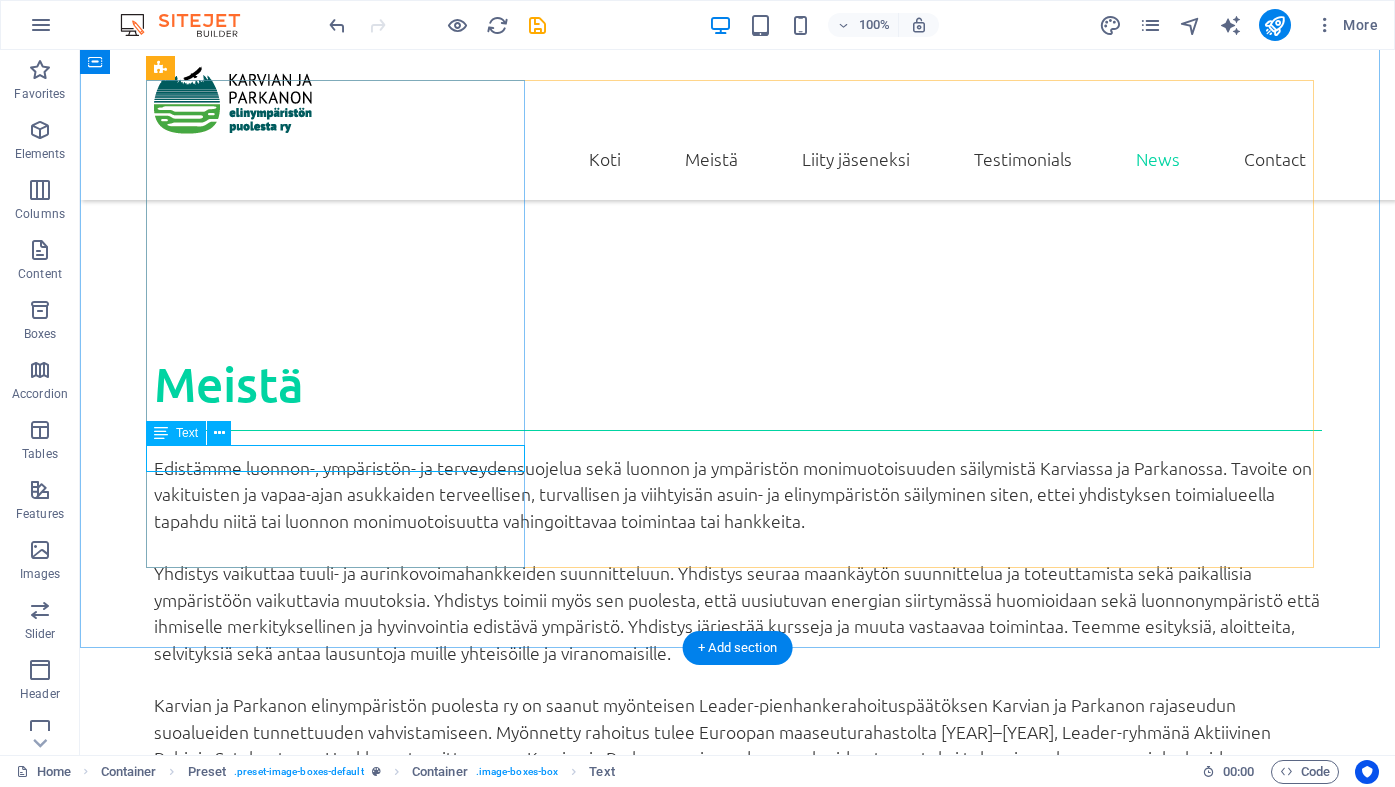 click on "Rajaseudun lumoon keitaille ja laineille" at bounding box center [738, 1945] 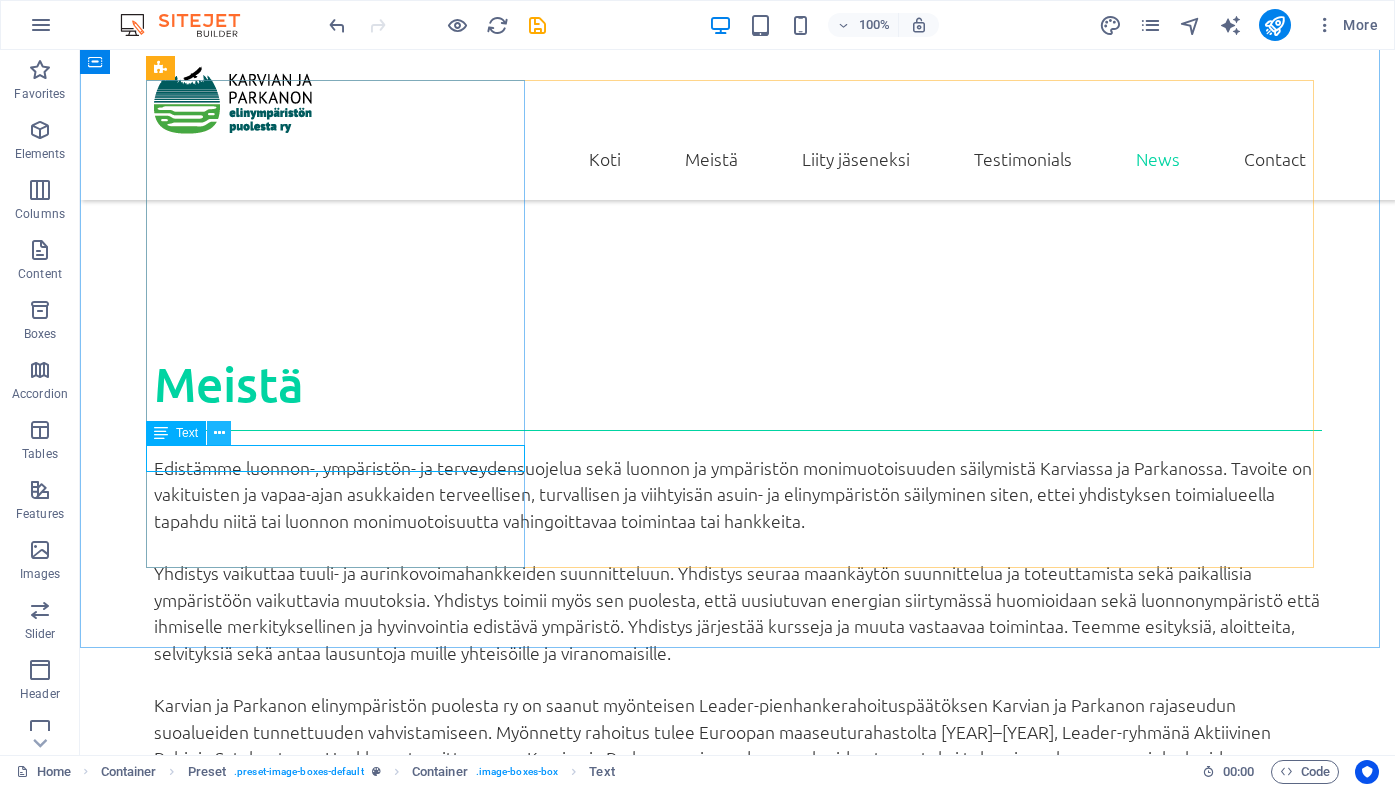 click at bounding box center (219, 433) 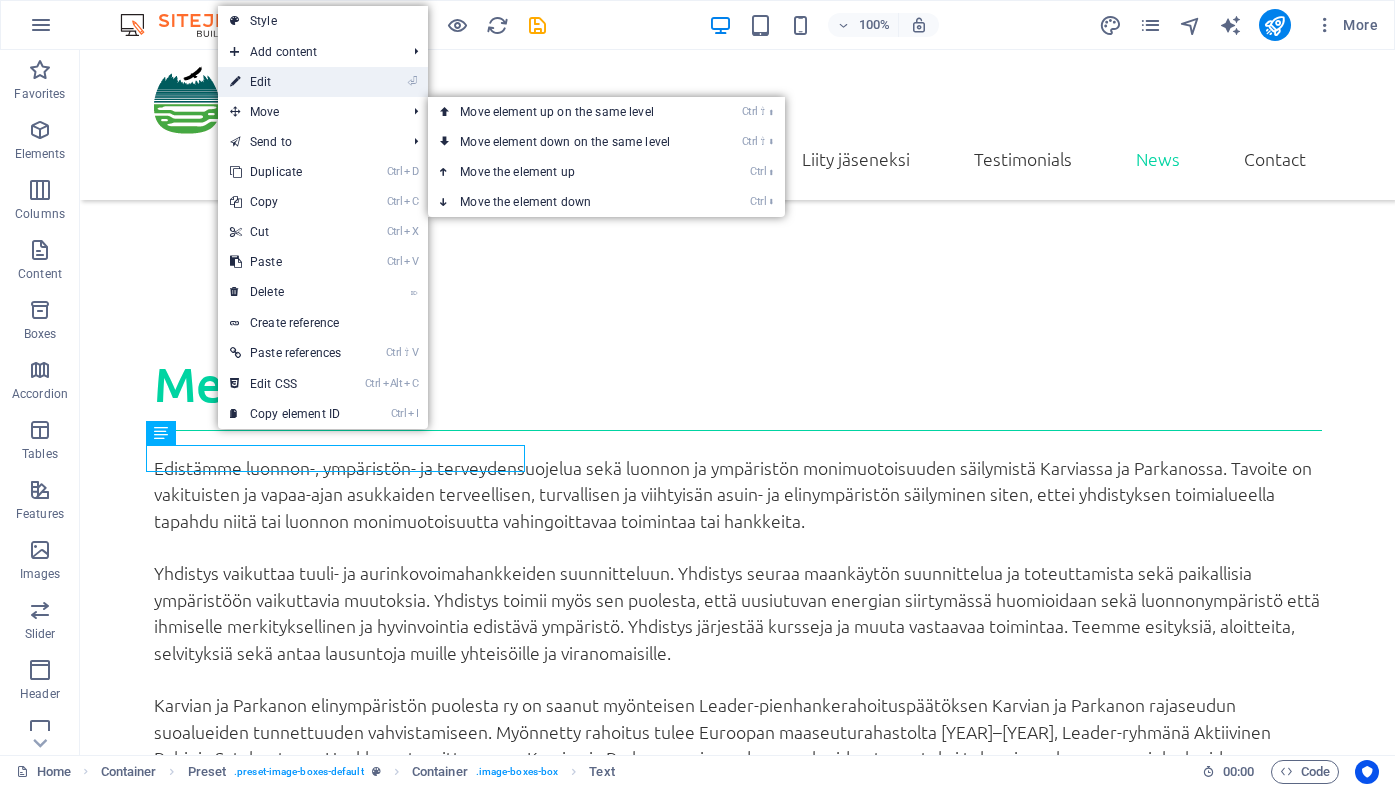 click on "⏎  Edit" at bounding box center (285, 82) 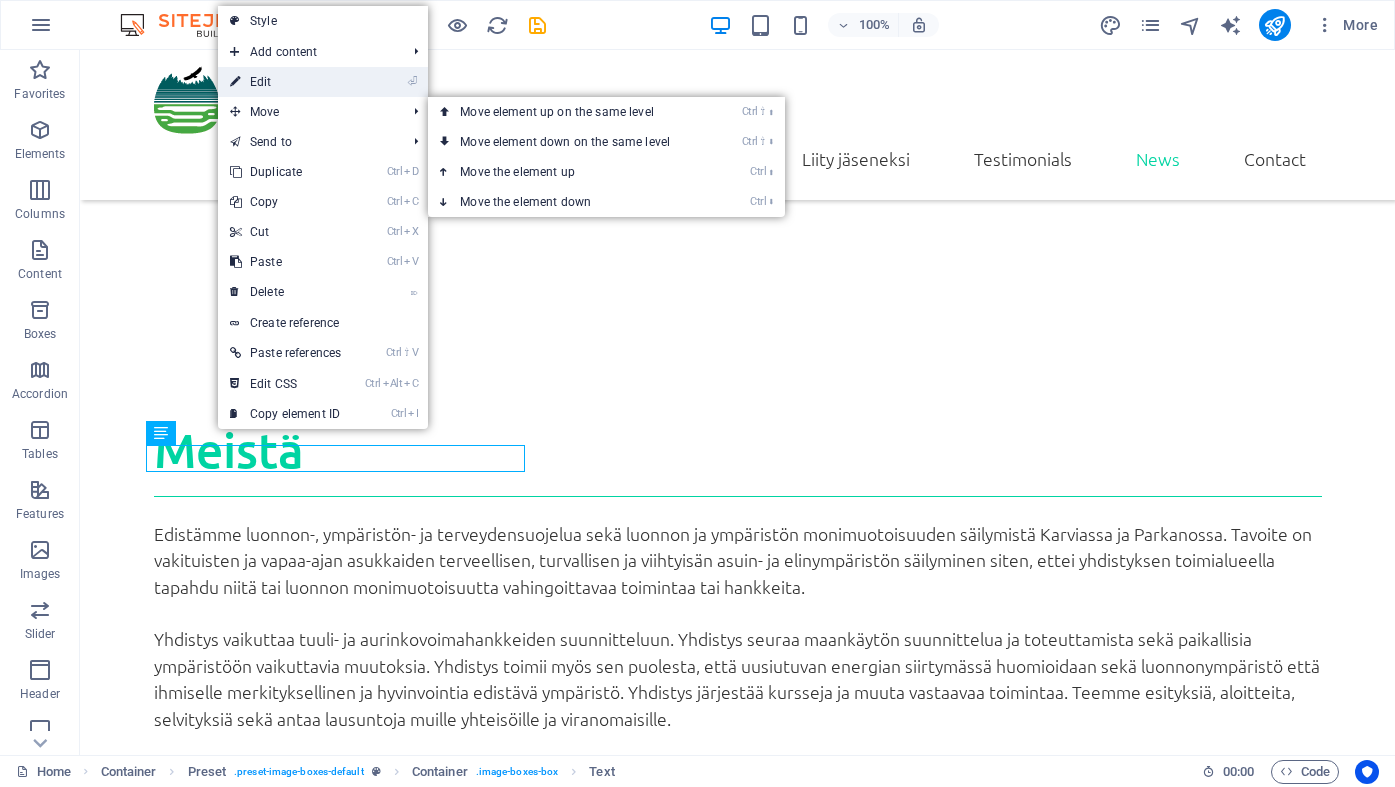 scroll, scrollTop: 1753, scrollLeft: 0, axis: vertical 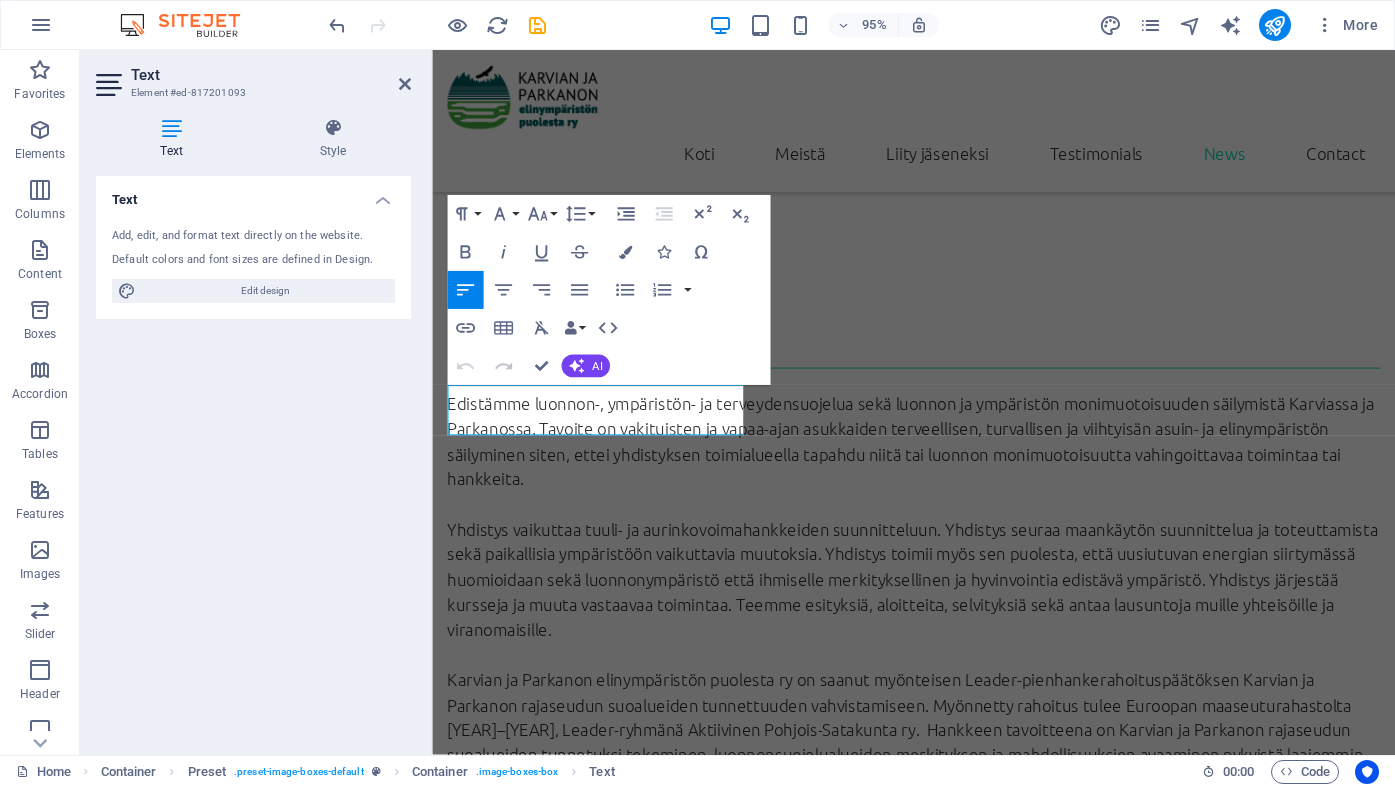 type 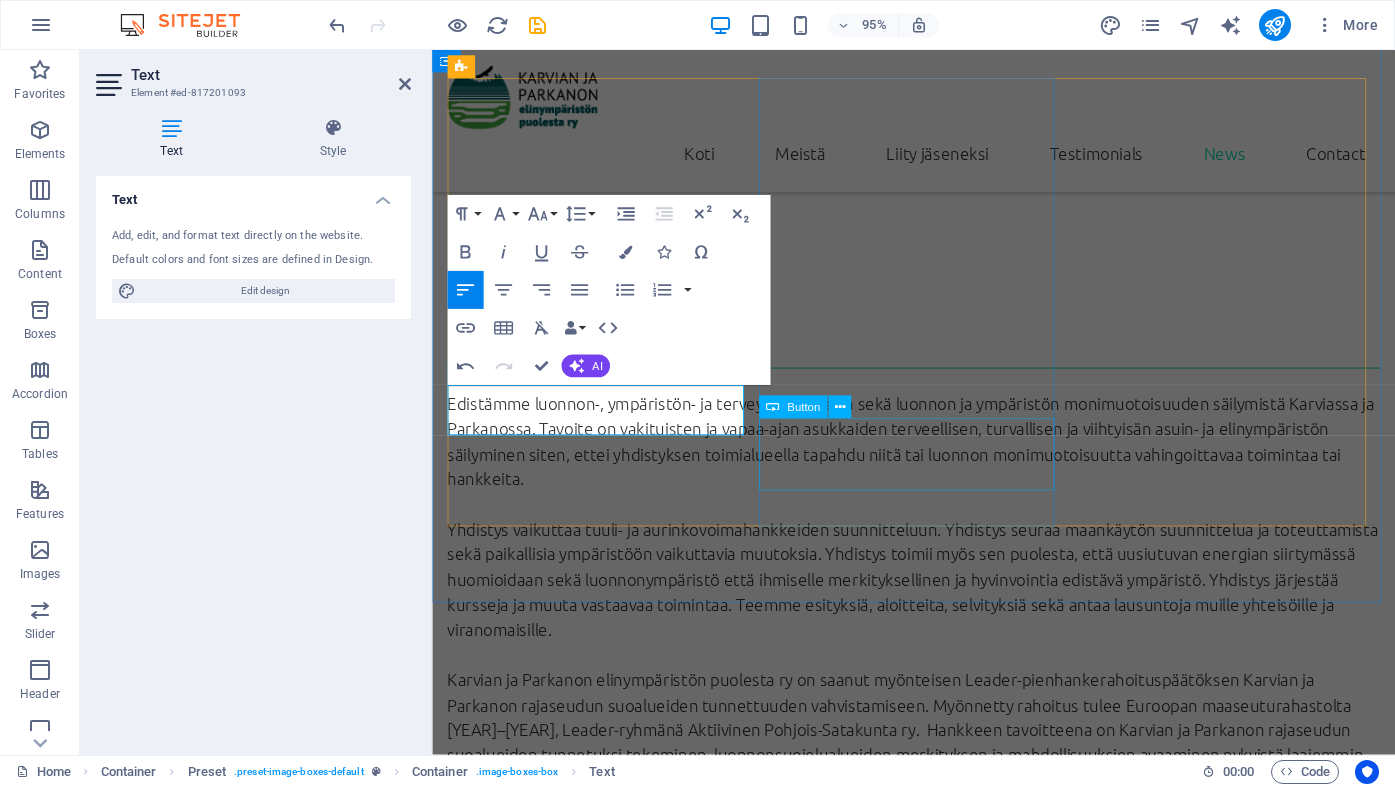 click on "Lorum ipsum Lorem ipsum dolor sit amet, consectetur adipisicing elit. Veritatis, dolorem!   Open Article" at bounding box center [939, 2382] 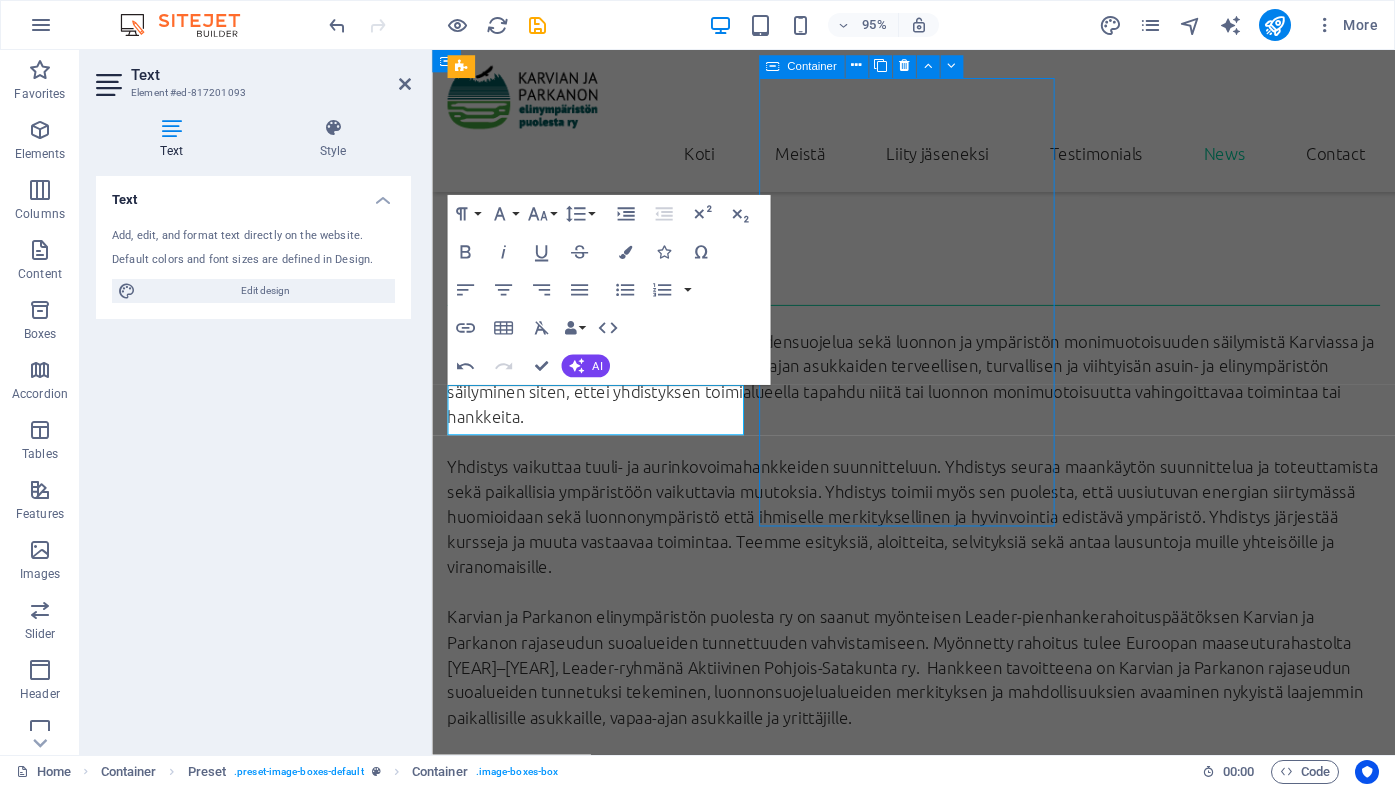 scroll, scrollTop: 1642, scrollLeft: 0, axis: vertical 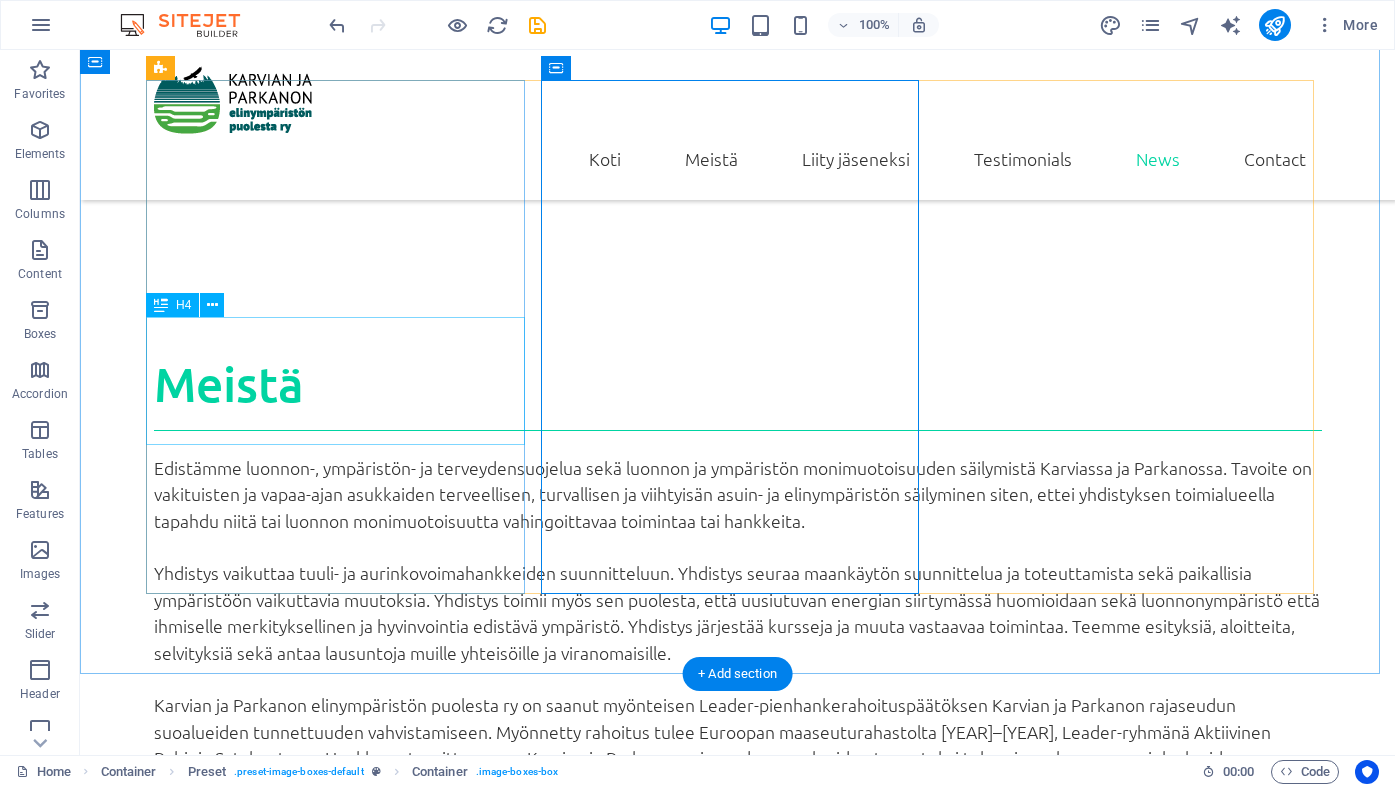 click on "Rajaseudun lumoon keitaille ja laineille [DAY].[MONTH].[YEAR]" at bounding box center (738, 1900) 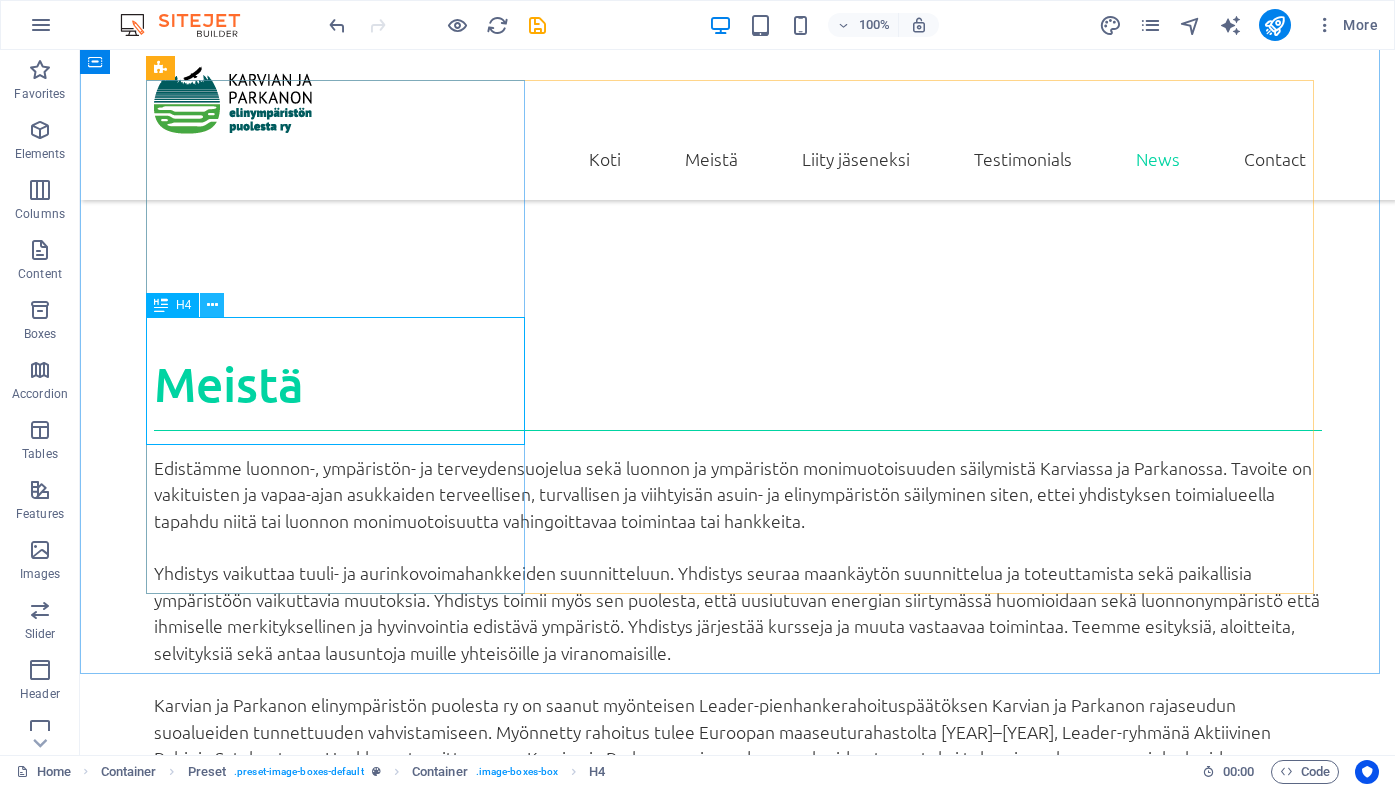 click at bounding box center (212, 305) 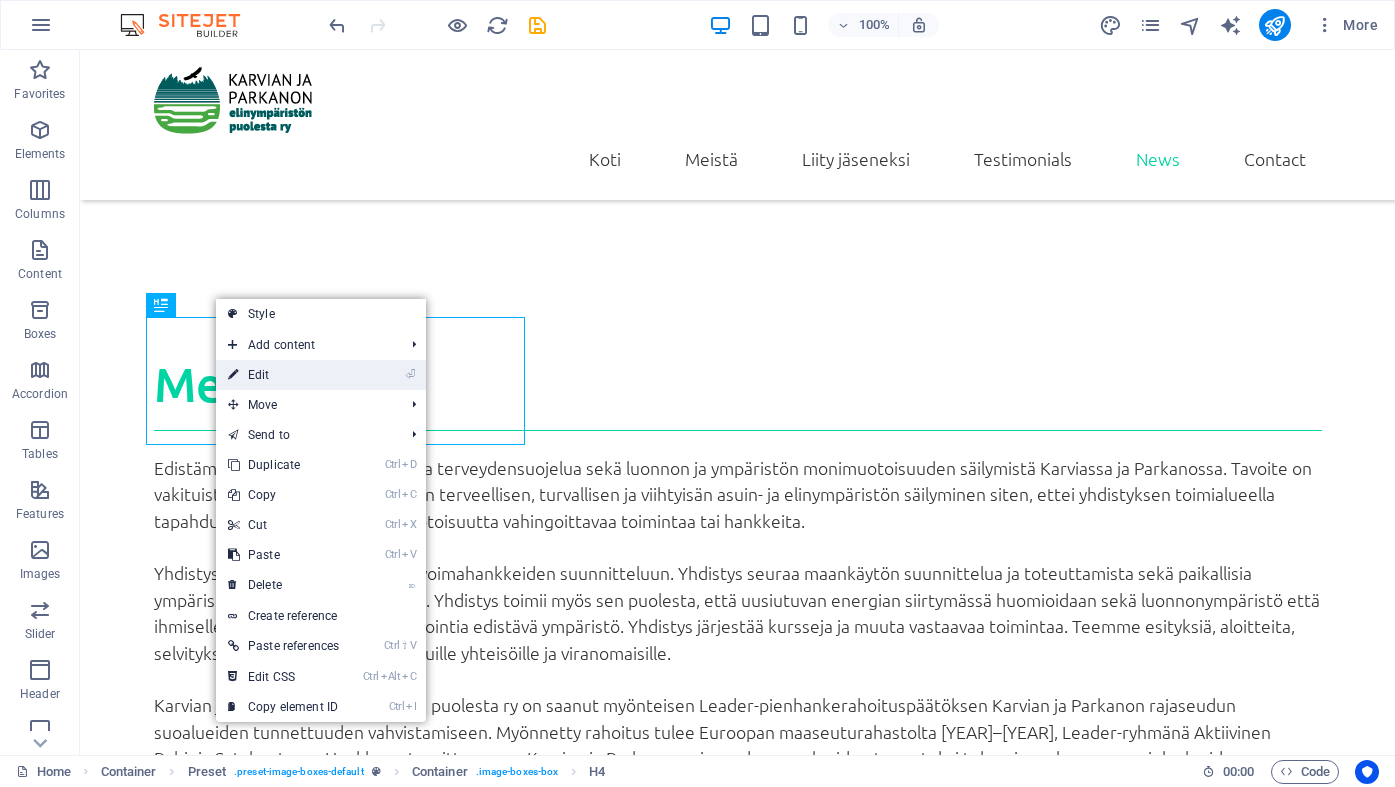 click on "⏎  Edit" at bounding box center (283, 375) 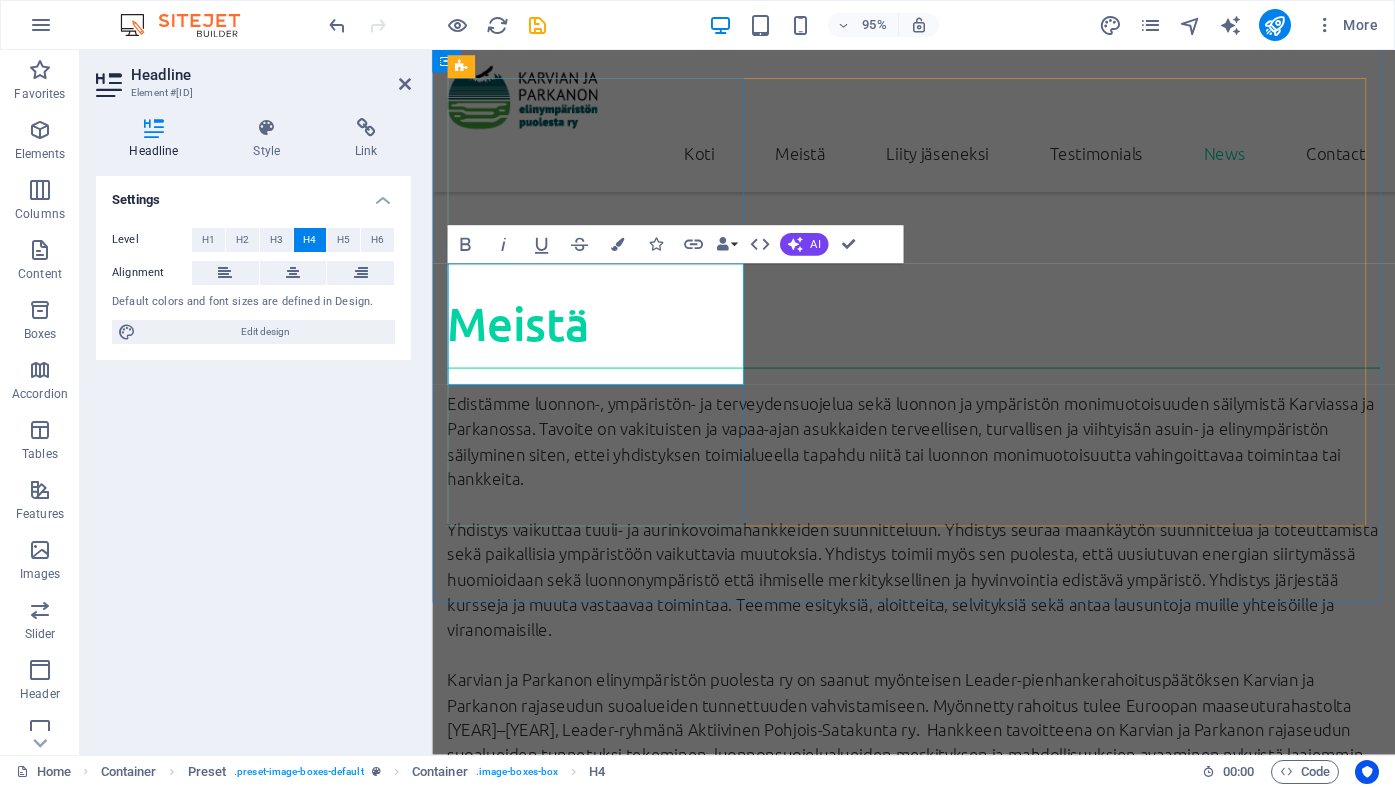 click on "Rajaseudun lumoon keitaille ja laineille [DAY].[MONTH].[YEAR]" at bounding box center [939, 1834] 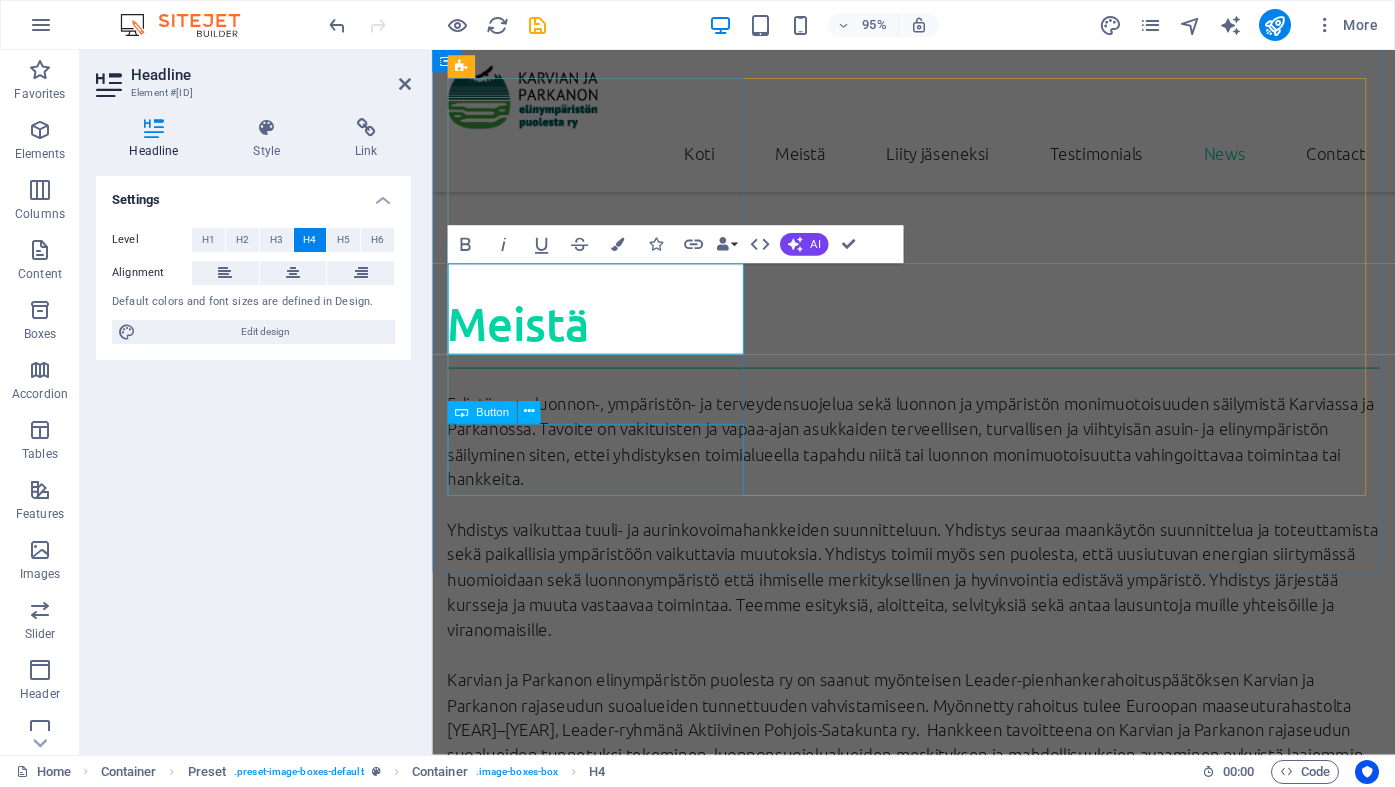 click on "Open Article" at bounding box center (939, 1934) 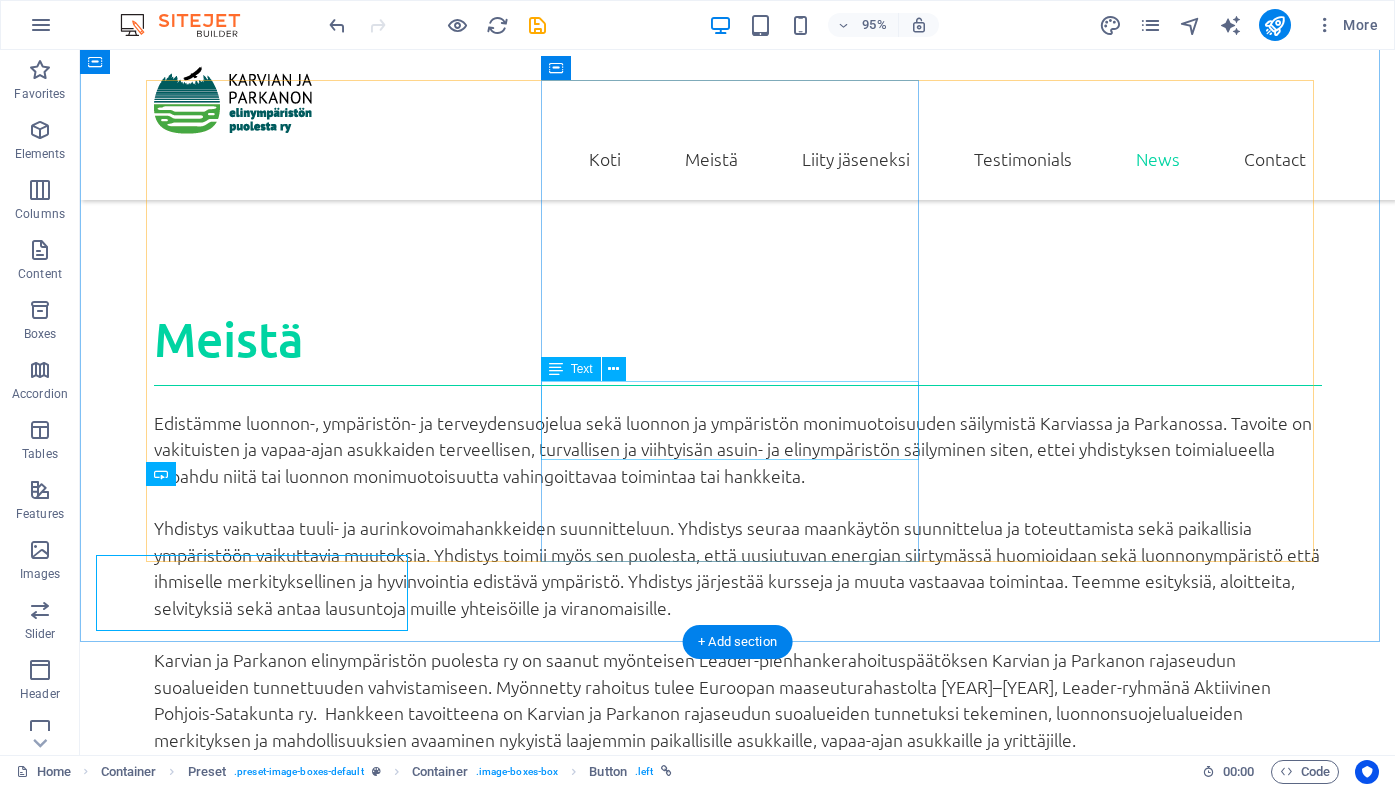scroll, scrollTop: 1642, scrollLeft: 0, axis: vertical 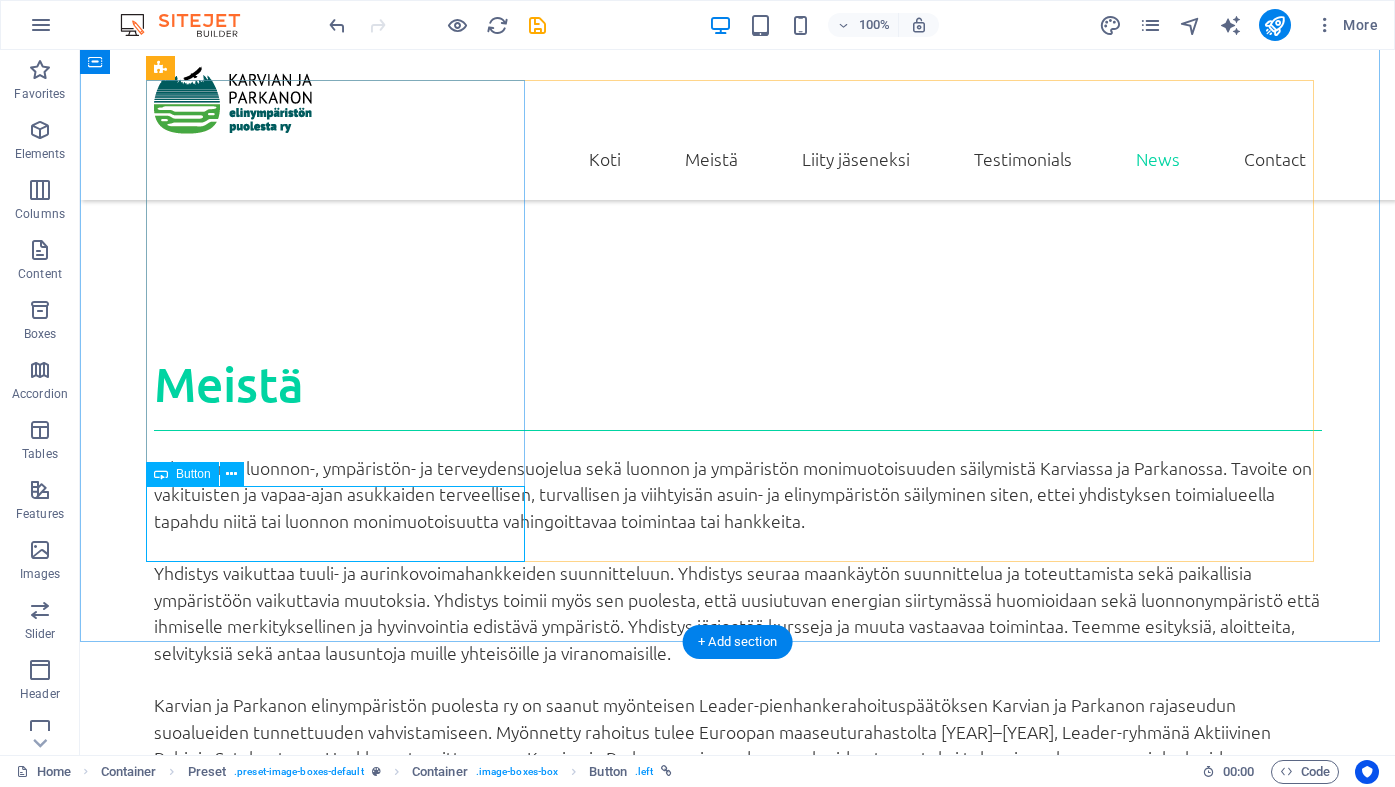 click on "Open Article" at bounding box center (738, 2017) 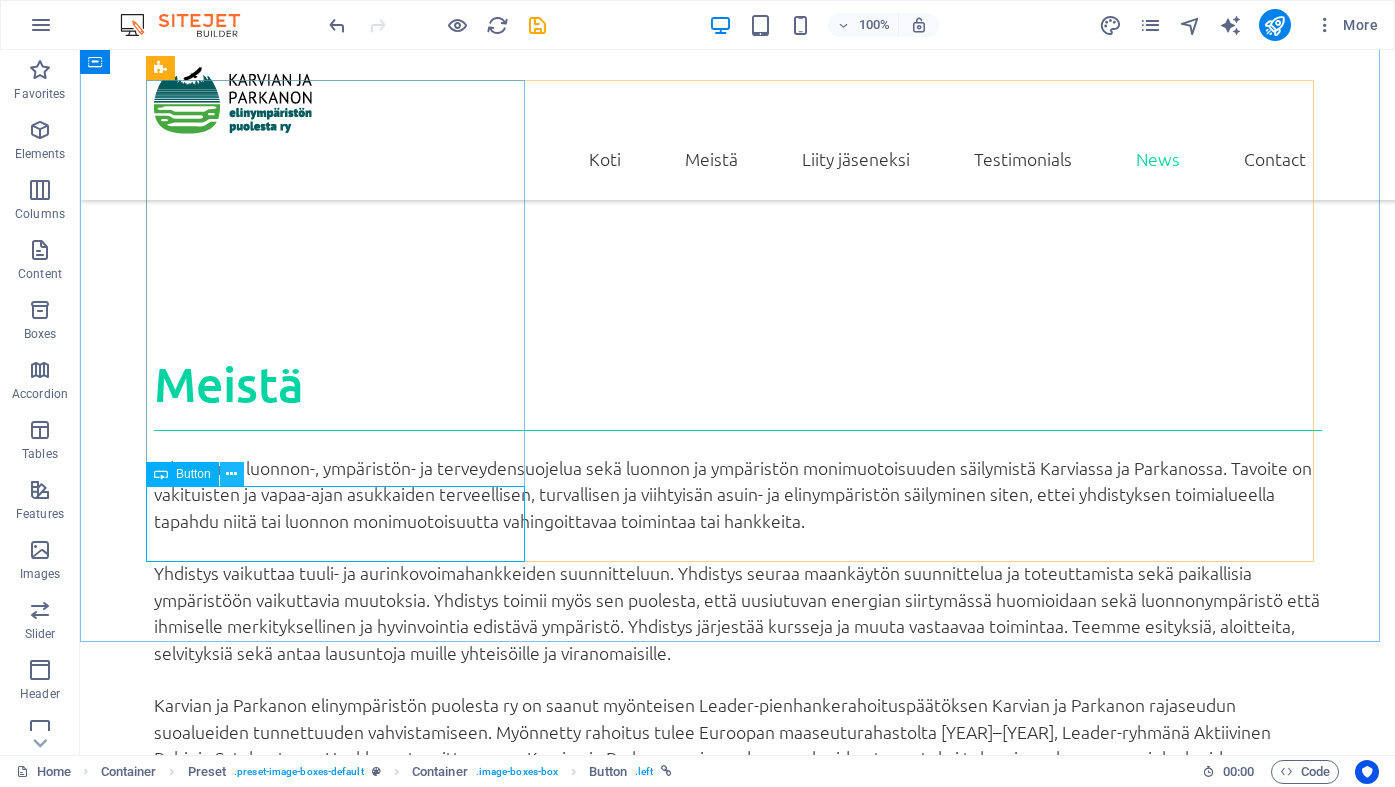 click at bounding box center (231, 474) 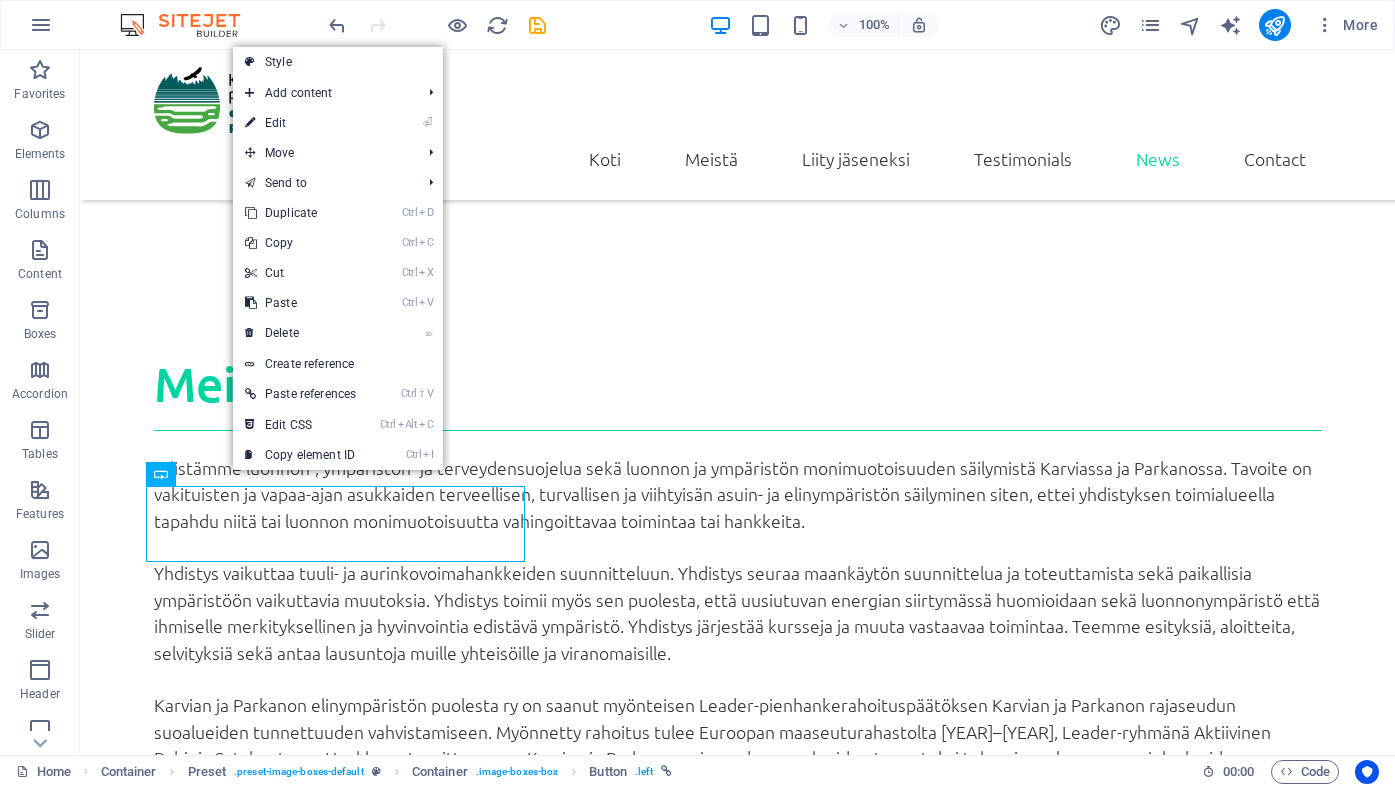 drag, startPoint x: 270, startPoint y: 123, endPoint x: 274, endPoint y: 135, distance: 12.649111 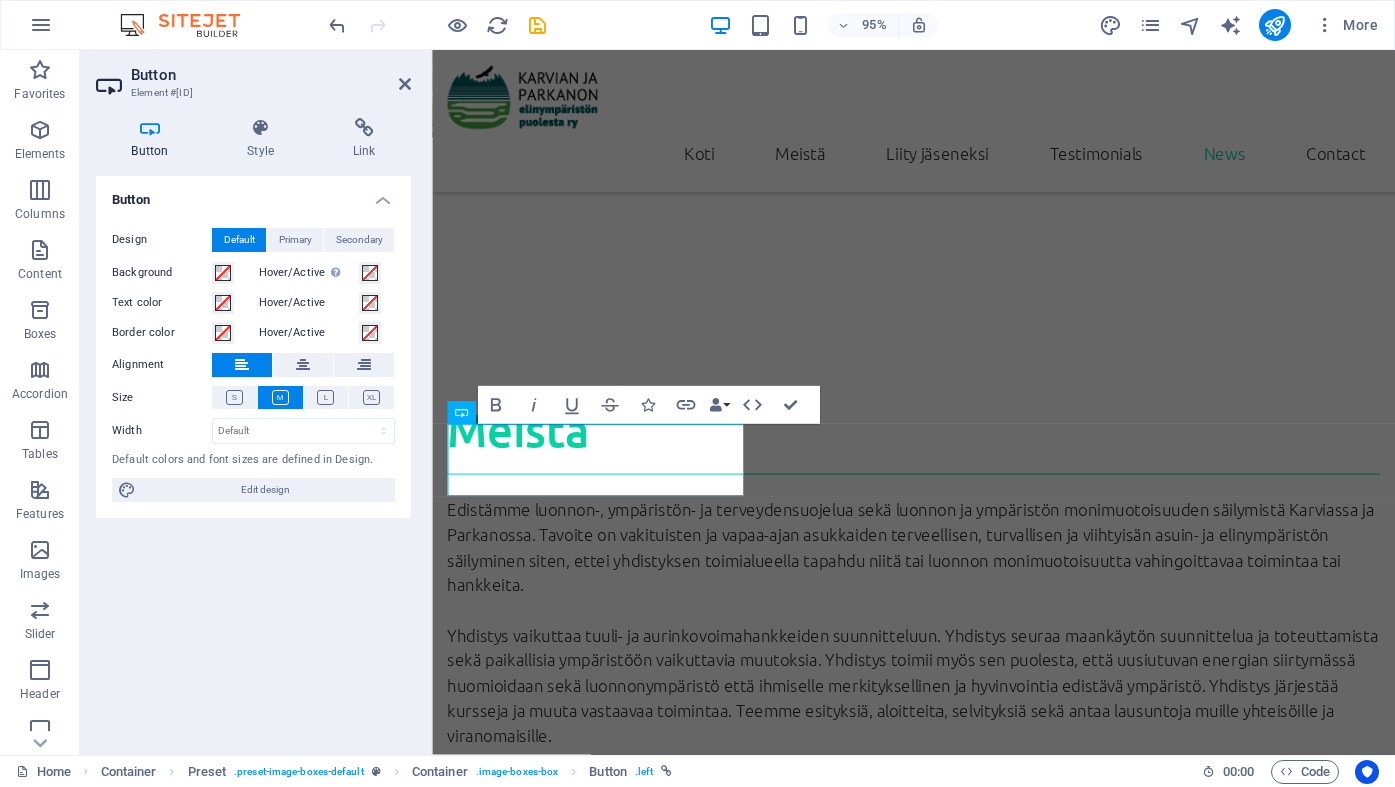 scroll, scrollTop: 1753, scrollLeft: 0, axis: vertical 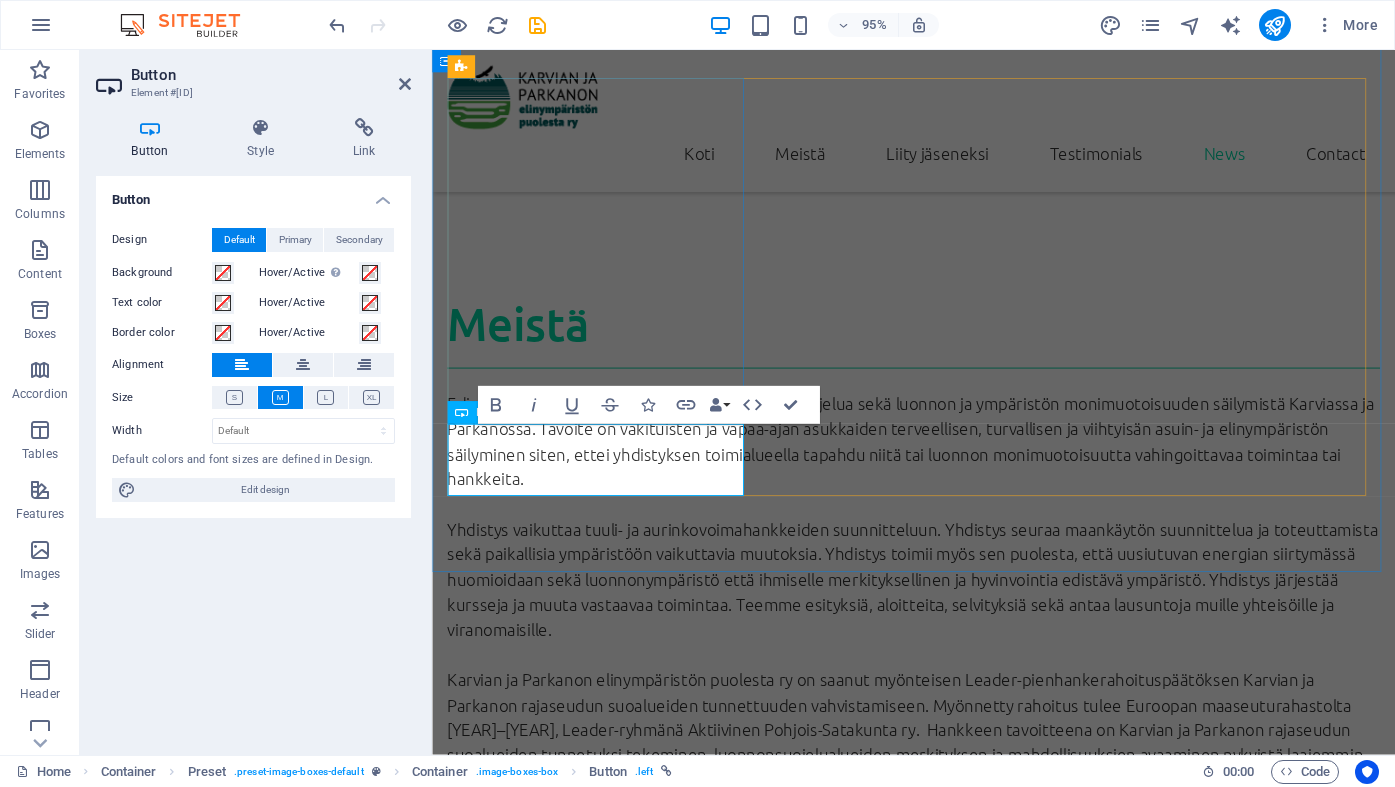 type 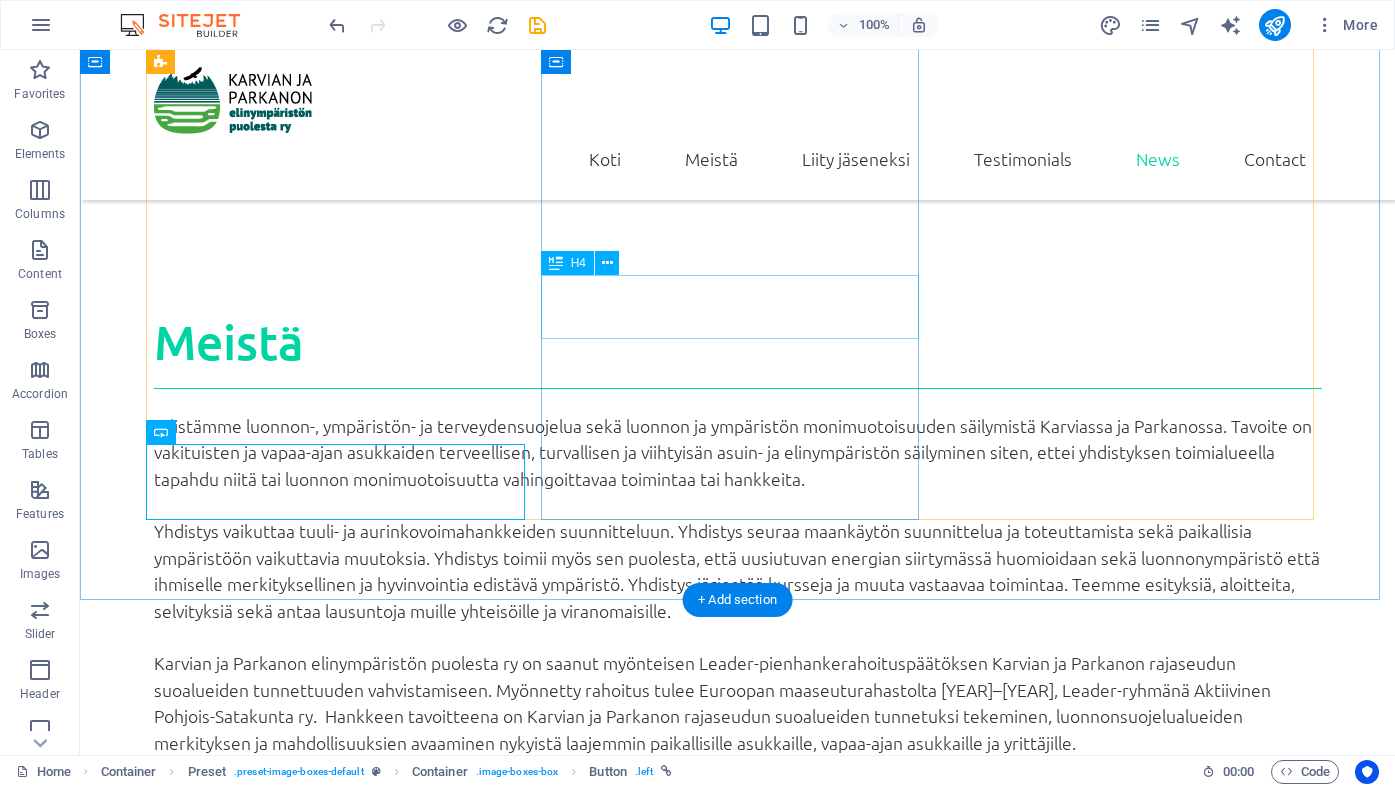 scroll, scrollTop: 1584, scrollLeft: 0, axis: vertical 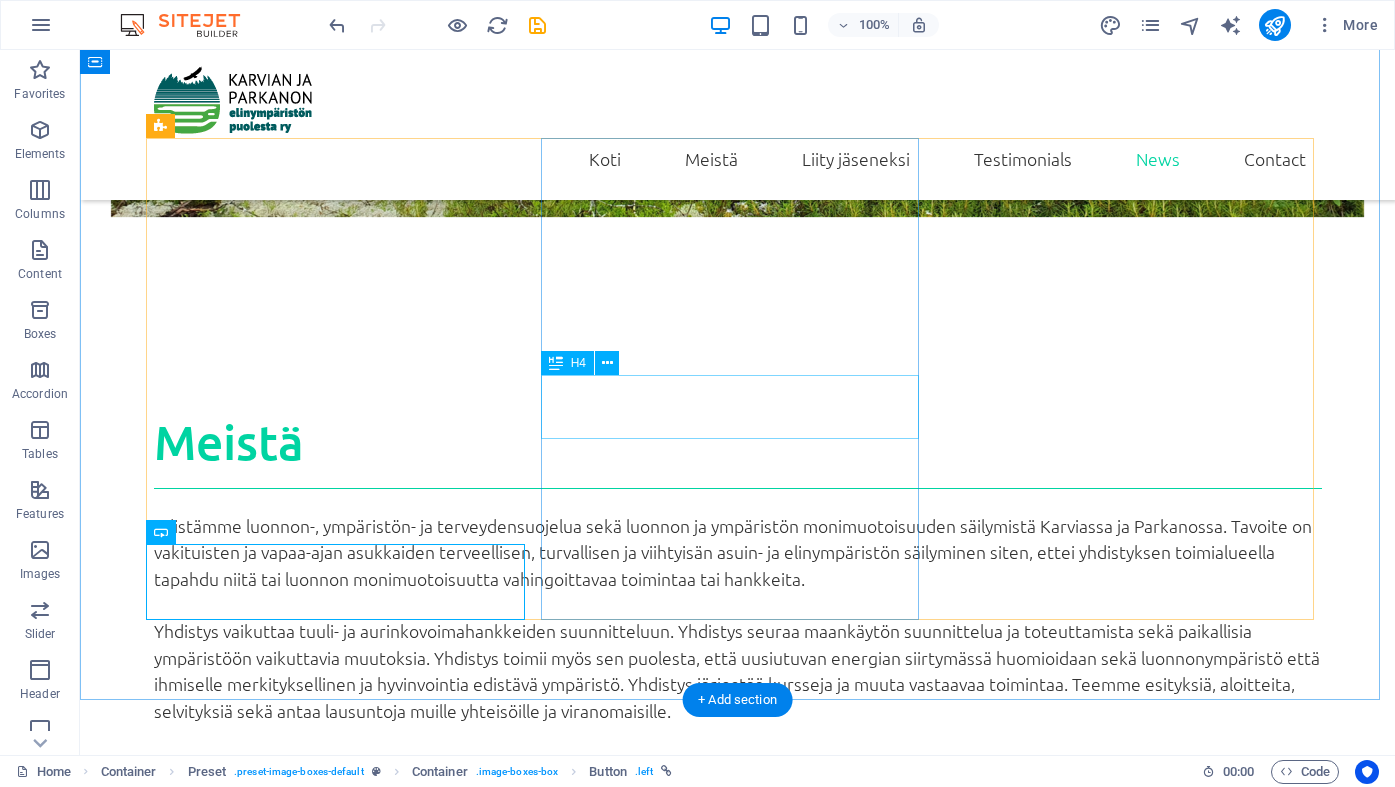click on "Lorum ipsum" at bounding box center (738, 2885) 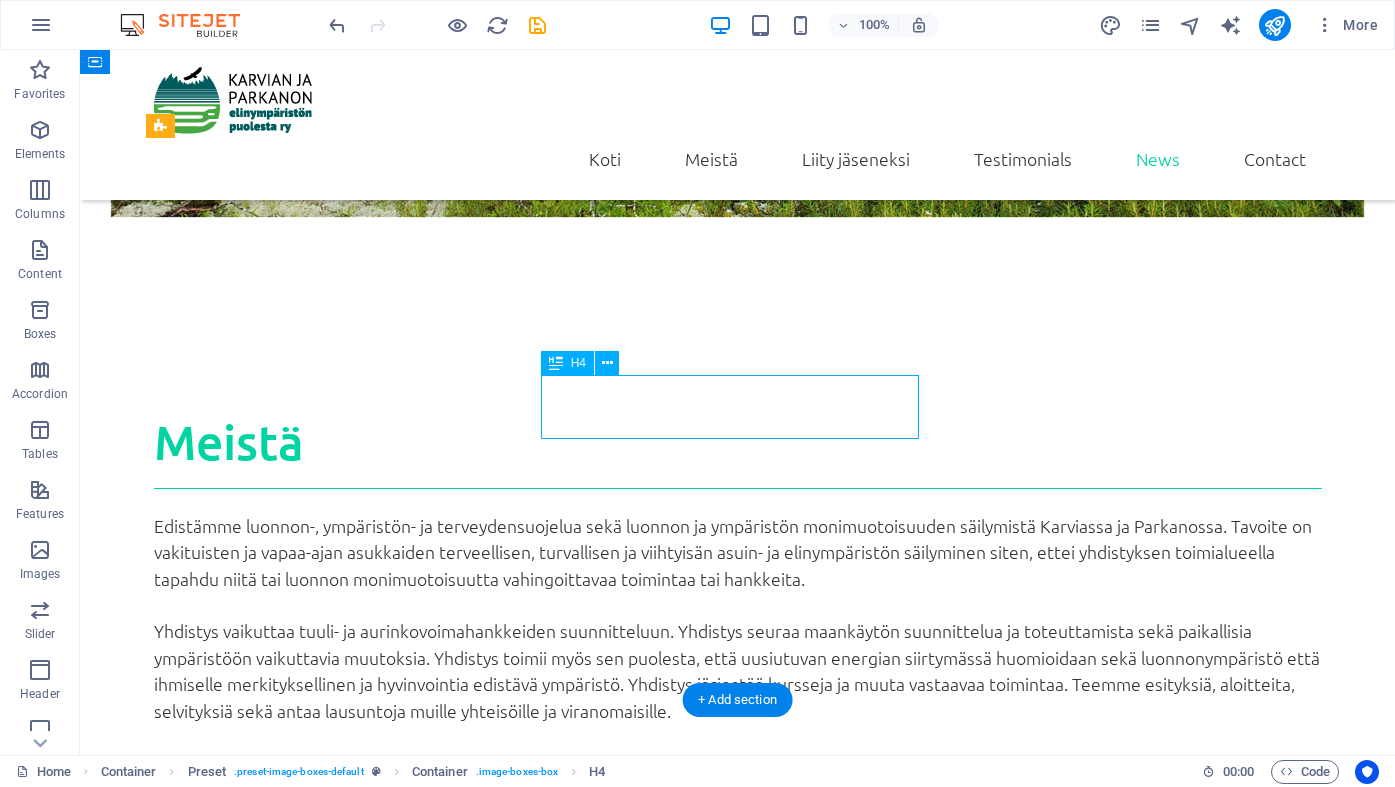 click on "Lorum ipsum" at bounding box center (738, 2885) 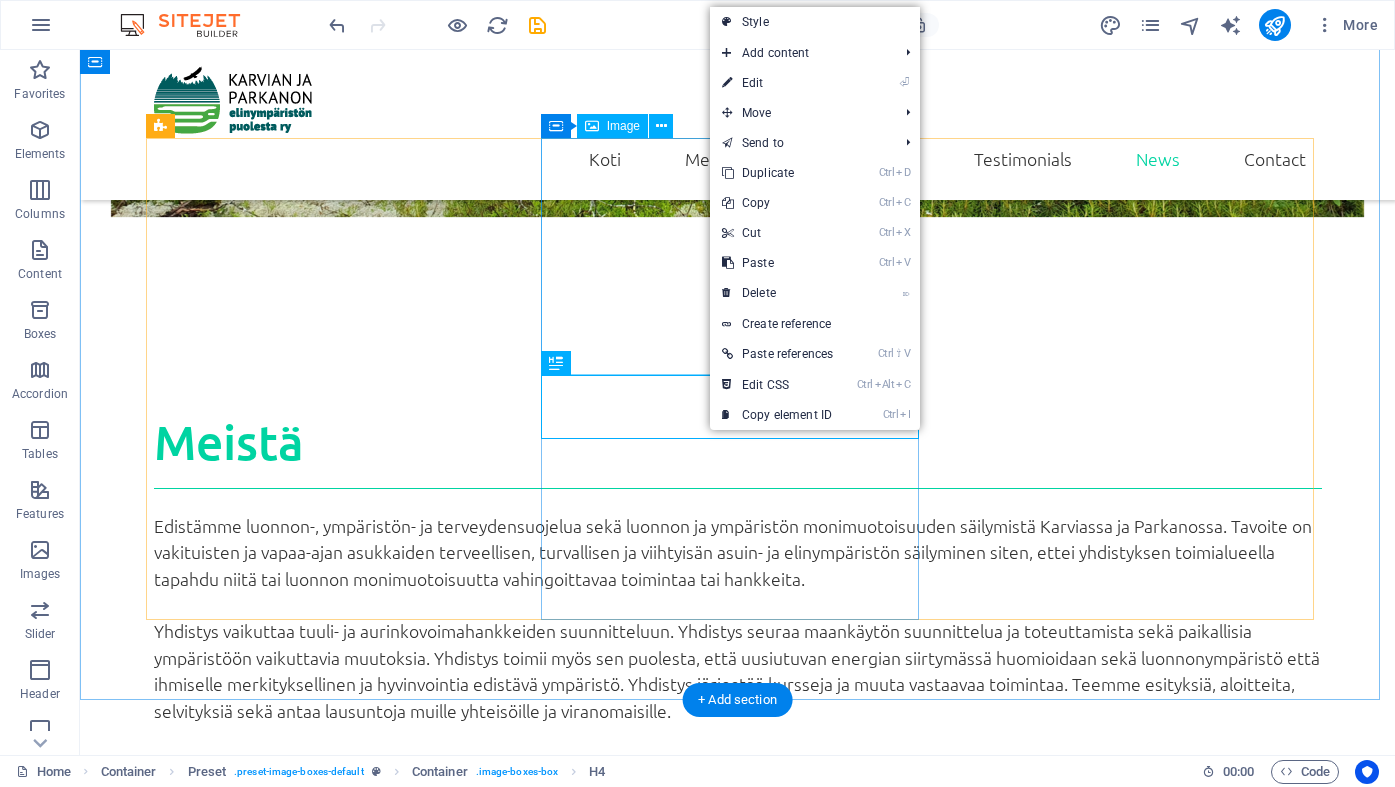 click at bounding box center [738, 2487] 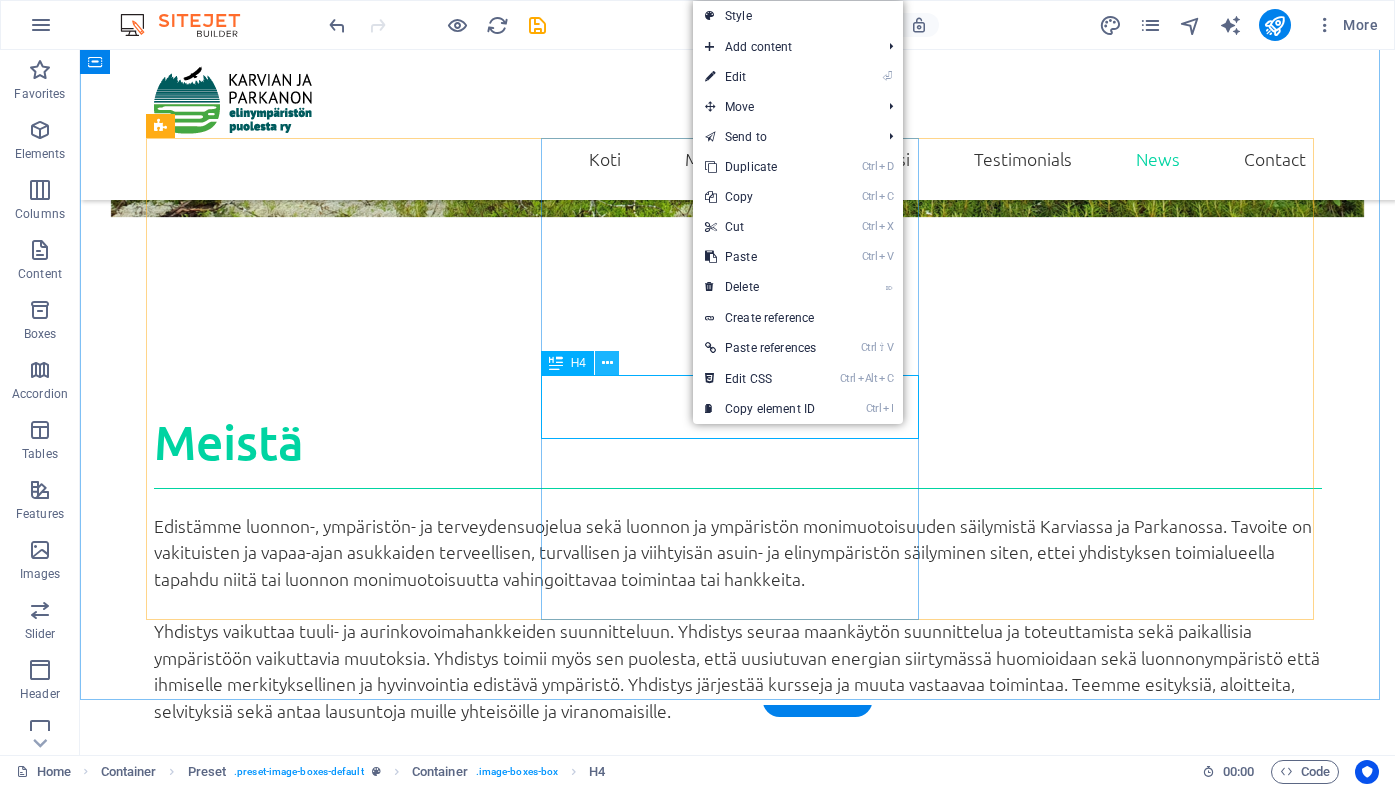 click at bounding box center [607, 363] 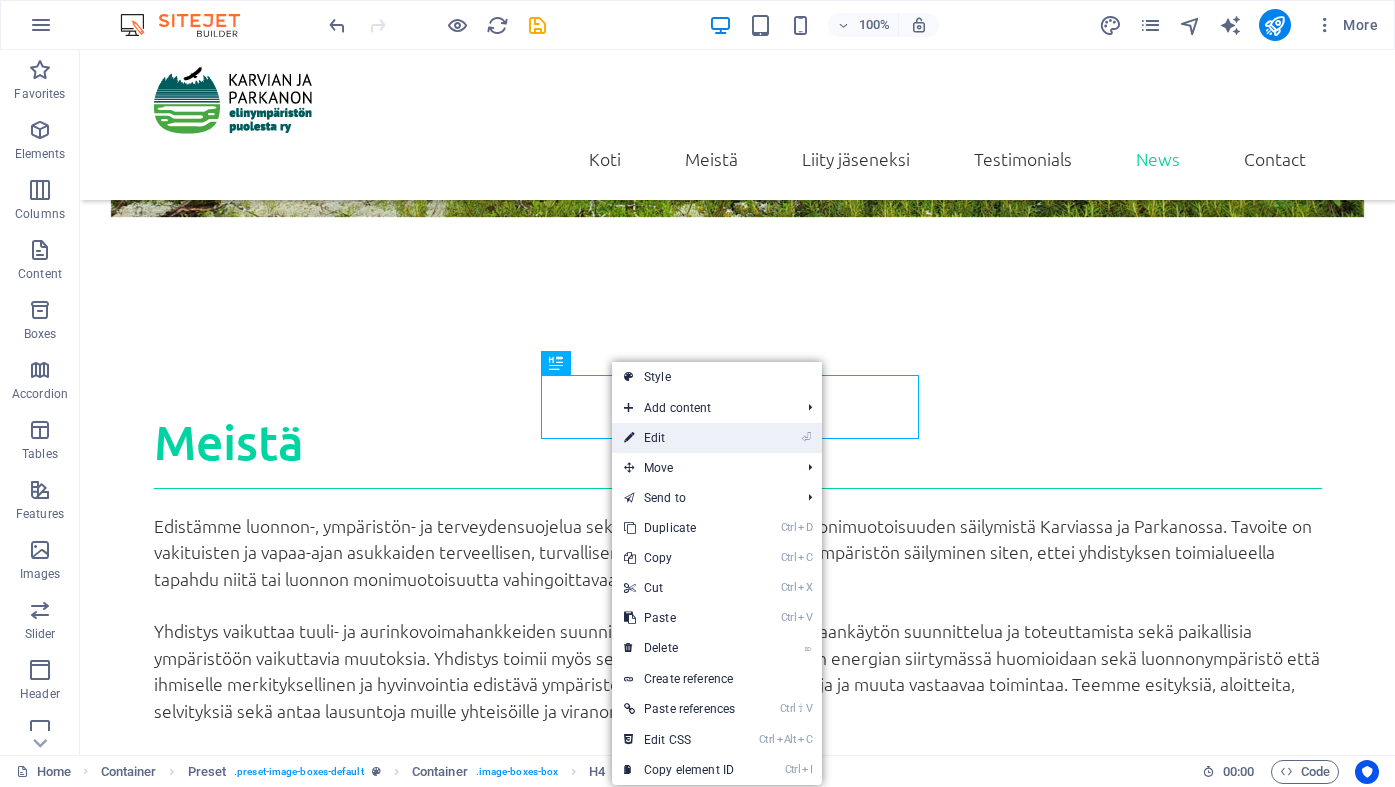 drag, startPoint x: 275, startPoint y: 405, endPoint x: 690, endPoint y: 436, distance: 416.15622 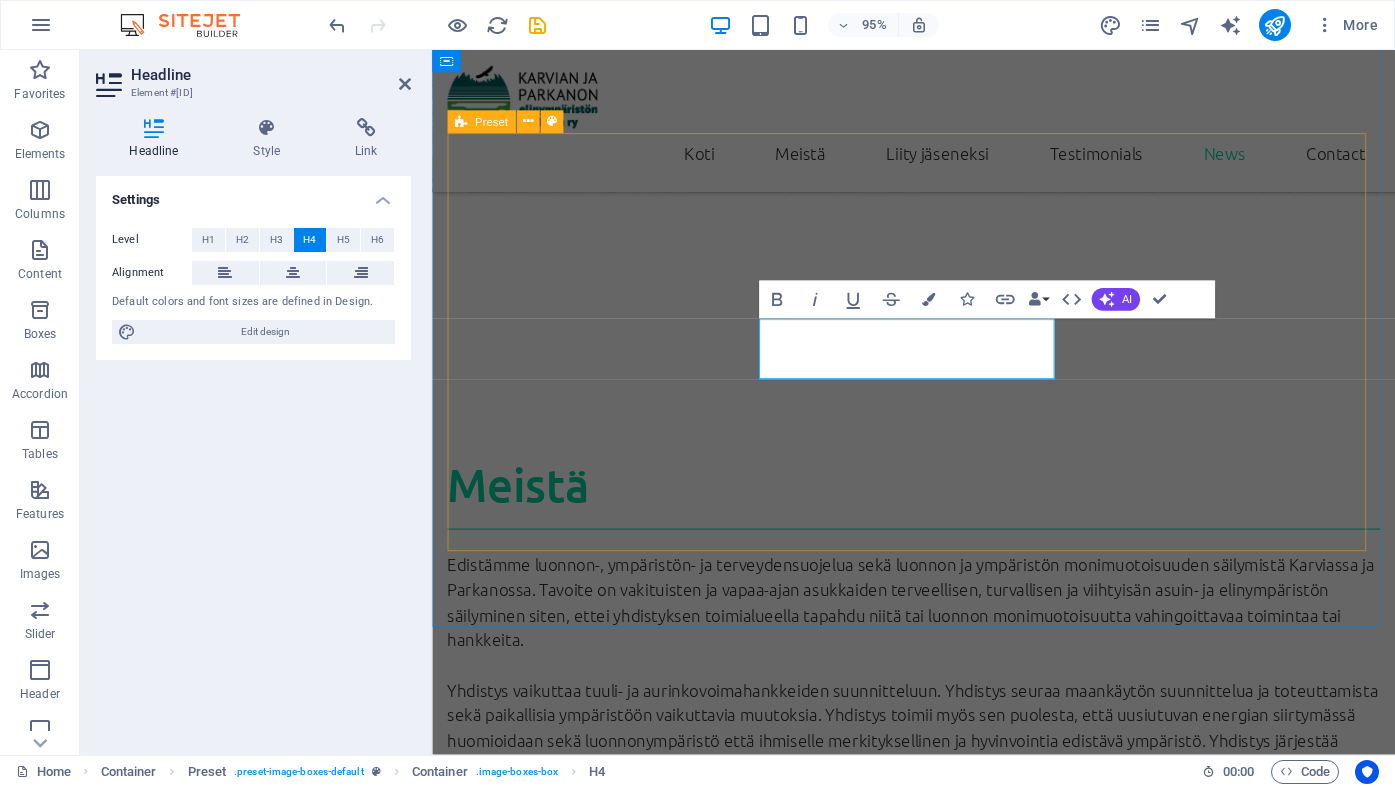 scroll, scrollTop: 1695, scrollLeft: 0, axis: vertical 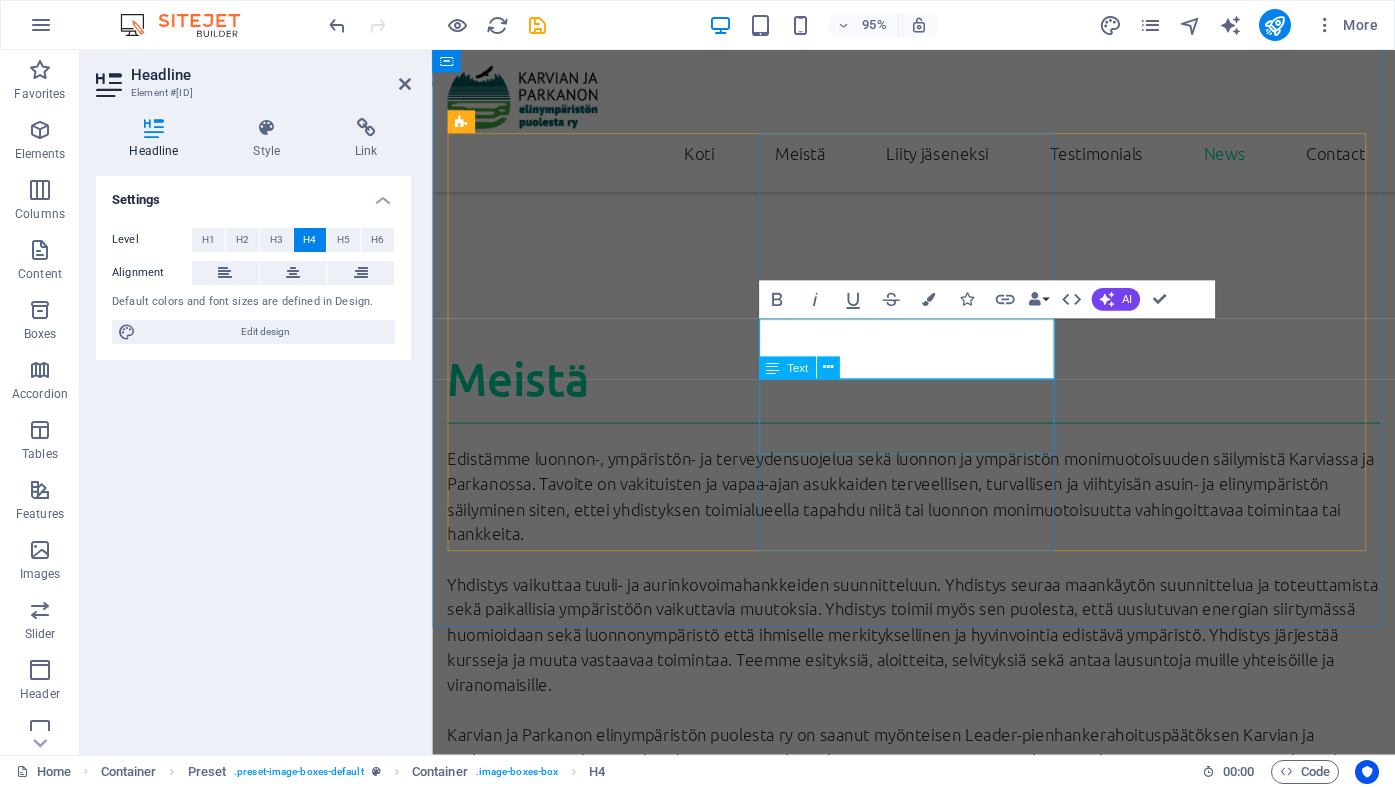 type 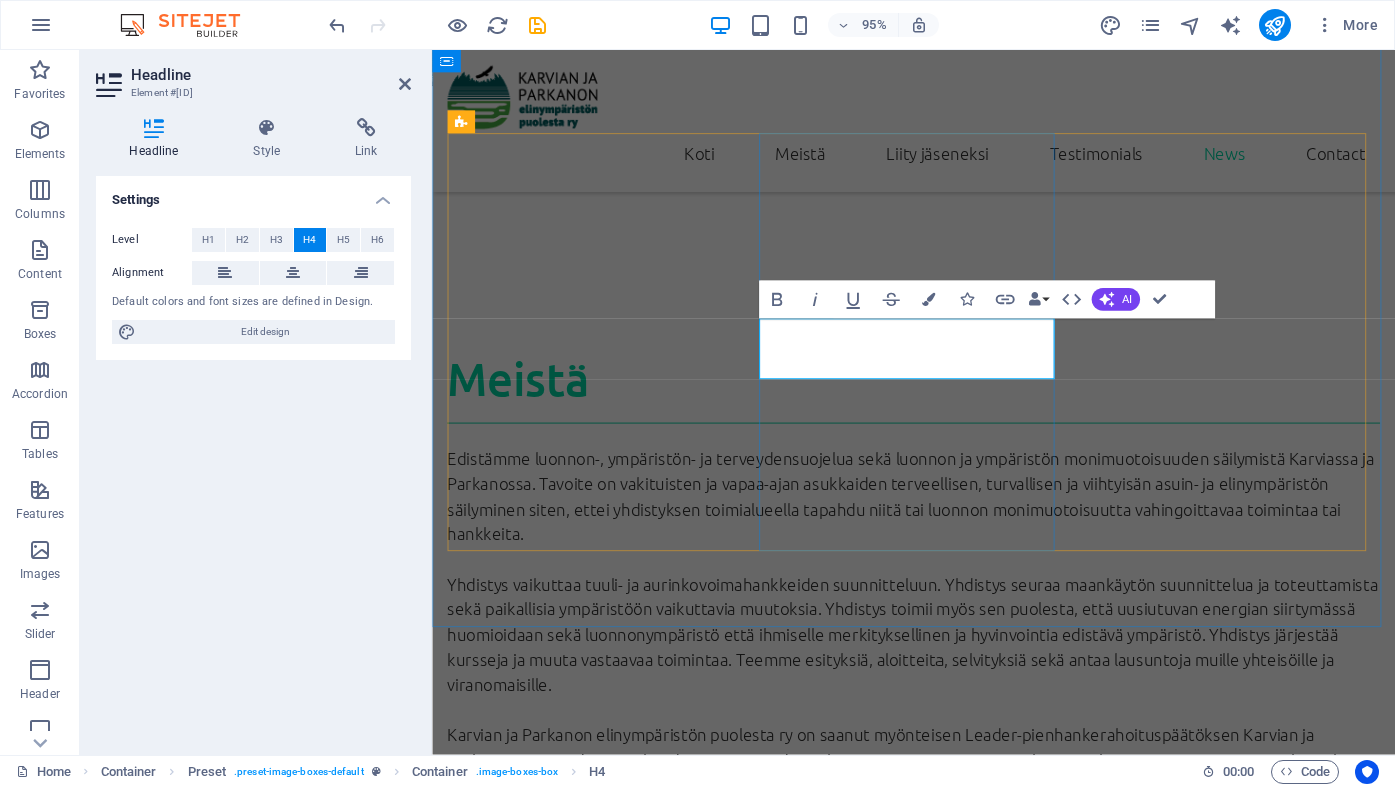 click on "mAA" at bounding box center (939, 2686) 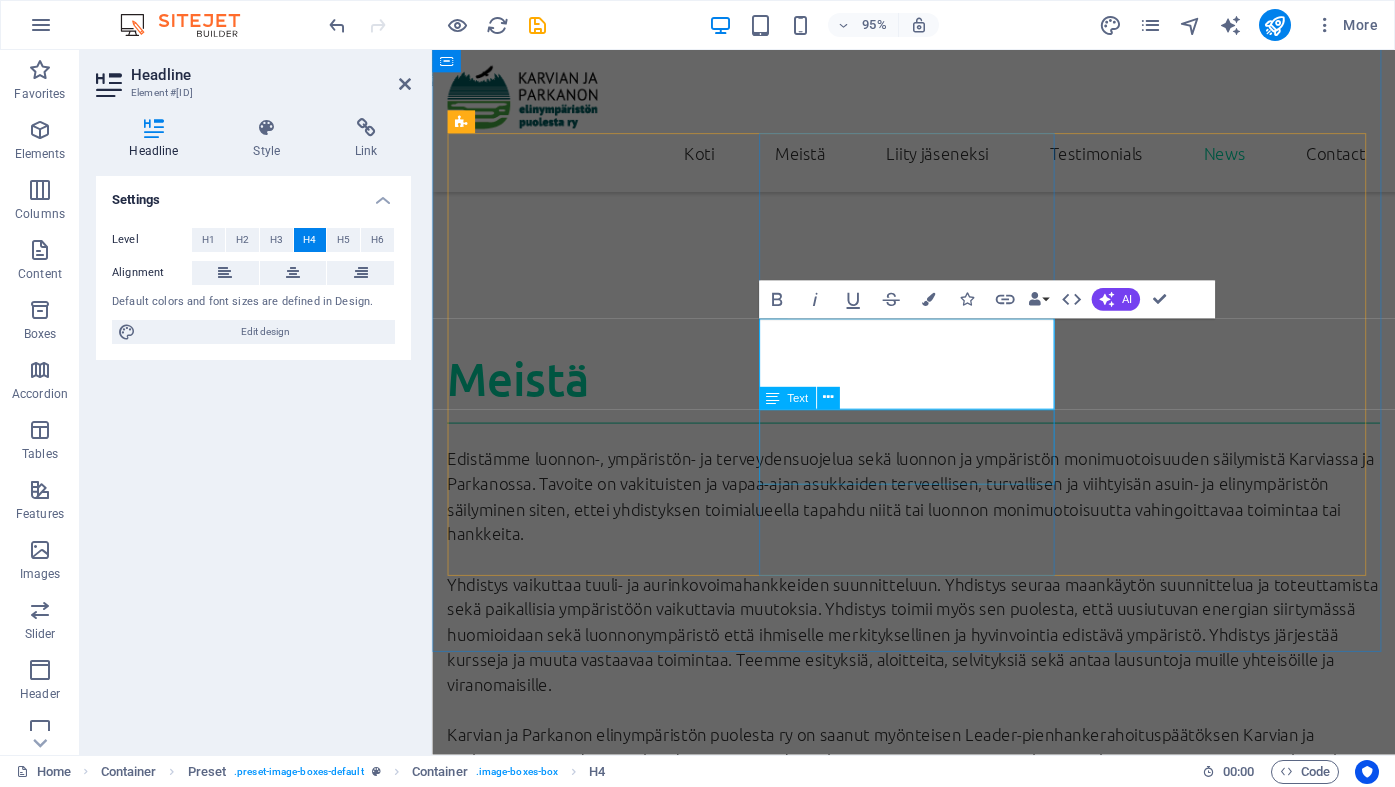 click on "Lorem ipsum dolor sit amet, consectetur adipisicing elit. Veritatis, dolorem!" at bounding box center [939, 2731] 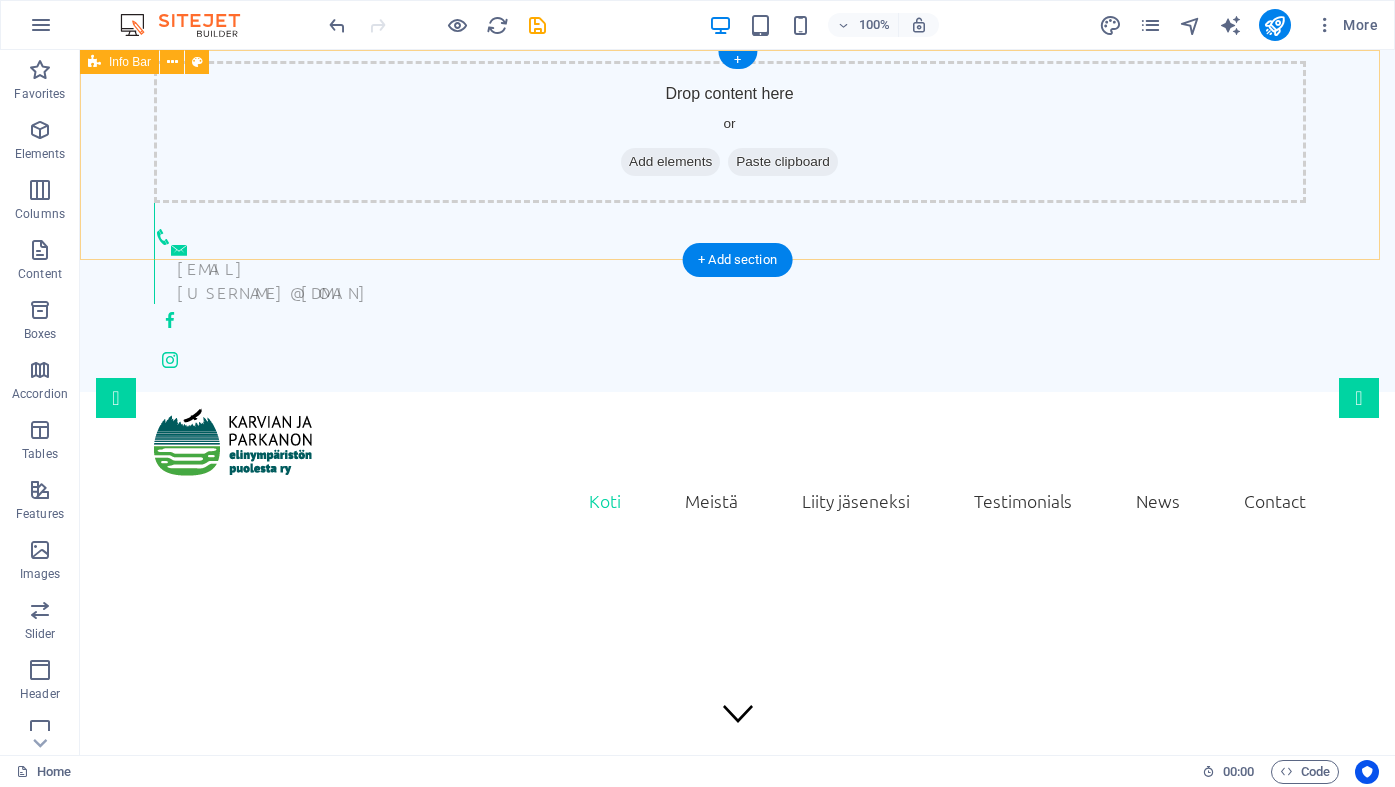 scroll, scrollTop: 0, scrollLeft: 0, axis: both 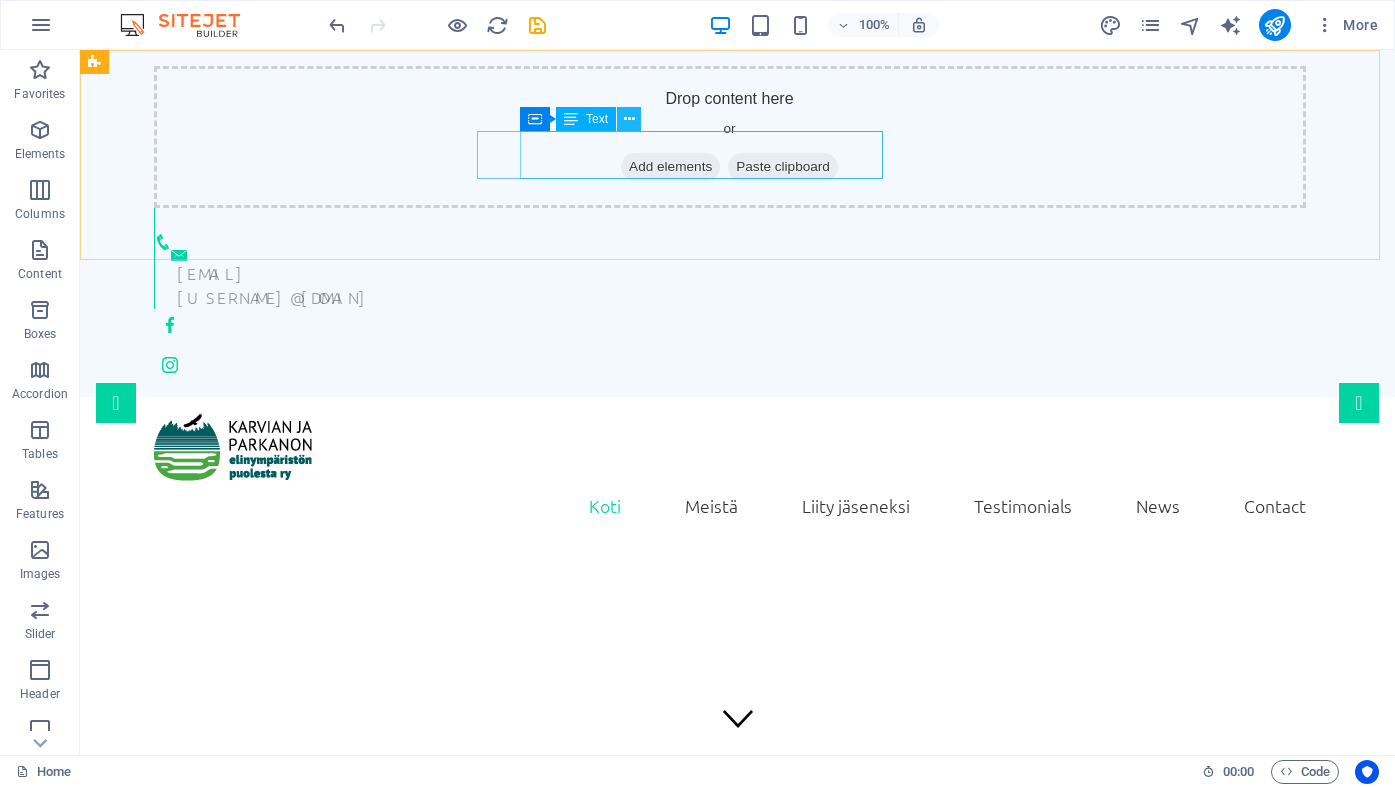 click at bounding box center (629, 119) 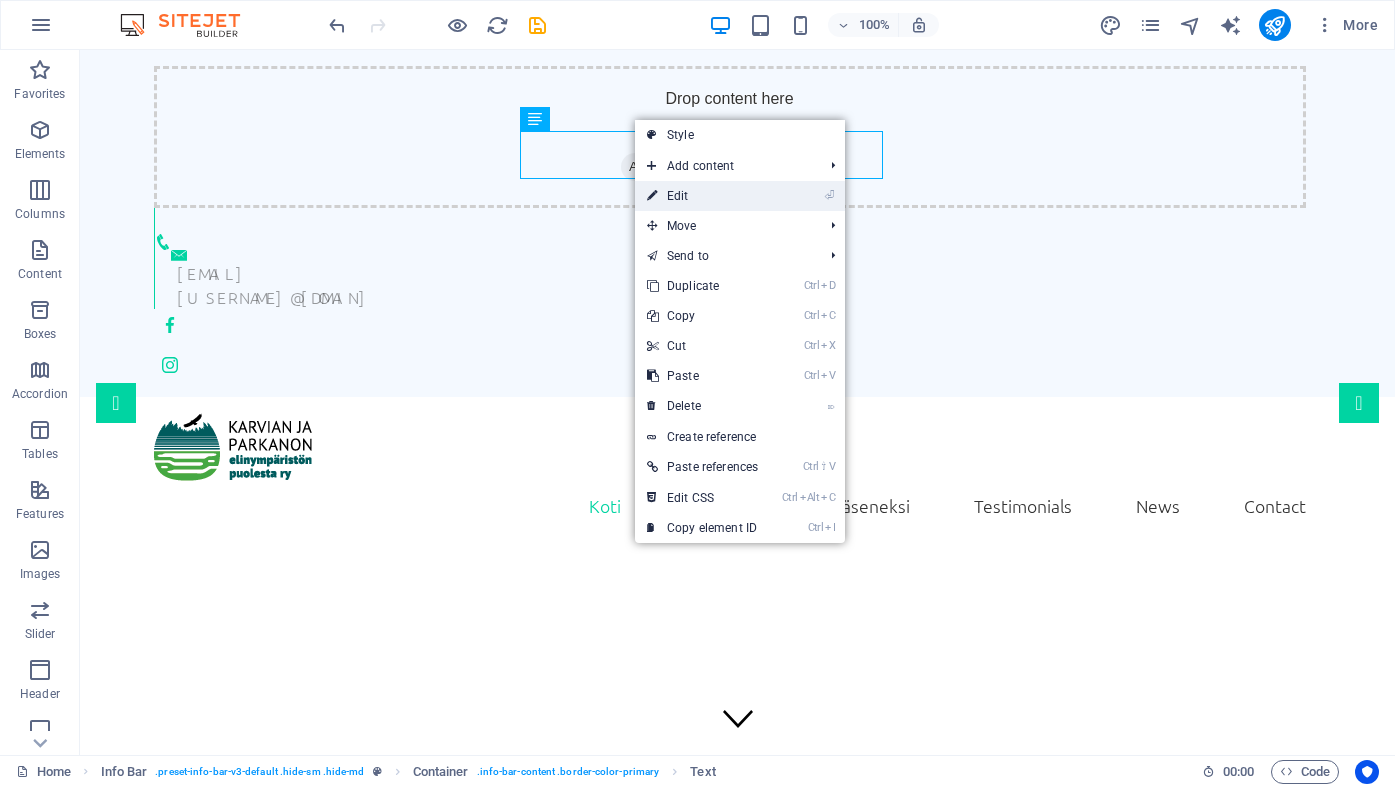 click on "⏎  Edit" at bounding box center (702, 196) 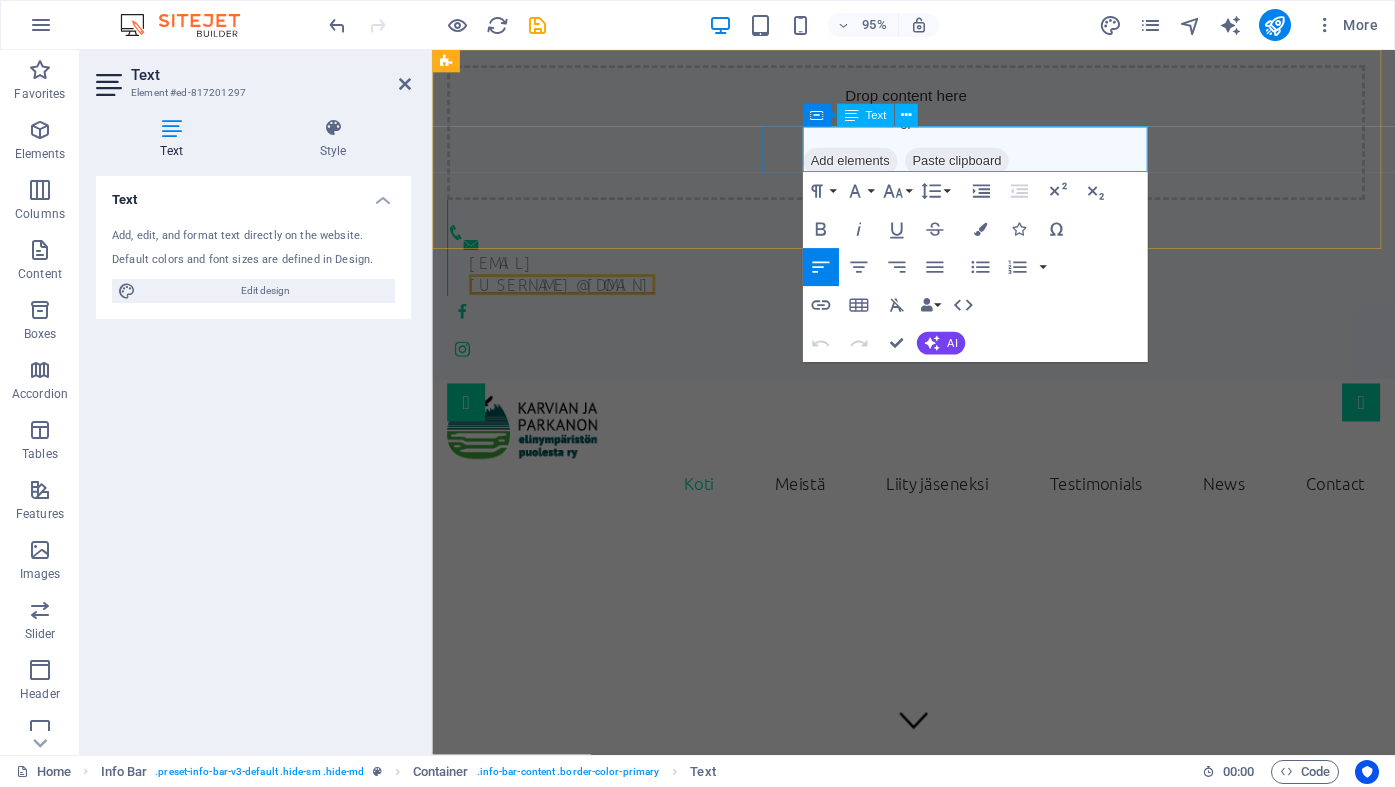 click on "[USERNAME]@[DOMAIN]" at bounding box center (569, 297) 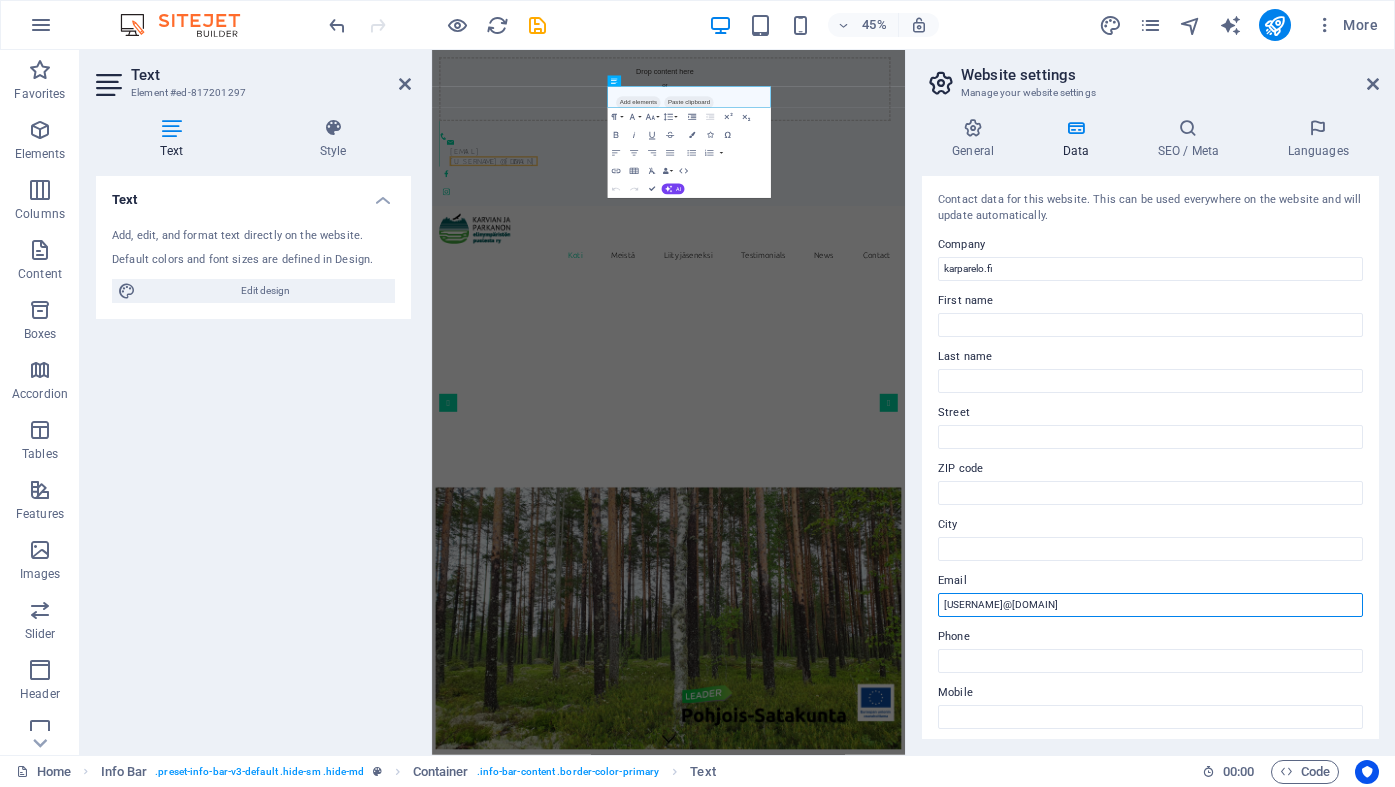 drag, startPoint x: 1194, startPoint y: 601, endPoint x: 906, endPoint y: 569, distance: 289.77234 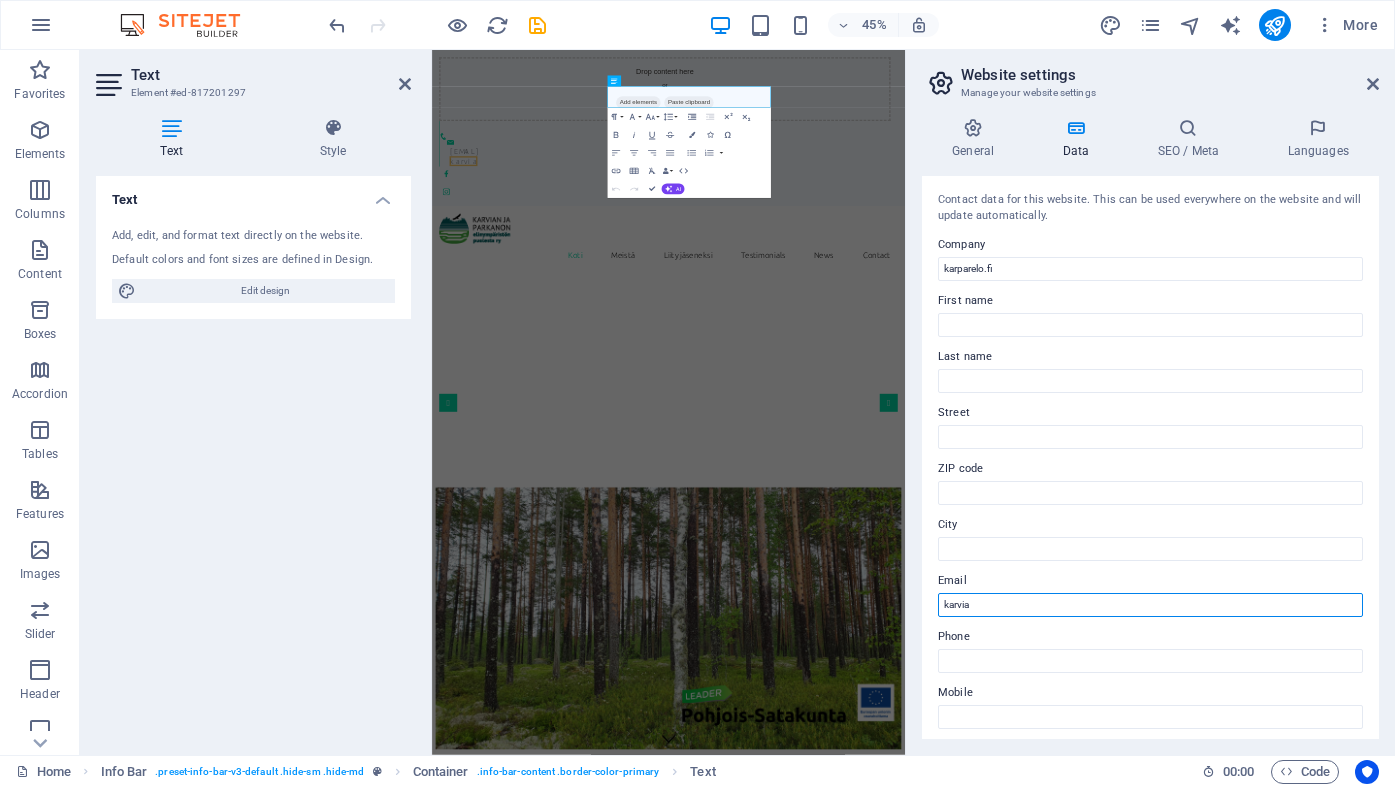type on "[EMAIL]" 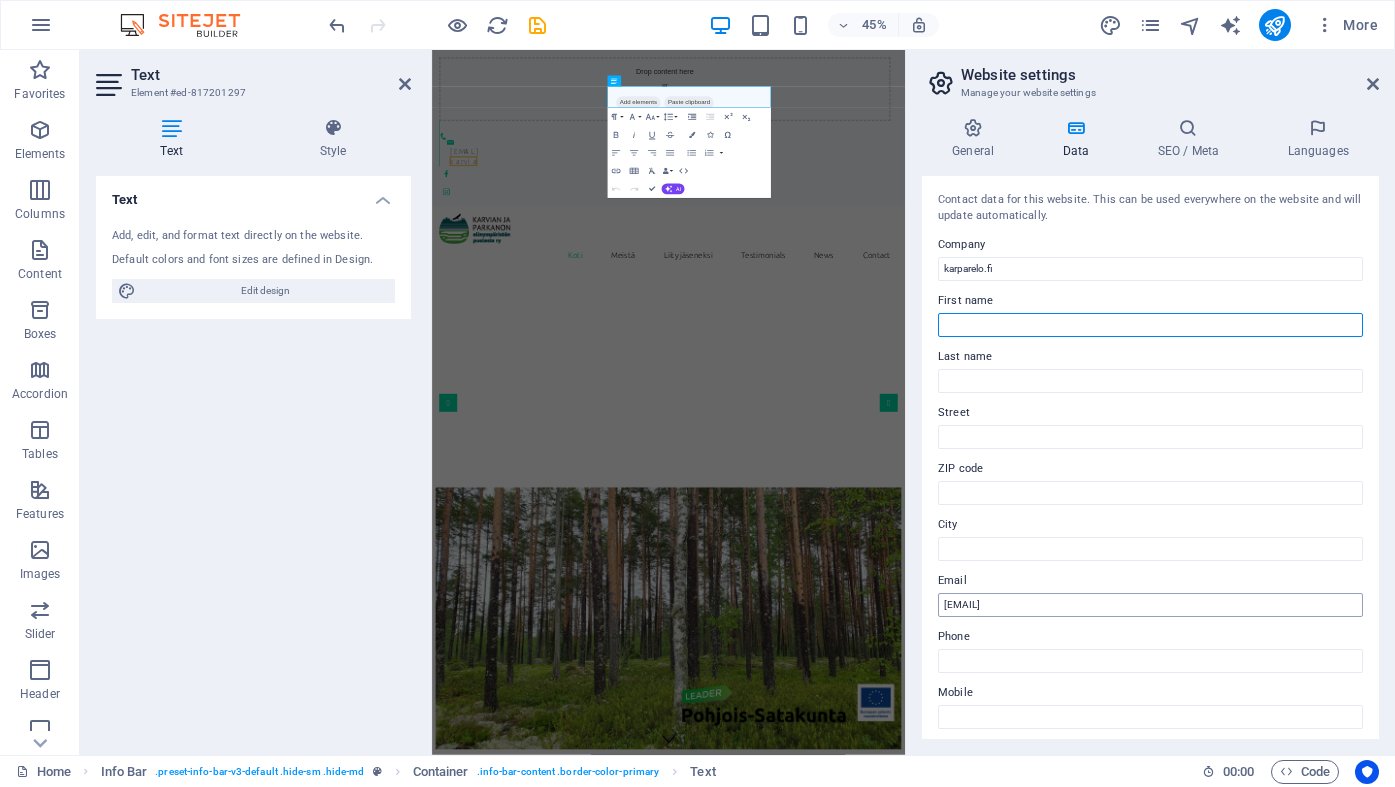 type on "[FIRST]" 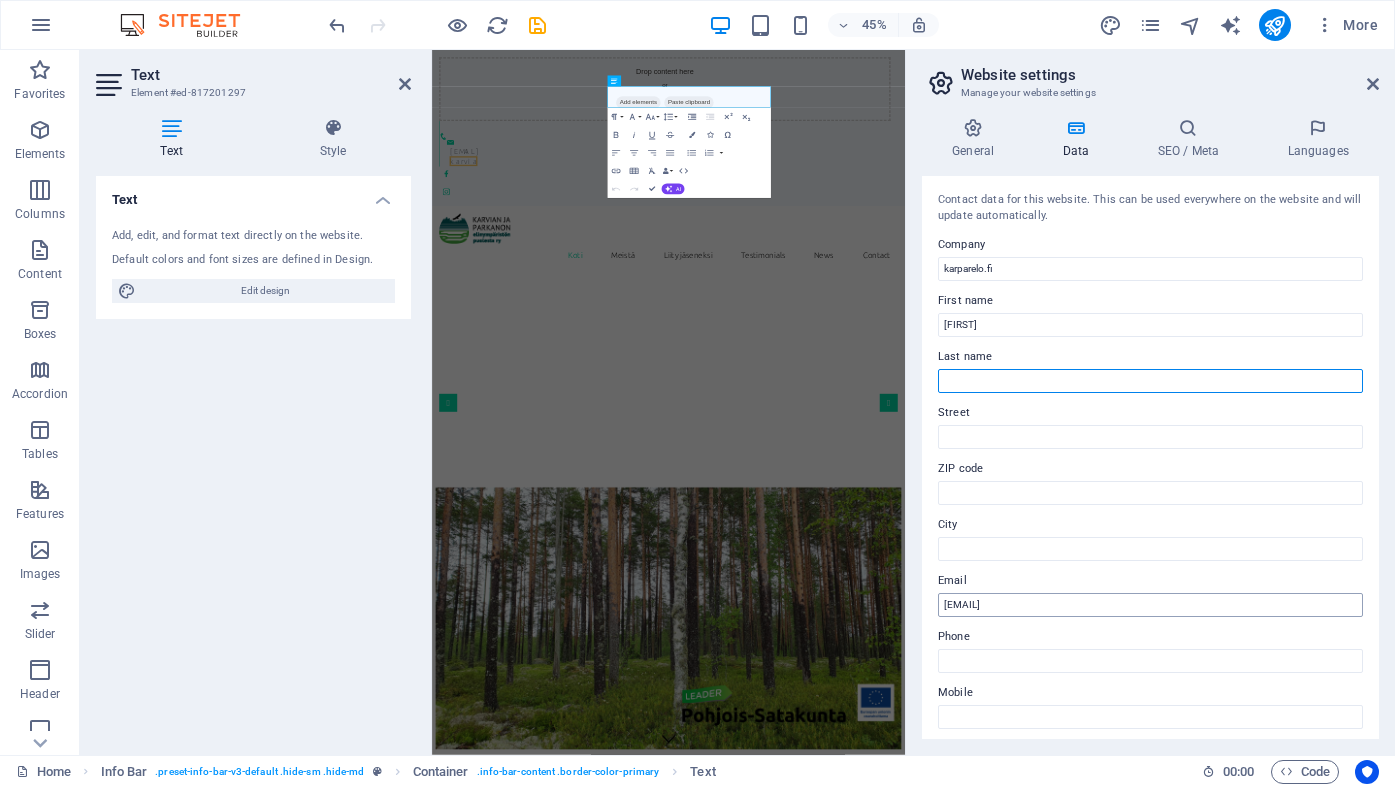 type on "Kaunisharju" 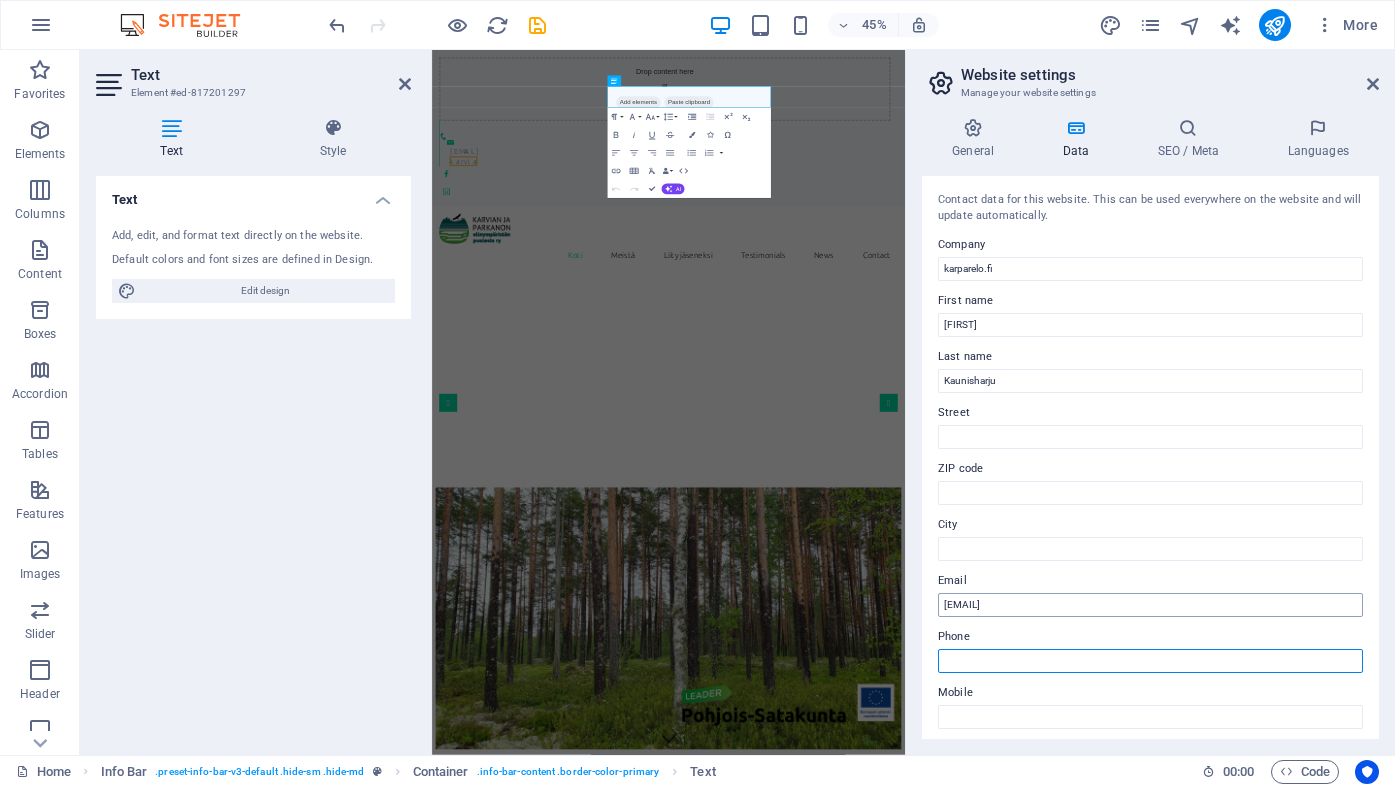type on "+[PHONE]" 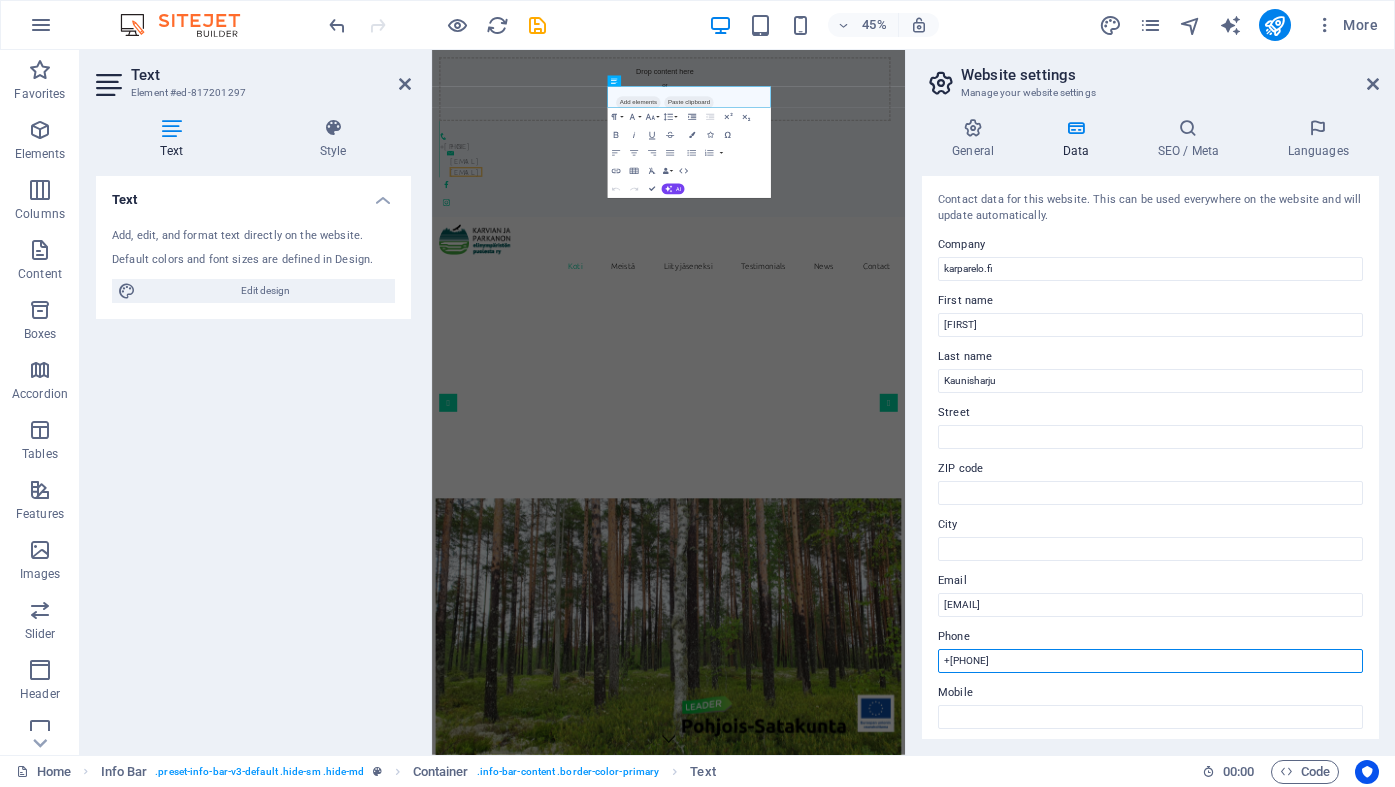 click on "+[PHONE]" at bounding box center (1150, 661) 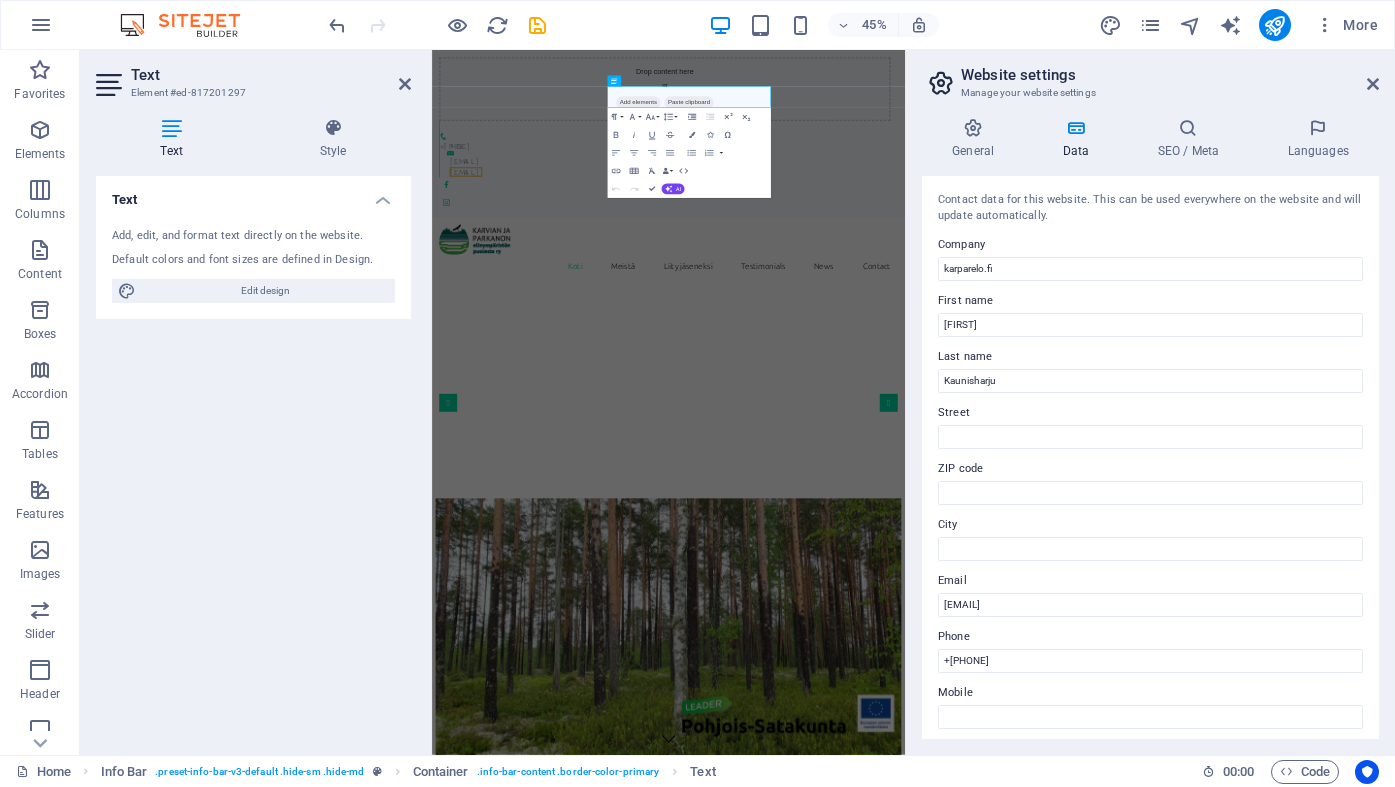click on "Mobile" at bounding box center (1150, 693) 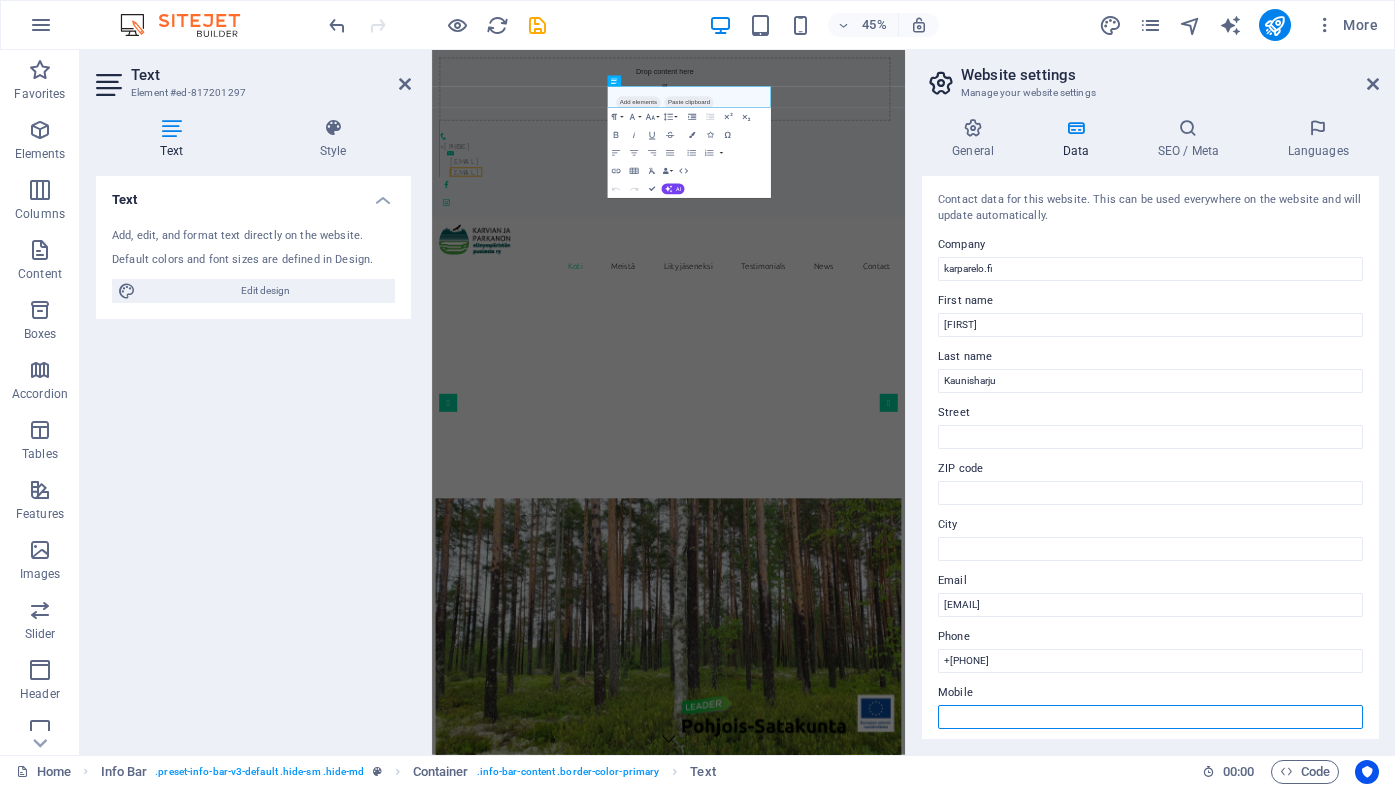 click on "Mobile" at bounding box center [1150, 717] 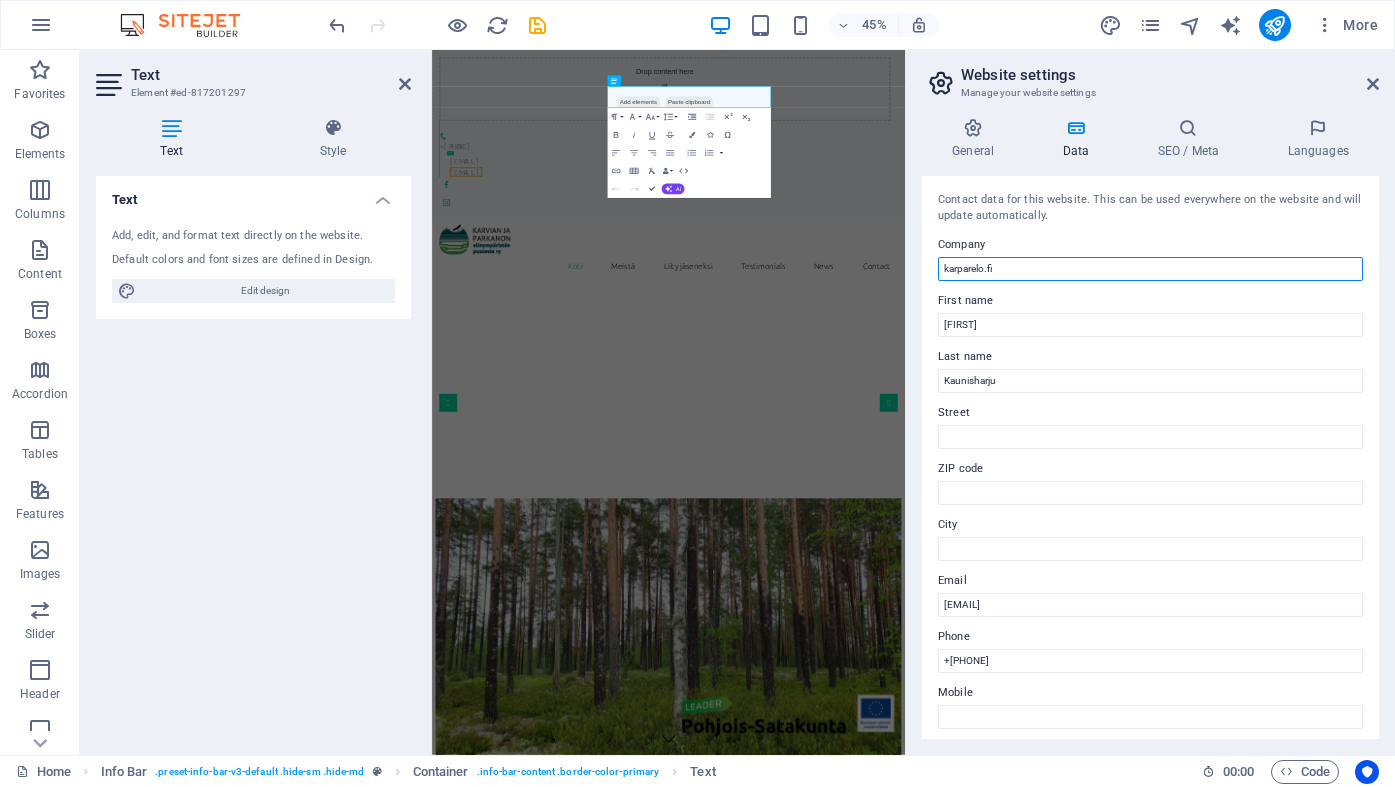 drag, startPoint x: 1007, startPoint y: 264, endPoint x: 929, endPoint y: 250, distance: 79.24645 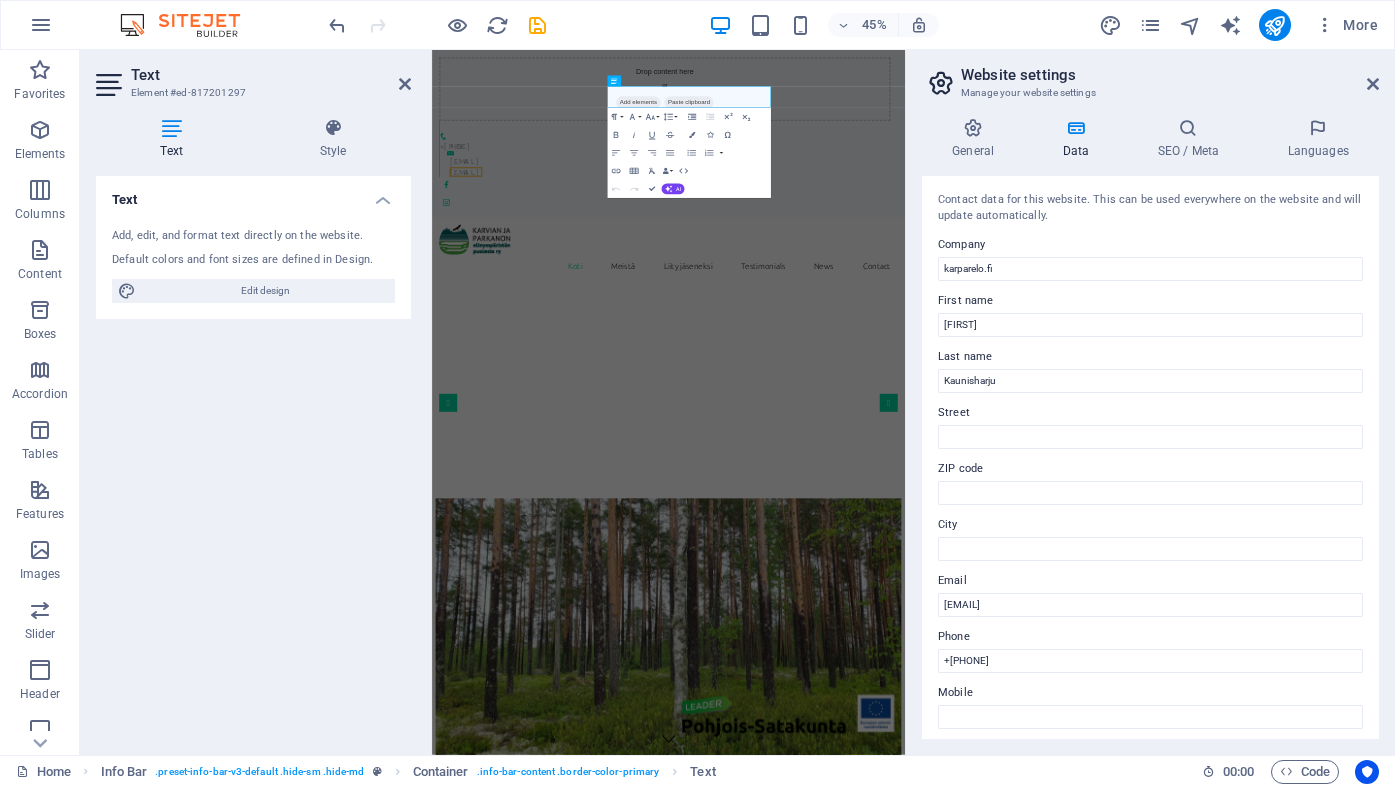 click on "Company" at bounding box center (1150, 245) 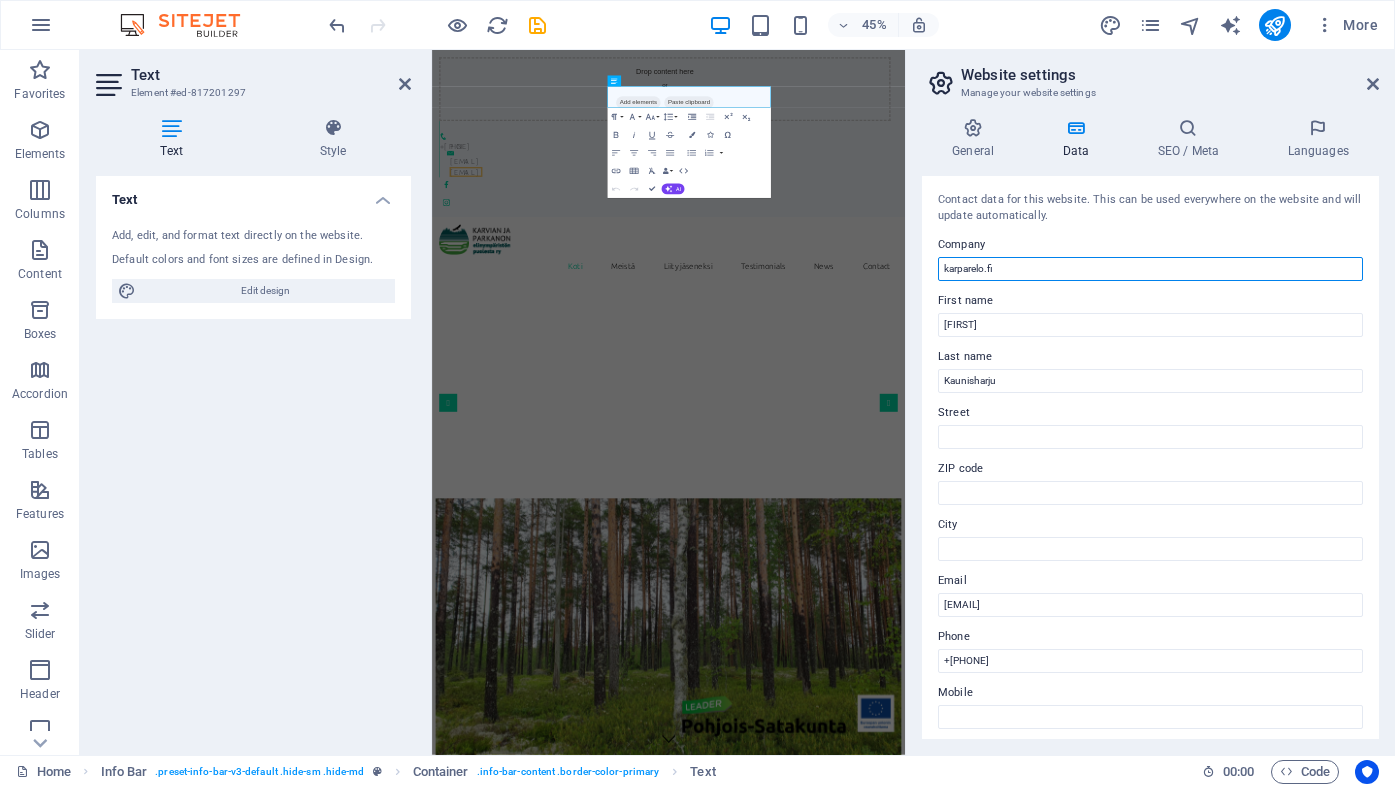 click on "karparelo.fi" at bounding box center [1150, 269] 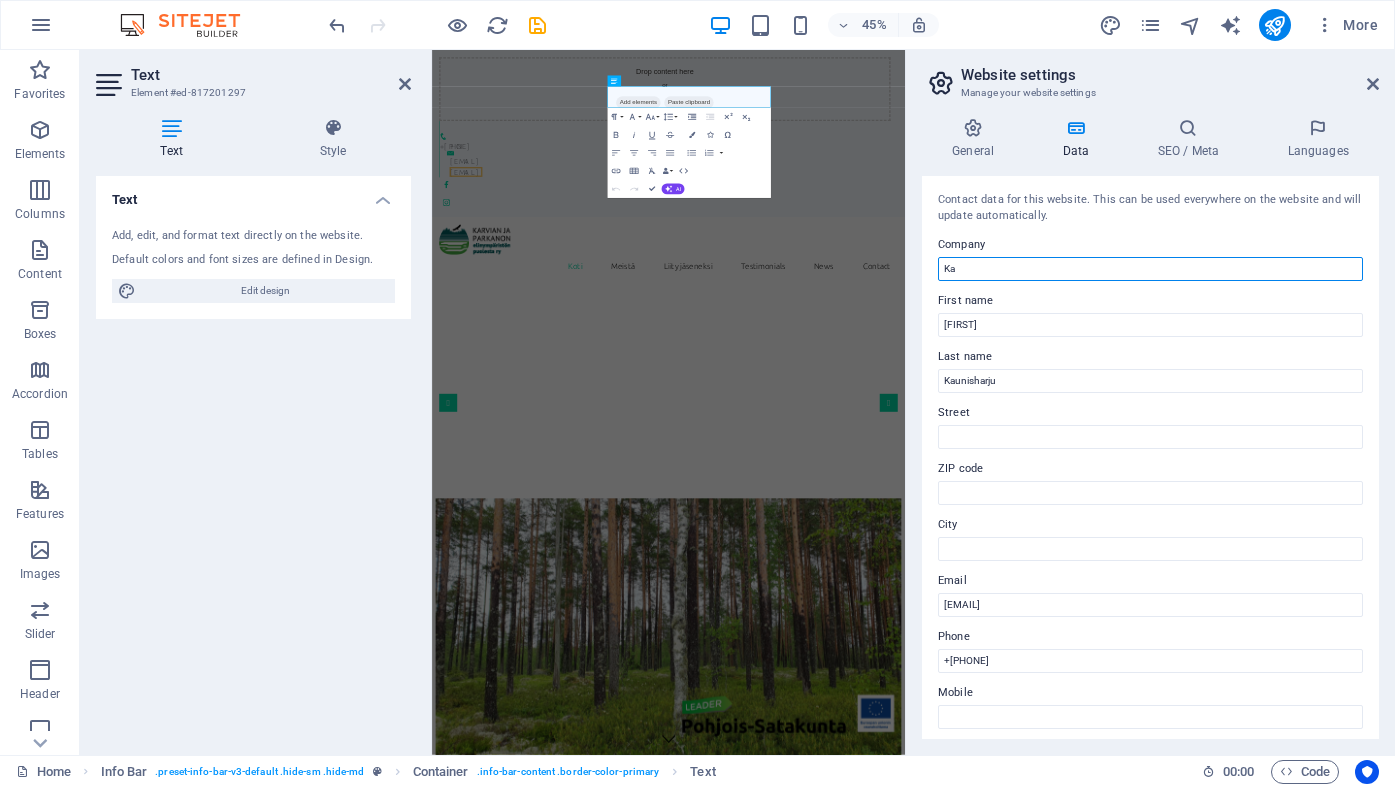 type on "Karvian ja Parkanon elinympäristön puolesta ry" 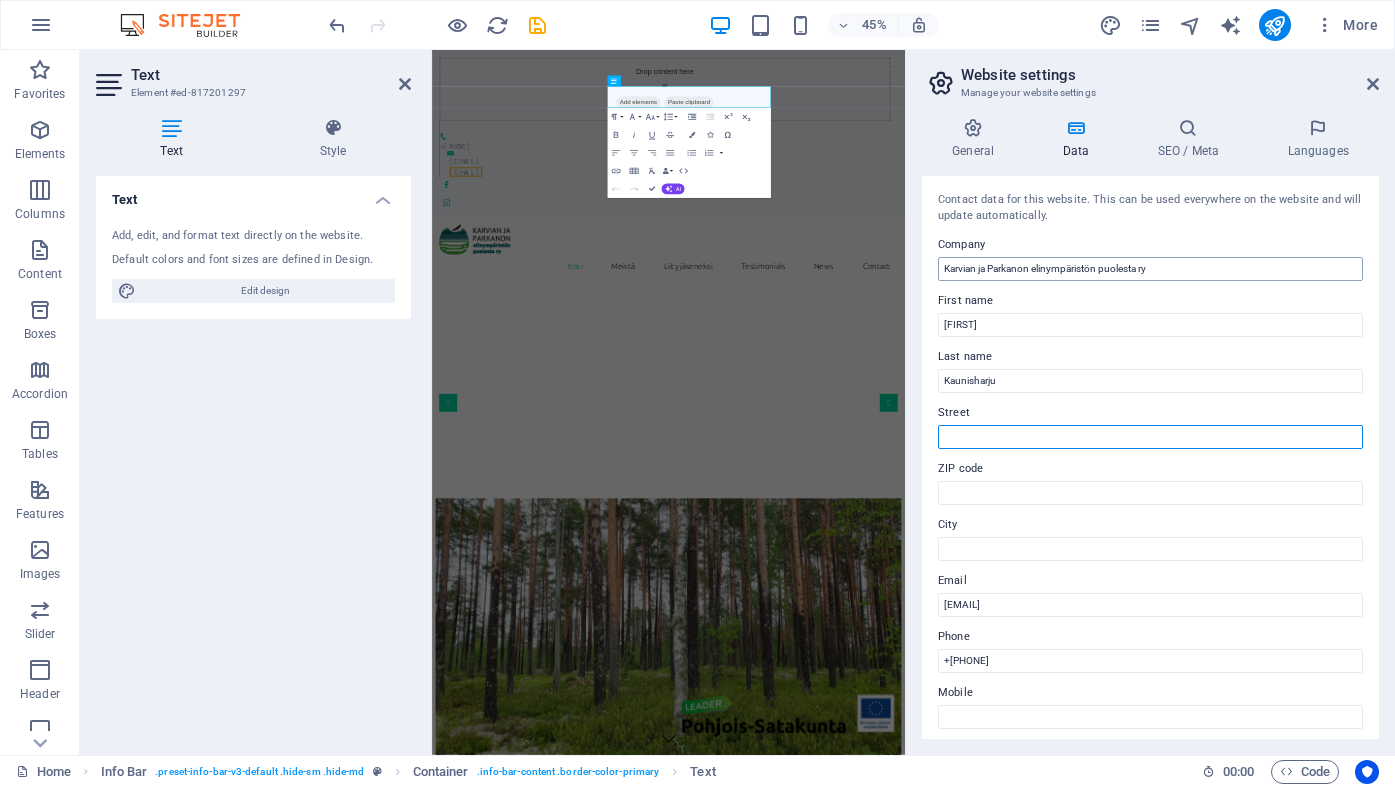 type on "[NUMBER] [STREET] [NUMBER] [LETTER]" 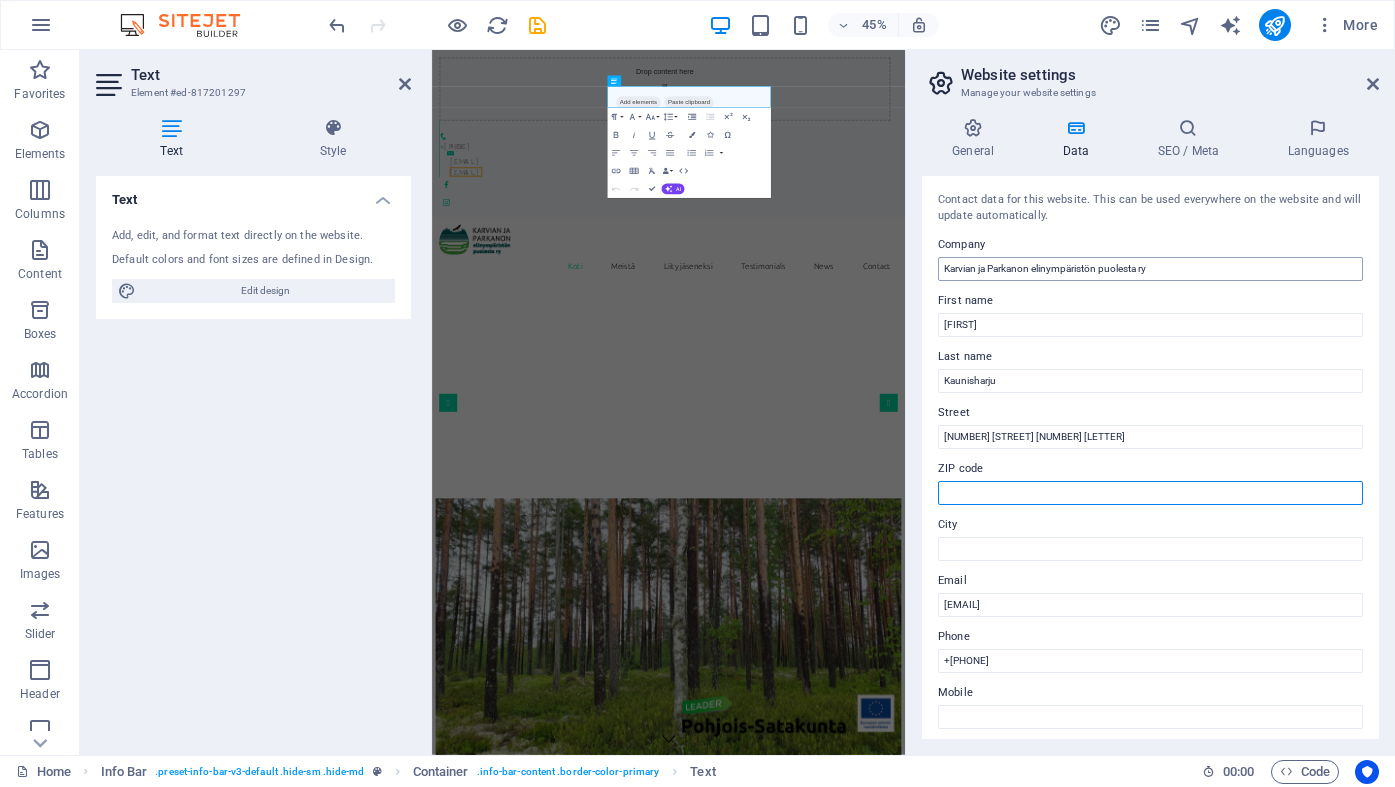 type on "[POSTAL_CODE]" 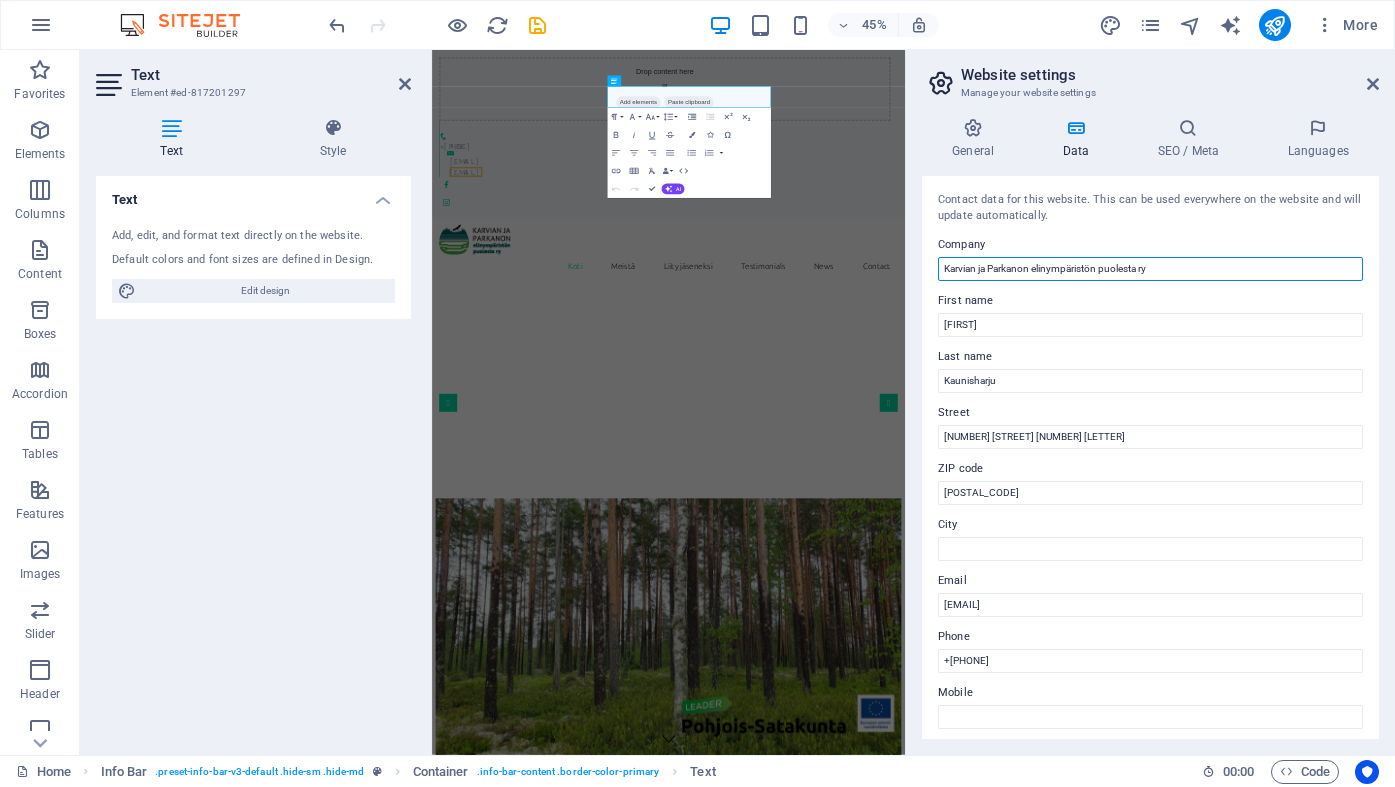 drag, startPoint x: 1153, startPoint y: 269, endPoint x: 906, endPoint y: 252, distance: 247.58434 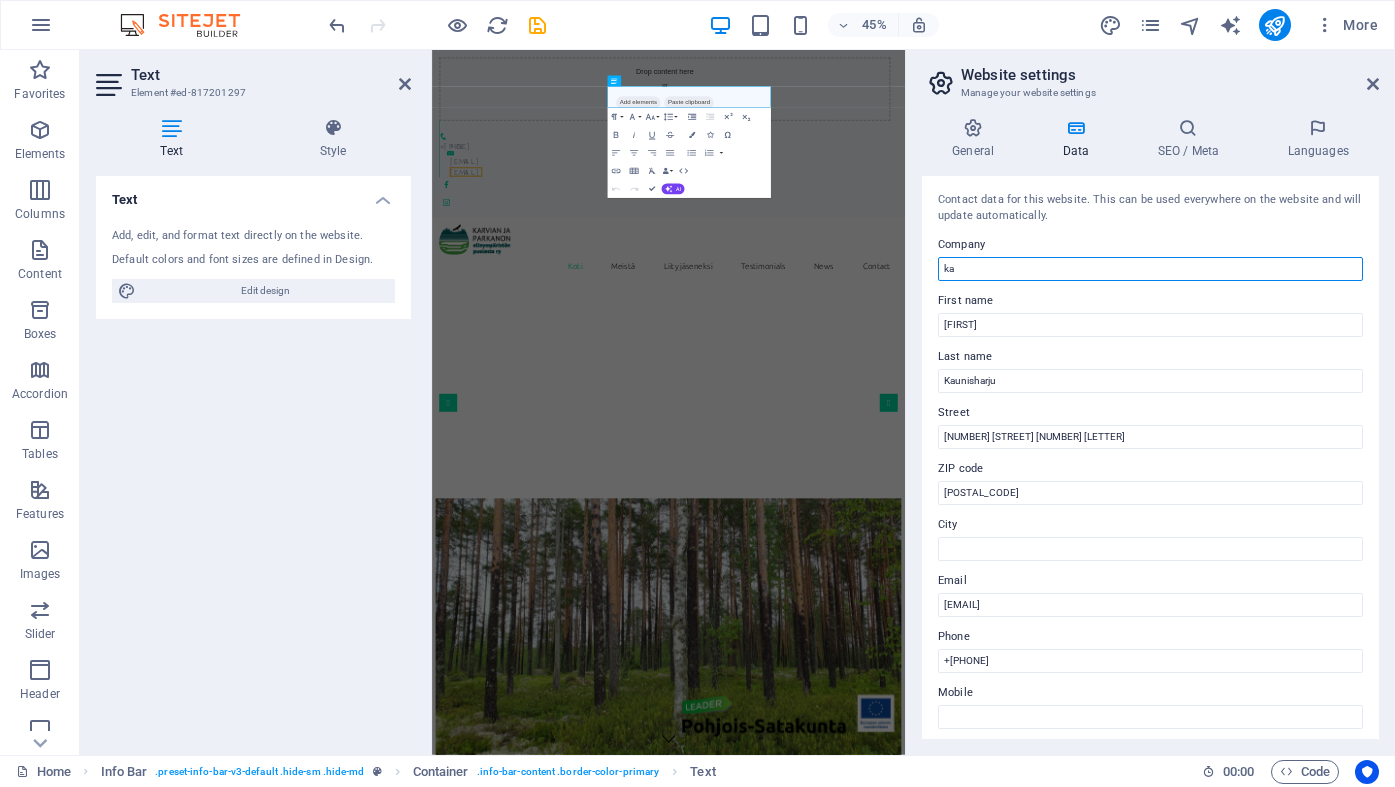 type on "k" 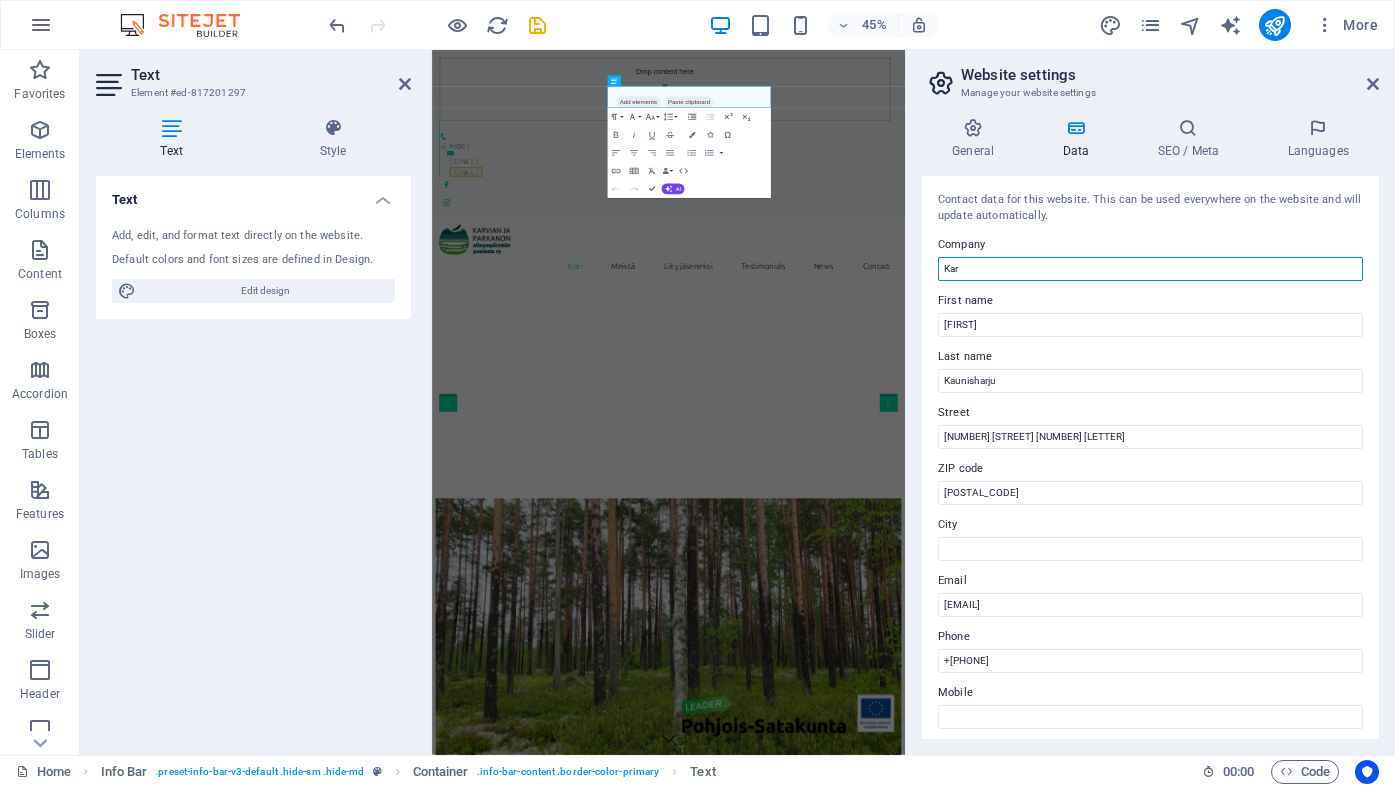 type on "Karvian ja Parkanon elinympäristön puolesta ry" 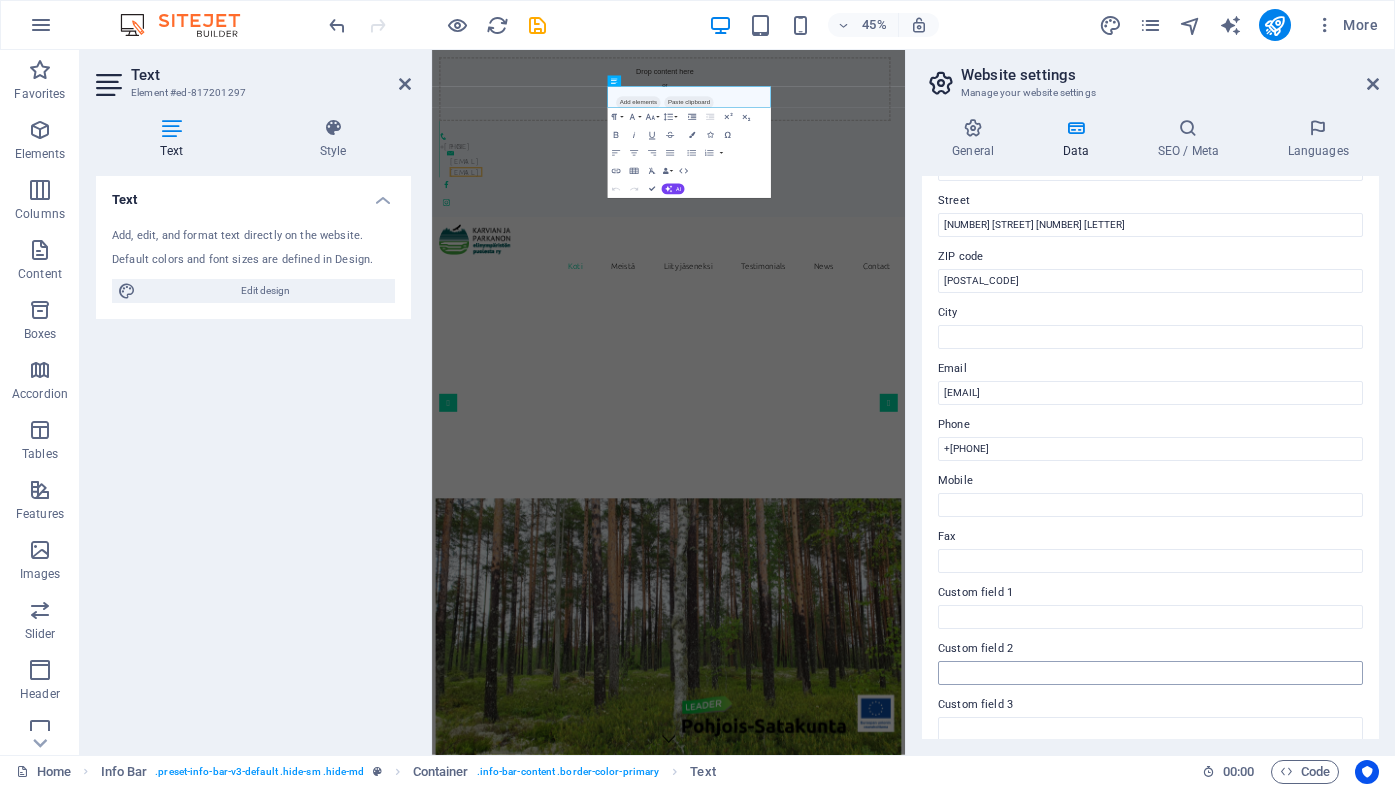 scroll, scrollTop: 98, scrollLeft: 0, axis: vertical 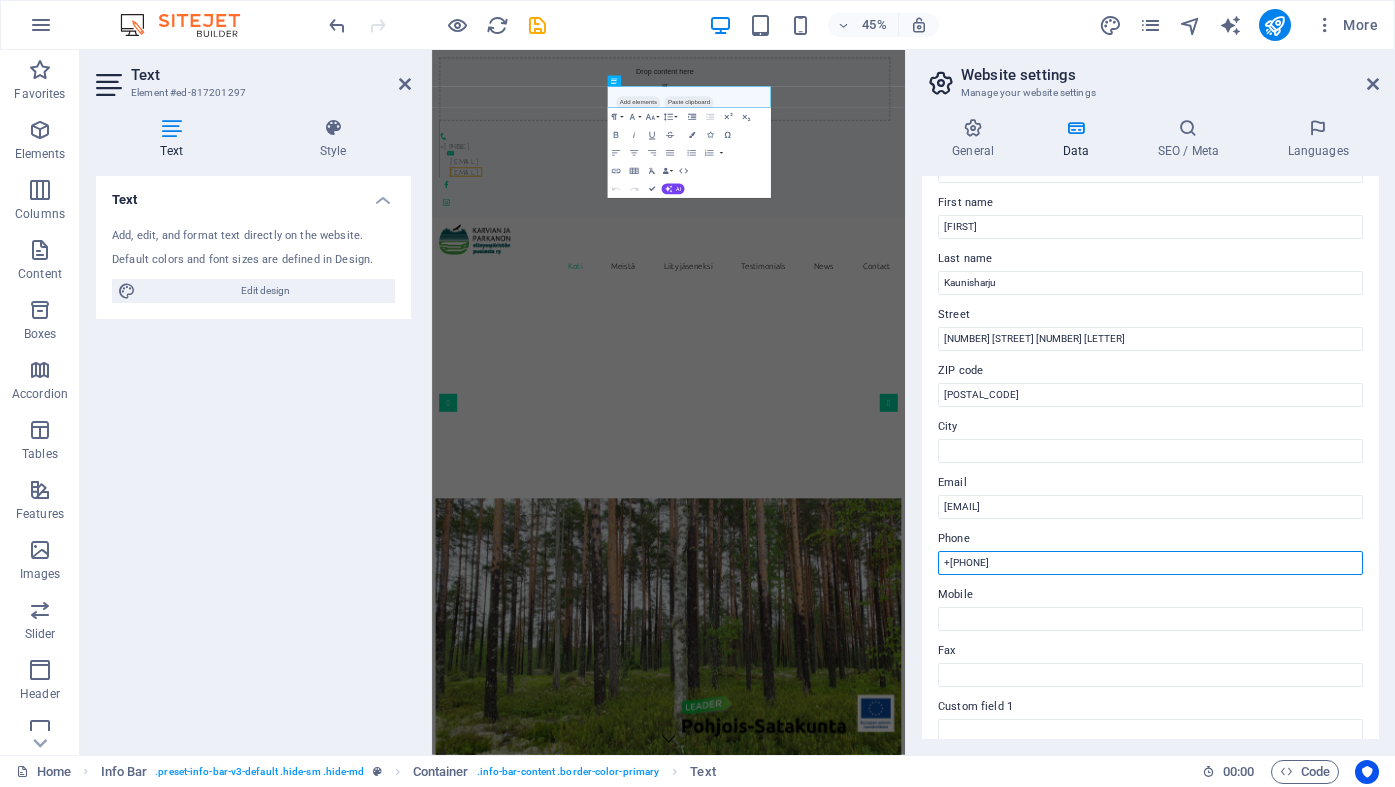 drag, startPoint x: 1011, startPoint y: 560, endPoint x: 905, endPoint y: 557, distance: 106.04244 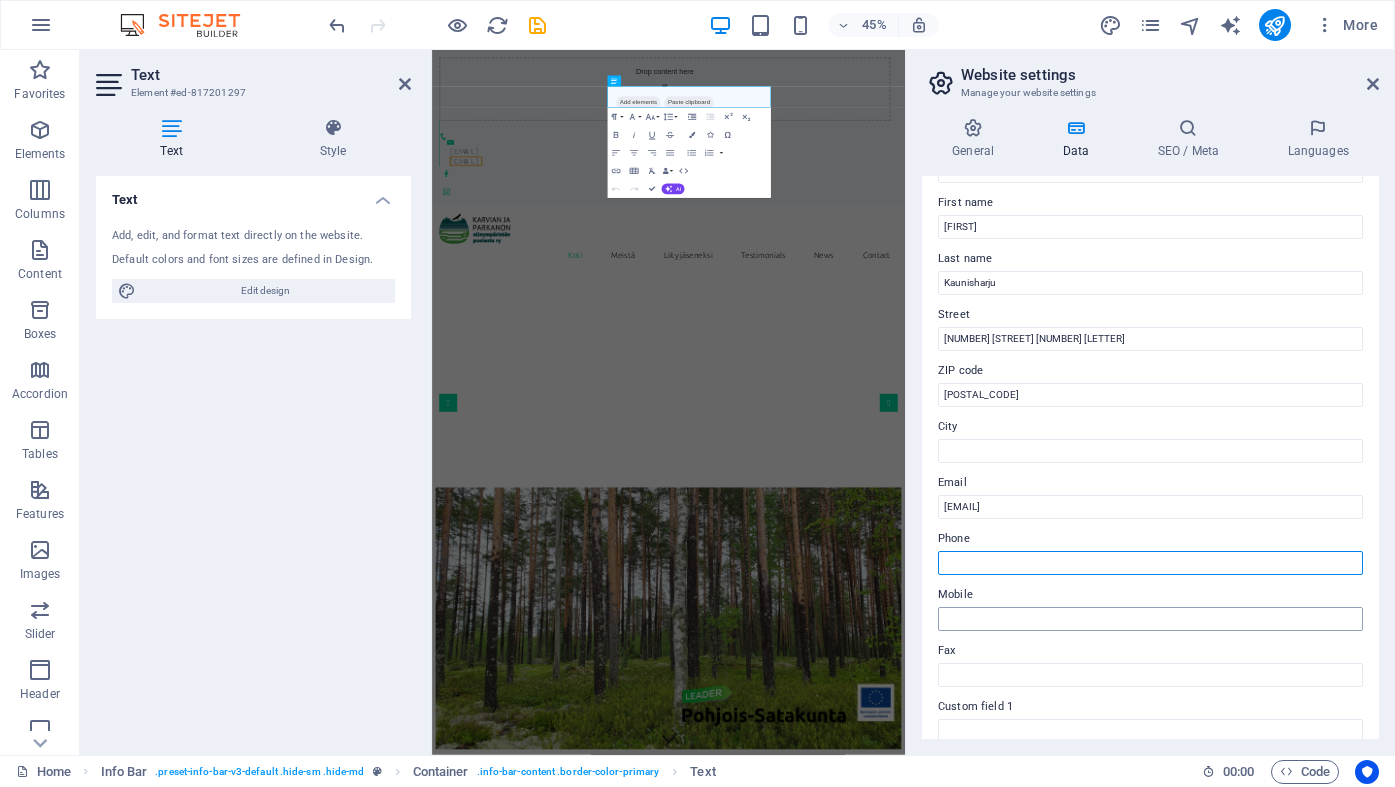 type 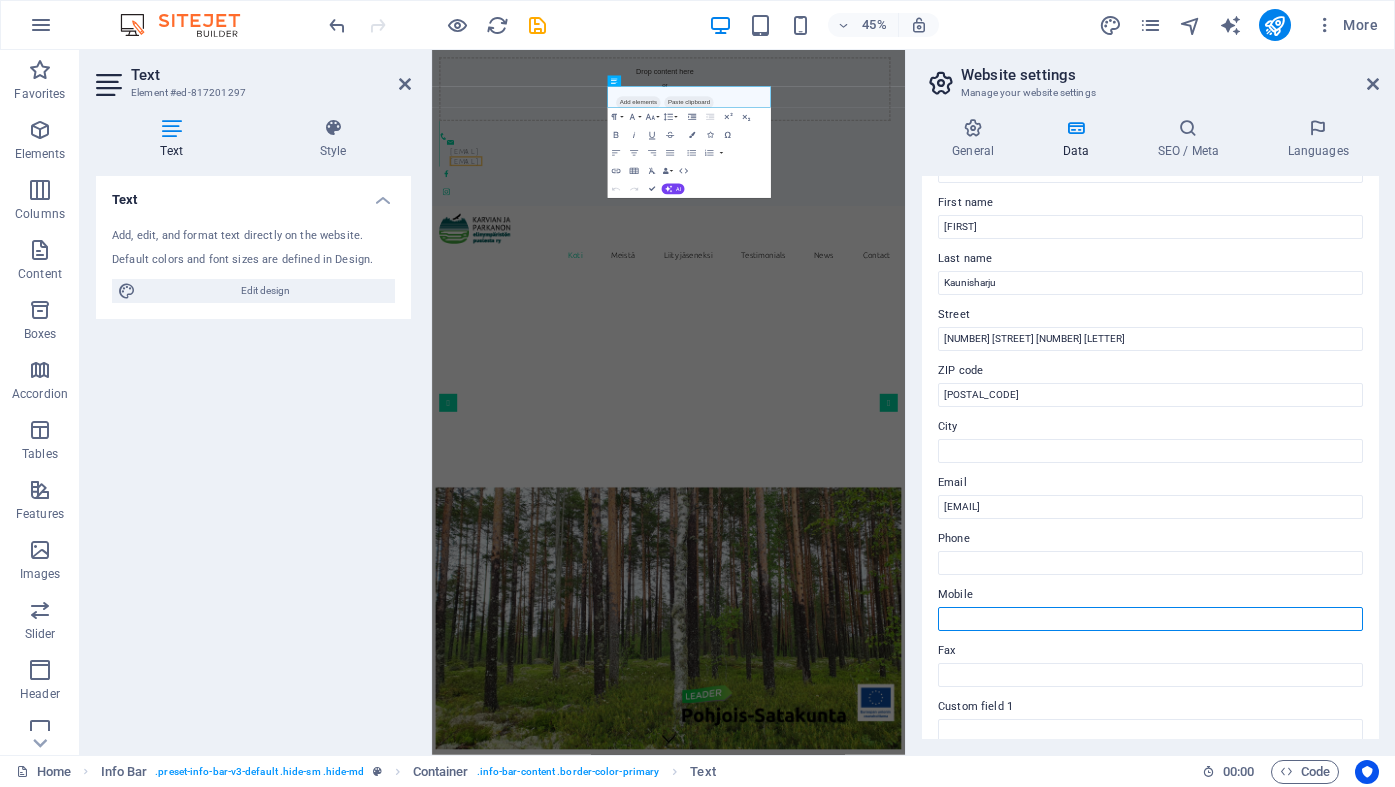 click on "Mobile" at bounding box center [1150, 619] 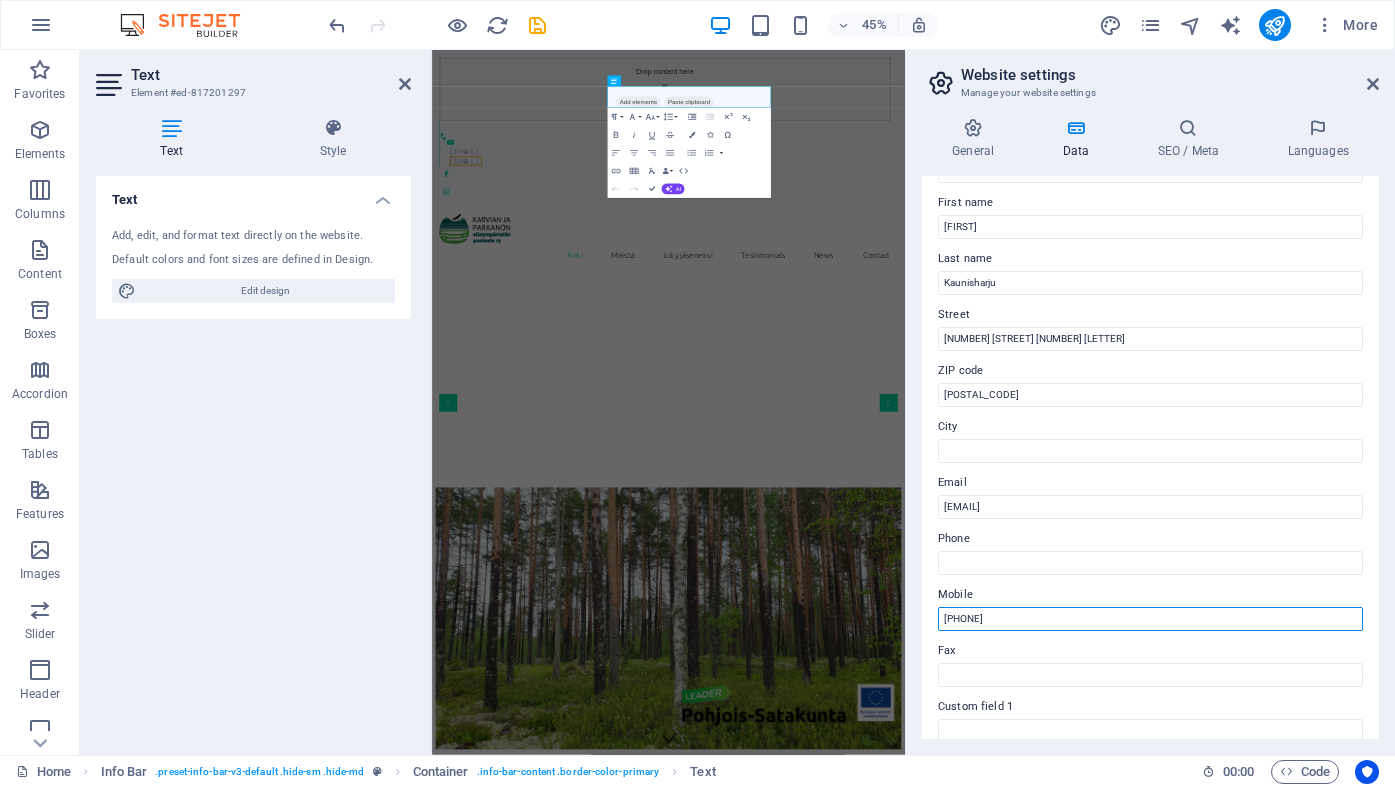 click on "[PHONE]" at bounding box center (1150, 619) 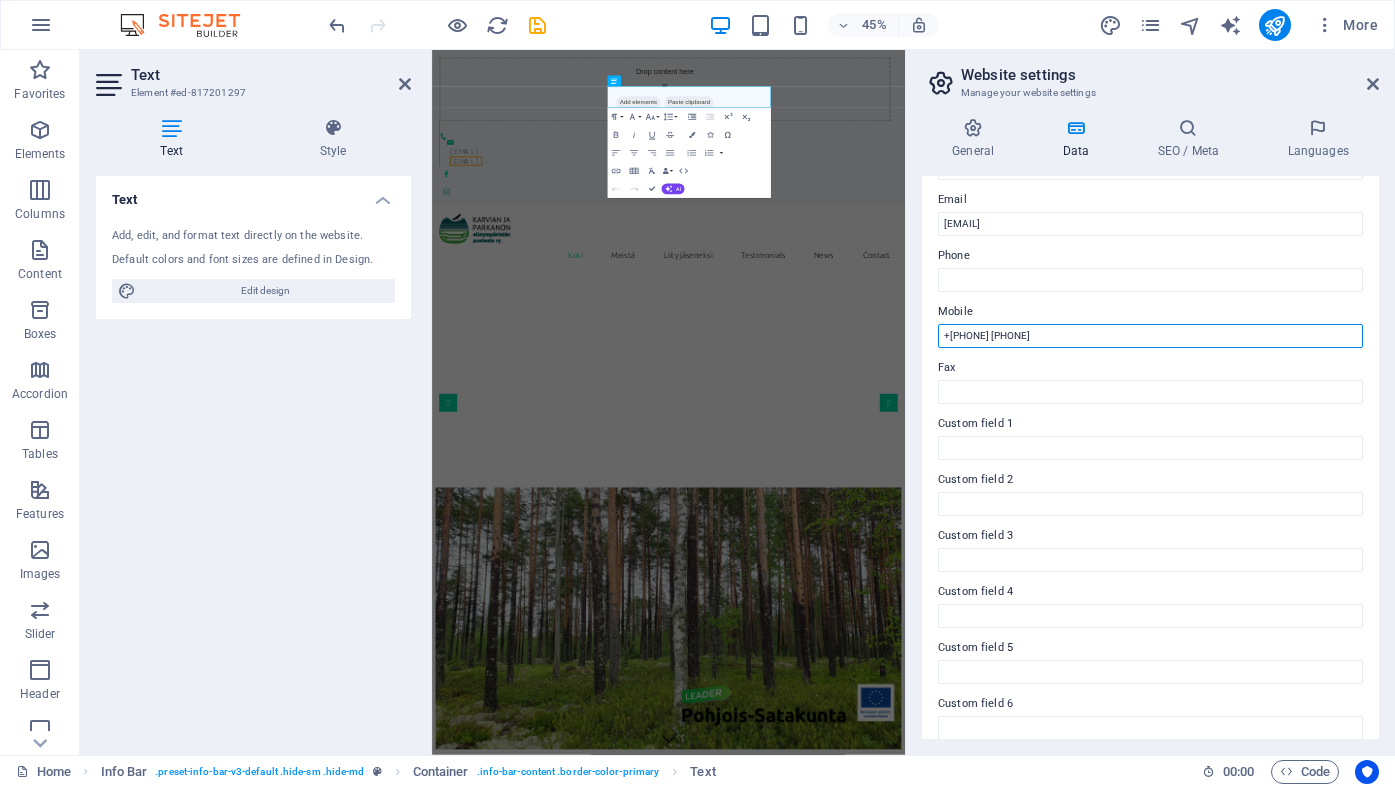 scroll, scrollTop: 398, scrollLeft: 0, axis: vertical 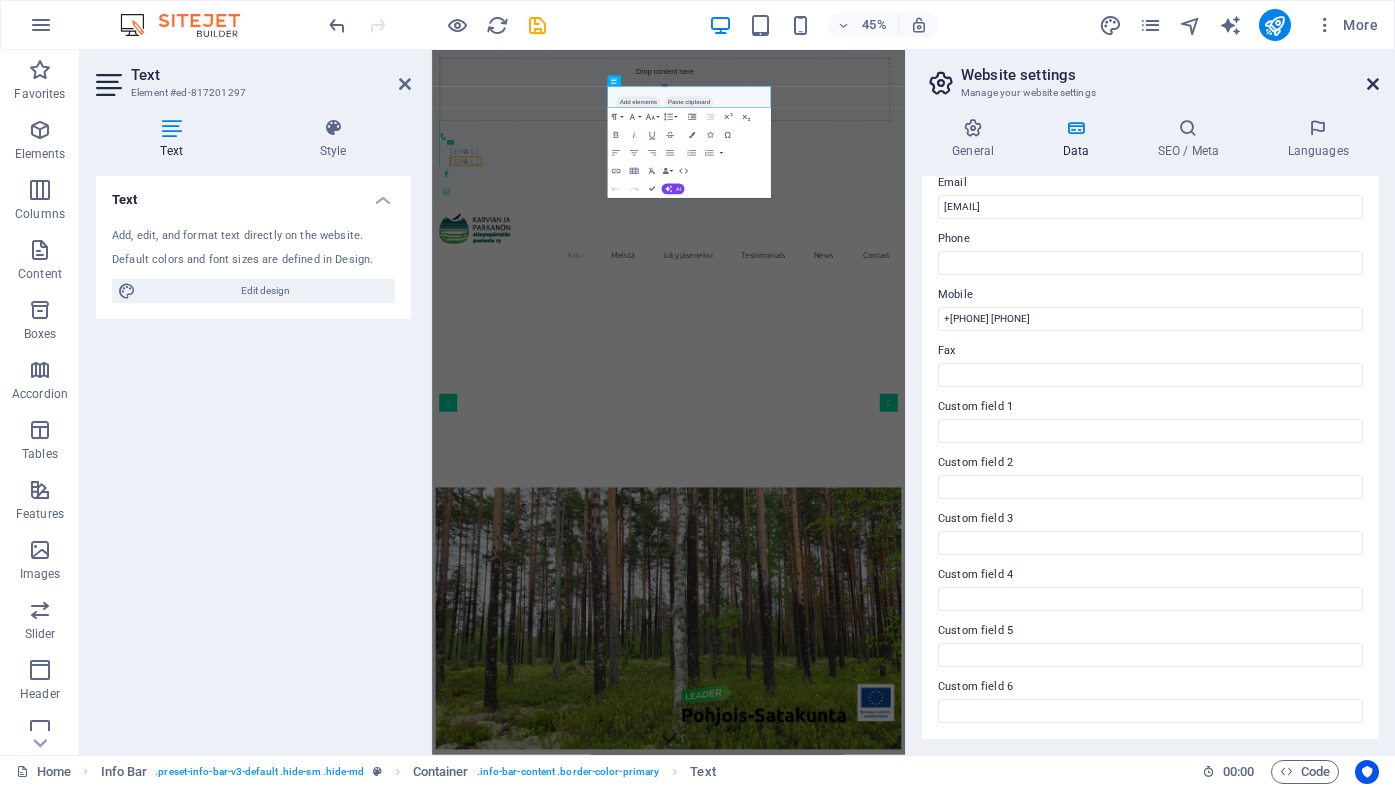 drag, startPoint x: 983, startPoint y: 54, endPoint x: 1371, endPoint y: 85, distance: 389.23642 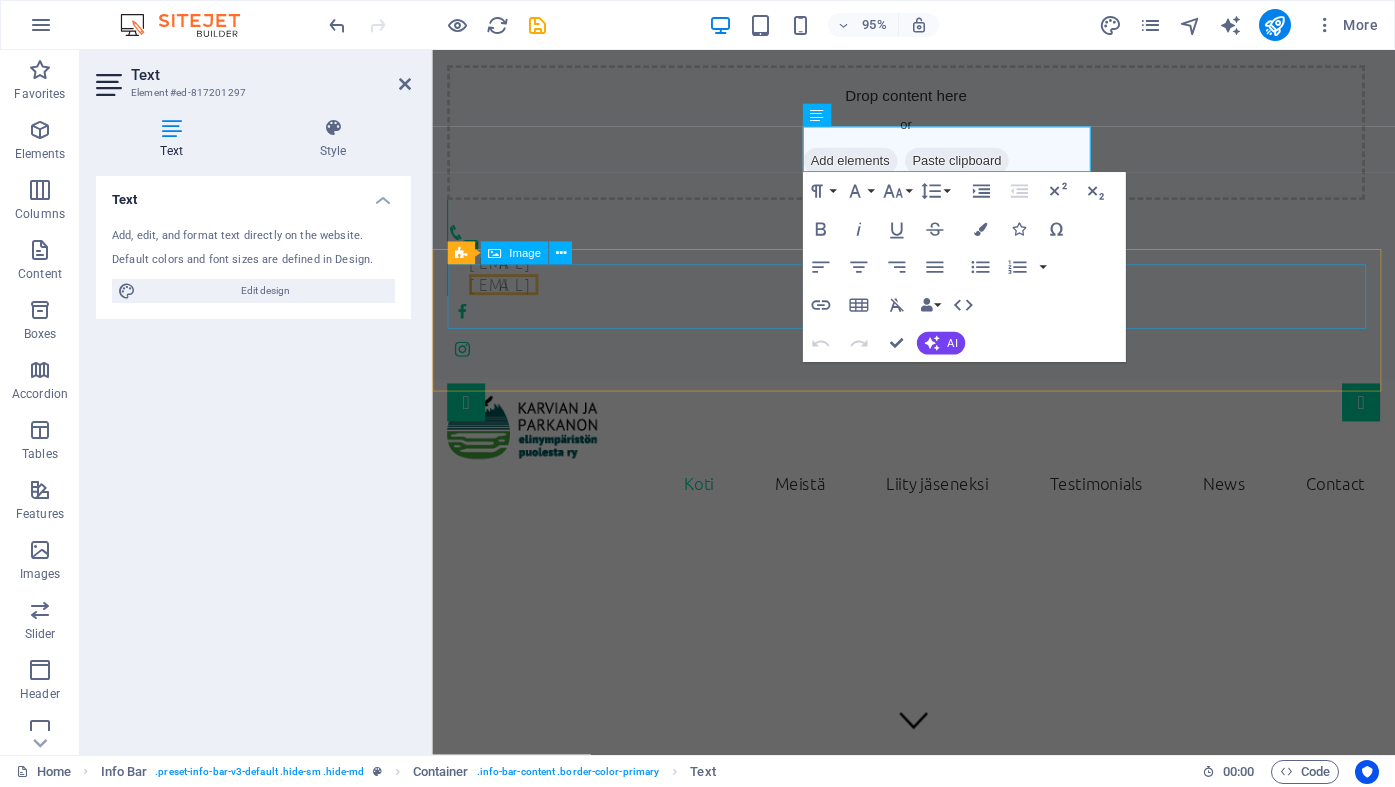 drag, startPoint x: 1353, startPoint y: 276, endPoint x: 1349, endPoint y: 288, distance: 12.649111 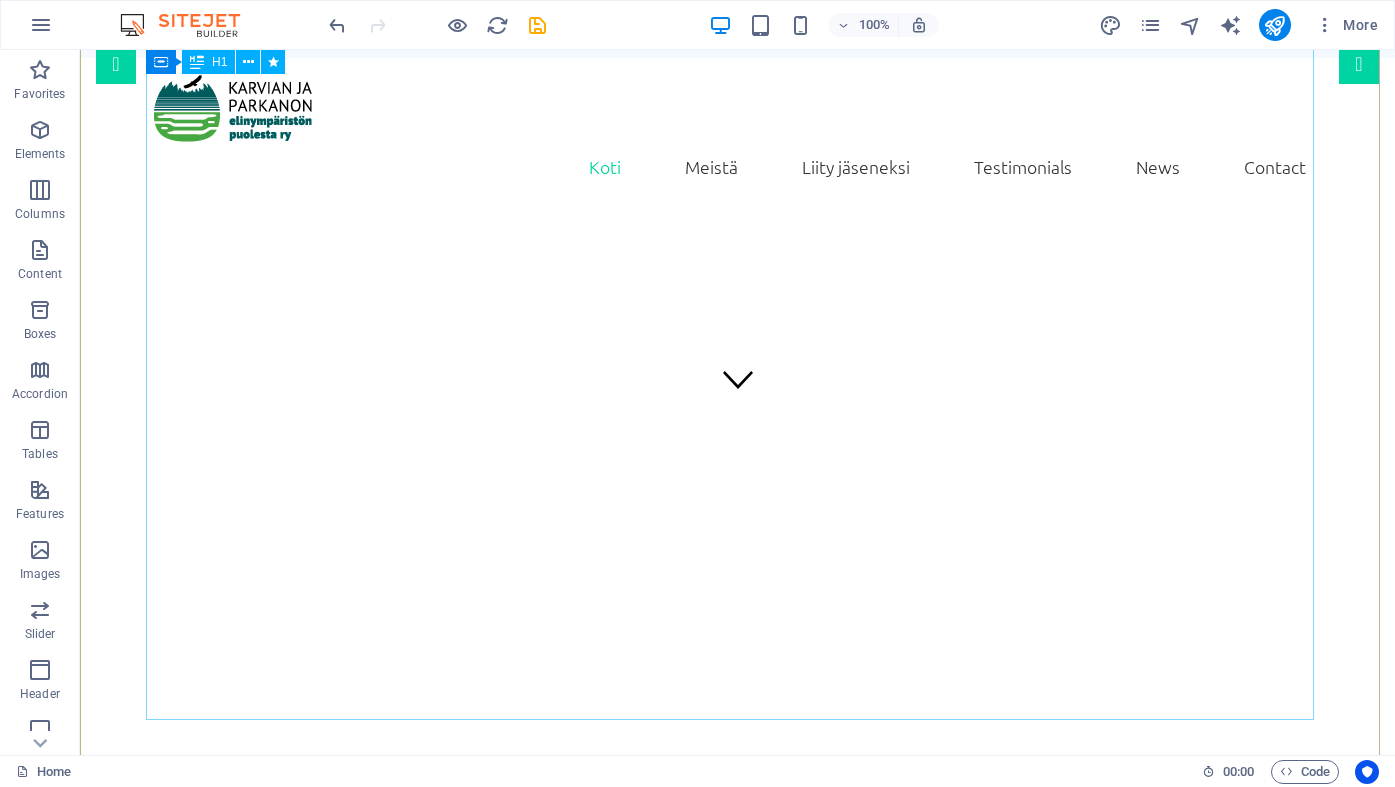 scroll, scrollTop: 250, scrollLeft: 0, axis: vertical 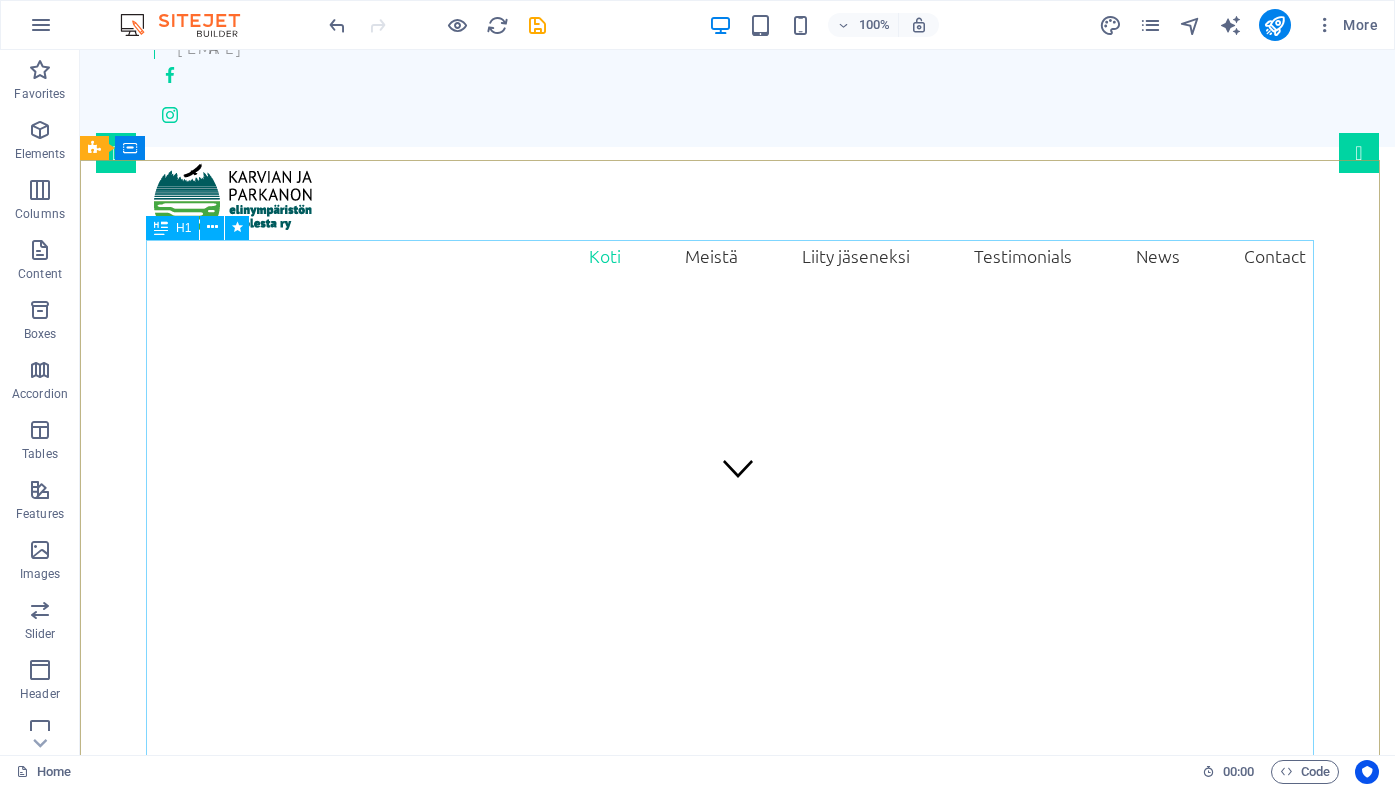 click on "H1" at bounding box center (172, 228) 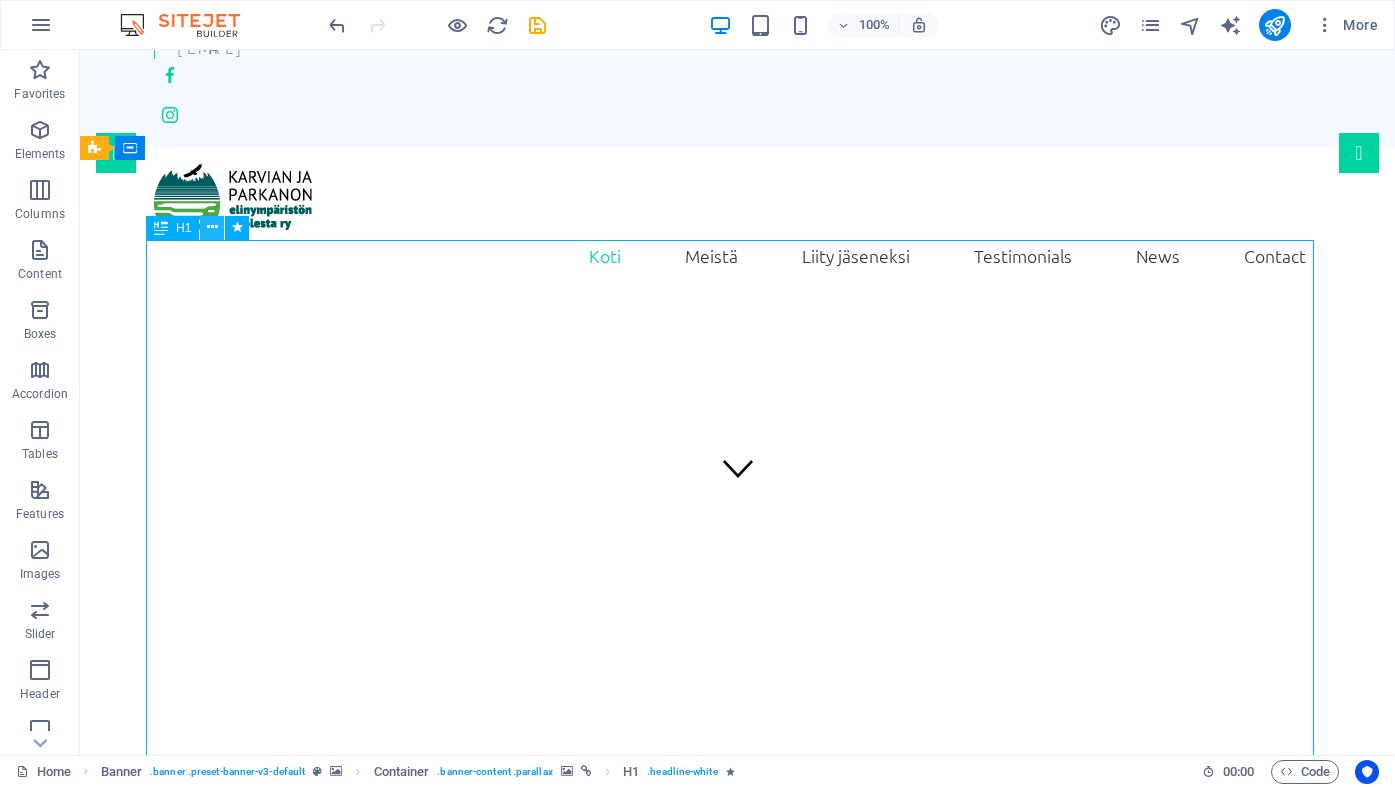 click at bounding box center (212, 227) 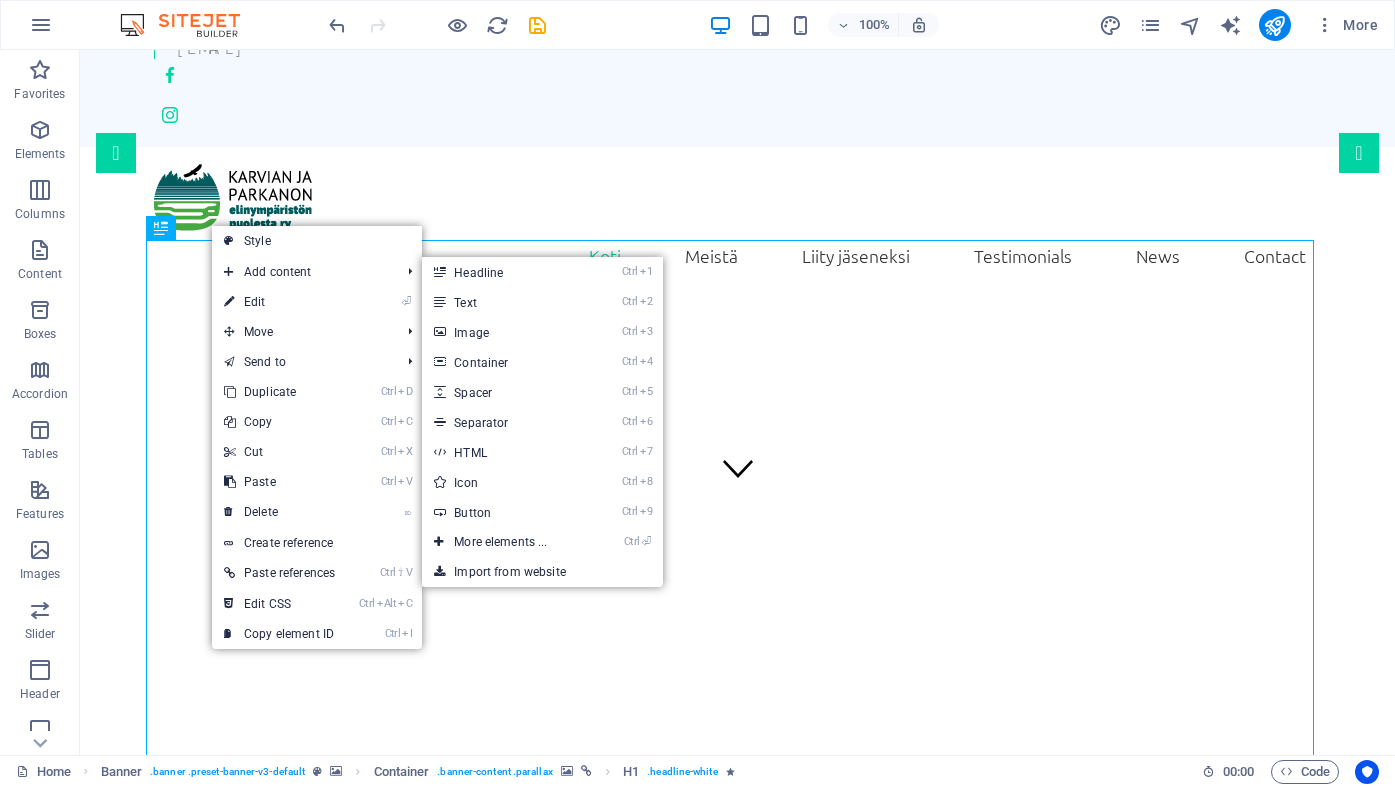 click on "⏎  Edit" at bounding box center (279, 302) 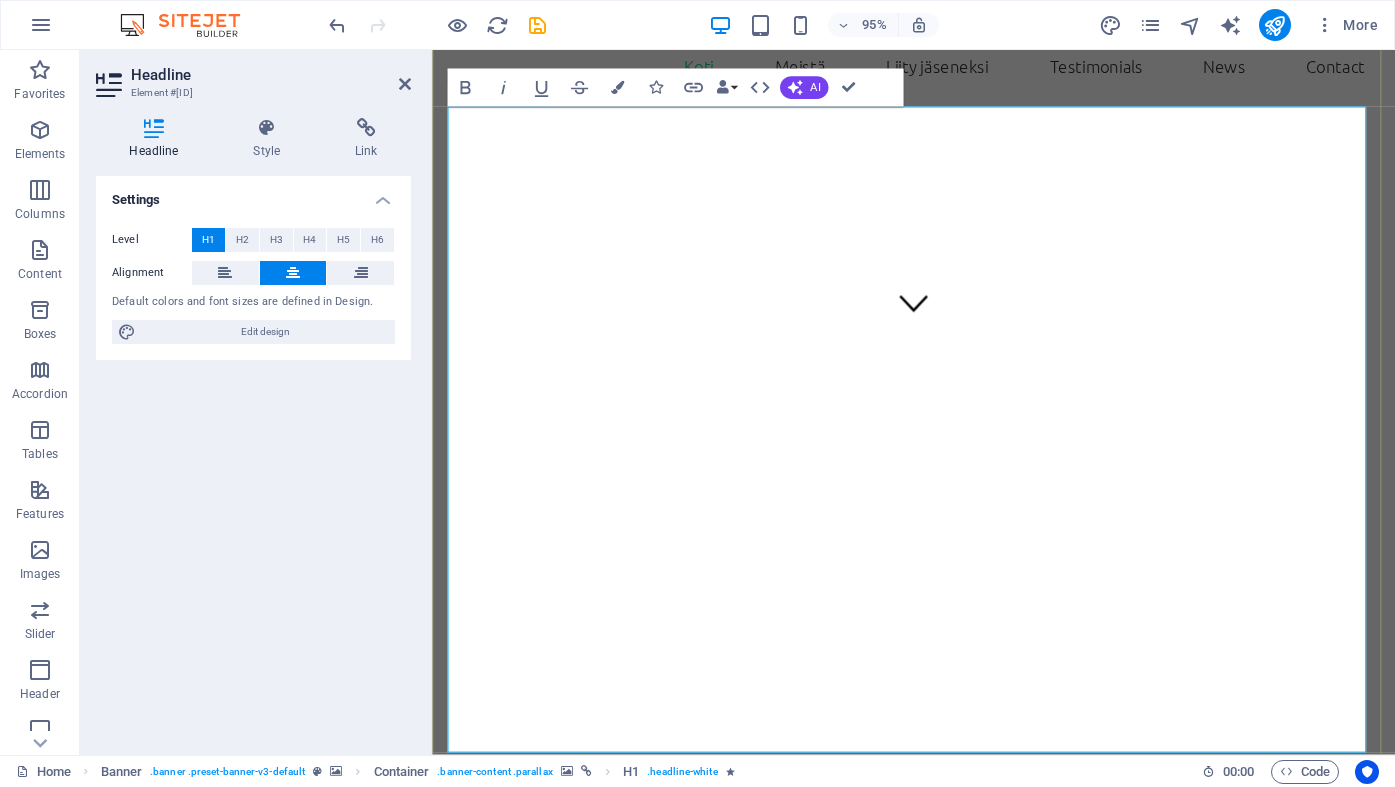 scroll, scrollTop: 450, scrollLeft: 0, axis: vertical 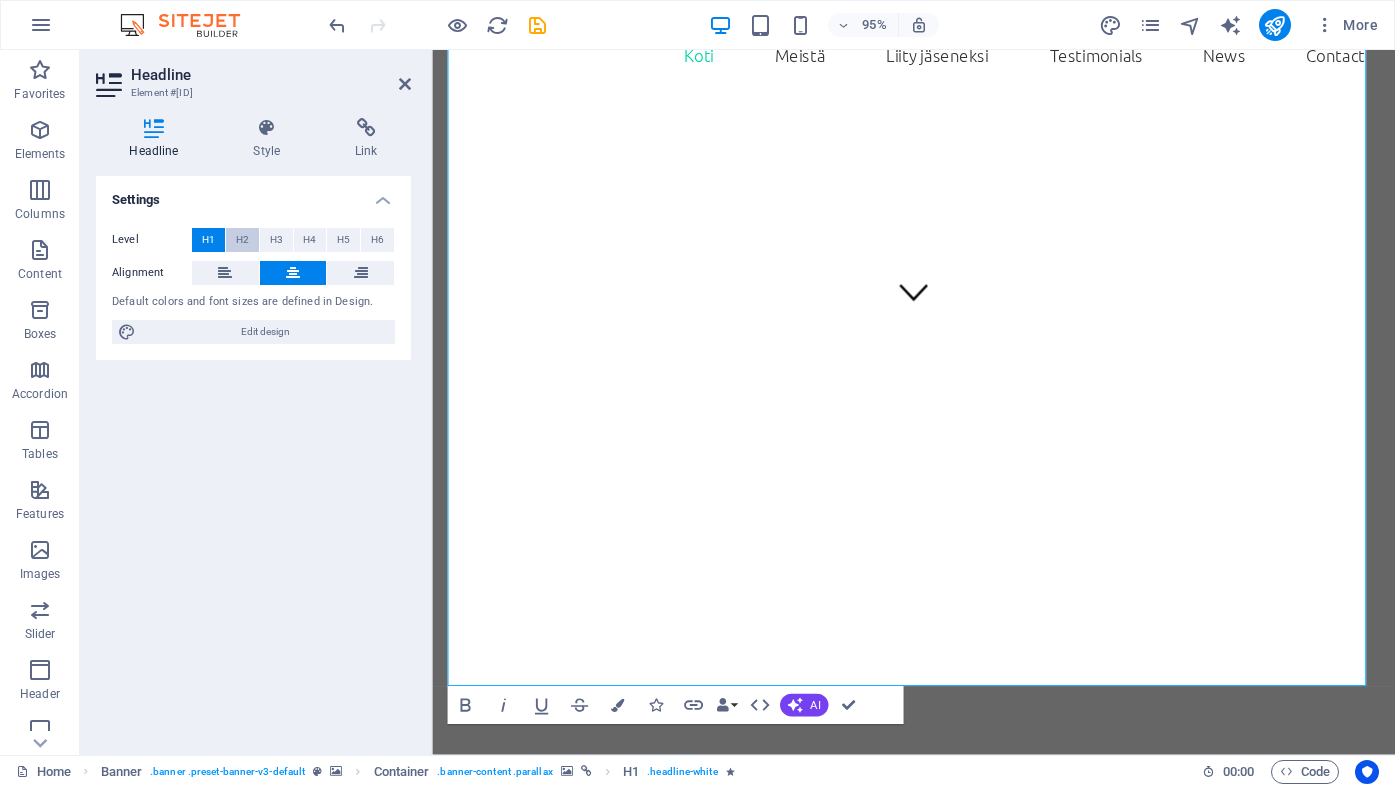 click on "H2" at bounding box center [242, 240] 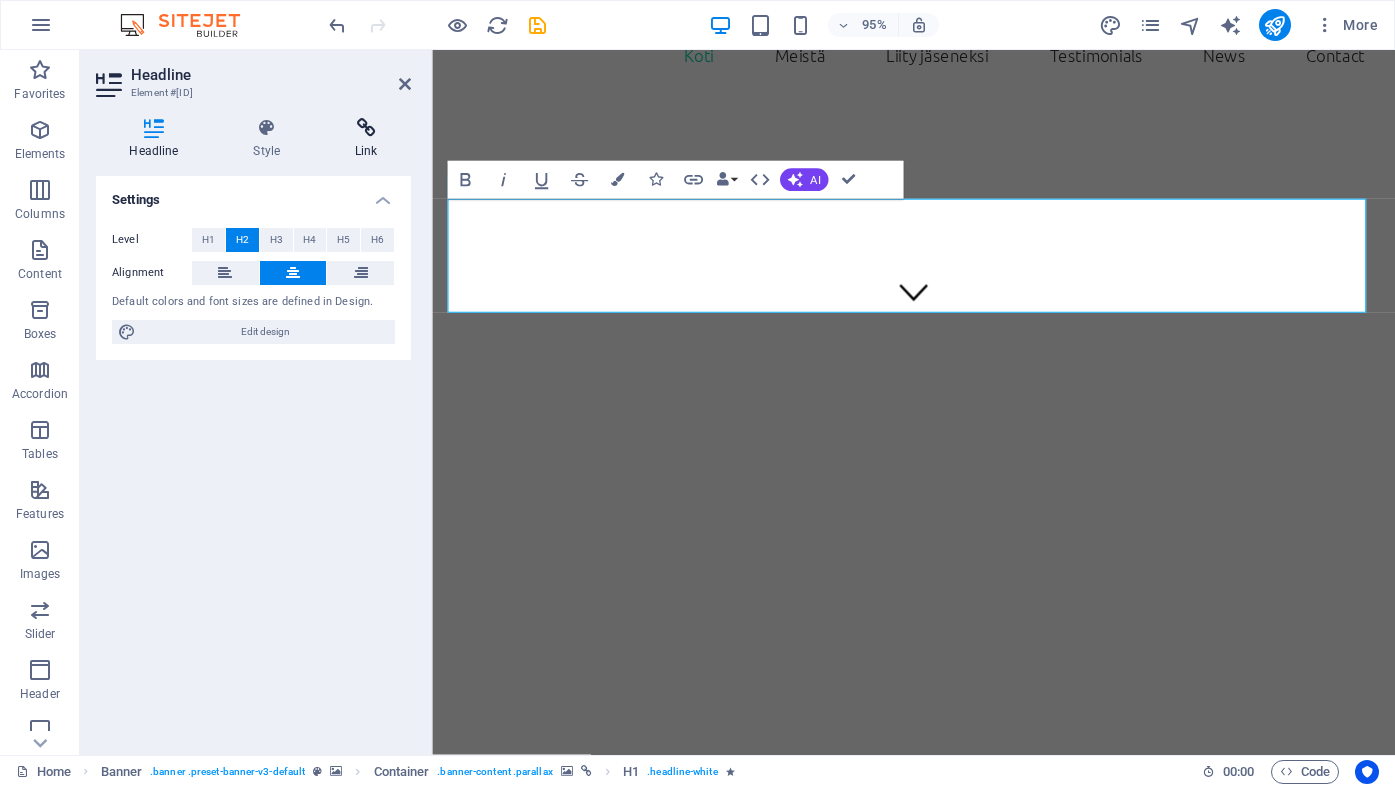 click on "Headline Style Link Settings Level H1 H2 H3 H4 H5 H6 Alignment Default colors and font sizes are defined in Design. Edit design Banner Element Layout How this element expands within the layout (Flexbox). Size Default auto px % 1/1 1/2 1/3 1/4 1/5 1/6 1/7 1/8 1/9 1/10 Grow Shrink Order Container layout Visible Visible Opacity 100 % Overflow Spacing Margin Default auto px % rem vw vh Custom Custom auto px % rem vw vh auto px % rem vw vh auto px % rem vw vh auto px % rem vw vh Padding Default px rem % vh vw Custom Custom px rem % vh vw px rem % vh vw px rem % vh vw px rem % vh vw Border Style              - Width 1 auto px rem % vh vw Custom Custom 1 auto px rem % vh vw 1 auto px rem % vh vw 1 auto px rem % vh vw 1 auto px rem % vh vw  - Color Round corners Default px rem % vh vw Custom Custom px rem % vh vw px rem % vh vw px rem % vh vw px rem % vh vw Shadow Default None Outside Inside Color X offset 0 px rem vh vw Y offset 0 px rem vh vw Blur 0 px rem % vh vw Spread 0 px rem vh vw Text Shadow Default" at bounding box center (253, 428) 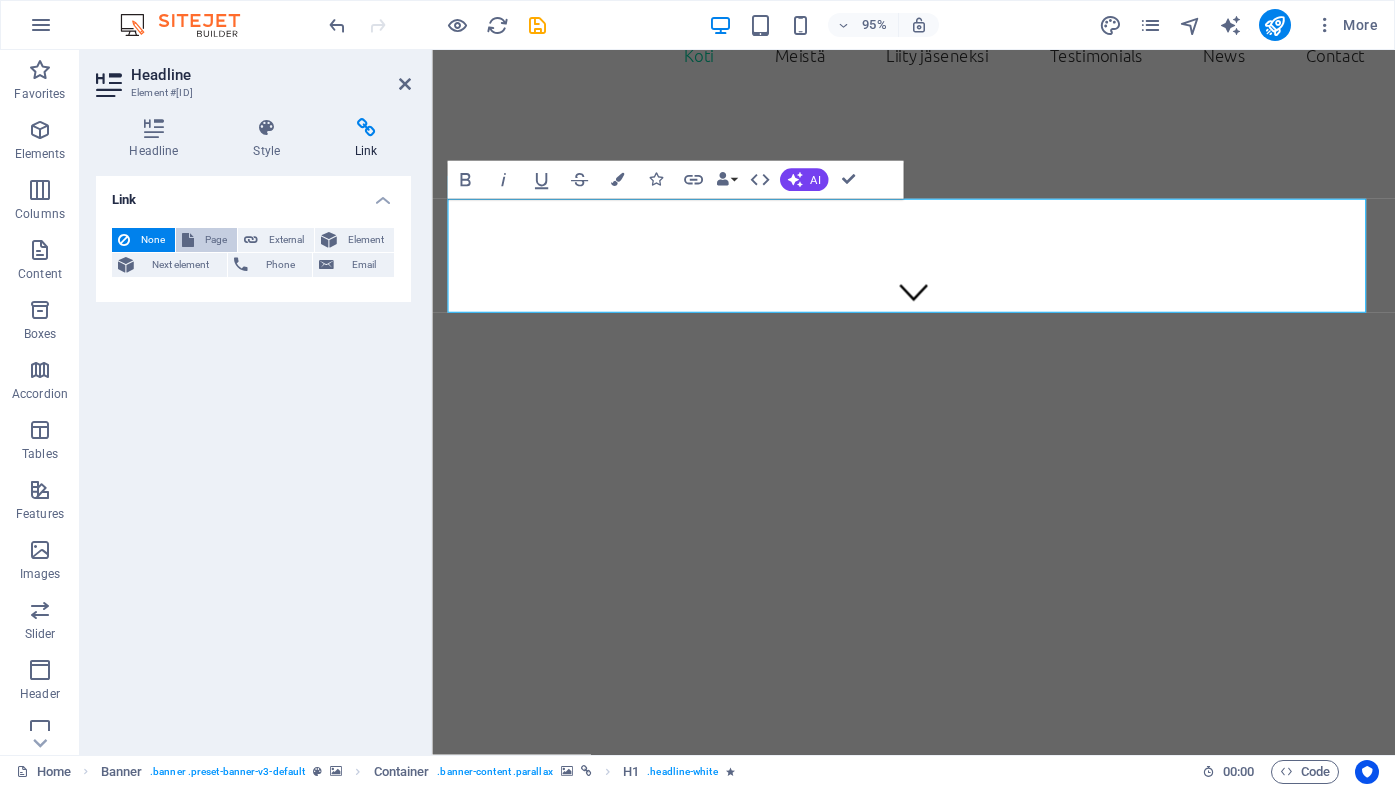 click on "Page" at bounding box center [215, 240] 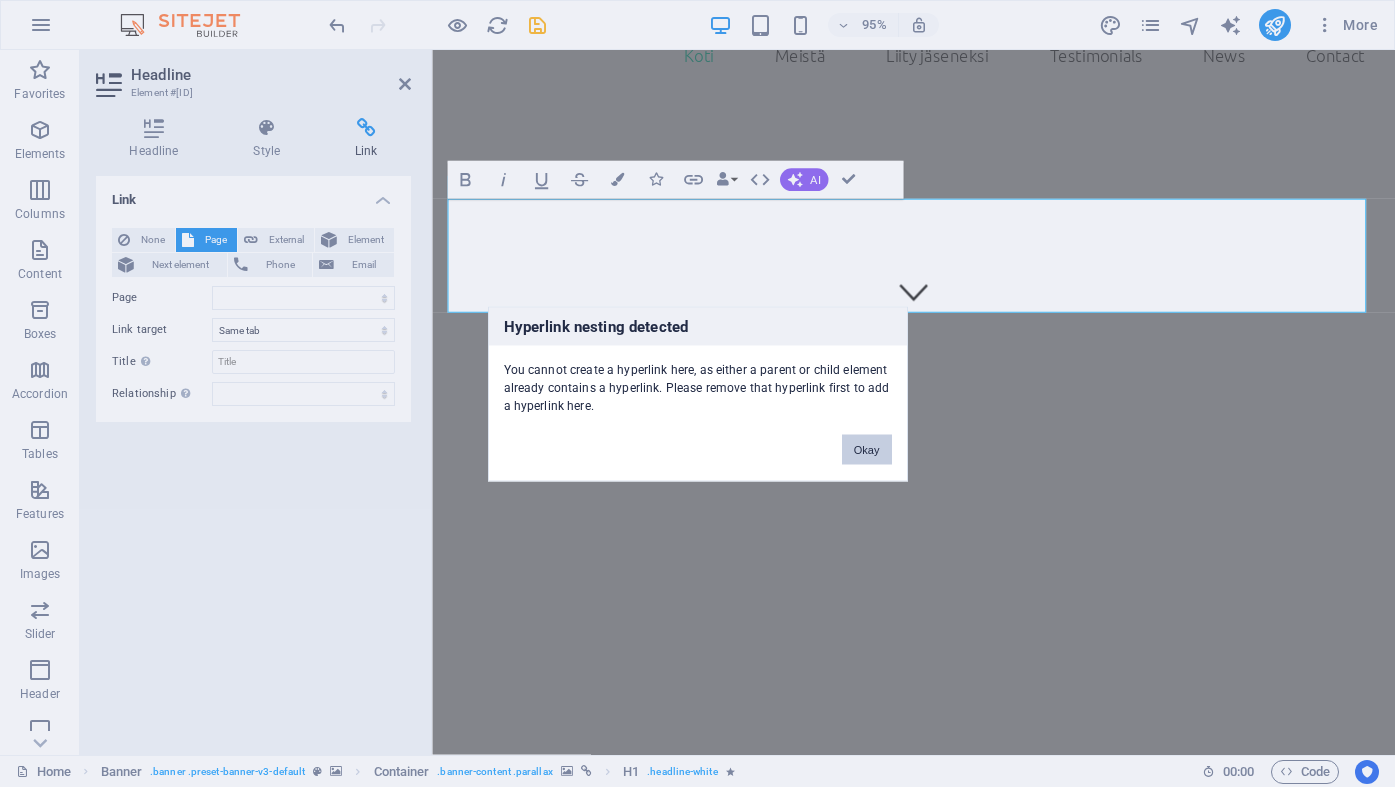 drag, startPoint x: 864, startPoint y: 451, endPoint x: 237, endPoint y: 371, distance: 632.08307 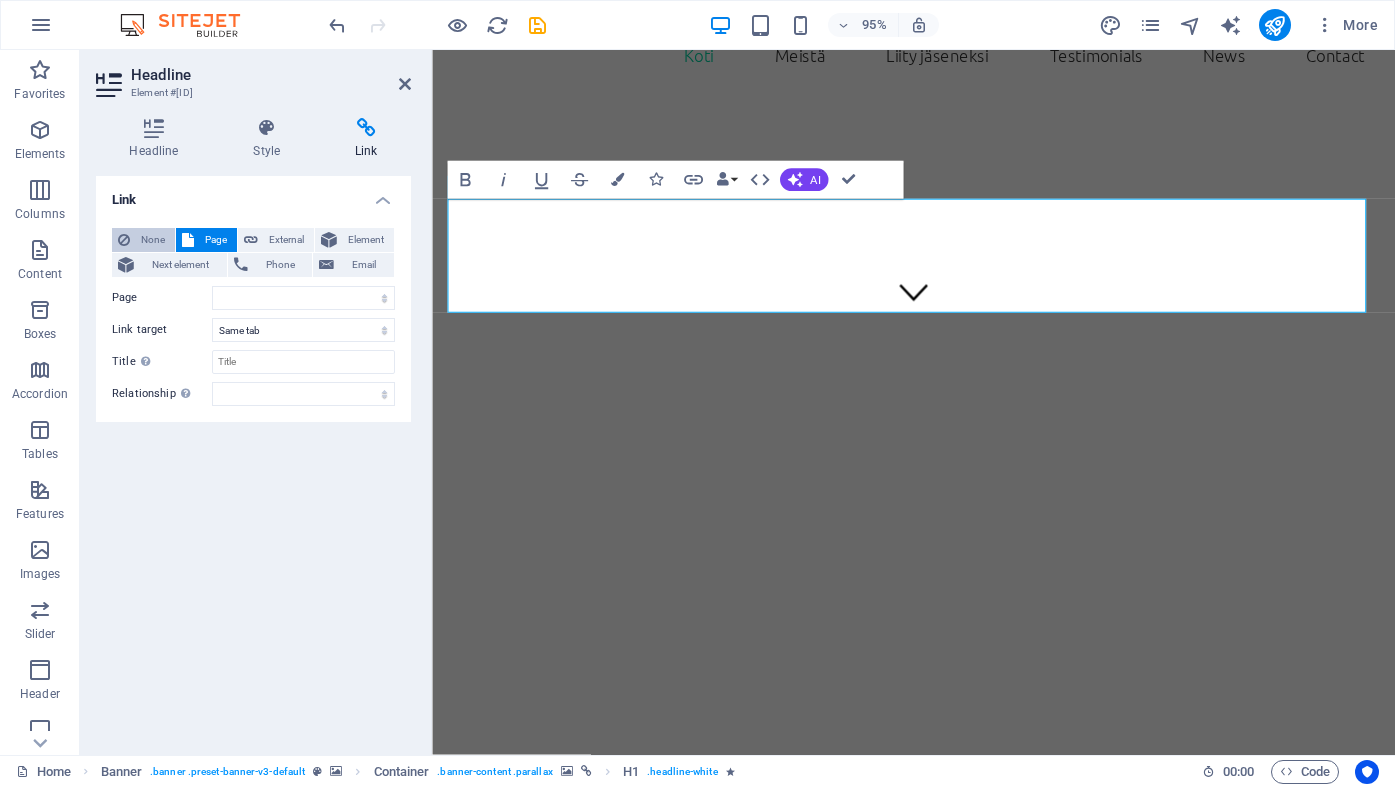 click on "None" at bounding box center [152, 240] 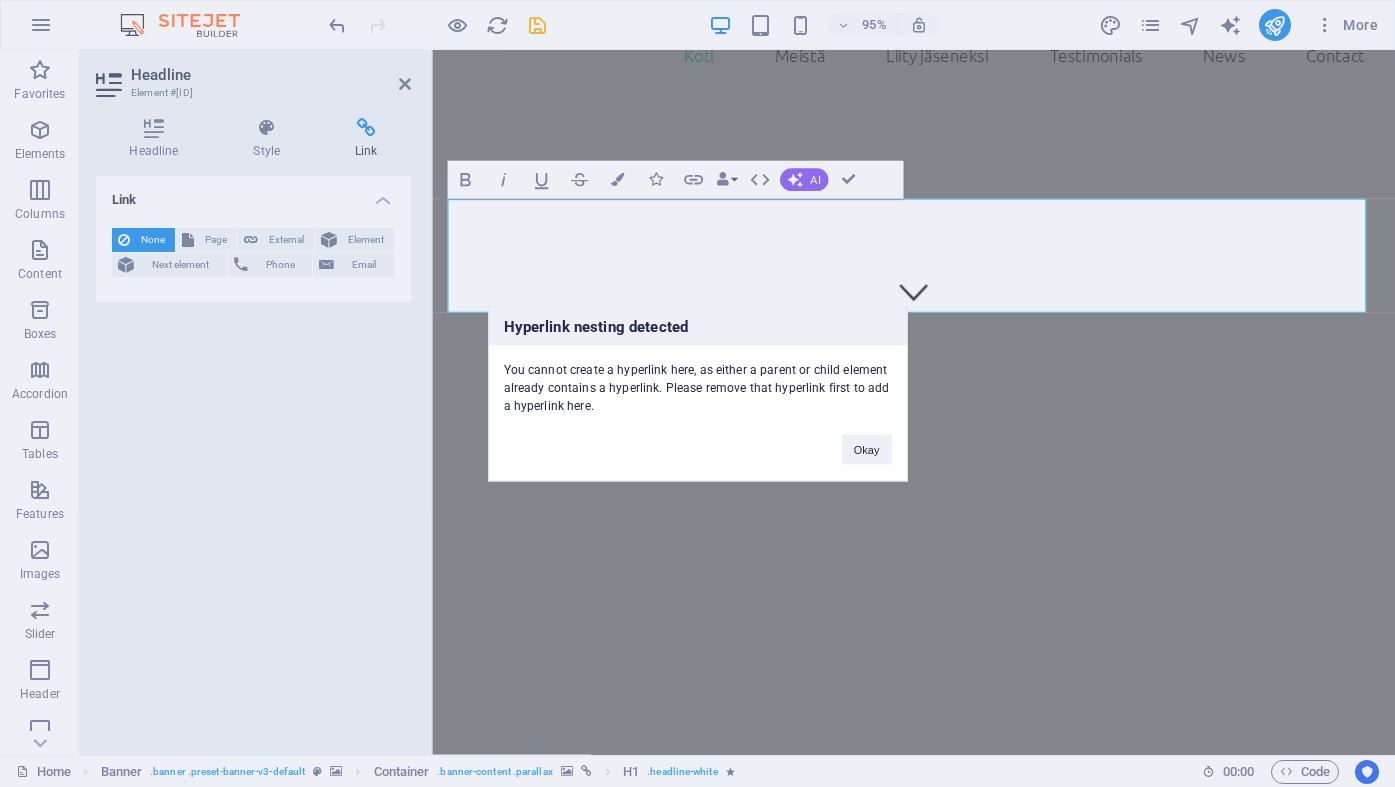 click on "Hyperlink nesting detected You cannot create a hyperlink here, as either a parent or child element already contains a hyperlink. Please remove that hyperlink first to add a hyperlink here. Okay" at bounding box center (697, 393) 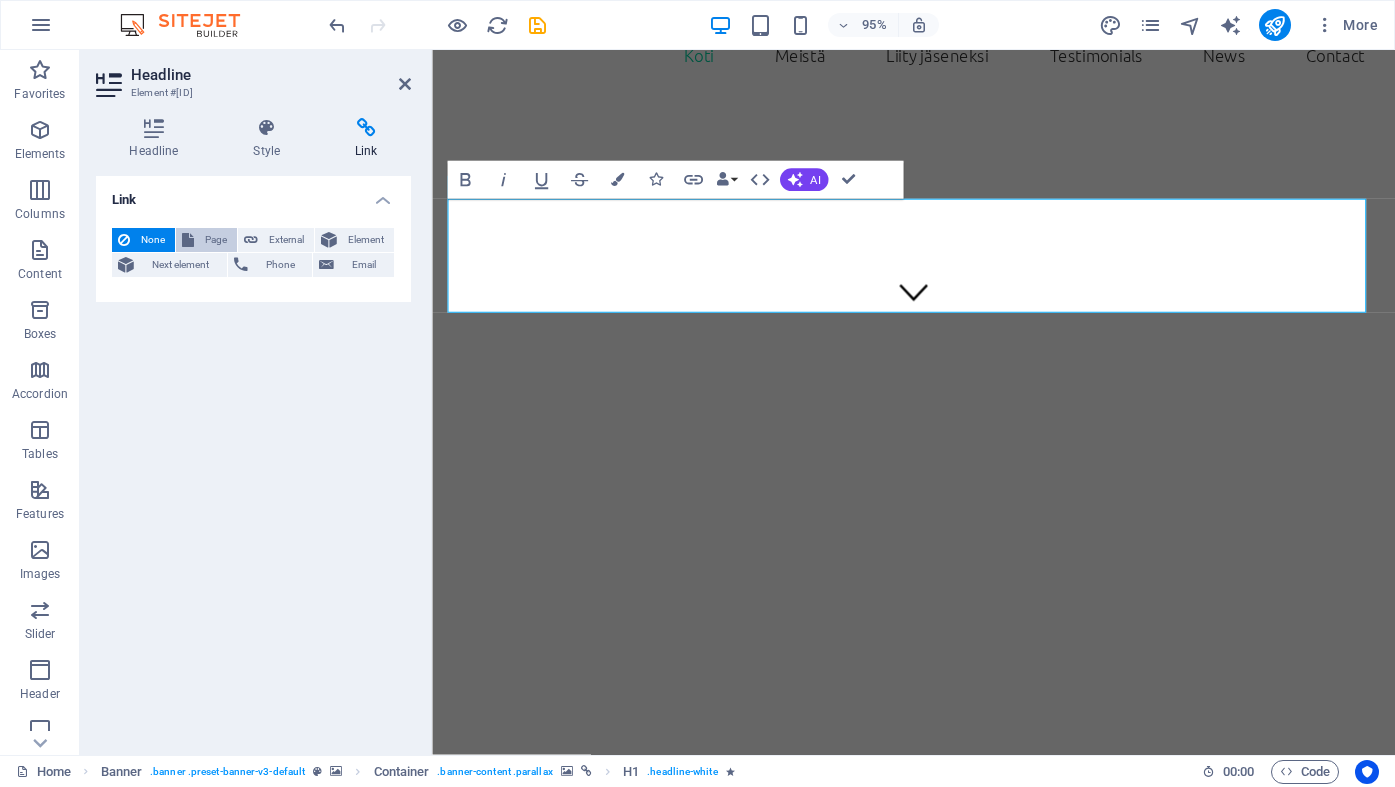 click on "Page" at bounding box center (215, 240) 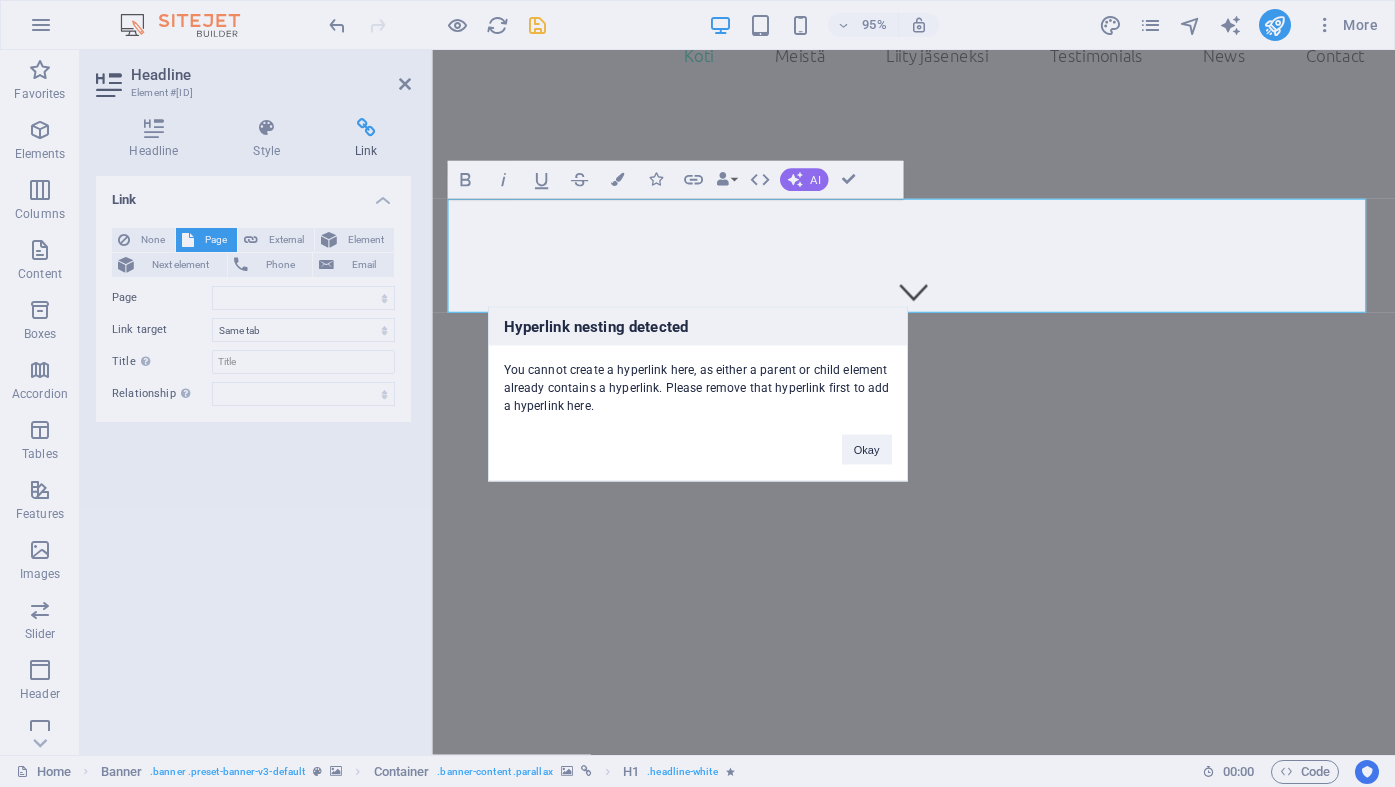 click on "Hyperlink nesting detected You cannot create a hyperlink here, as either a parent or child element already contains a hyperlink. Please remove that hyperlink first to add a hyperlink here. Okay" at bounding box center [697, 393] 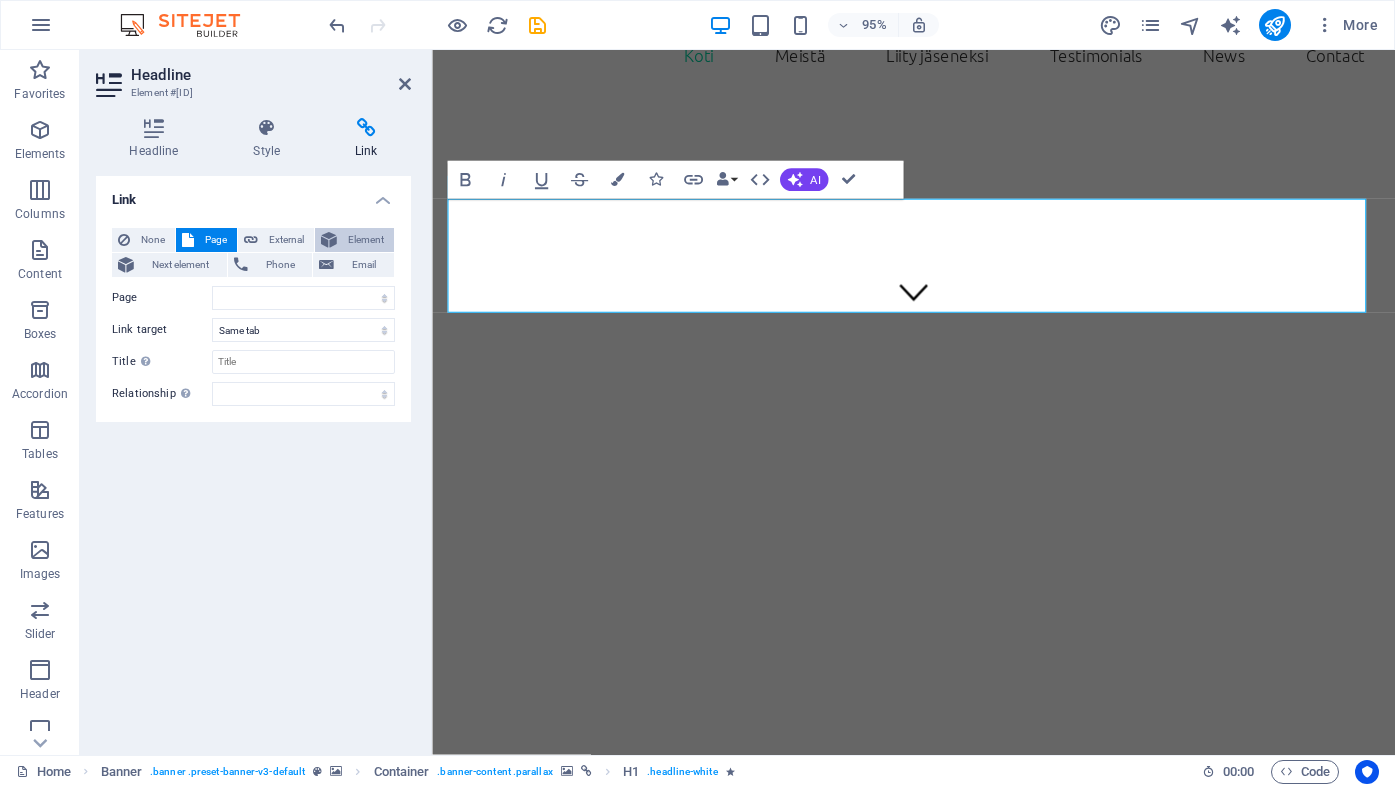 click on "Element" at bounding box center [365, 240] 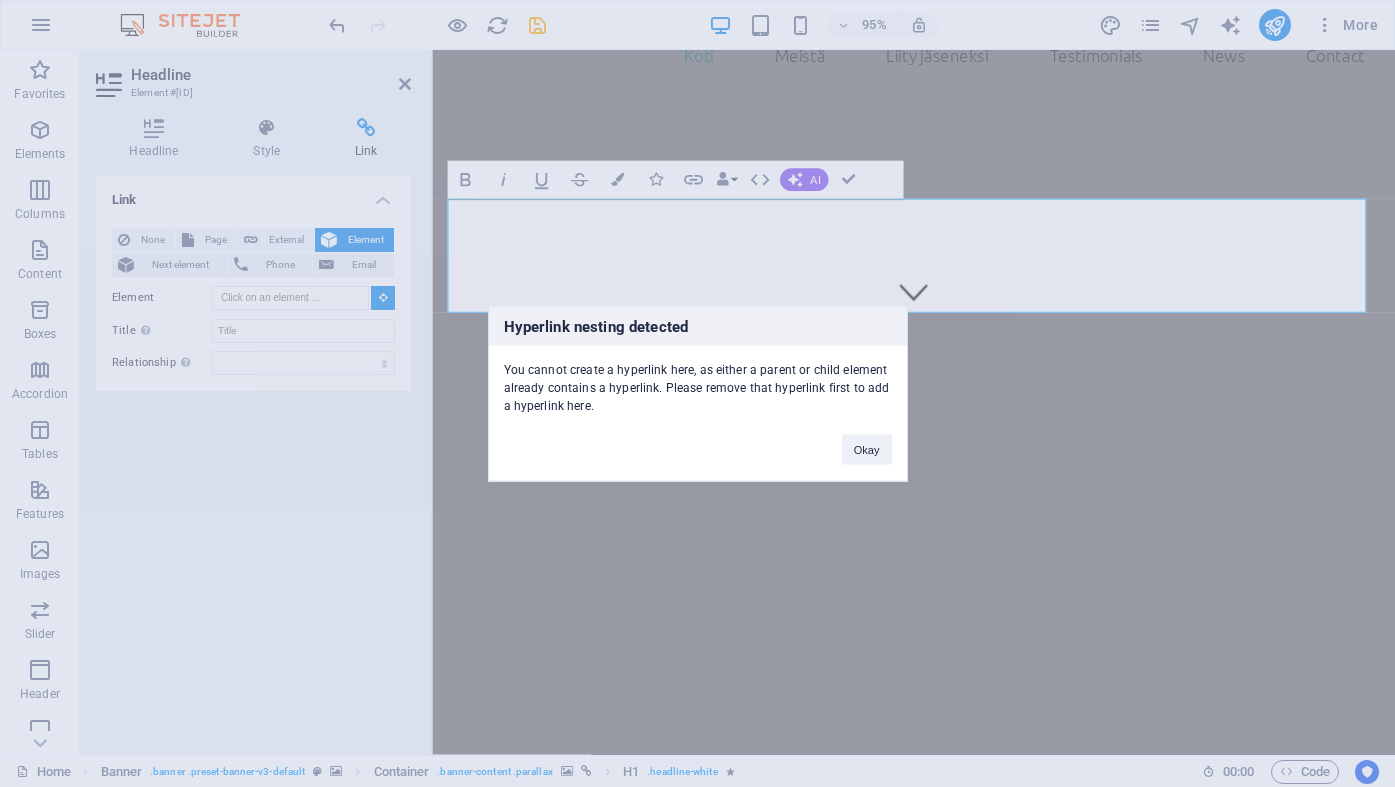 click on "Hyperlink nesting detected You cannot create a hyperlink here, as either a parent or child element already contains a hyperlink. Please remove that hyperlink first to add a hyperlink here. Okay" at bounding box center [697, 393] 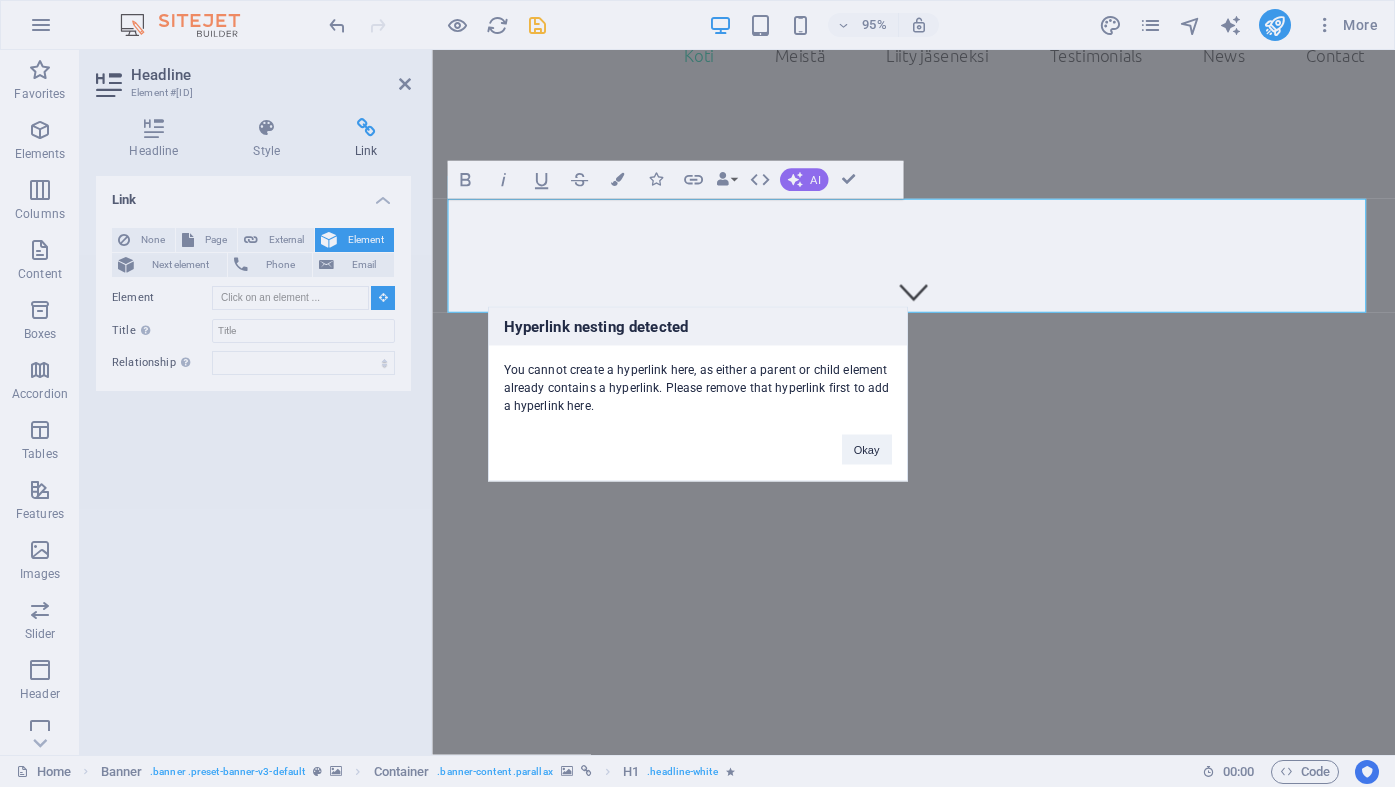 click on "Hyperlink nesting detected You cannot create a hyperlink here, as either a parent or child element already contains a hyperlink. Please remove that hyperlink first to add a hyperlink here. Okay" at bounding box center [697, 393] 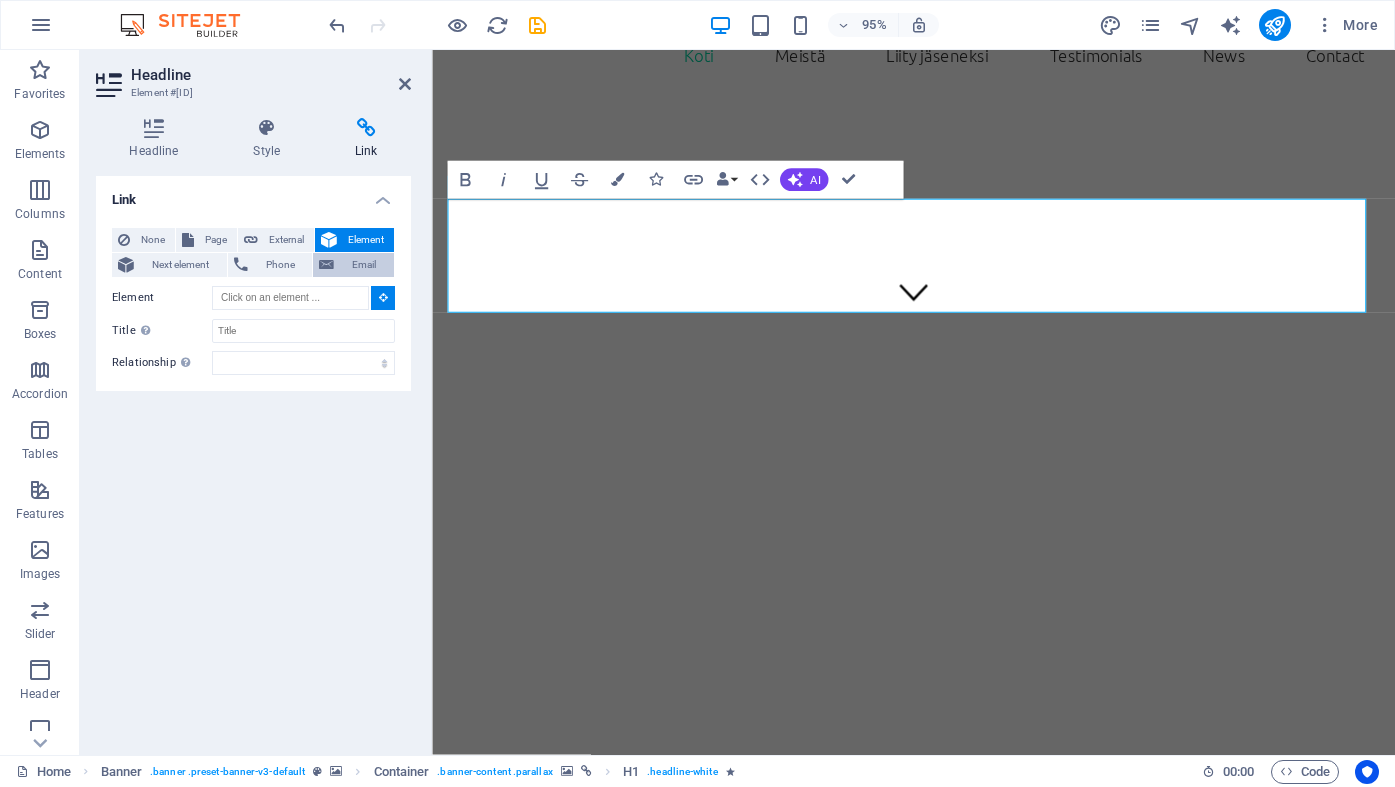 click at bounding box center [326, 265] 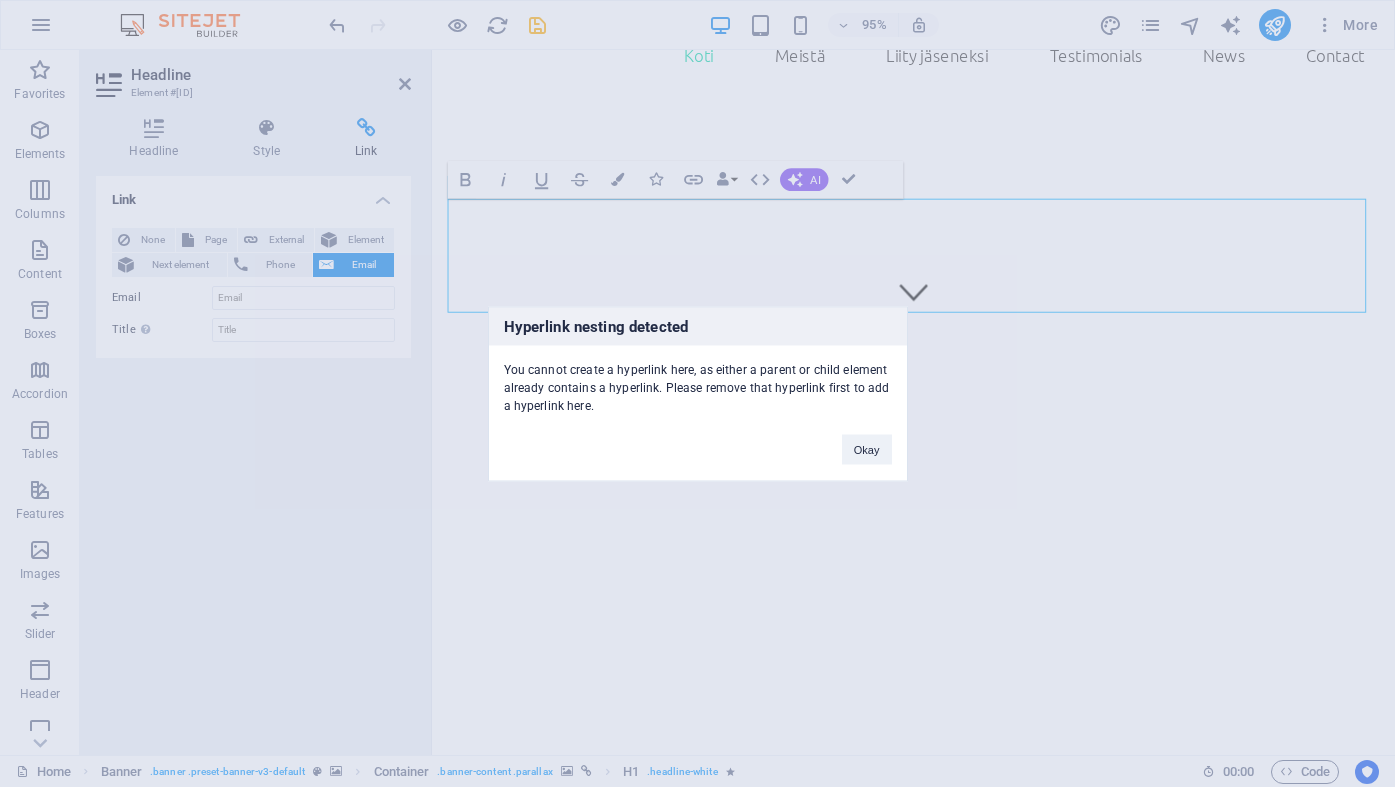 click on "Hyperlink nesting detected You cannot create a hyperlink here, as either a parent or child element already contains a hyperlink. Please remove that hyperlink first to add a hyperlink here. Okay" at bounding box center [697, 393] 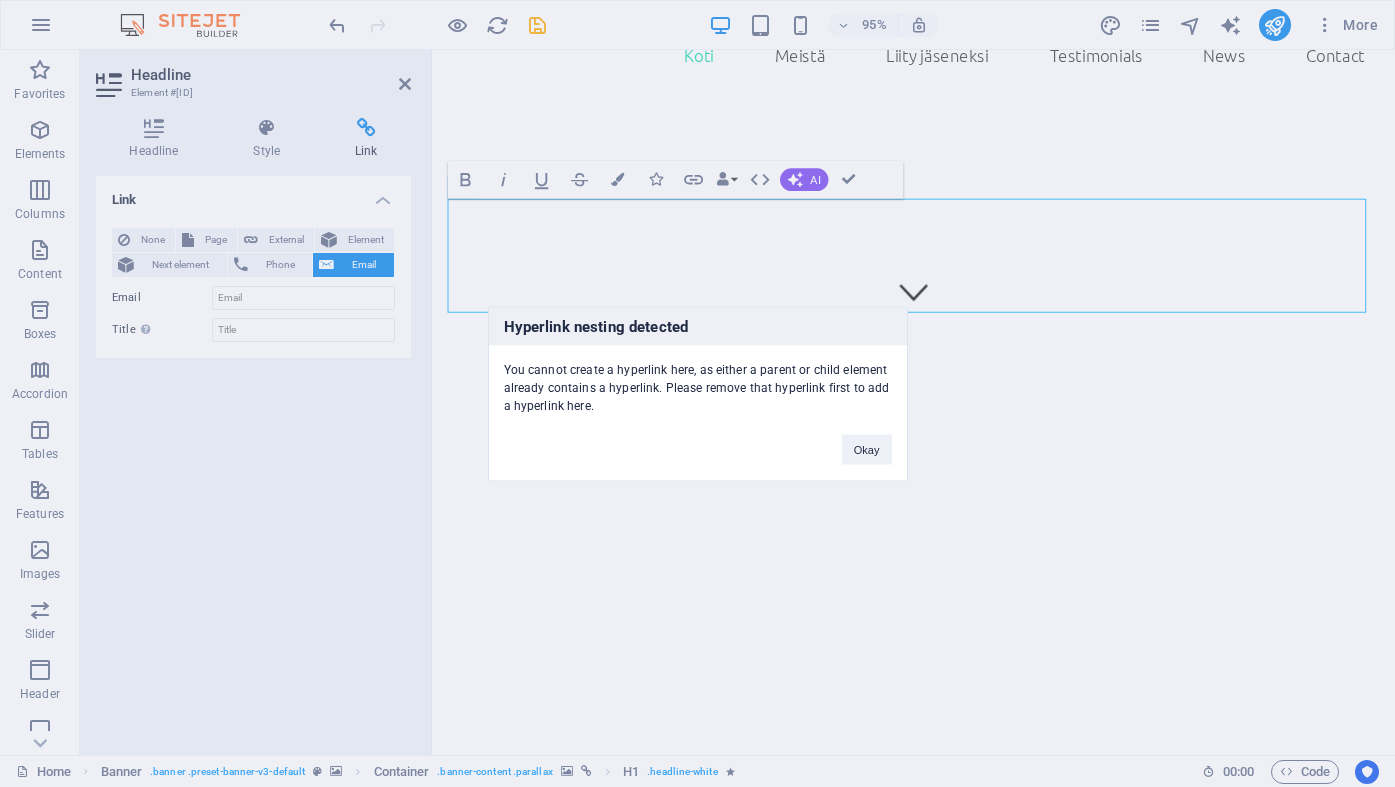 drag, startPoint x: 173, startPoint y: 250, endPoint x: 223, endPoint y: 223, distance: 56.82429 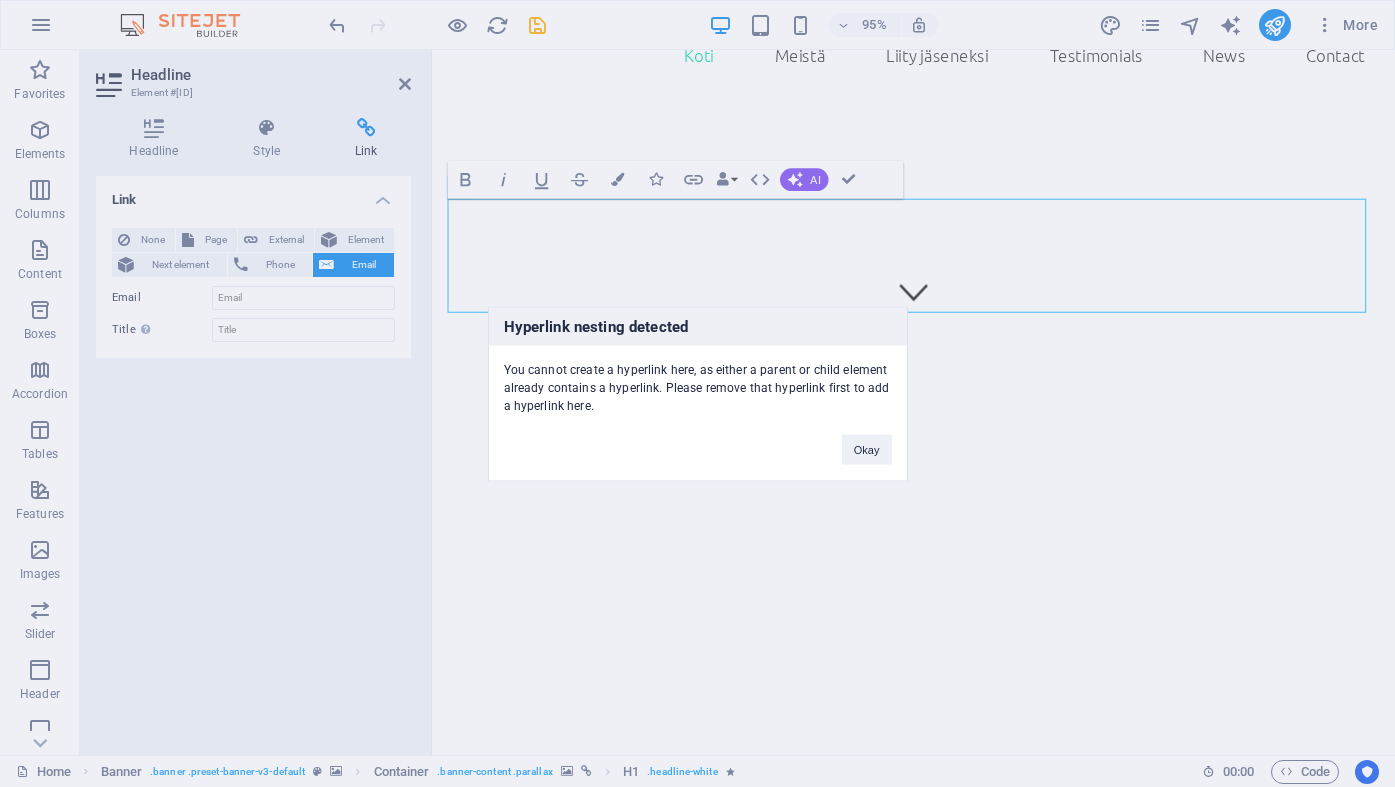 click on "Link None Page External Element Next element Phone Email Page Home Subpage Legal Notice Privacy Element
URL Phone Email Link target New tab Same tab Overlay Title Additional link description, should not be the same as the link text. The title is most often shown as a tooltip text when the mouse moves over the element. Leave empty if uncertain. Relationship Sets the  relationship of this link to the link target . For example, the value "nofollow" instructs search engines not to follow the link. Can be left empty. alternate author bookmark external help license next nofollow noreferrer noopener prev search tag" at bounding box center (253, 267) 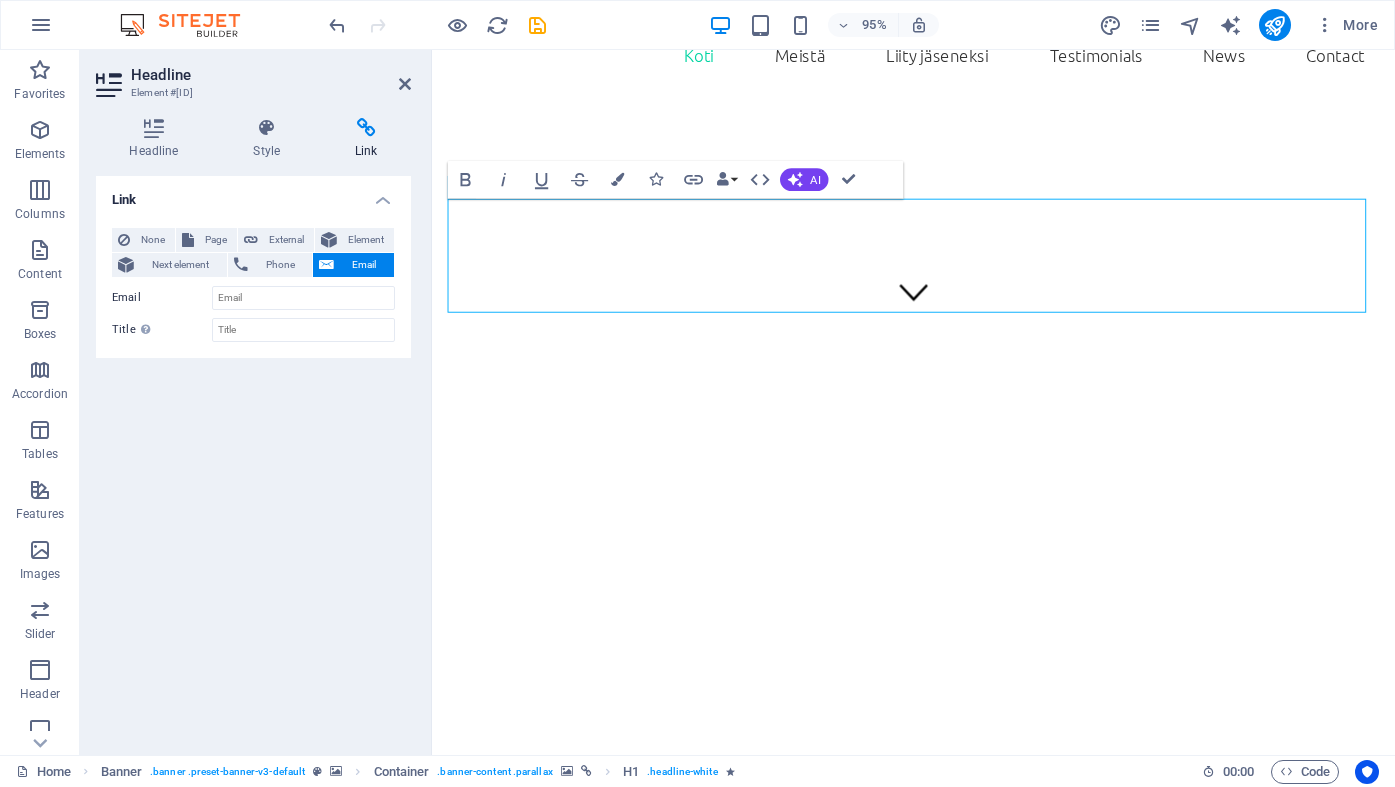 click on "Link None Page External Element Next element Phone Email Page Home Subpage Legal Notice Privacy Element
URL Phone Email Link target New tab Same tab Overlay Title Additional link description, should not be the same as the link text. The title is most often shown as a tooltip text when the mouse moves over the element. Leave empty if uncertain. Relationship Sets the  relationship of this link to the link target . For example, the value "nofollow" instructs search engines not to follow the link. Can be left empty. alternate author bookmark external help license next nofollow noreferrer noopener prev search tag" at bounding box center [253, 267] 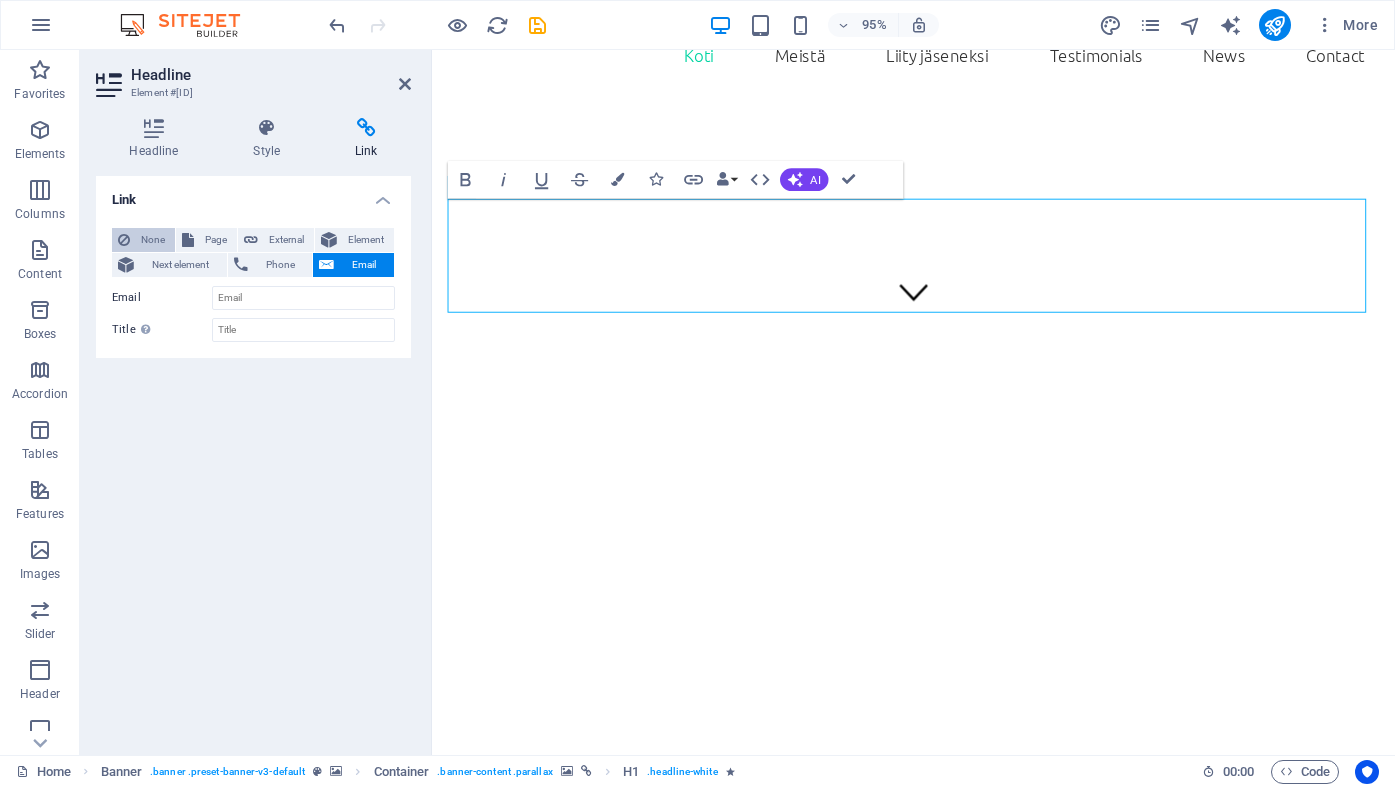 click on "None" at bounding box center (143, 240) 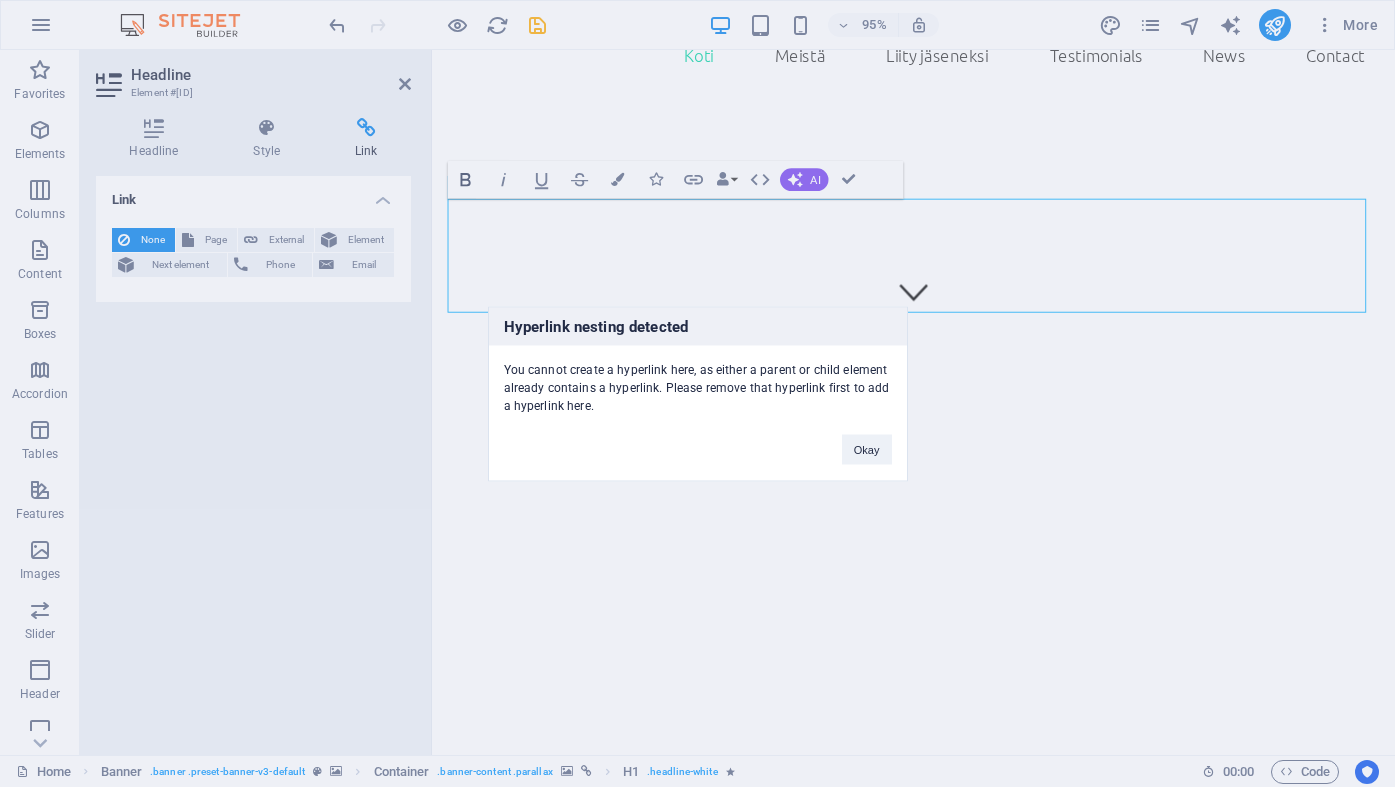 click on "Hyperlink nesting detected You cannot create a hyperlink here, as either a parent or child element already contains a hyperlink. Please remove that hyperlink first to add a hyperlink here. Okay" at bounding box center [697, 393] 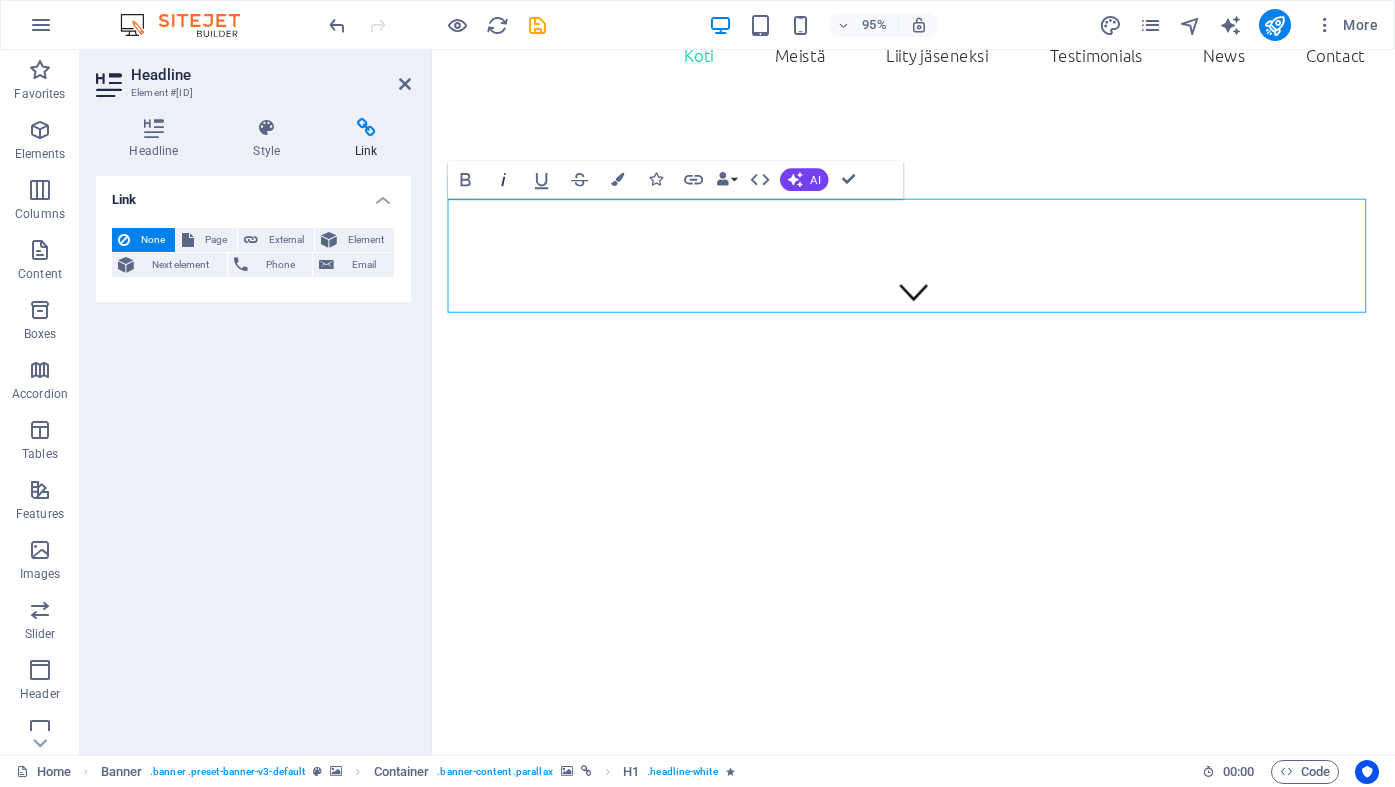 click 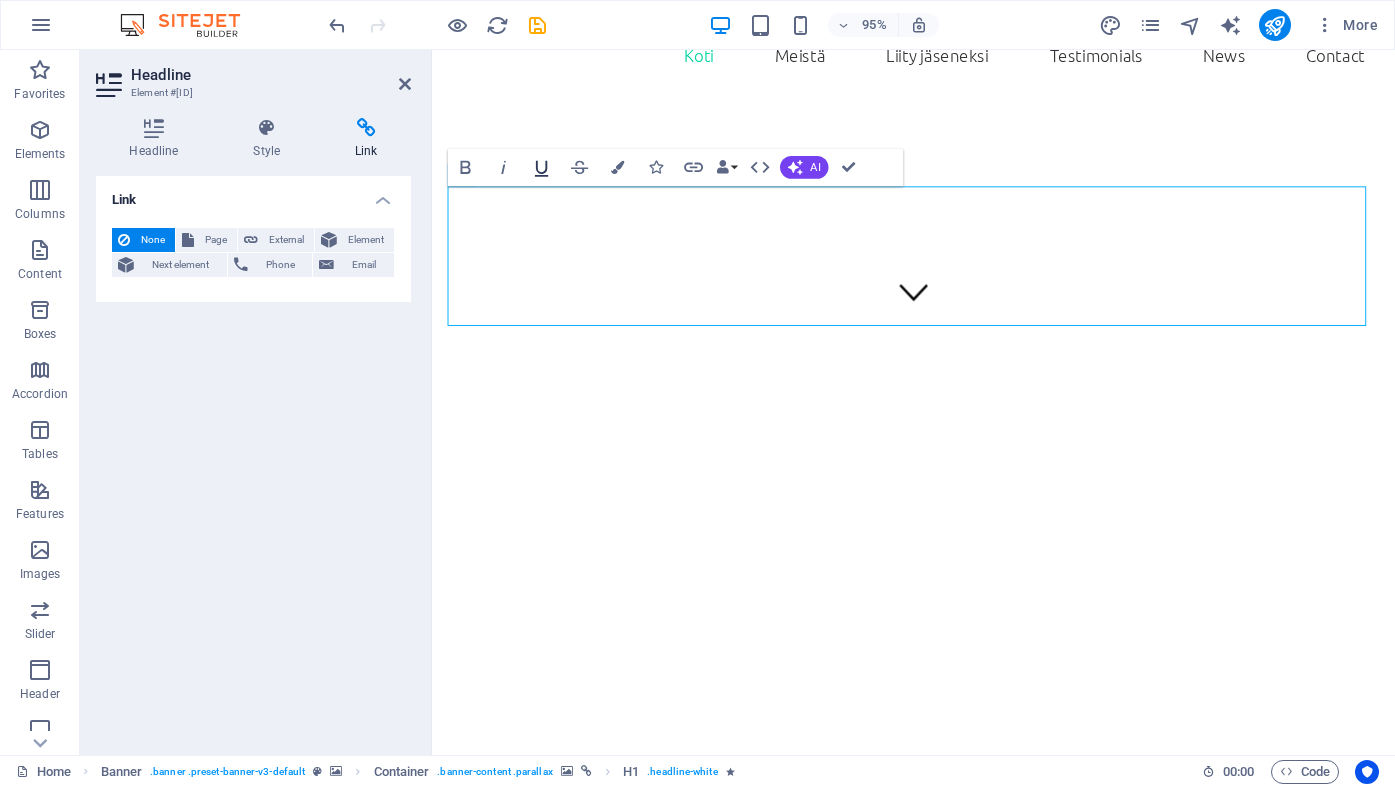 click 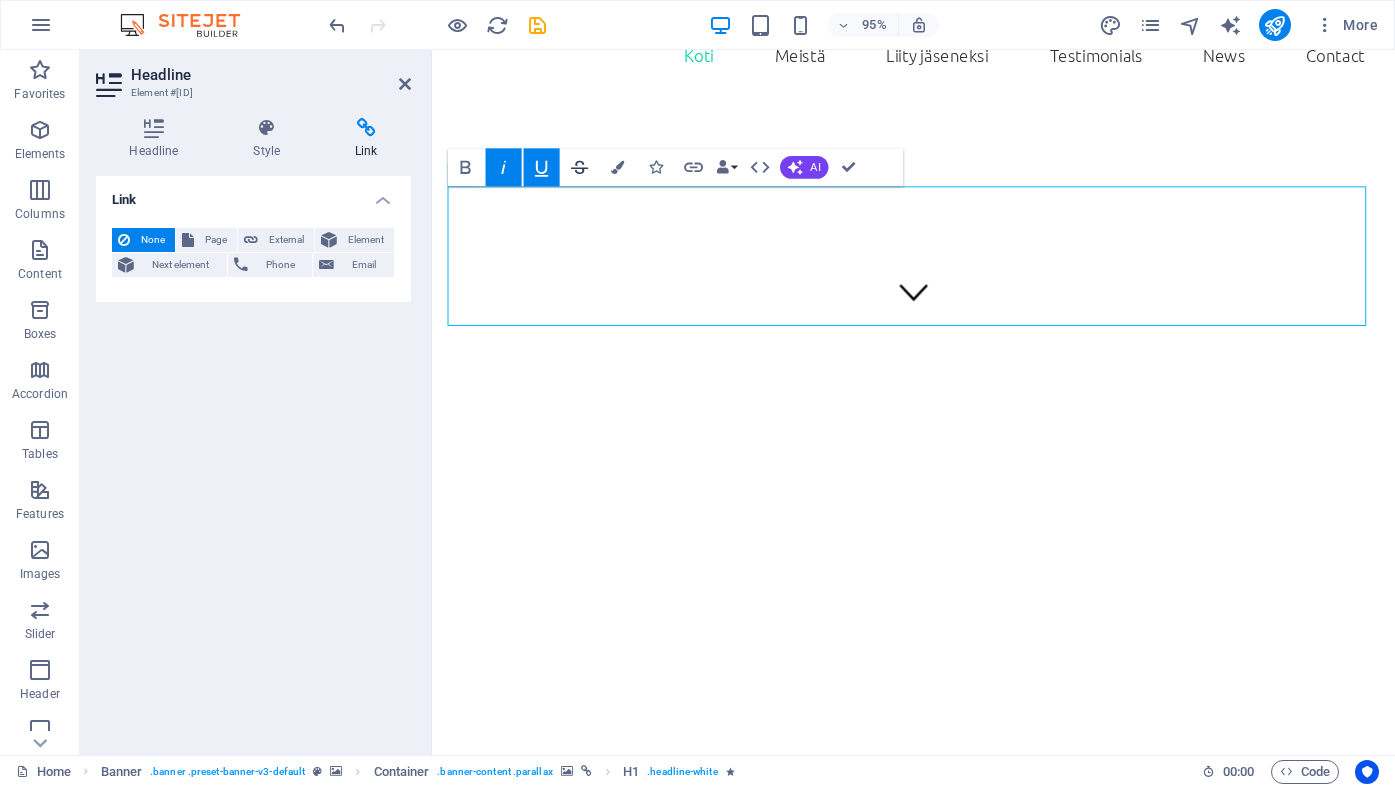 drag, startPoint x: 578, startPoint y: 165, endPoint x: 579, endPoint y: 186, distance: 21.023796 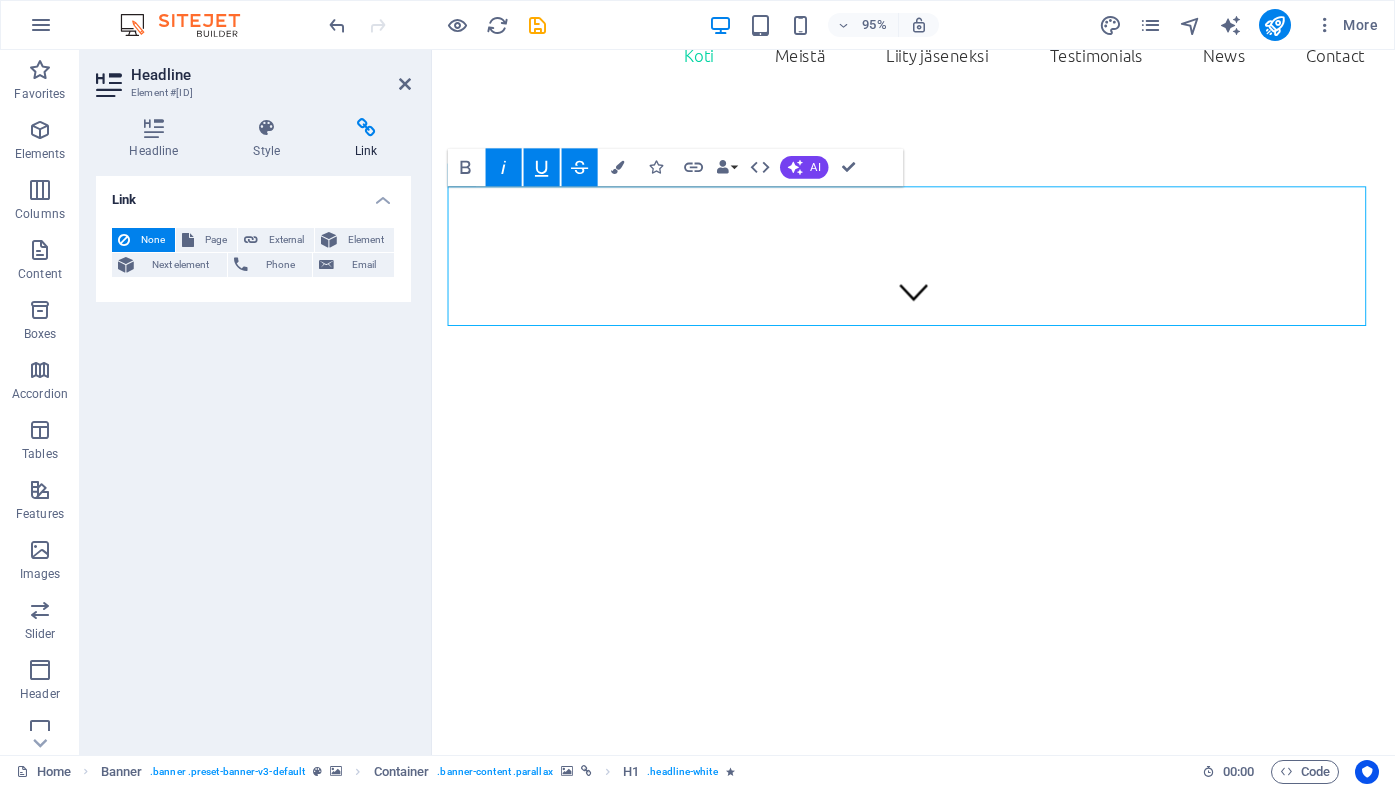 click 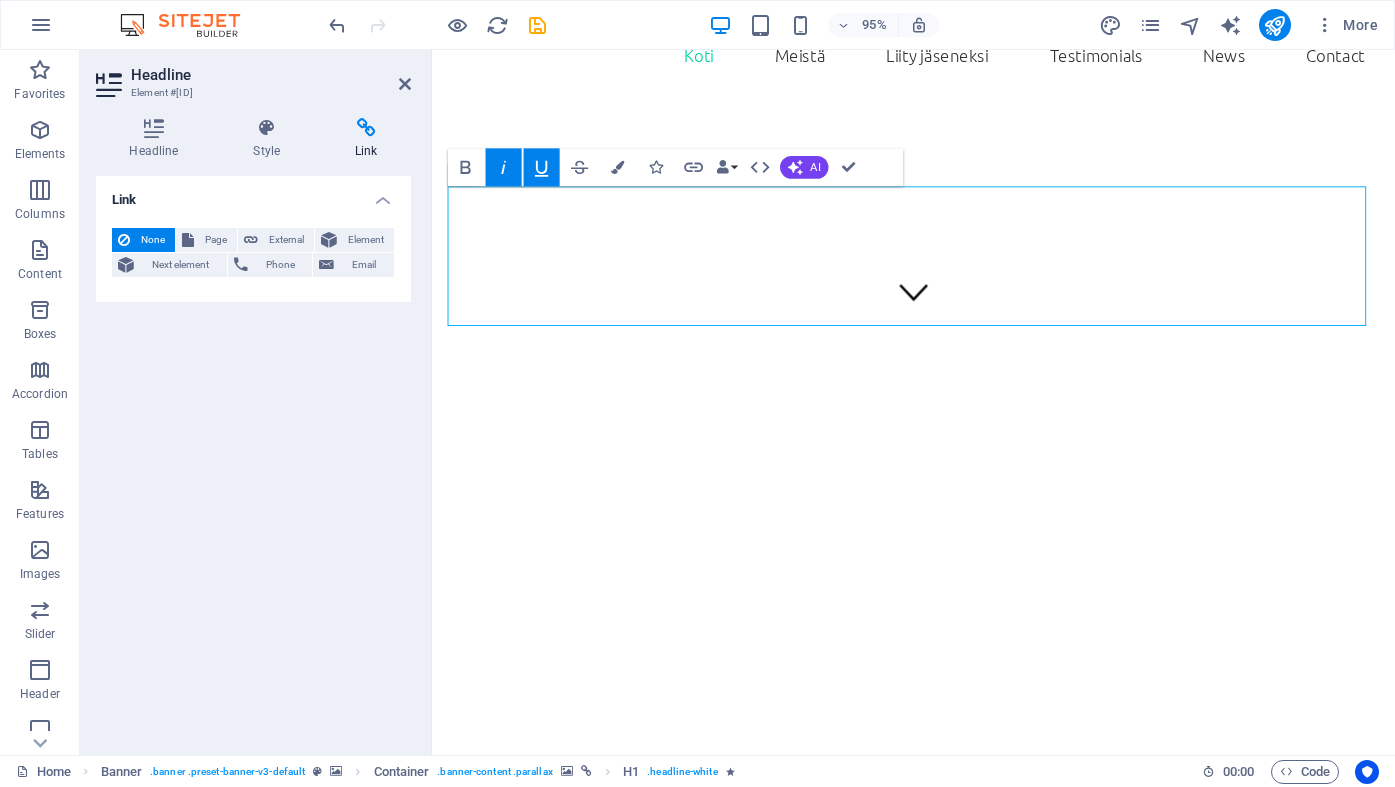 click 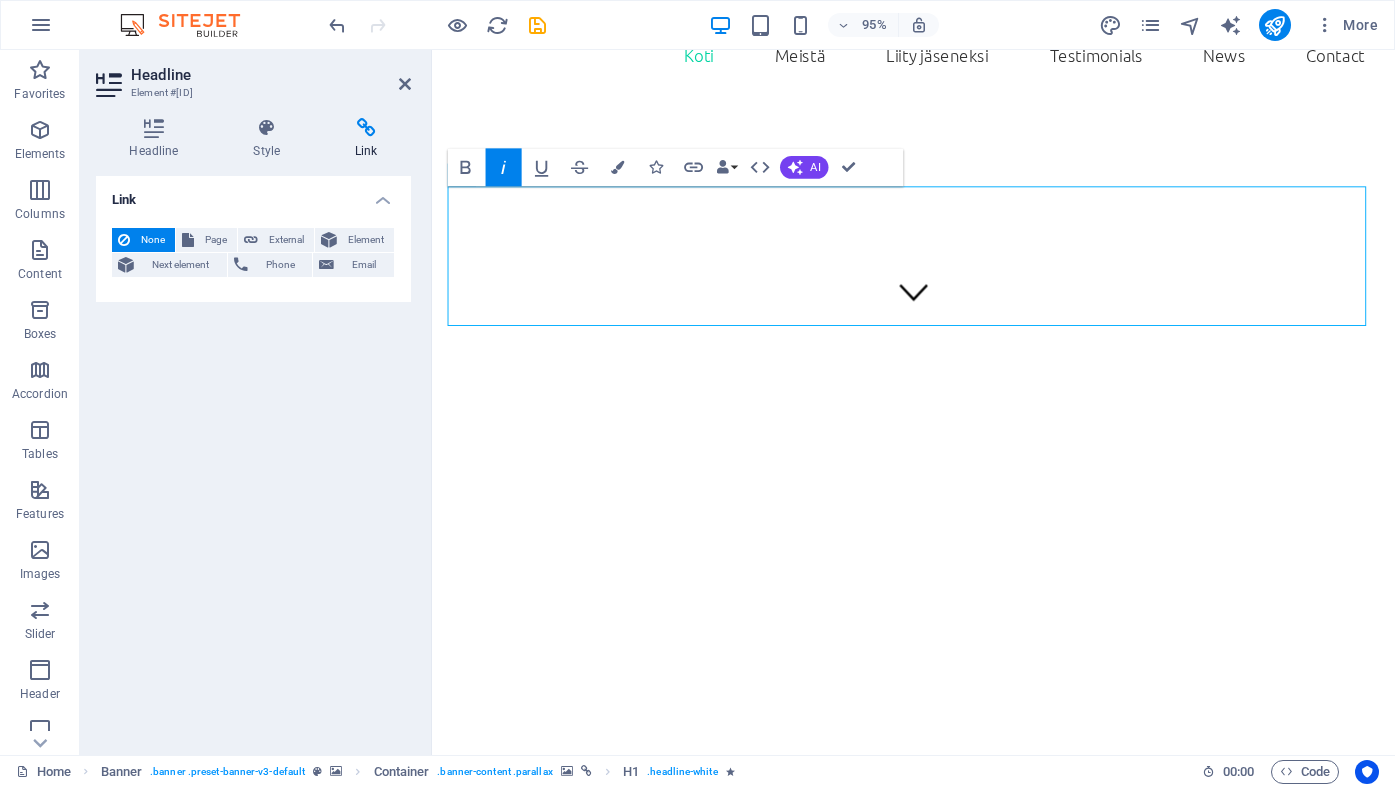 drag, startPoint x: 506, startPoint y: 161, endPoint x: 87, endPoint y: 158, distance: 419.01074 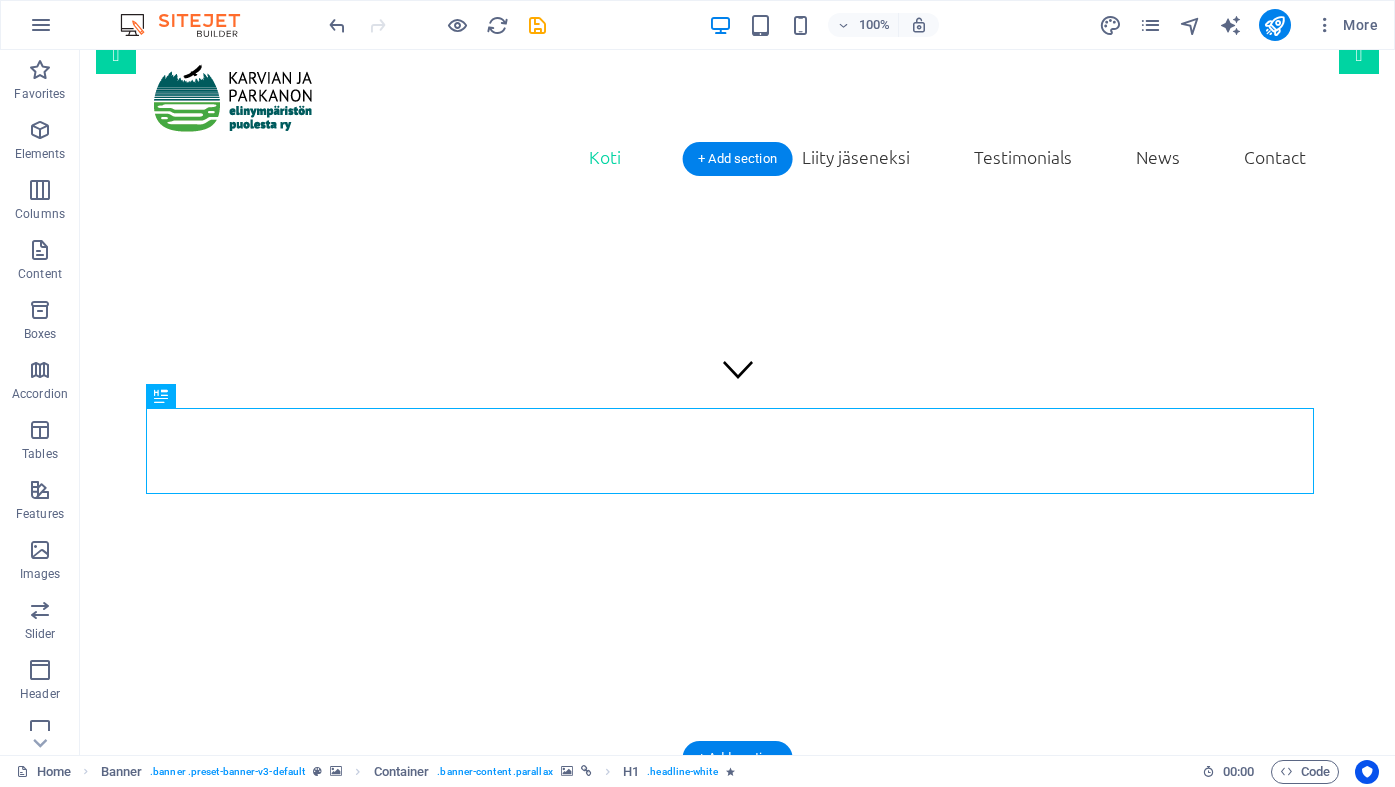 scroll, scrollTop: 350, scrollLeft: 0, axis: vertical 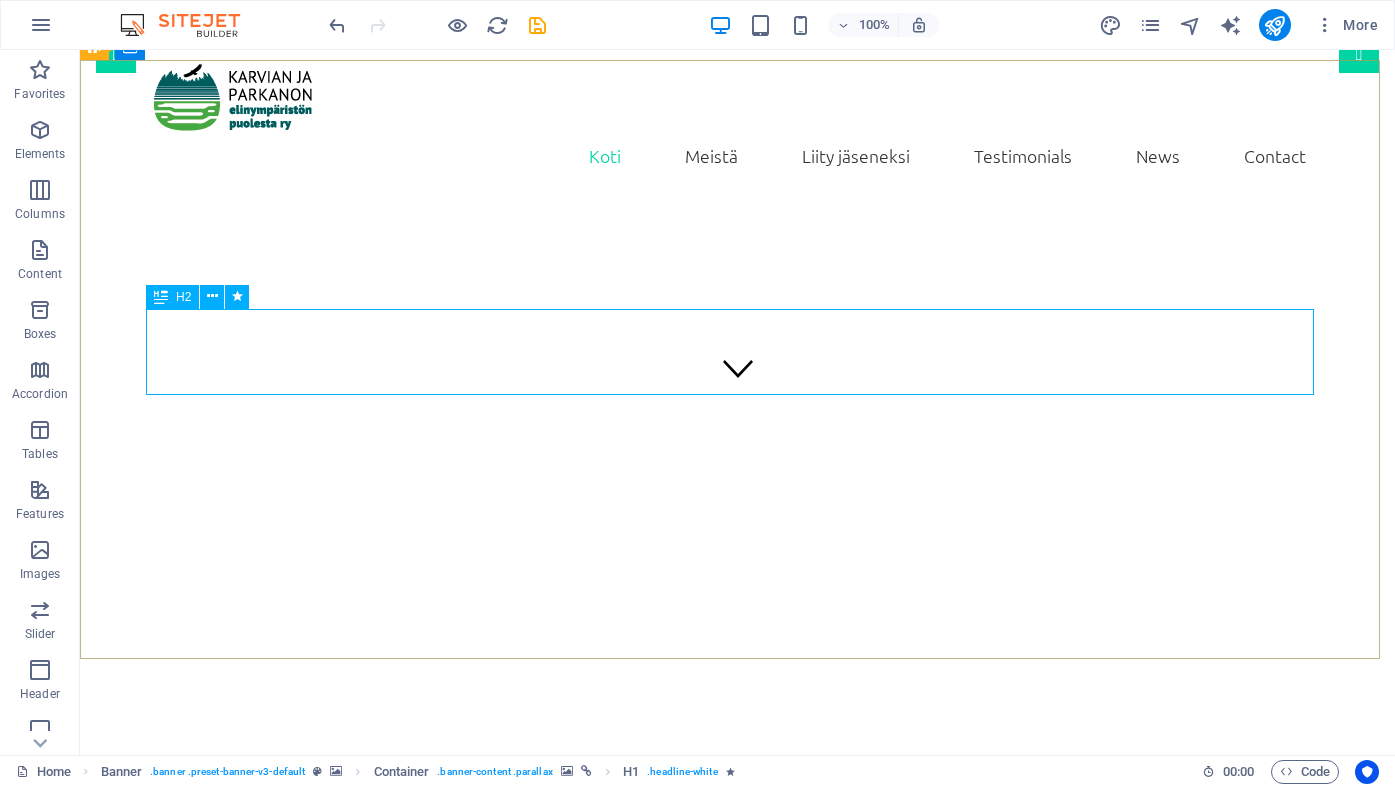 click on "H2" at bounding box center [172, 297] 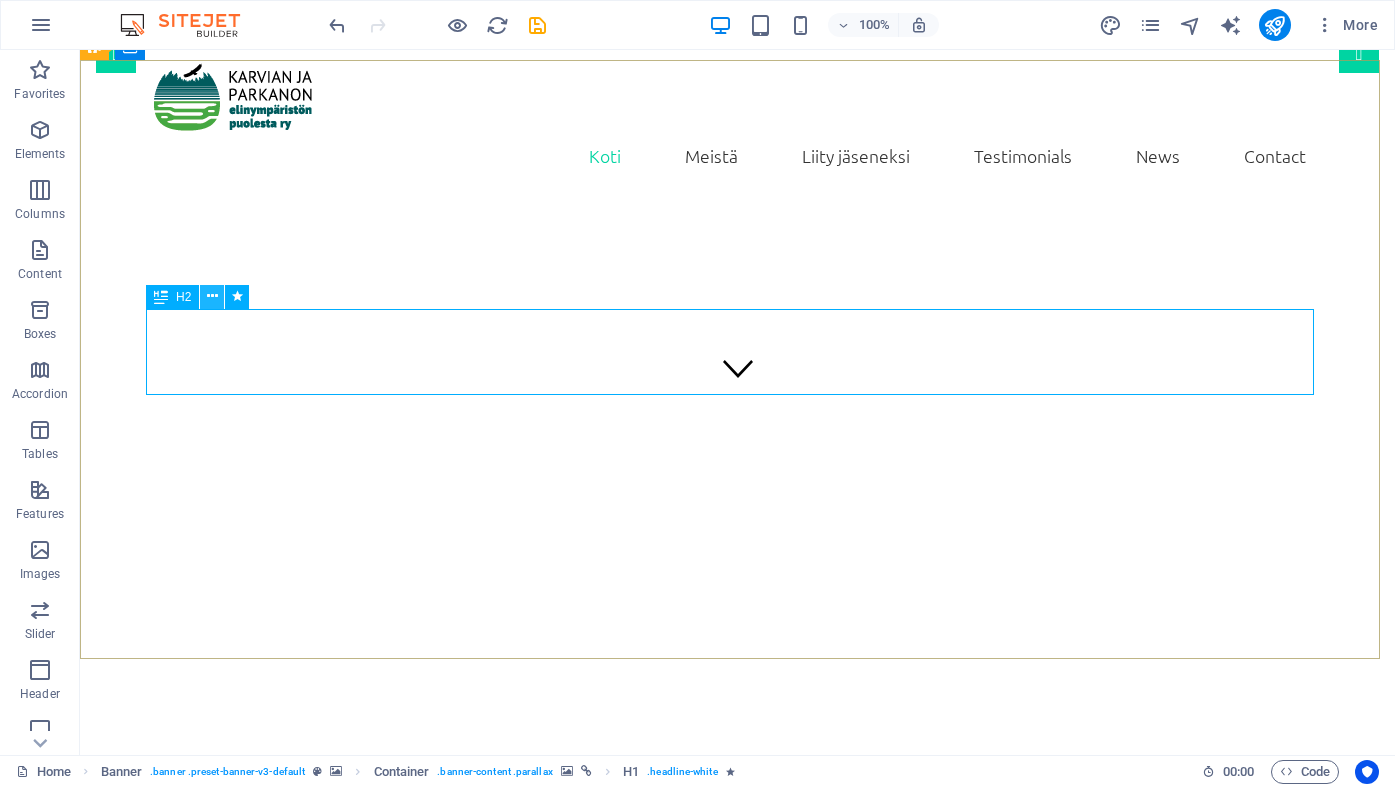 click at bounding box center (212, 296) 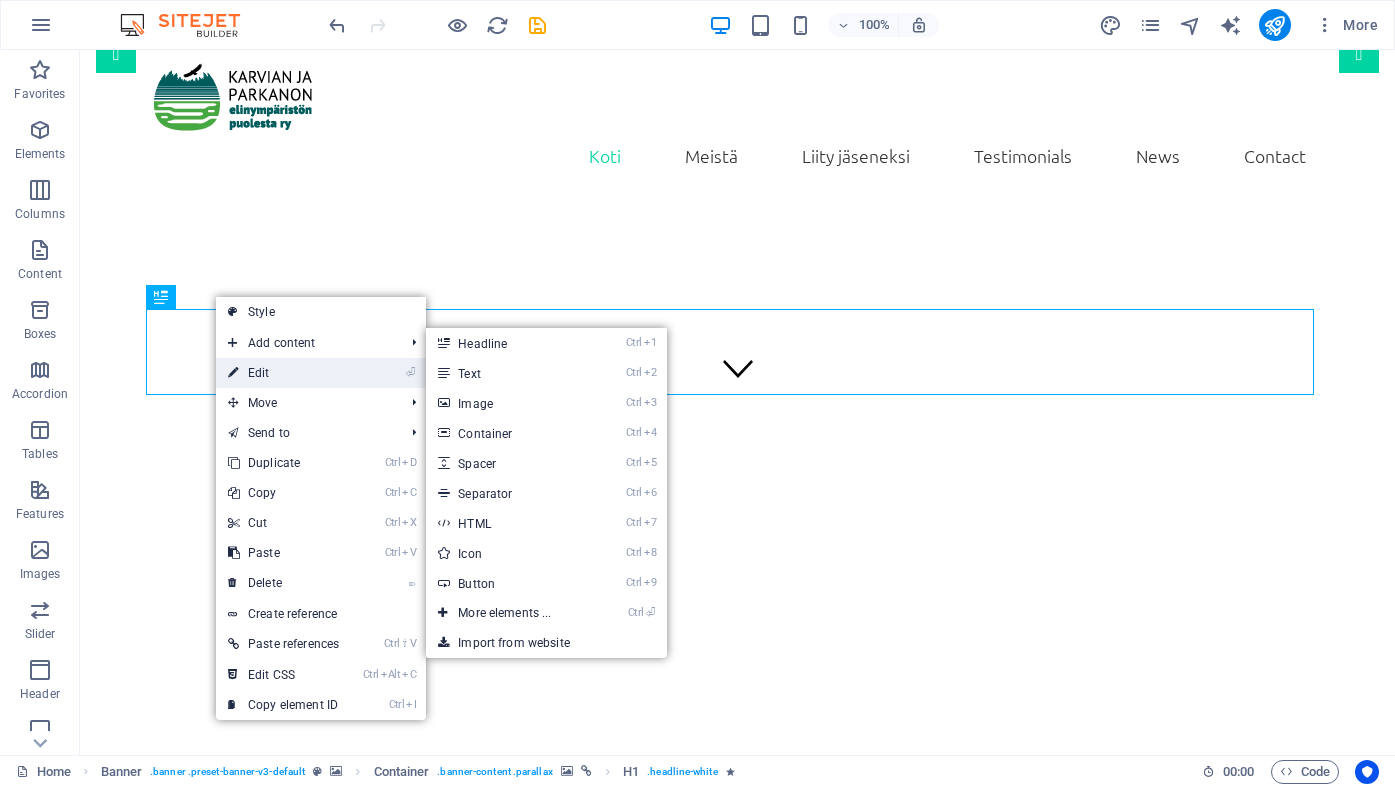 click on "⏎  Edit" at bounding box center [283, 373] 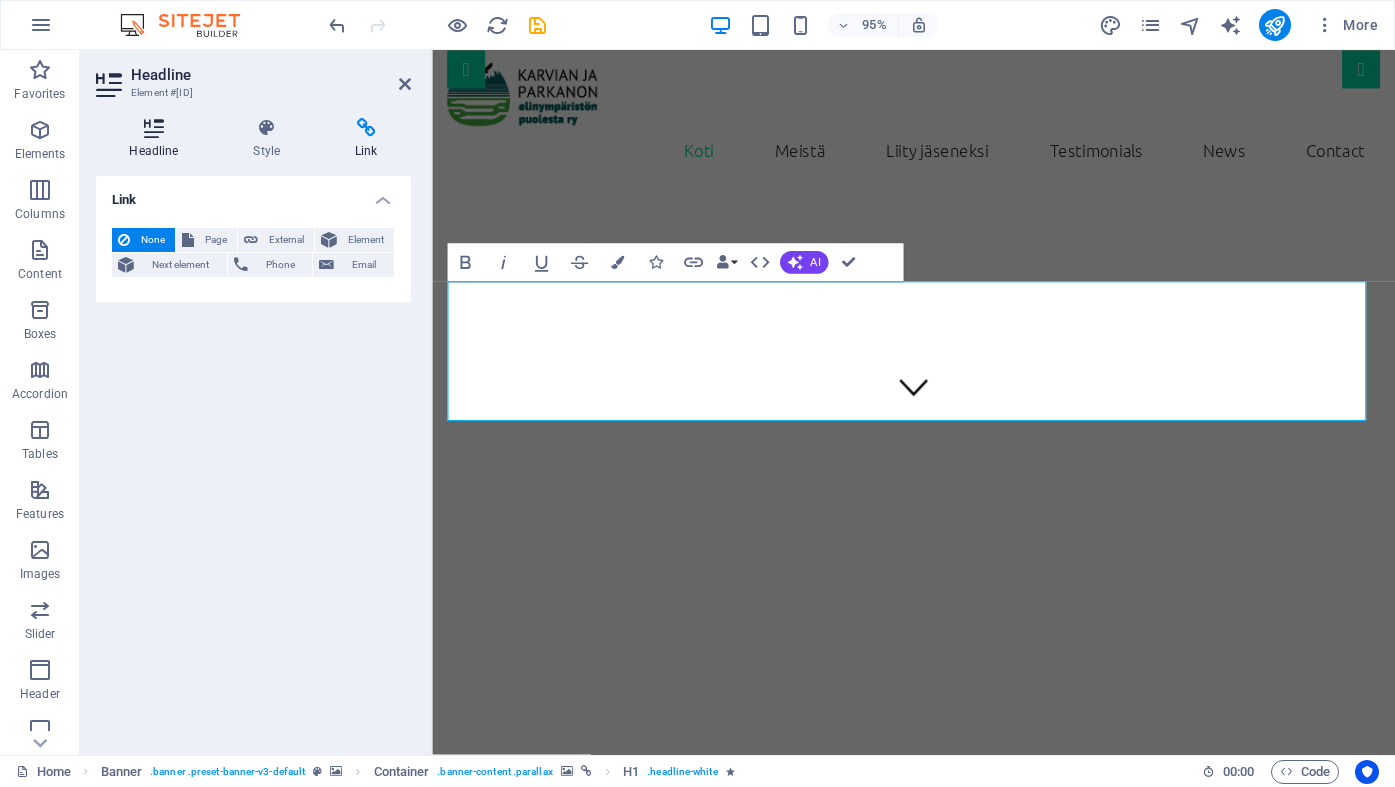 click at bounding box center [154, 128] 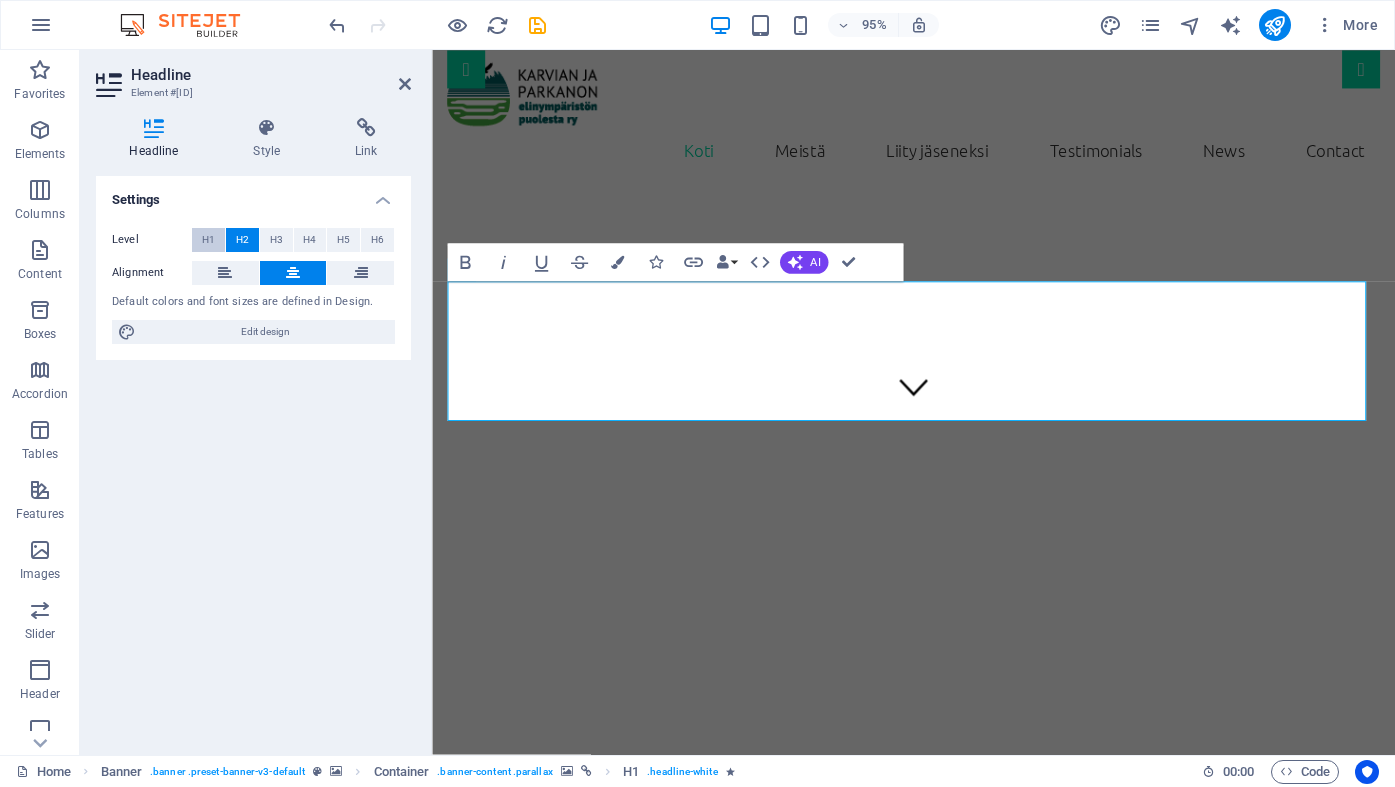 click on "H1" at bounding box center [208, 240] 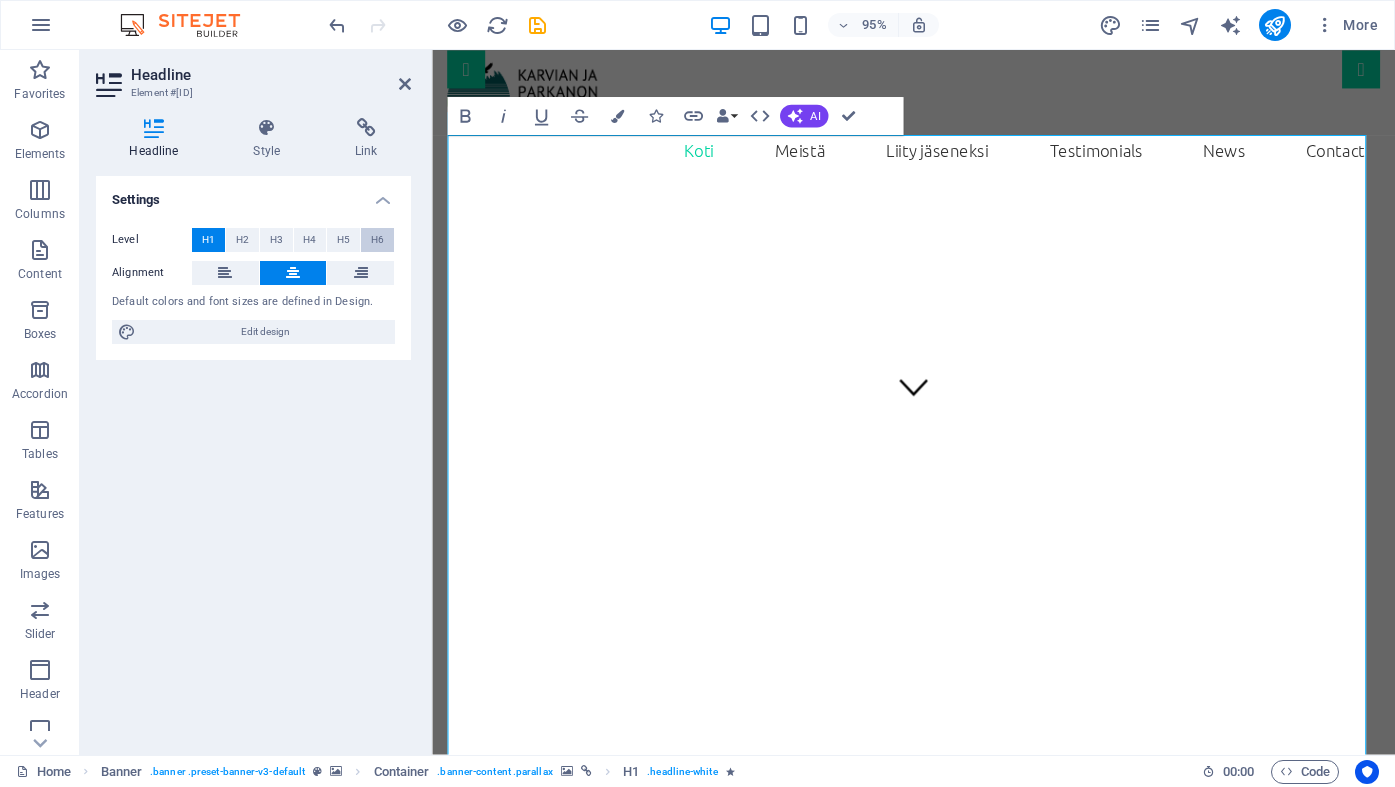 click on "H6" at bounding box center [377, 240] 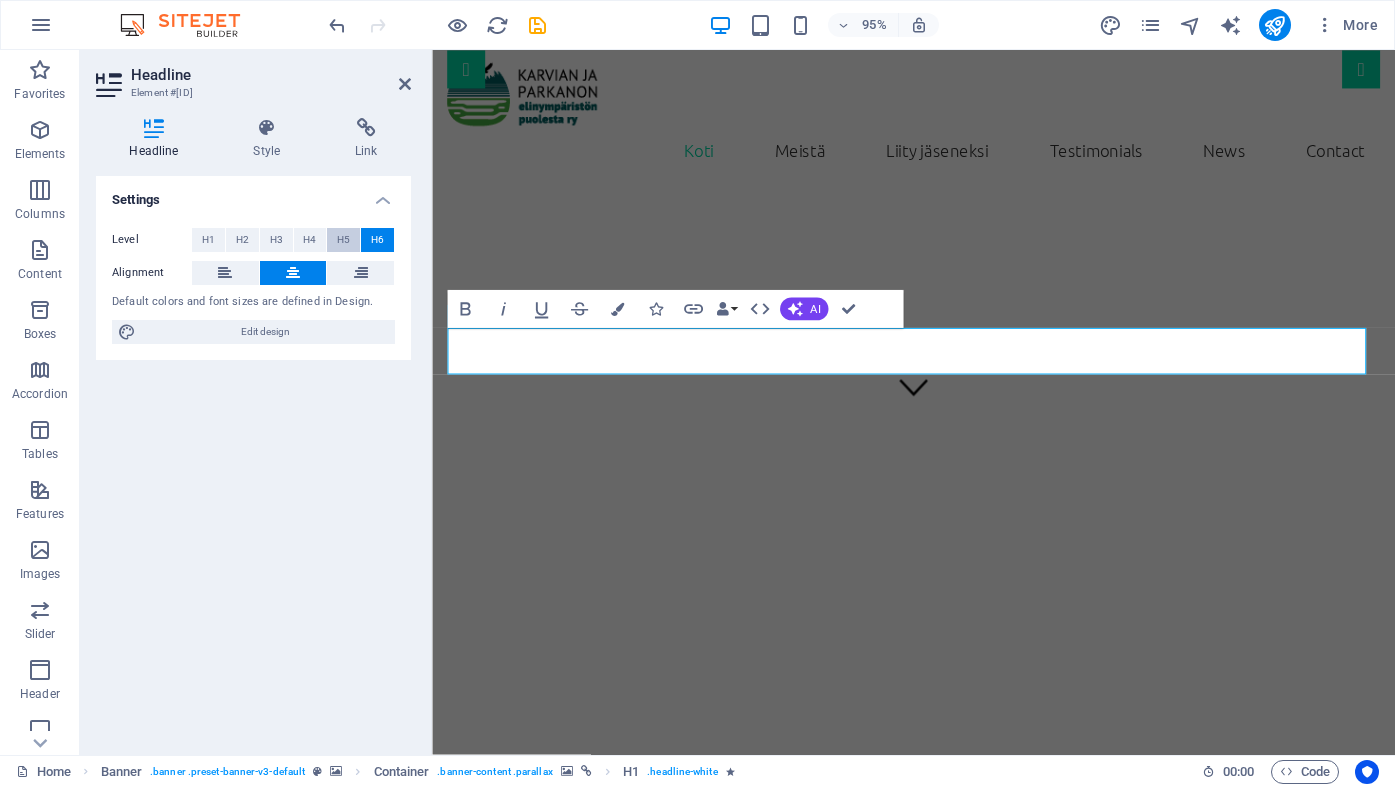 click on "H5" at bounding box center [343, 240] 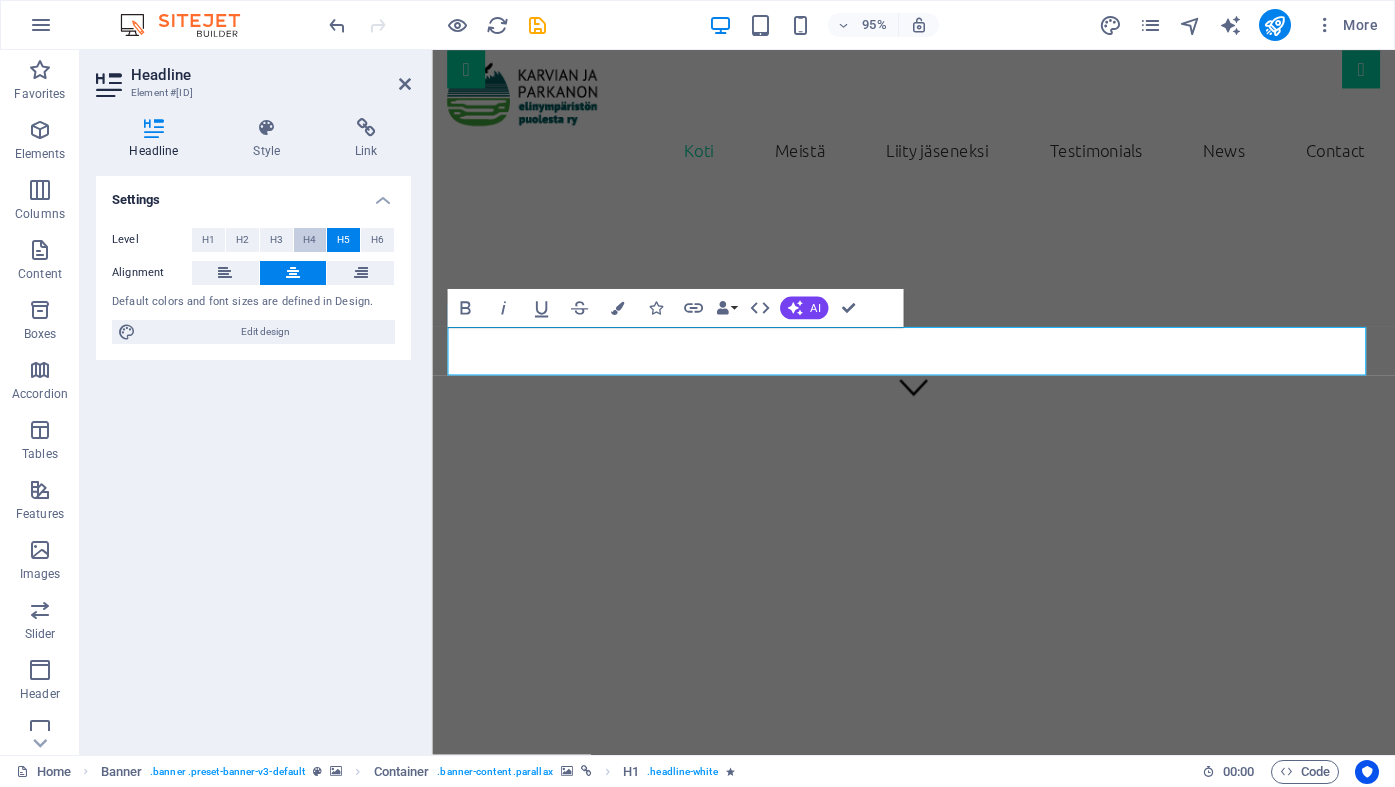 click on "H4" at bounding box center (309, 240) 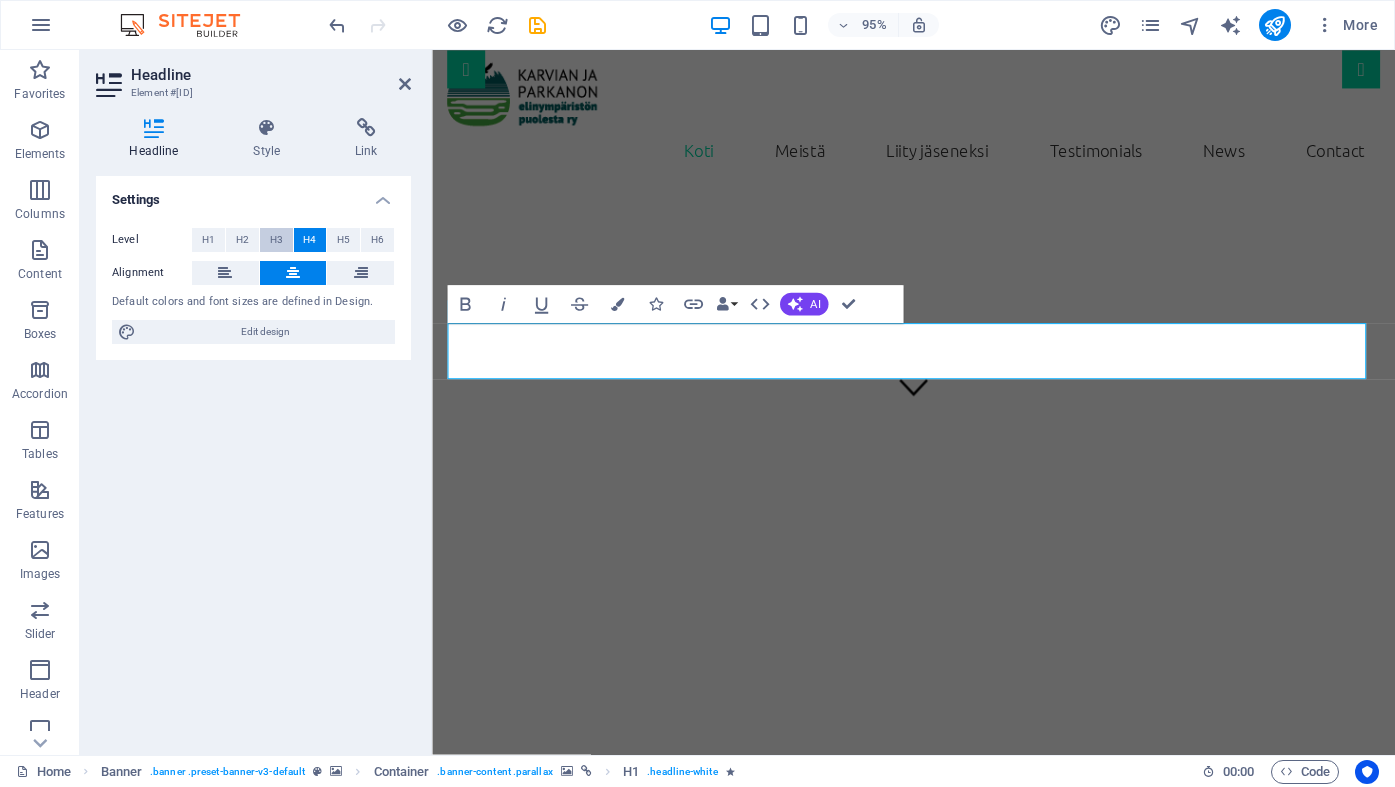 click on "H3" at bounding box center [276, 240] 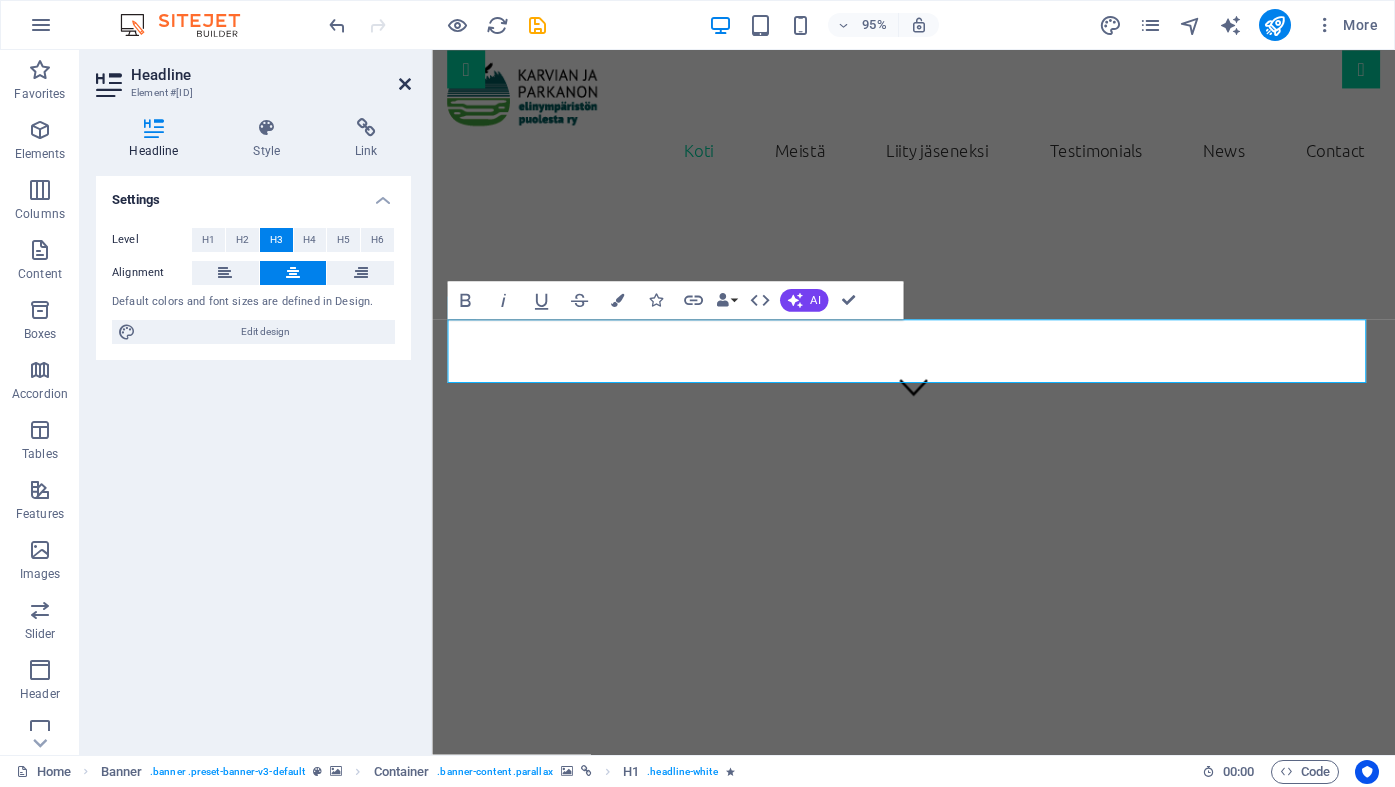 click at bounding box center [405, 84] 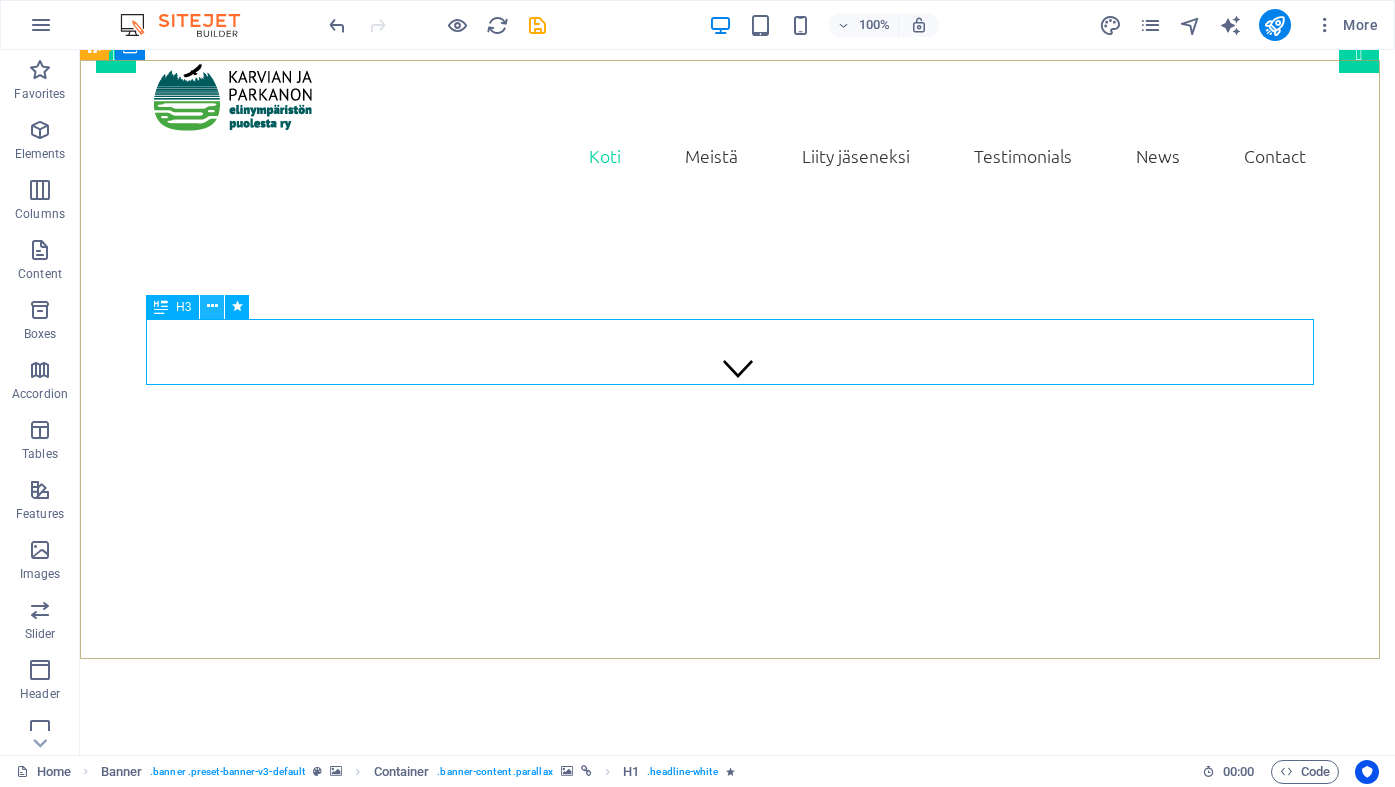 click at bounding box center [212, 306] 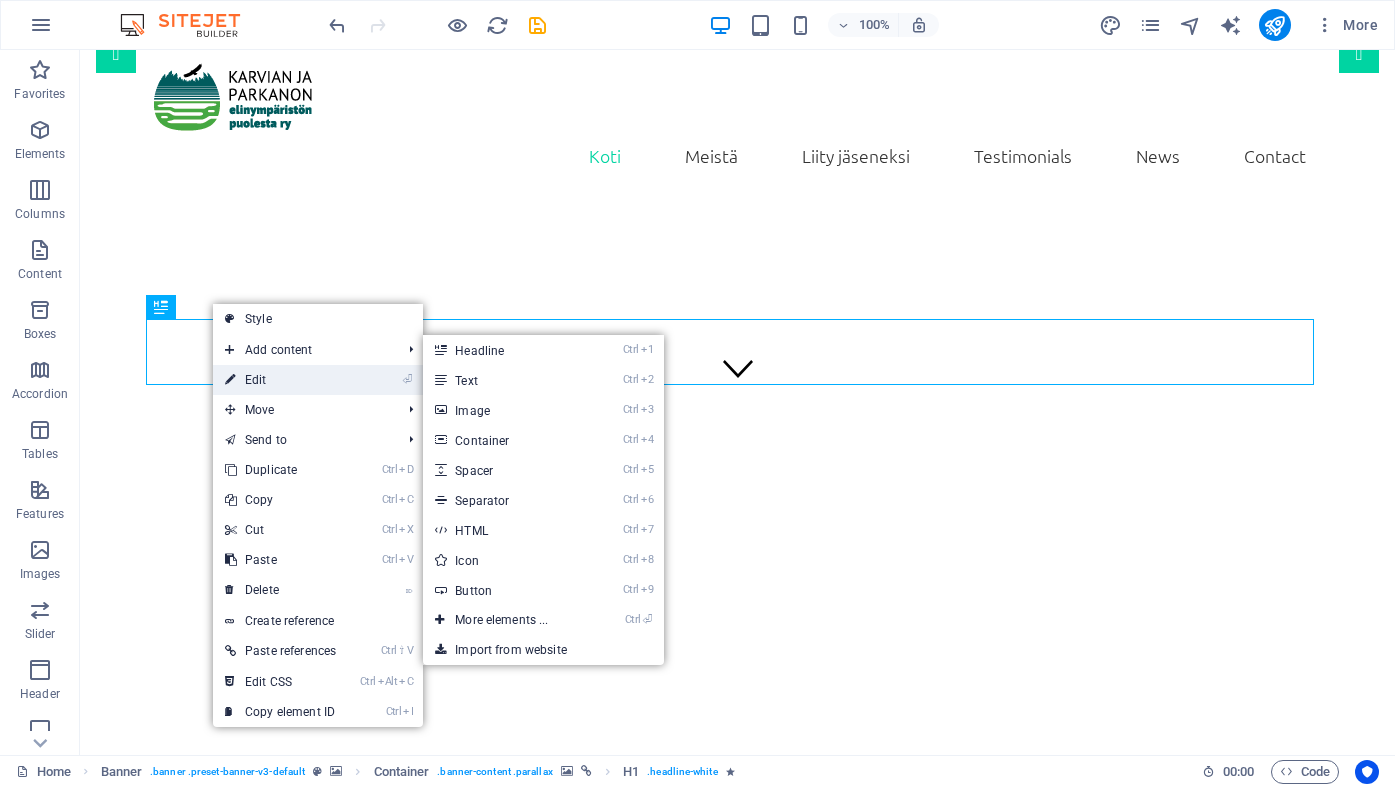click on "⏎  Edit" at bounding box center [280, 380] 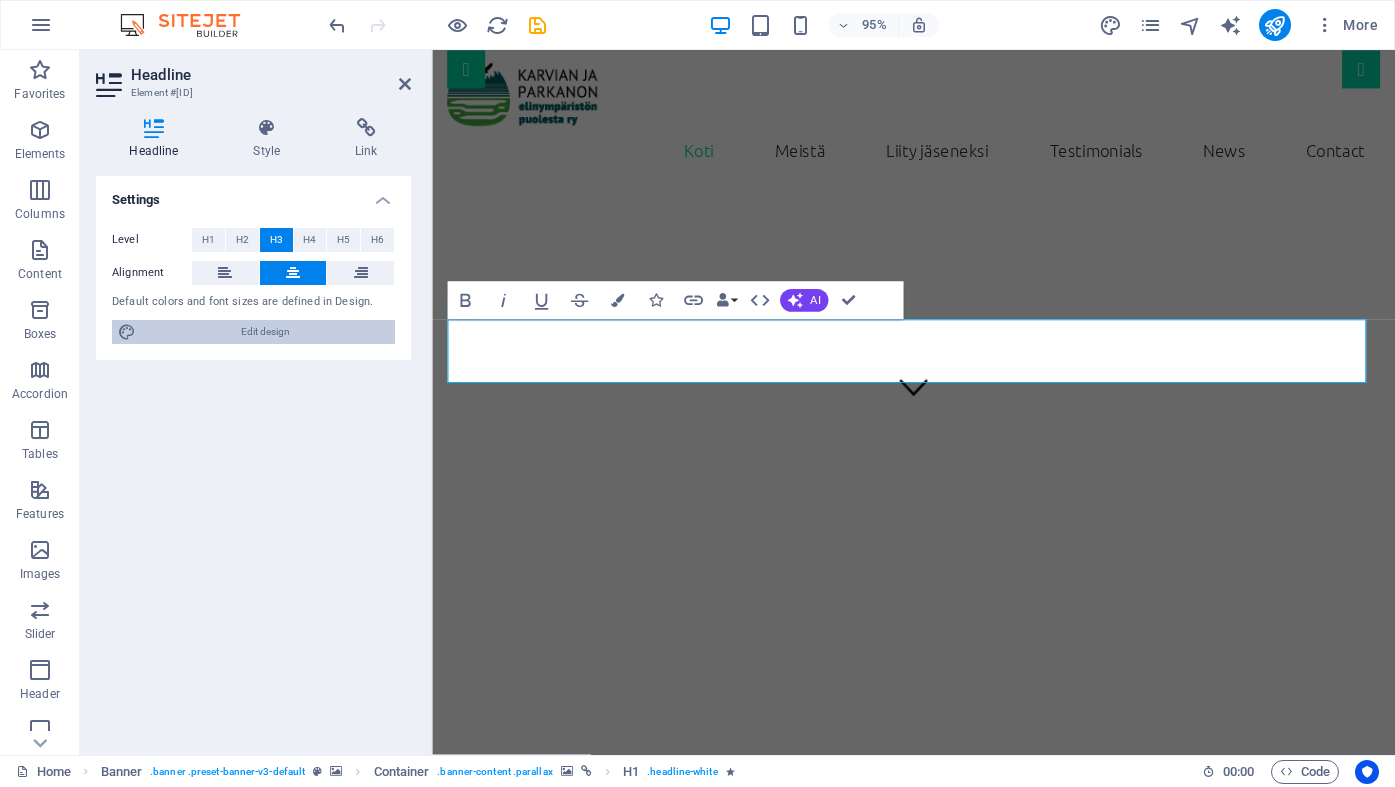 click on "Edit design" at bounding box center [265, 332] 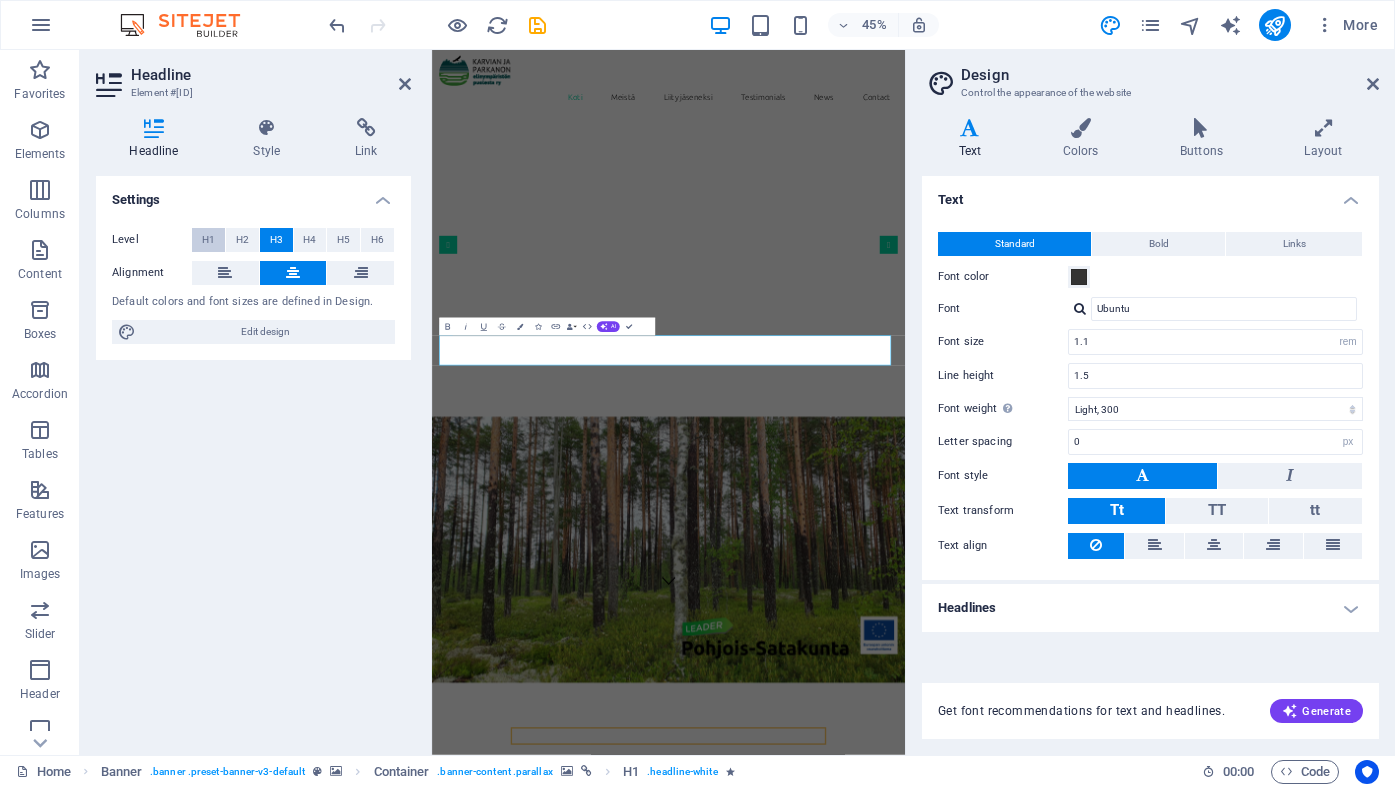 click on "H1" at bounding box center (208, 240) 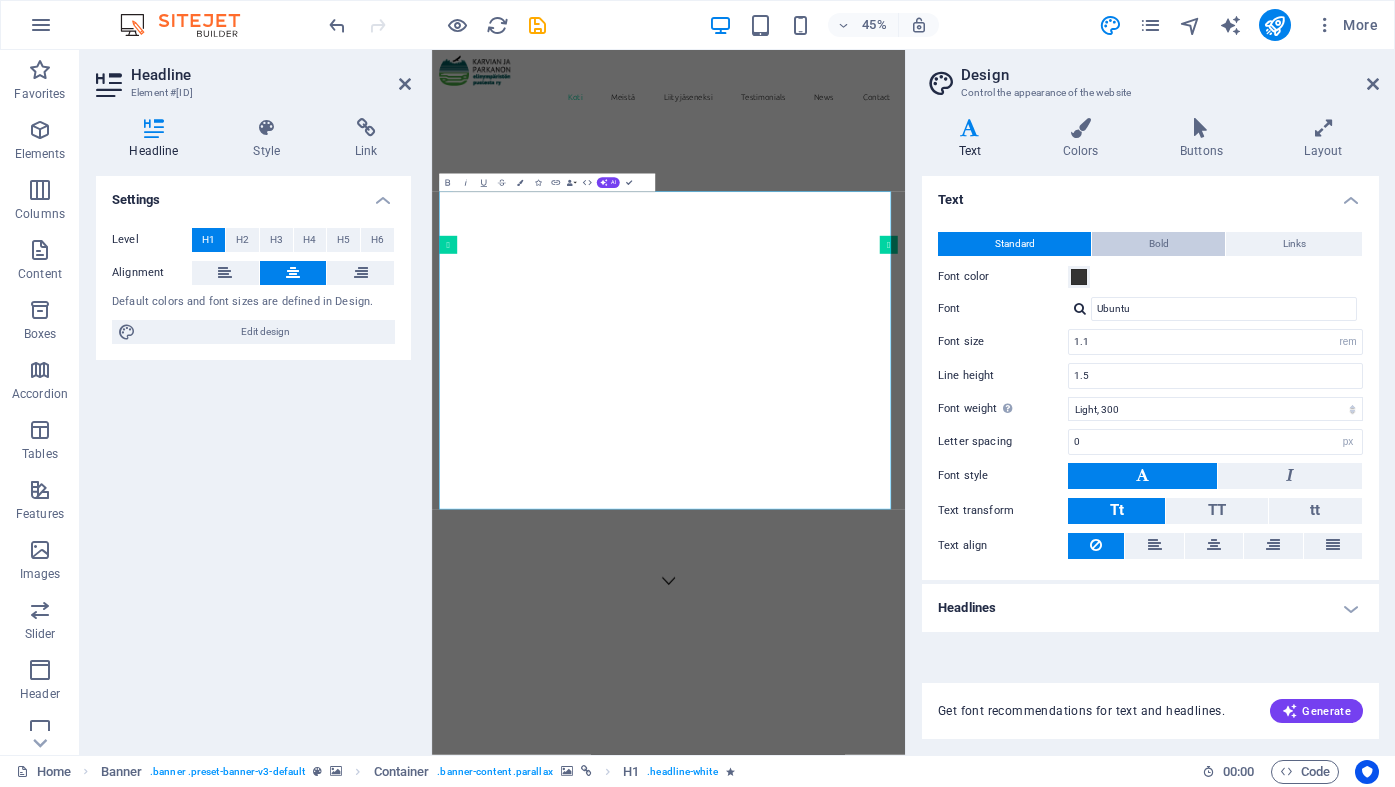 click on "Bold" at bounding box center [1159, 244] 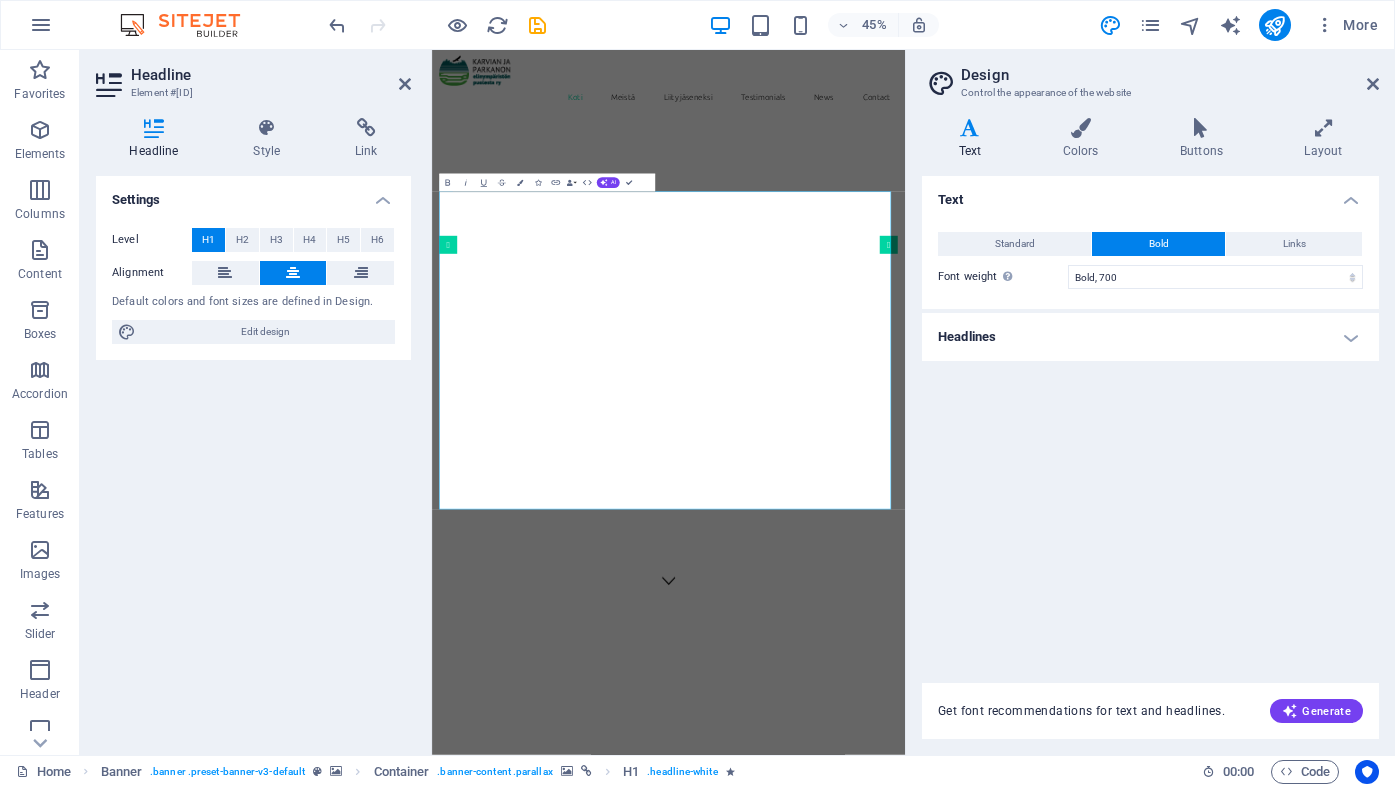 click on "Bold" at bounding box center [1159, 244] 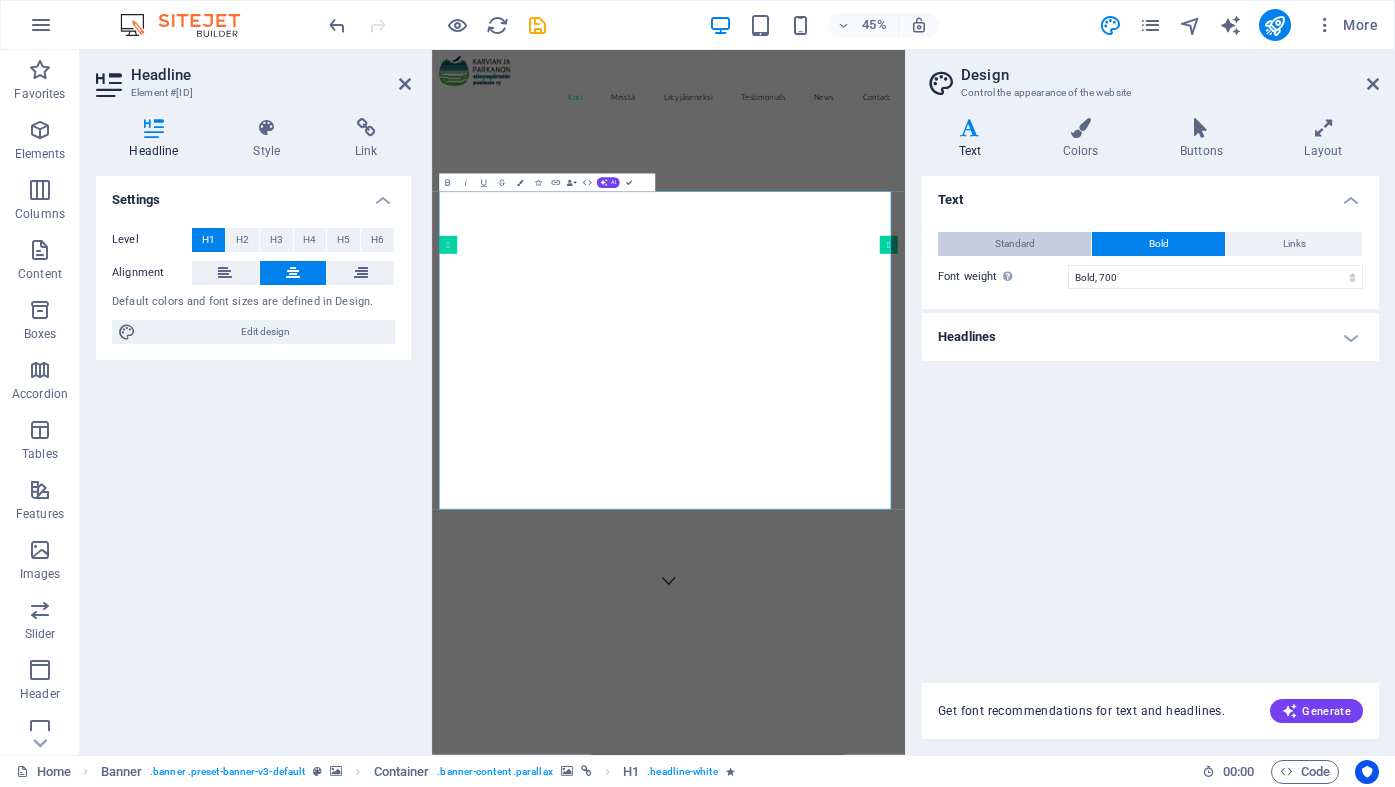 click on "Standard" at bounding box center [1015, 244] 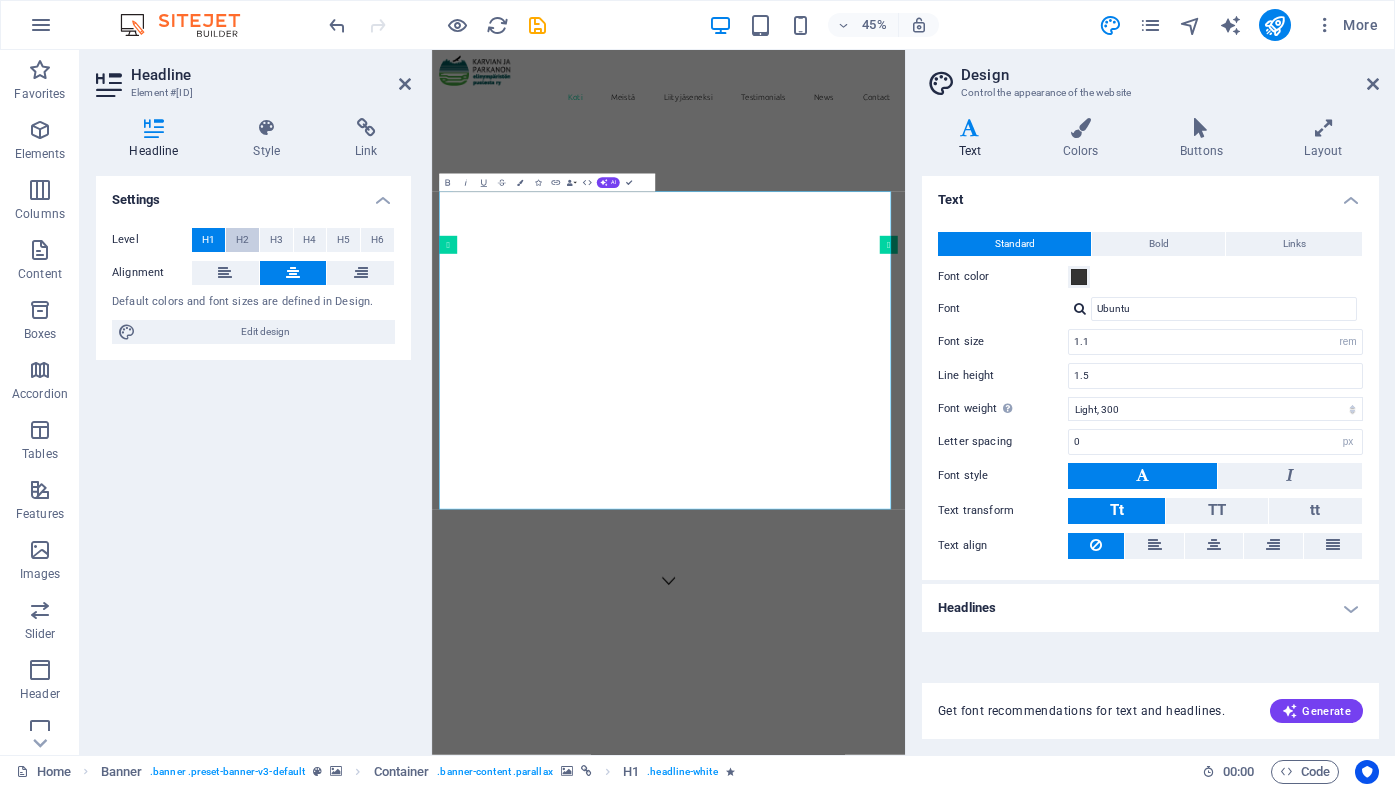 click on "H2" at bounding box center [242, 240] 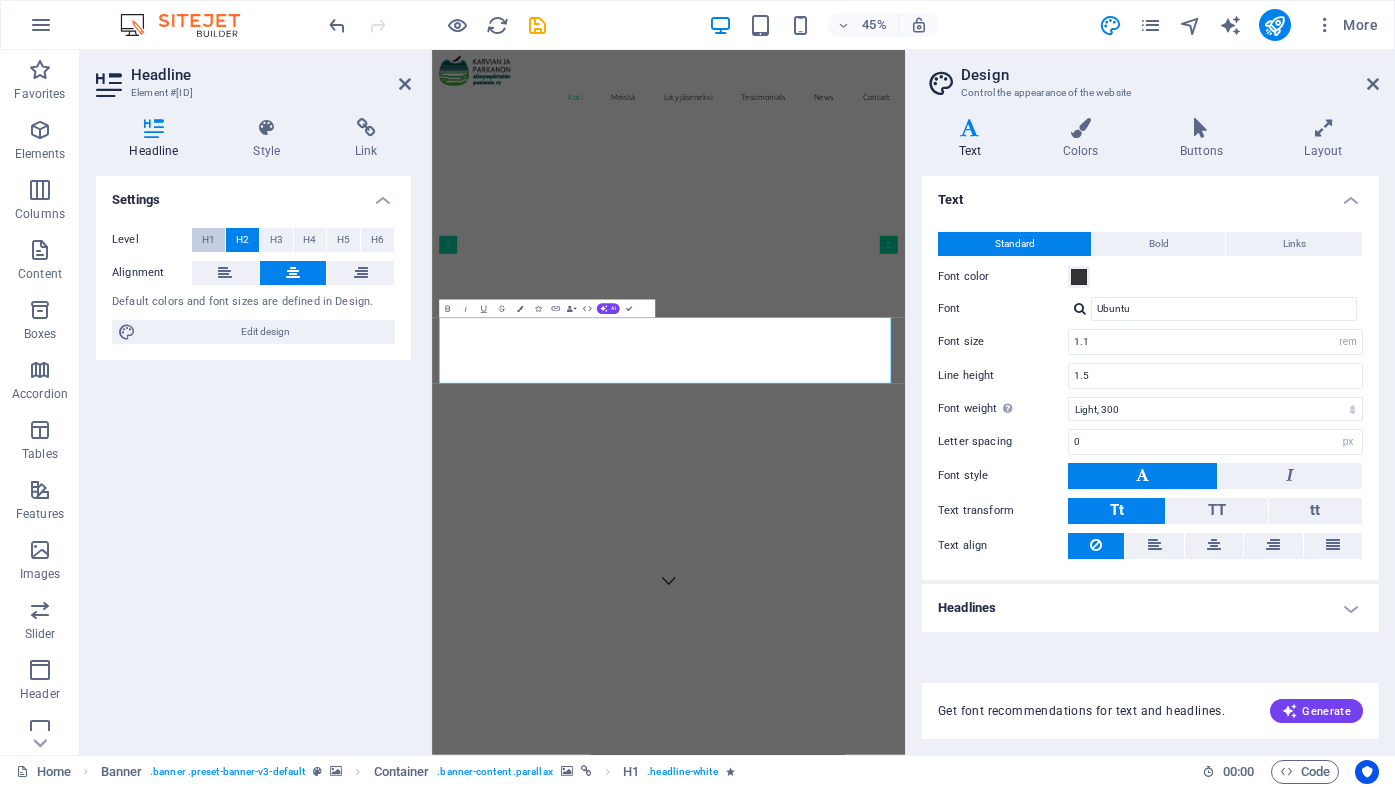 click on "H1" at bounding box center [208, 240] 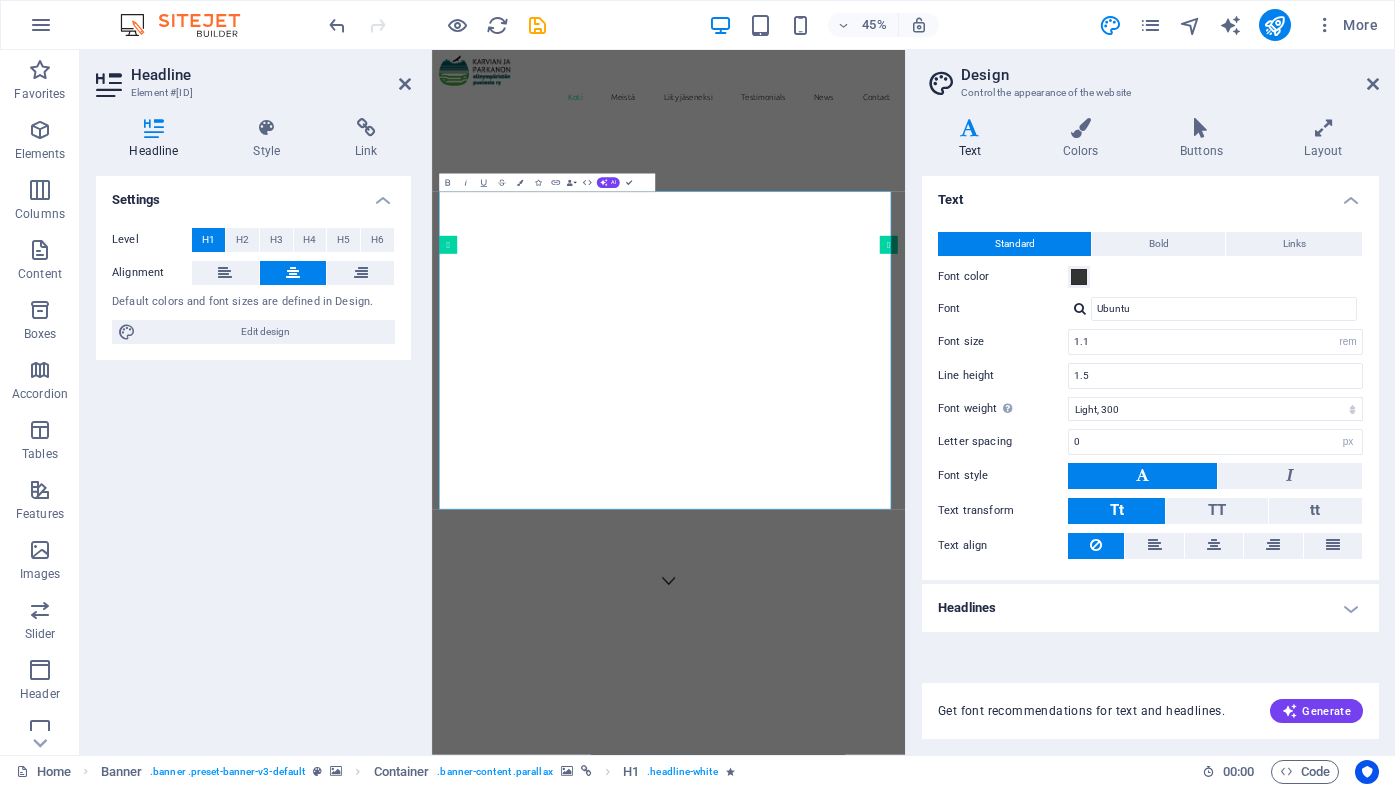 click on "Headline" at bounding box center (271, 75) 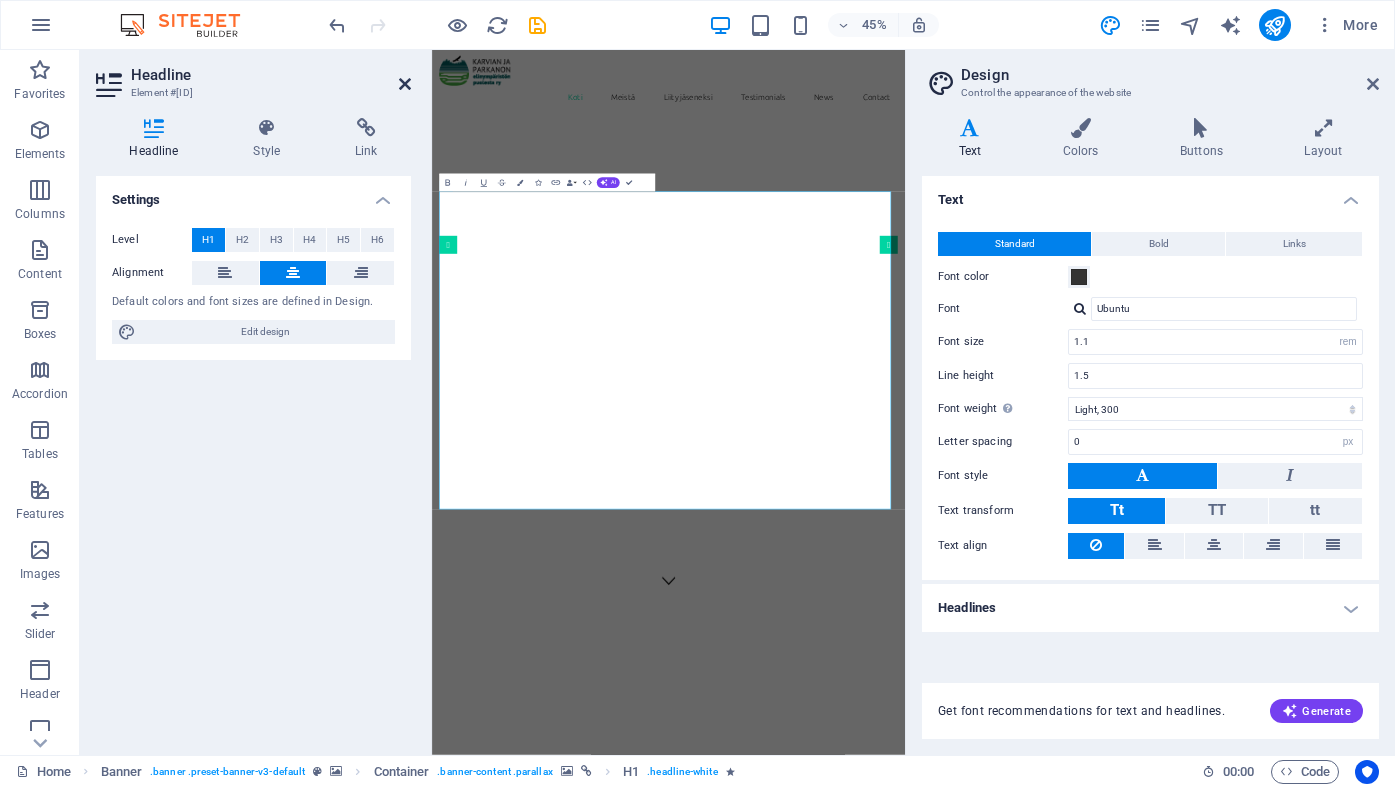 click at bounding box center (405, 84) 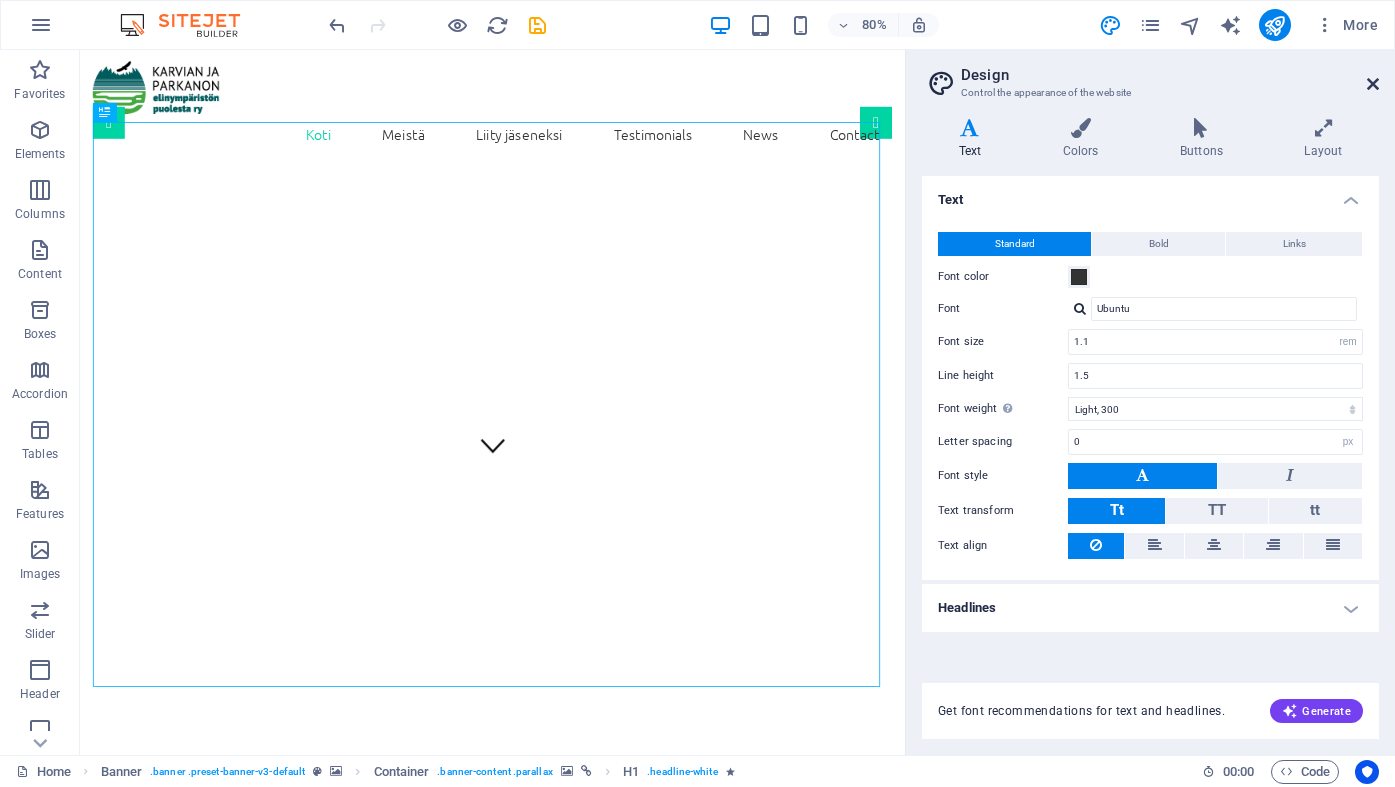 click at bounding box center [1373, 84] 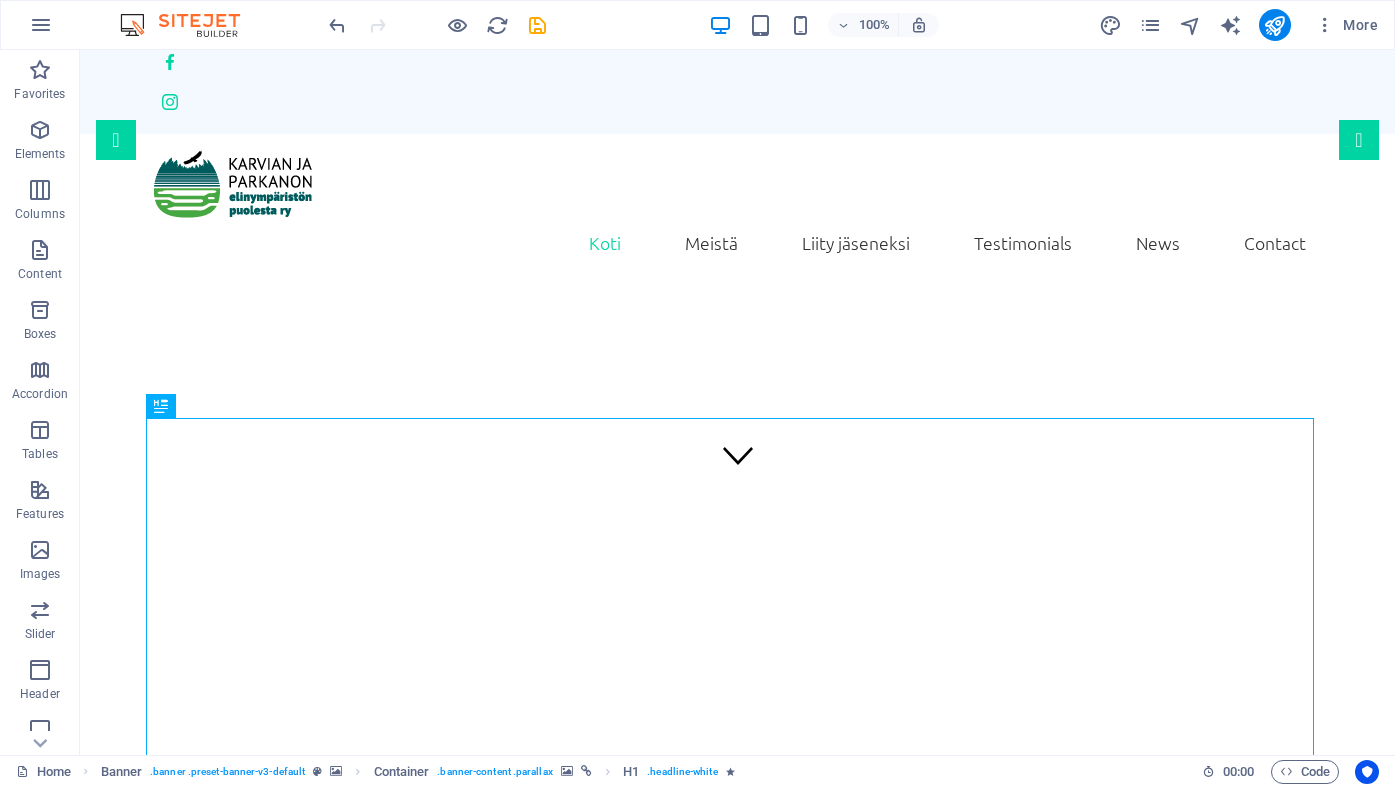 scroll, scrollTop: 0, scrollLeft: 0, axis: both 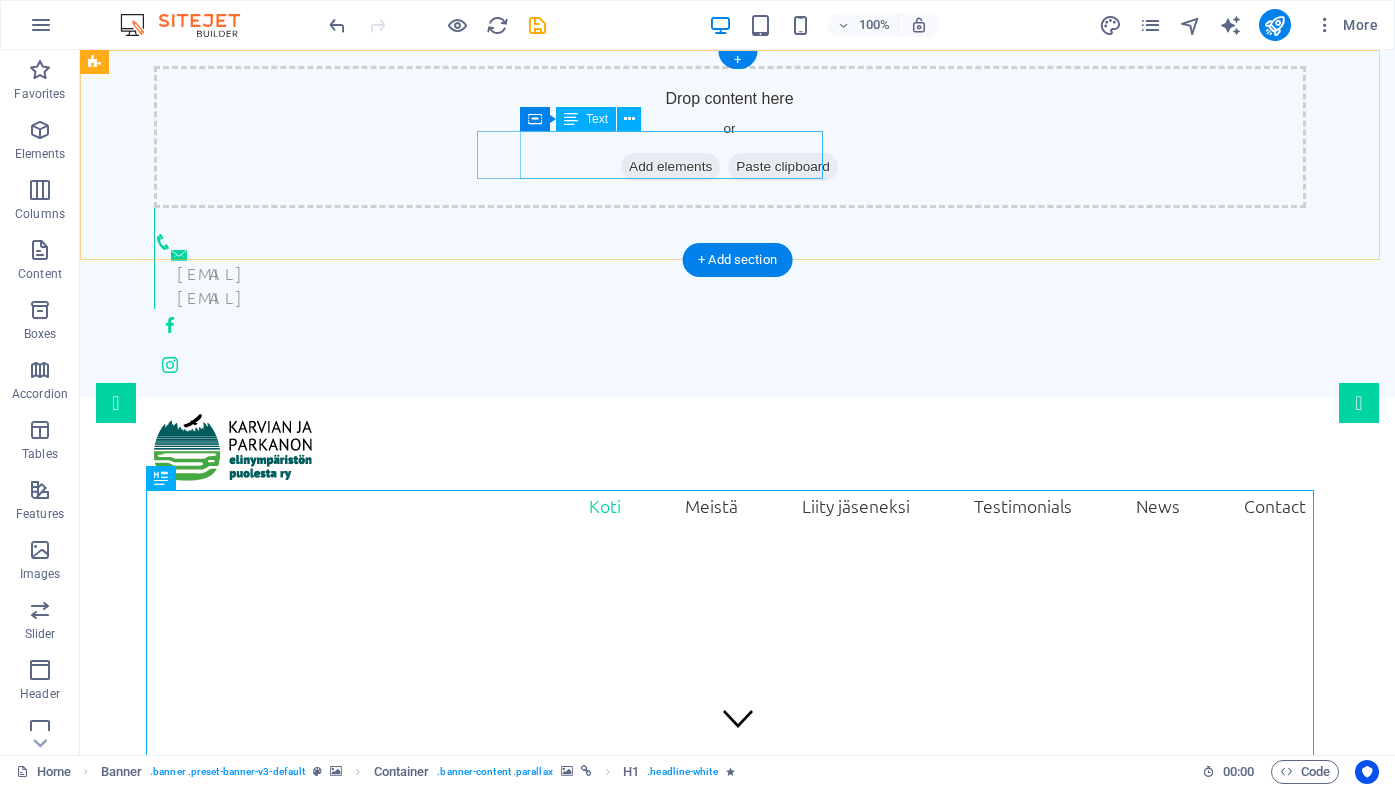 click on "[EMAIL] [EMAIL]" at bounding box center (741, 285) 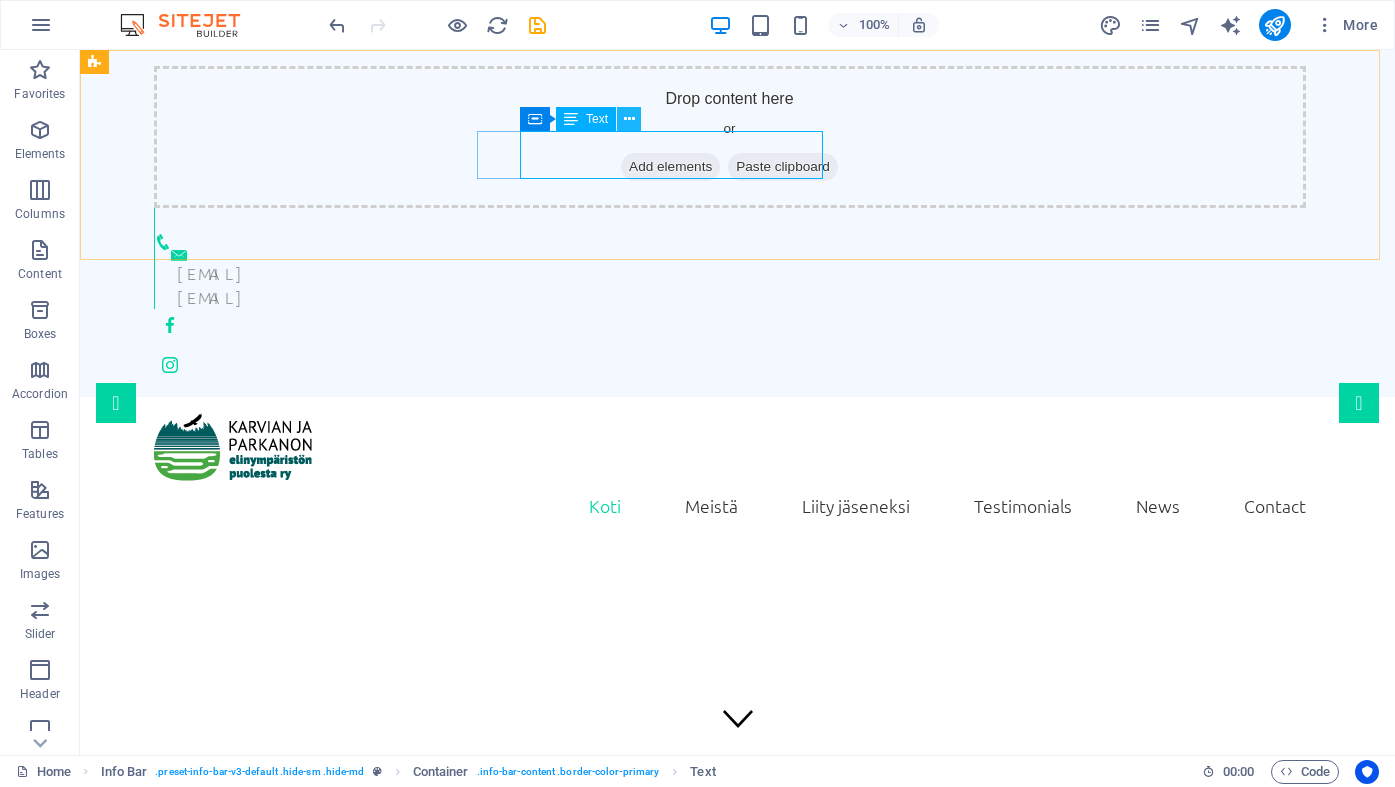 click at bounding box center [629, 119] 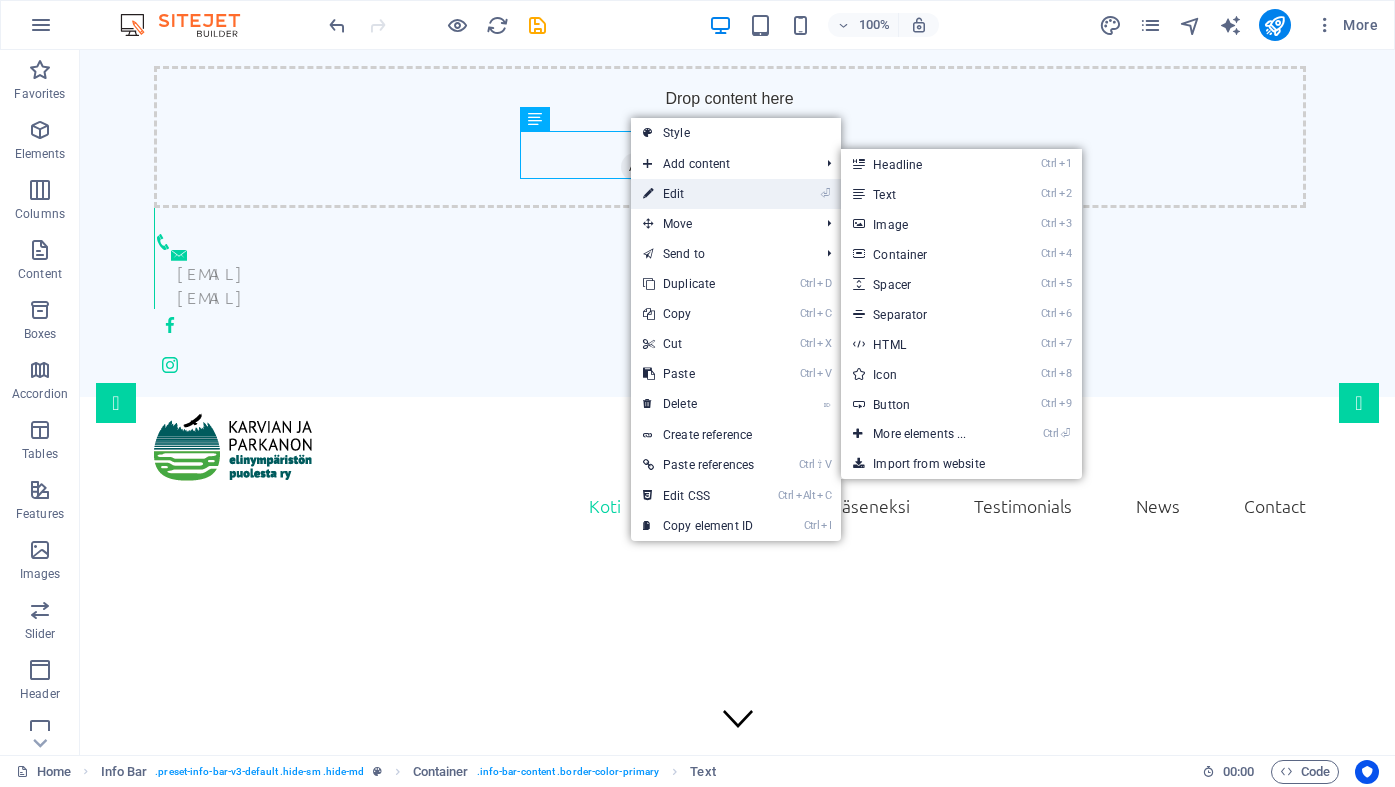 click on "⏎  Edit" at bounding box center (698, 194) 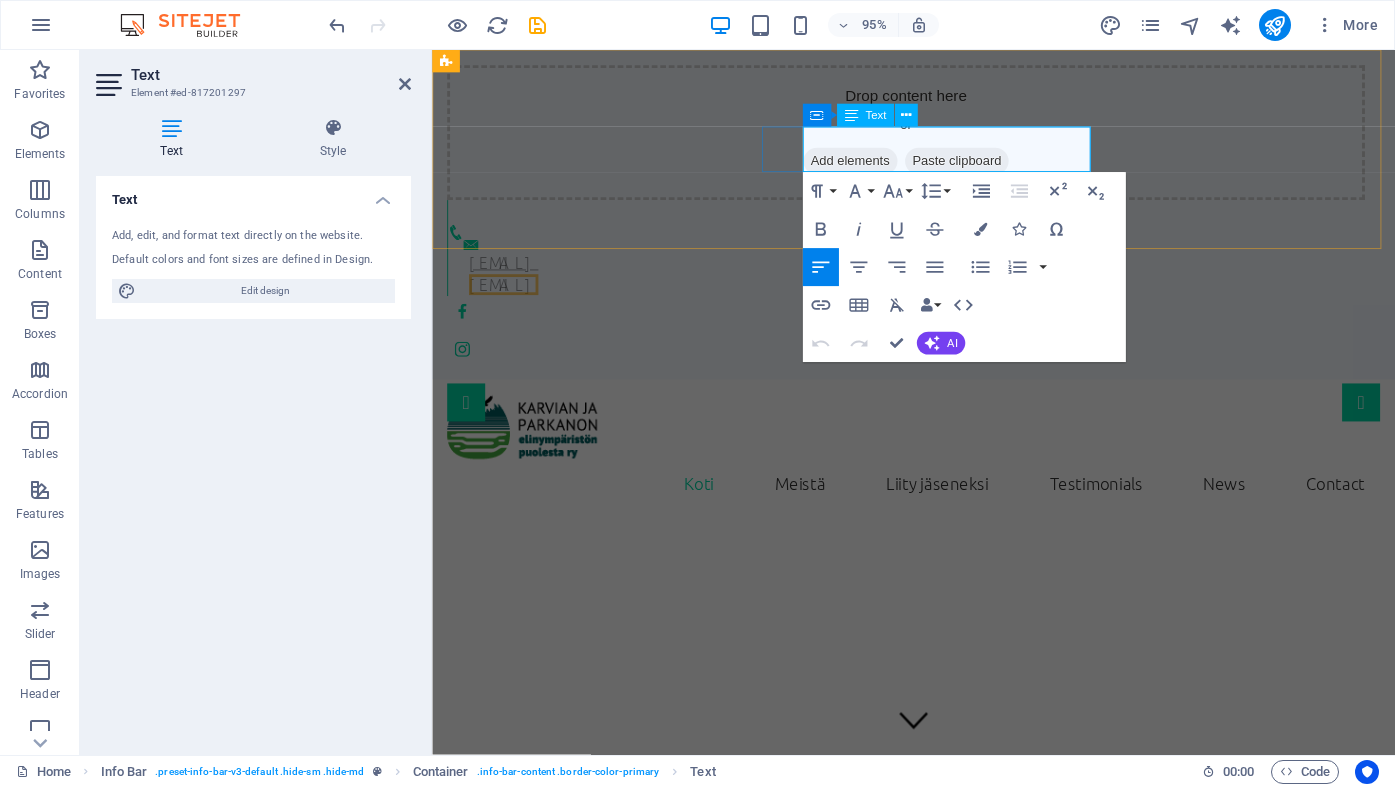click on "[EMAIL]" at bounding box center (507, 273) 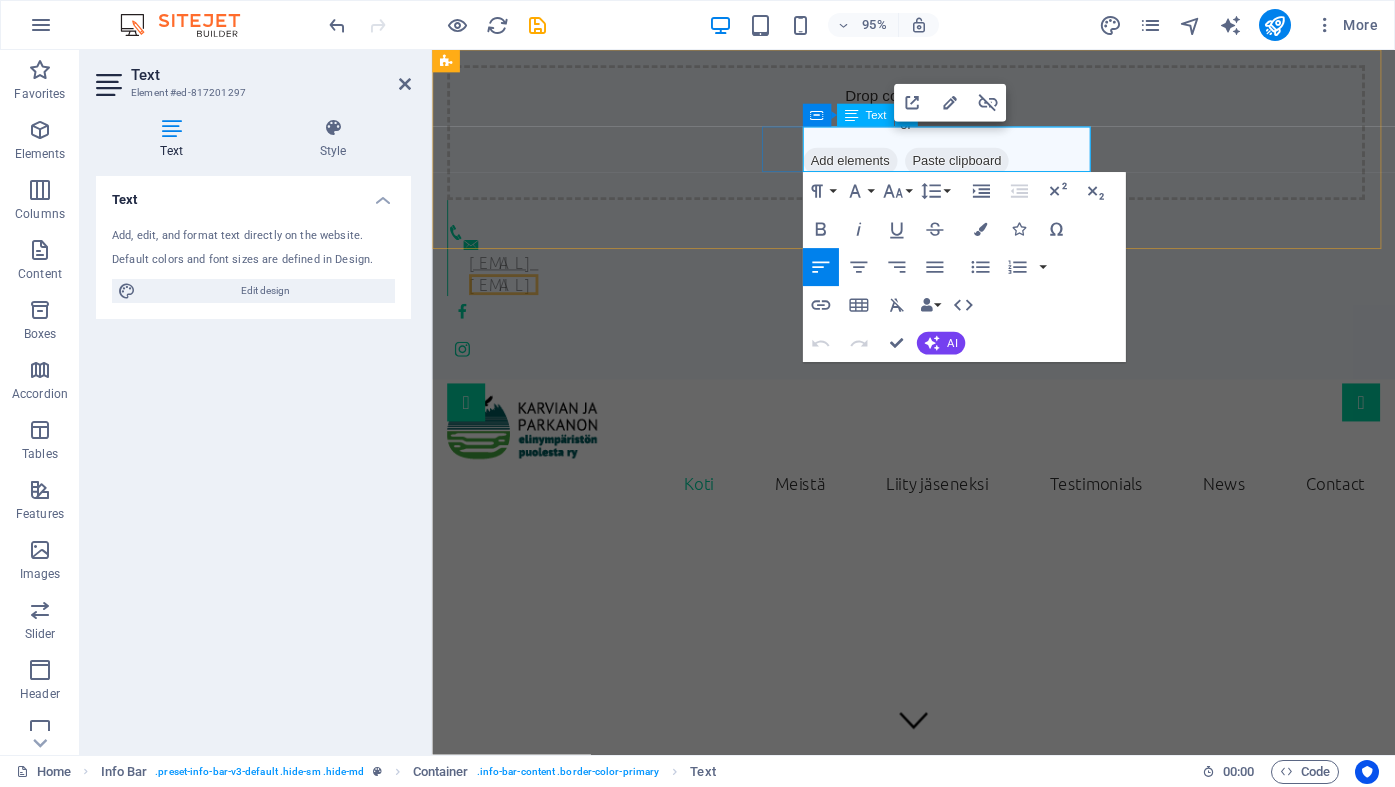 click on "[EMAIL]" at bounding box center [507, 273] 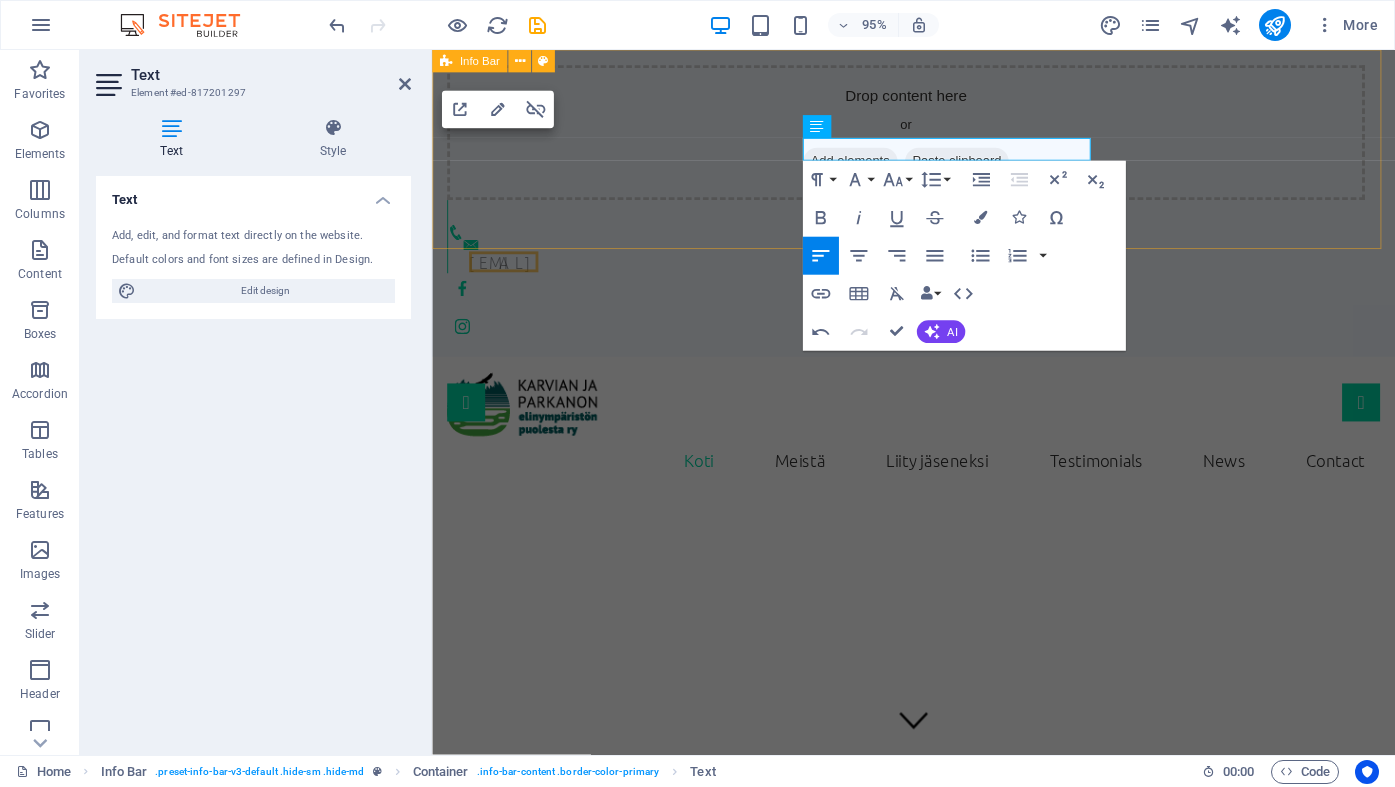 click on "Drop content here or  Add elements  Paste clipboard [USERNAME]@[DOMAIN]" at bounding box center [939, 211] 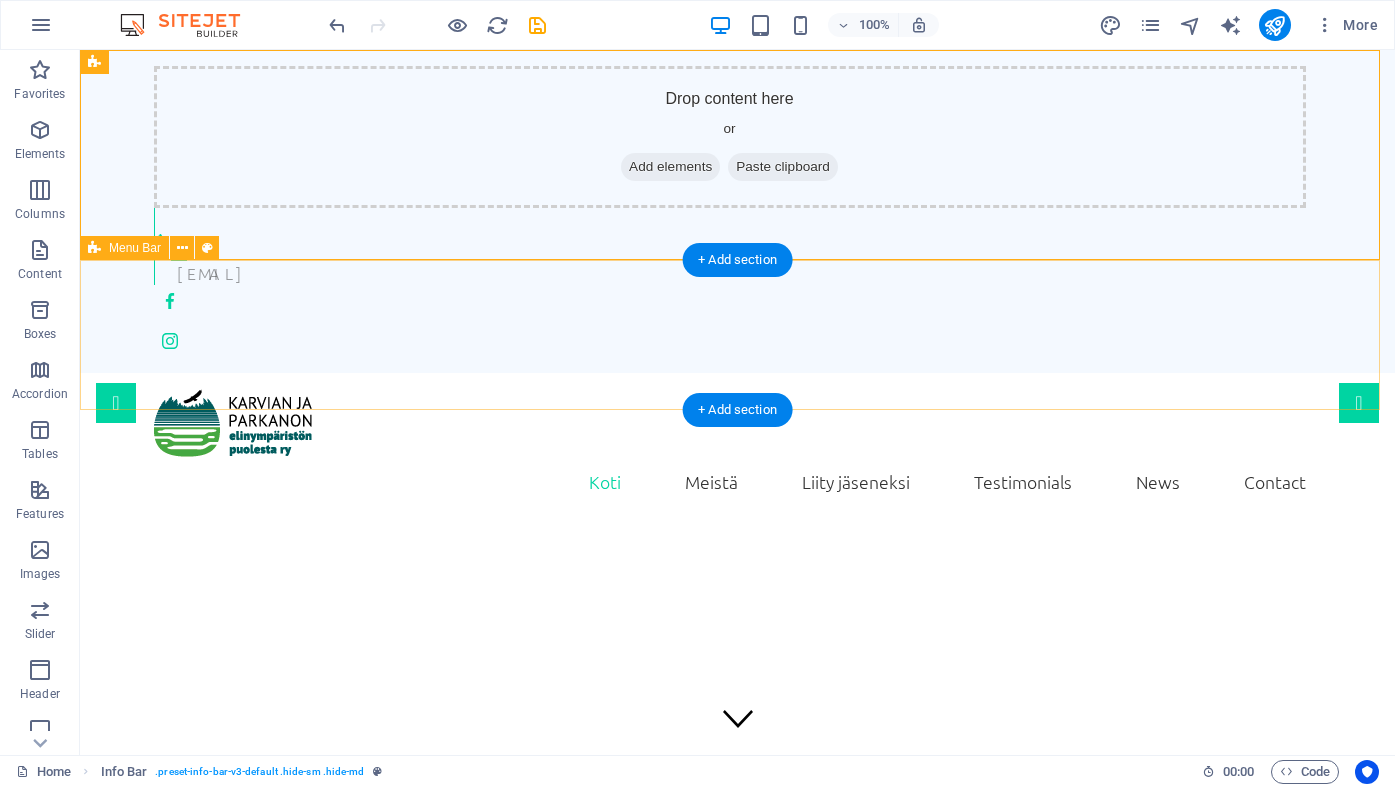 click on "Koti Meistä Liity jäseneksi Testimonials News Contact" at bounding box center (737, 448) 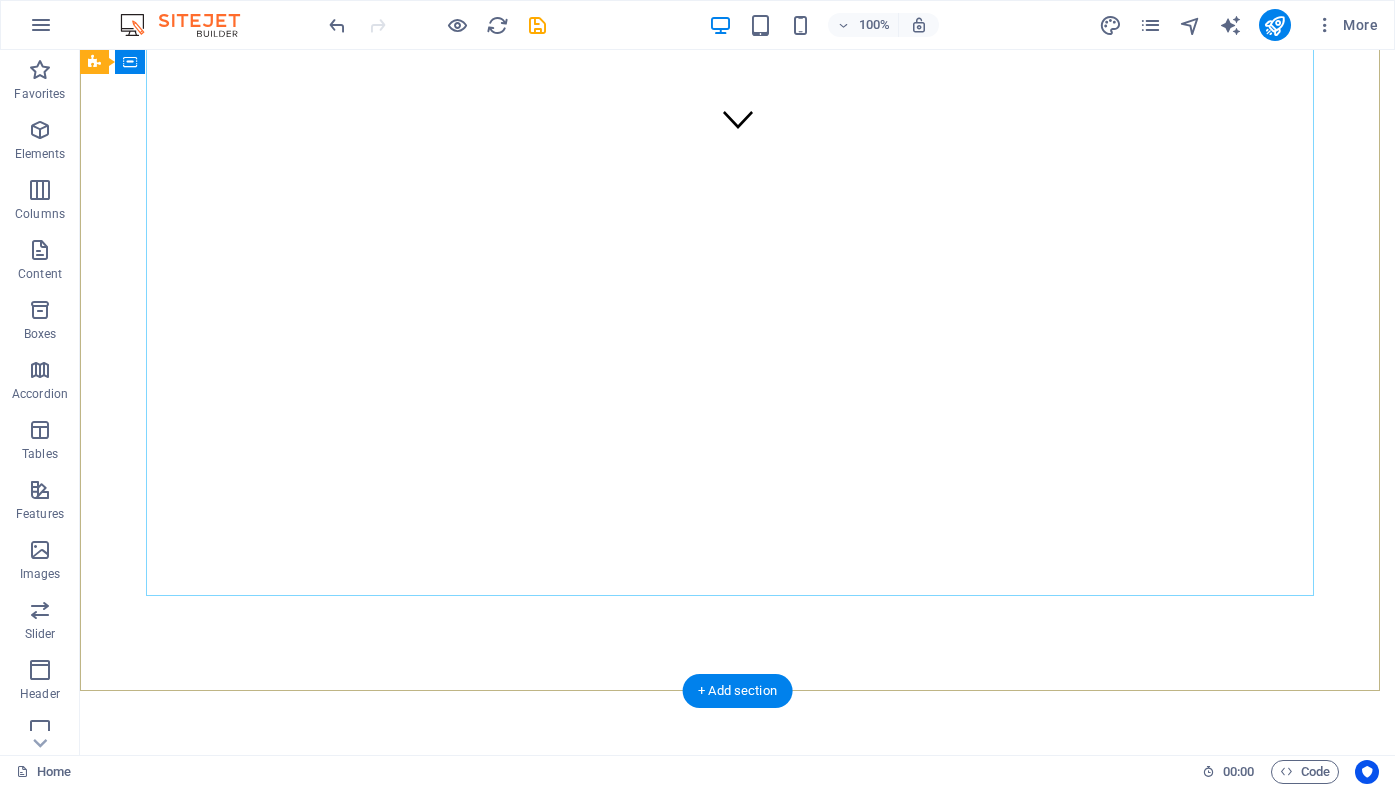 scroll, scrollTop: 600, scrollLeft: 0, axis: vertical 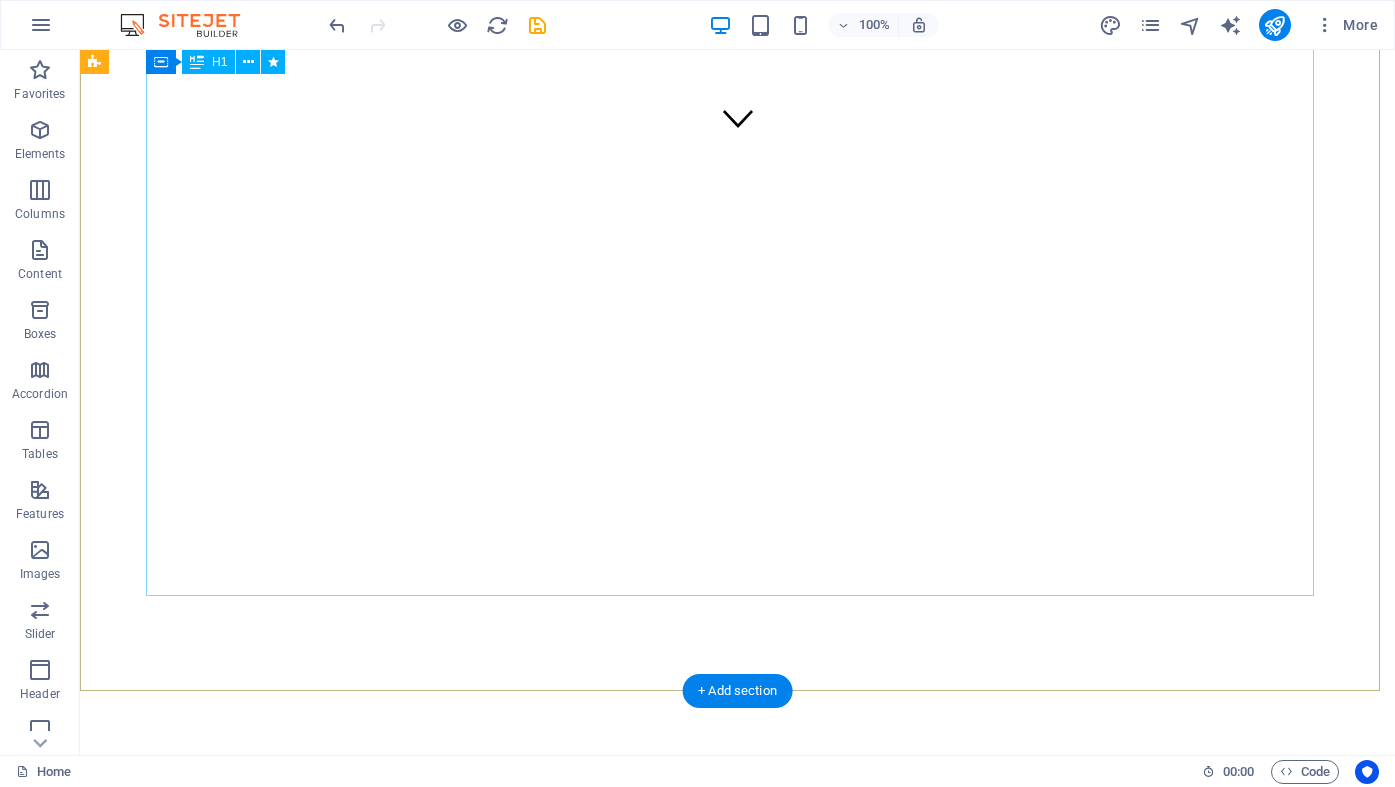 click on "​​​​​​​​​​​​​ Karvian ja Parkanon elinympäristön puolesta ry" at bounding box center [737, 1909] 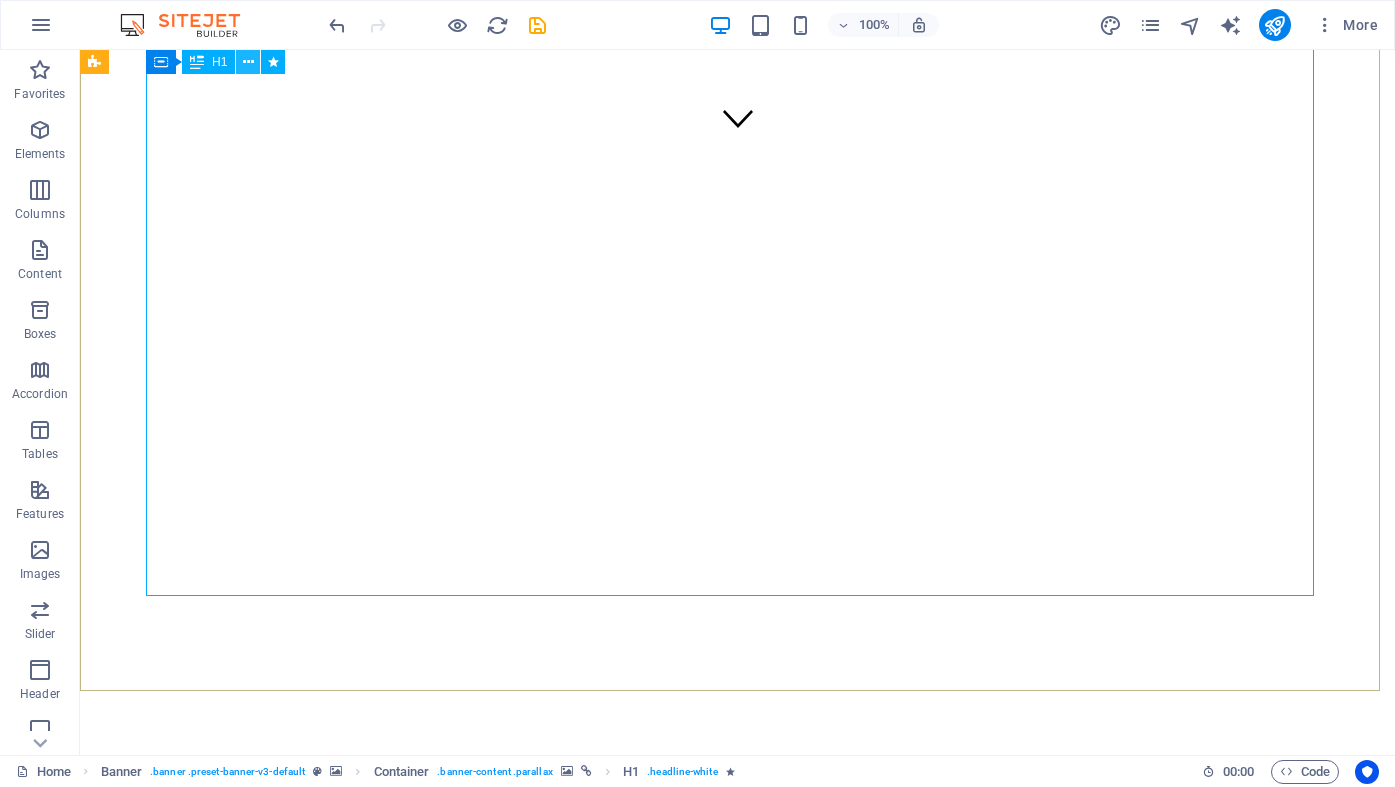 click at bounding box center [248, 62] 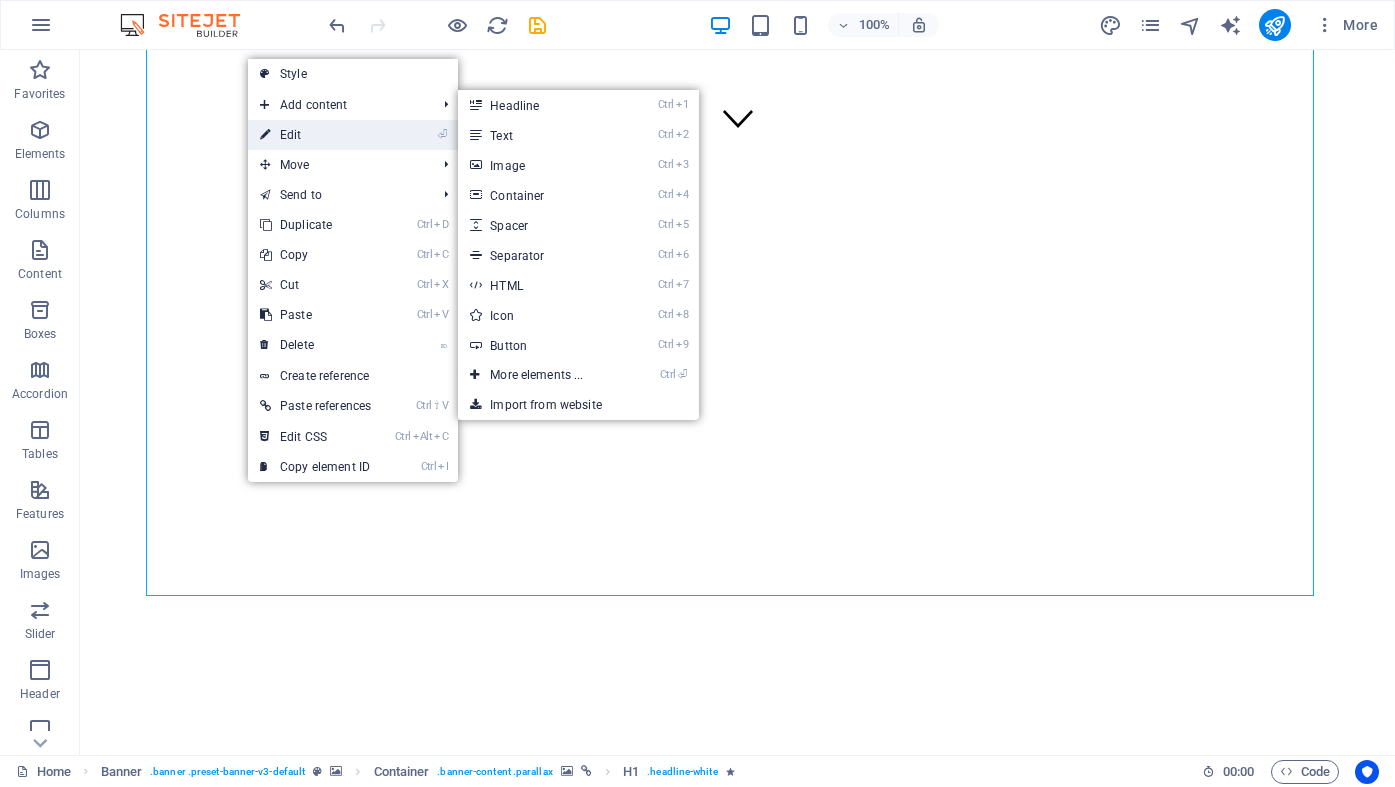 click on "⏎  Edit" at bounding box center [315, 135] 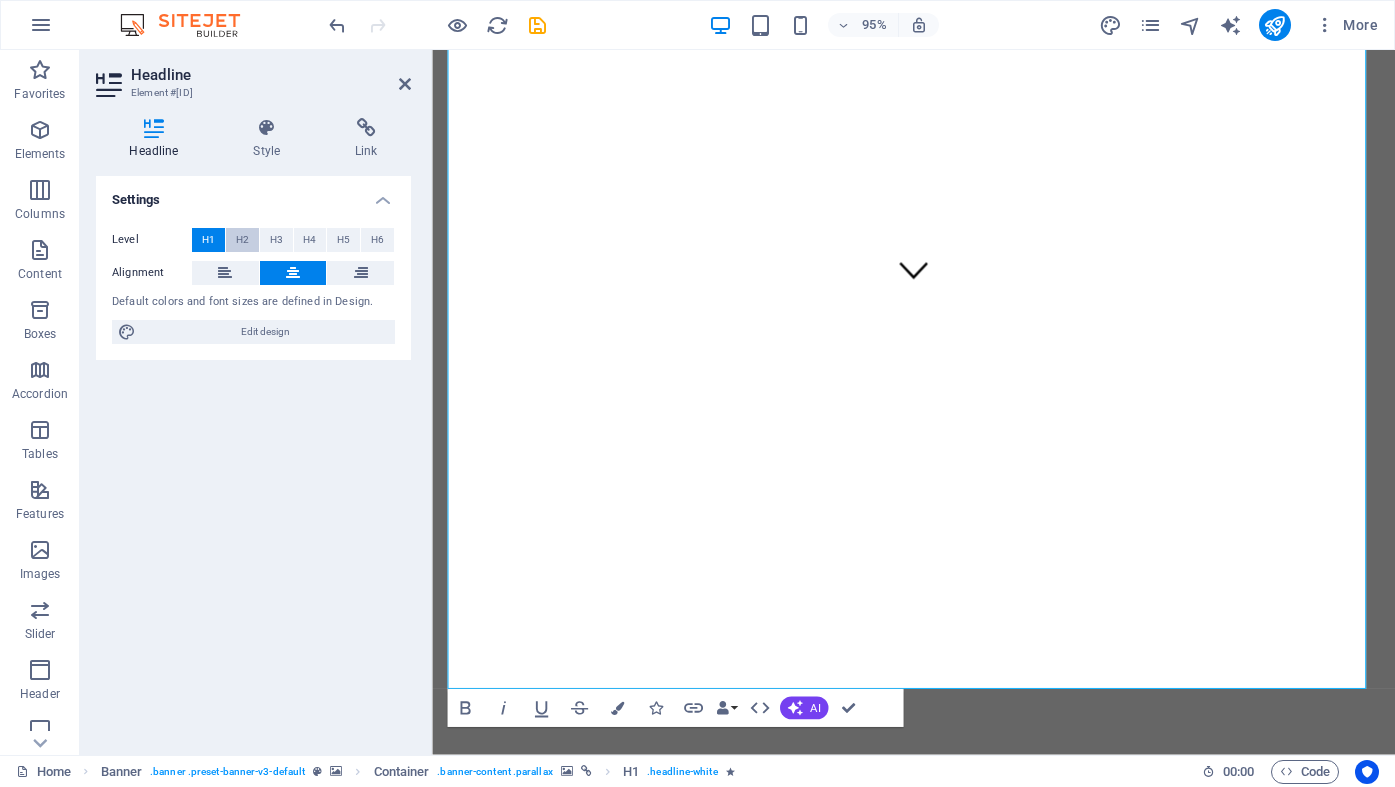 click on "H2" at bounding box center (242, 240) 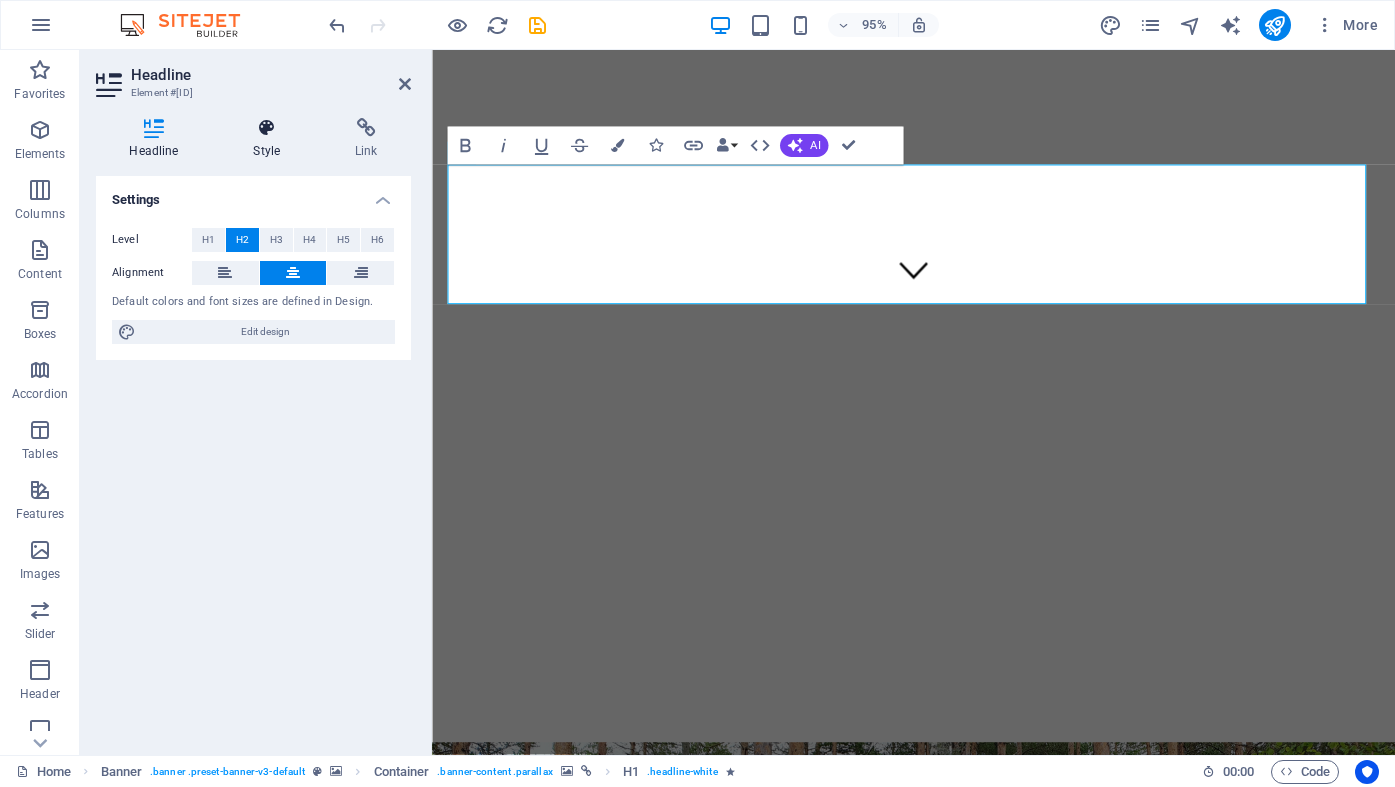 click at bounding box center [267, 128] 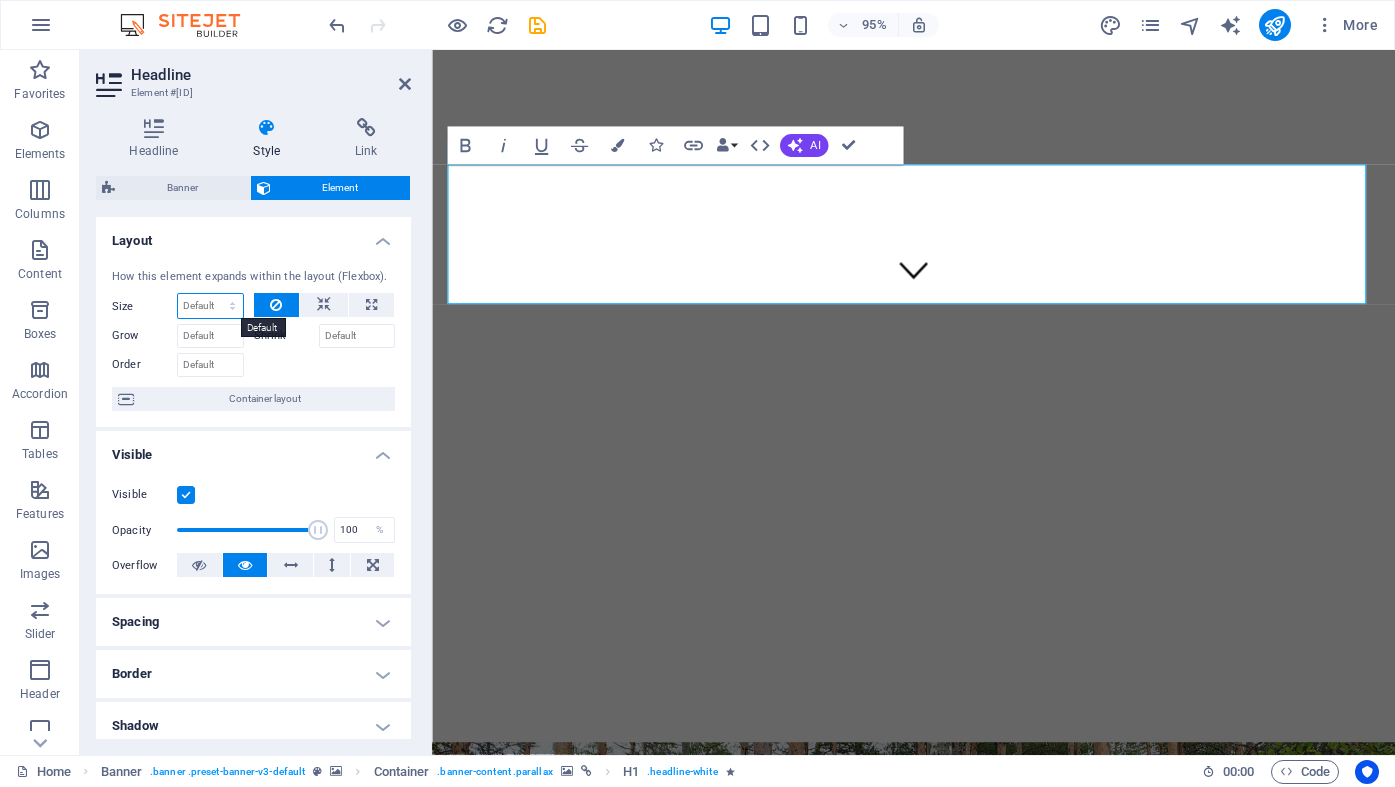 click on "Default auto px % 1/1 1/2 1/3 1/4 1/5 1/6 1/7 1/8 1/9 1/10" at bounding box center (210, 306) 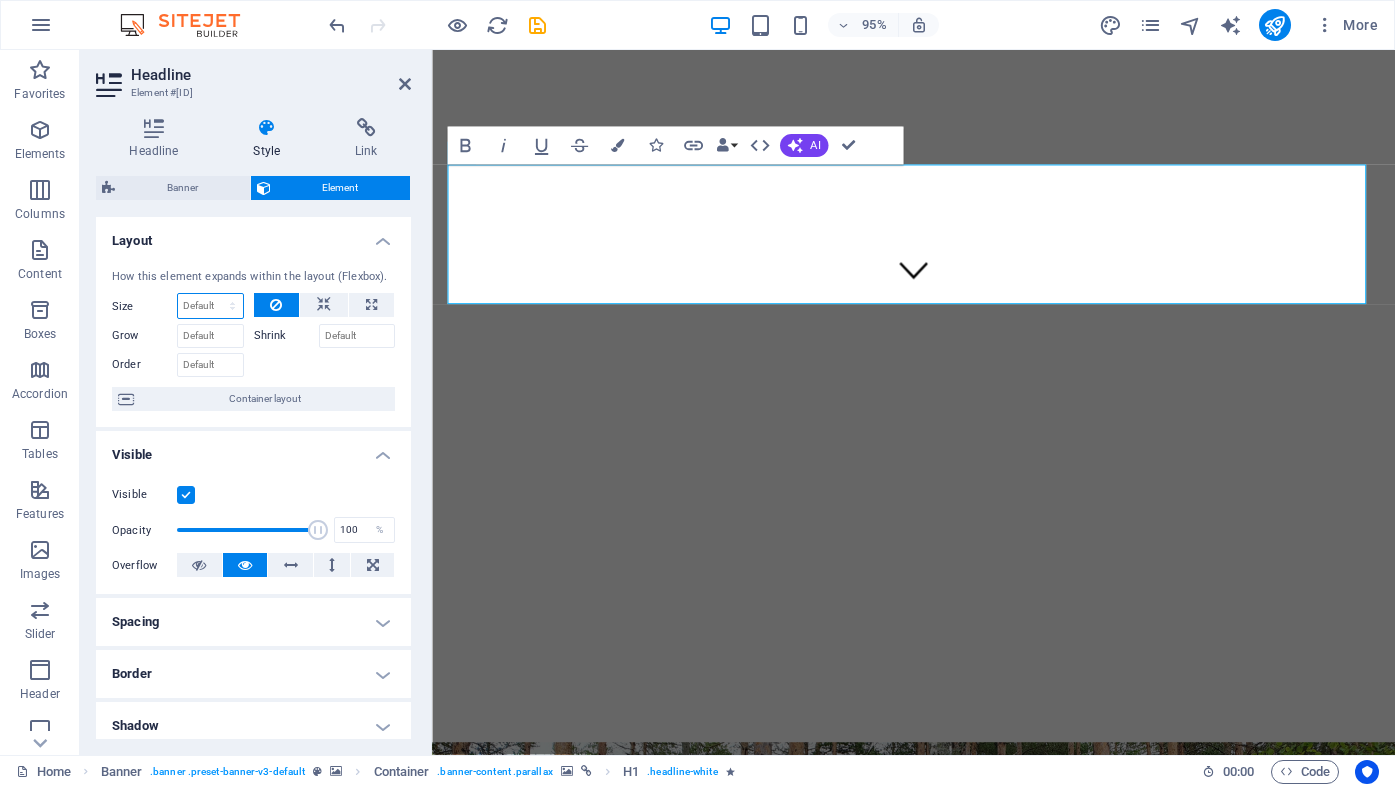 select on "1/1" 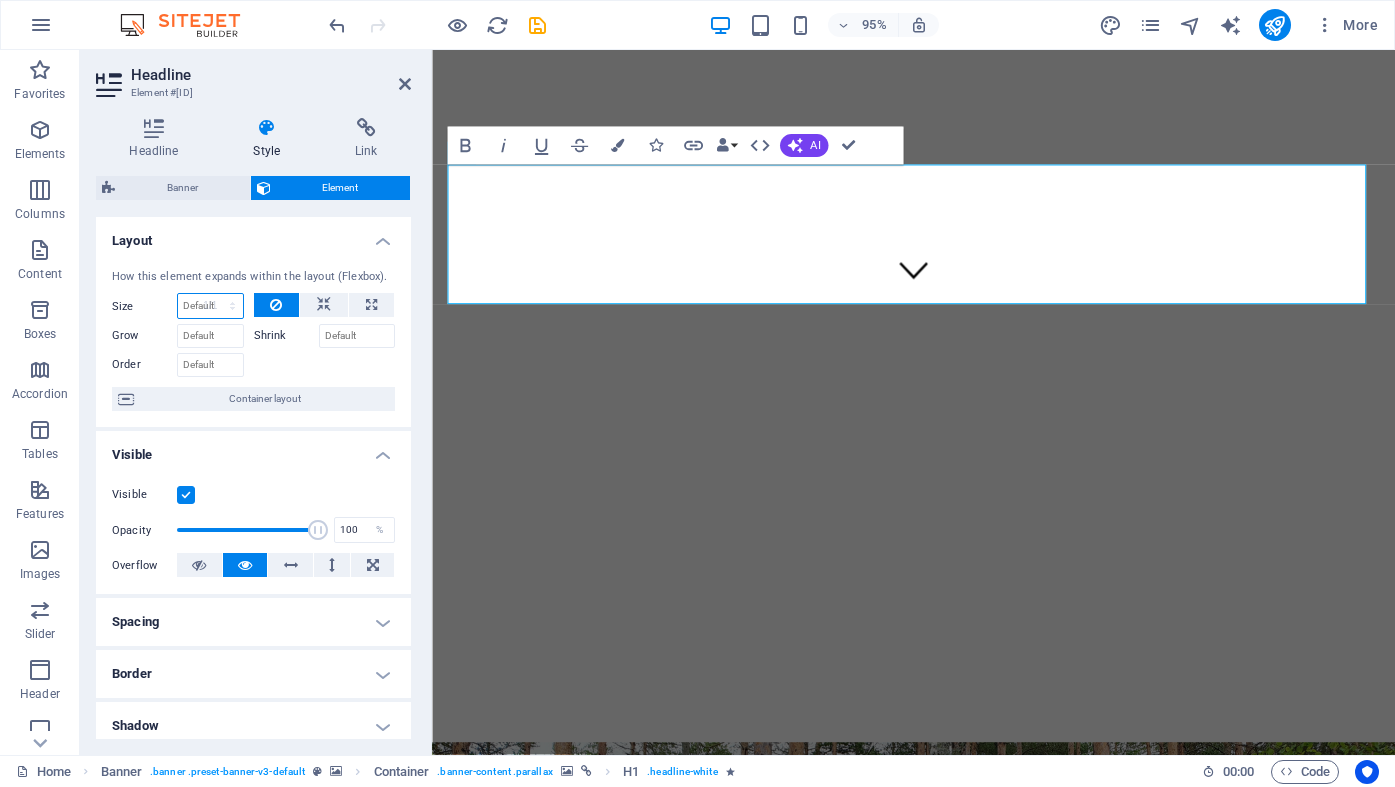 click on "Default auto px % 1/1 1/2 1/3 1/4 1/5 1/6 1/7 1/8 1/9 1/10" at bounding box center (210, 306) 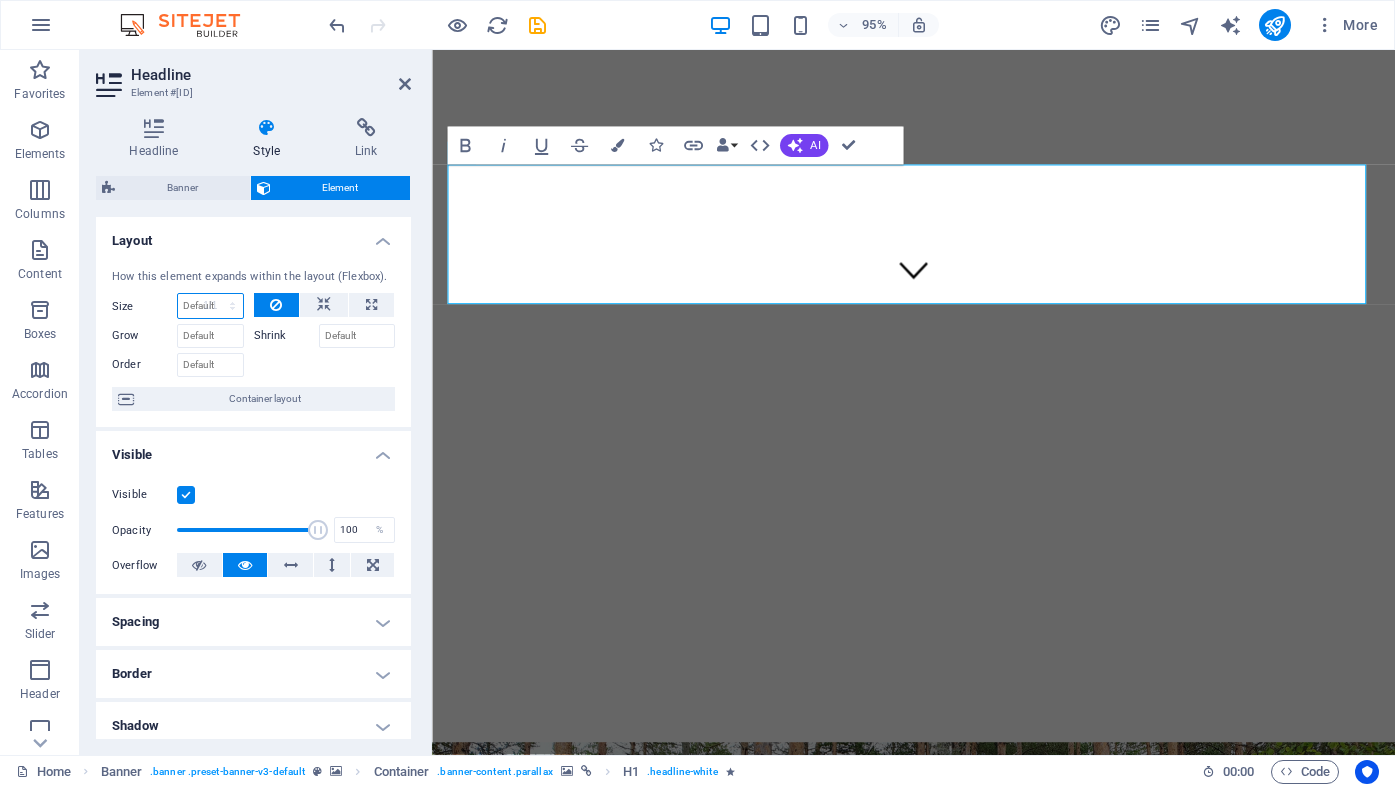select on "%" 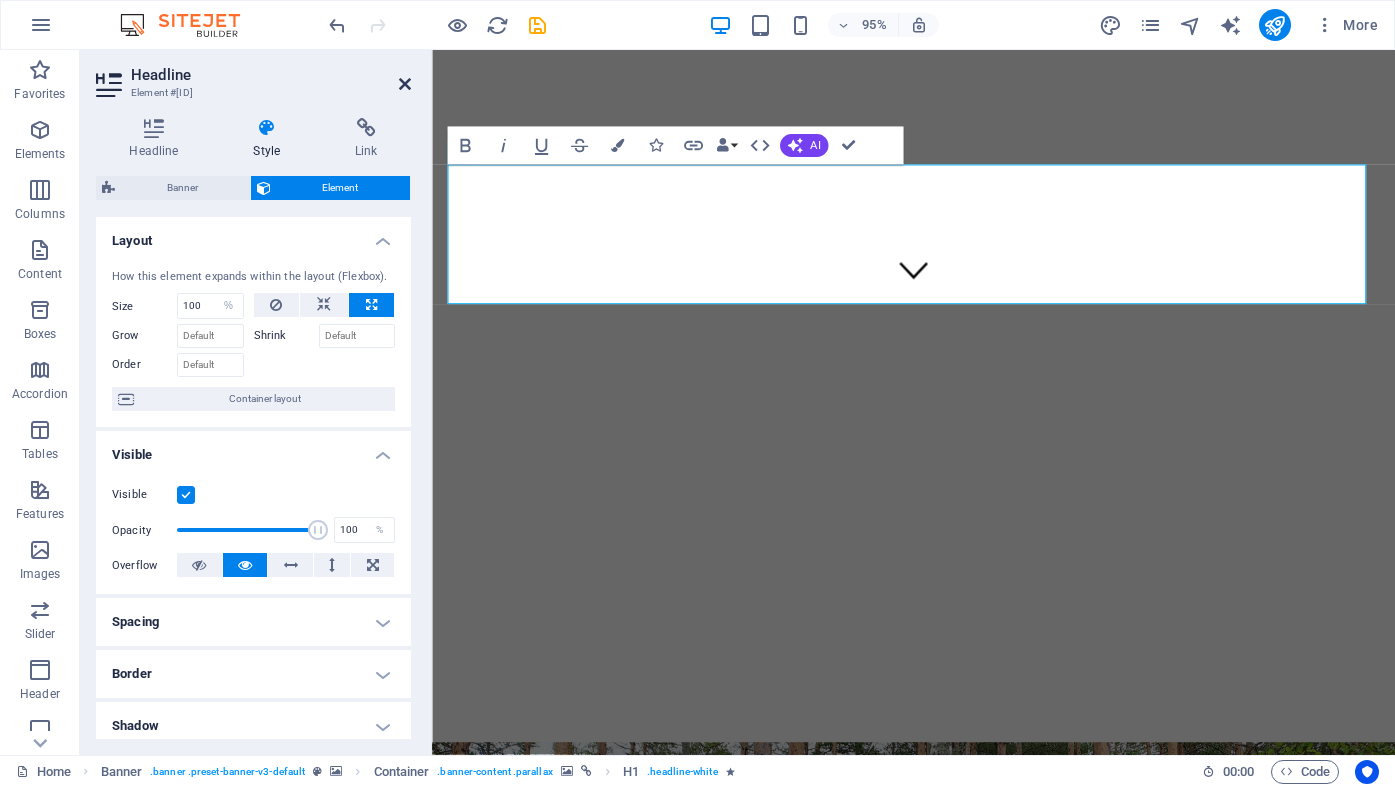 click at bounding box center [405, 84] 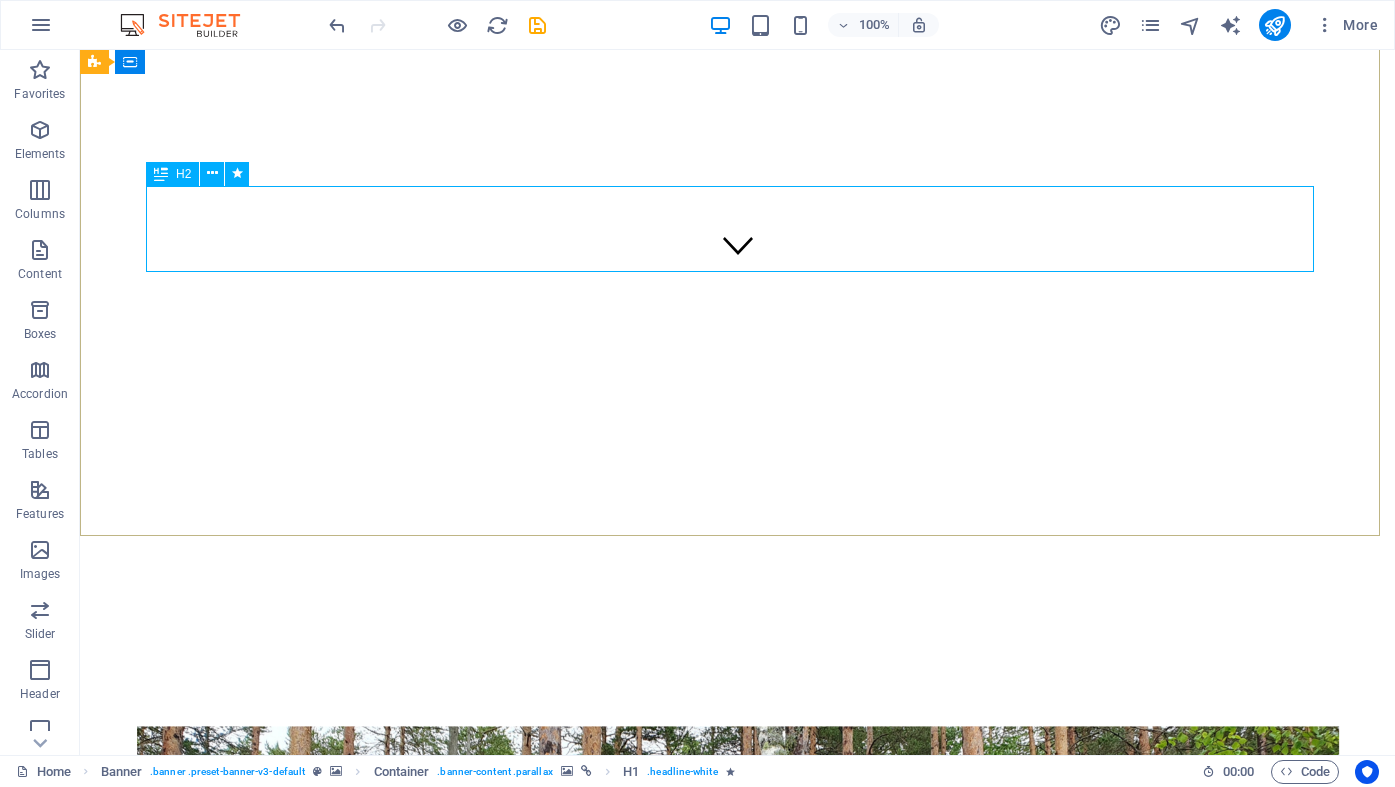 click on "H2" at bounding box center [172, 174] 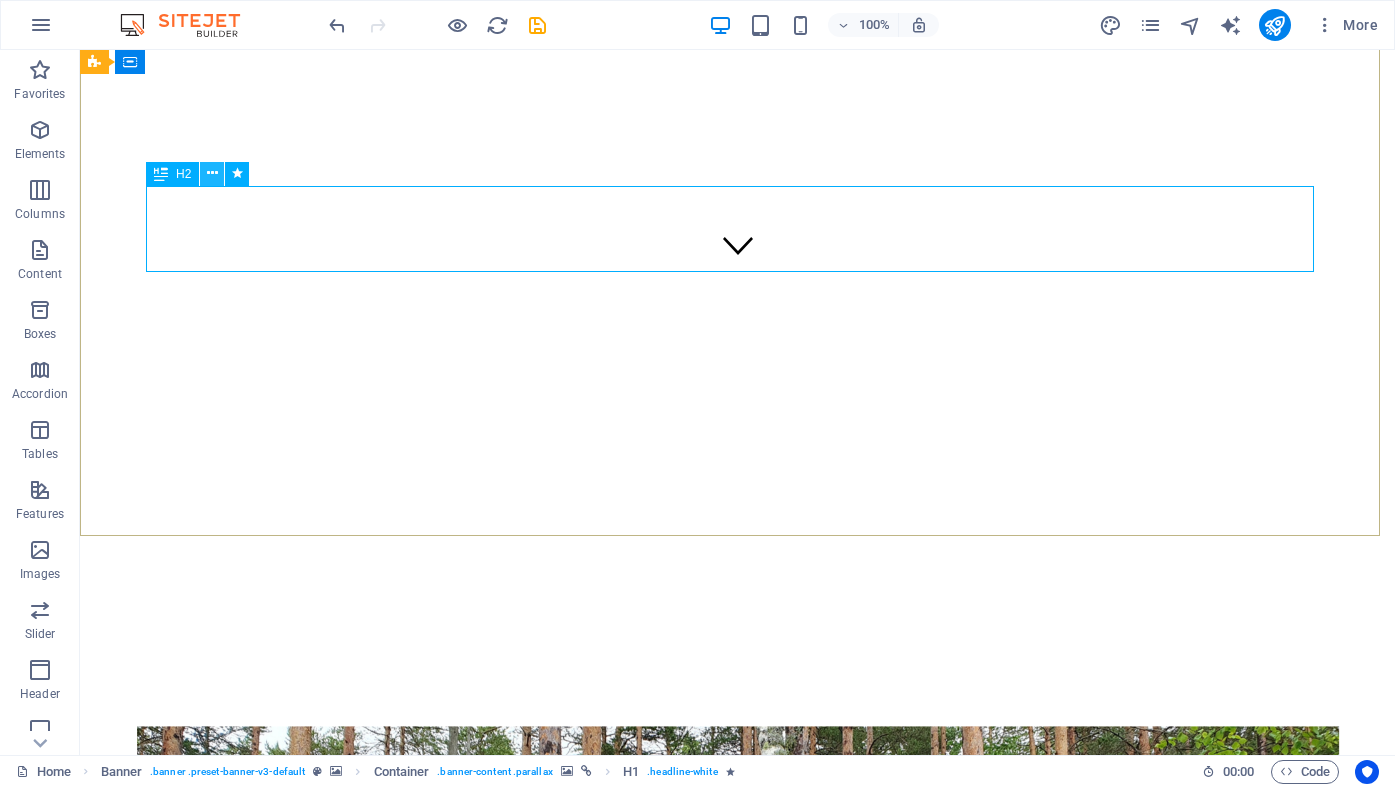 click at bounding box center [212, 173] 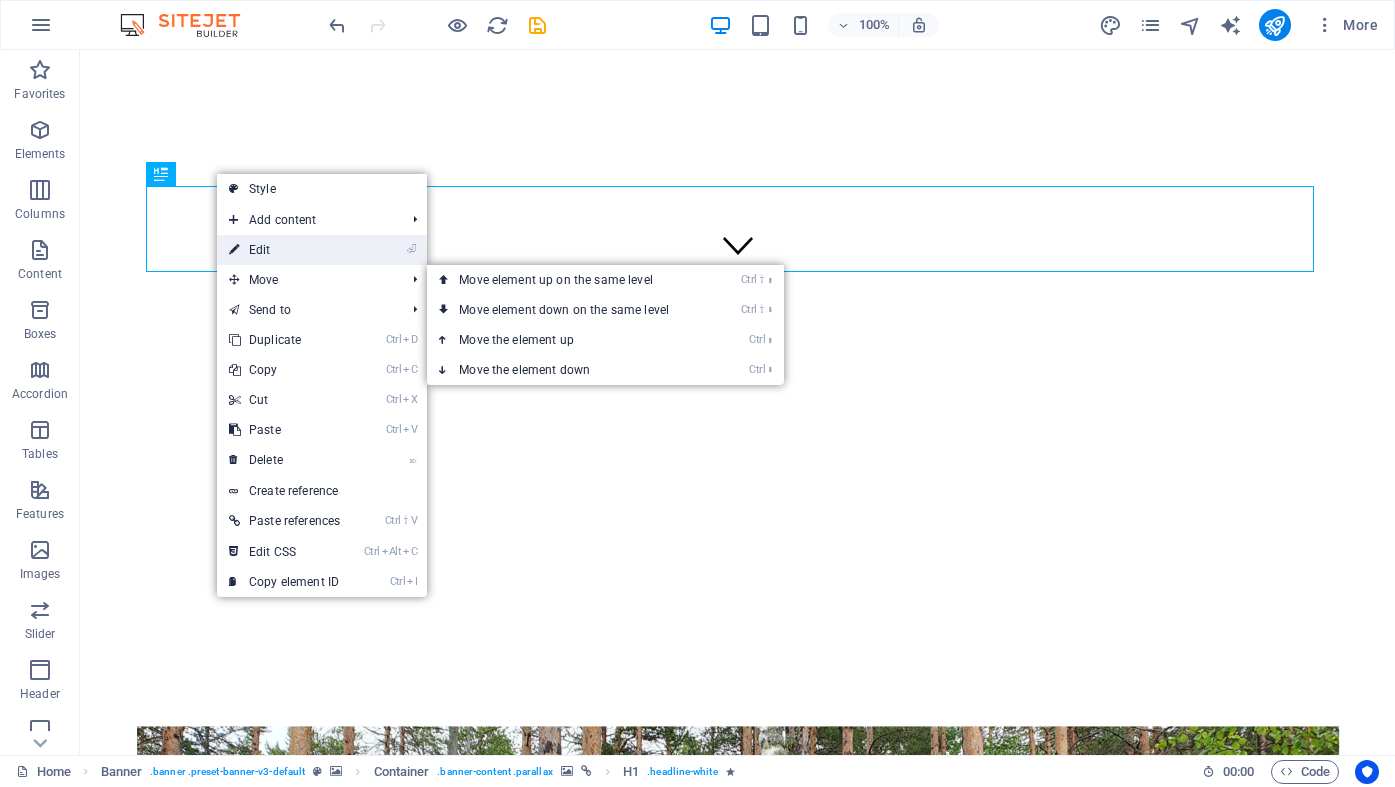 click on "⏎  Edit" at bounding box center [284, 250] 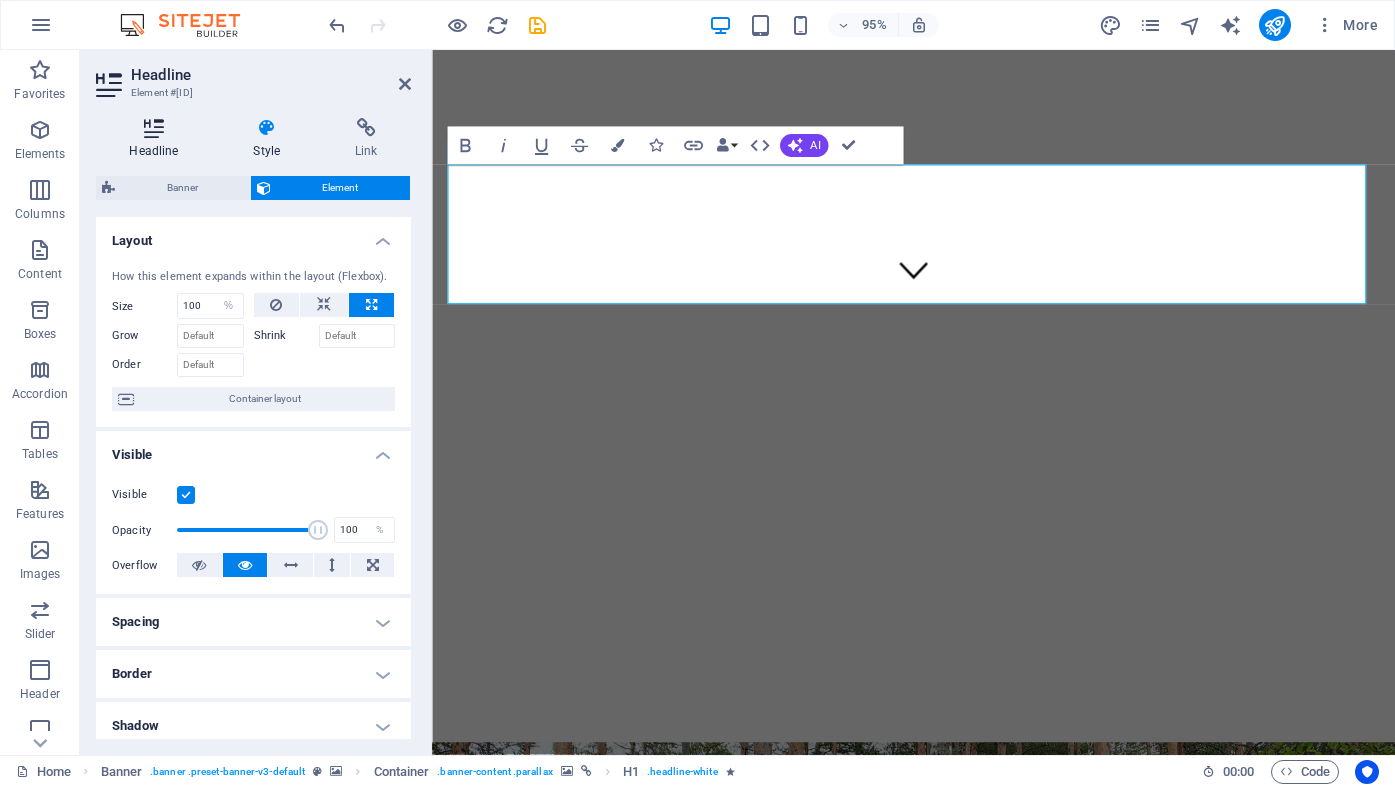 click at bounding box center (154, 128) 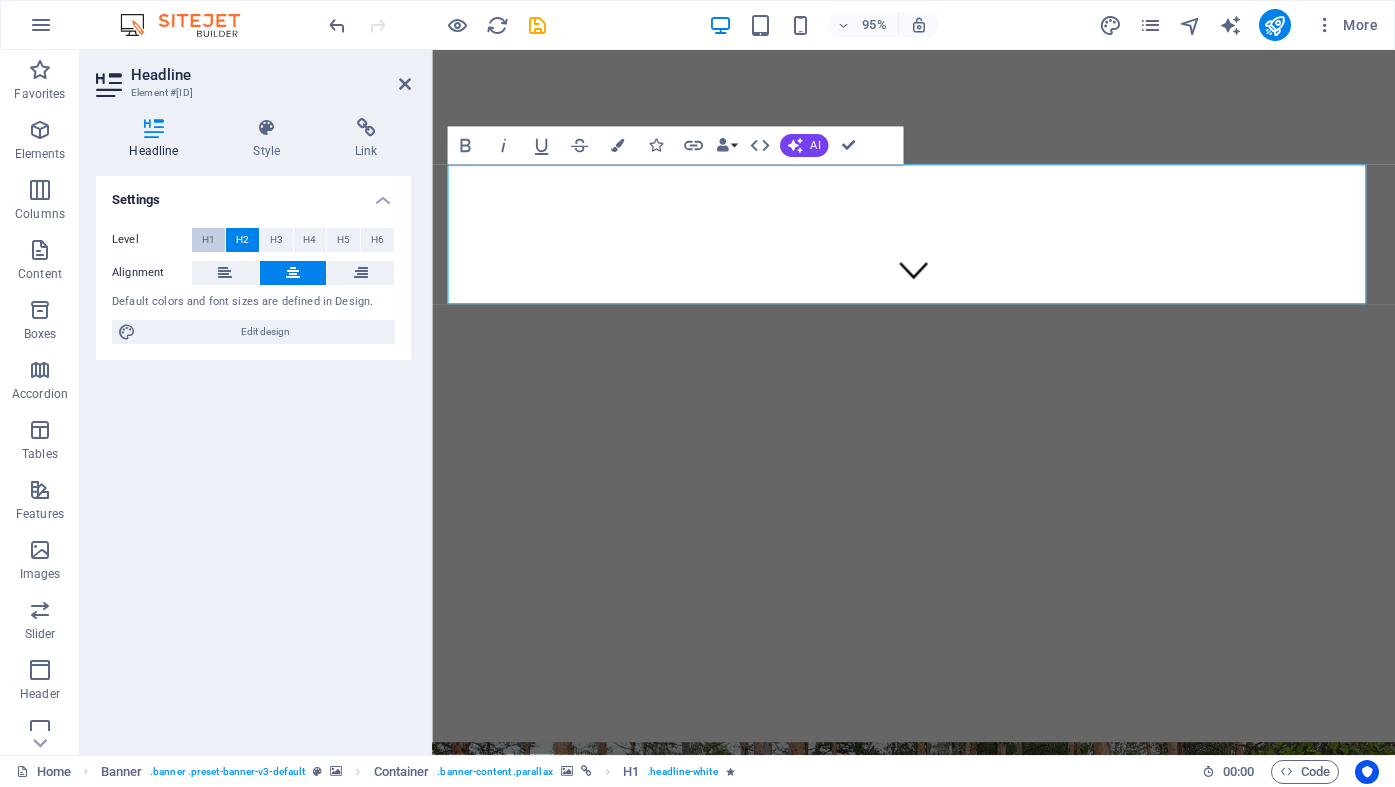 click on "H1" at bounding box center [208, 240] 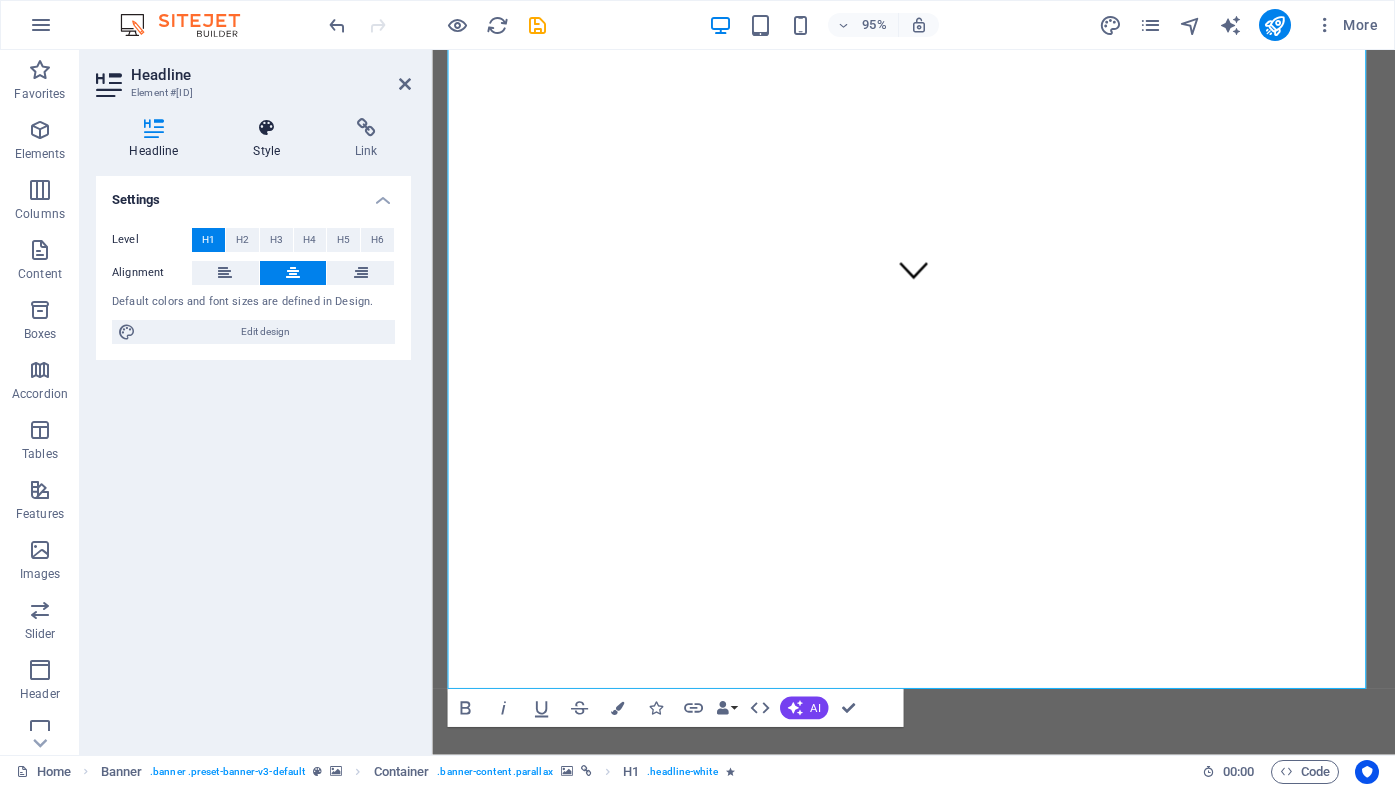 click on "Style" at bounding box center (271, 139) 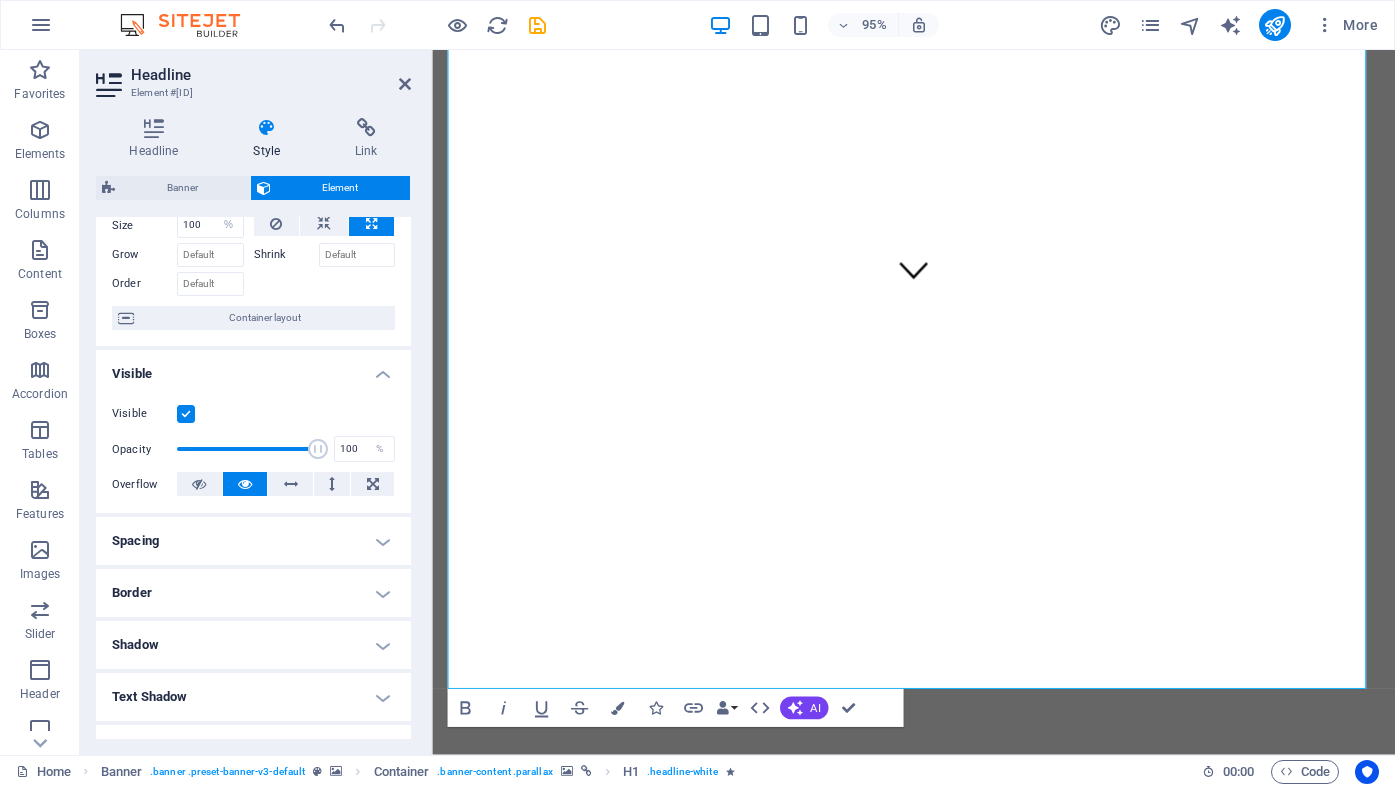 scroll, scrollTop: 0, scrollLeft: 0, axis: both 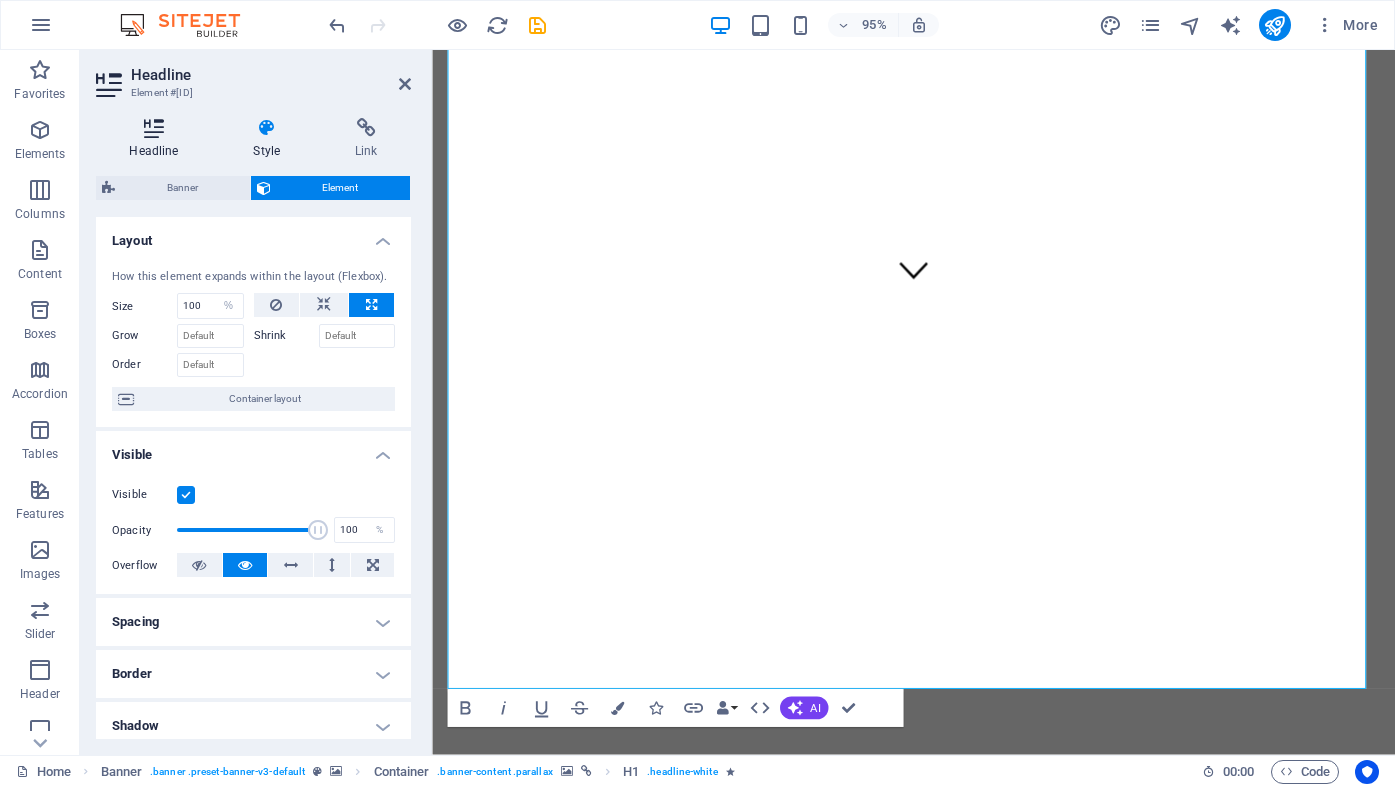 click at bounding box center (154, 128) 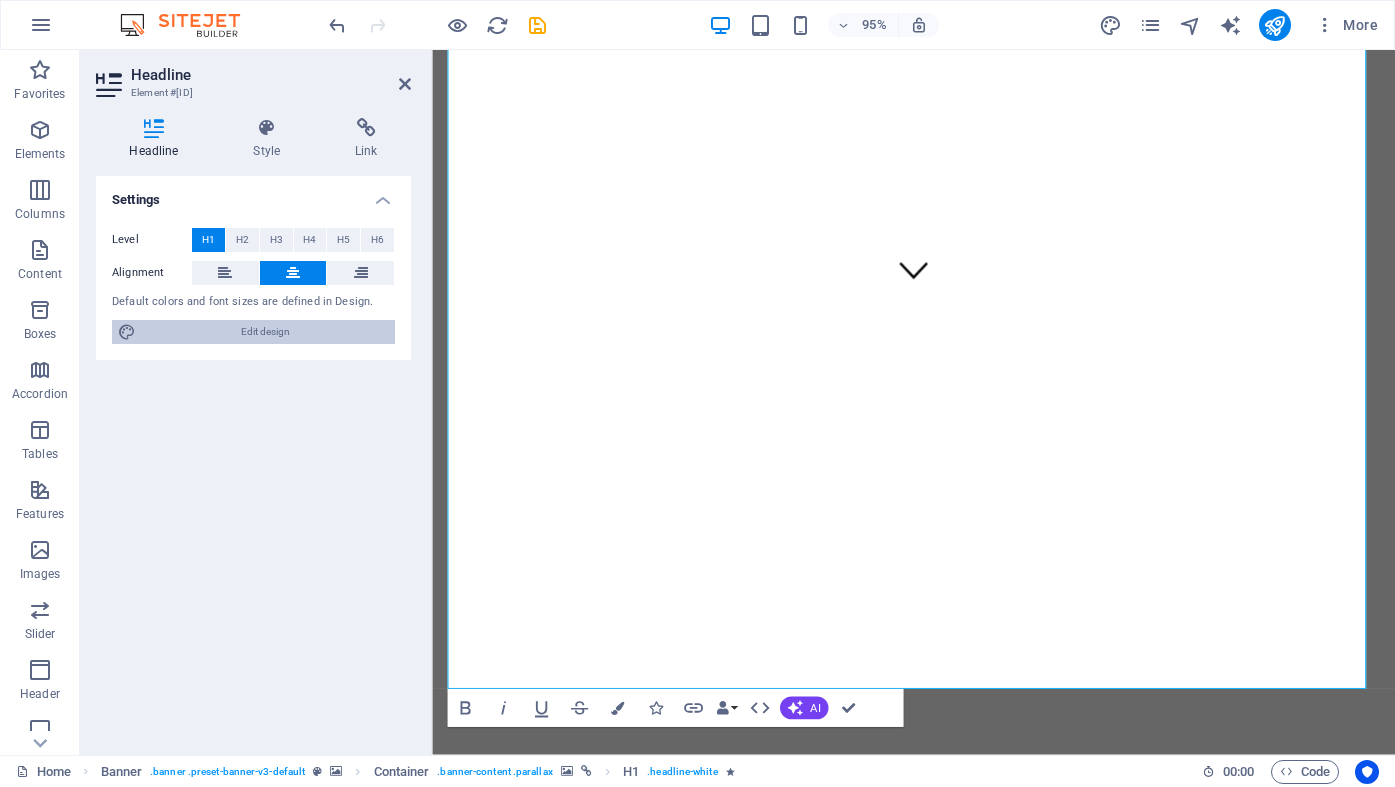 click on "Edit design" at bounding box center [265, 332] 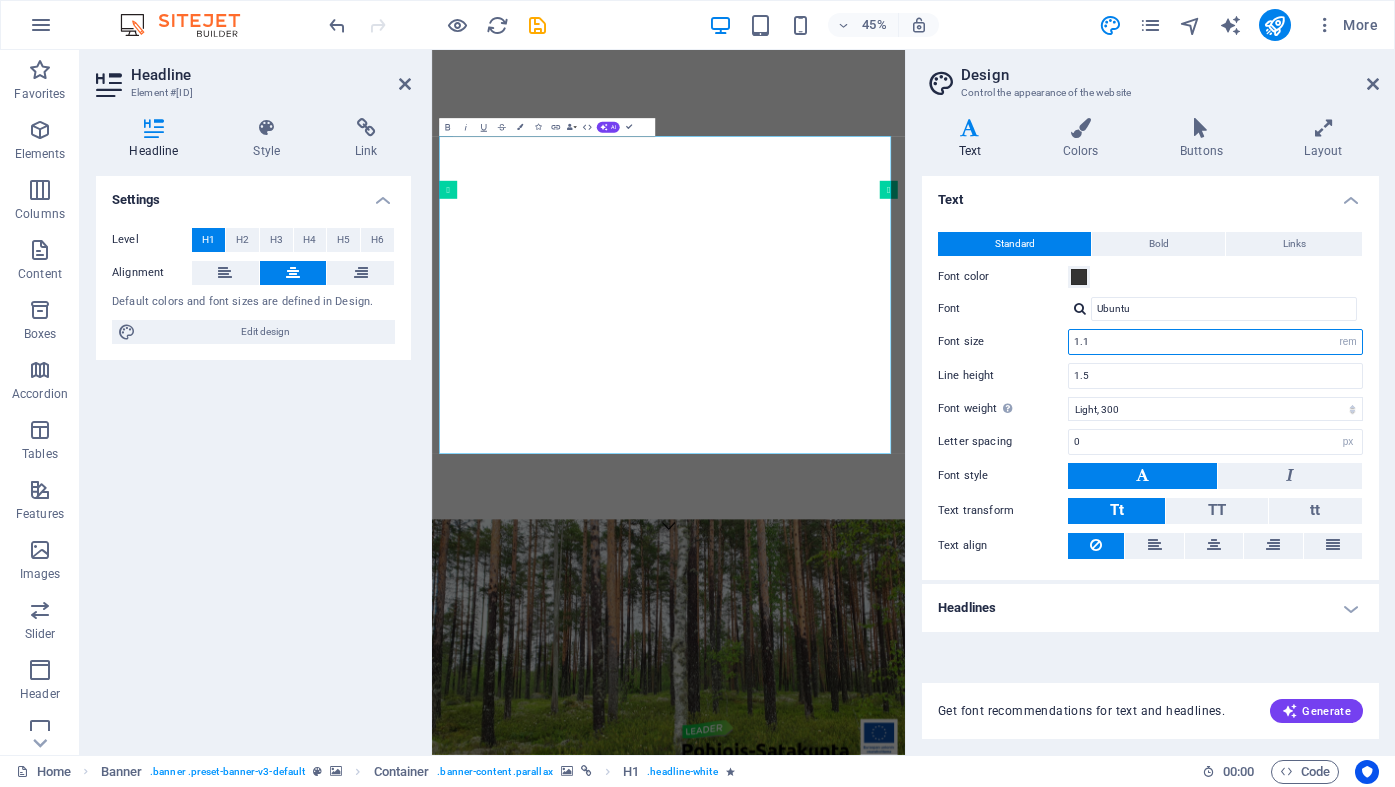 click on "1.1" at bounding box center [1215, 342] 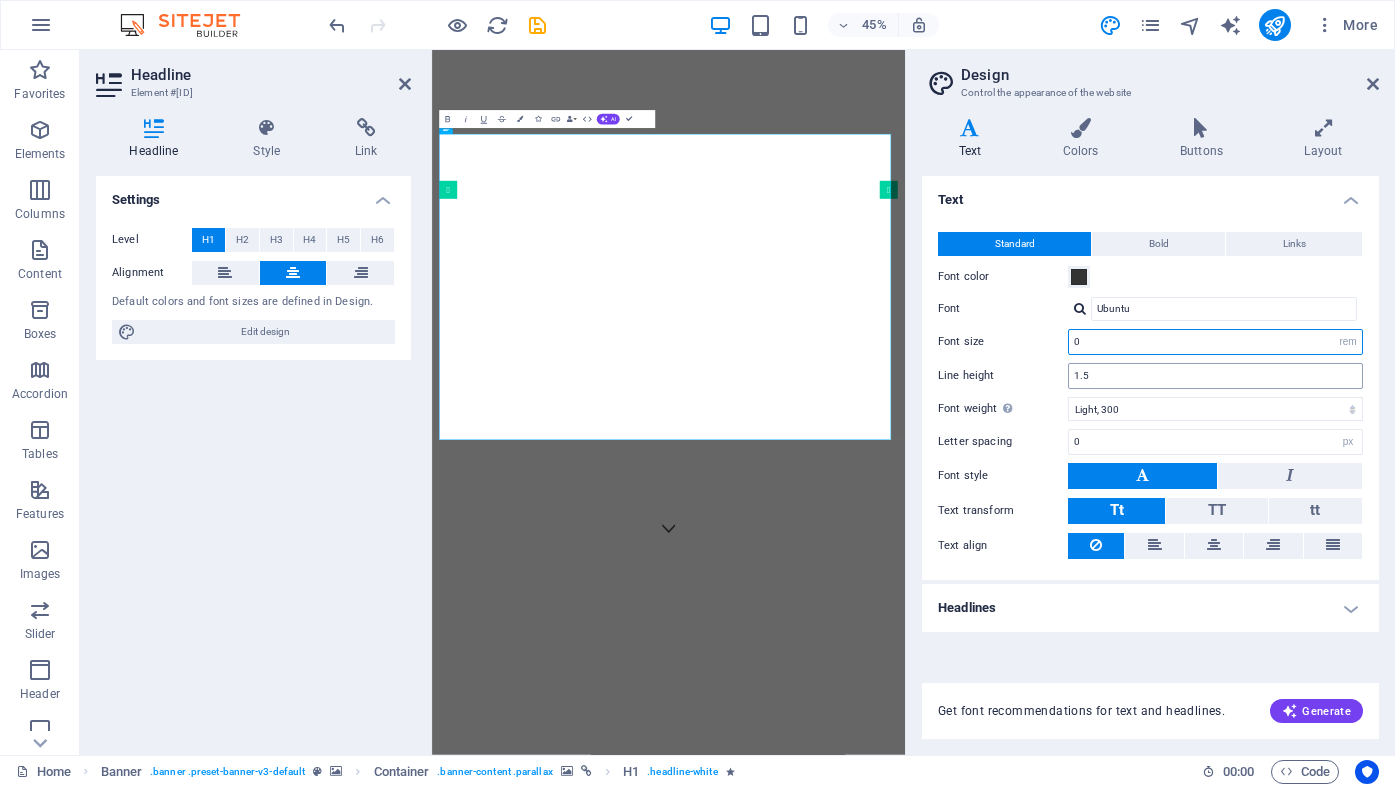 type on "0.5" 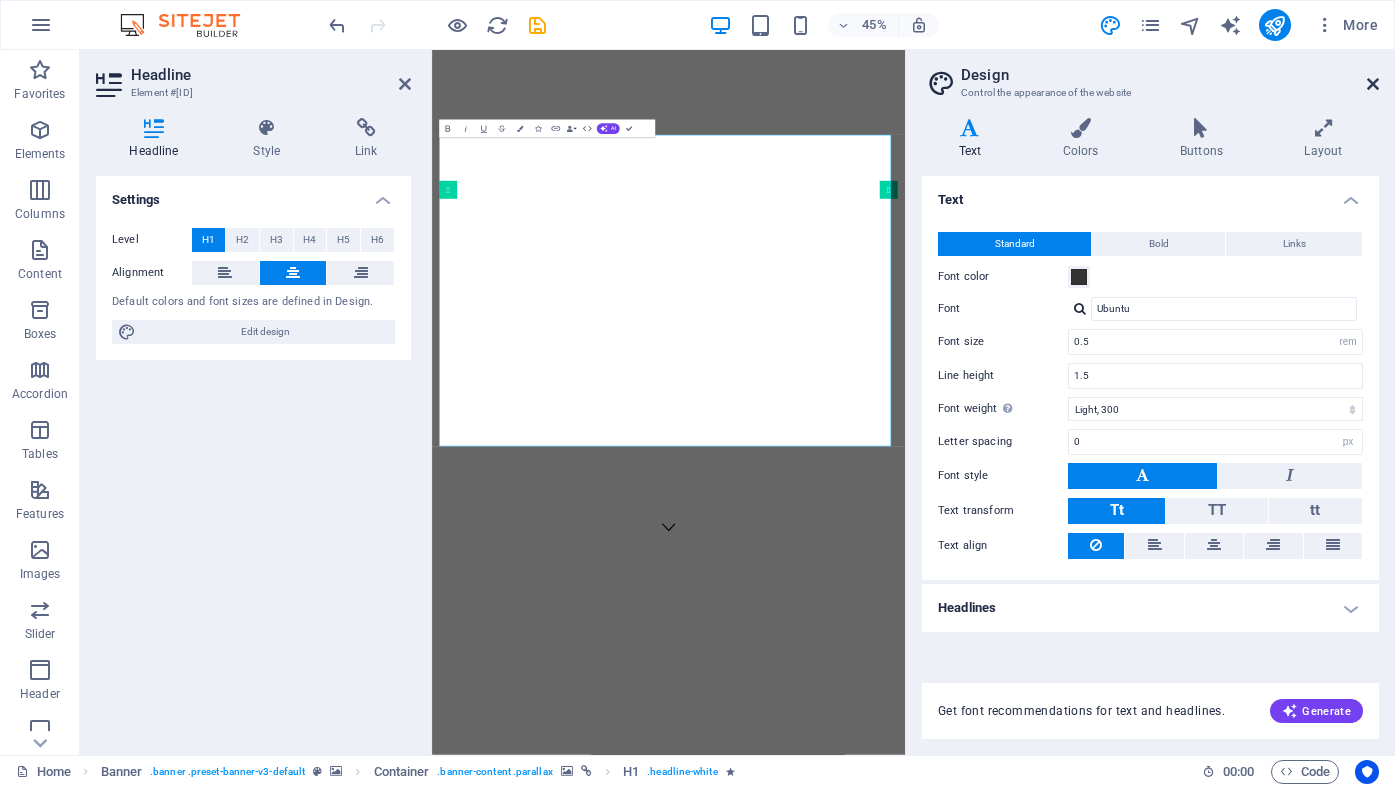 click at bounding box center (1373, 84) 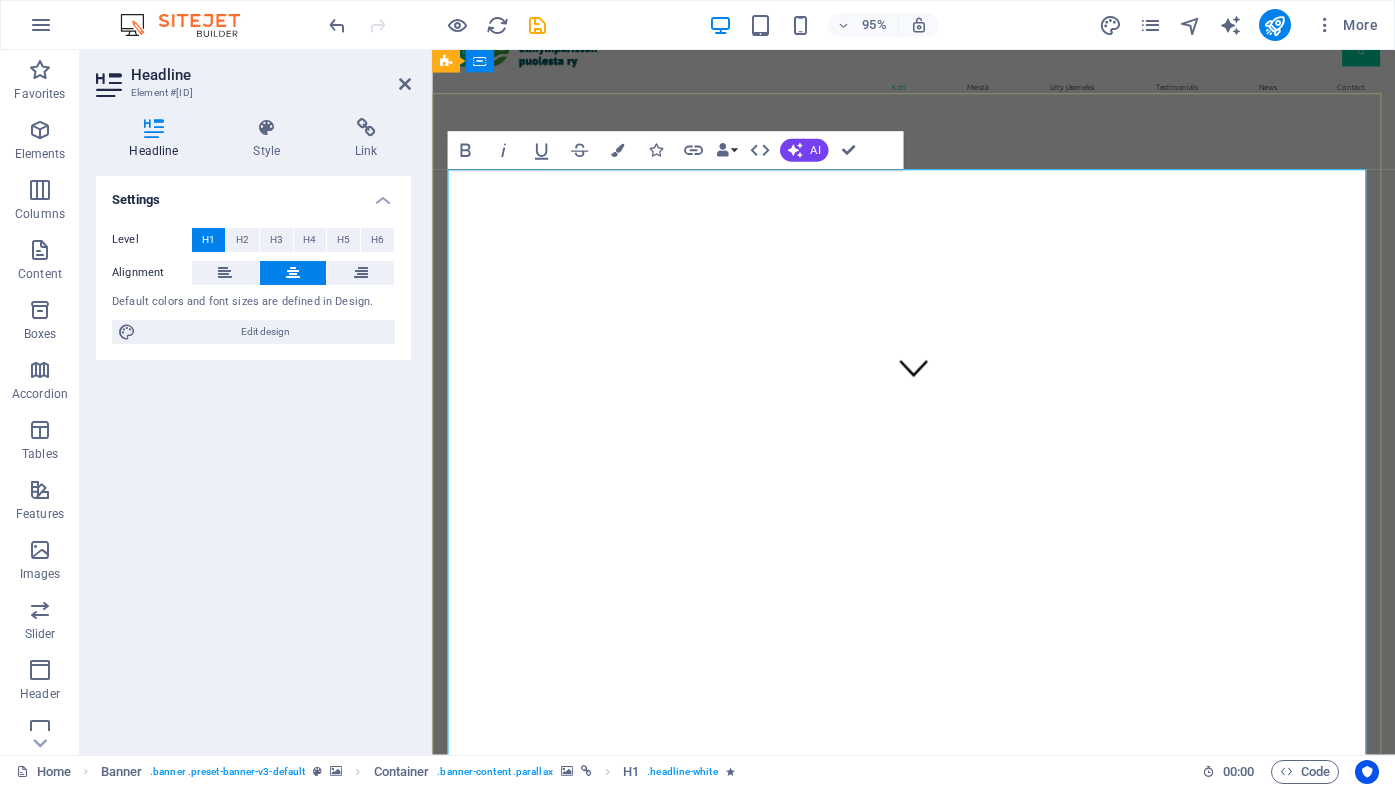 scroll, scrollTop: 173, scrollLeft: 0, axis: vertical 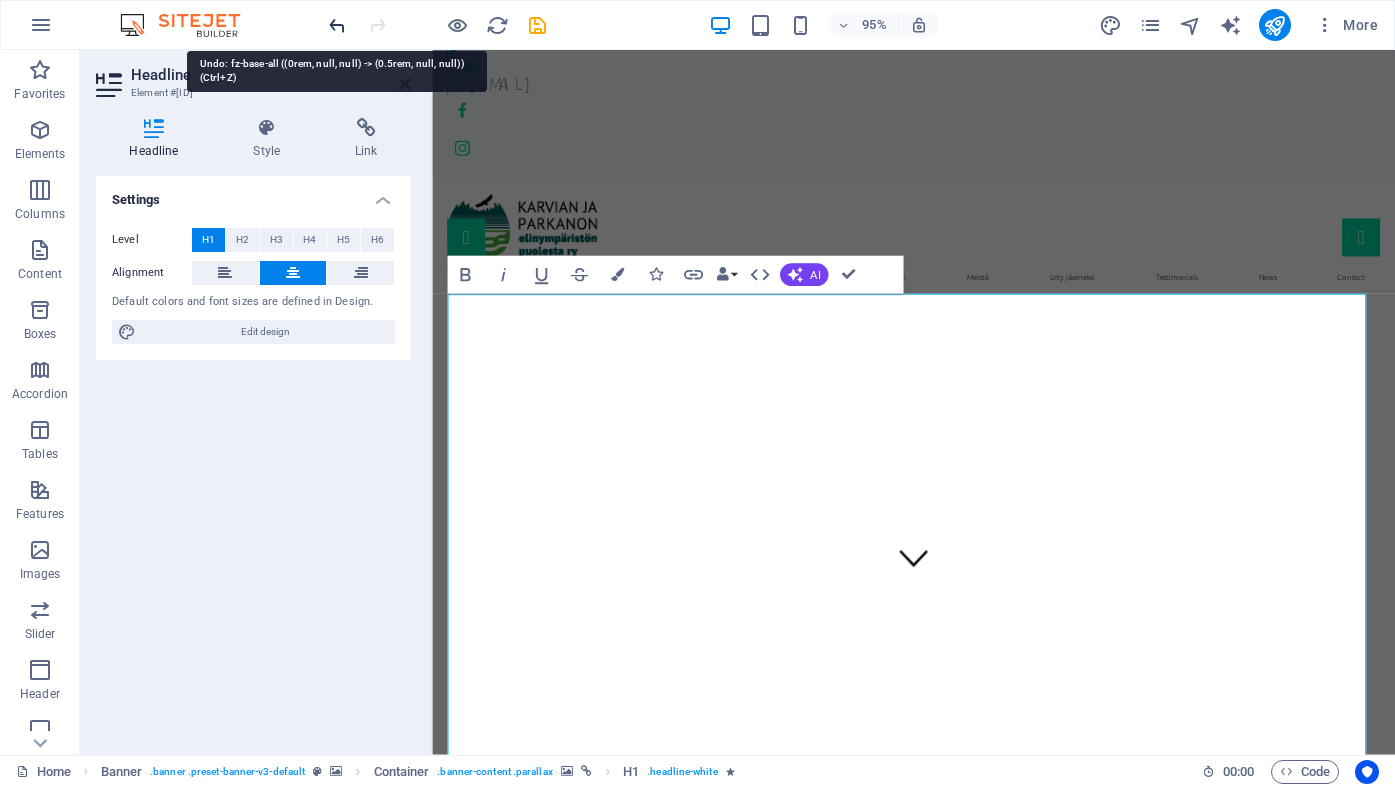click at bounding box center (337, 25) 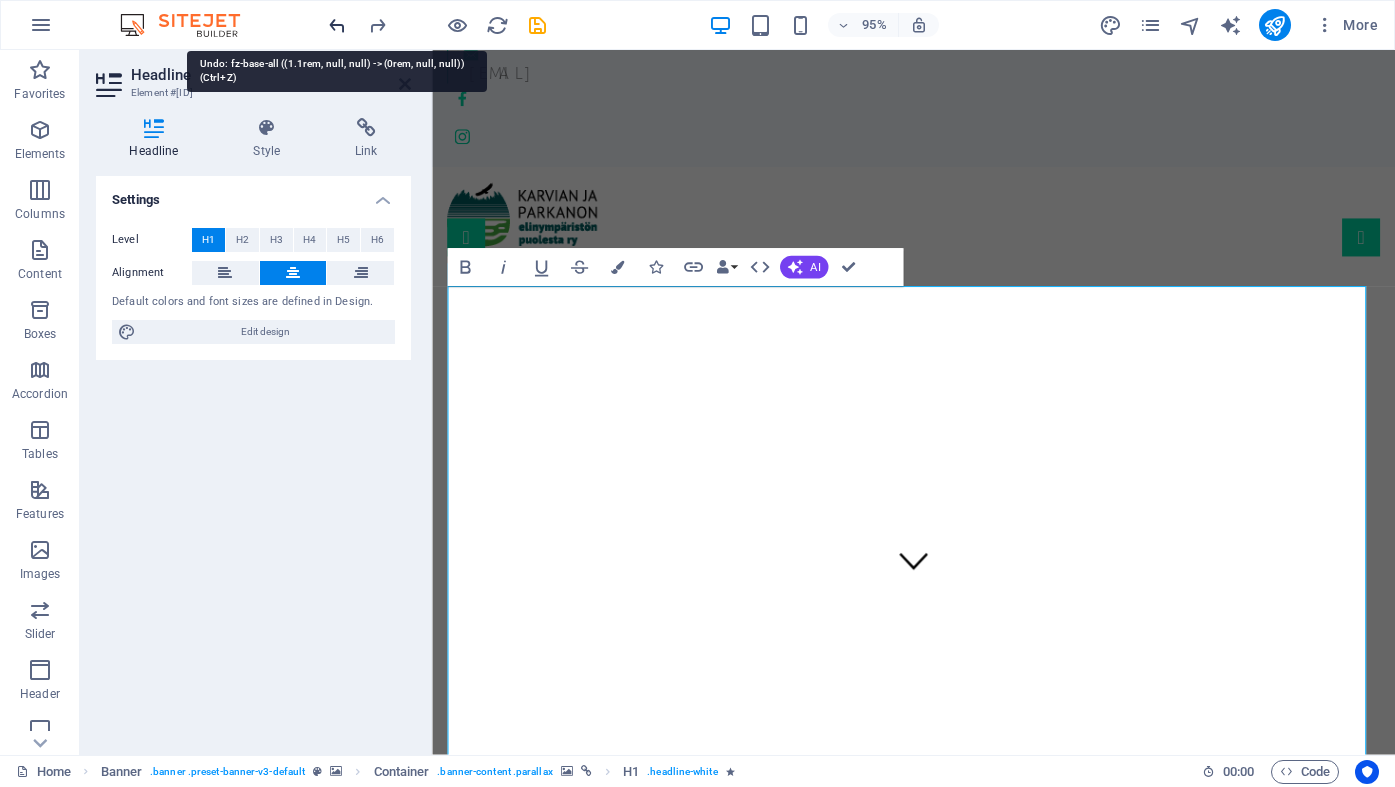 click at bounding box center [337, 25] 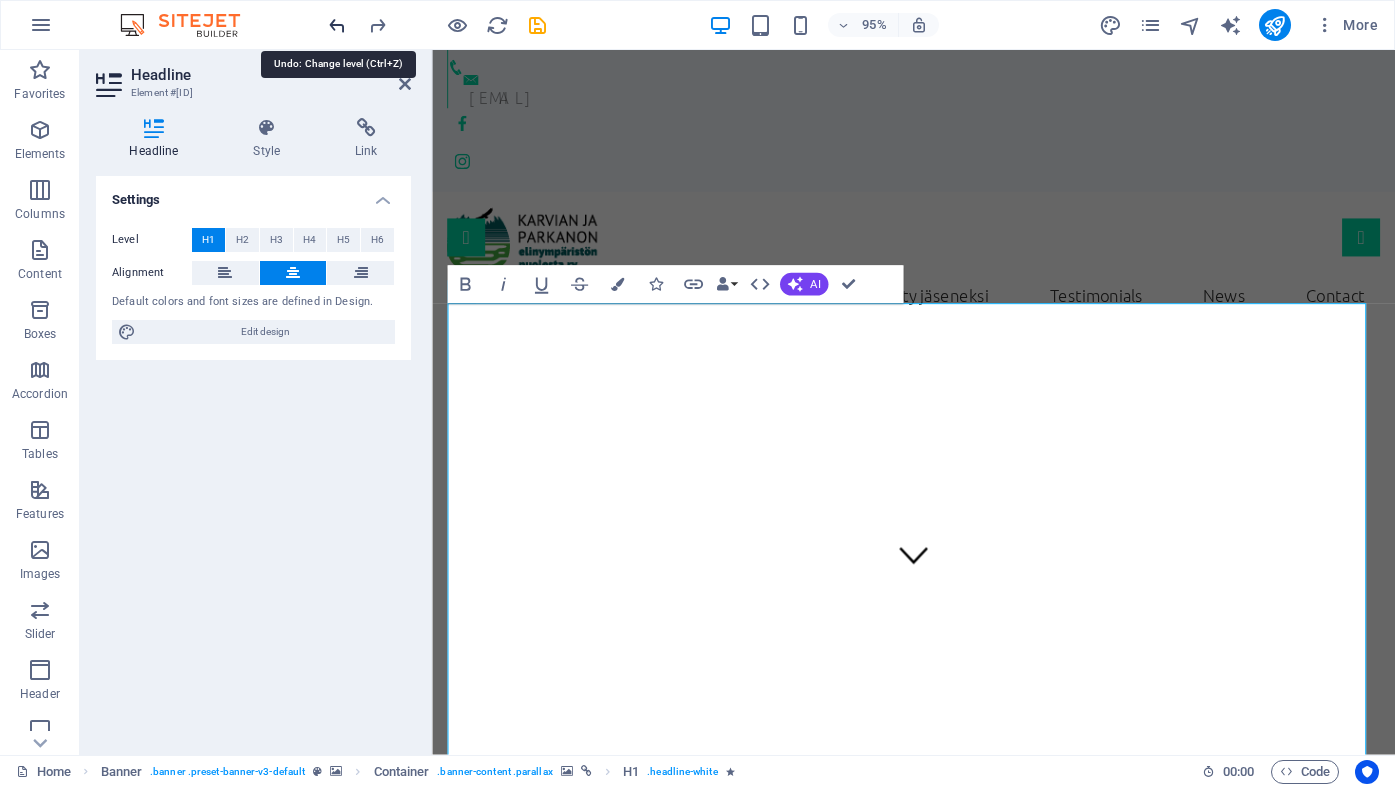 click at bounding box center (337, 25) 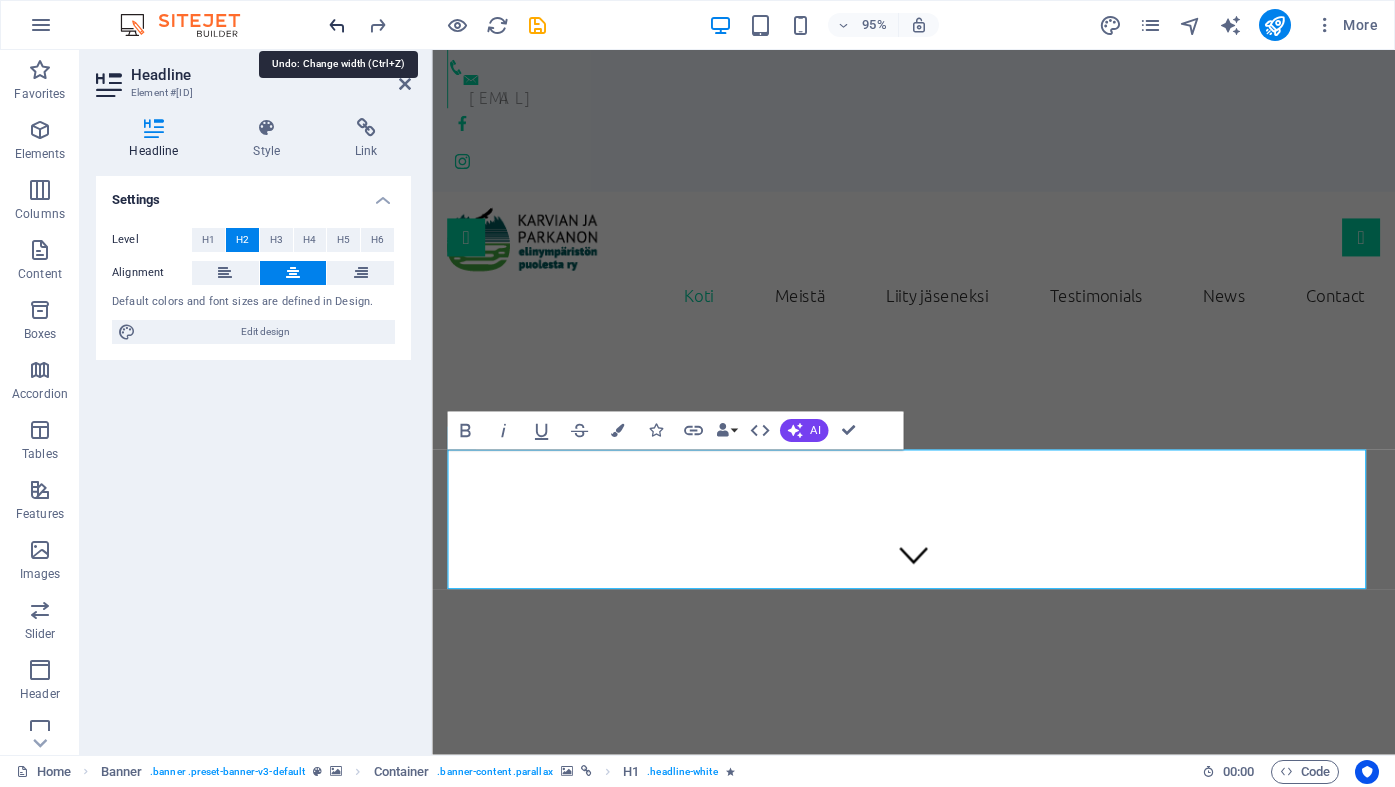 click at bounding box center [337, 25] 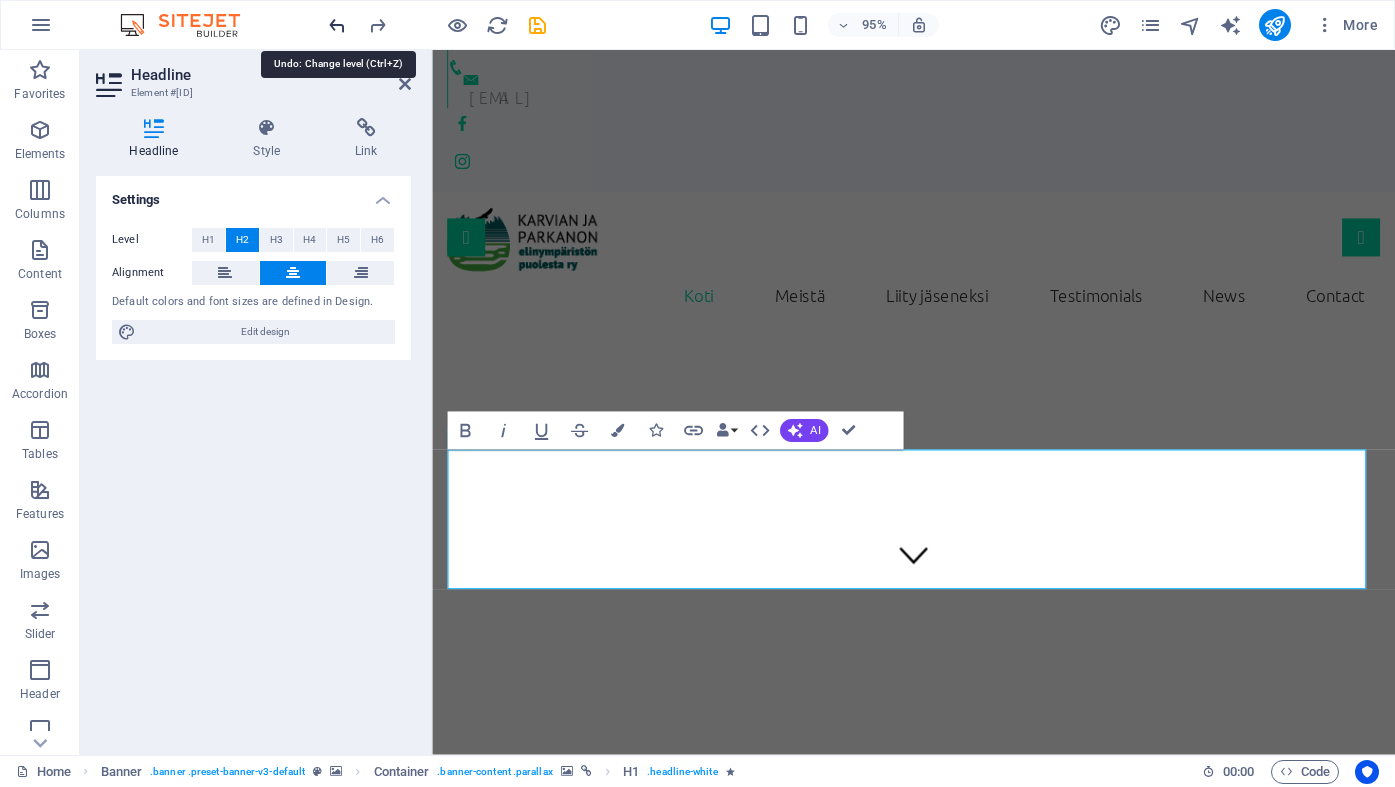click at bounding box center (337, 25) 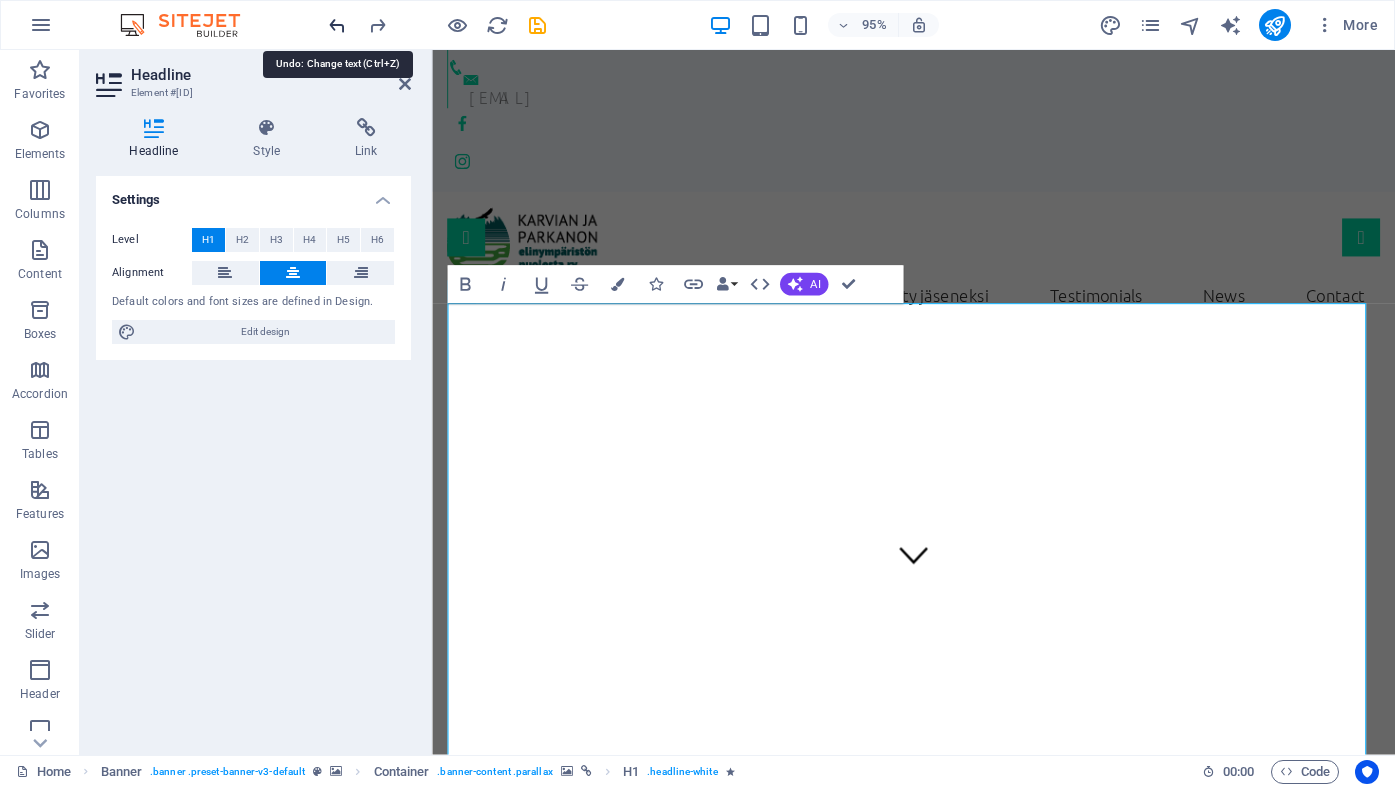 click at bounding box center (337, 25) 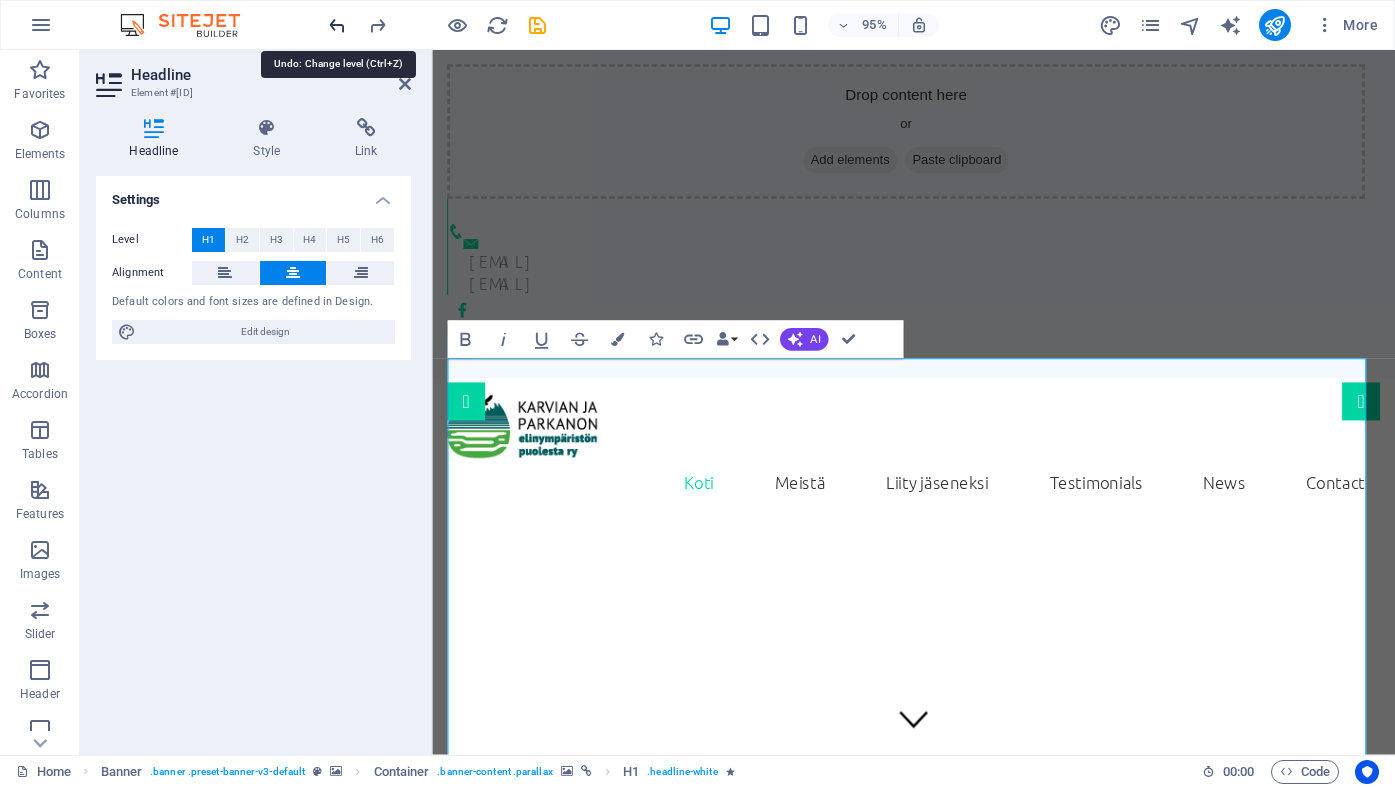 scroll, scrollTop: 0, scrollLeft: 0, axis: both 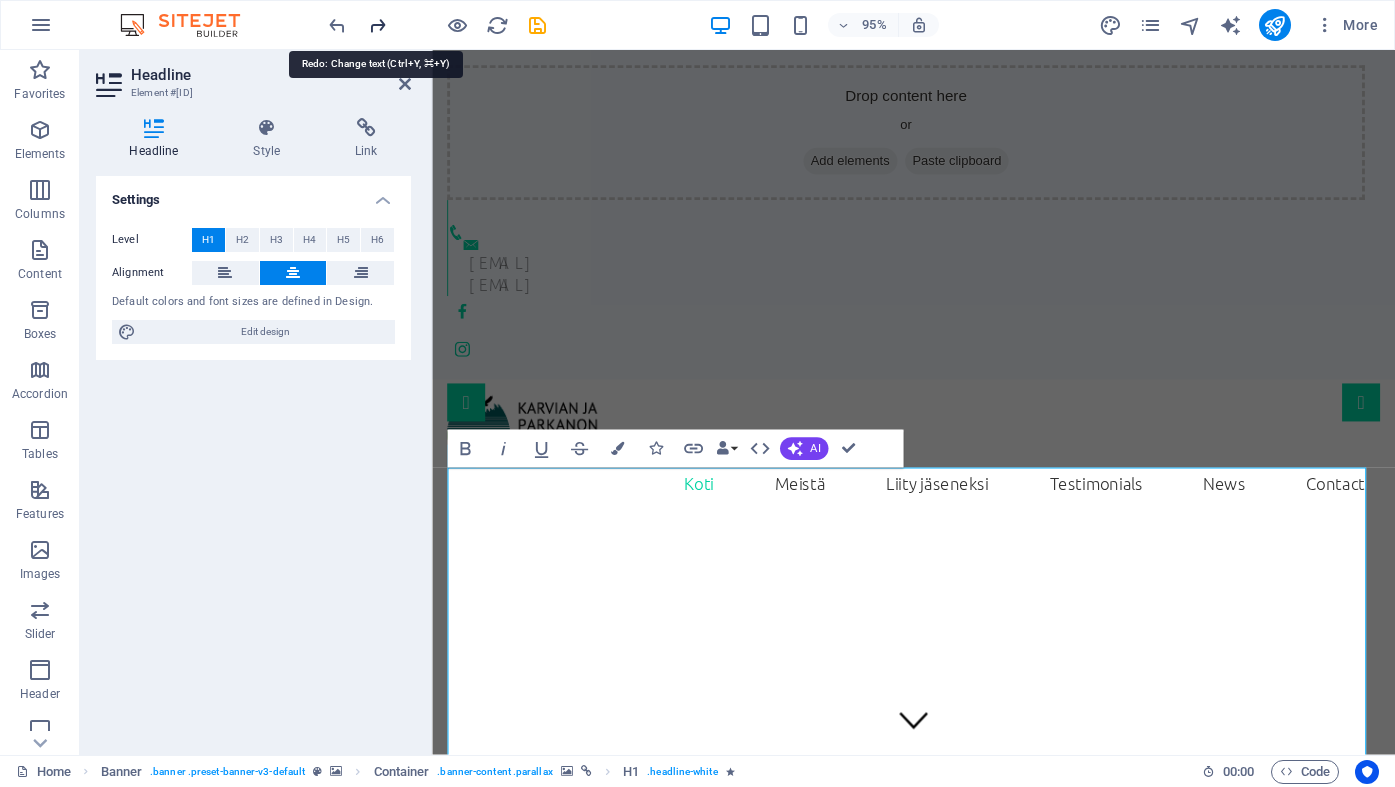 click at bounding box center [377, 25] 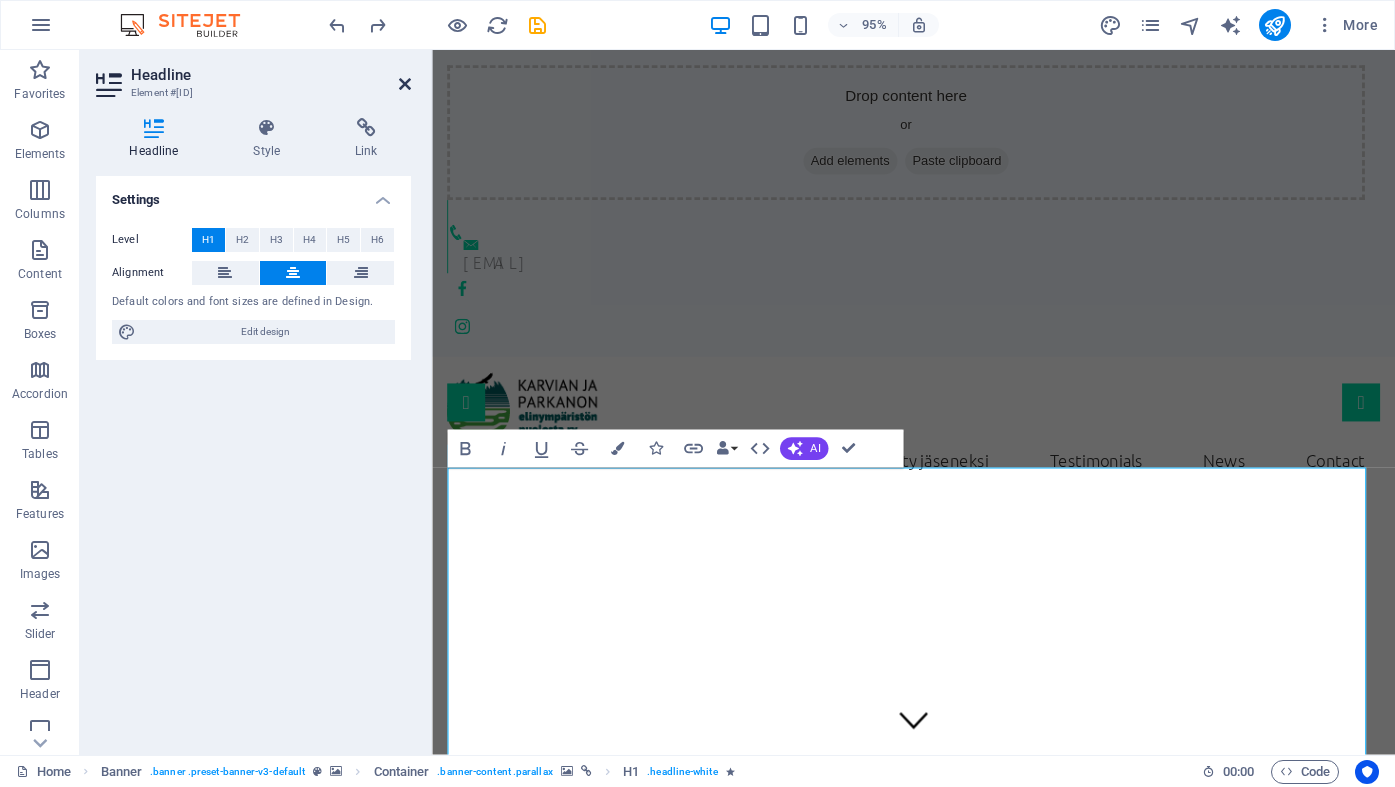 drag, startPoint x: 404, startPoint y: 81, endPoint x: 324, endPoint y: 32, distance: 93.813644 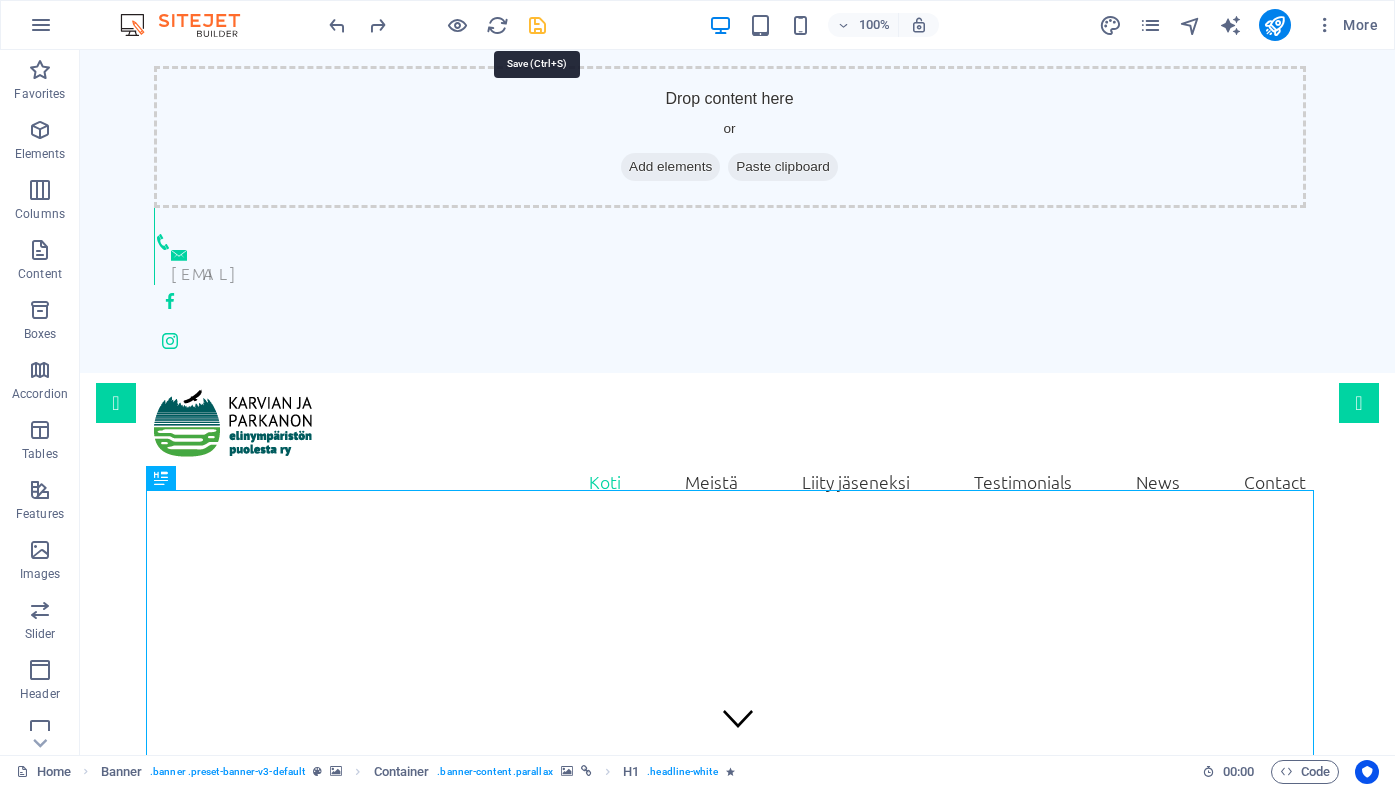 click at bounding box center (537, 25) 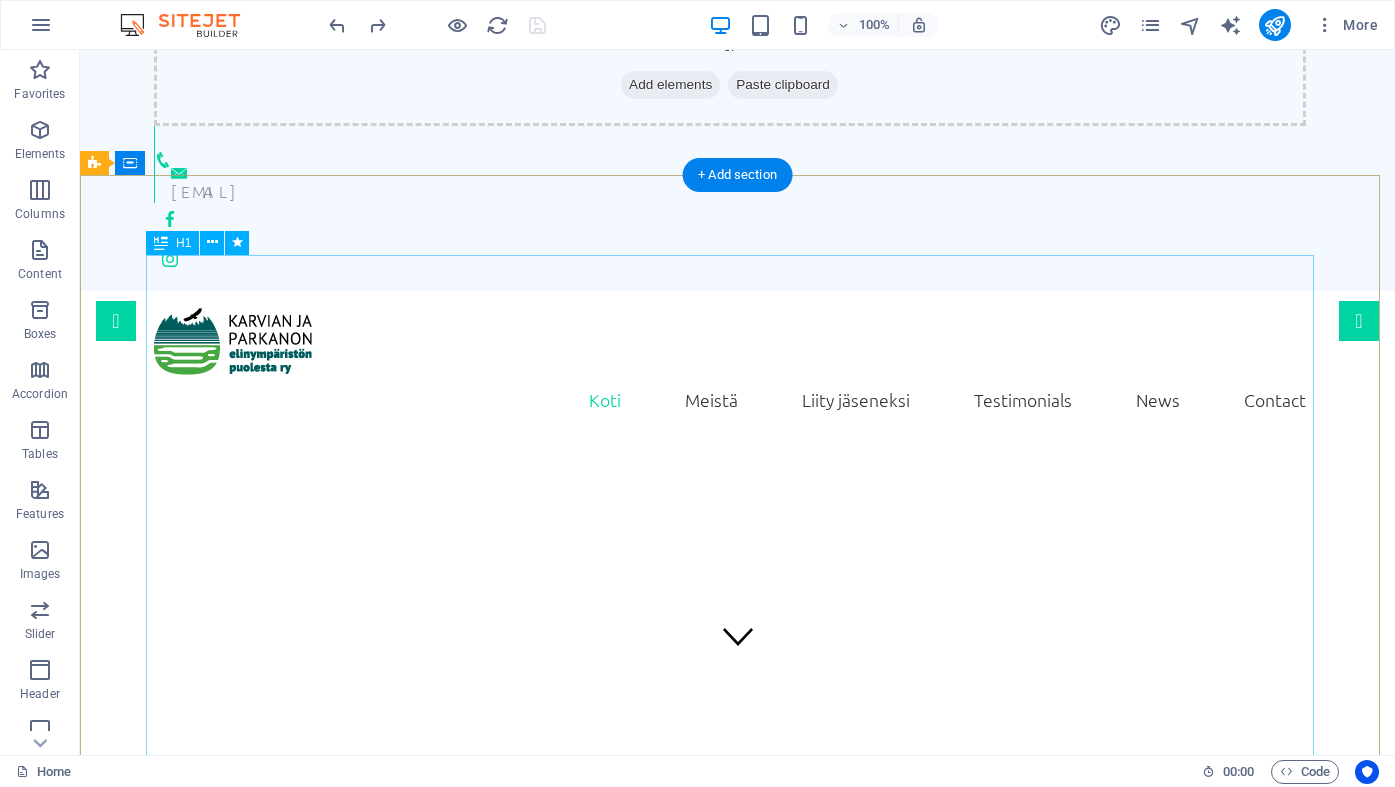 scroll, scrollTop: 0, scrollLeft: 0, axis: both 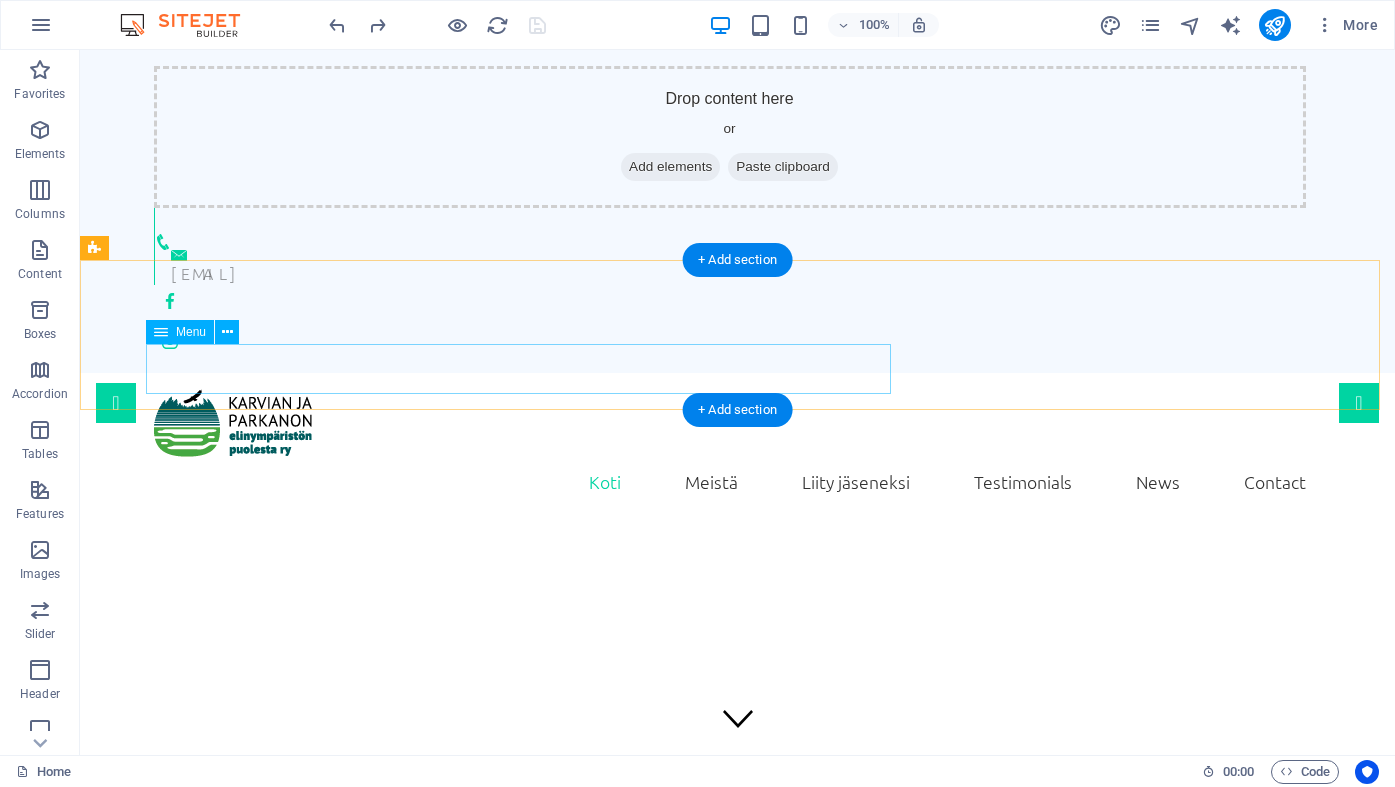 click on "Koti Meistä Liity jäseneksi Testimonials News Contact" at bounding box center [738, 482] 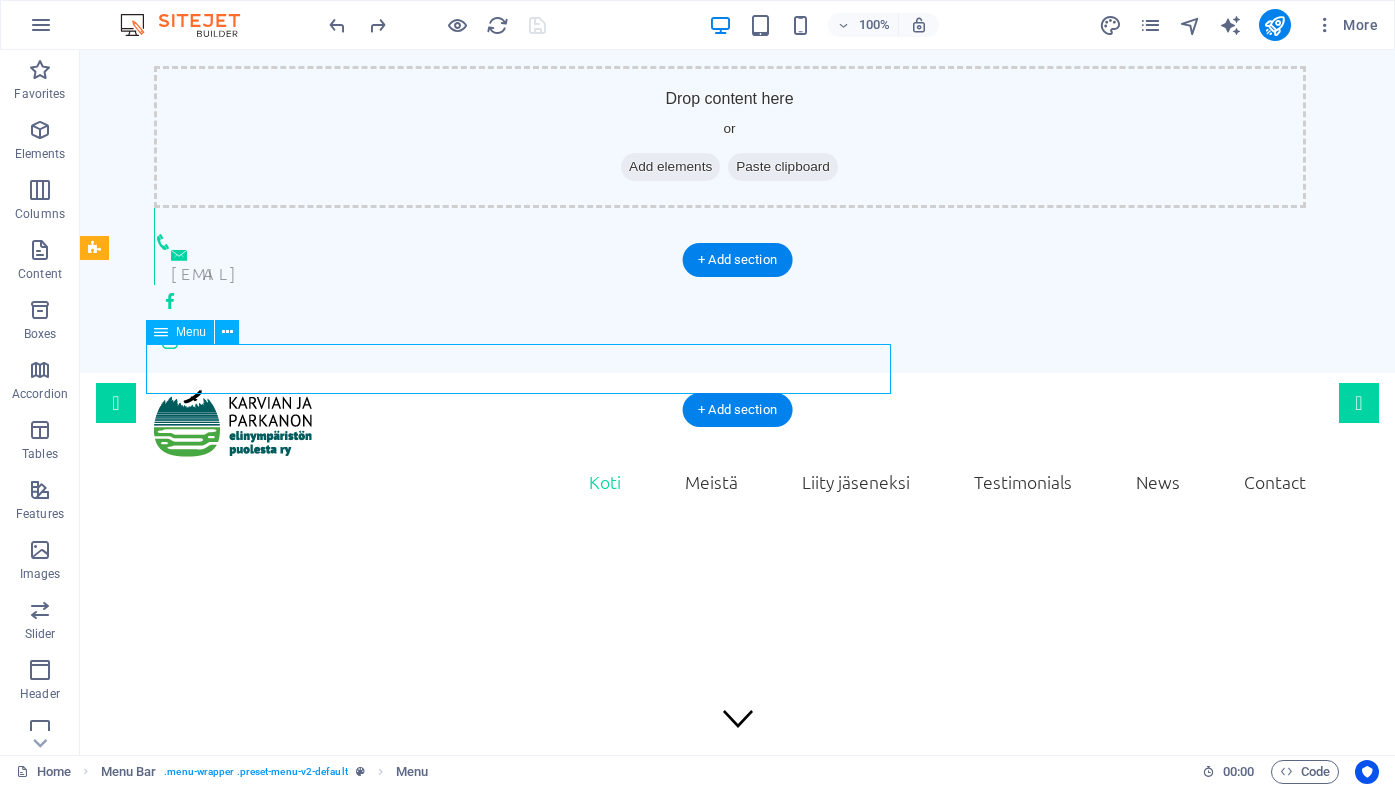 click on "Koti Meistä Liity jäseneksi Testimonials News Contact" at bounding box center [738, 482] 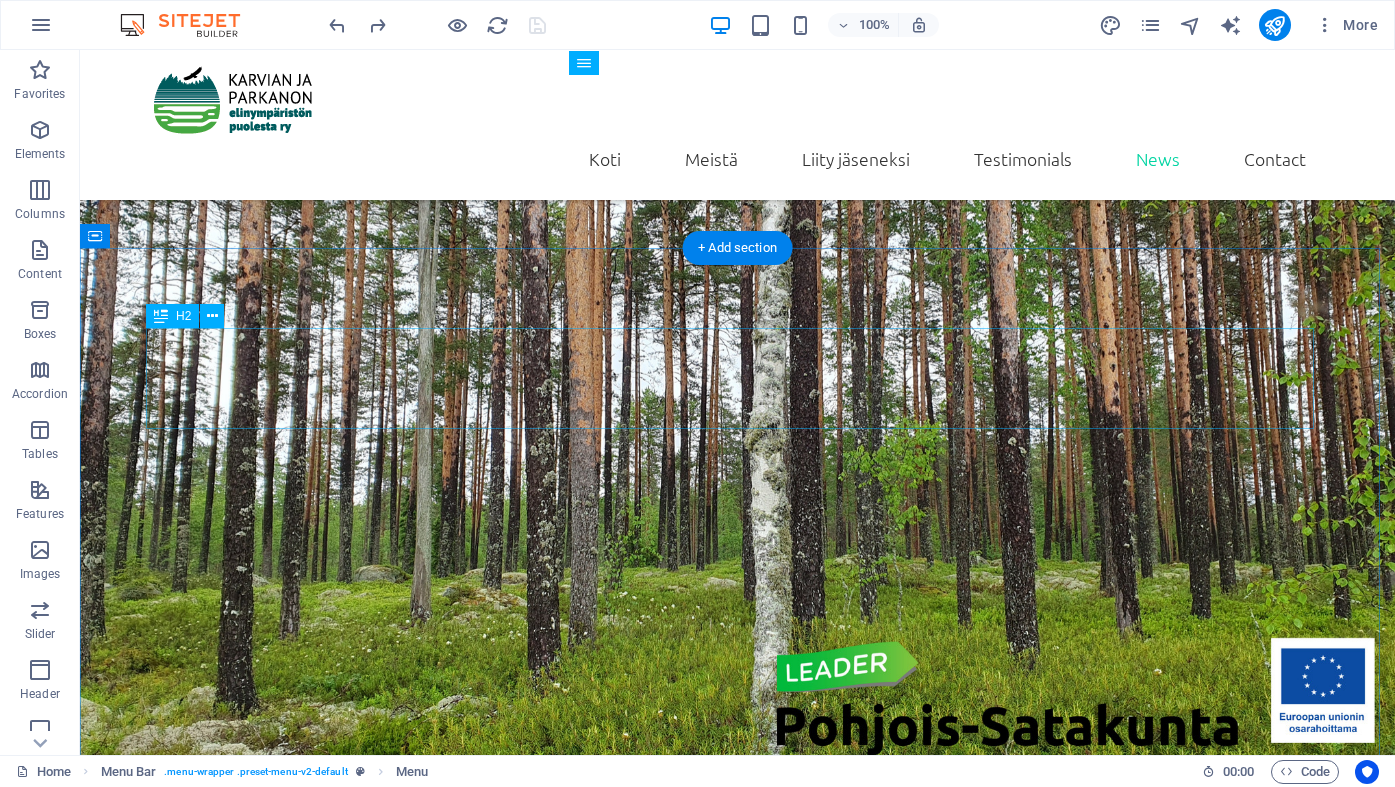 scroll, scrollTop: 1950, scrollLeft: 0, axis: vertical 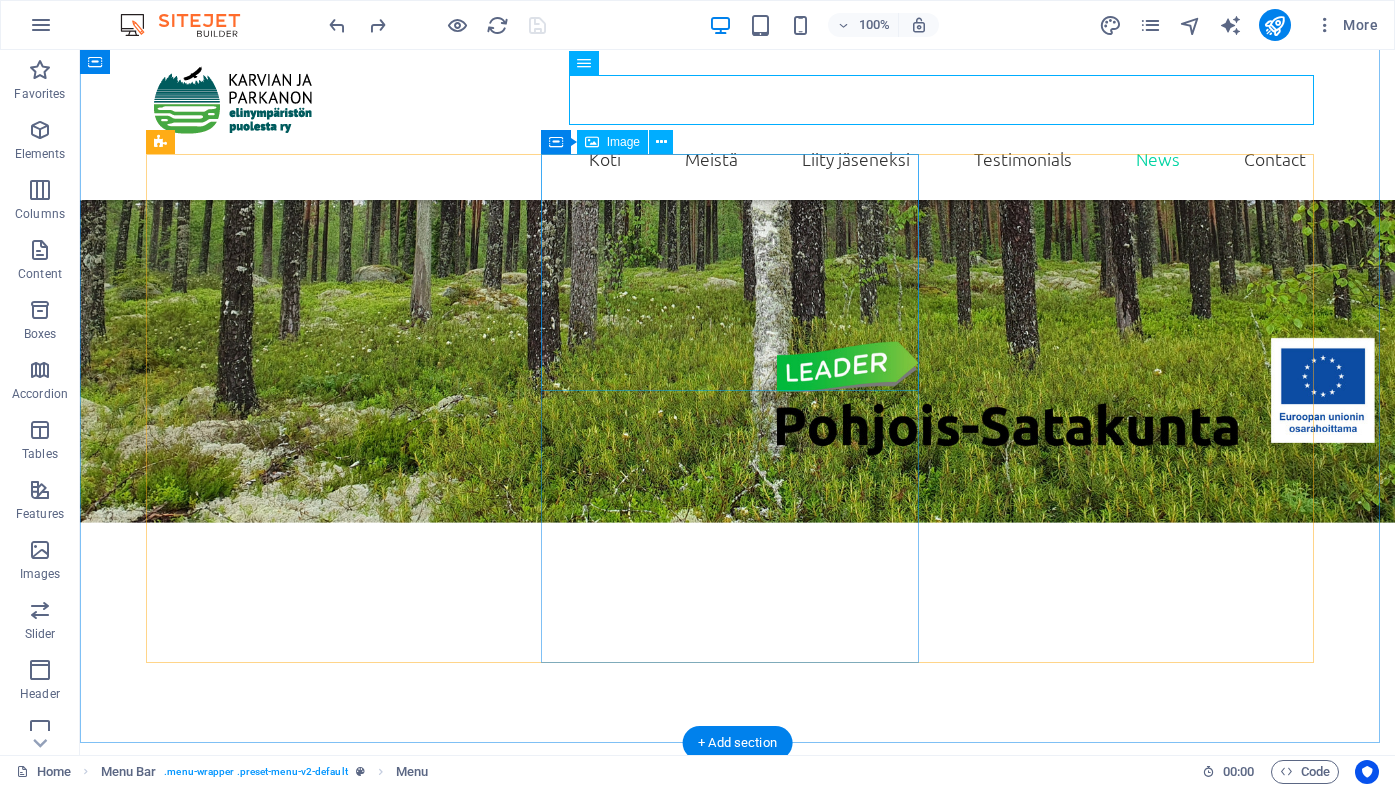 click at bounding box center [738, 2975] 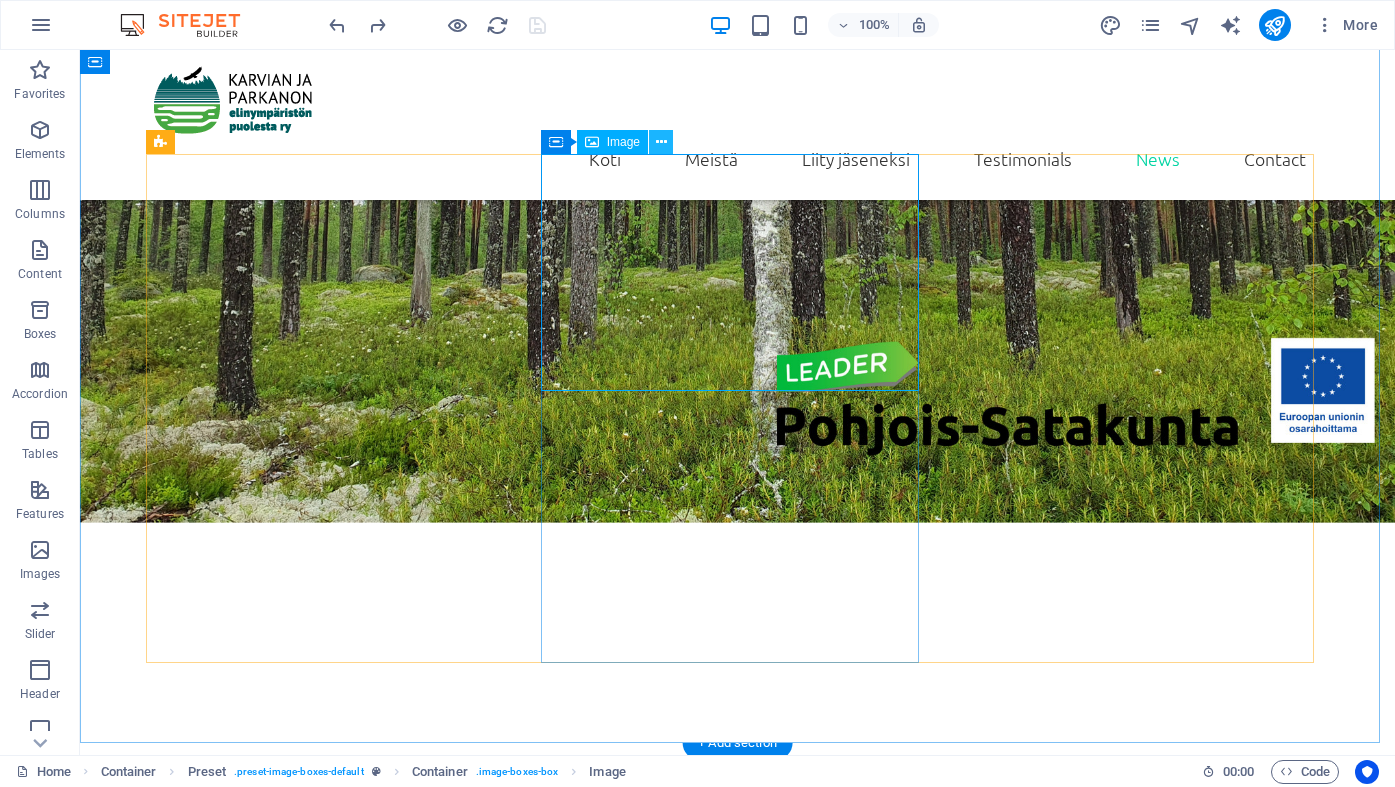 click at bounding box center (661, 142) 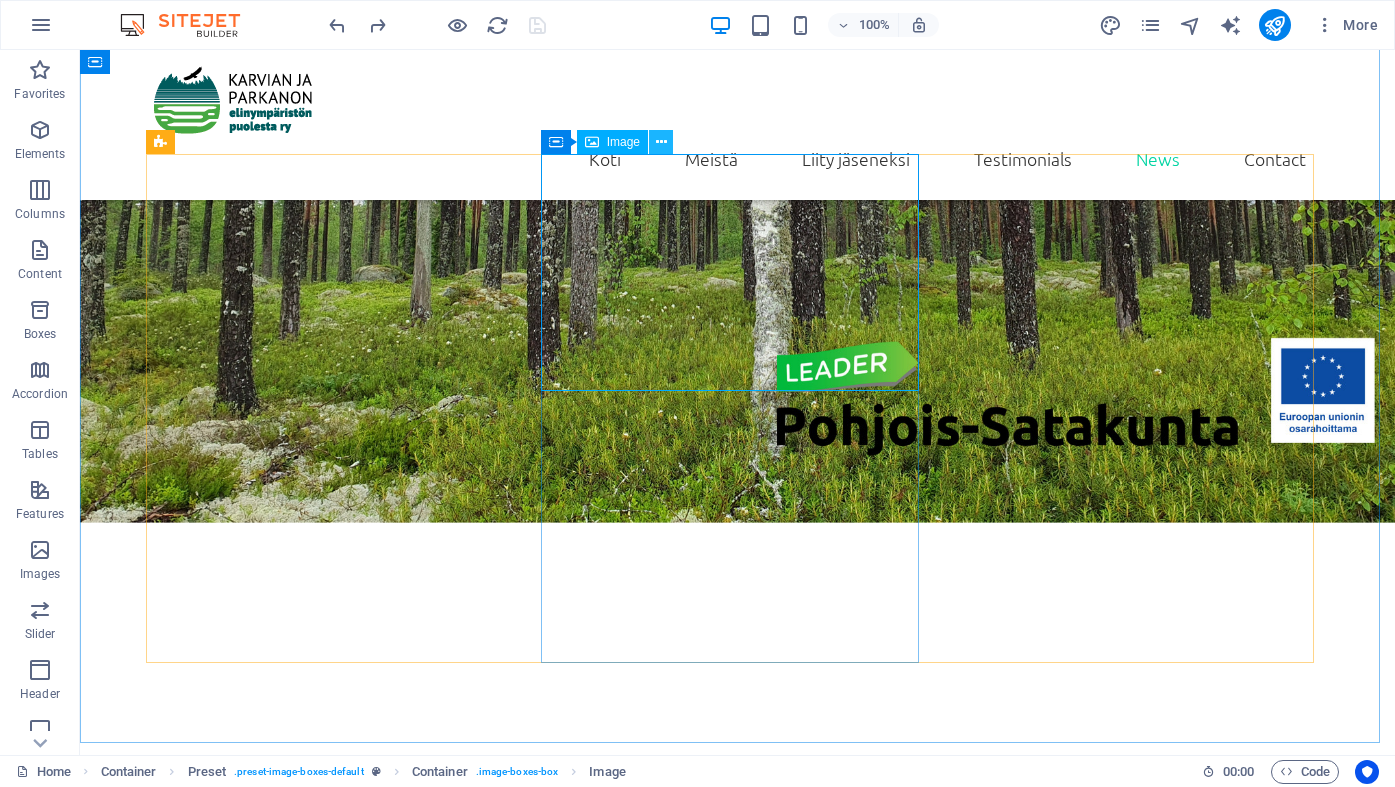 click at bounding box center [661, 142] 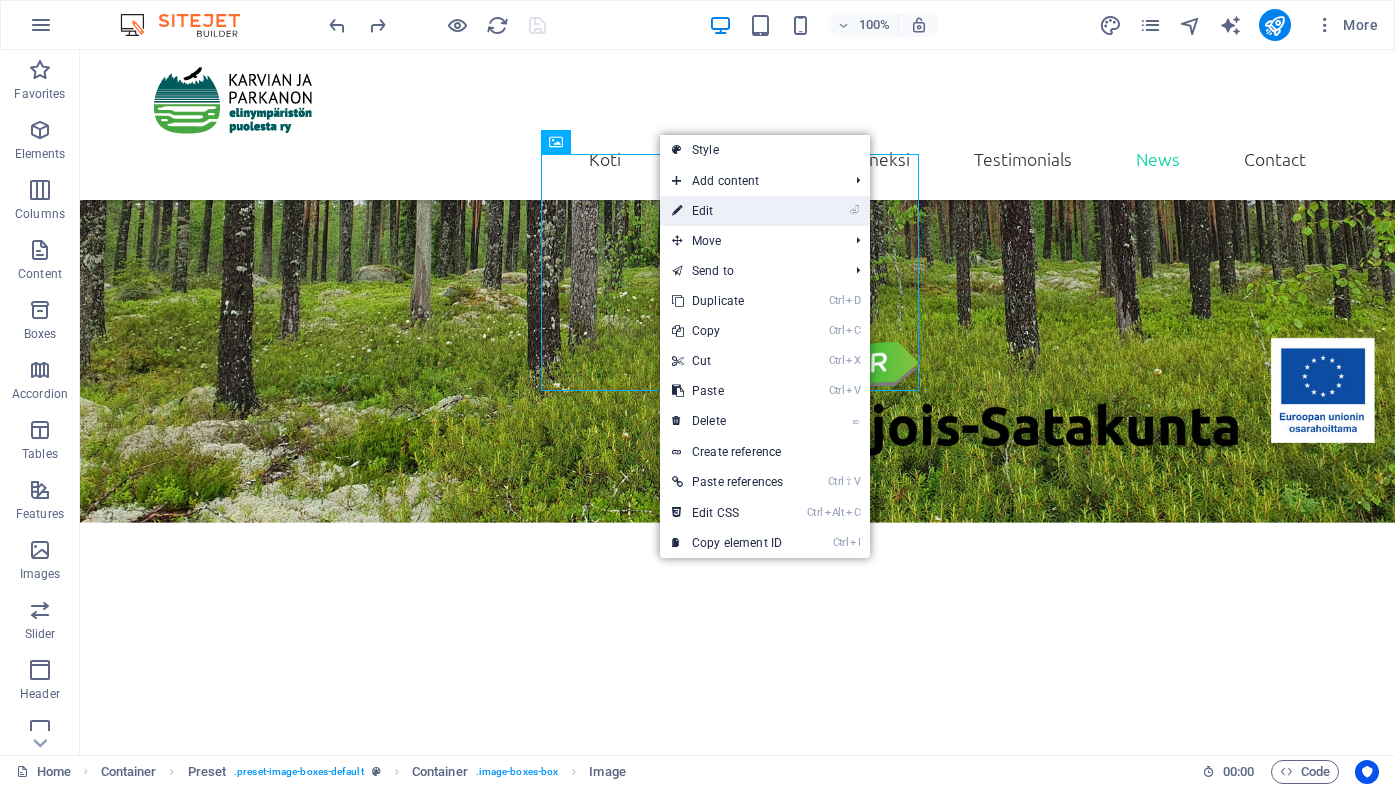 click on "⏎  Edit" at bounding box center (727, 211) 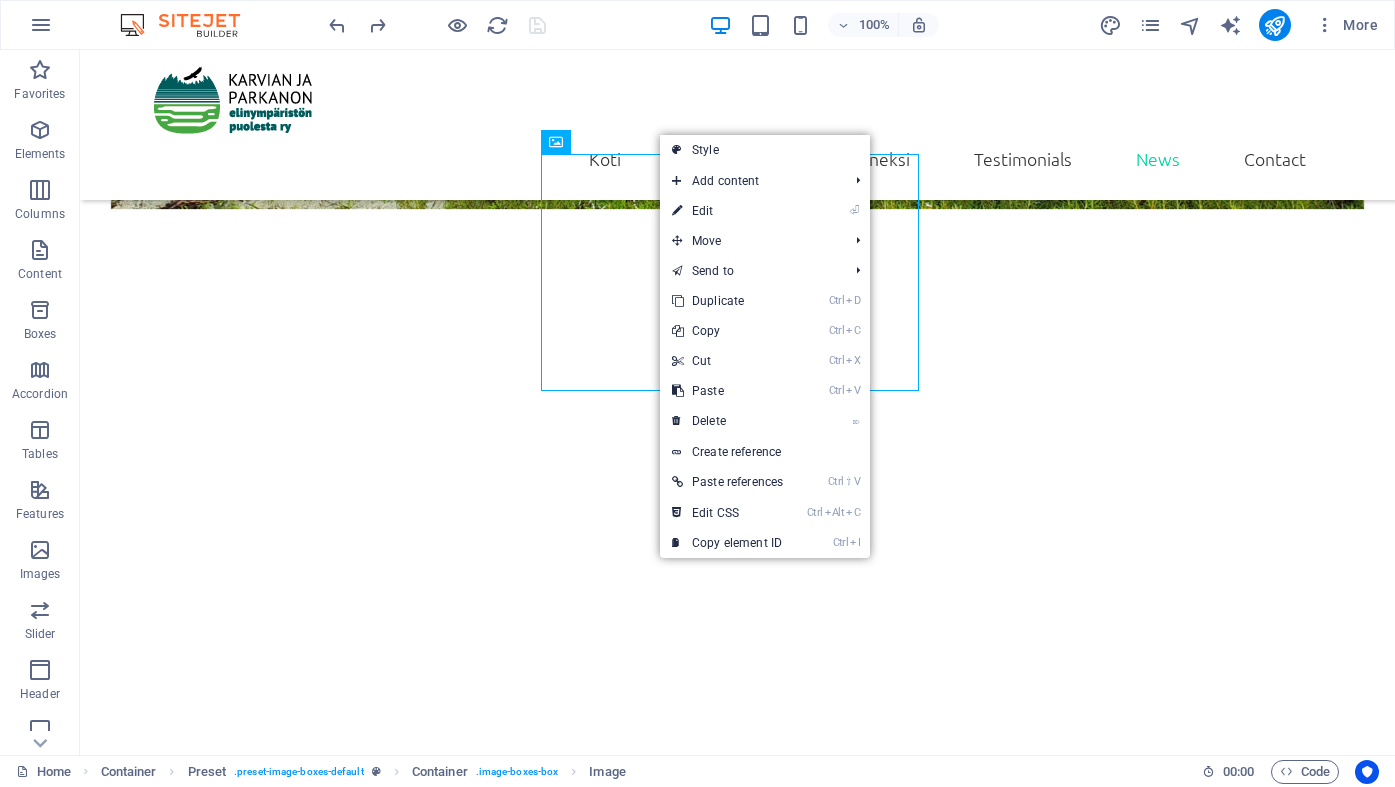 select on "%" 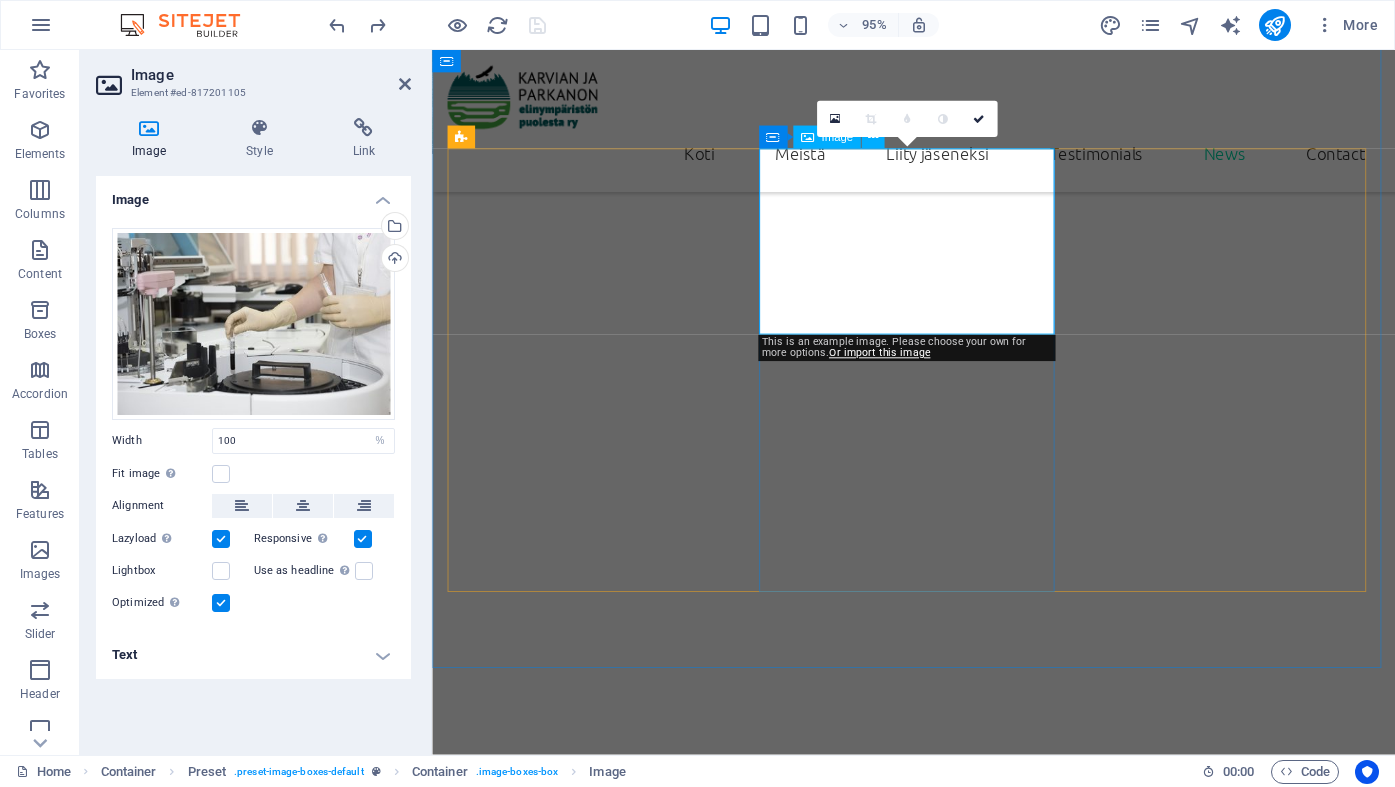 scroll, scrollTop: 2029, scrollLeft: 0, axis: vertical 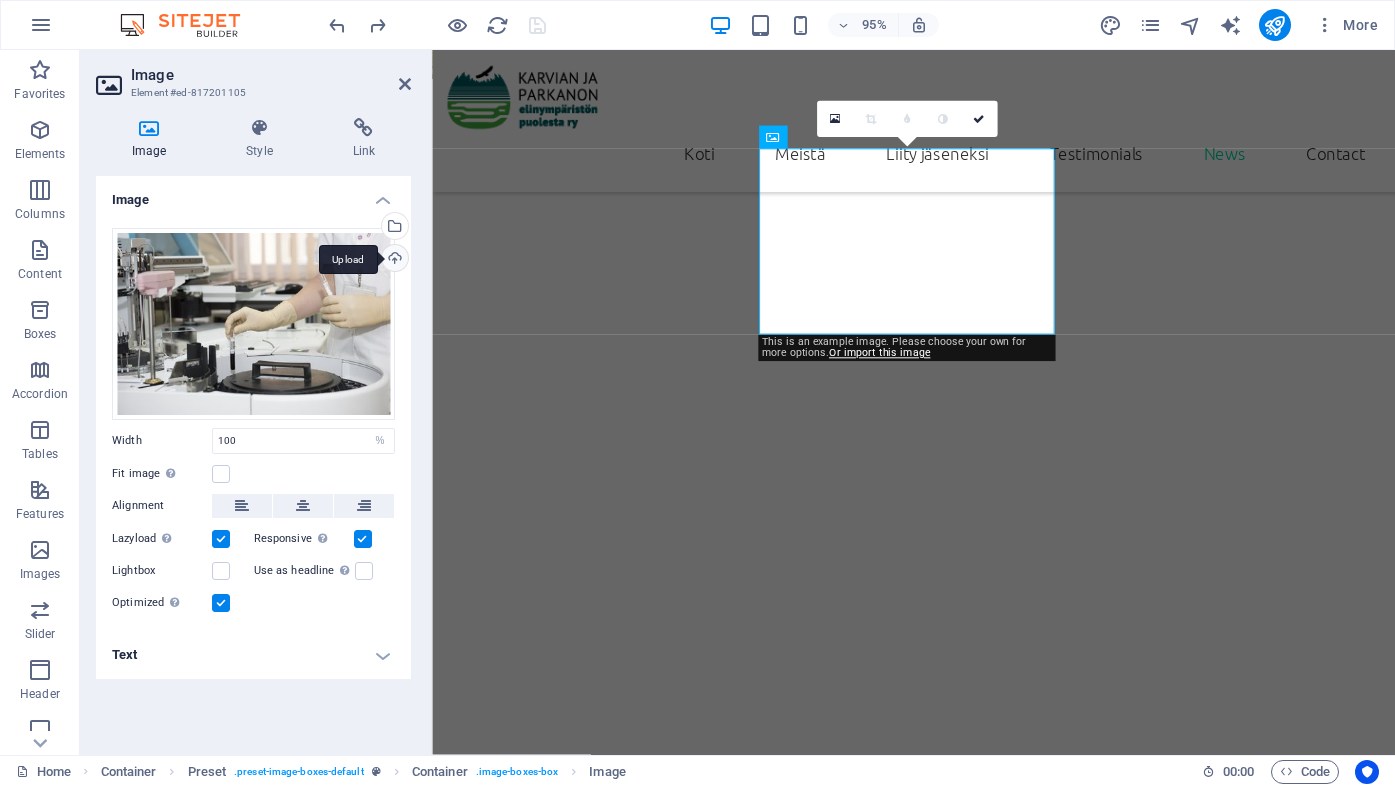 click on "Upload" at bounding box center (393, 260) 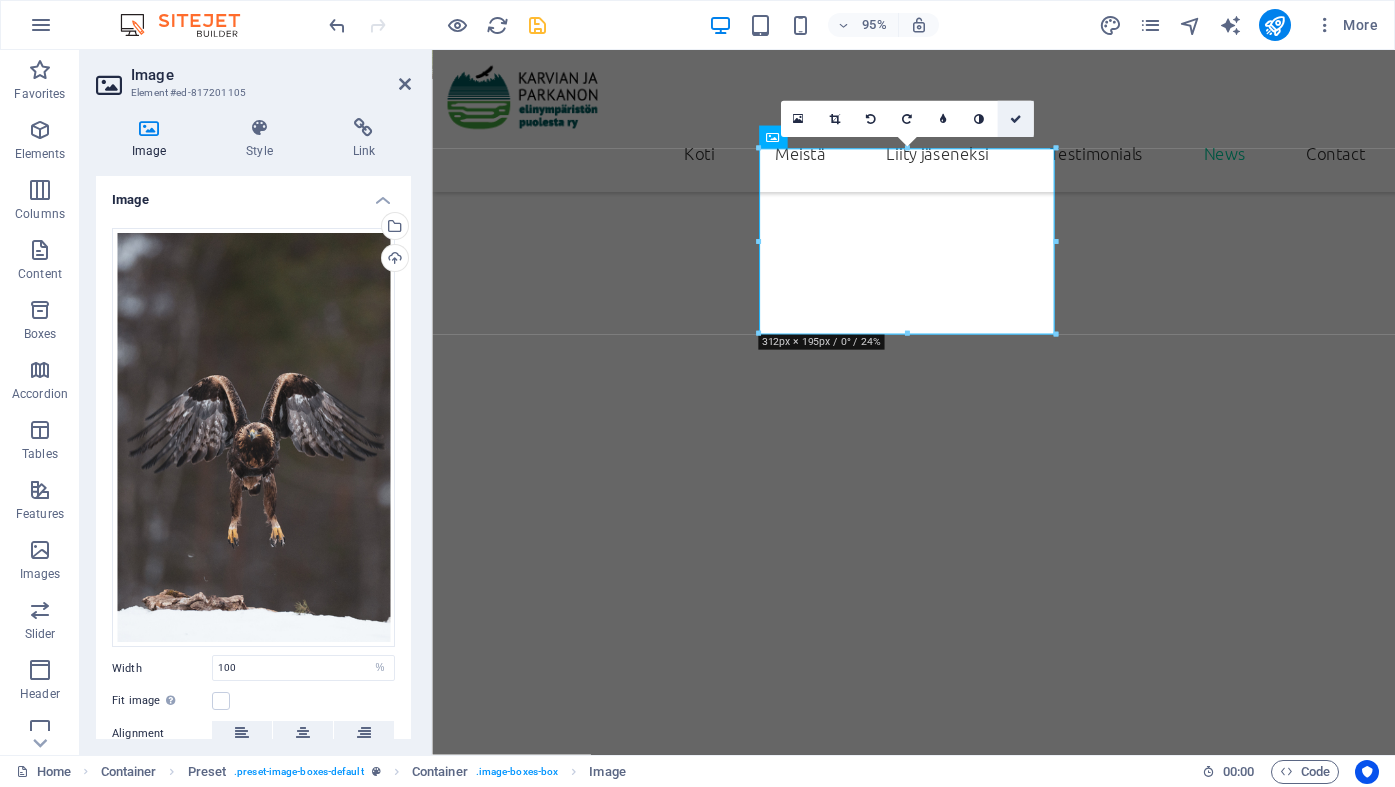 click at bounding box center (1015, 119) 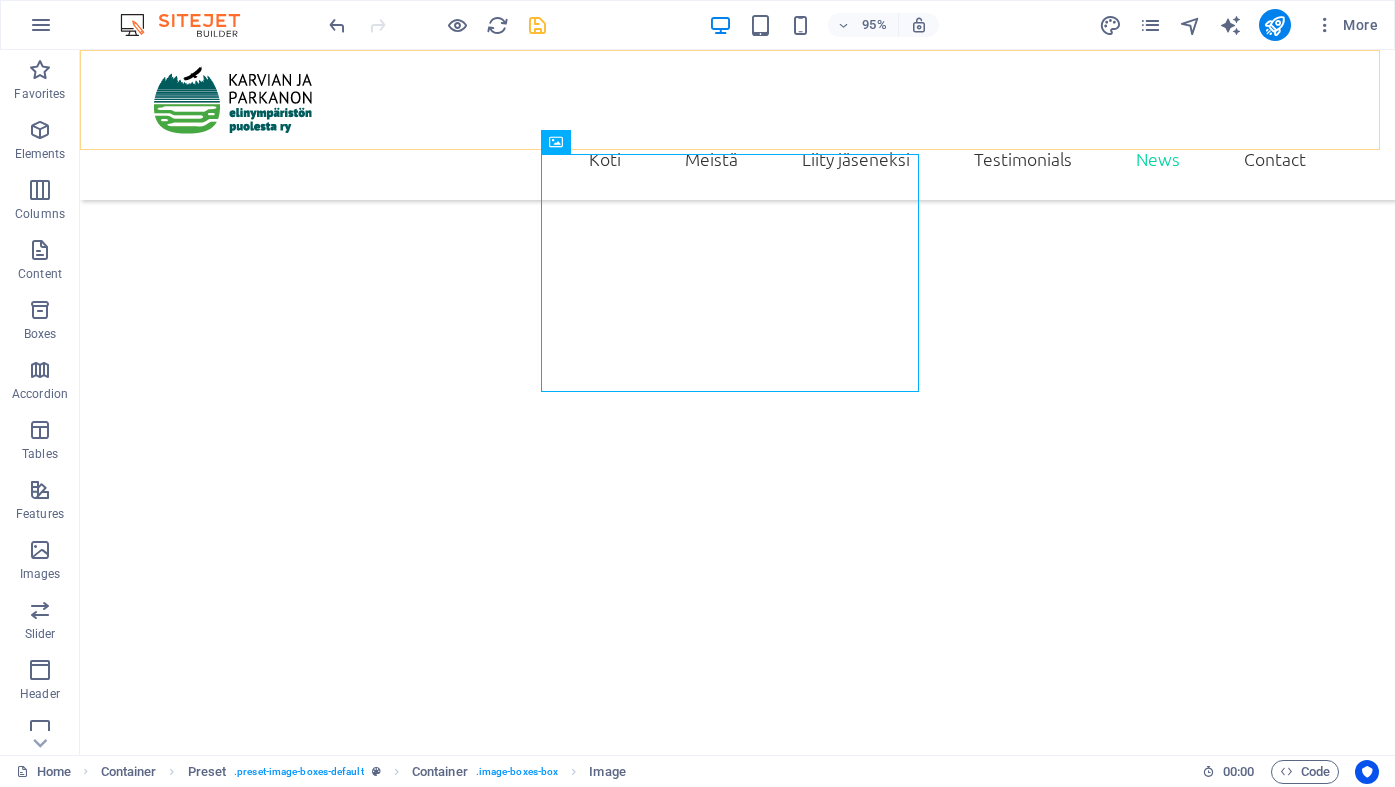 scroll, scrollTop: 1950, scrollLeft: 0, axis: vertical 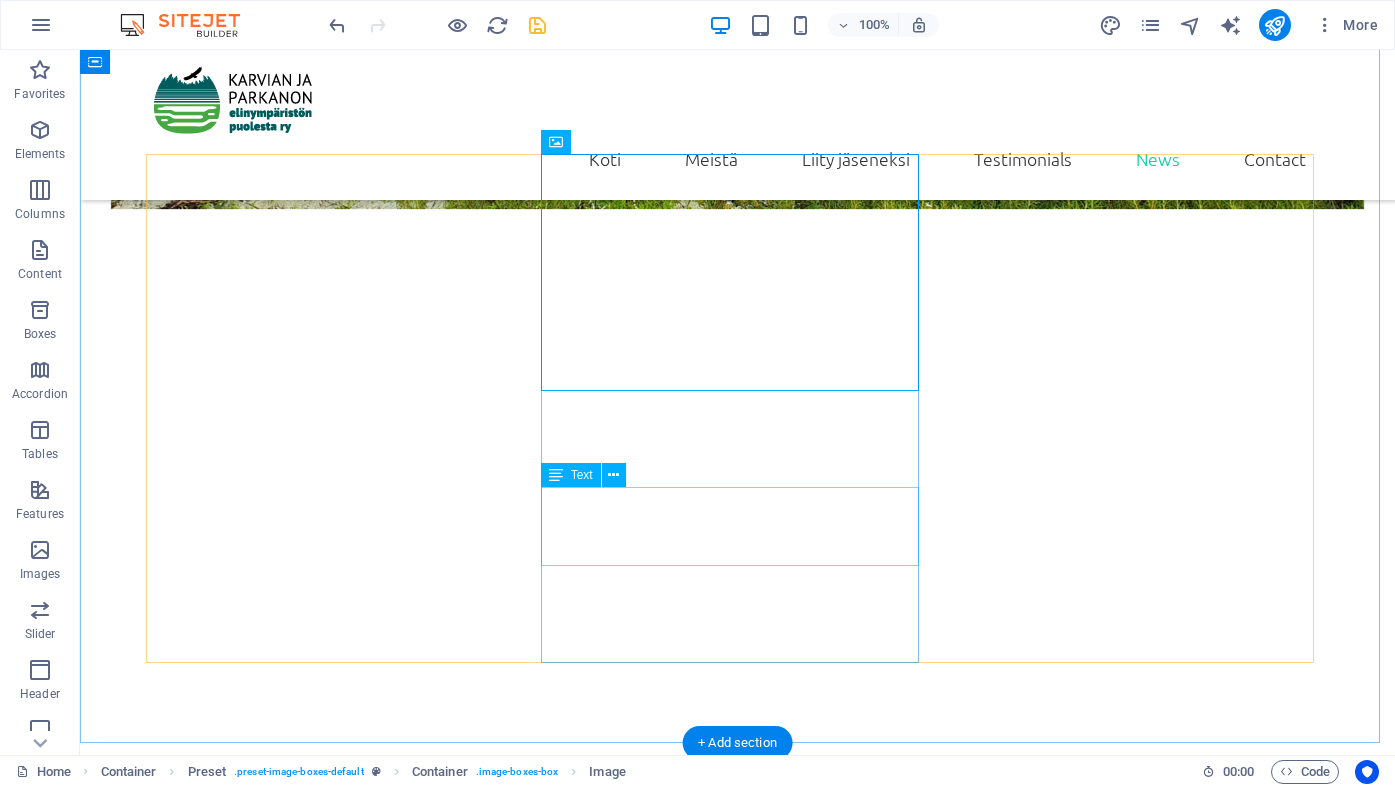 click on "Lorem ipsum dolor sit amet, consectetur adipisicing elit. Veritatis, dolorem!" at bounding box center (738, 3517) 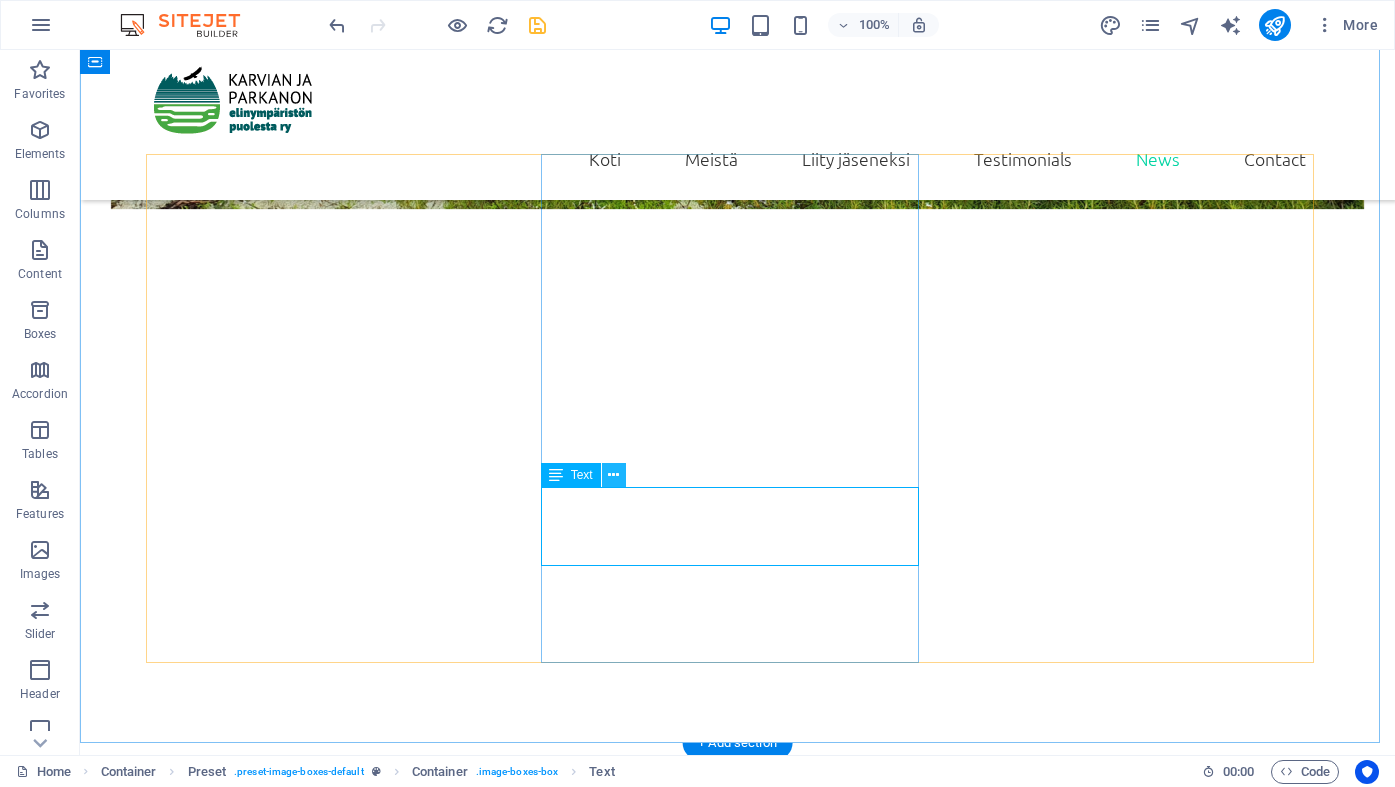 click at bounding box center [613, 475] 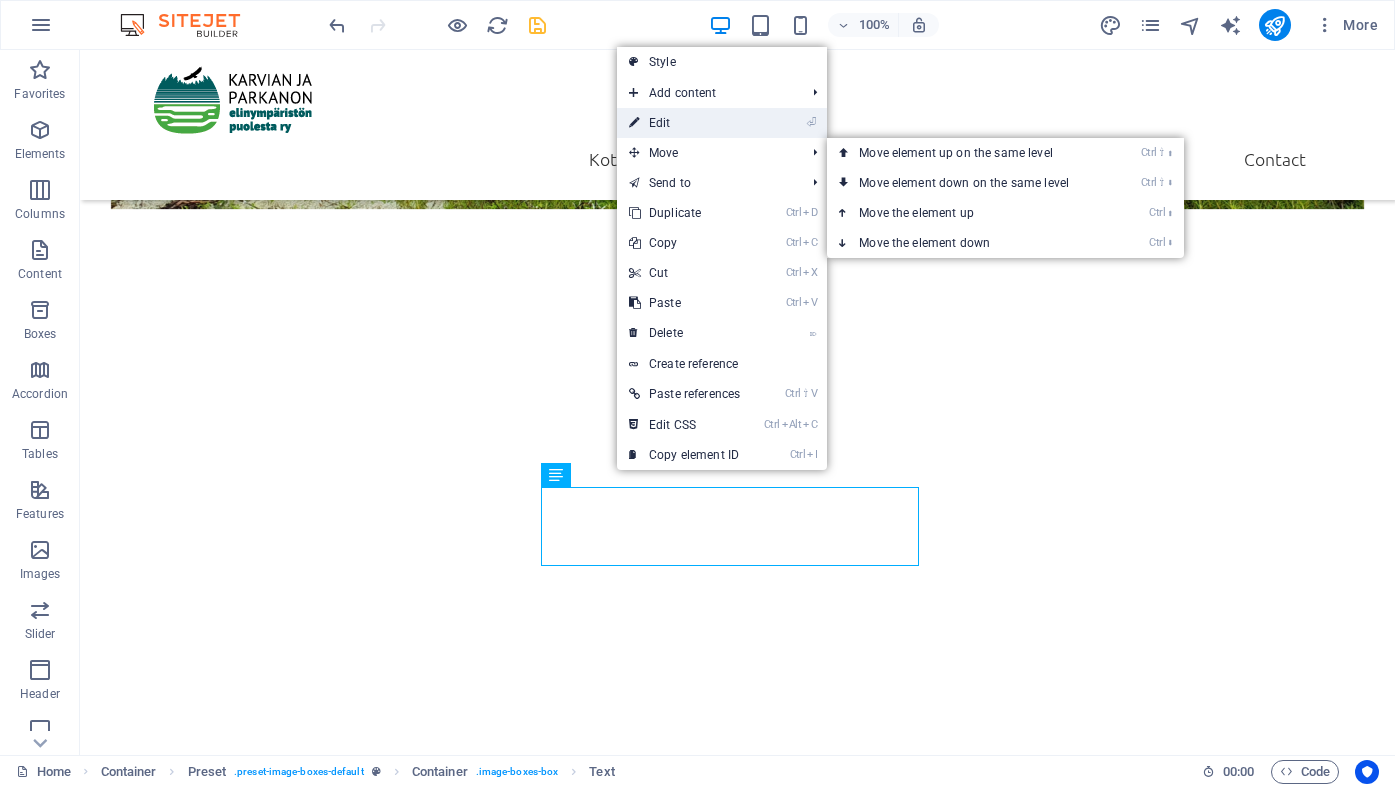 drag, startPoint x: 304, startPoint y: 98, endPoint x: 696, endPoint y: 126, distance: 392.99872 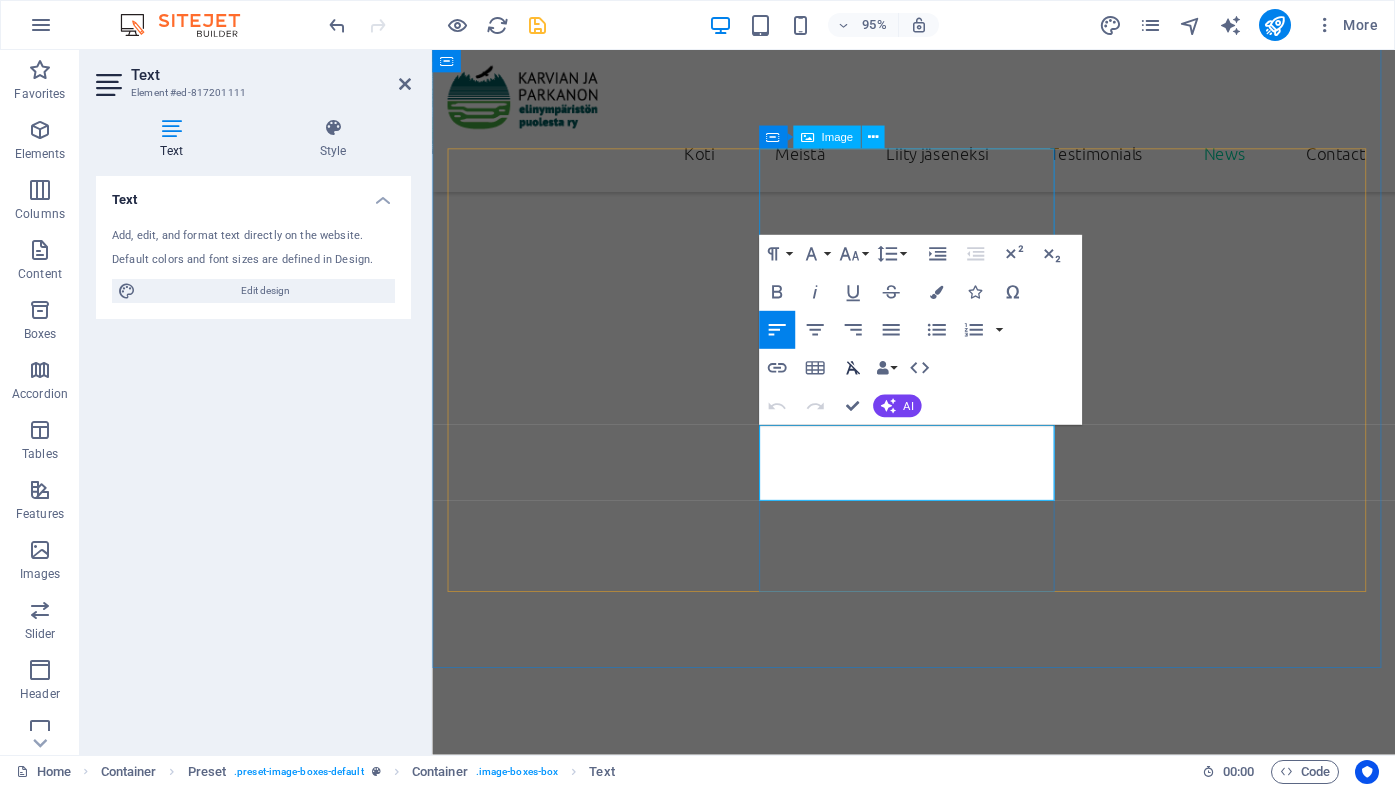 scroll, scrollTop: 2029, scrollLeft: 0, axis: vertical 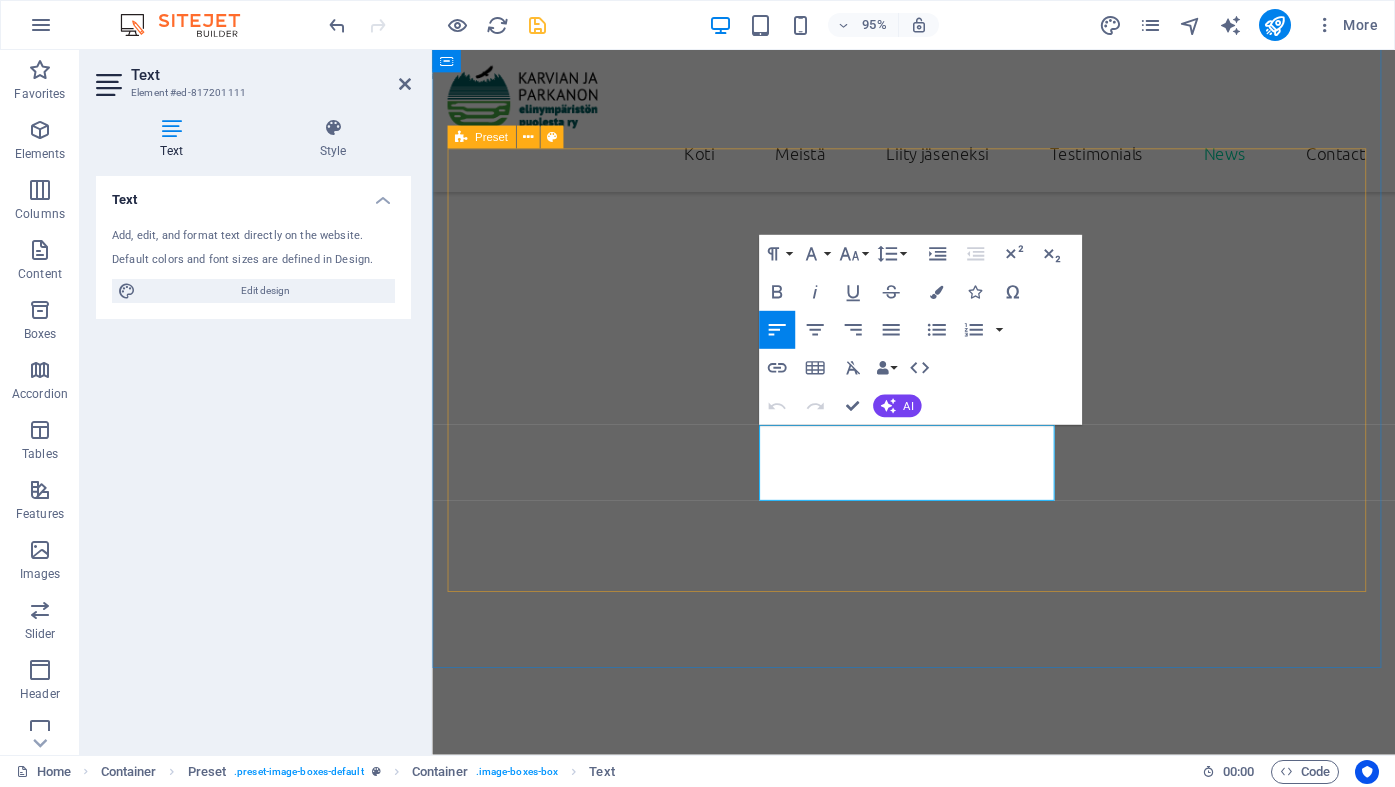 type 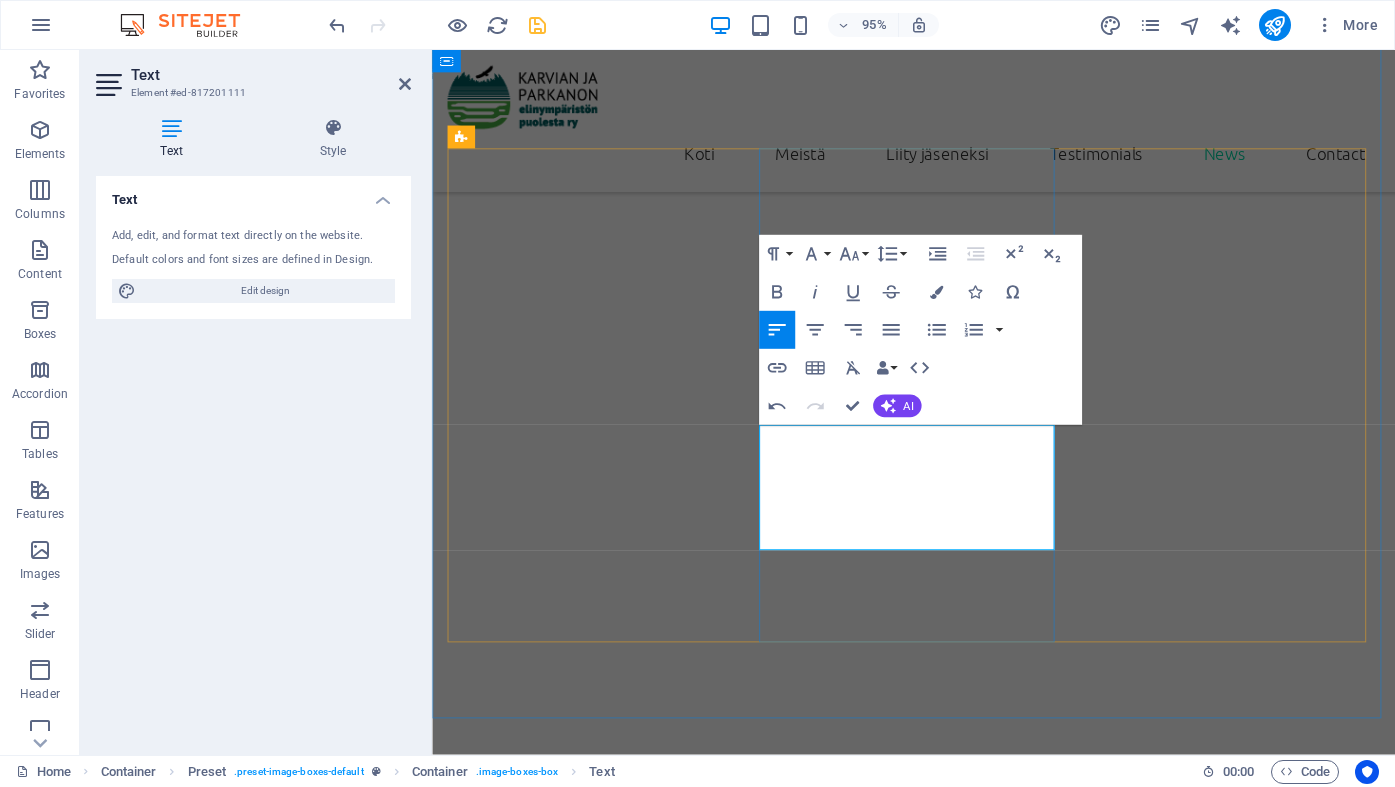 click on "Vihattu ja vainottu maakotka elää elinpiirinsä rajalla  Lorem ipsum dolor sit amet, consectetur adipisicing elit. Veritatis, dolorem!" at bounding box center [939, 3482] 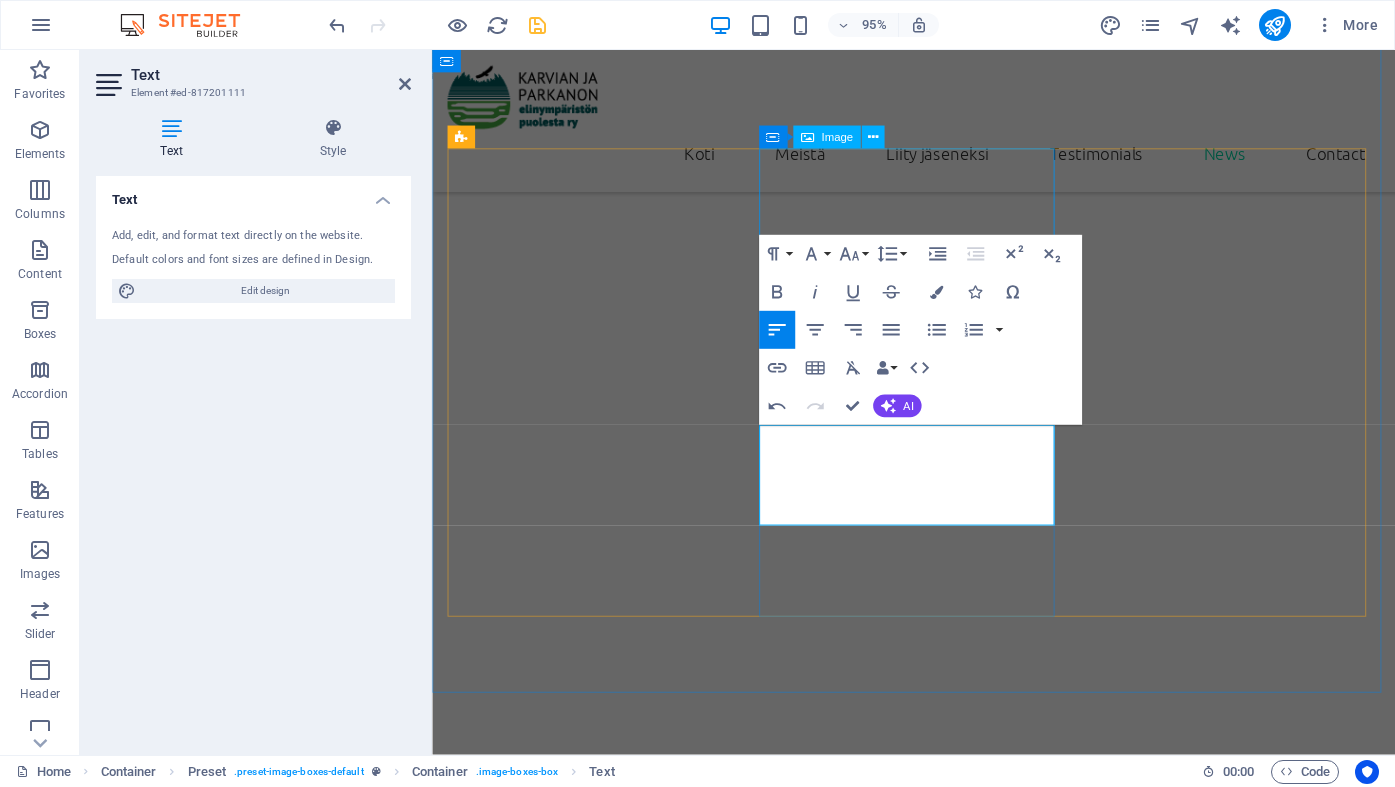 click at bounding box center (939, 3084) 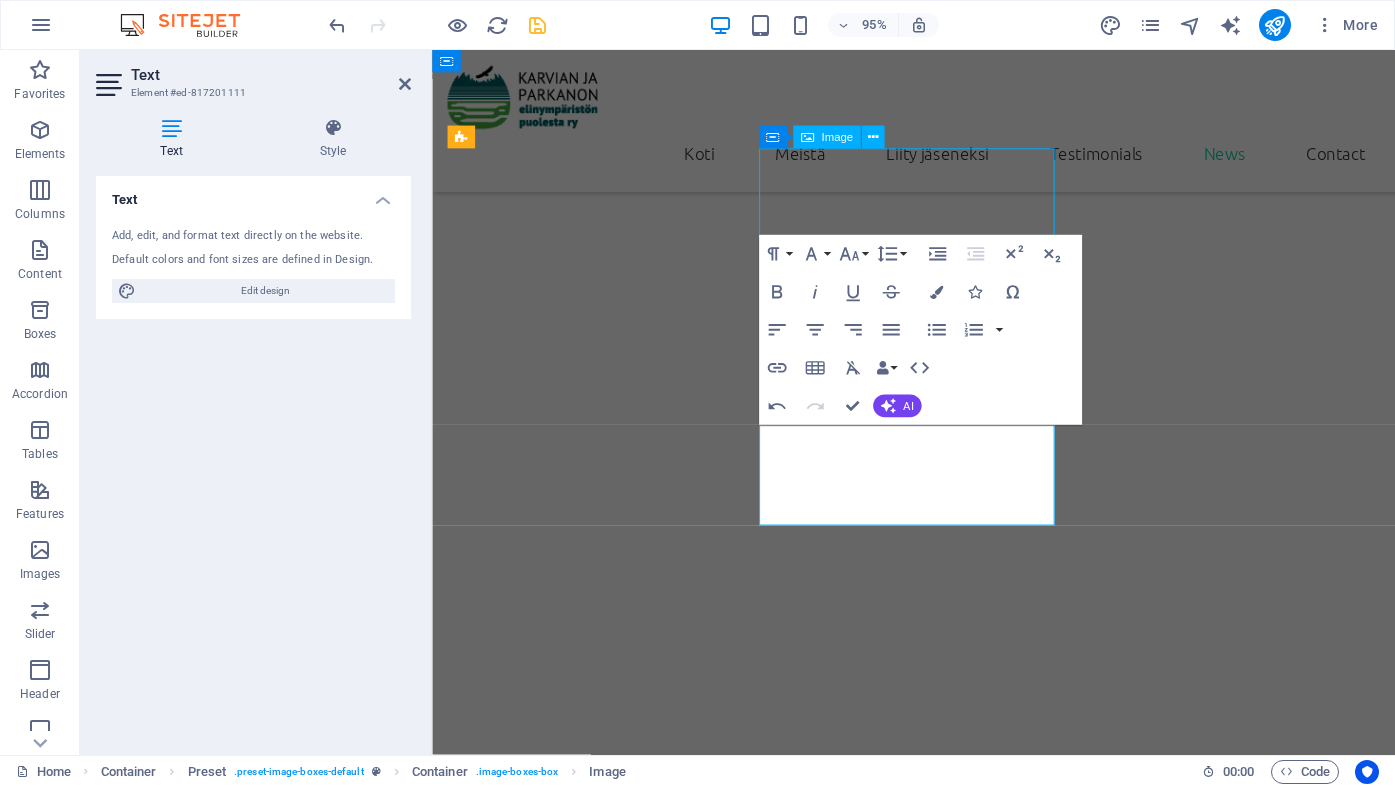 scroll, scrollTop: 1950, scrollLeft: 0, axis: vertical 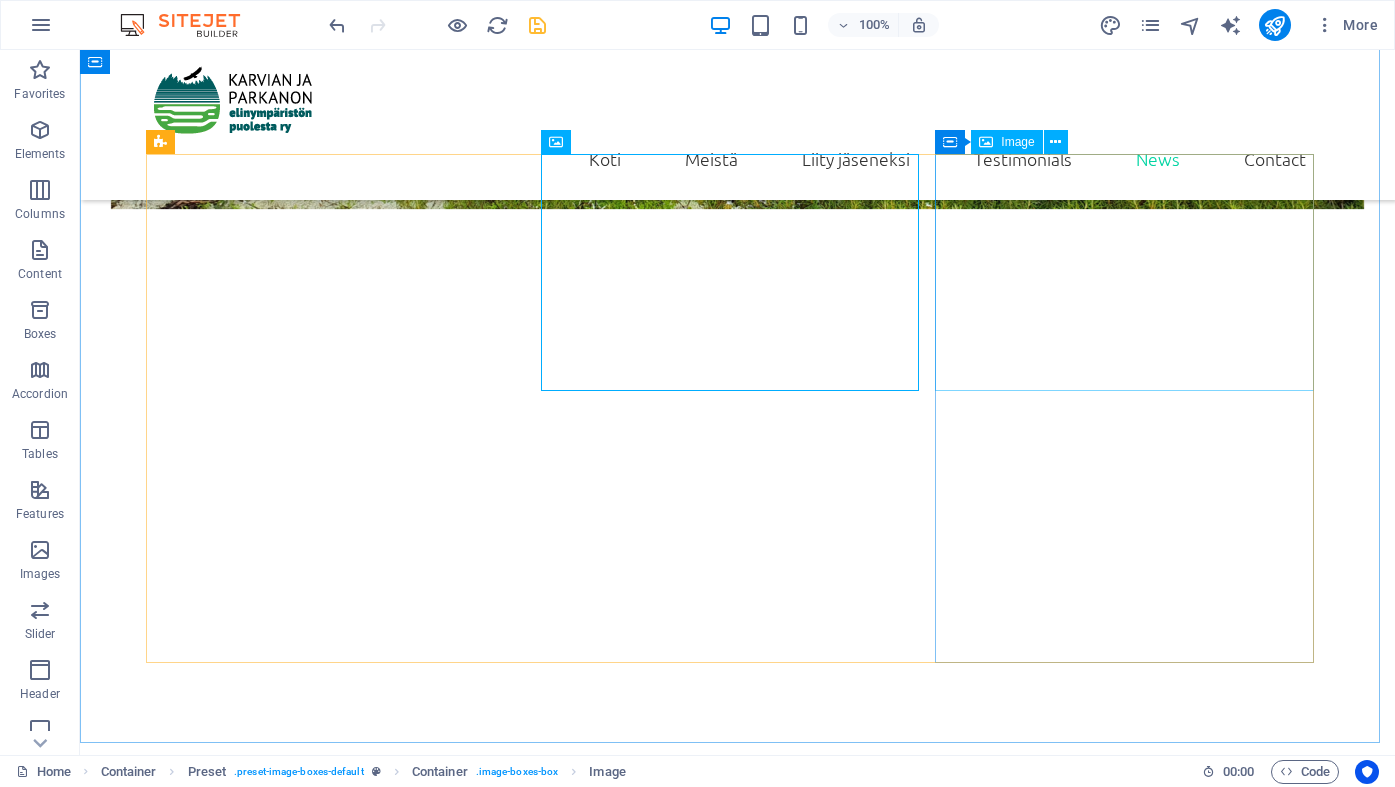 click on "Image" at bounding box center [1017, 142] 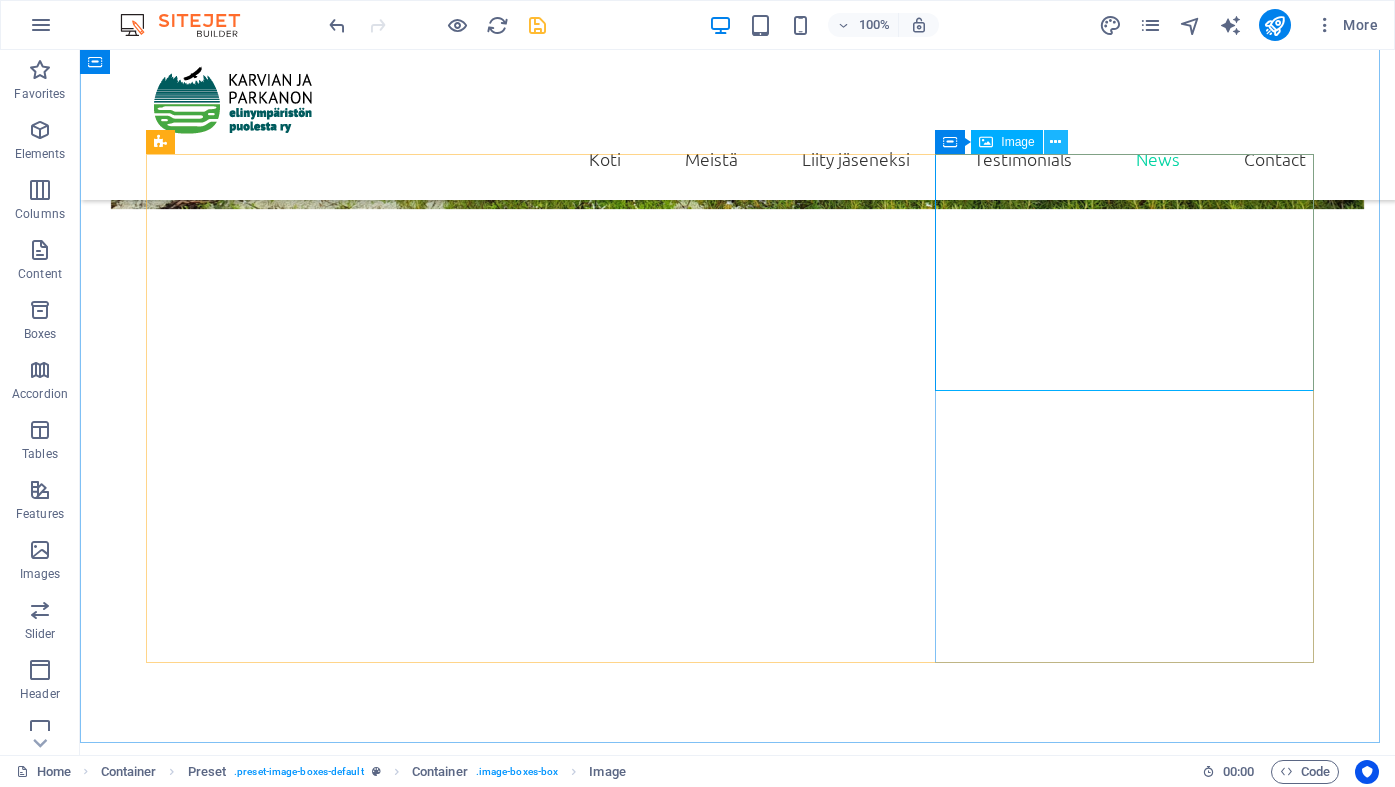 click at bounding box center [1055, 142] 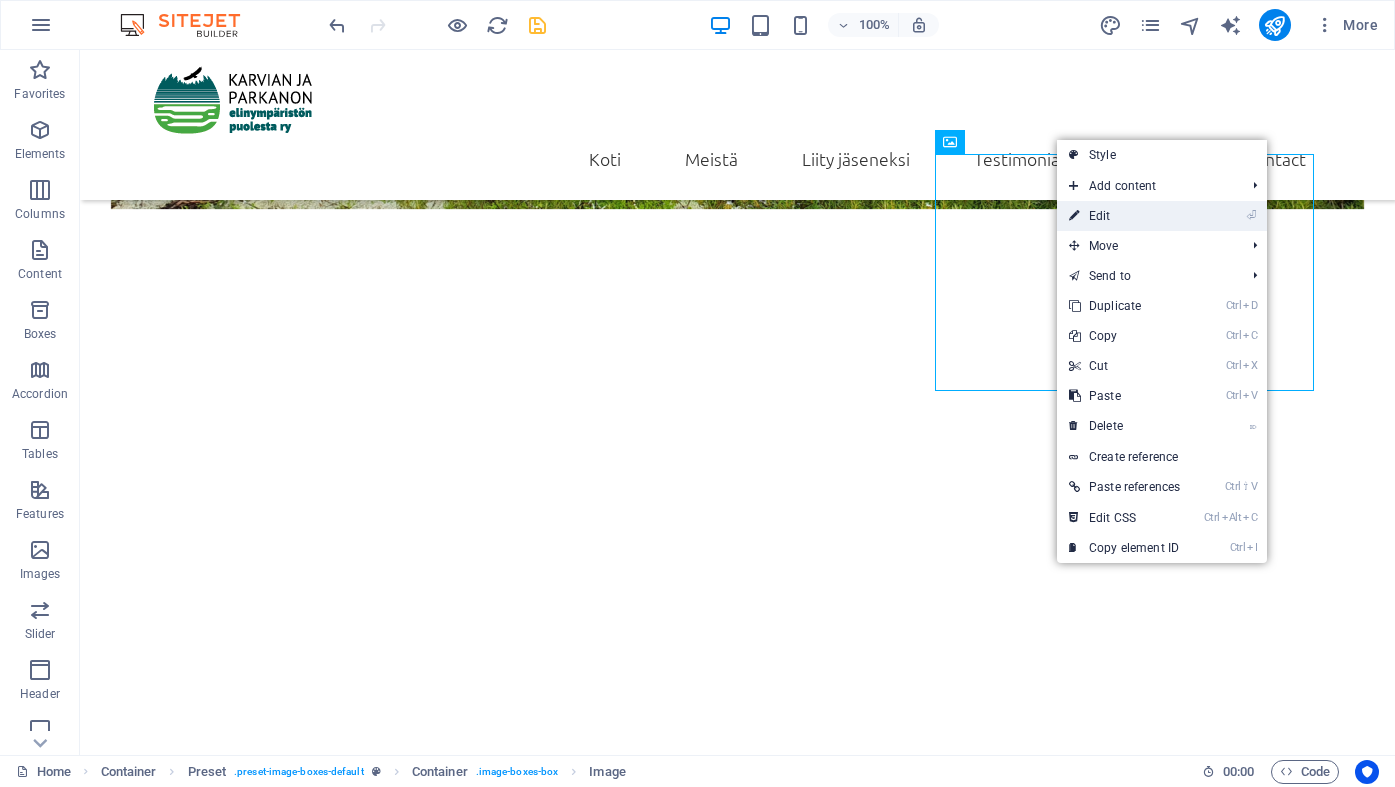 drag, startPoint x: 727, startPoint y: 215, endPoint x: 1130, endPoint y: 212, distance: 403.01117 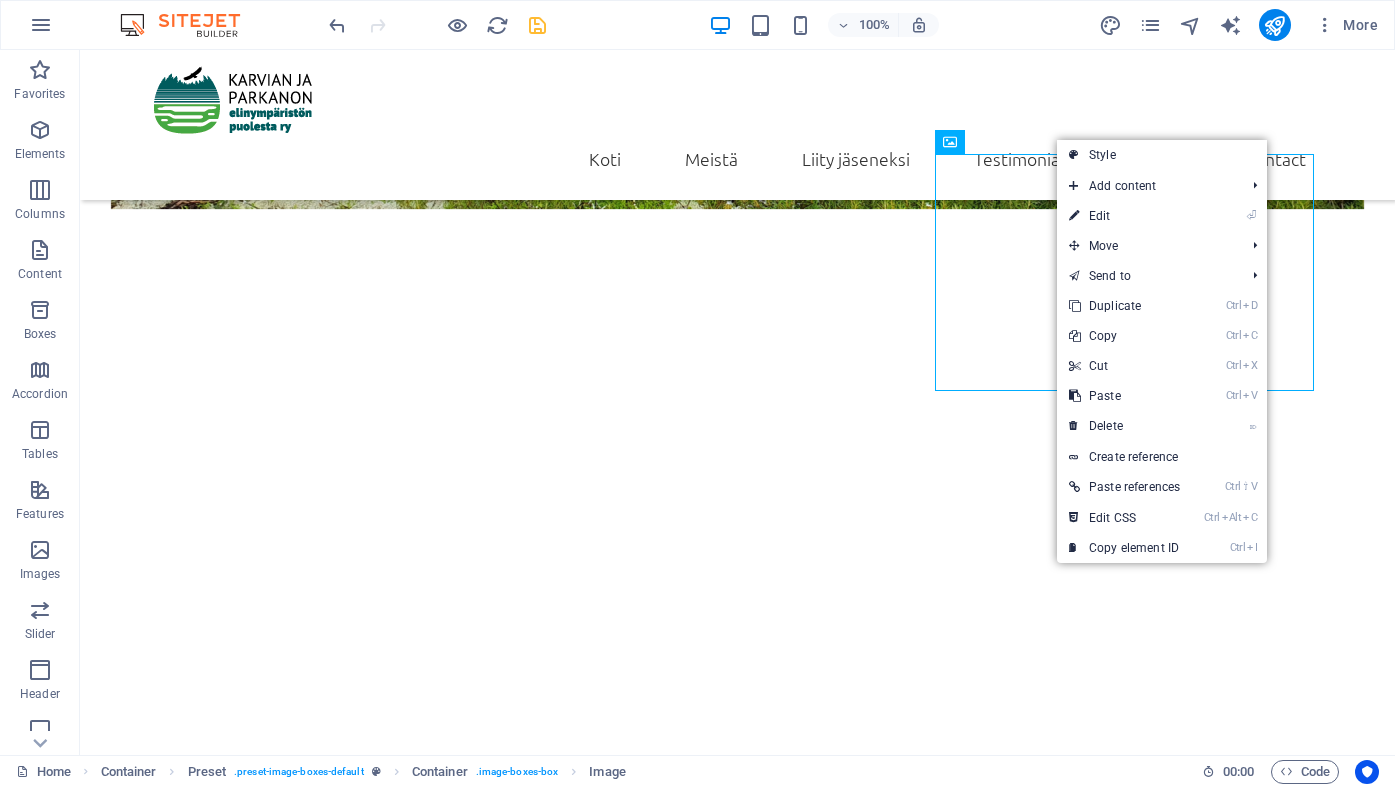 select on "%" 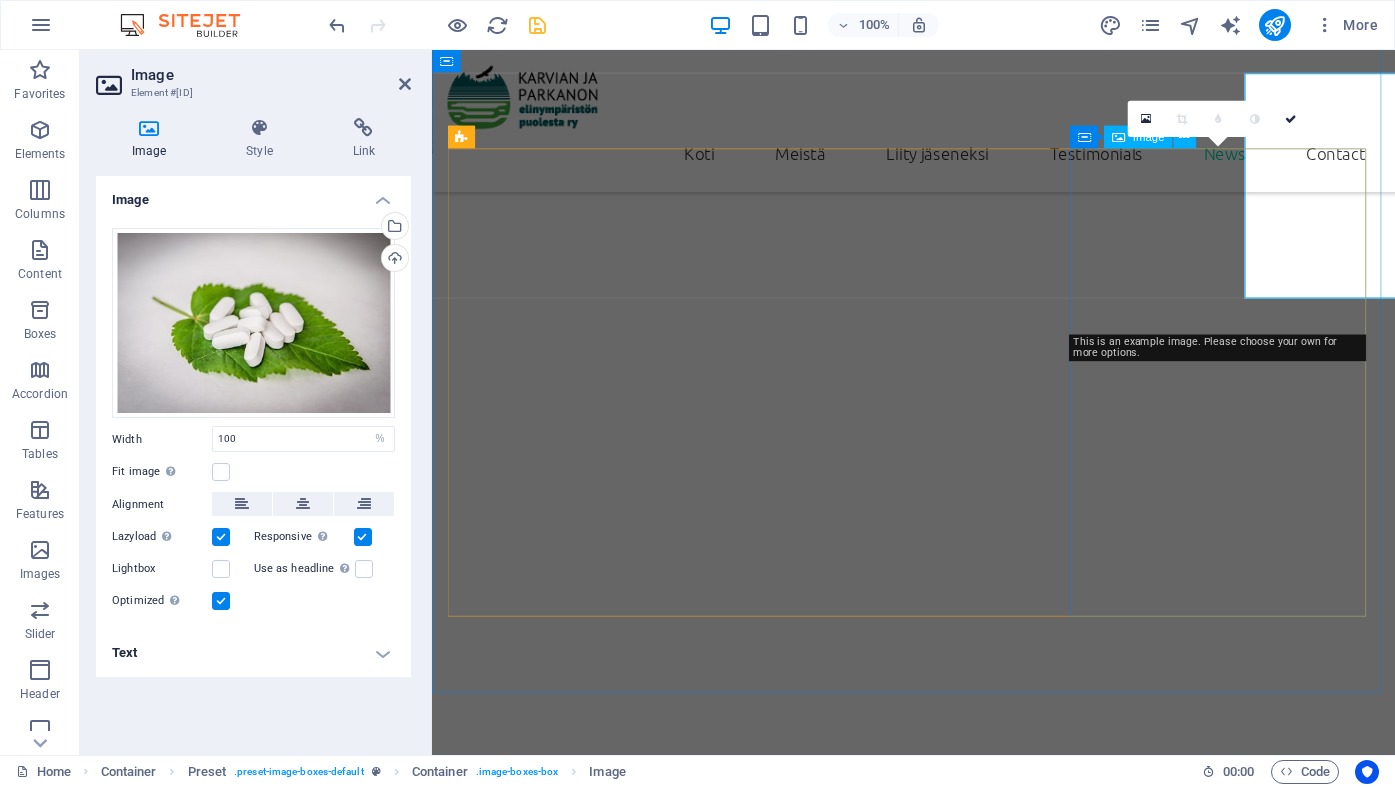 scroll, scrollTop: 2029, scrollLeft: 0, axis: vertical 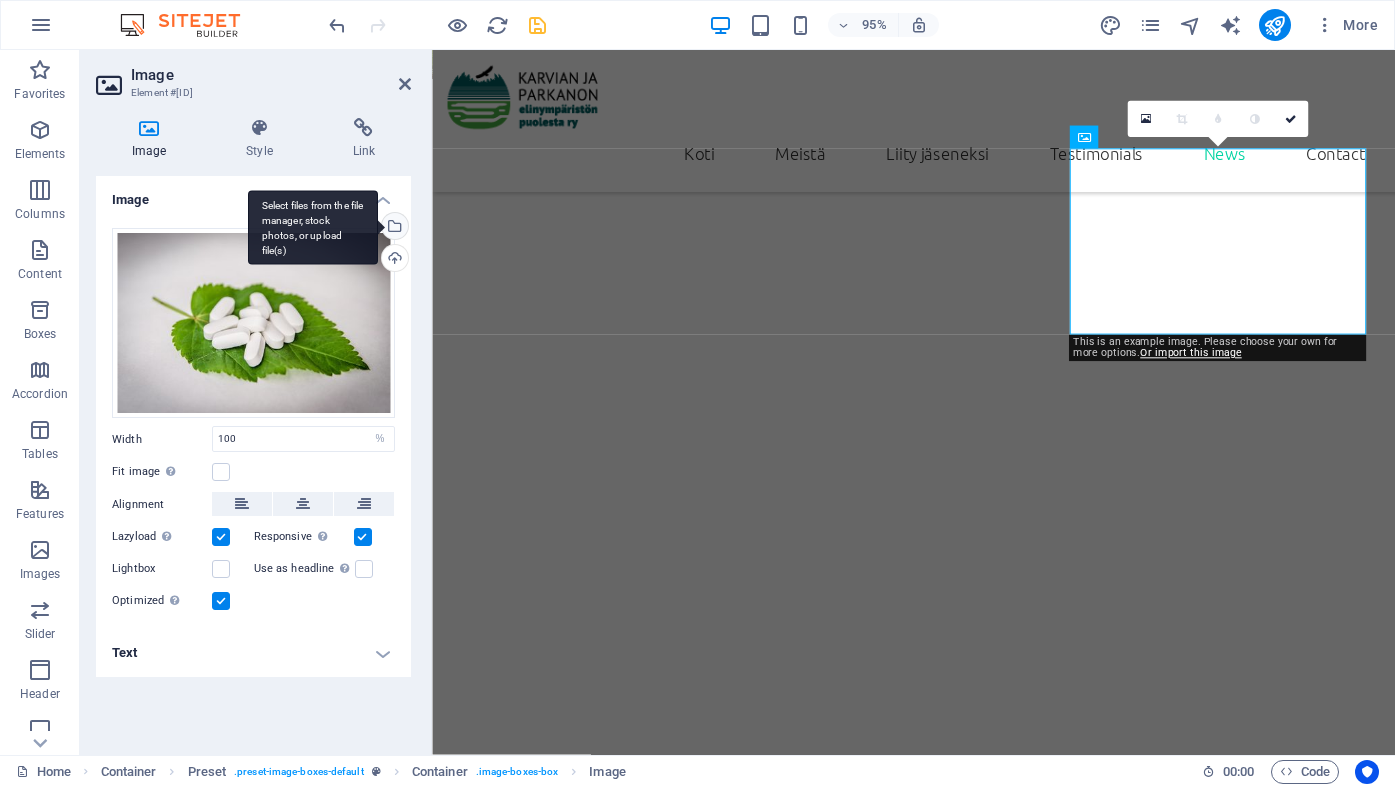 drag, startPoint x: 397, startPoint y: 223, endPoint x: 392, endPoint y: 233, distance: 11.18034 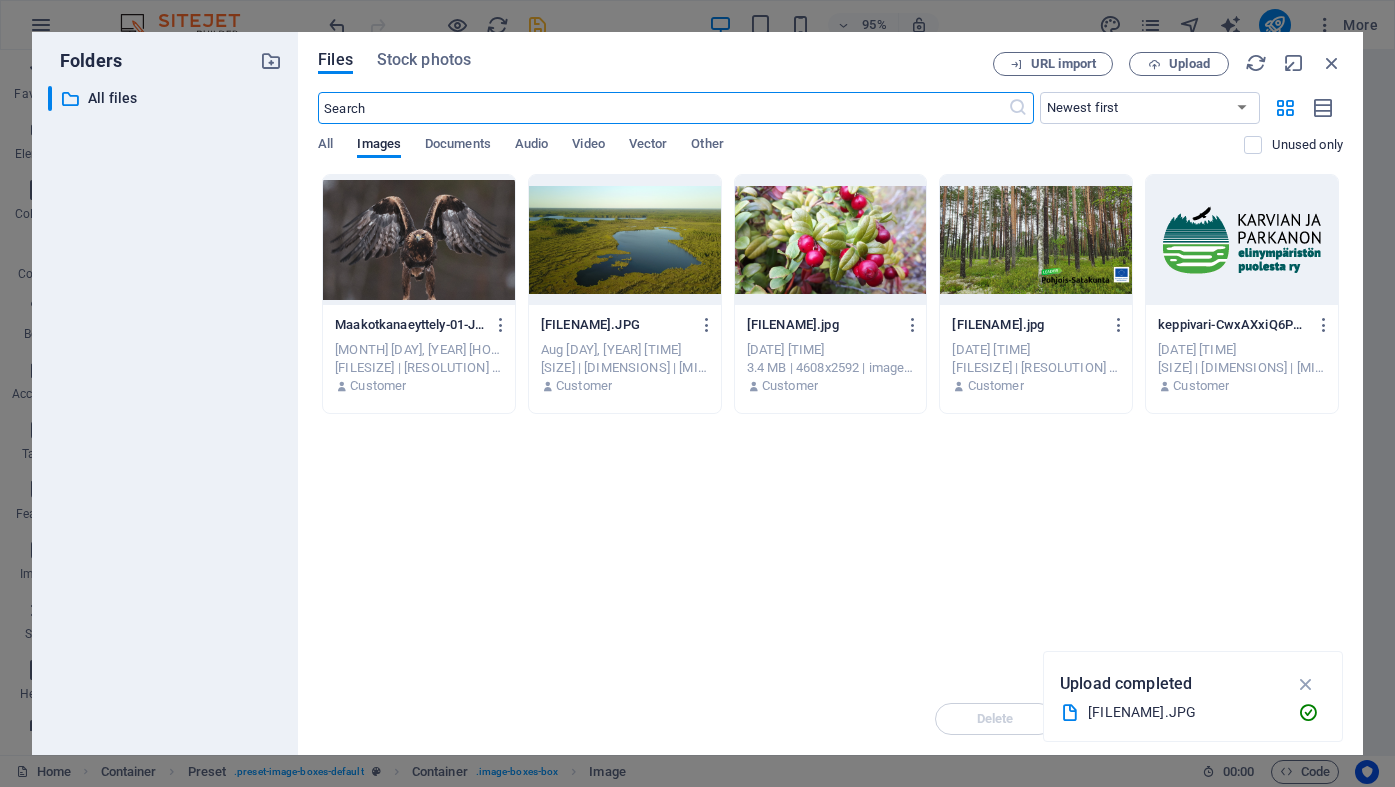 scroll, scrollTop: 2380, scrollLeft: 0, axis: vertical 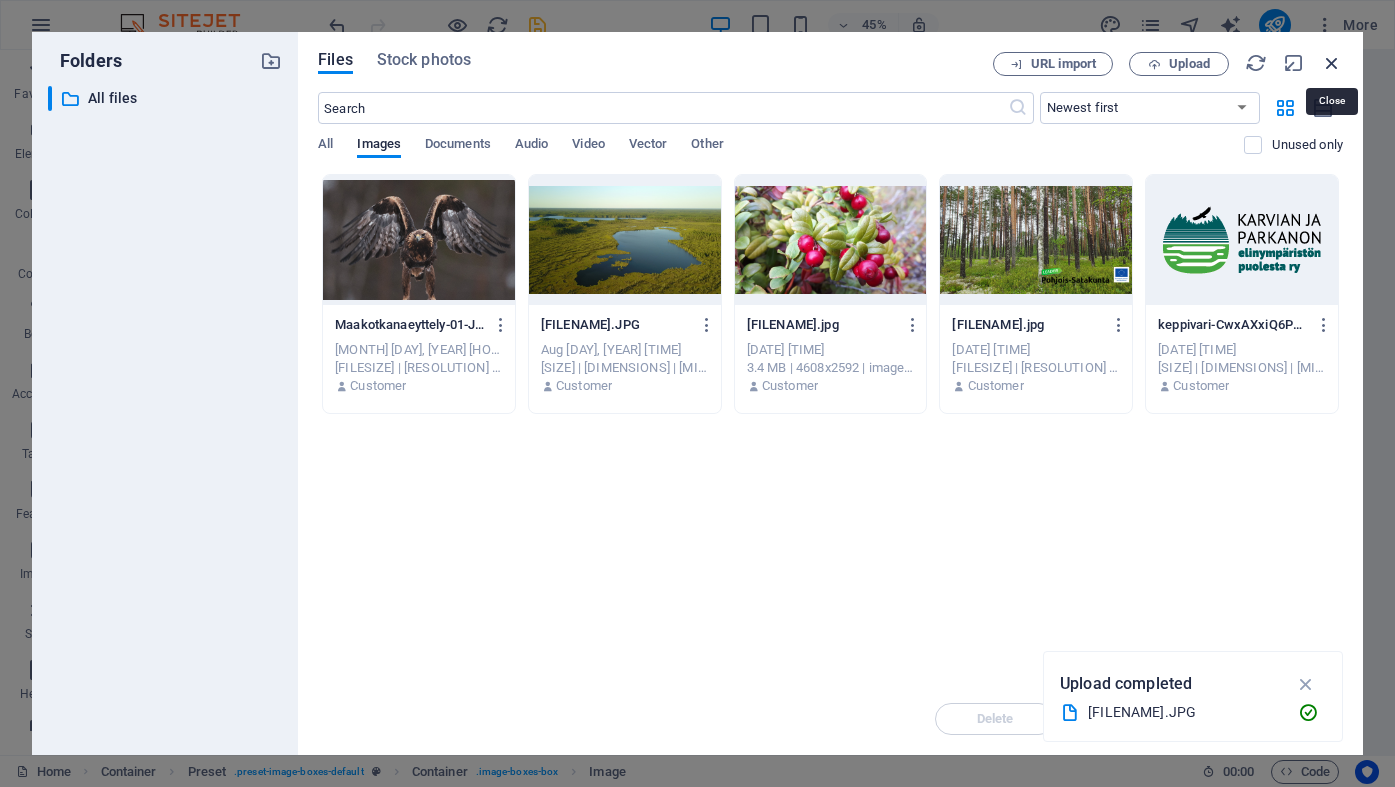 click at bounding box center (1332, 63) 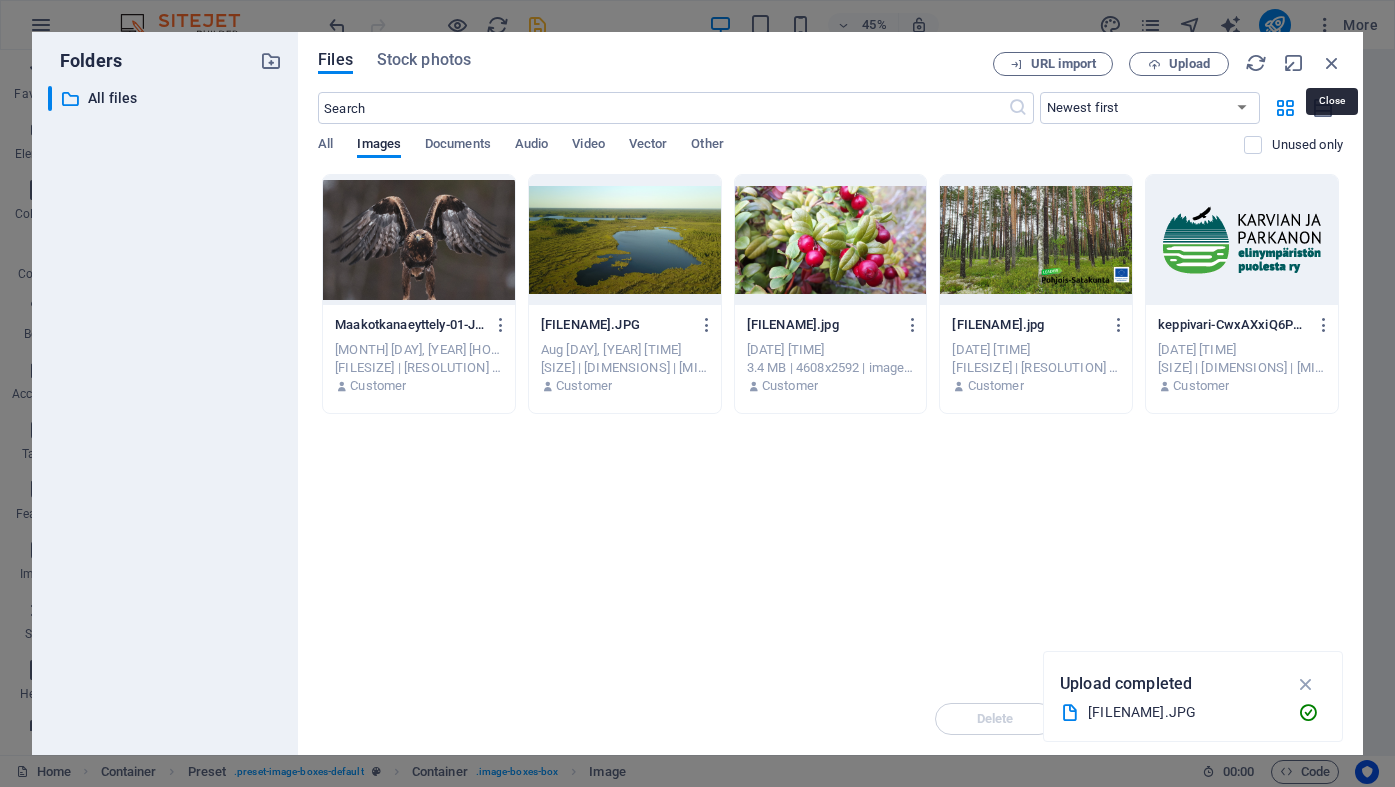 scroll, scrollTop: 2029, scrollLeft: 0, axis: vertical 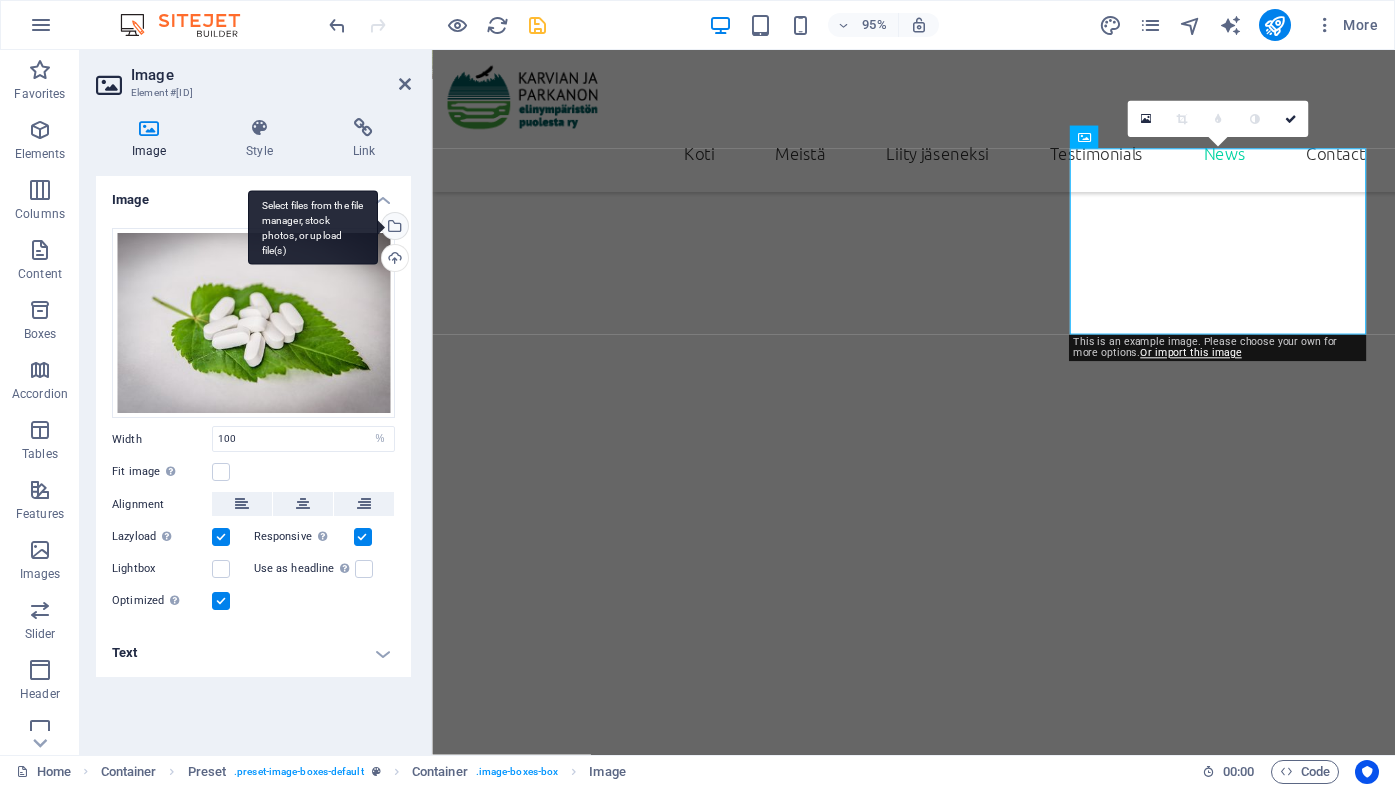 click on "Select files from the file manager, stock photos, or upload file(s)" at bounding box center [393, 228] 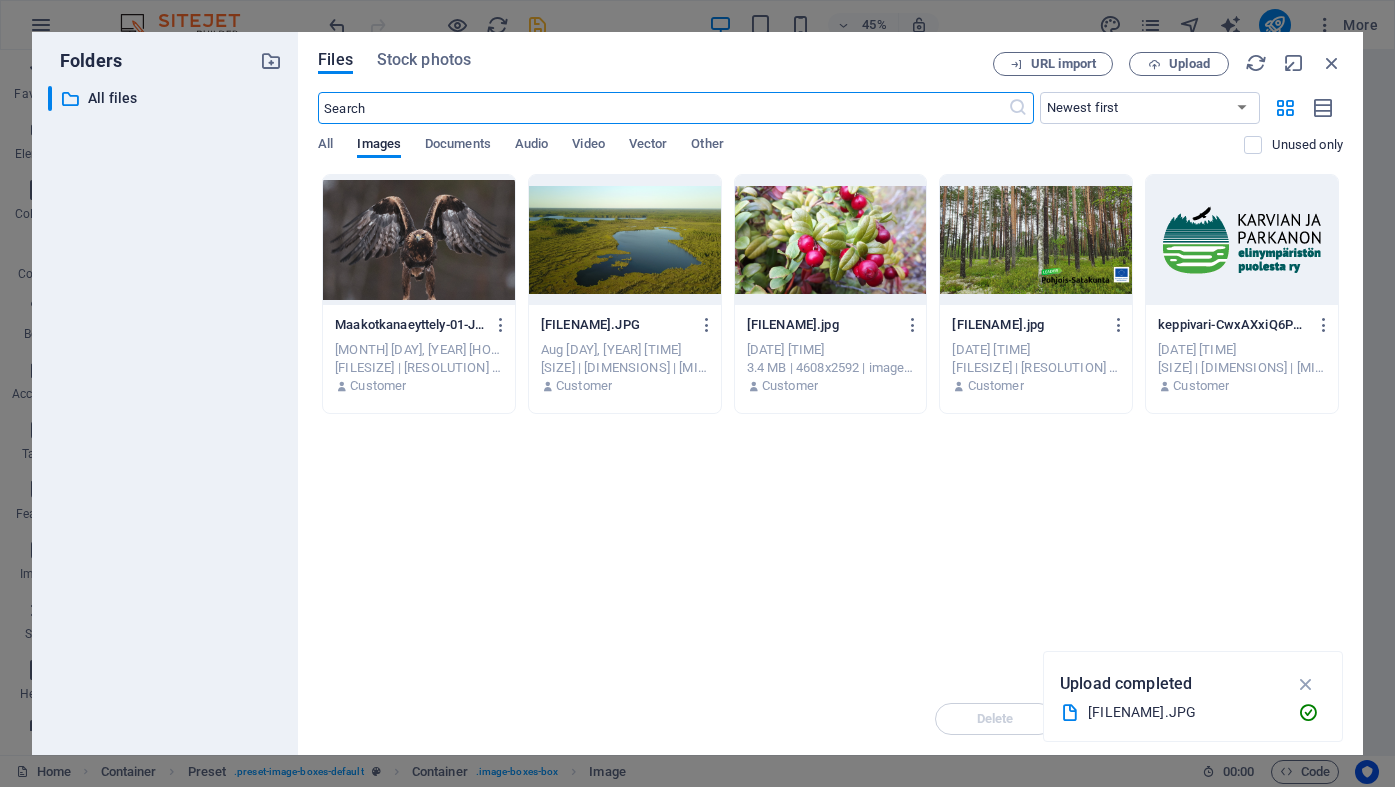 scroll, scrollTop: 2380, scrollLeft: 0, axis: vertical 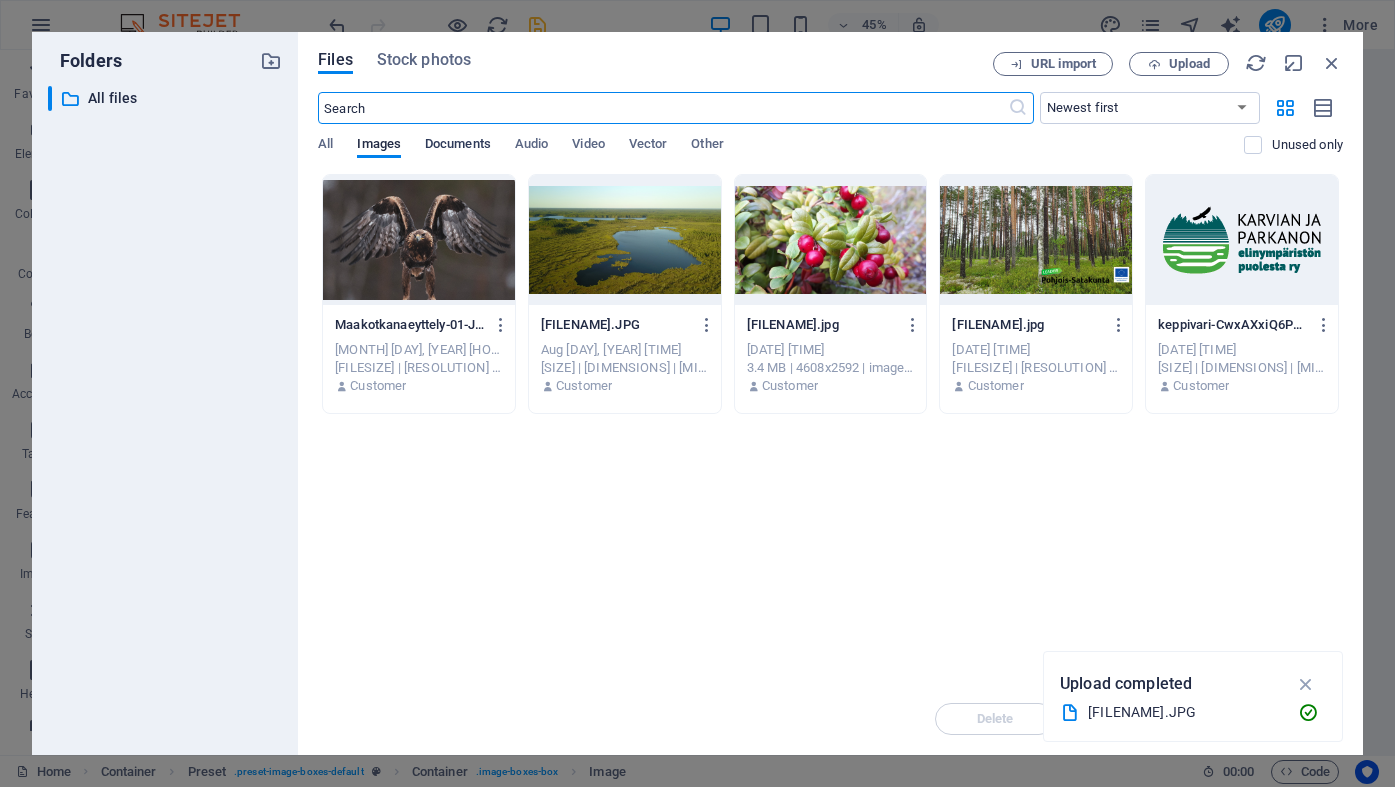 click on "Documents" at bounding box center (458, 146) 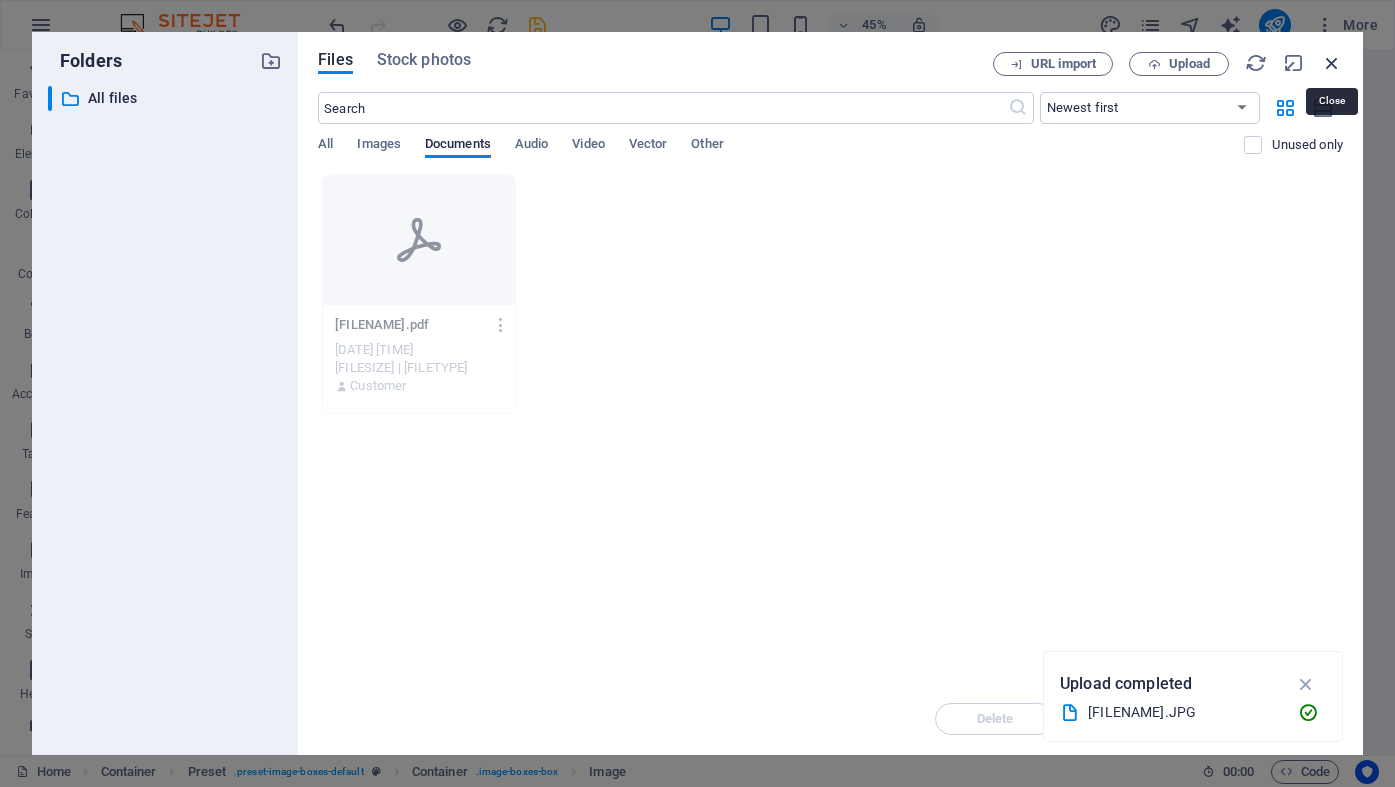 drag, startPoint x: 1326, startPoint y: 64, endPoint x: 935, endPoint y: 17, distance: 393.81467 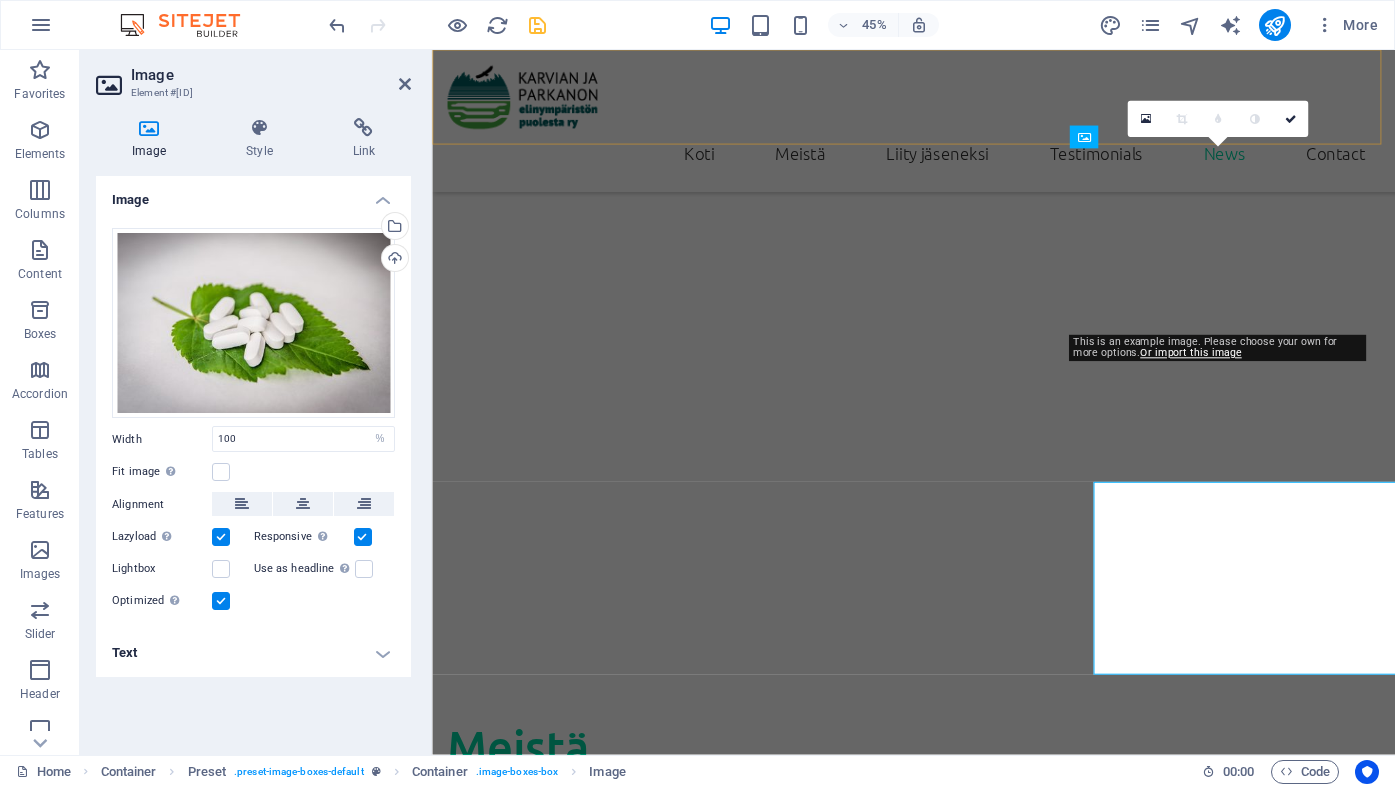 scroll, scrollTop: 2029, scrollLeft: 0, axis: vertical 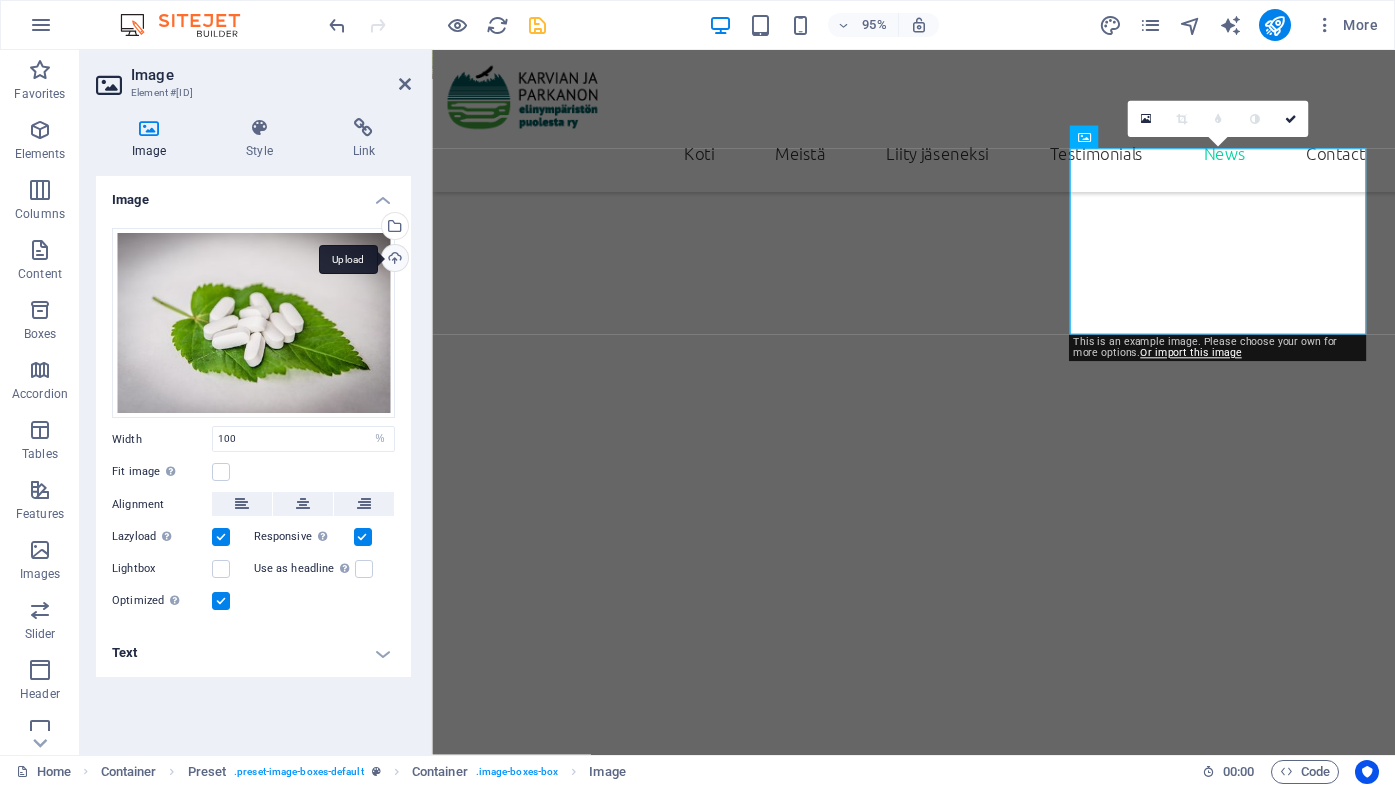 click on "Upload" at bounding box center [393, 260] 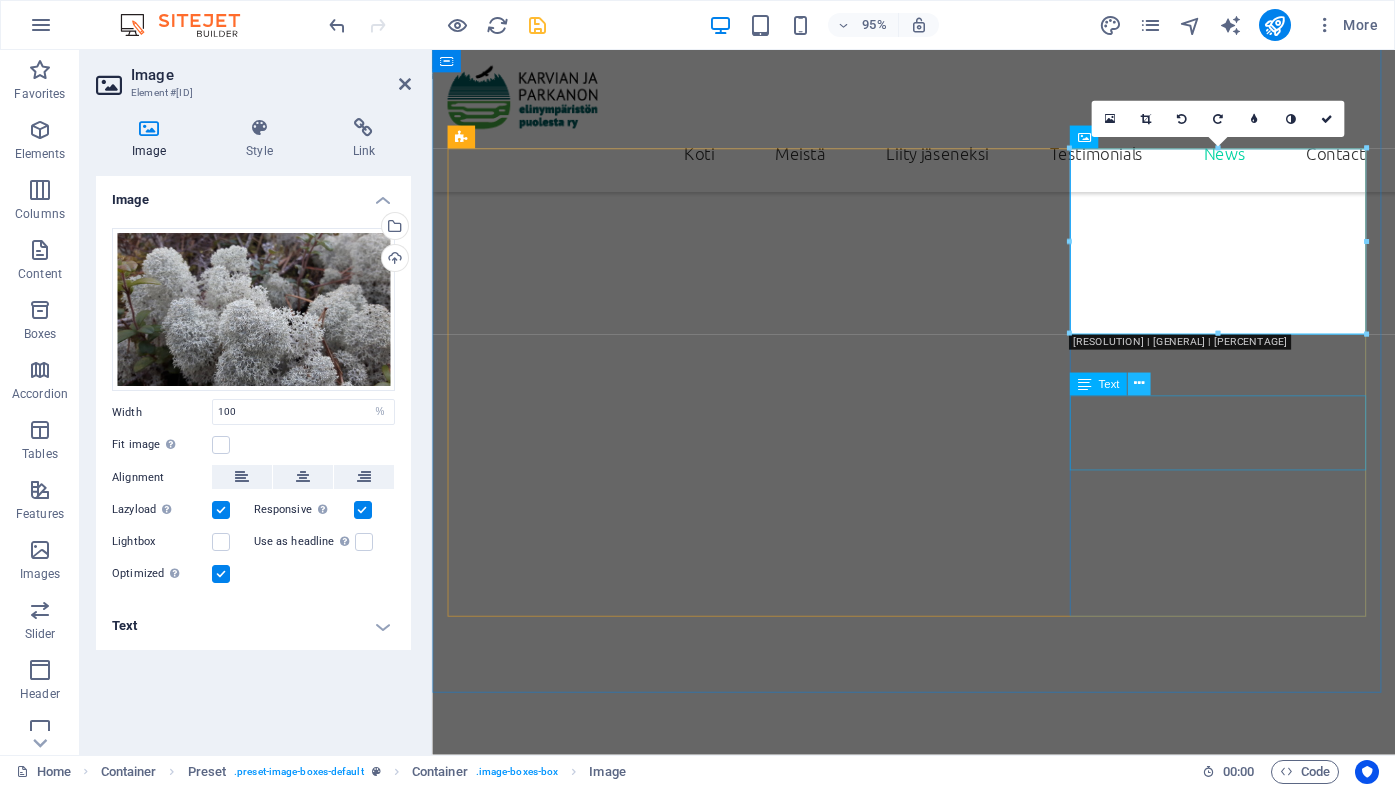 click at bounding box center (1139, 384) 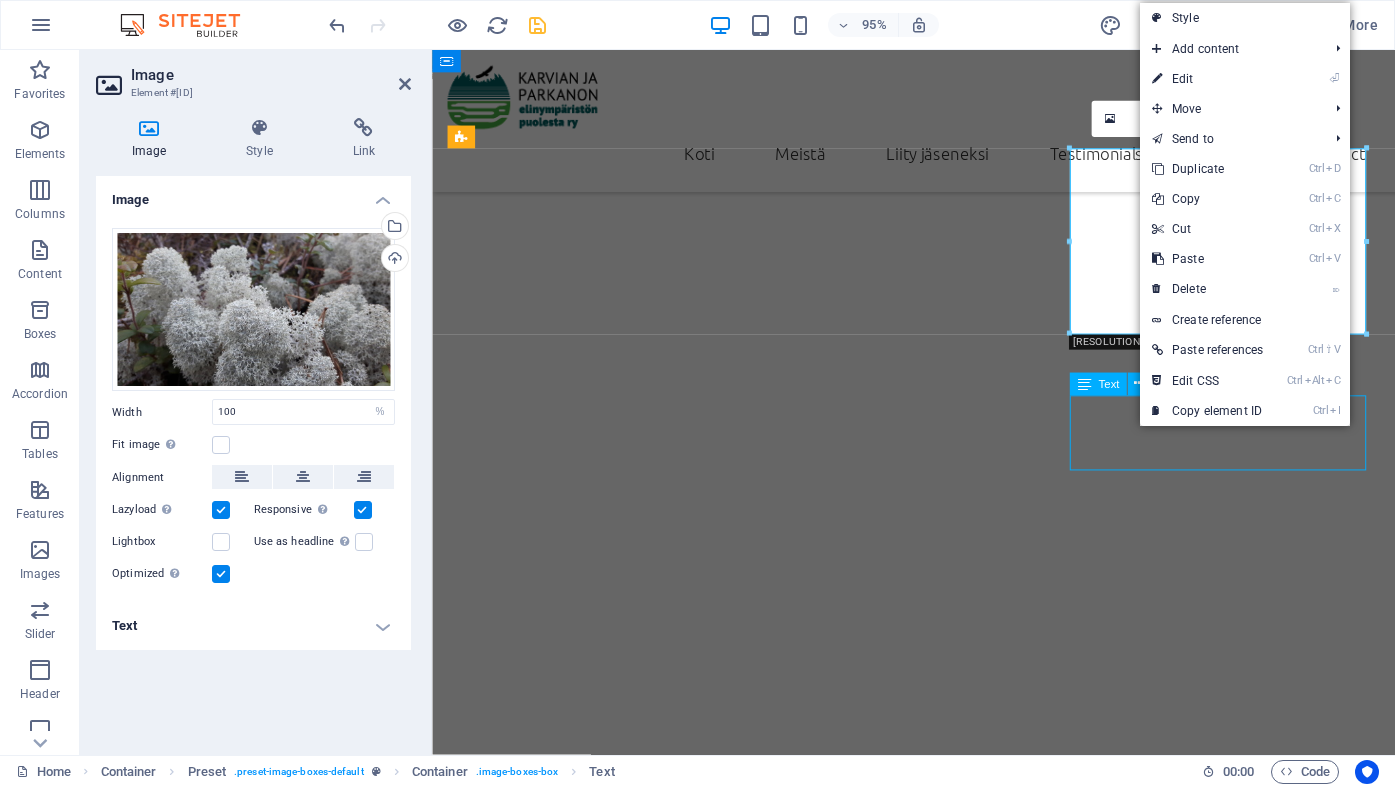 scroll, scrollTop: 1950, scrollLeft: 0, axis: vertical 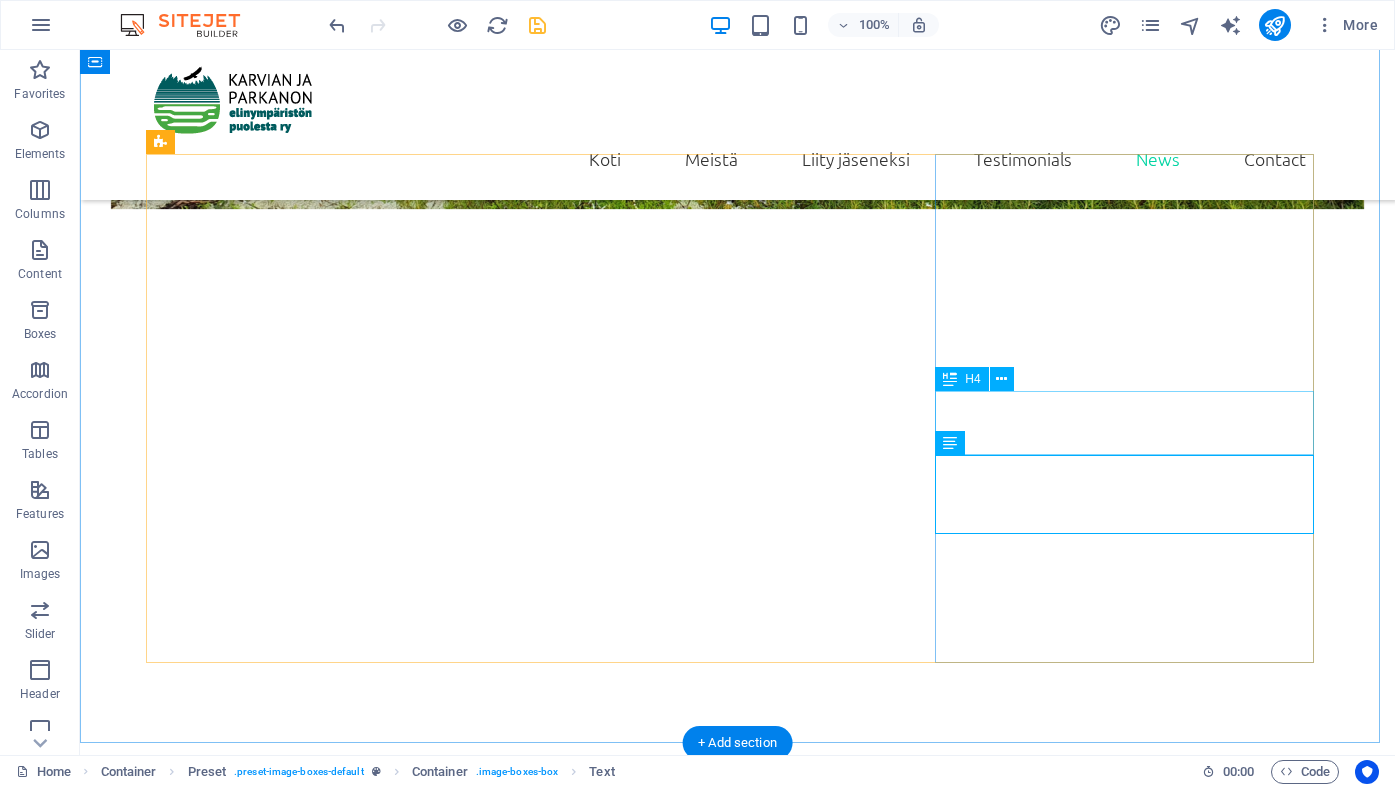 click on "Lorum ipsum" at bounding box center (738, 4398) 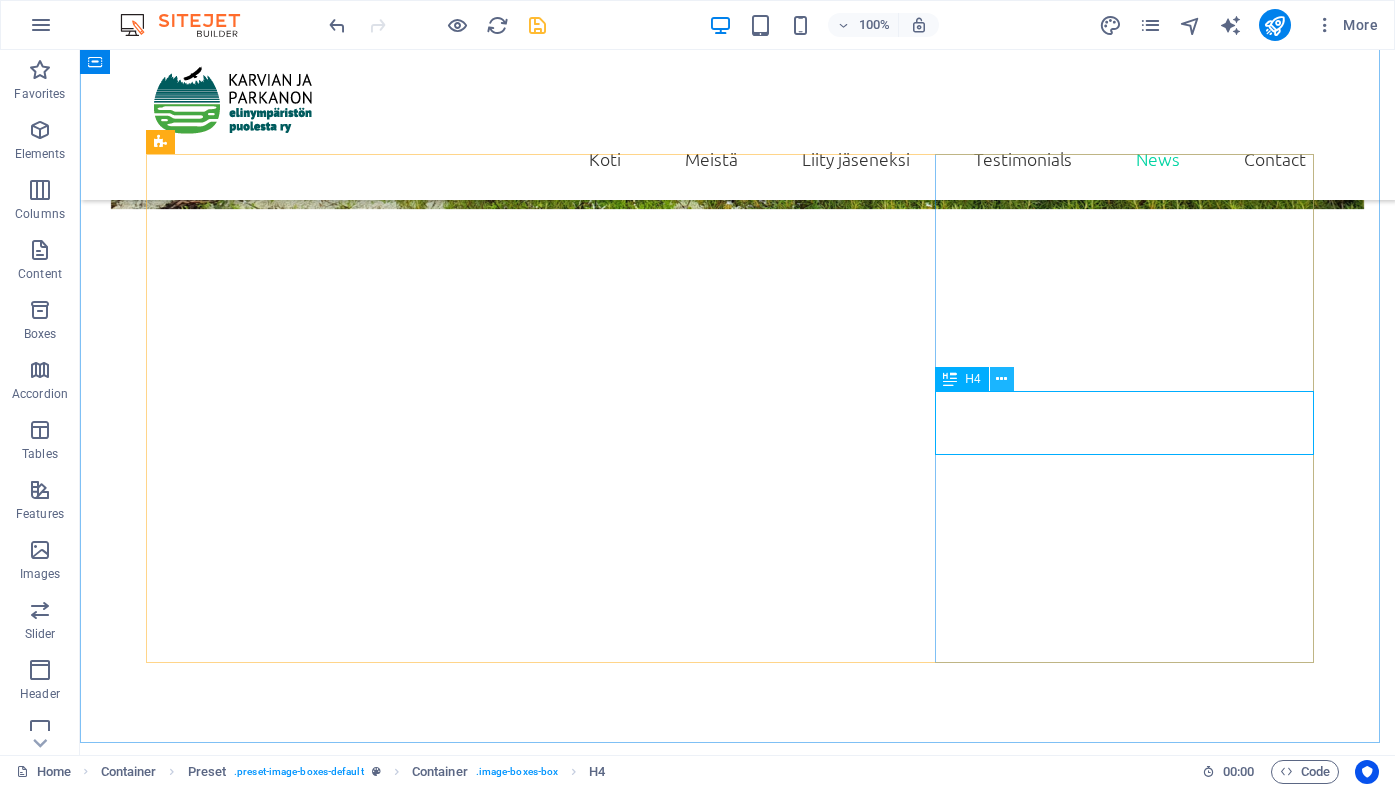 click at bounding box center (1001, 379) 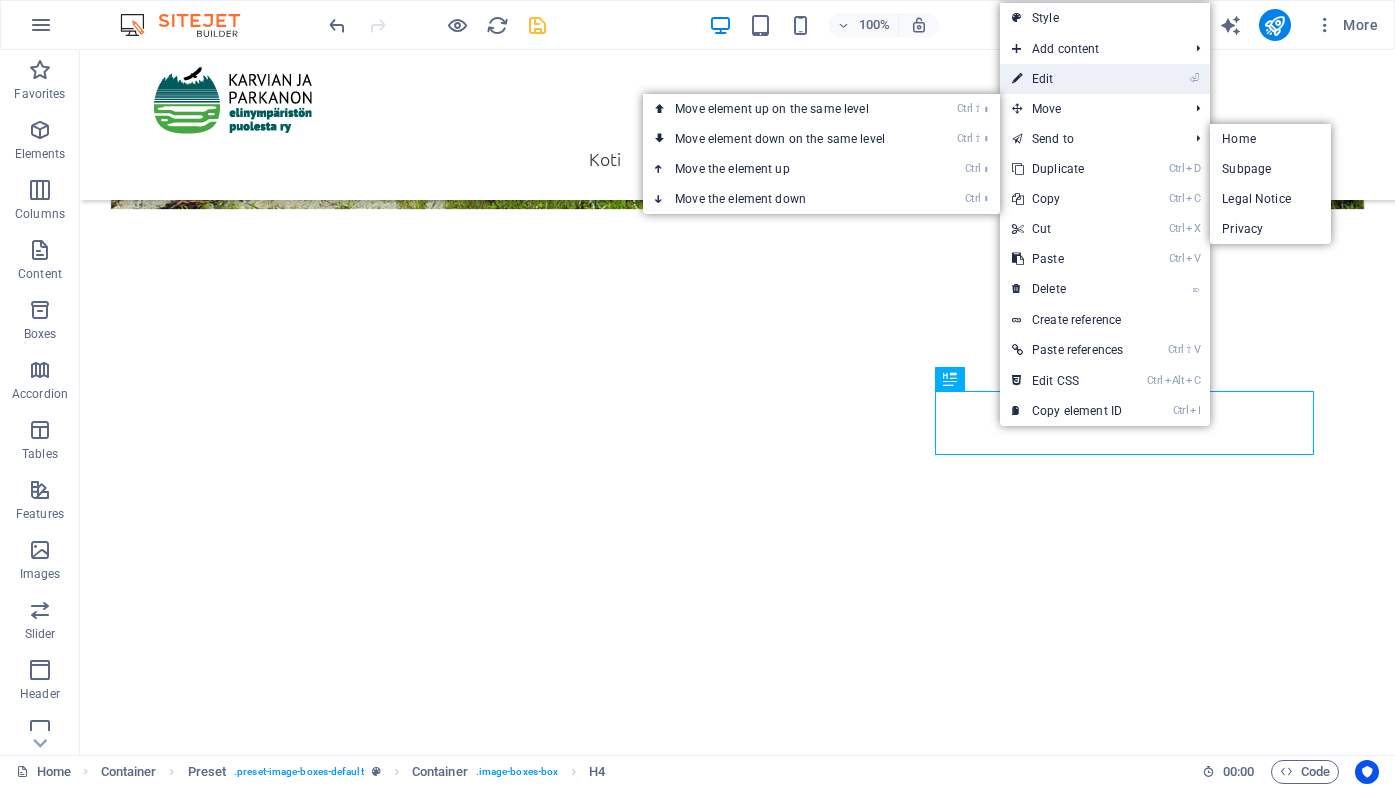 click on "⏎  Edit" at bounding box center [1067, 79] 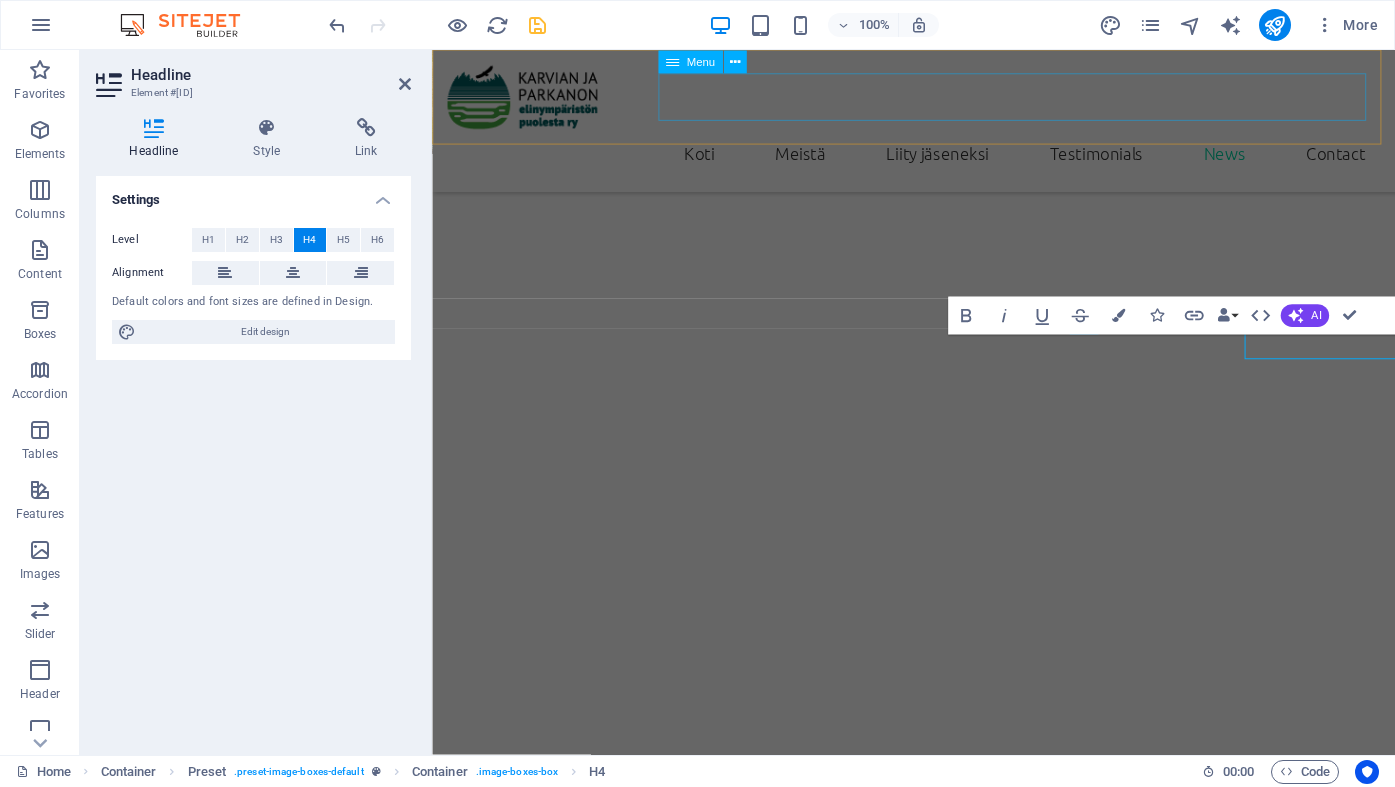 scroll, scrollTop: 2029, scrollLeft: 0, axis: vertical 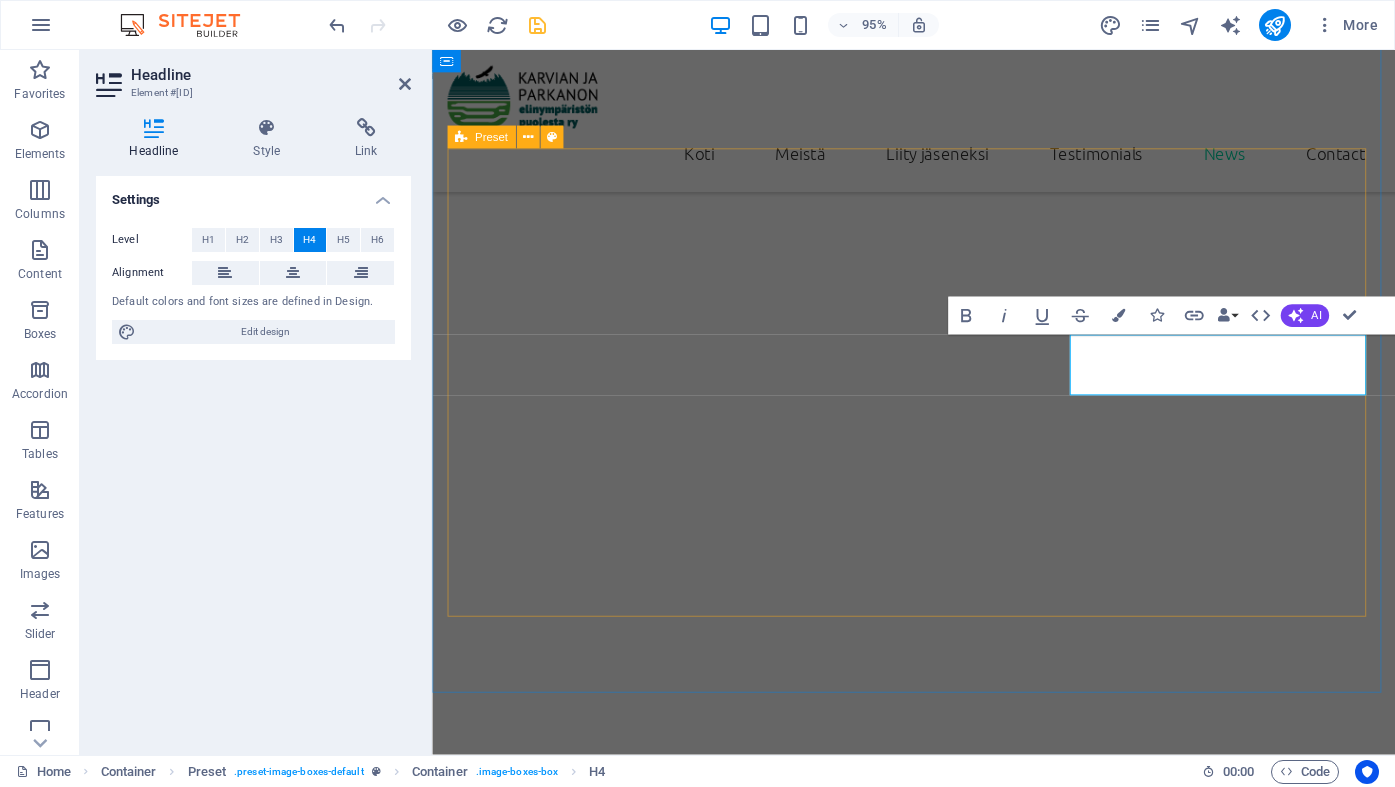 type 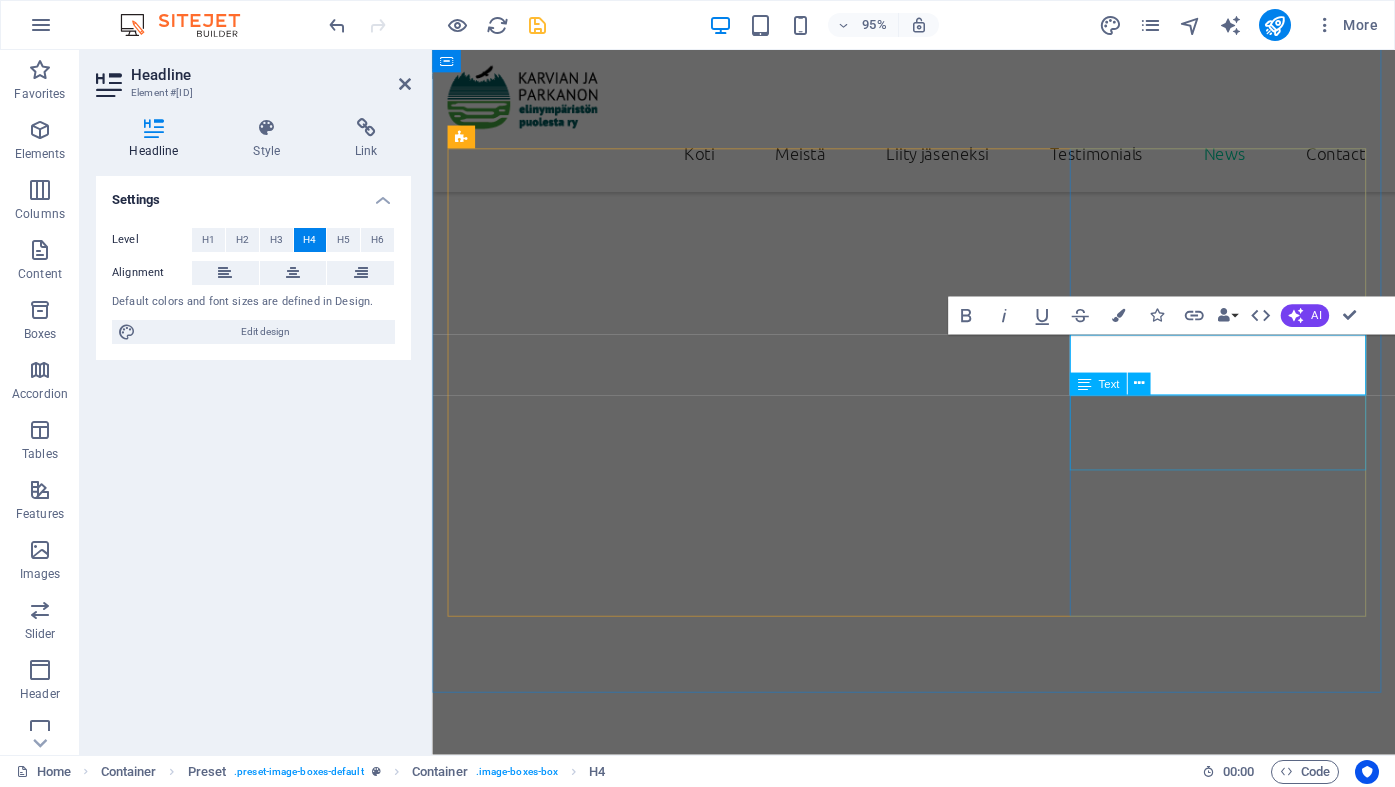 click on "Lorem ipsum dolor sit amet, consectetur adipisicing elit. Veritatis, dolorem!" at bounding box center [939, 4278] 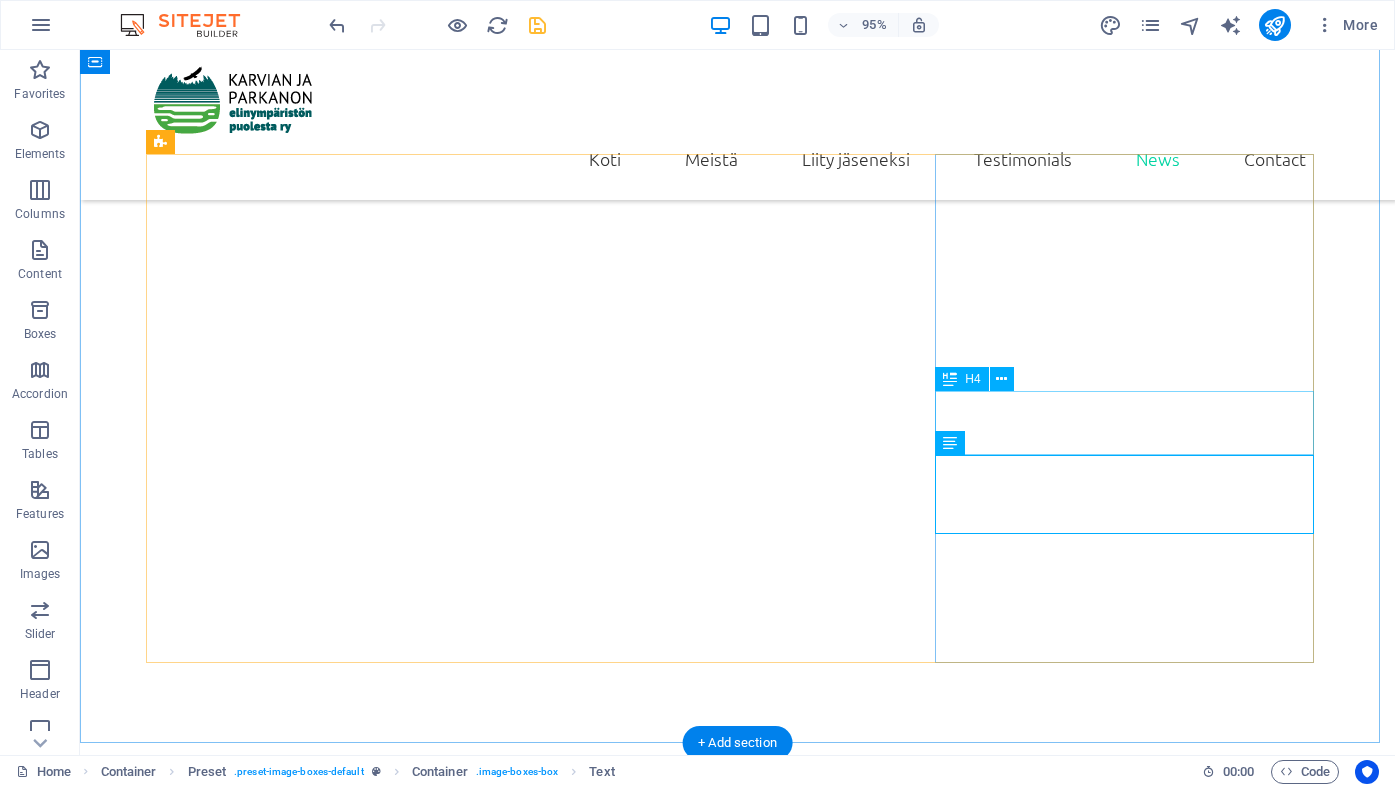 scroll, scrollTop: 1950, scrollLeft: 0, axis: vertical 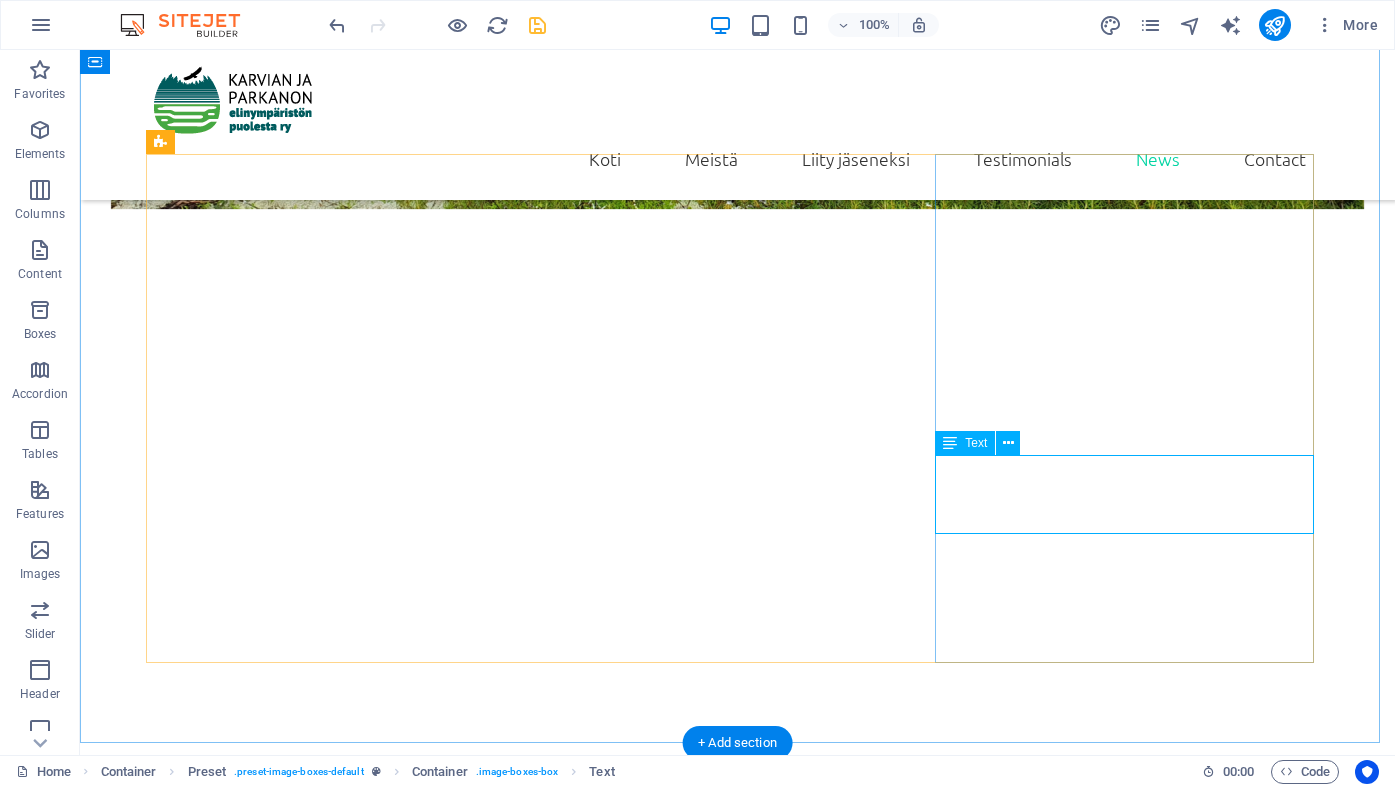 click on "Lorem ipsum dolor sit amet, consectetur adipisicing elit. Veritatis, dolorem!" at bounding box center (738, 4443) 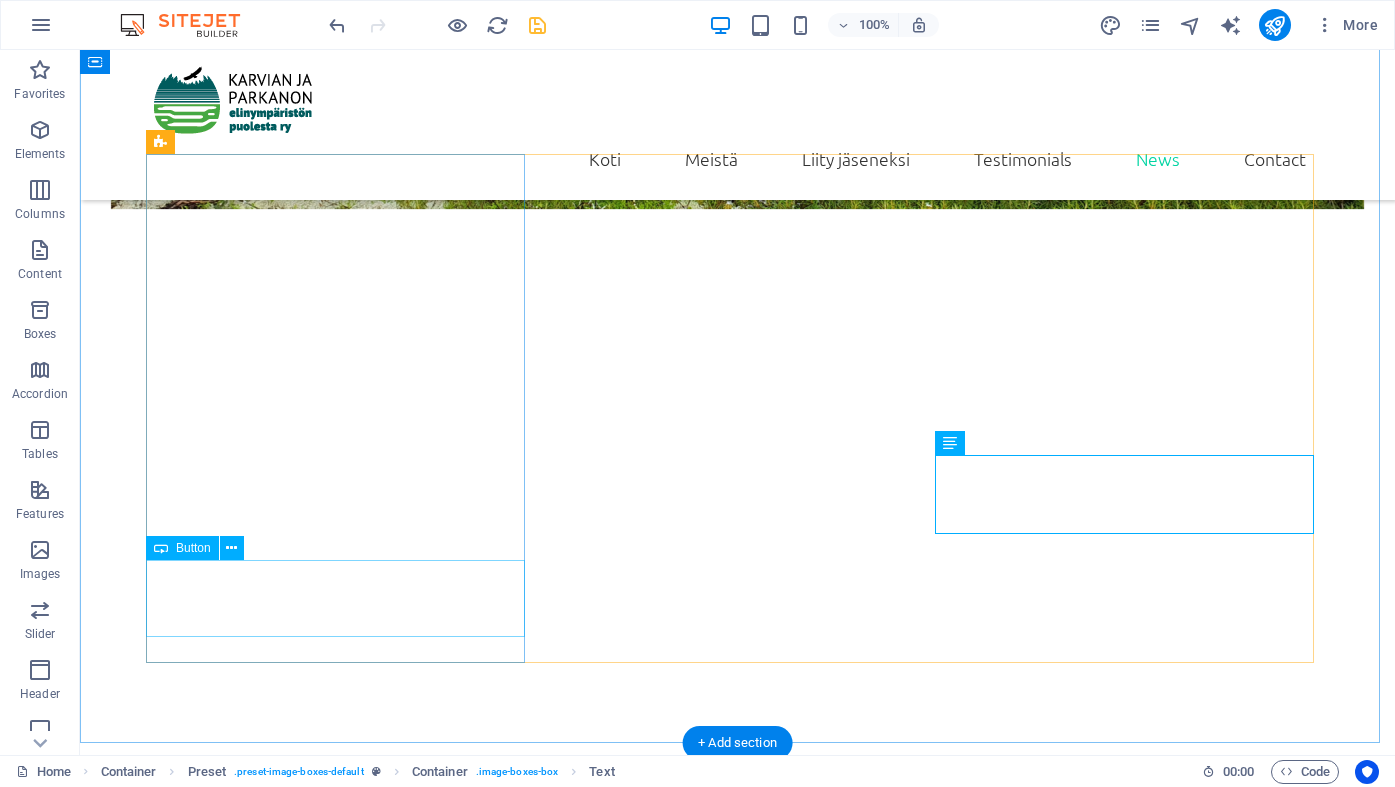 click on "AVAA ARTIKKELI" at bounding box center (738, 2662) 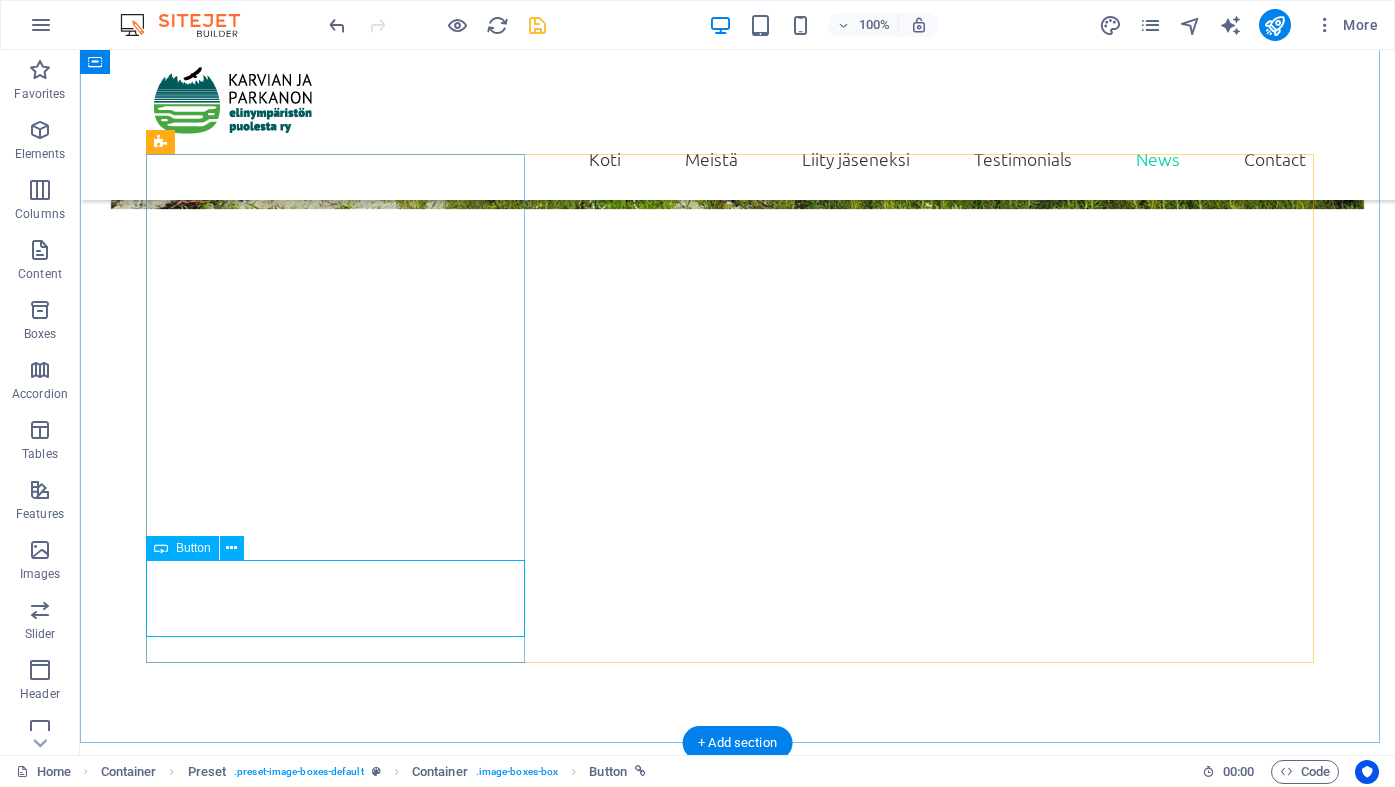 click on "AVAA ARTIKKELI" at bounding box center [738, 2662] 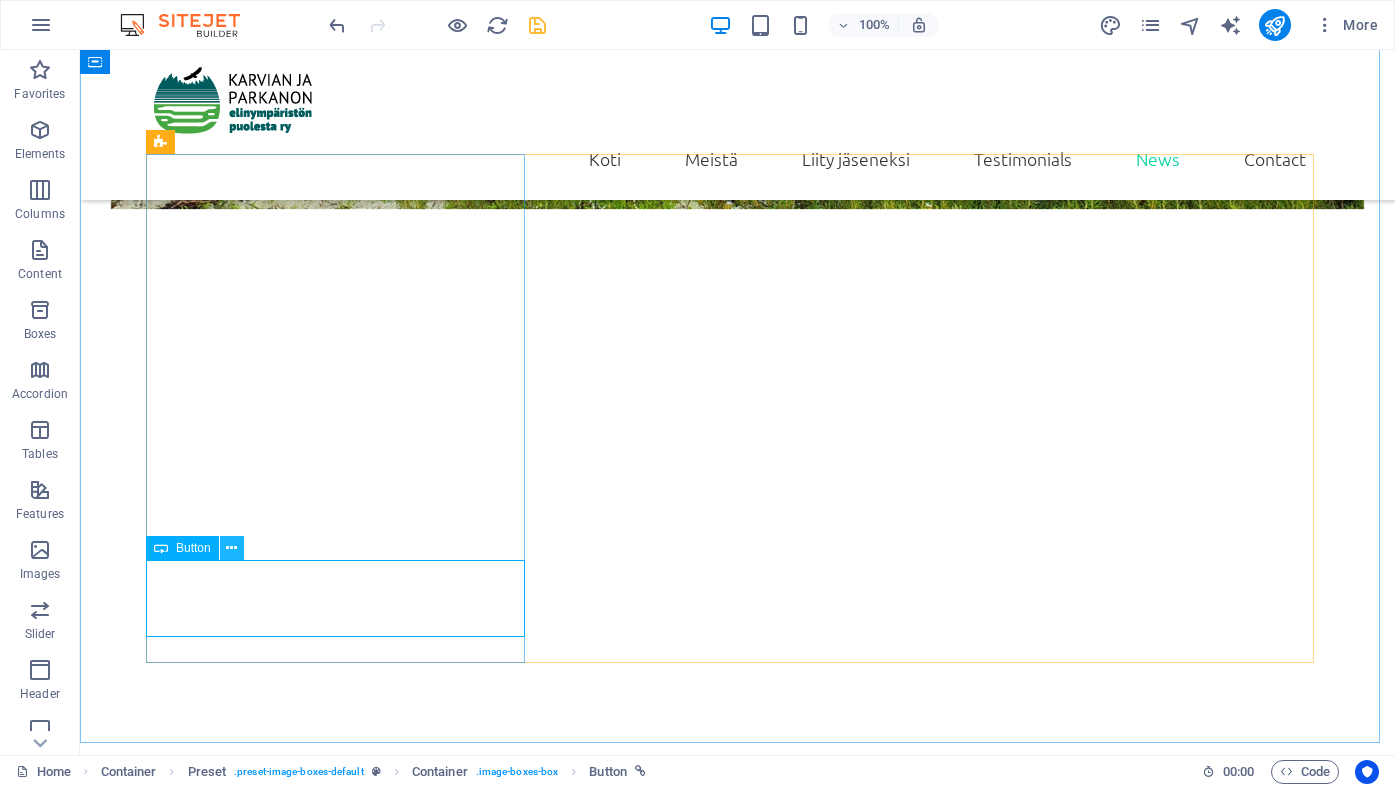 click at bounding box center (231, 548) 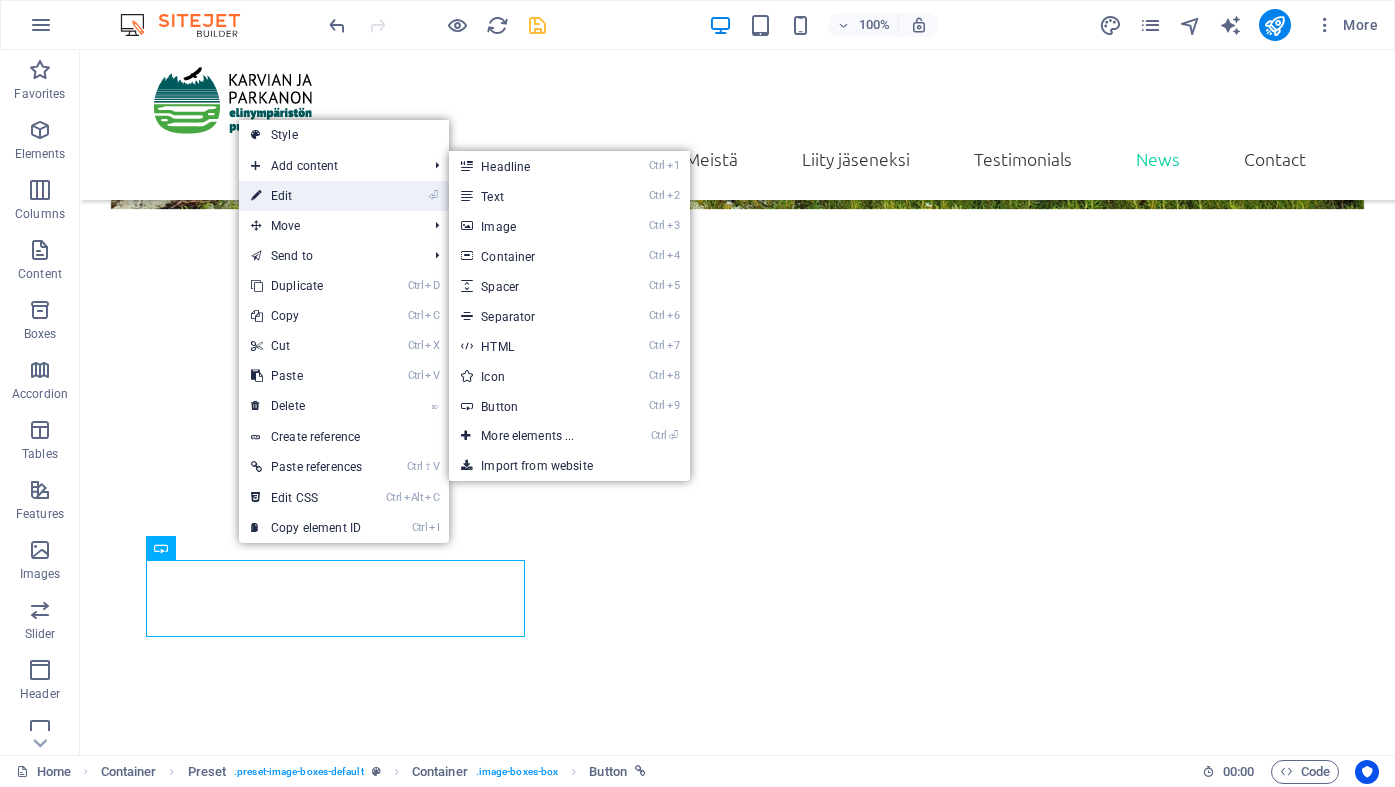 click on "⏎  Edit" at bounding box center (306, 196) 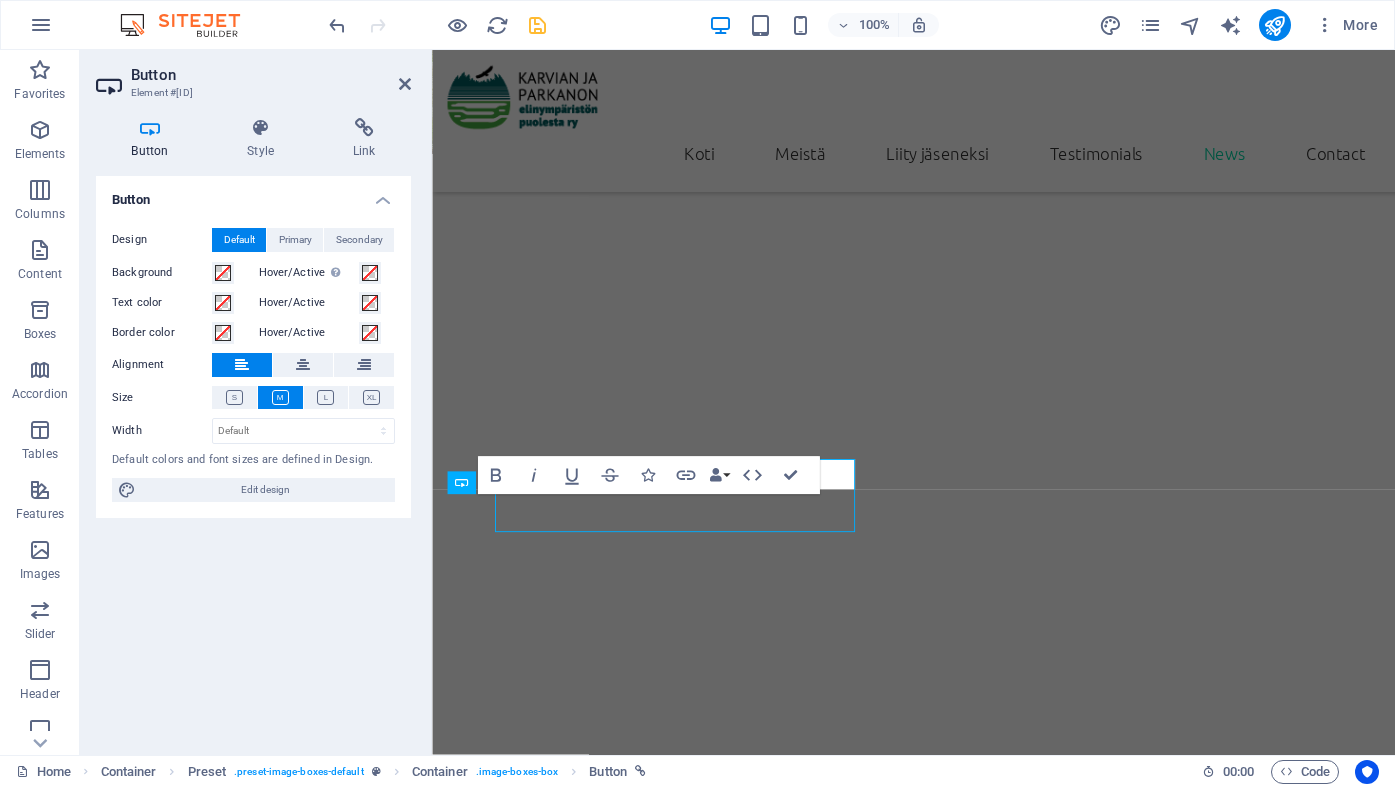 scroll, scrollTop: 2029, scrollLeft: 0, axis: vertical 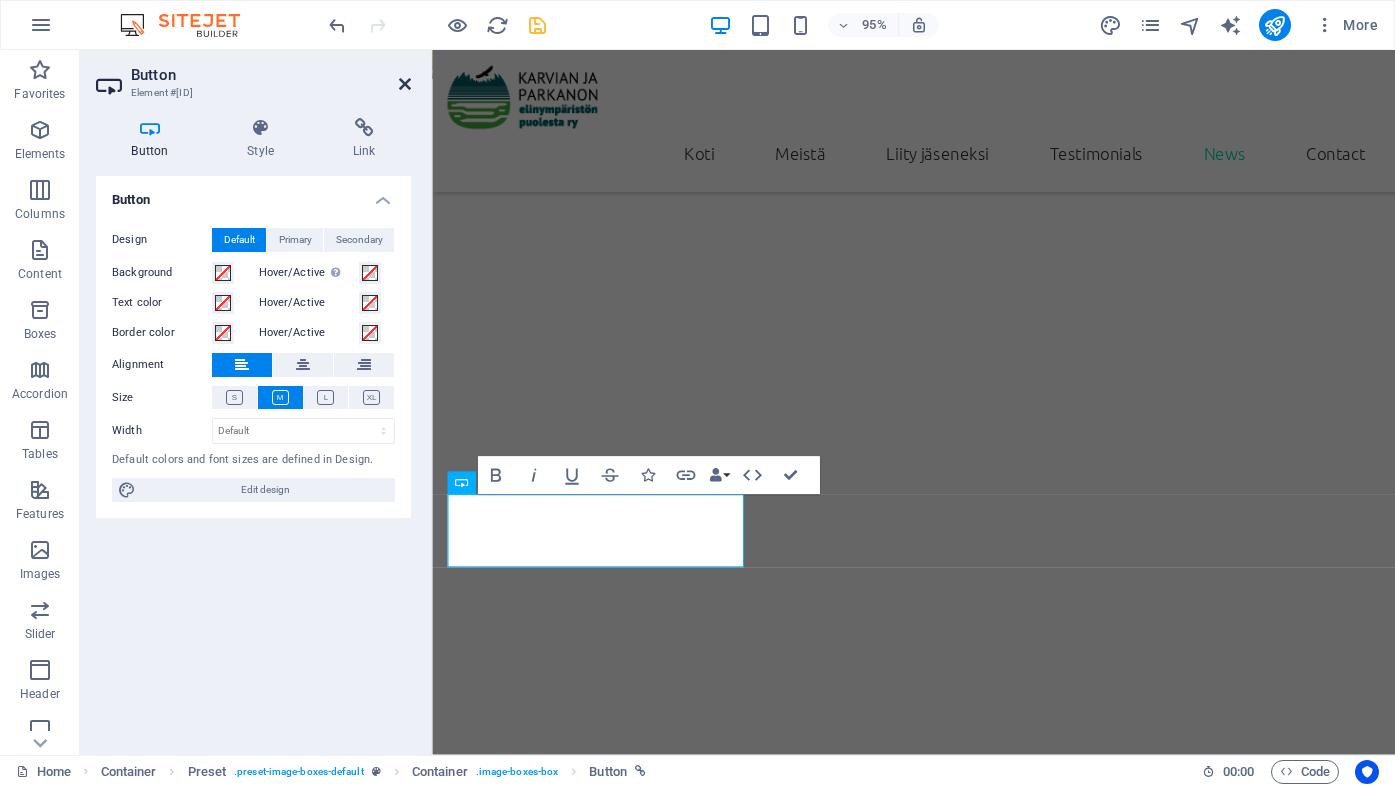 click at bounding box center (405, 84) 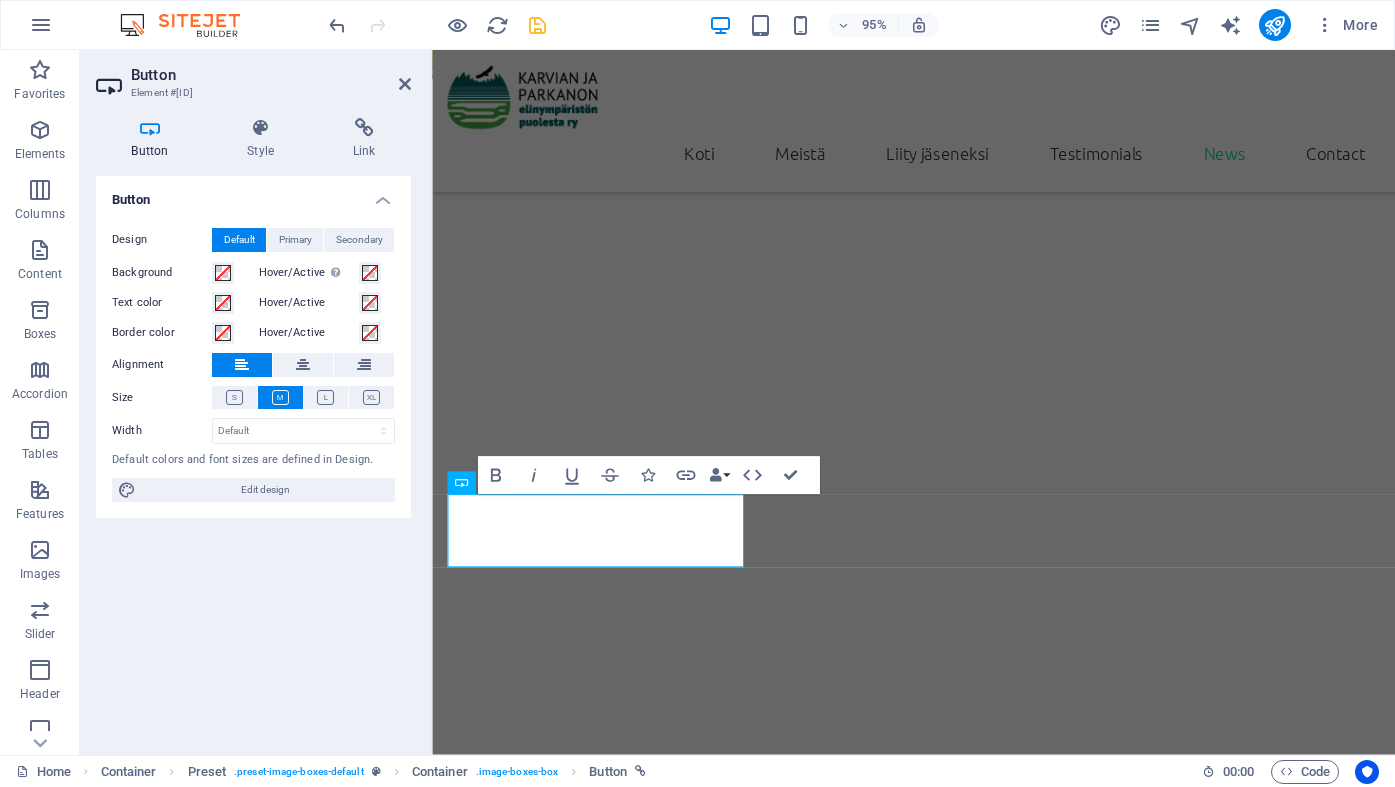 scroll, scrollTop: 1950, scrollLeft: 0, axis: vertical 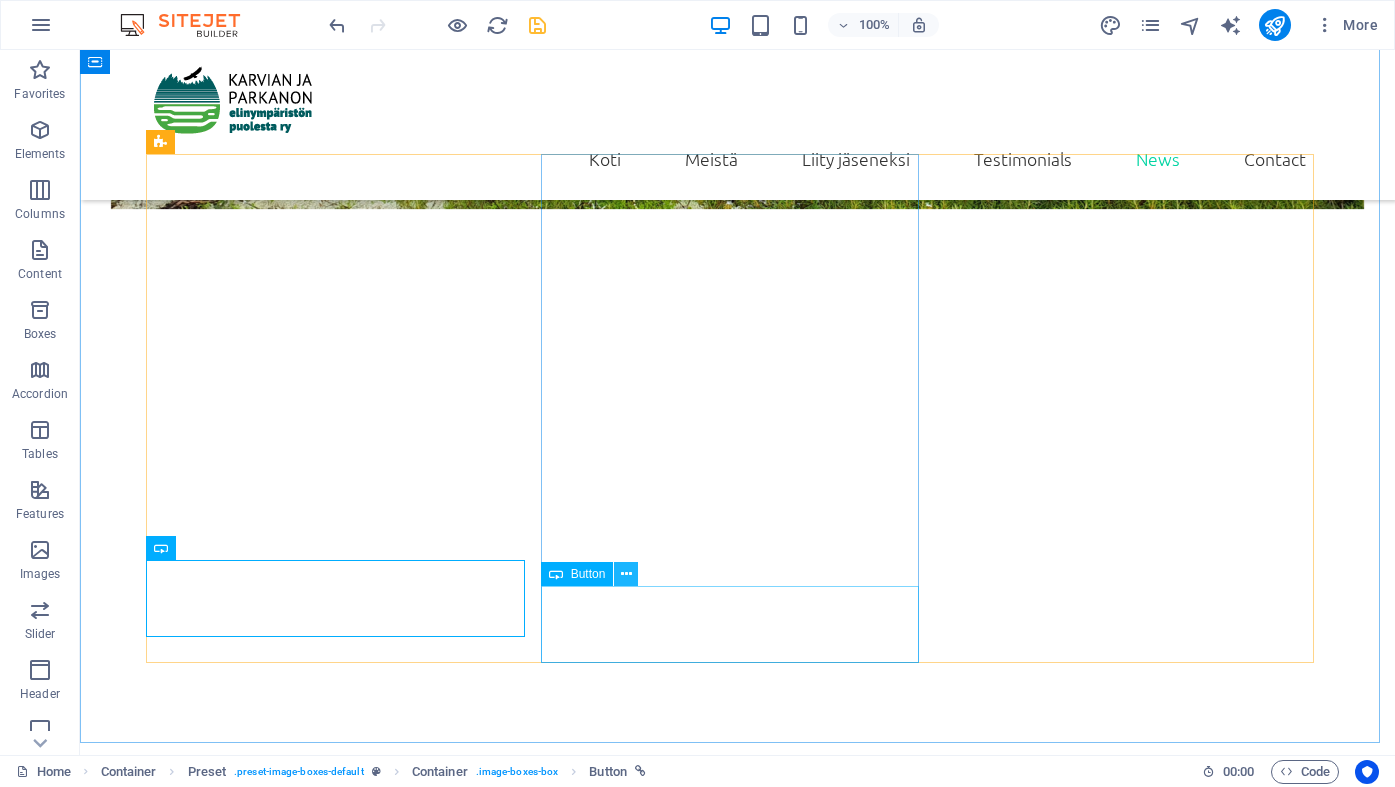 click at bounding box center (626, 574) 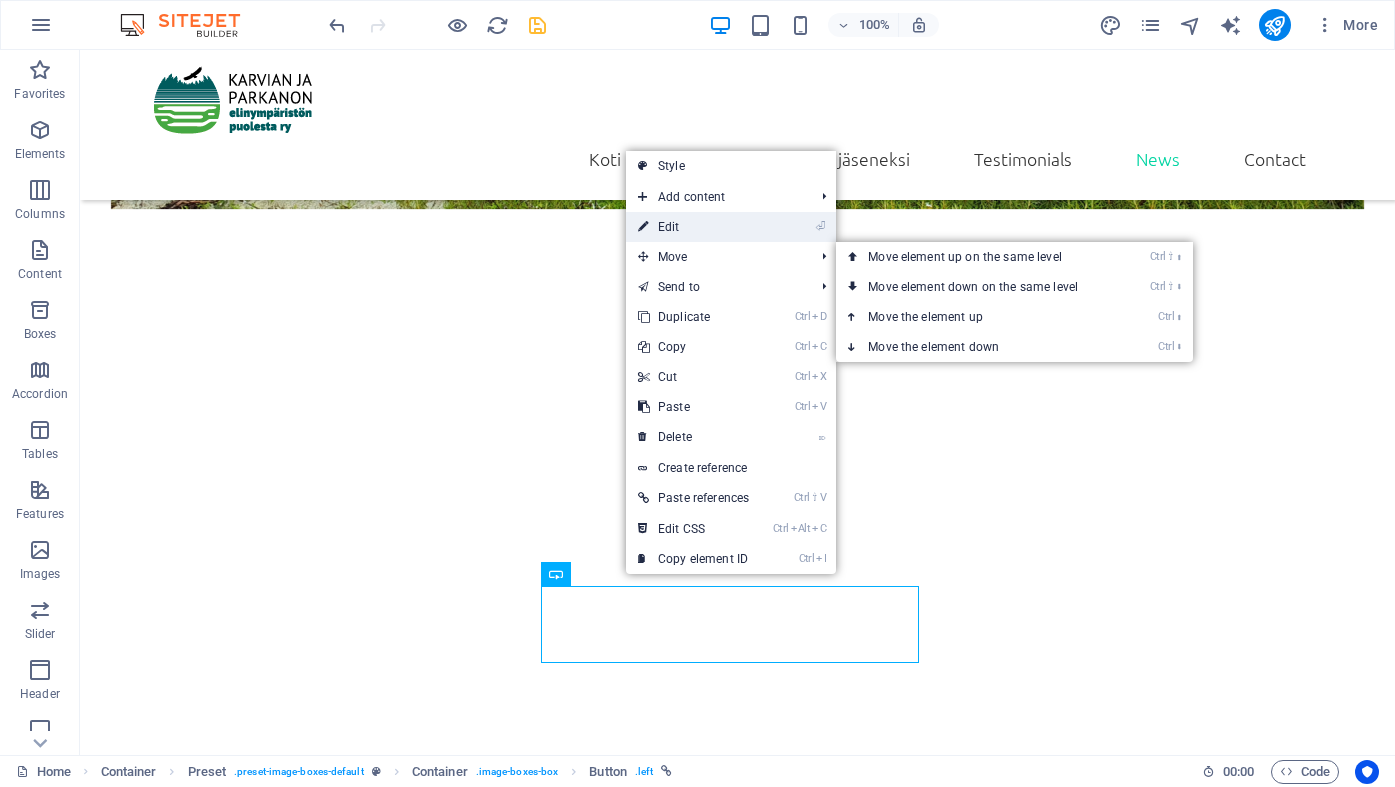 drag, startPoint x: 682, startPoint y: 230, endPoint x: 322, endPoint y: 188, distance: 362.4417 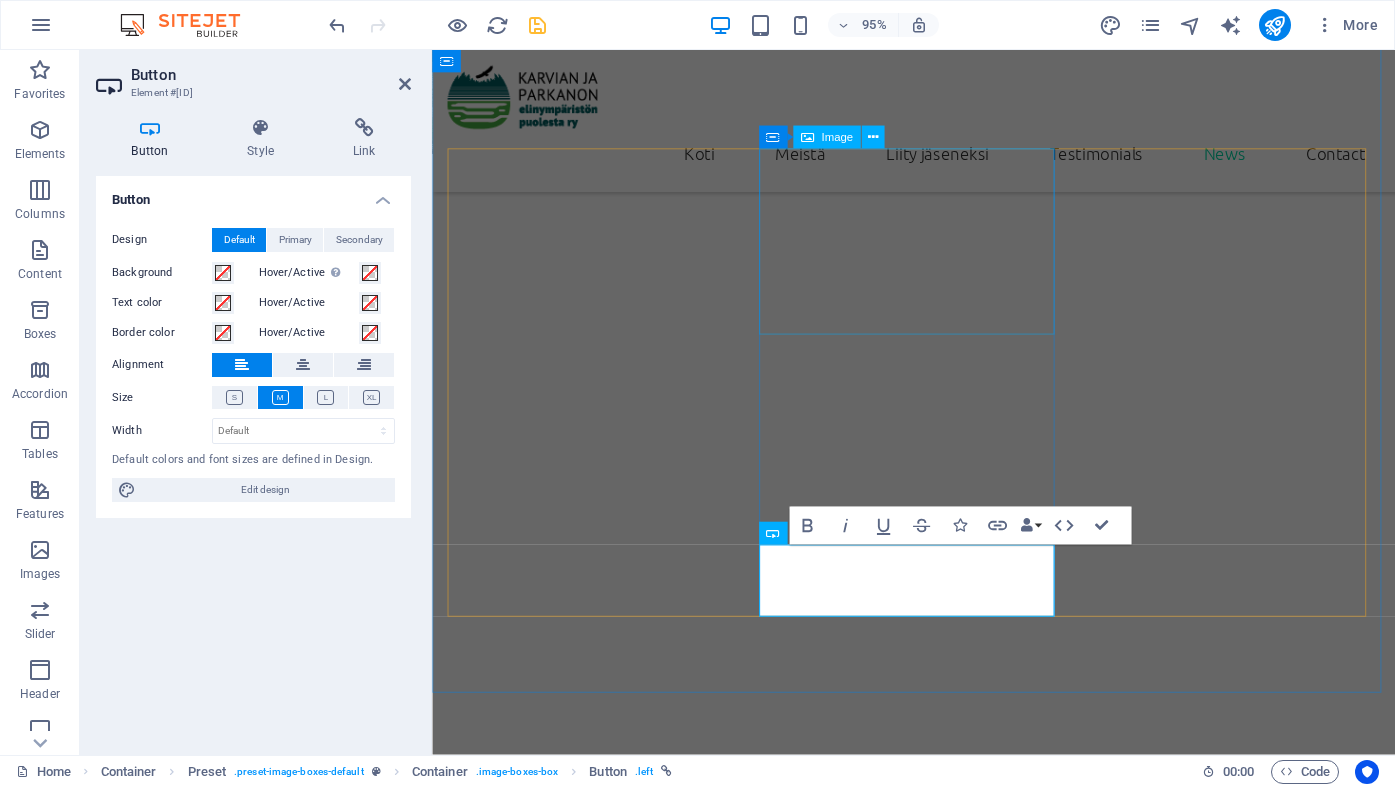 scroll, scrollTop: 2029, scrollLeft: 0, axis: vertical 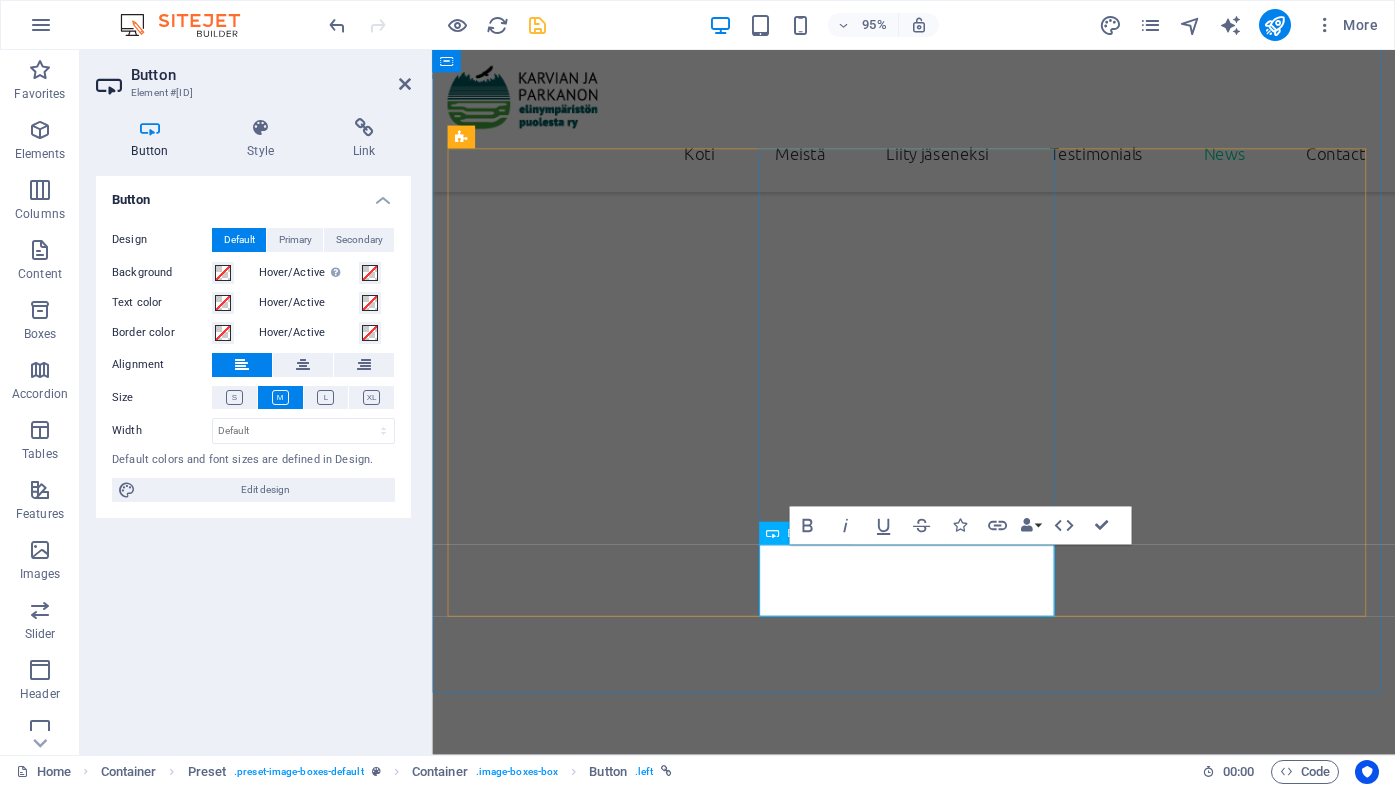type 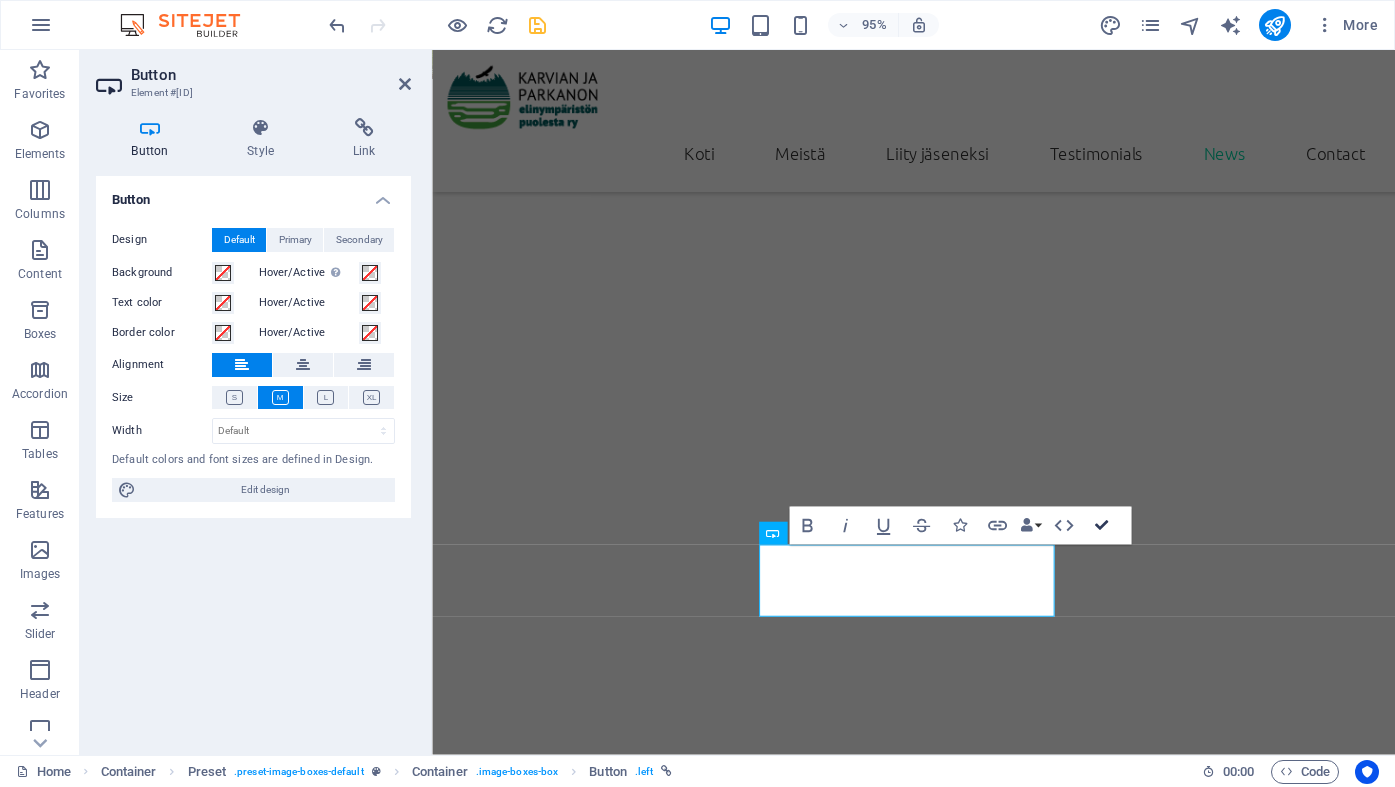 drag, startPoint x: 1094, startPoint y: 523, endPoint x: 1017, endPoint y: 475, distance: 90.73588 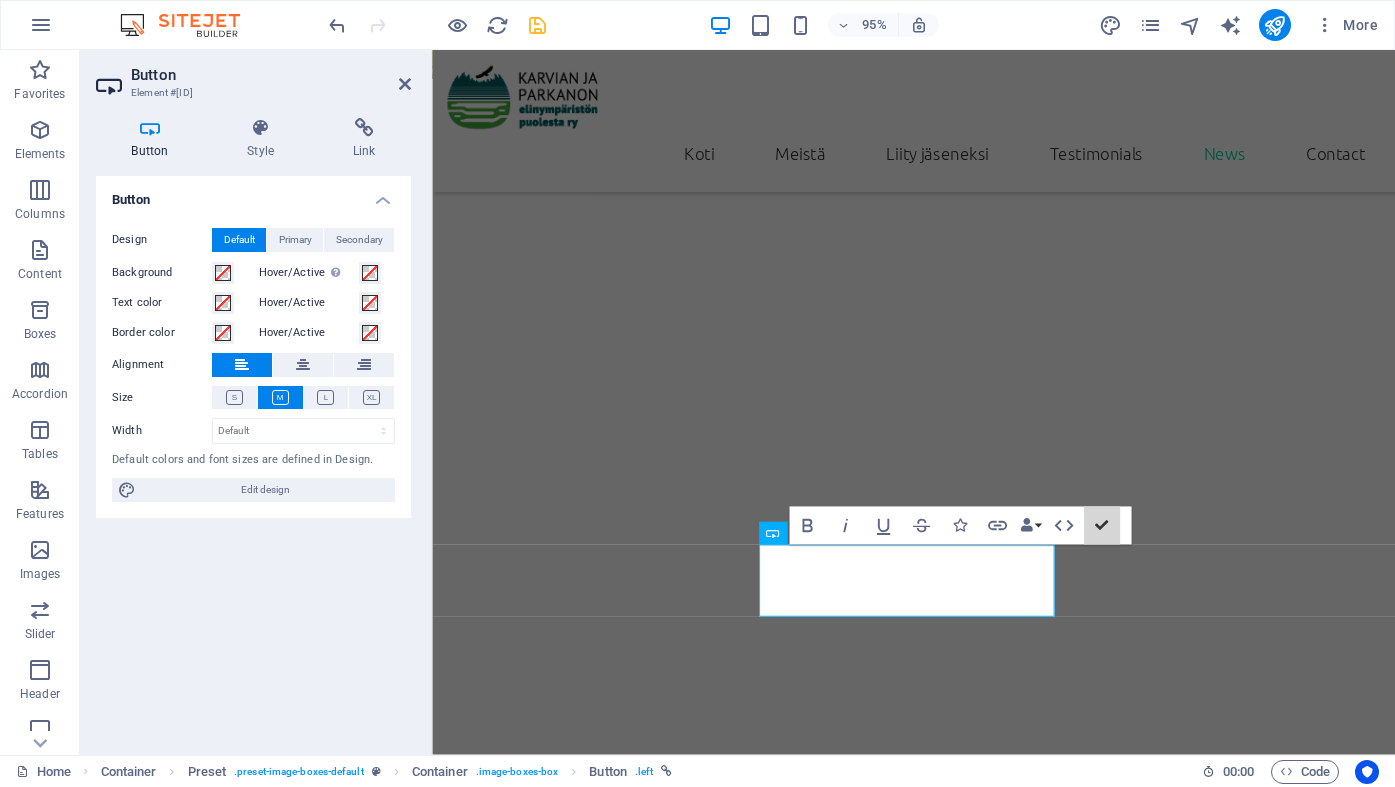 scroll, scrollTop: 1965, scrollLeft: 0, axis: vertical 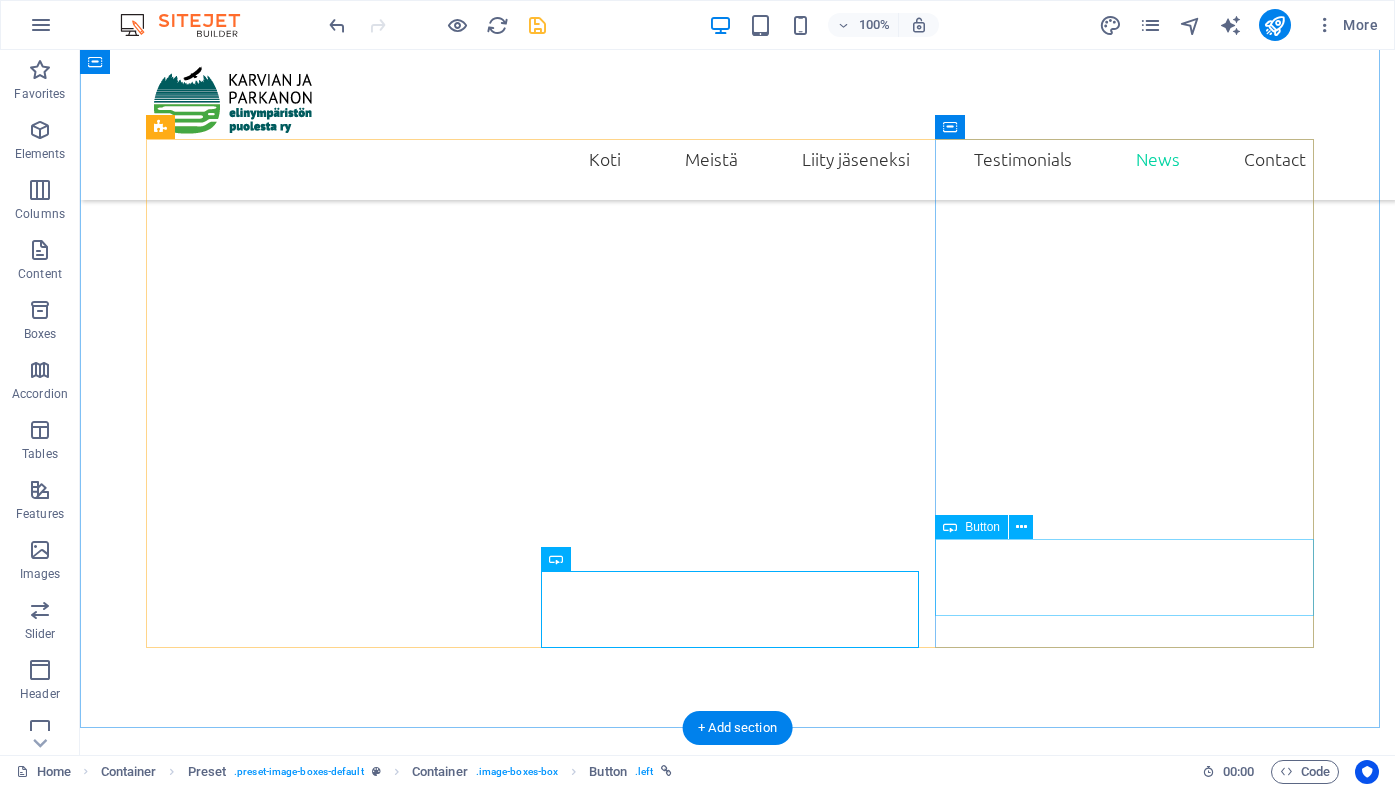 click on "Open Article" at bounding box center (738, 4499) 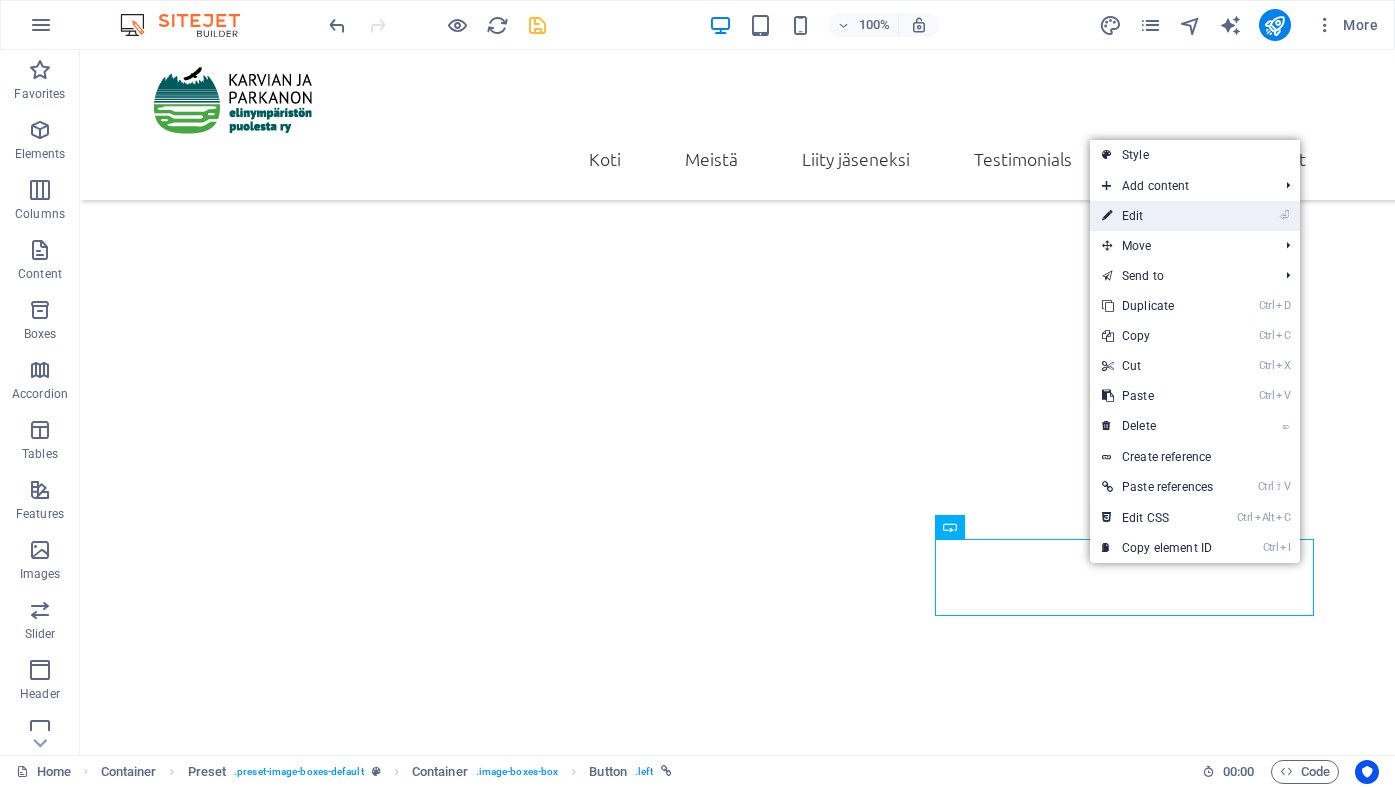 click on "⏎  Edit" at bounding box center [1157, 216] 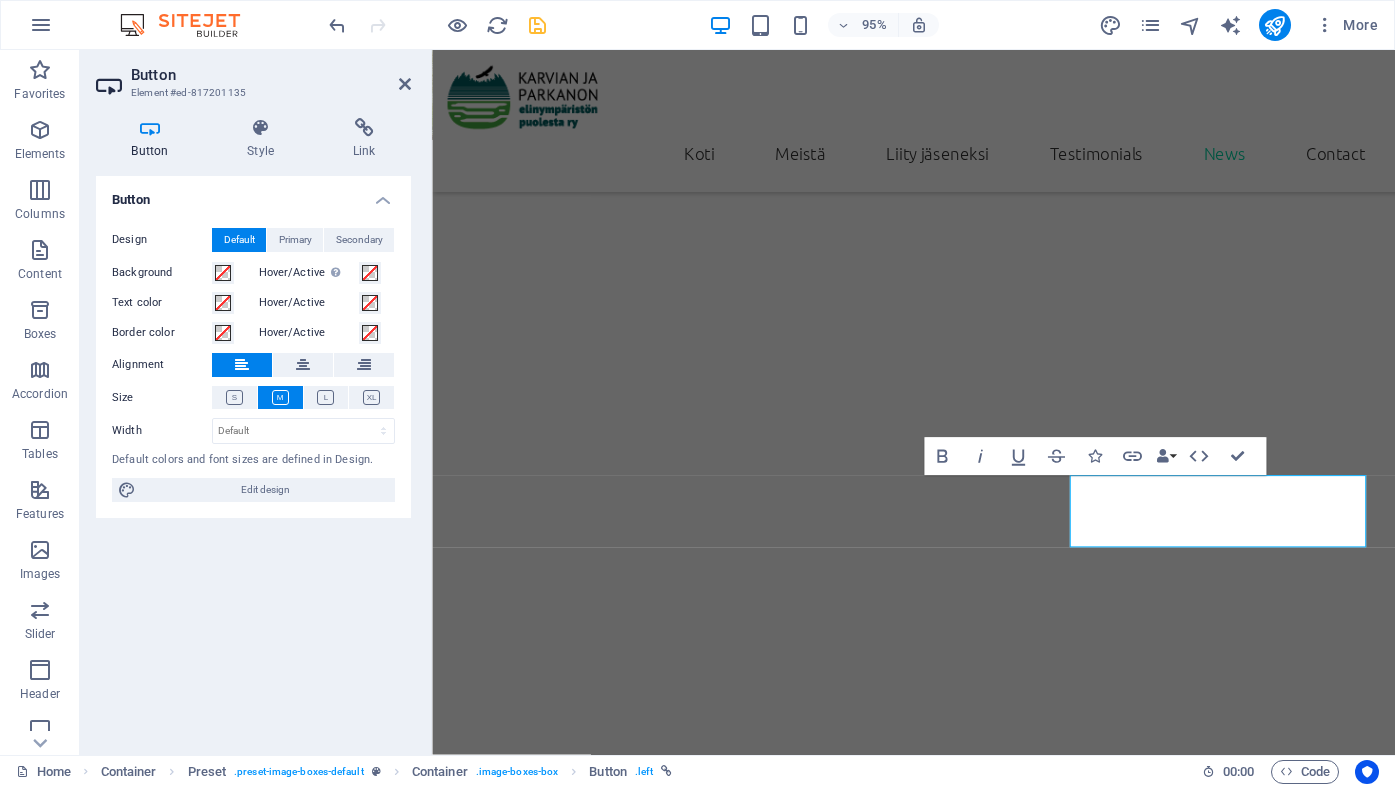 scroll, scrollTop: 2044, scrollLeft: 0, axis: vertical 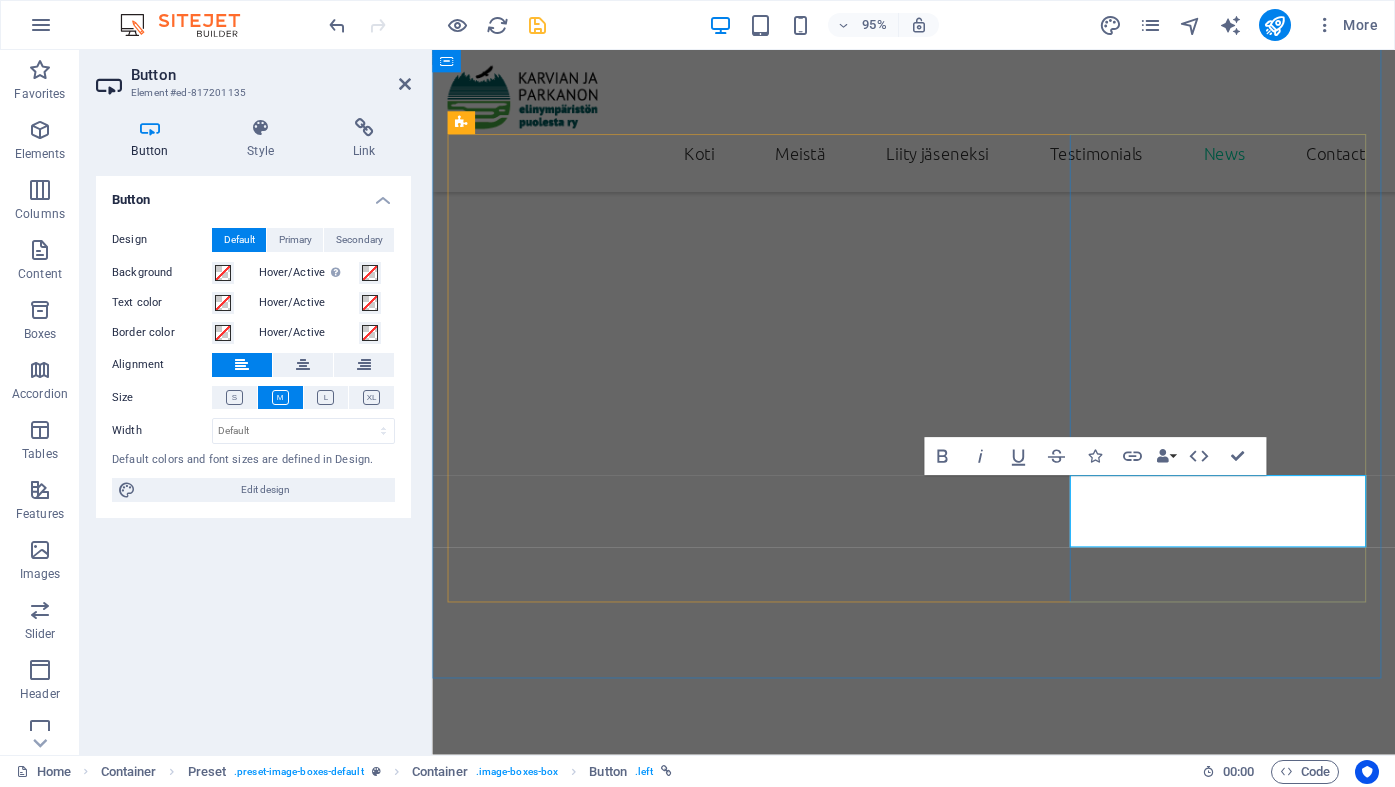 type 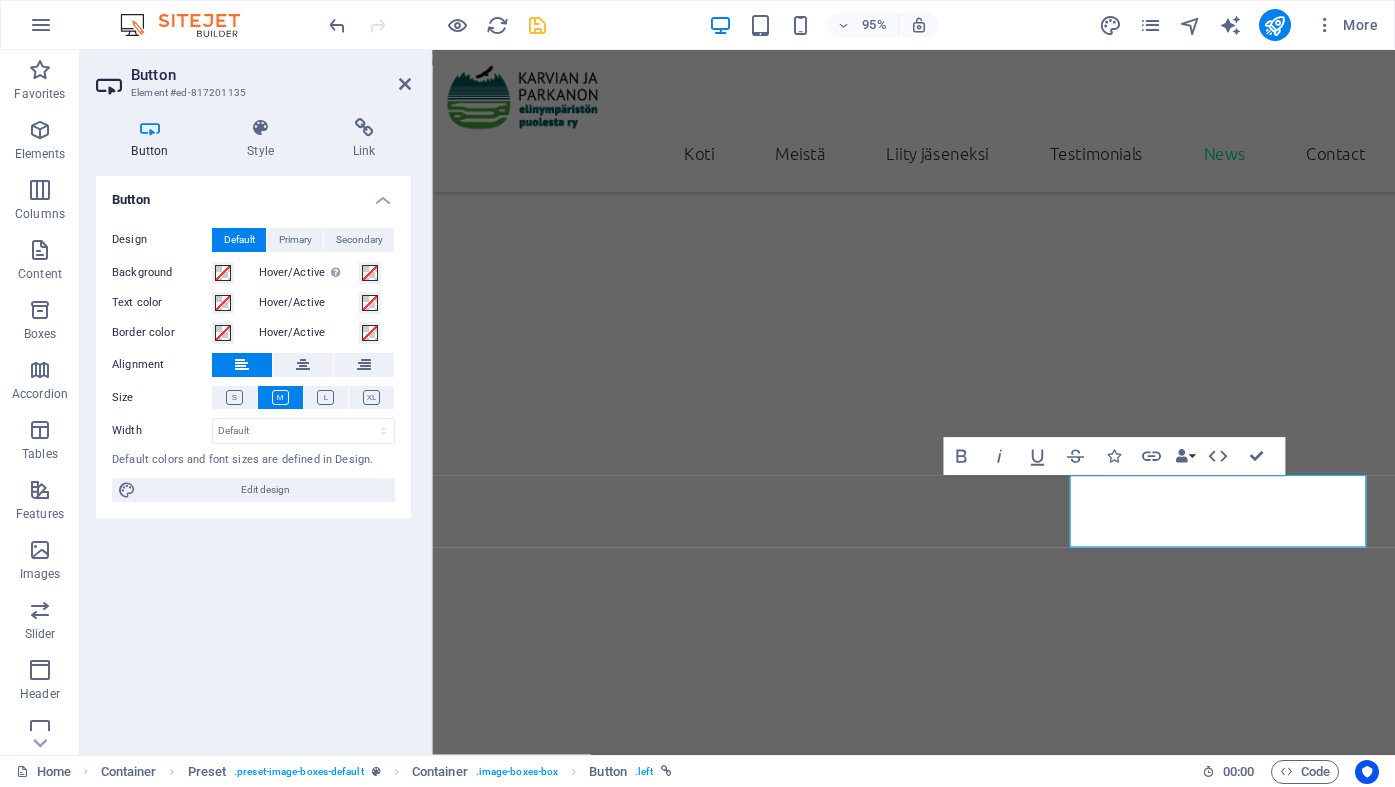 scroll, scrollTop: 2006, scrollLeft: 0, axis: vertical 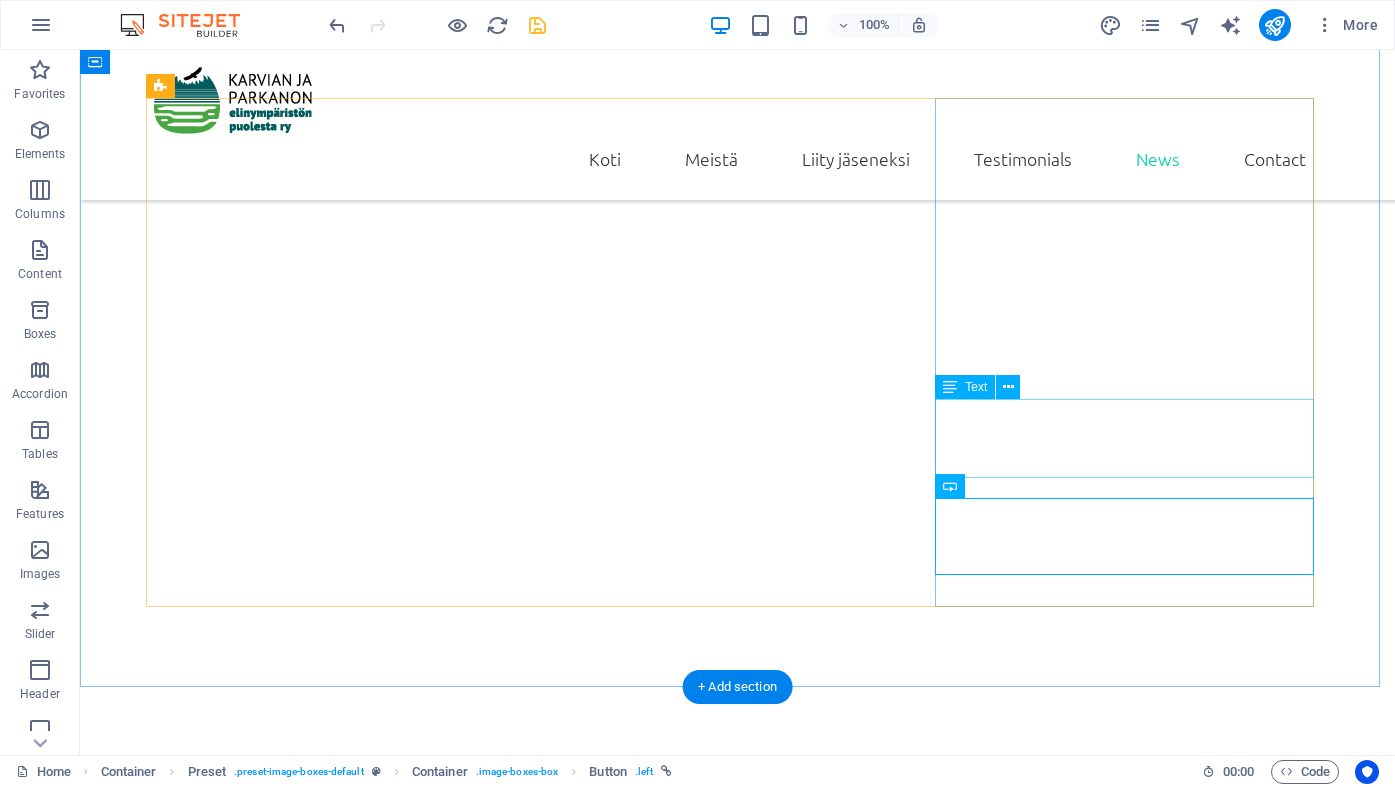 click on "Lorem ipsum dolor sit amet, consectetur adipisicing elit. Veritatis, dolorem!" at bounding box center (738, 4387) 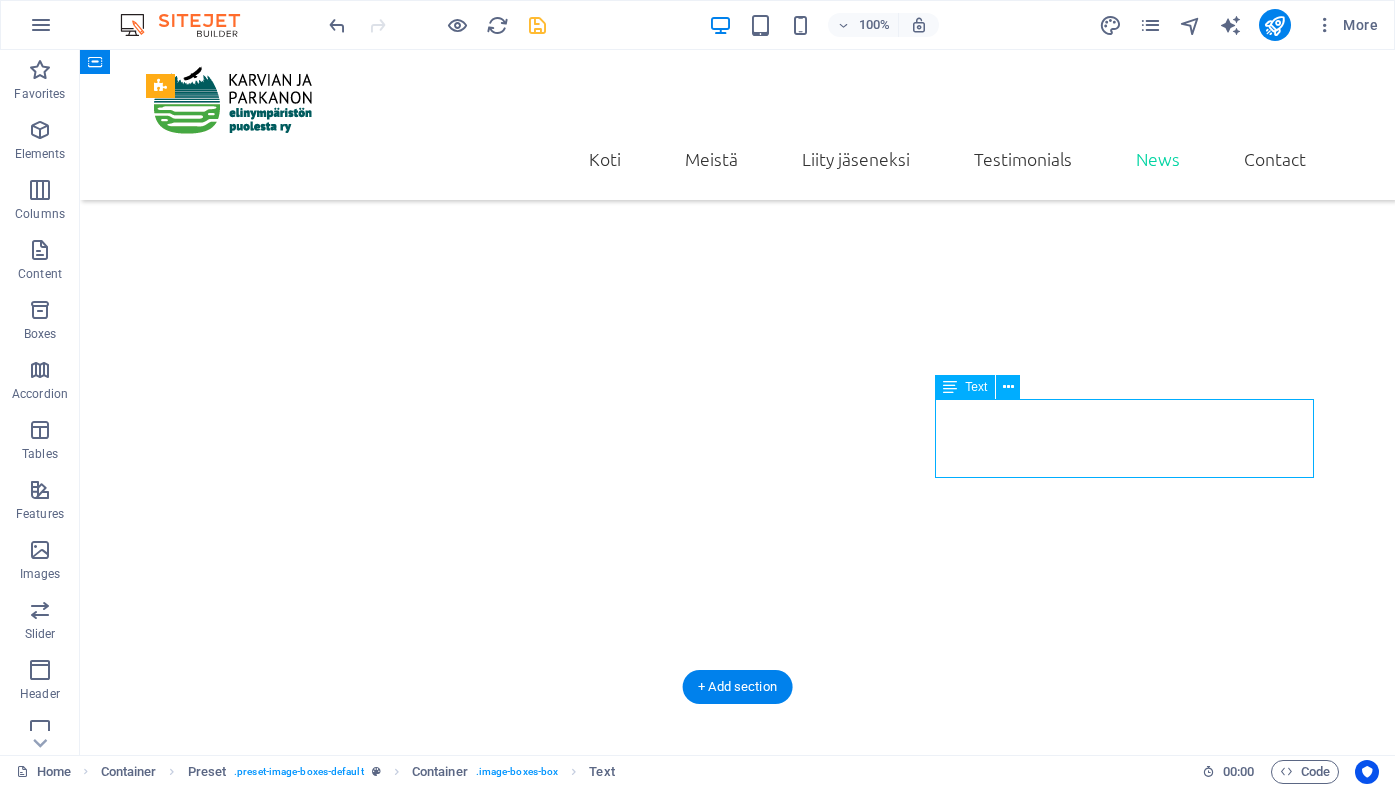 click on "Lorem ipsum dolor sit amet, consectetur adipisicing elit. Veritatis, dolorem!" at bounding box center (738, 4387) 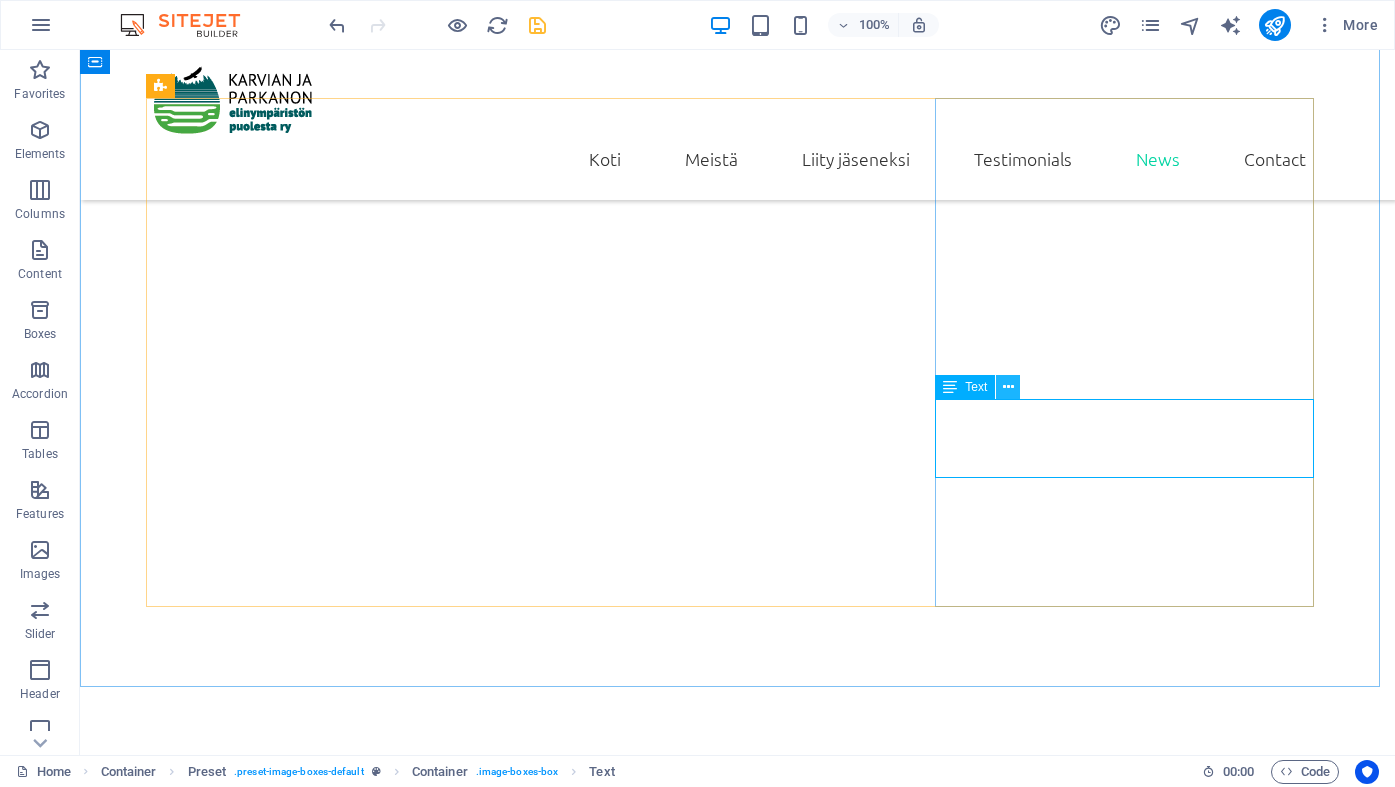 click at bounding box center [1008, 387] 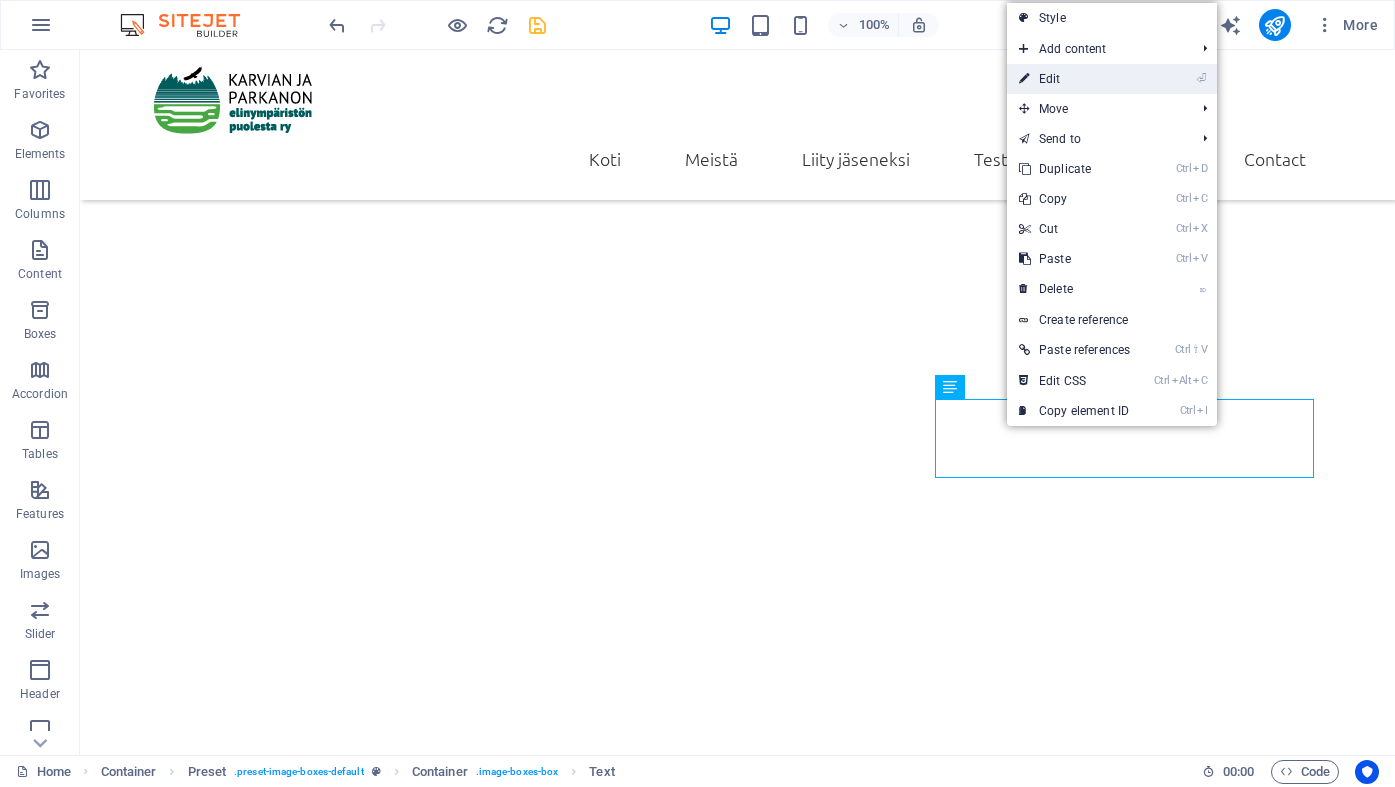 click on "⏎  Edit" at bounding box center (1074, 79) 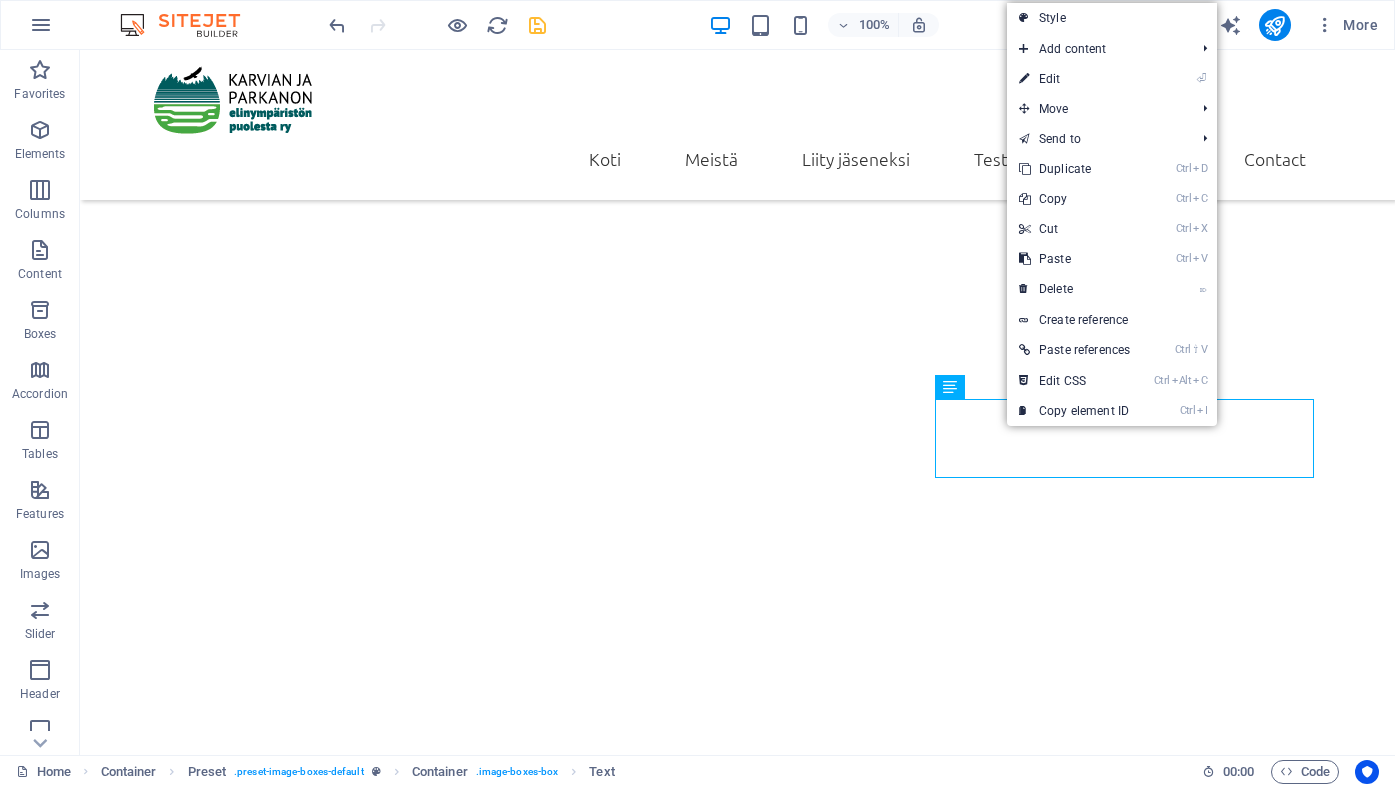 scroll, scrollTop: 2085, scrollLeft: 0, axis: vertical 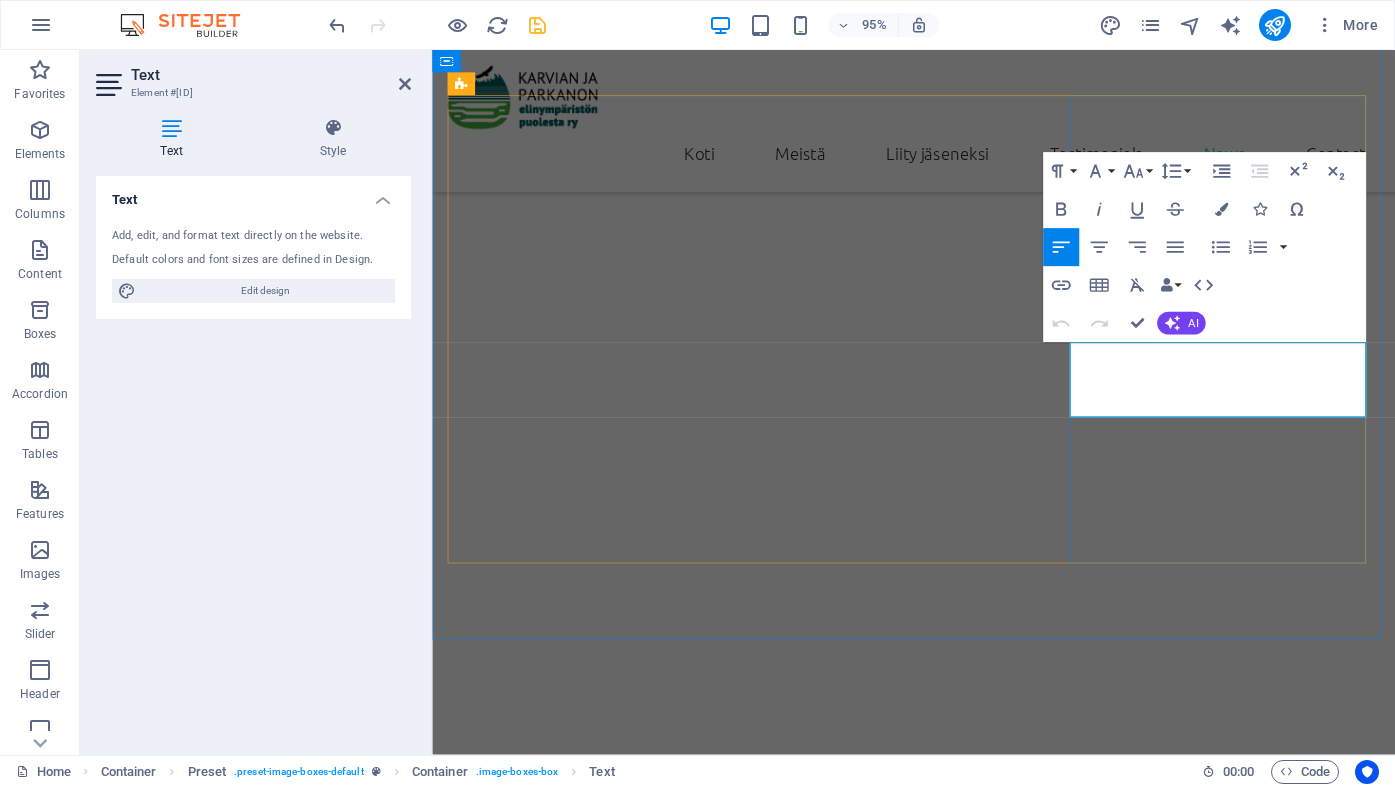 type 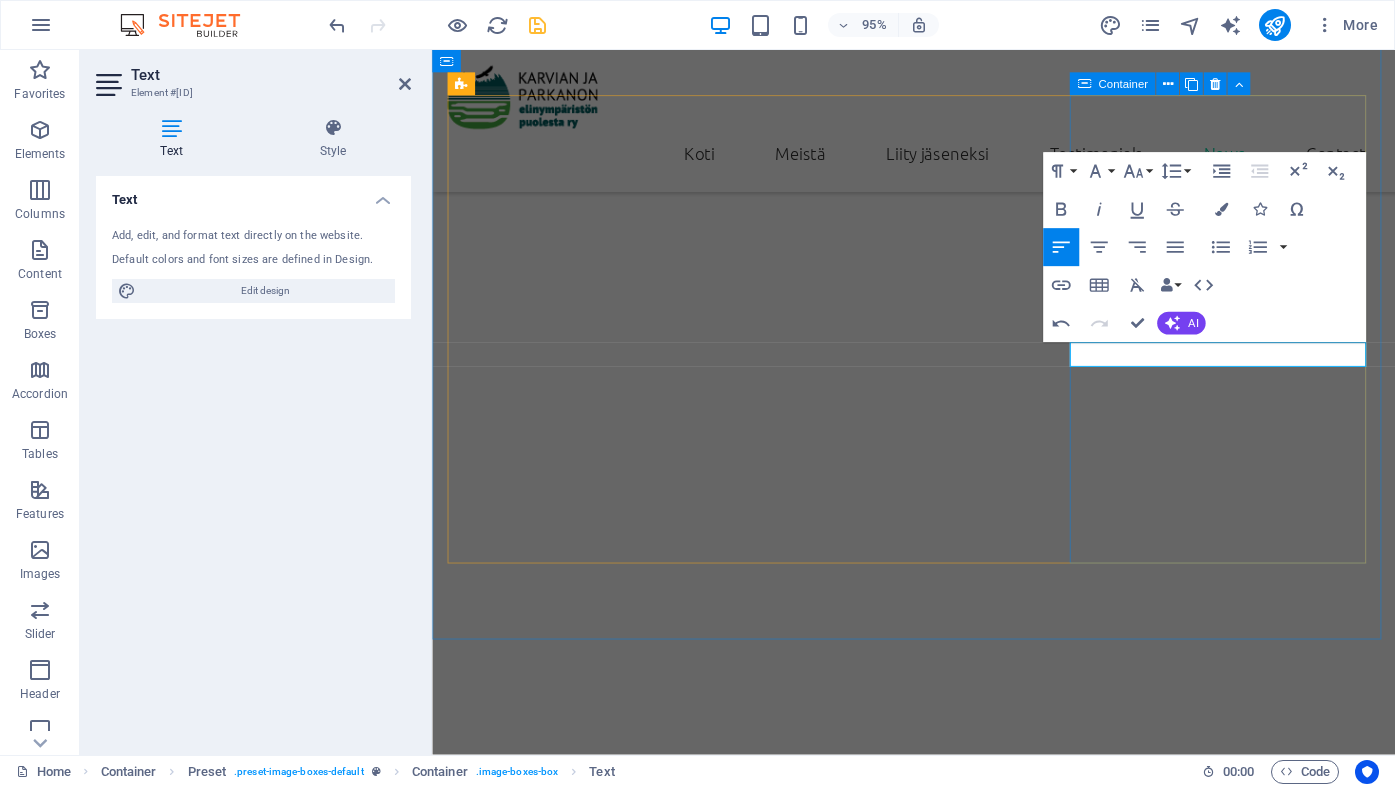 drag, startPoint x: 1179, startPoint y: 511, endPoint x: 1495, endPoint y: 488, distance: 316.8359 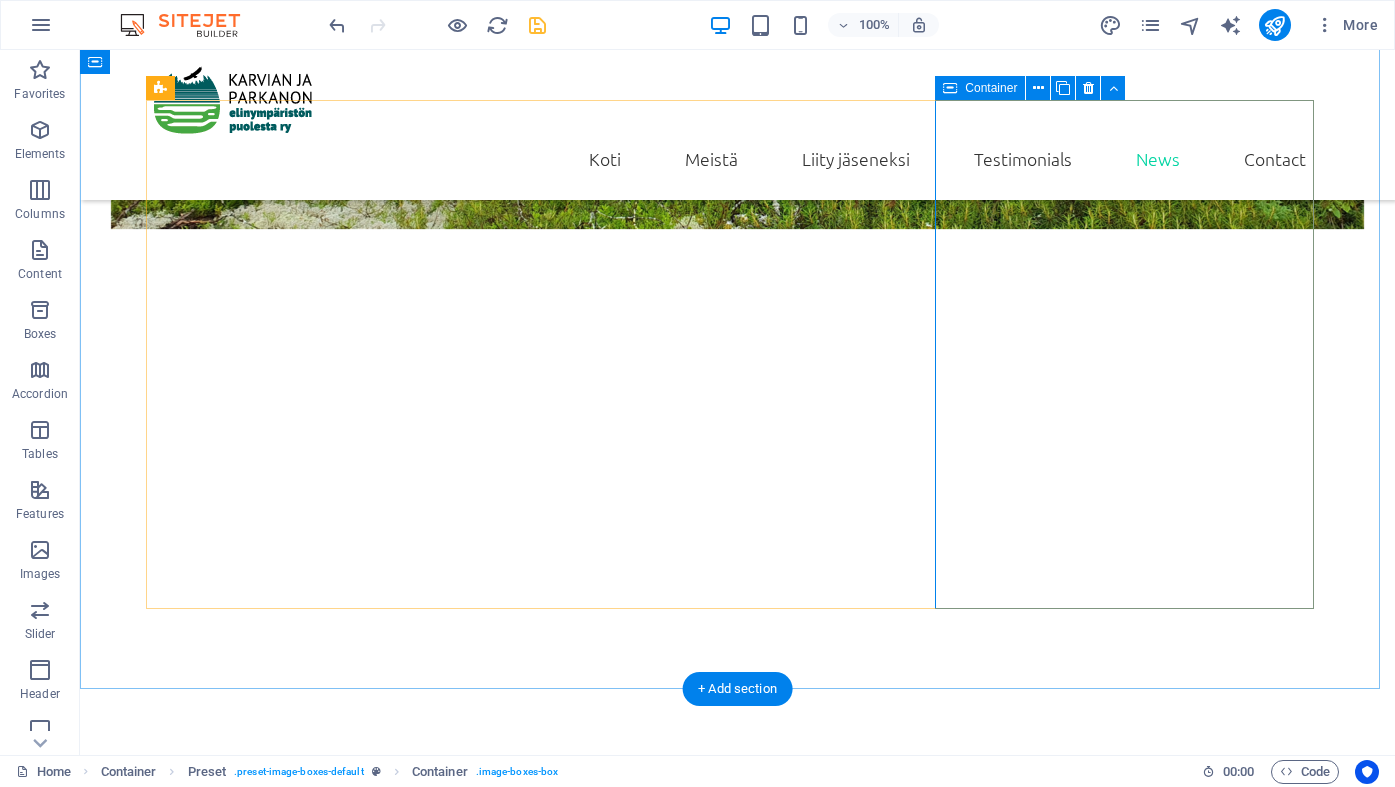scroll, scrollTop: 1906, scrollLeft: 0, axis: vertical 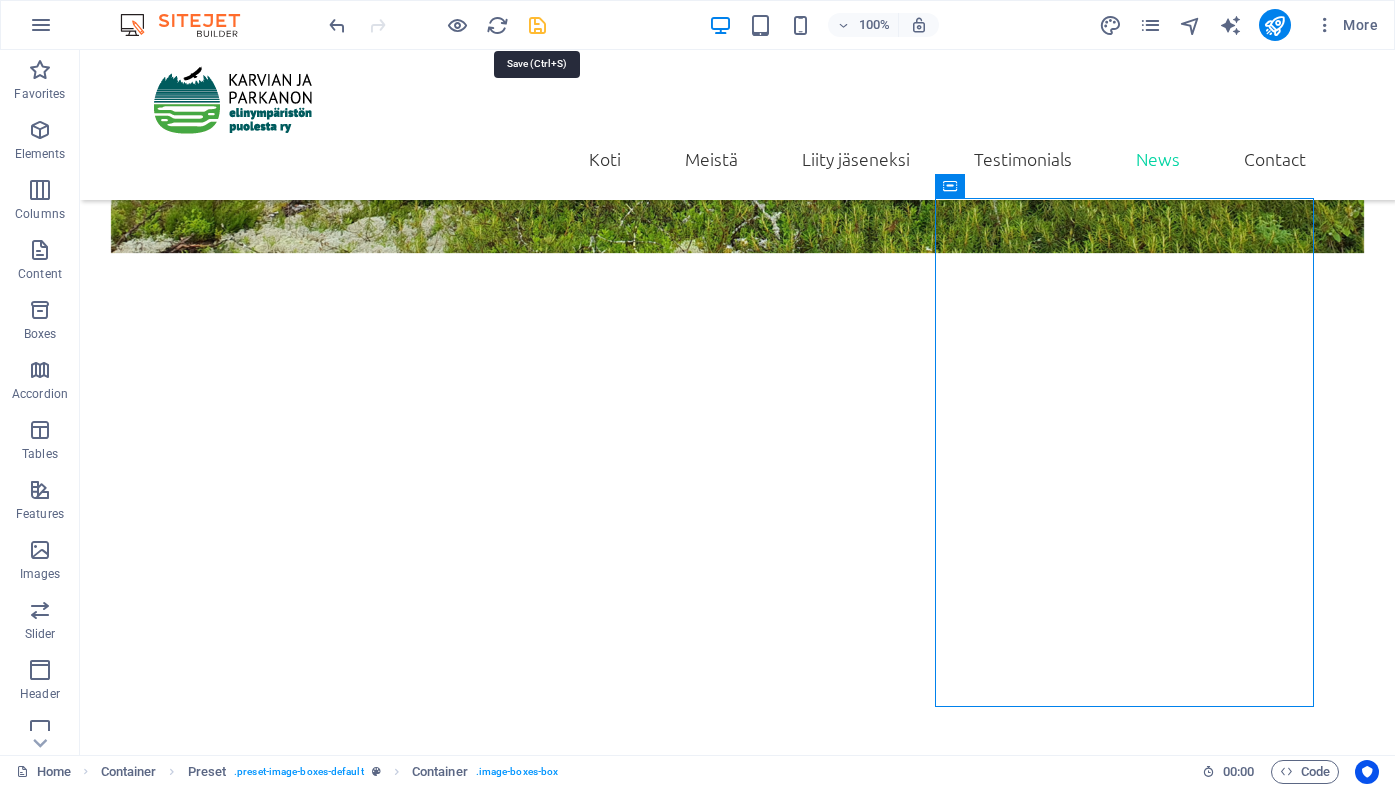 click at bounding box center [537, 25] 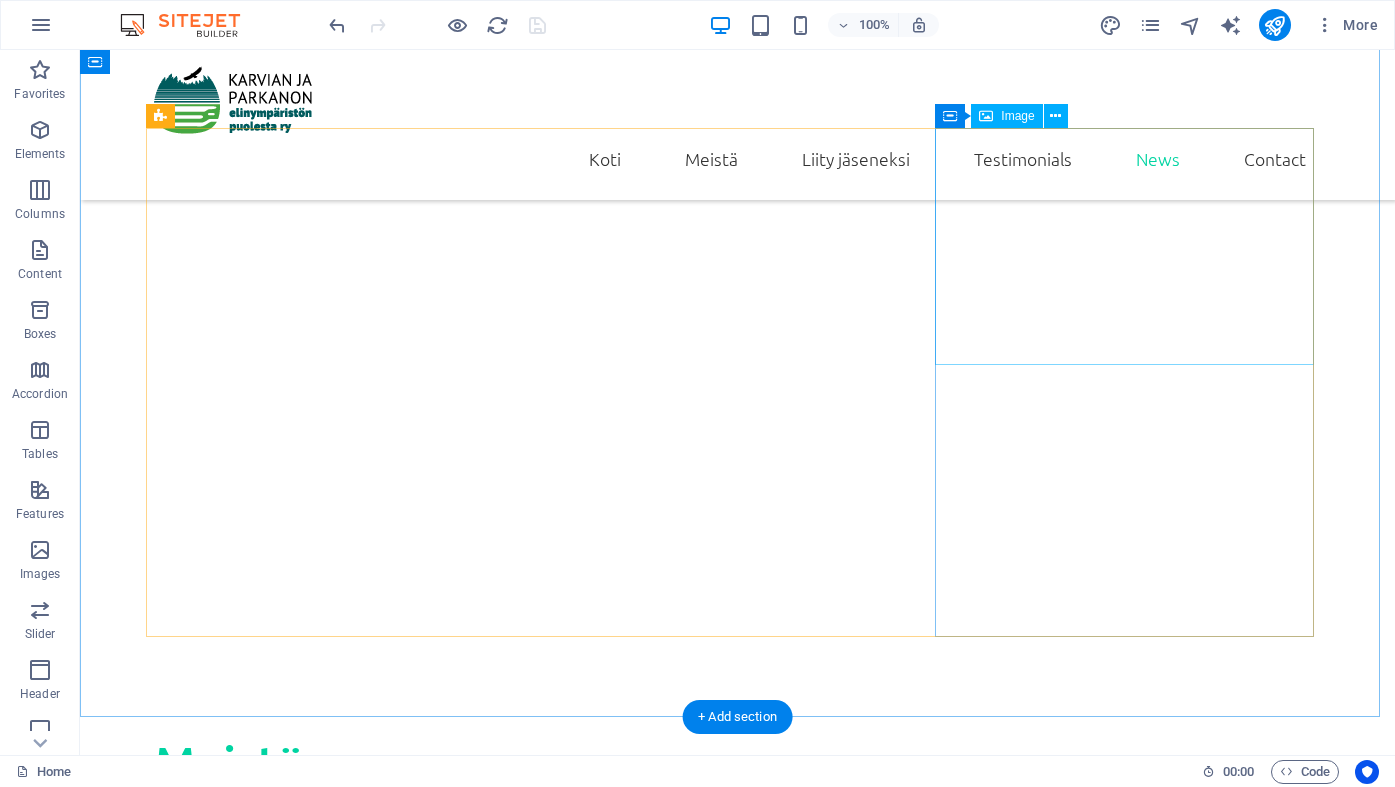 scroll, scrollTop: 1916, scrollLeft: 0, axis: vertical 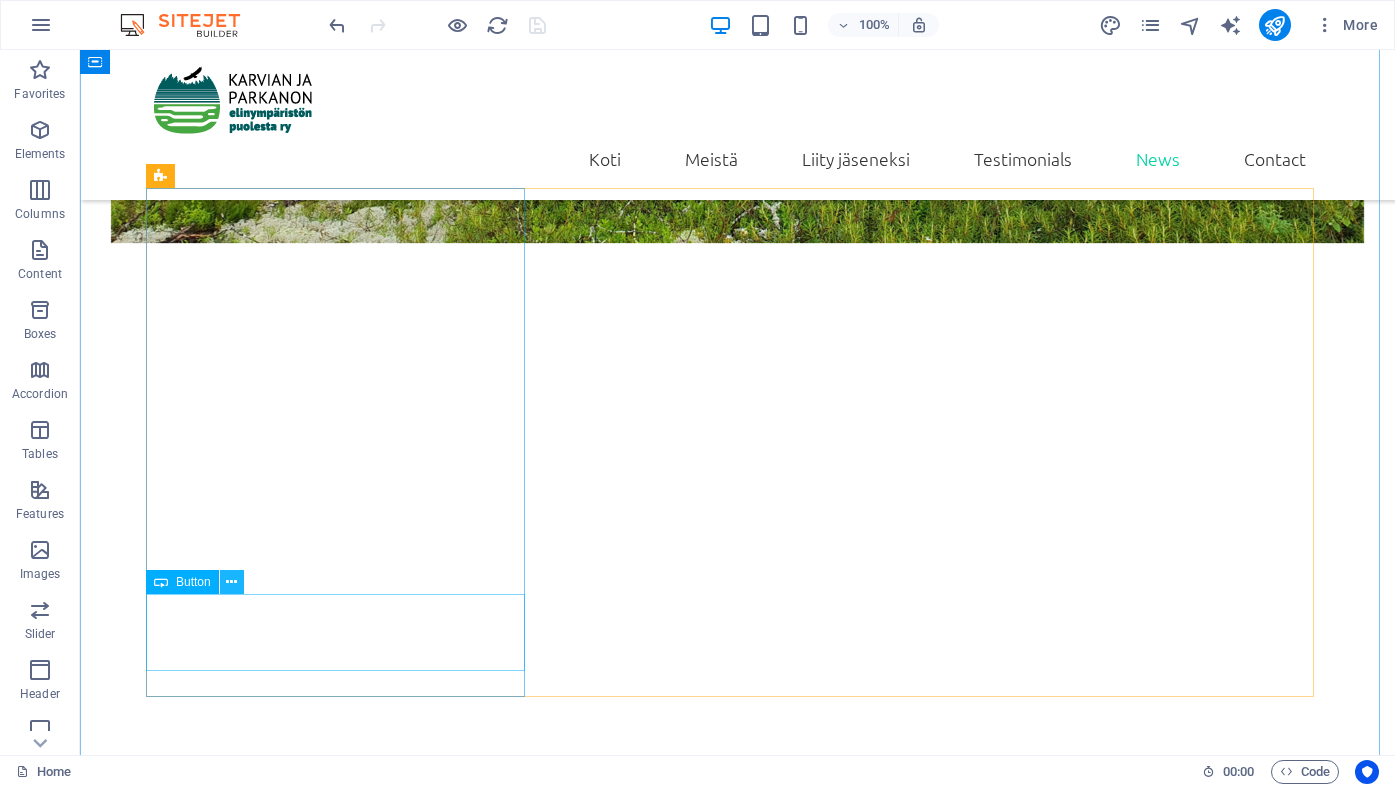click at bounding box center [231, 582] 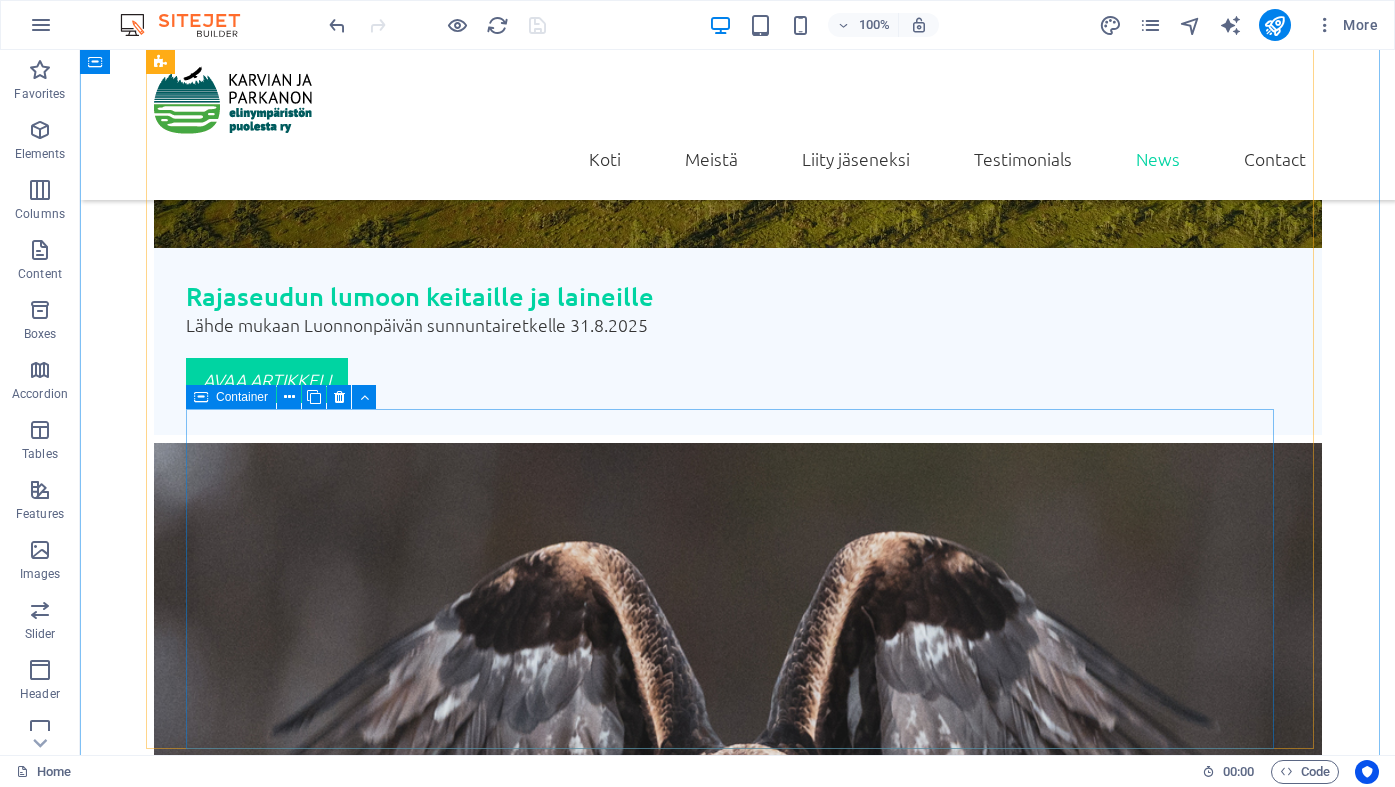 scroll, scrollTop: 4516, scrollLeft: 0, axis: vertical 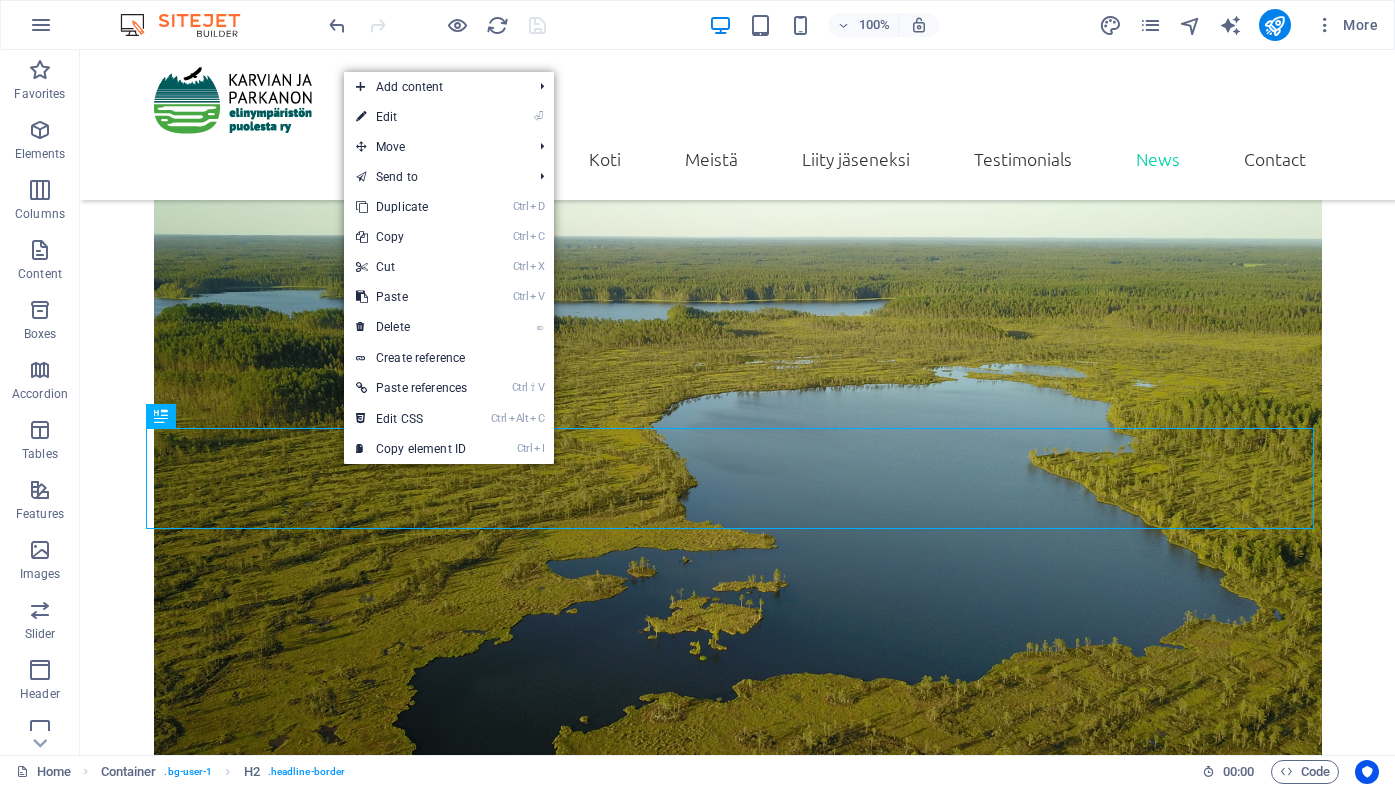 drag, startPoint x: 439, startPoint y: 113, endPoint x: 394, endPoint y: 205, distance: 102.41582 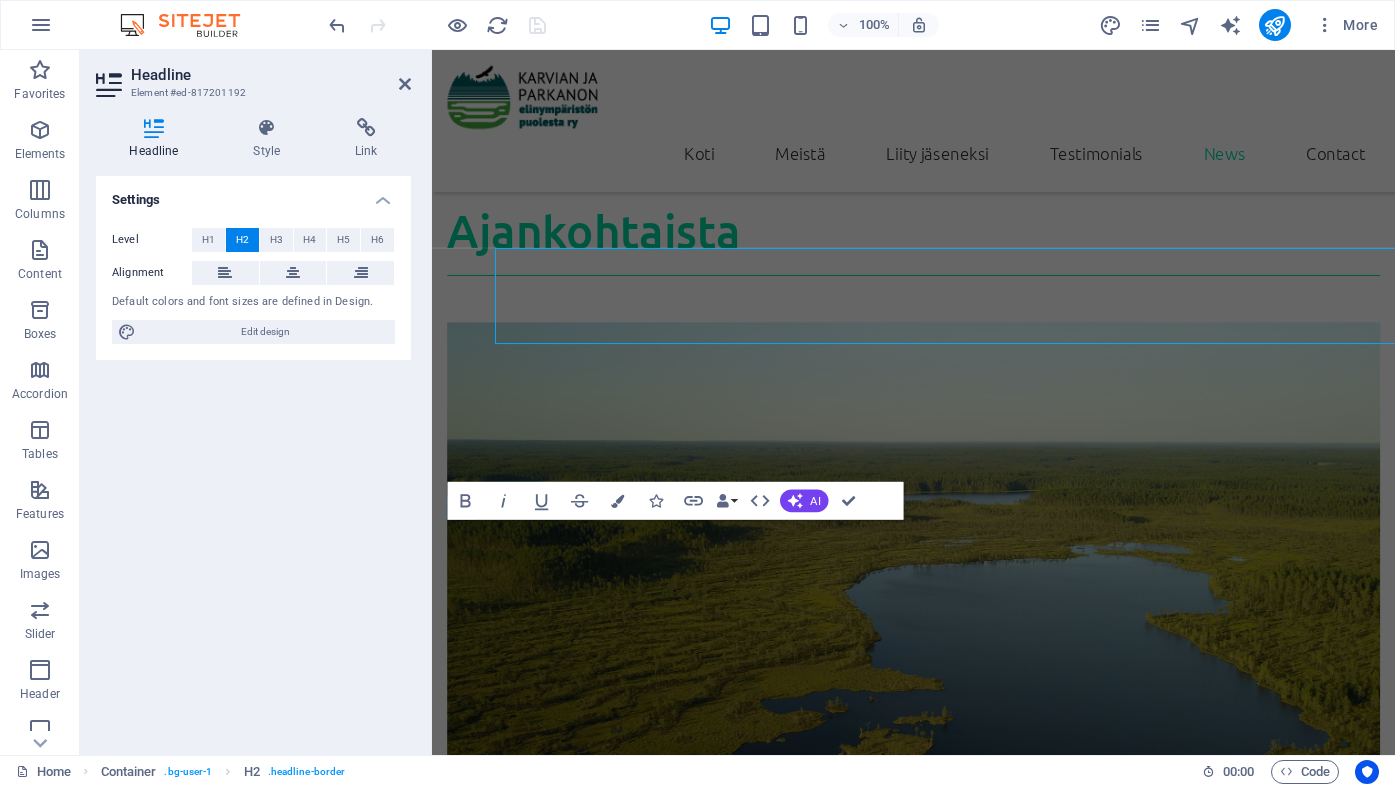 scroll, scrollTop: 3813, scrollLeft: 0, axis: vertical 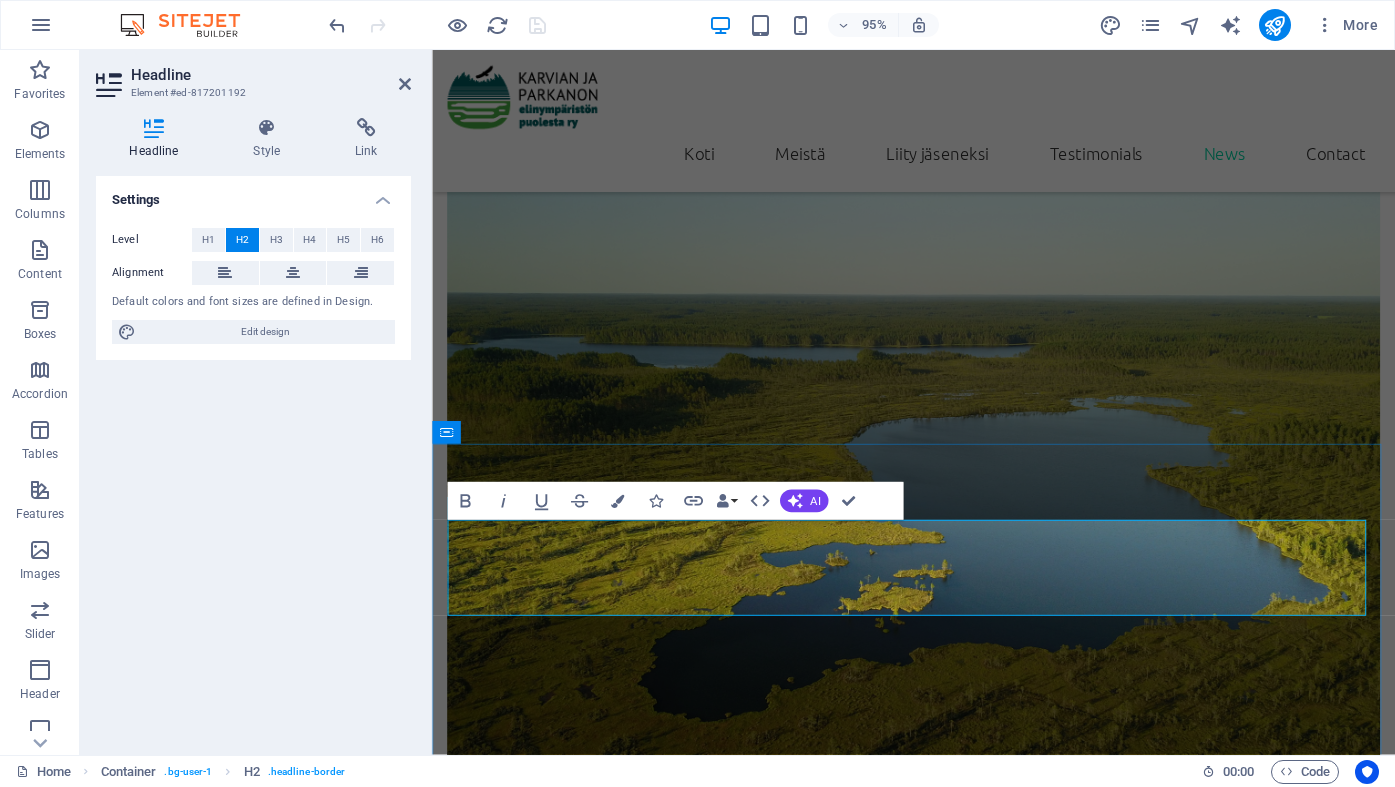type 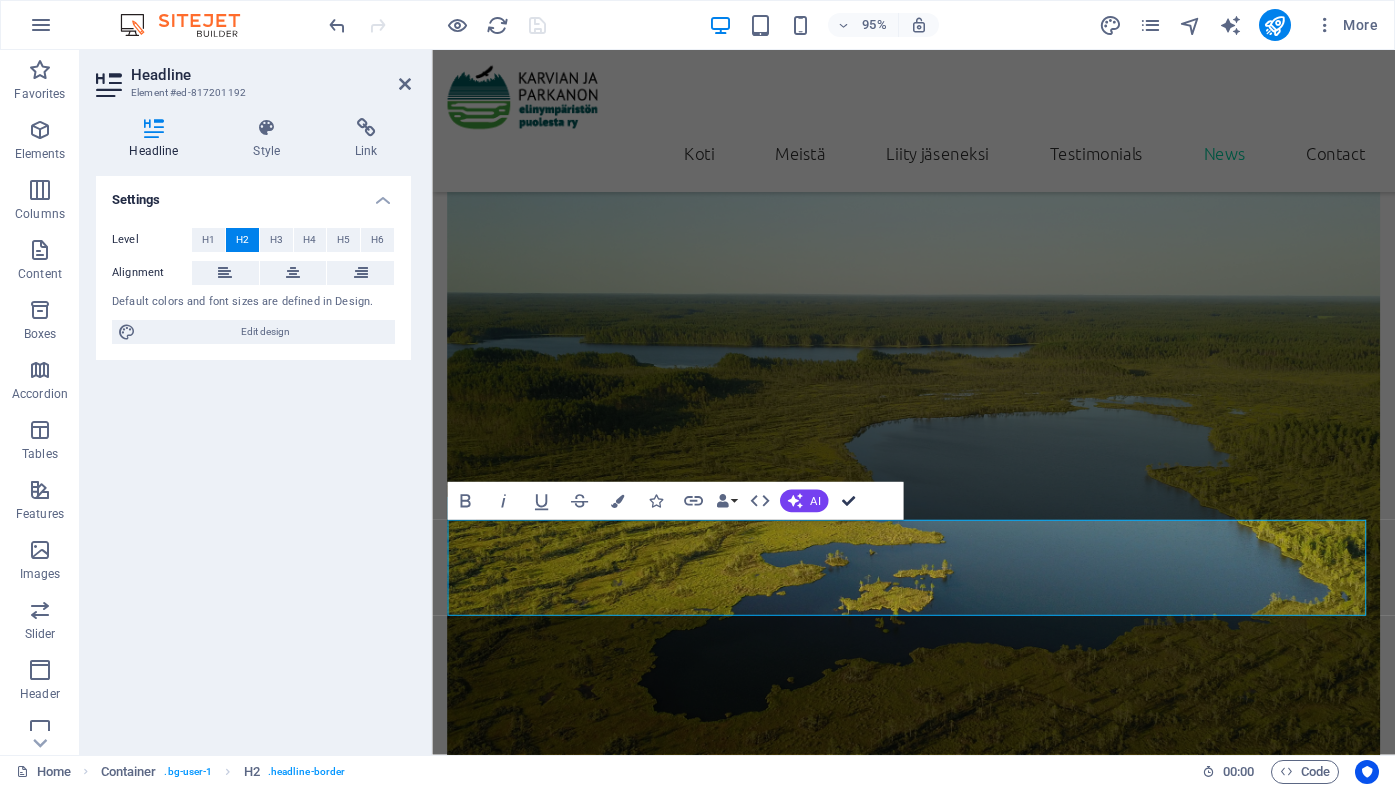 drag, startPoint x: 851, startPoint y: 497, endPoint x: 797, endPoint y: 493, distance: 54.147945 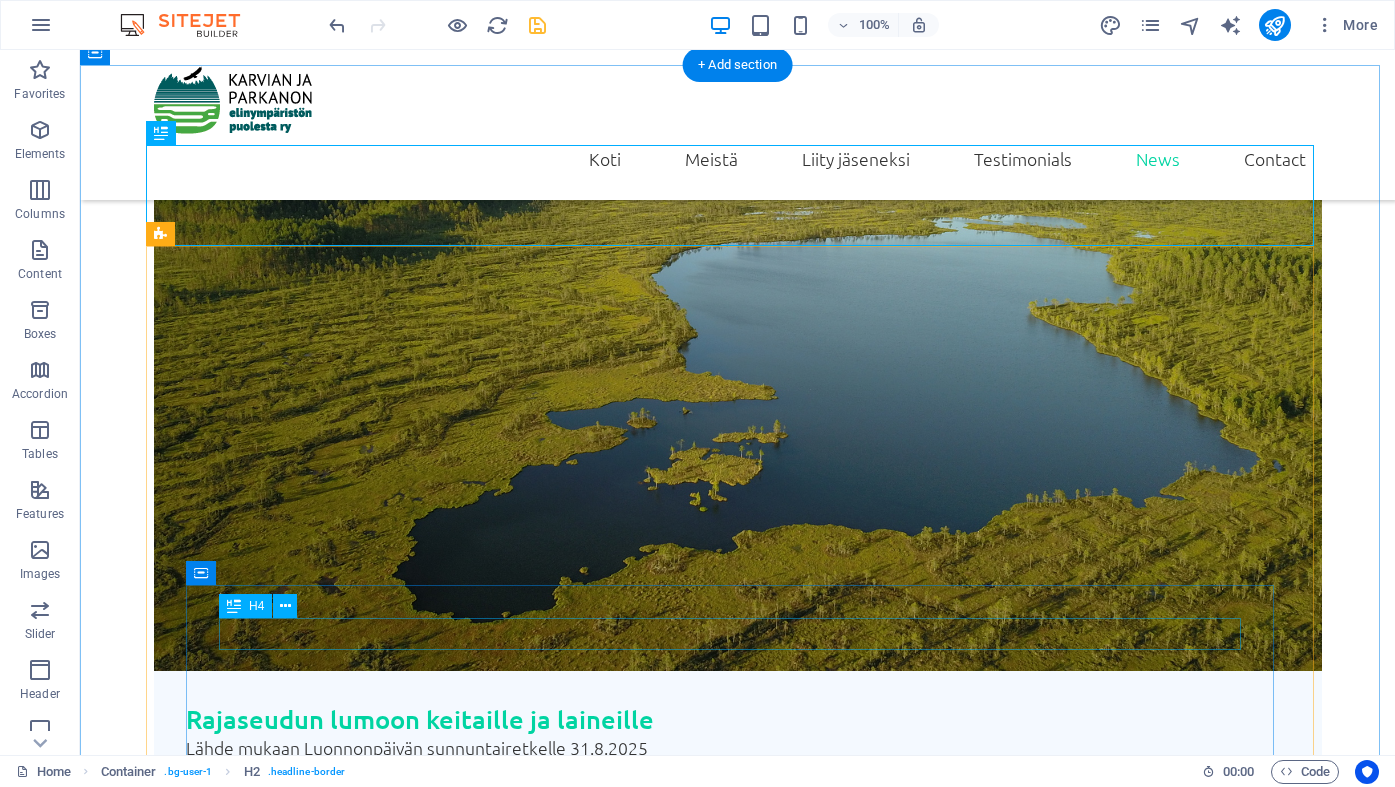 scroll, scrollTop: 3927, scrollLeft: 0, axis: vertical 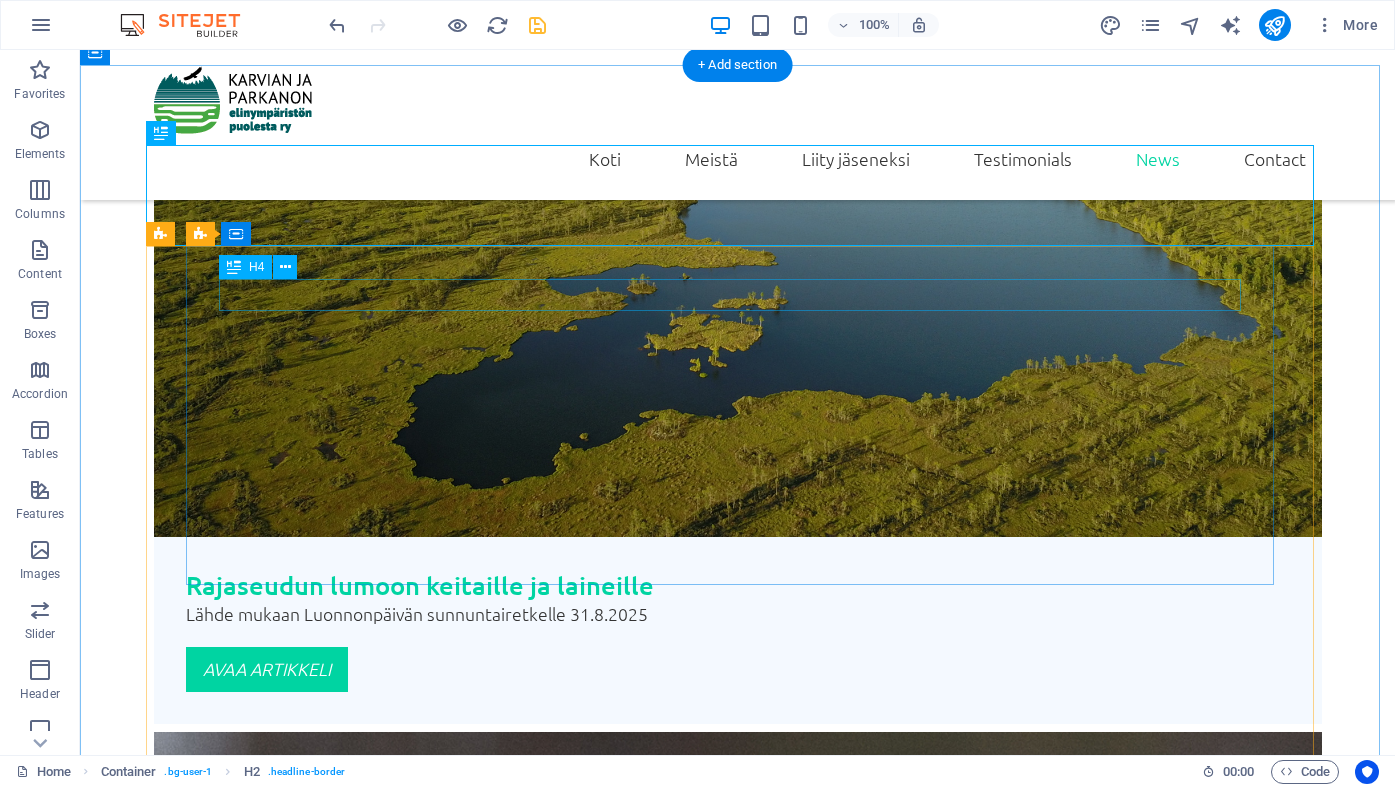 click on "Andy Smith" at bounding box center [738, 5692] 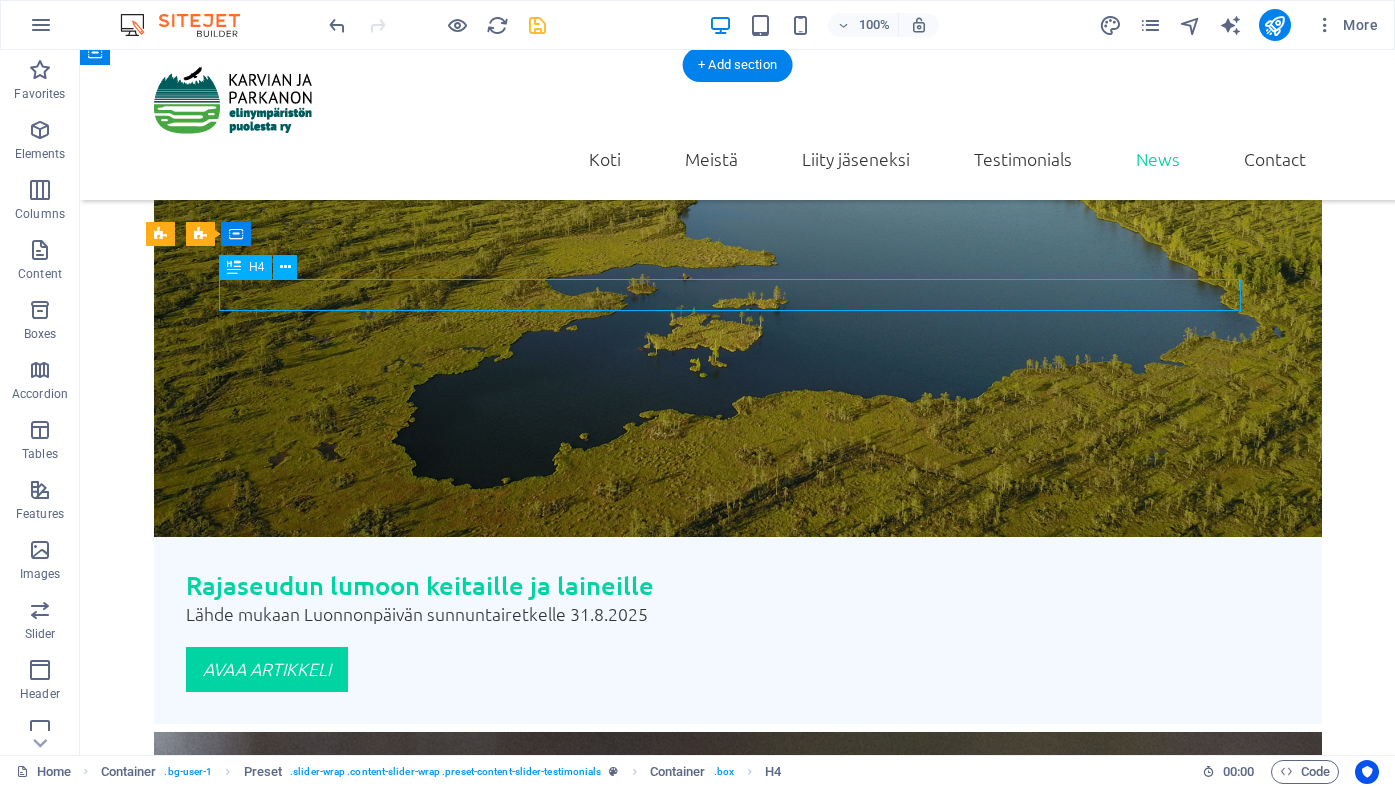 click on "Andy Smith" at bounding box center [738, 5692] 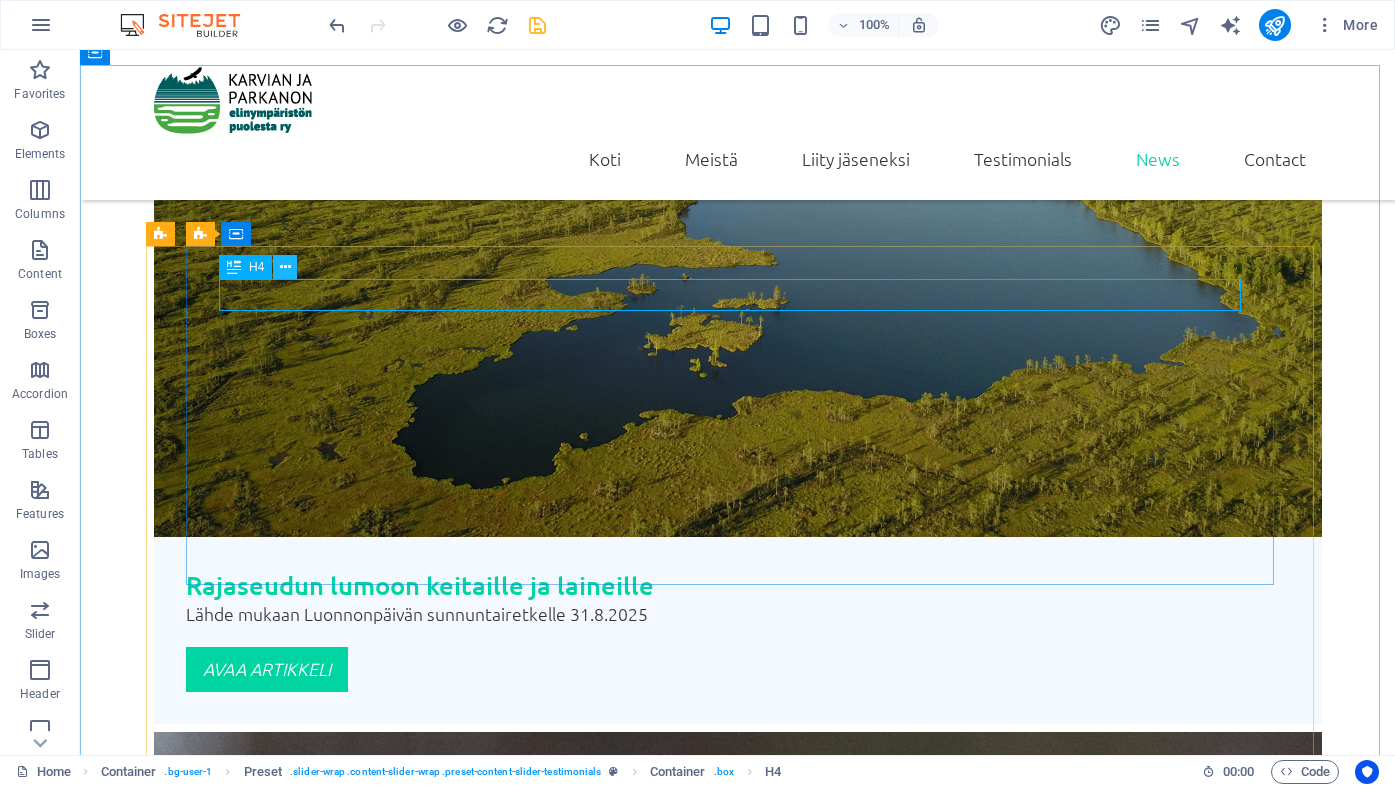 click at bounding box center [285, 267] 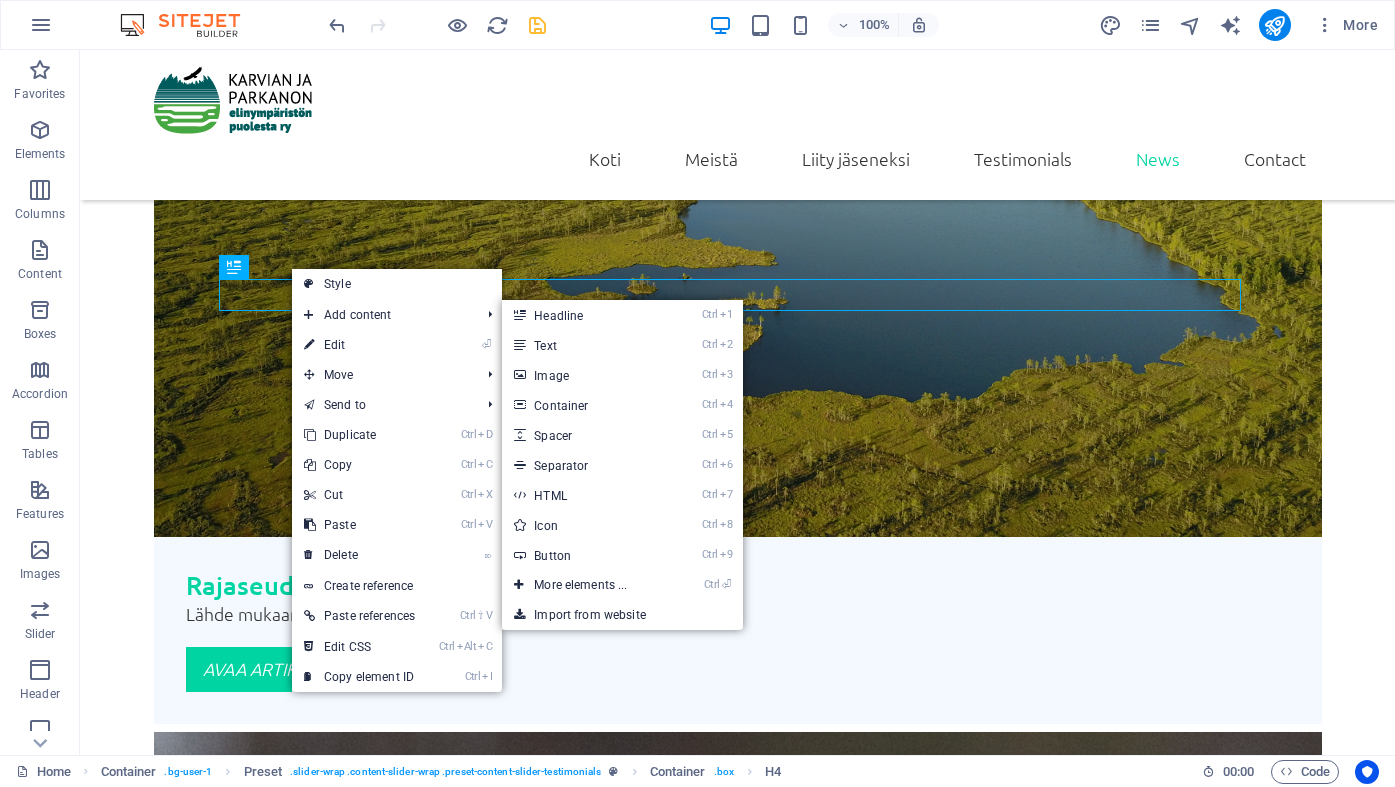 click on "⏎  Edit" at bounding box center [359, 345] 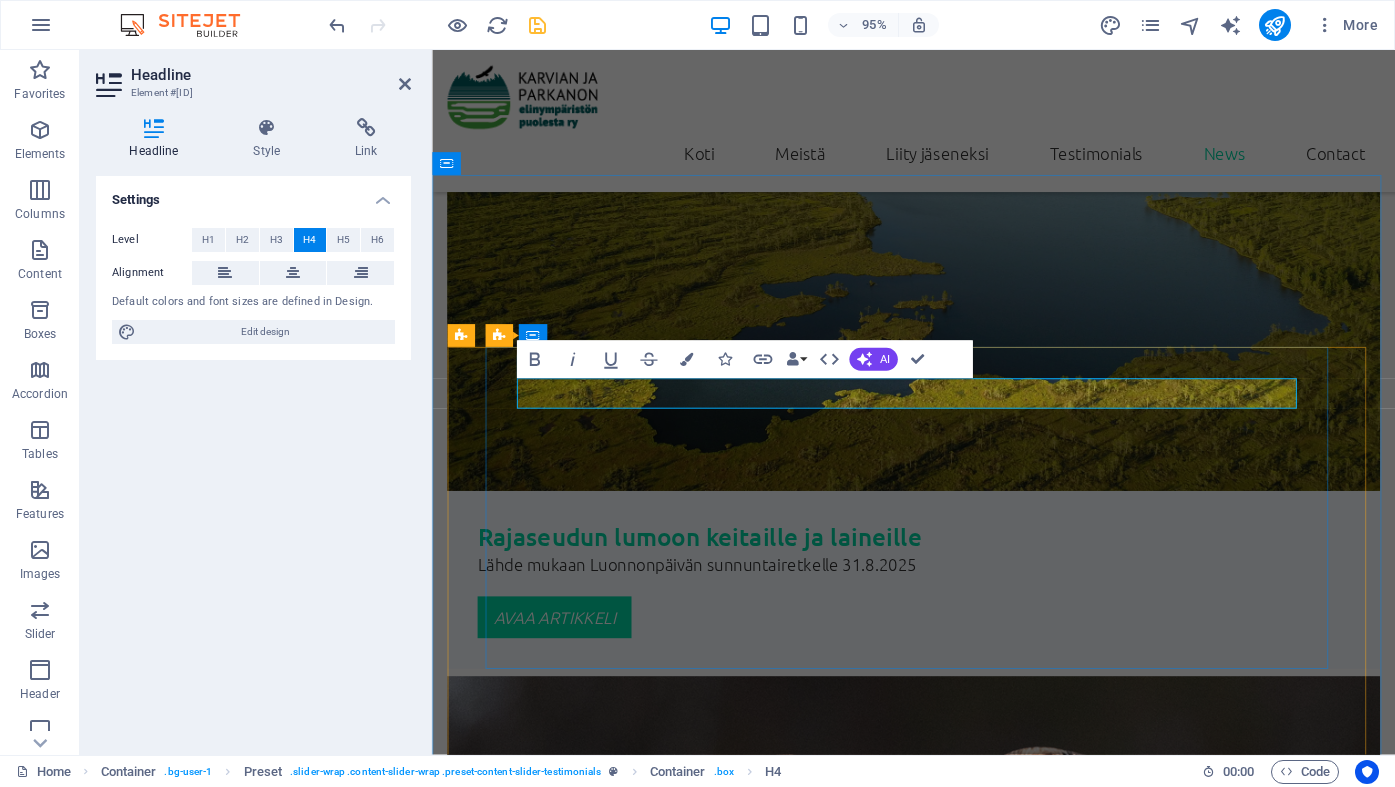 type 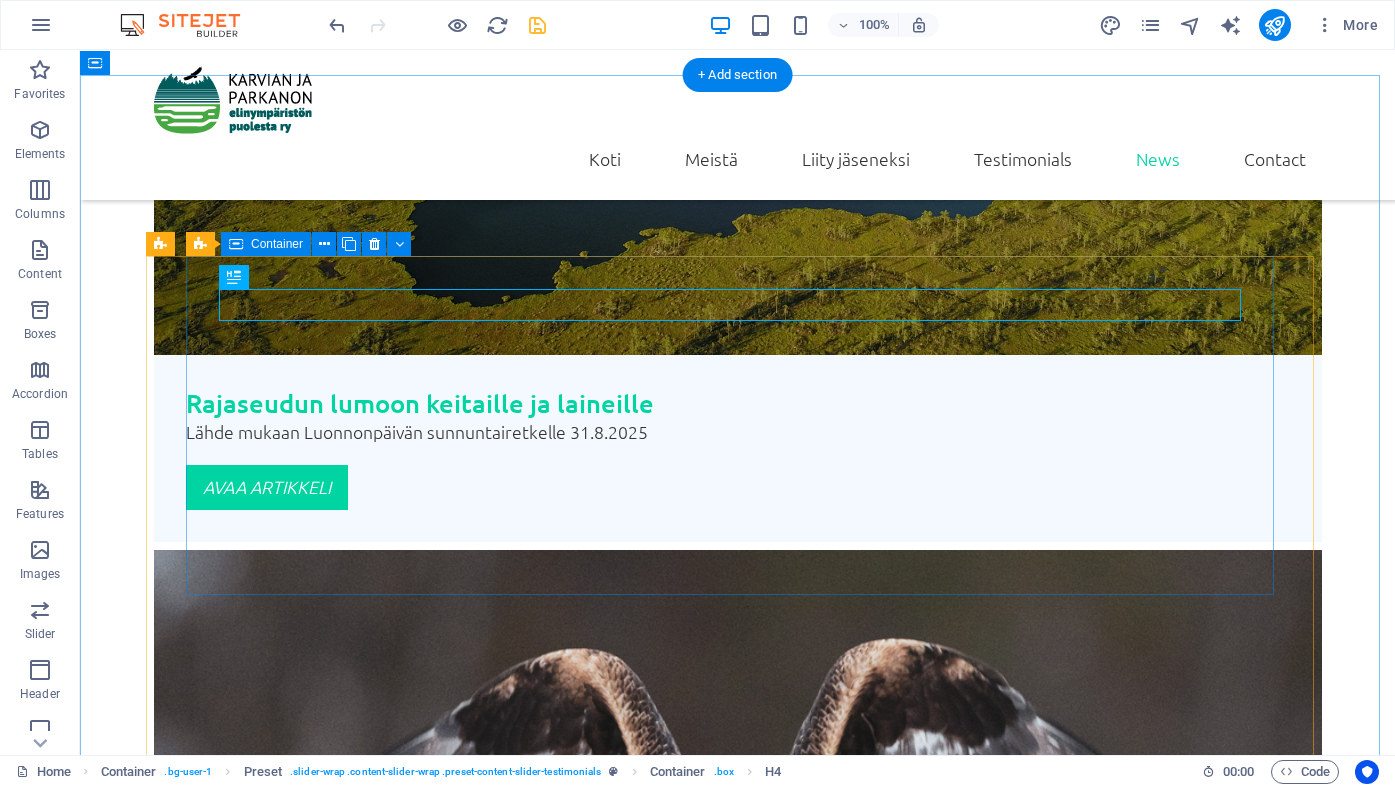 scroll, scrollTop: 4110, scrollLeft: 0, axis: vertical 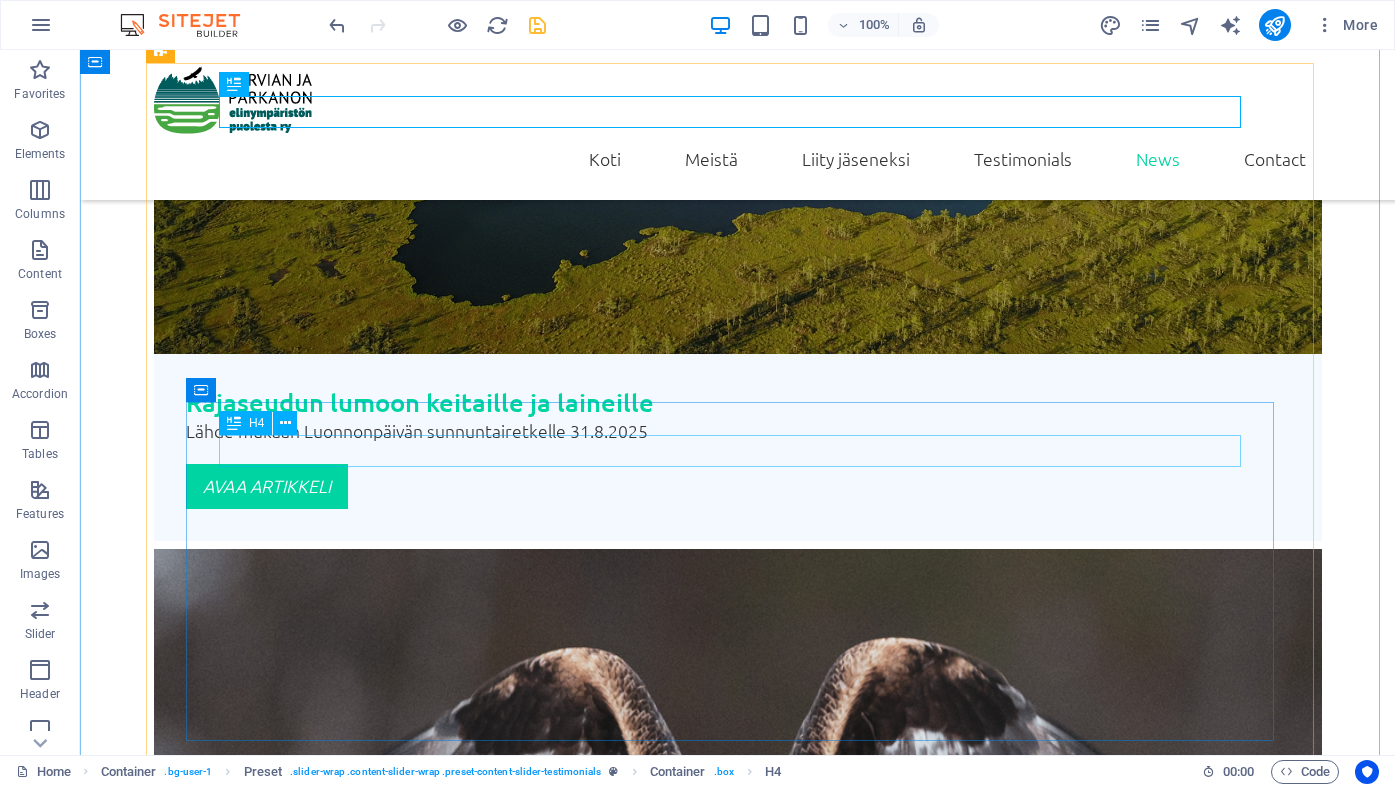 click on "Doris Doe" at bounding box center (738, 5848) 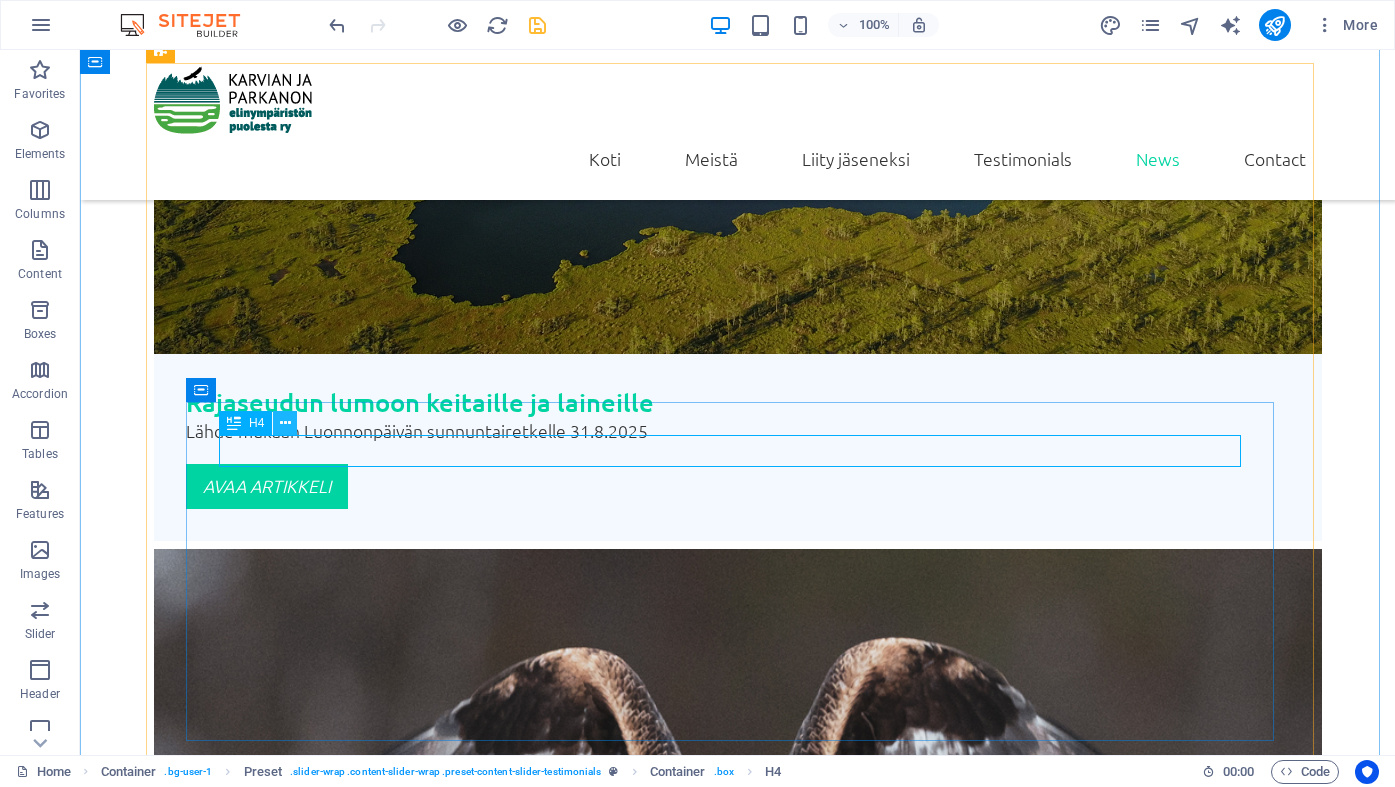 click at bounding box center [285, 423] 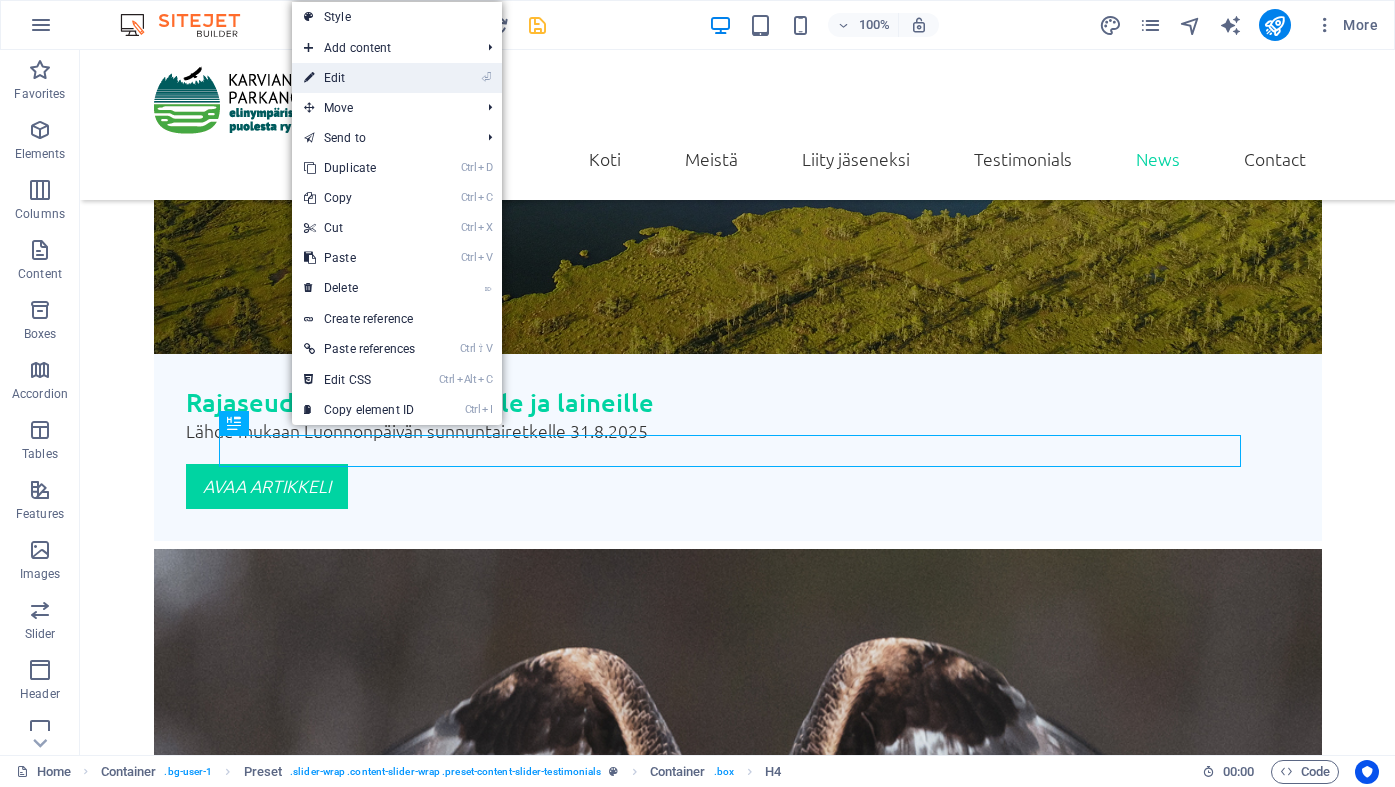click on "⏎  Edit" at bounding box center [359, 78] 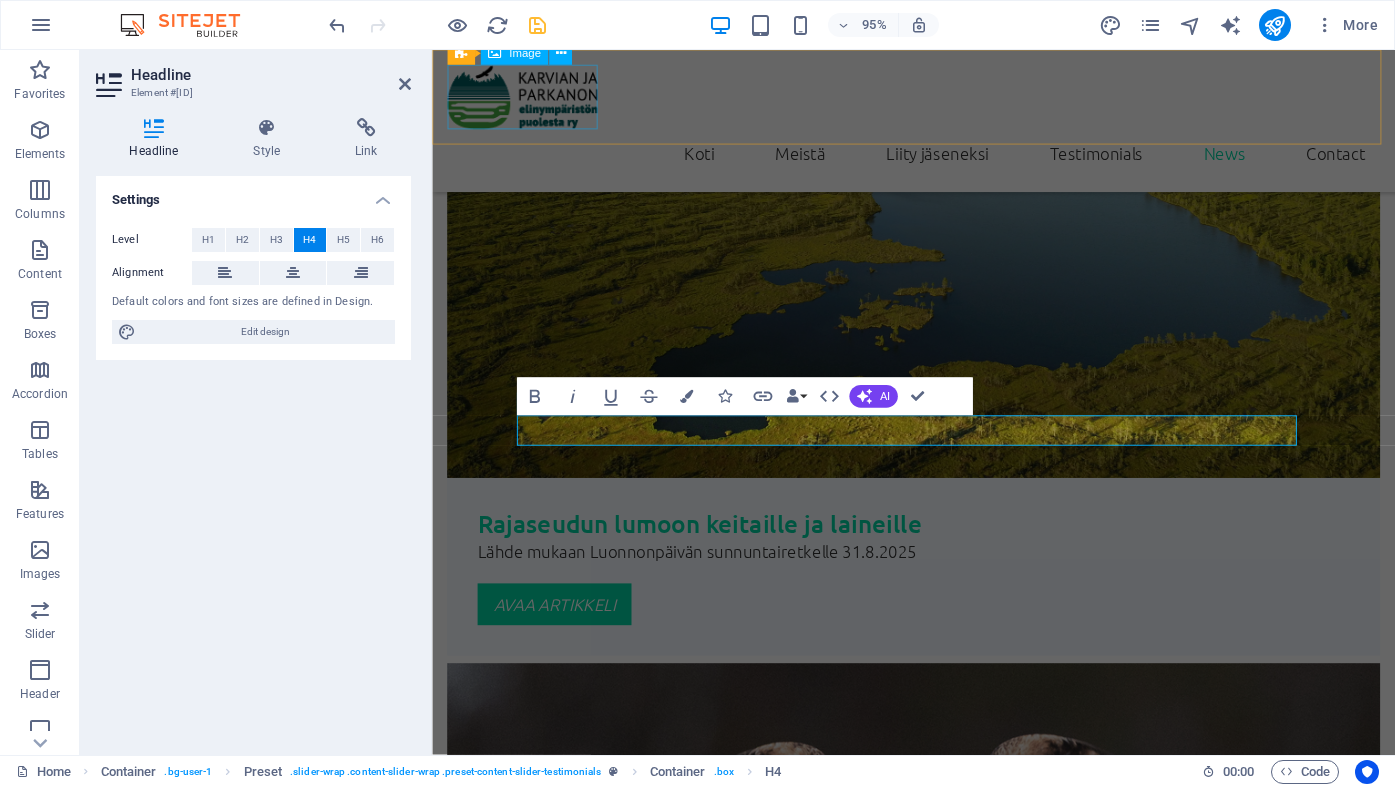scroll, scrollTop: 4396, scrollLeft: 0, axis: vertical 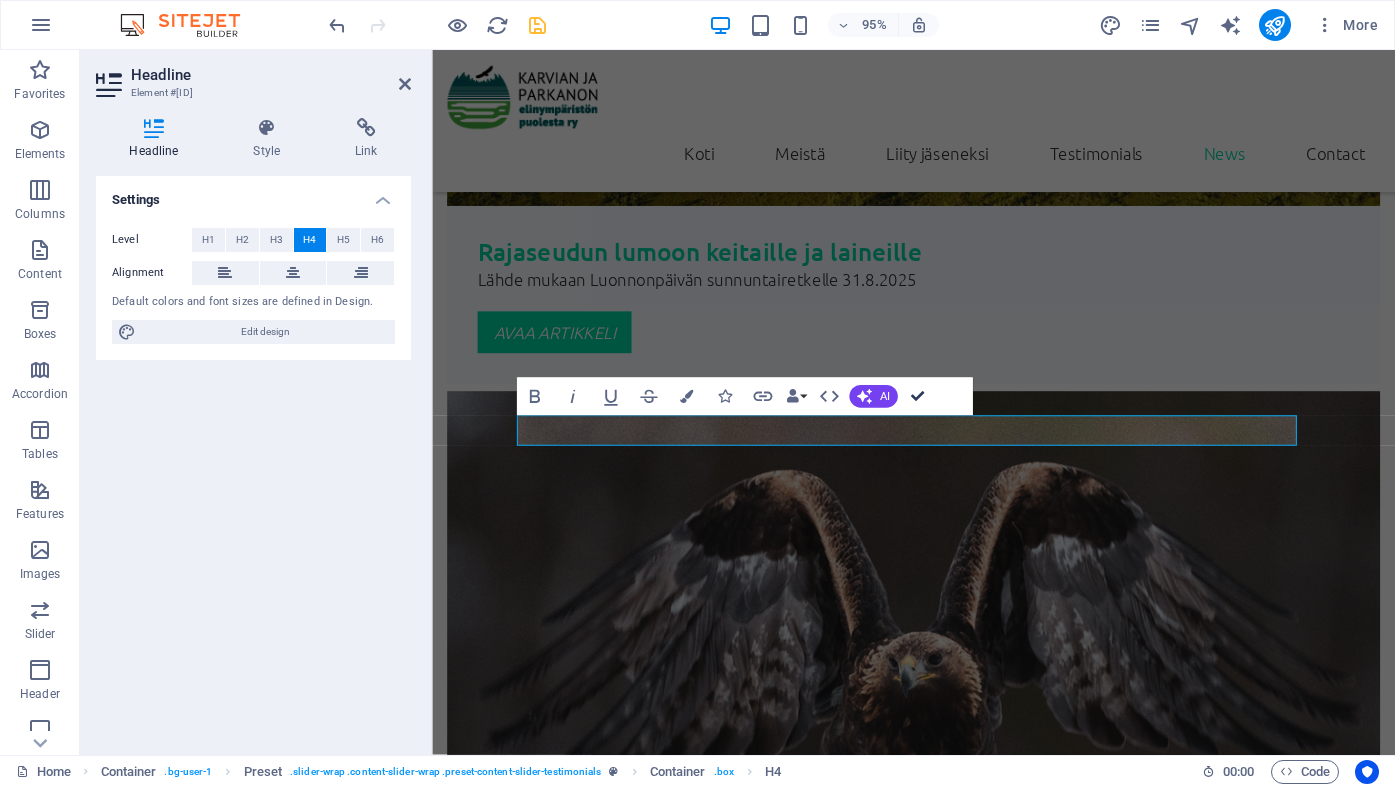 type 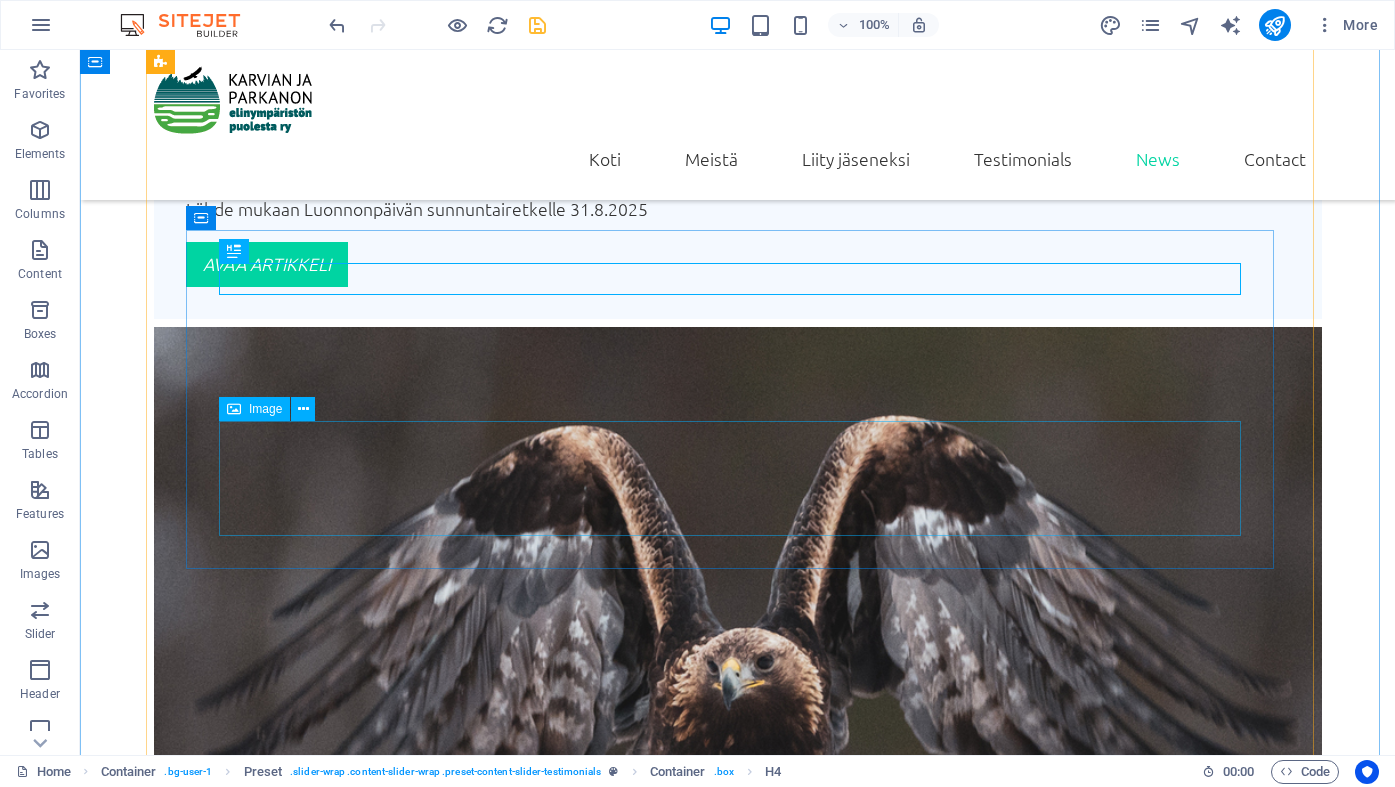 scroll, scrollTop: 4410, scrollLeft: 0, axis: vertical 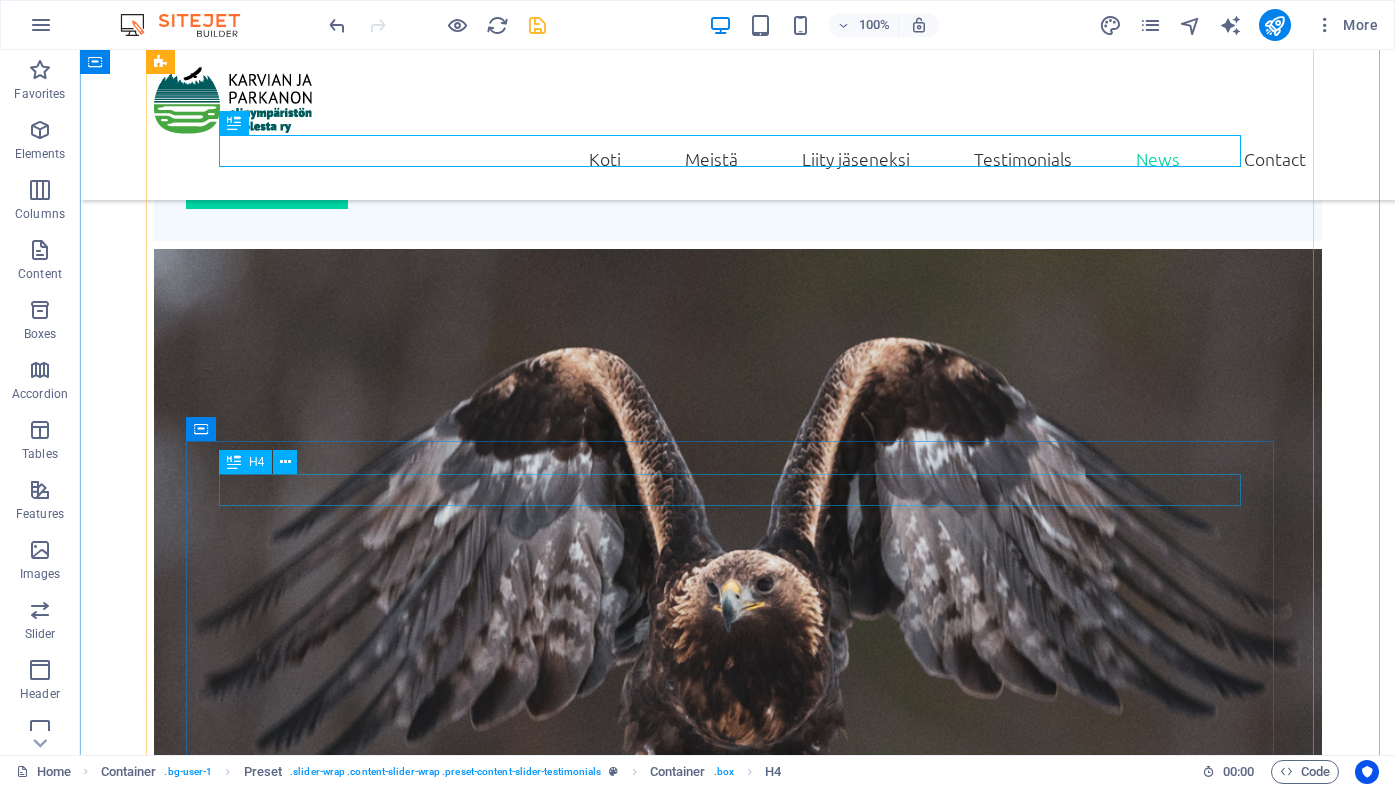 click on "Michael Miller" at bounding box center (738, 5887) 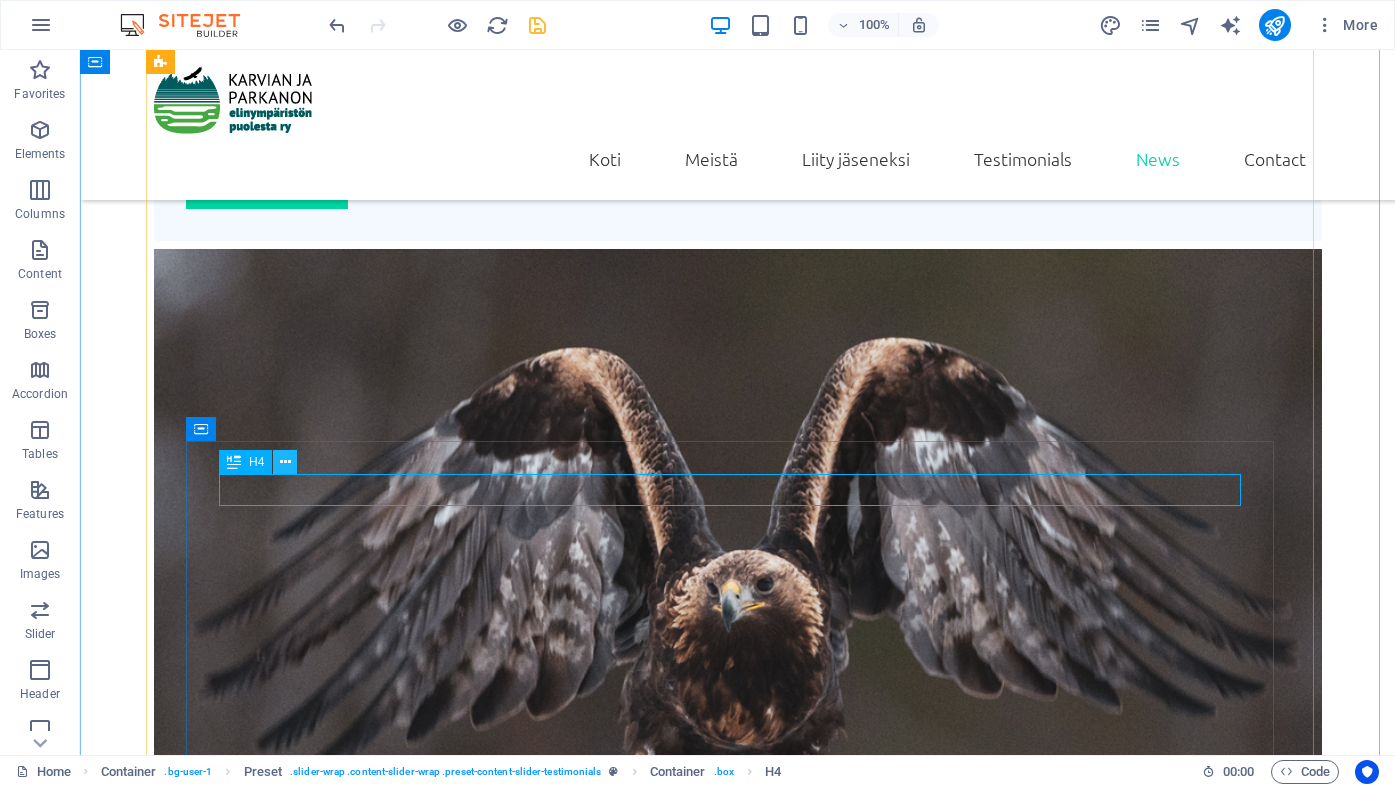 click at bounding box center (285, 462) 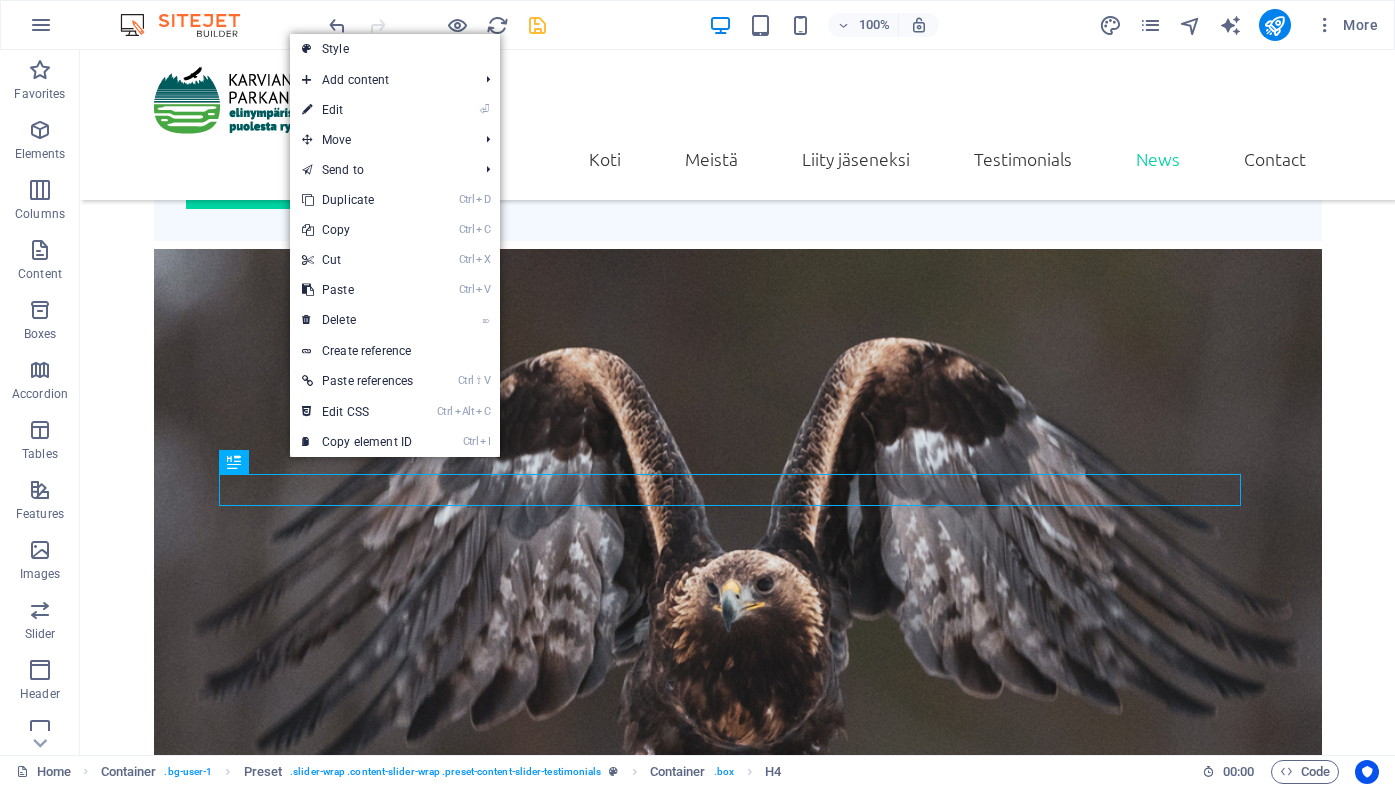 drag, startPoint x: 29, startPoint y: 61, endPoint x: 388, endPoint y: 108, distance: 362.06354 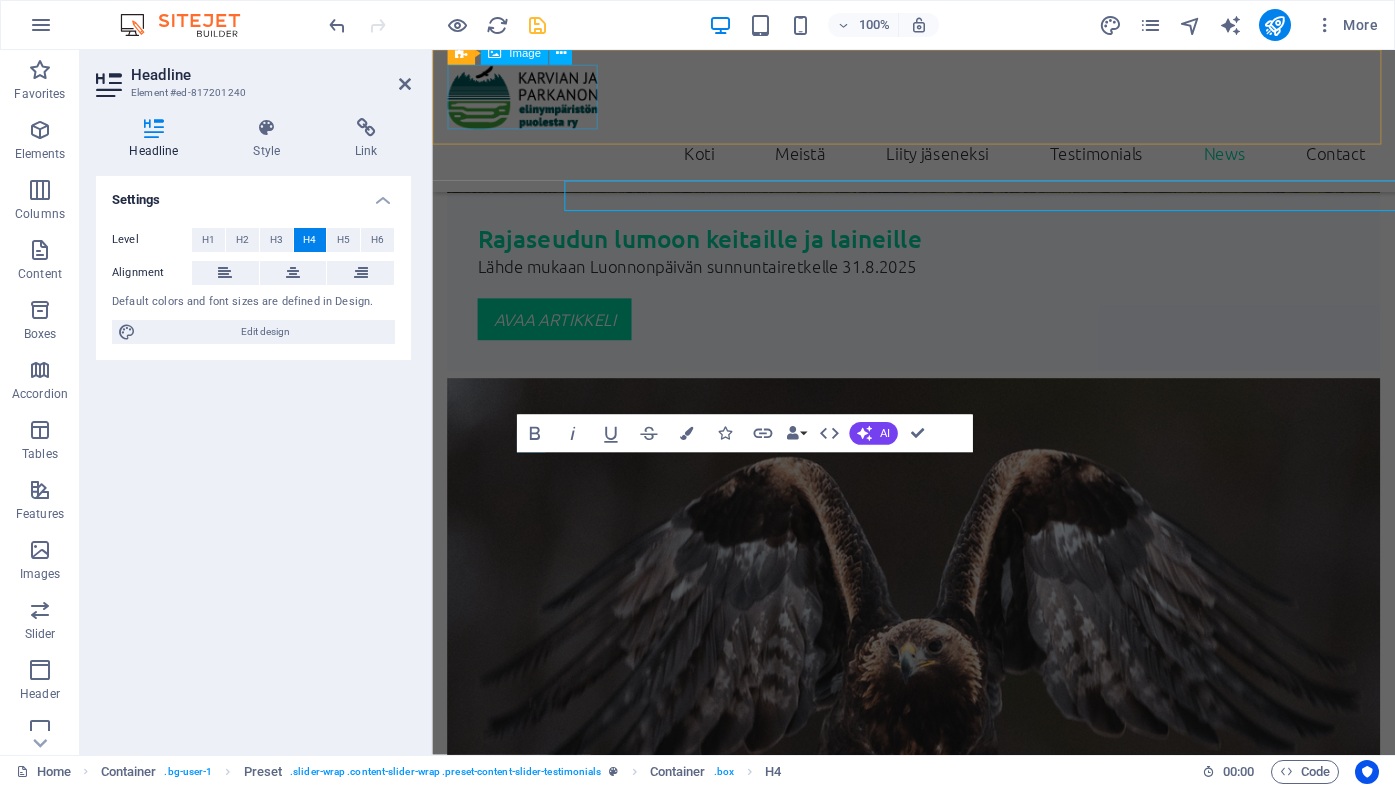scroll, scrollTop: 4696, scrollLeft: 0, axis: vertical 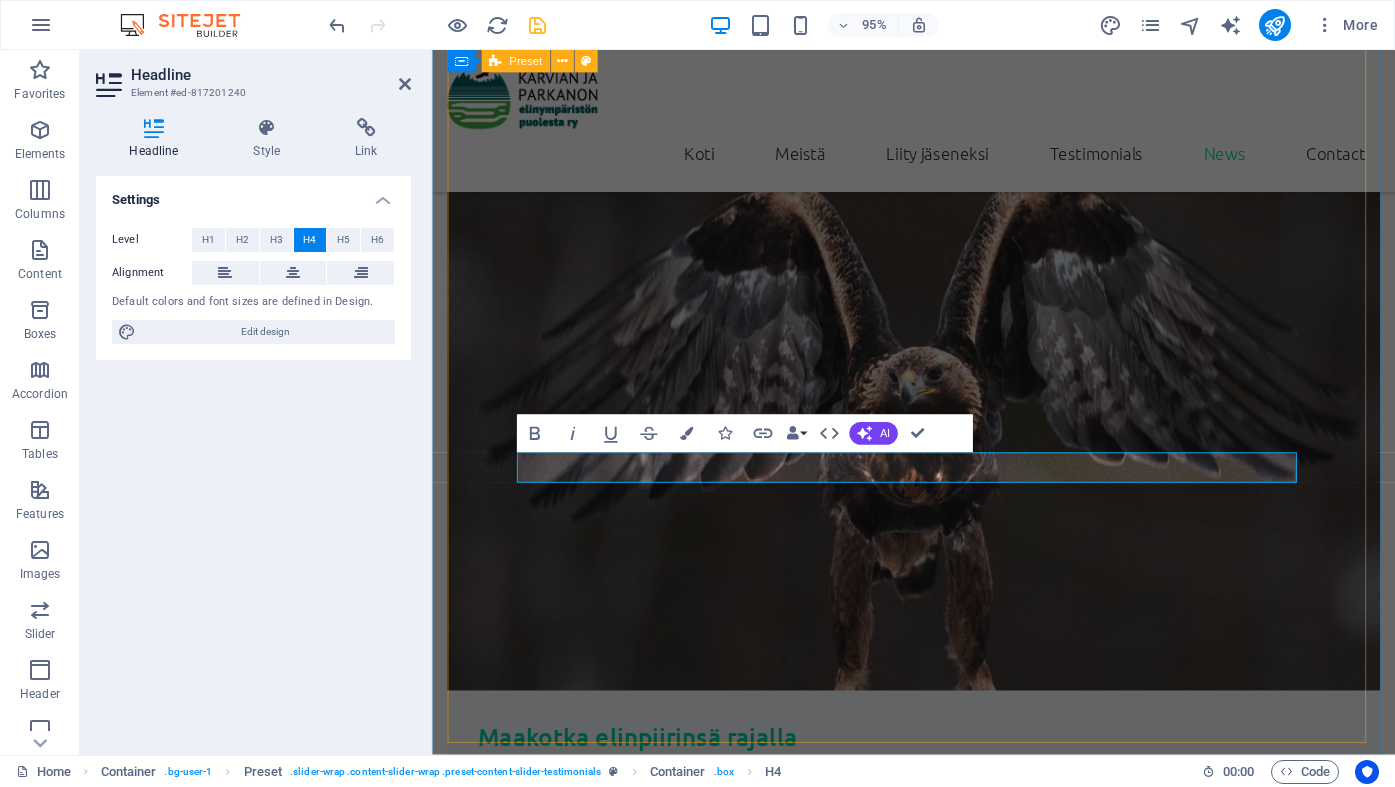 type 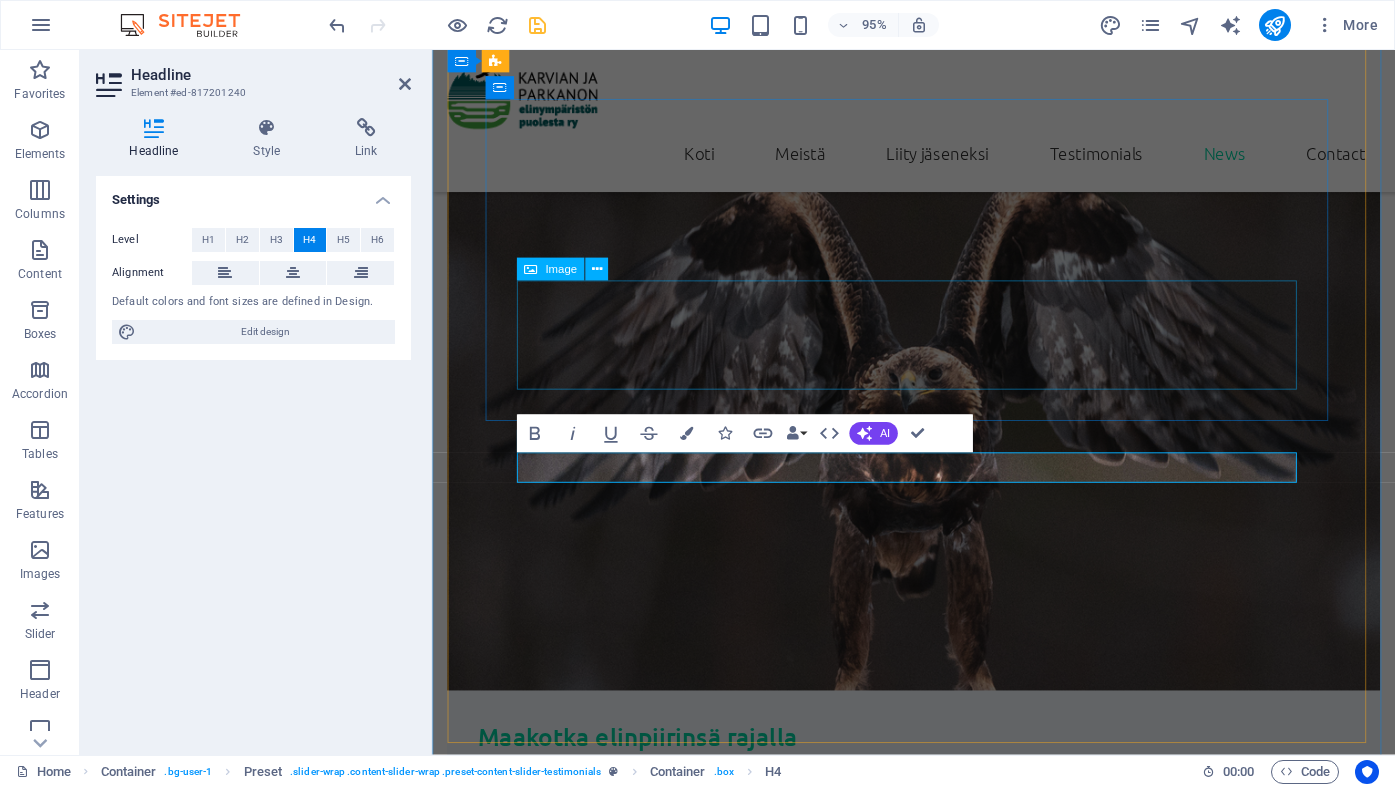 click at bounding box center [939, 5520] 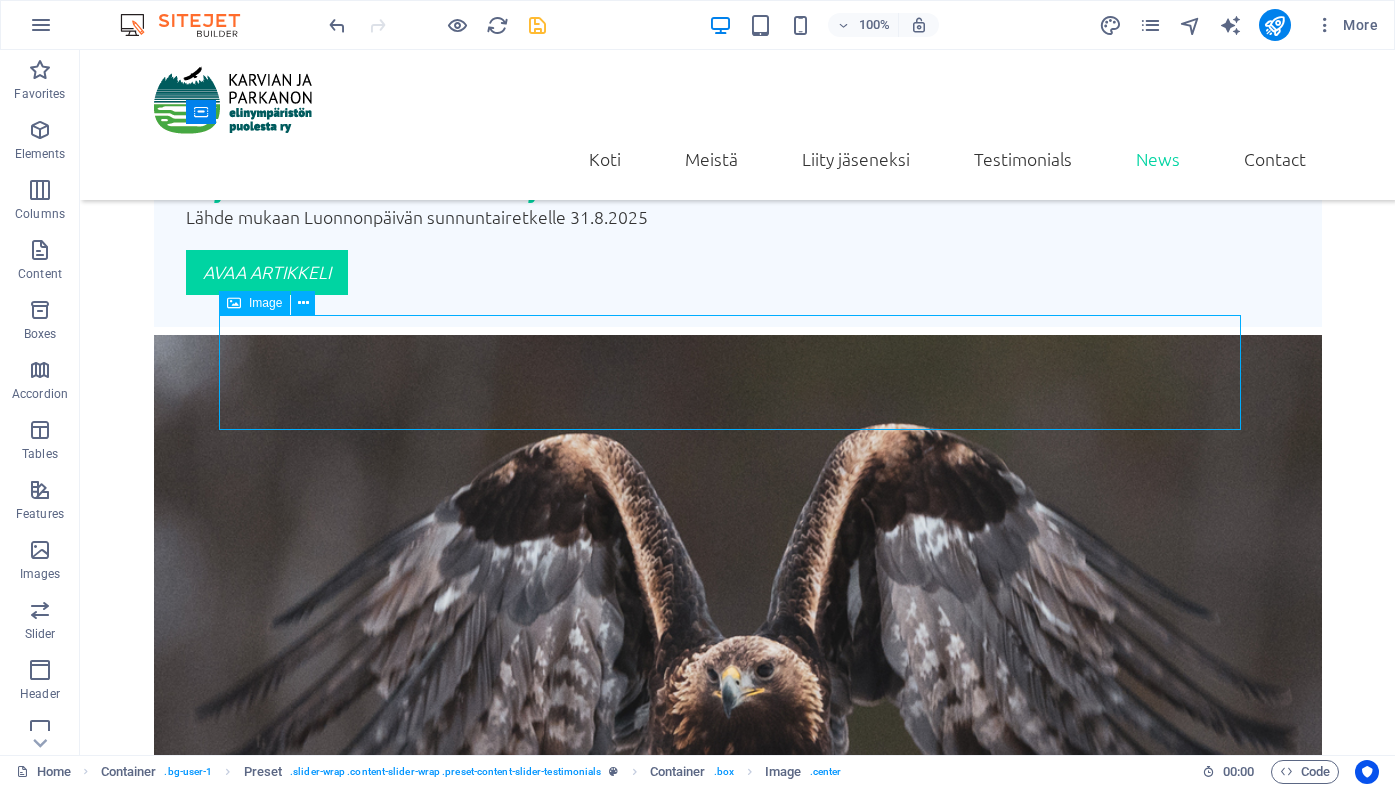 scroll, scrollTop: 4294, scrollLeft: 0, axis: vertical 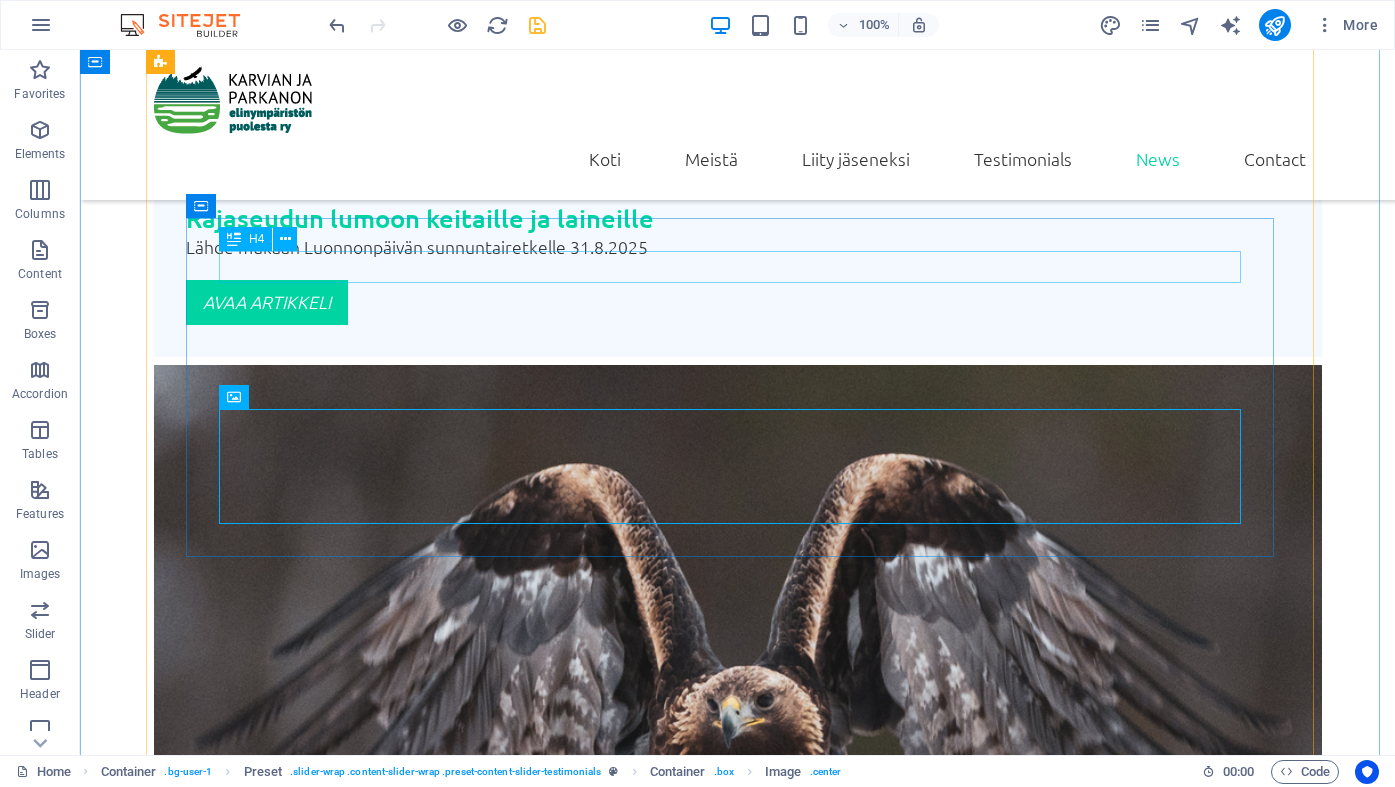 click on "Sihteeri [FIRST NAME] [LAST NAME]" at bounding box center (738, 5664) 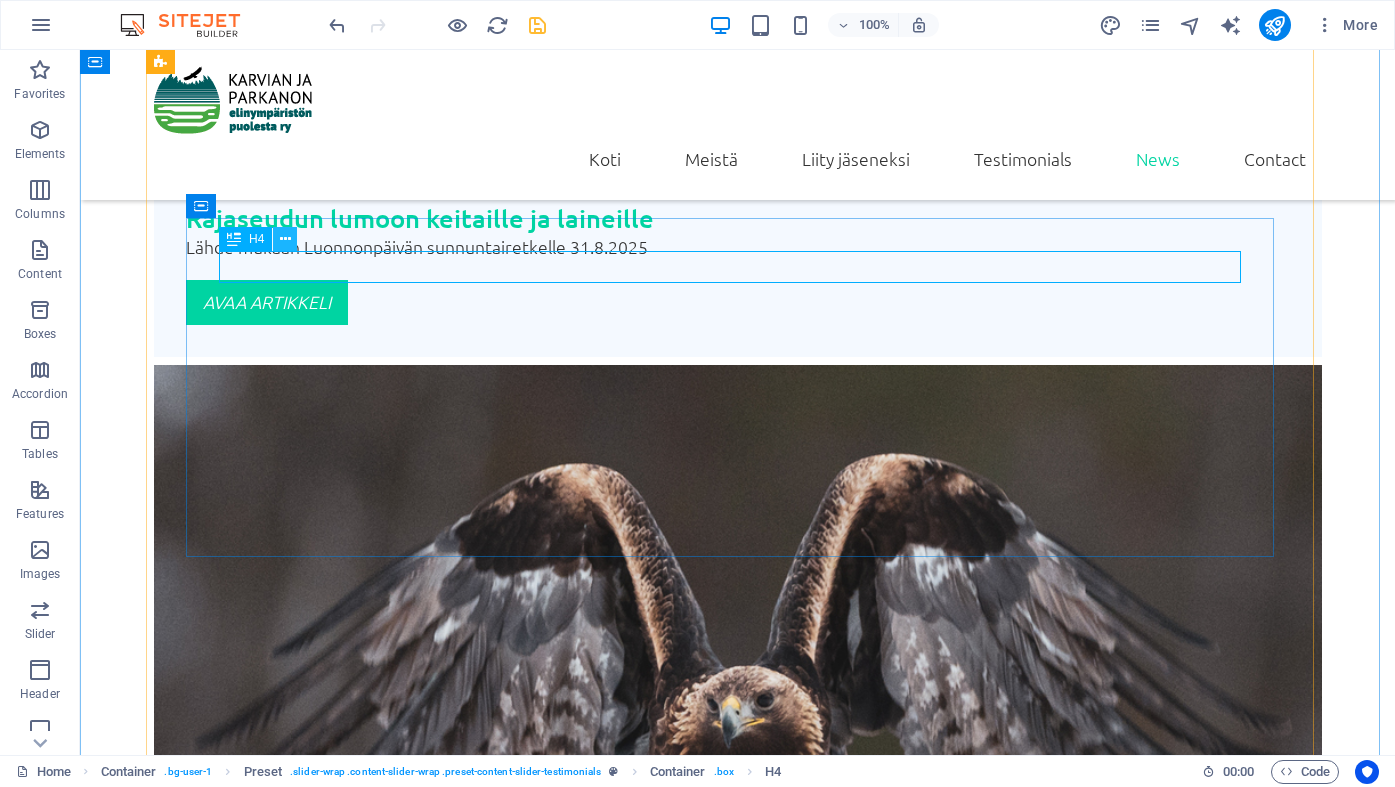 click at bounding box center [285, 239] 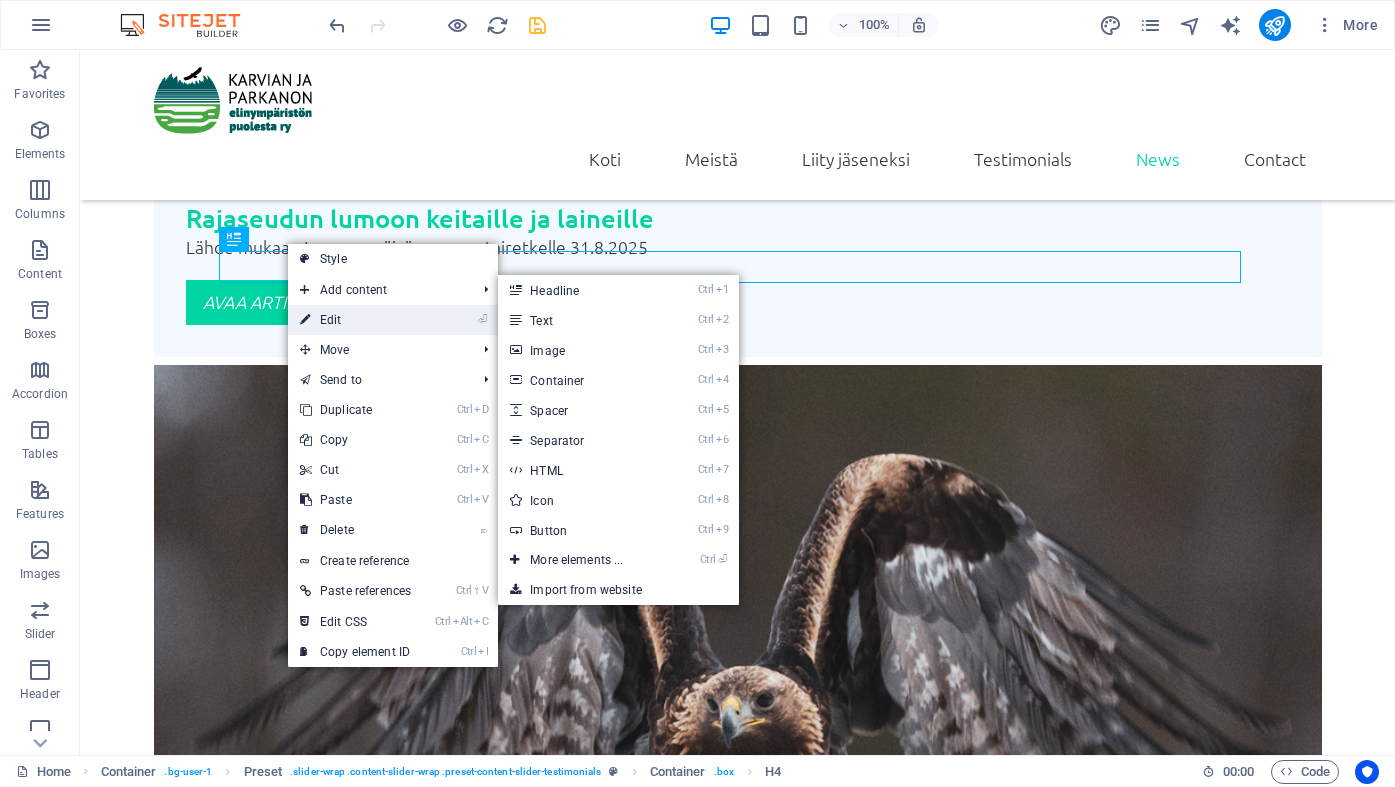click on "⏎  Edit" at bounding box center (355, 320) 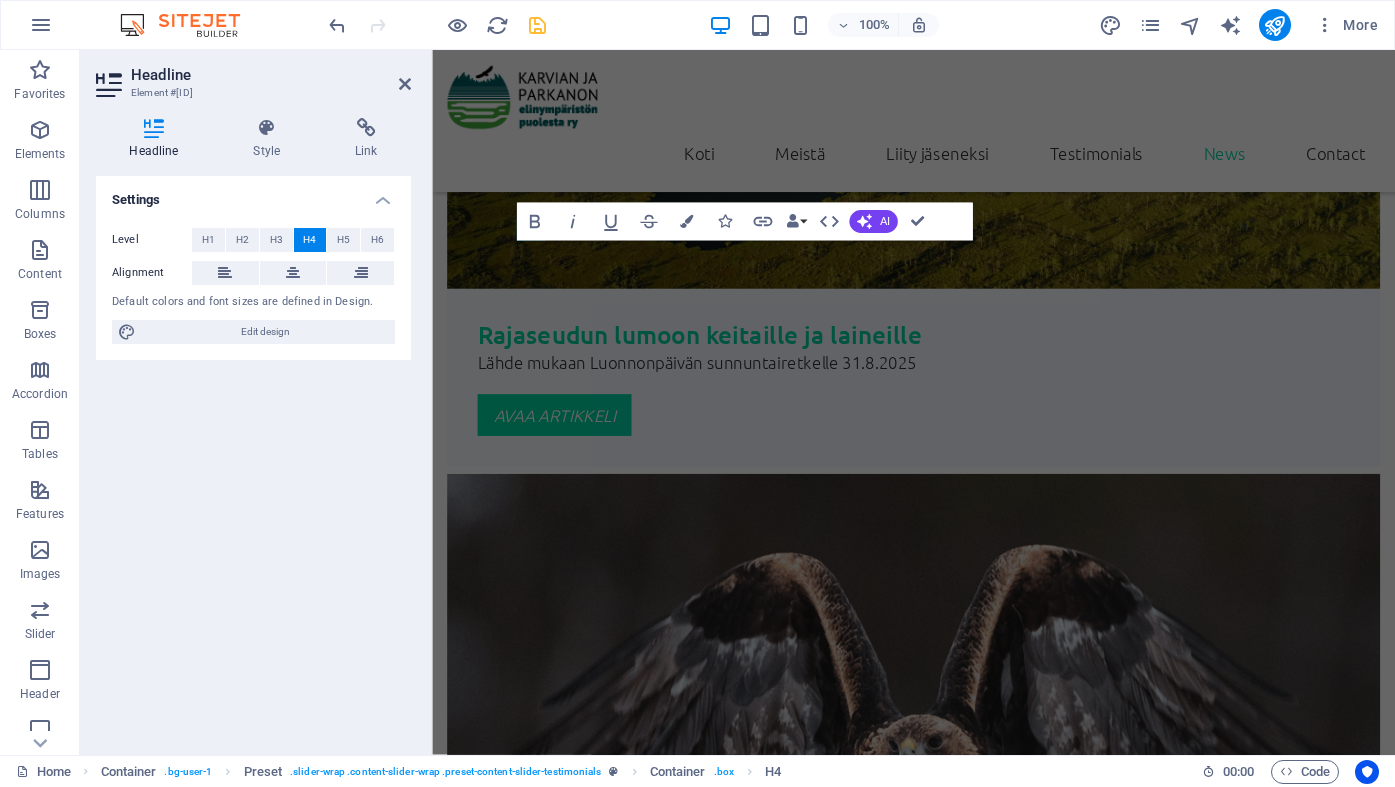scroll, scrollTop: 4580, scrollLeft: 0, axis: vertical 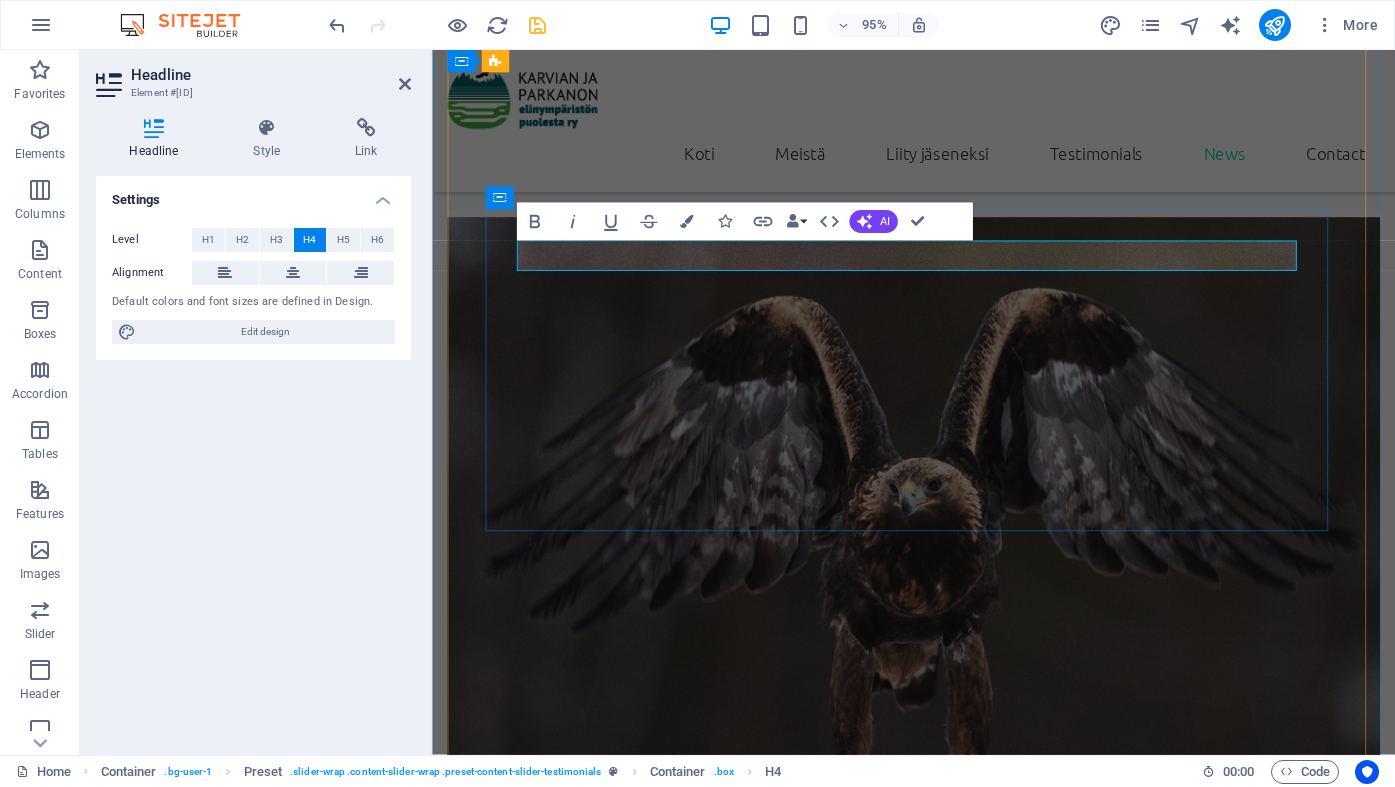 type 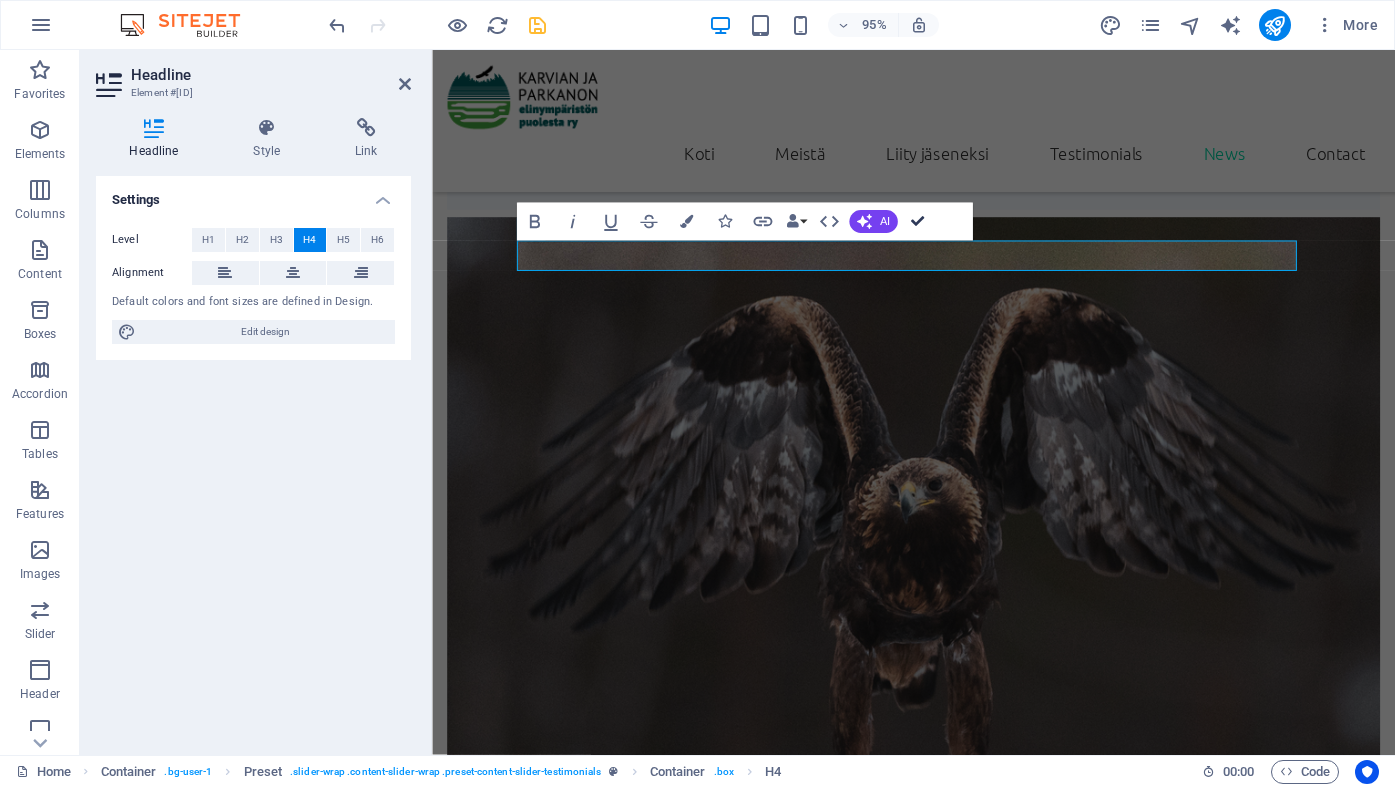 drag, startPoint x: 921, startPoint y: 215, endPoint x: 748, endPoint y: 529, distance: 358.50385 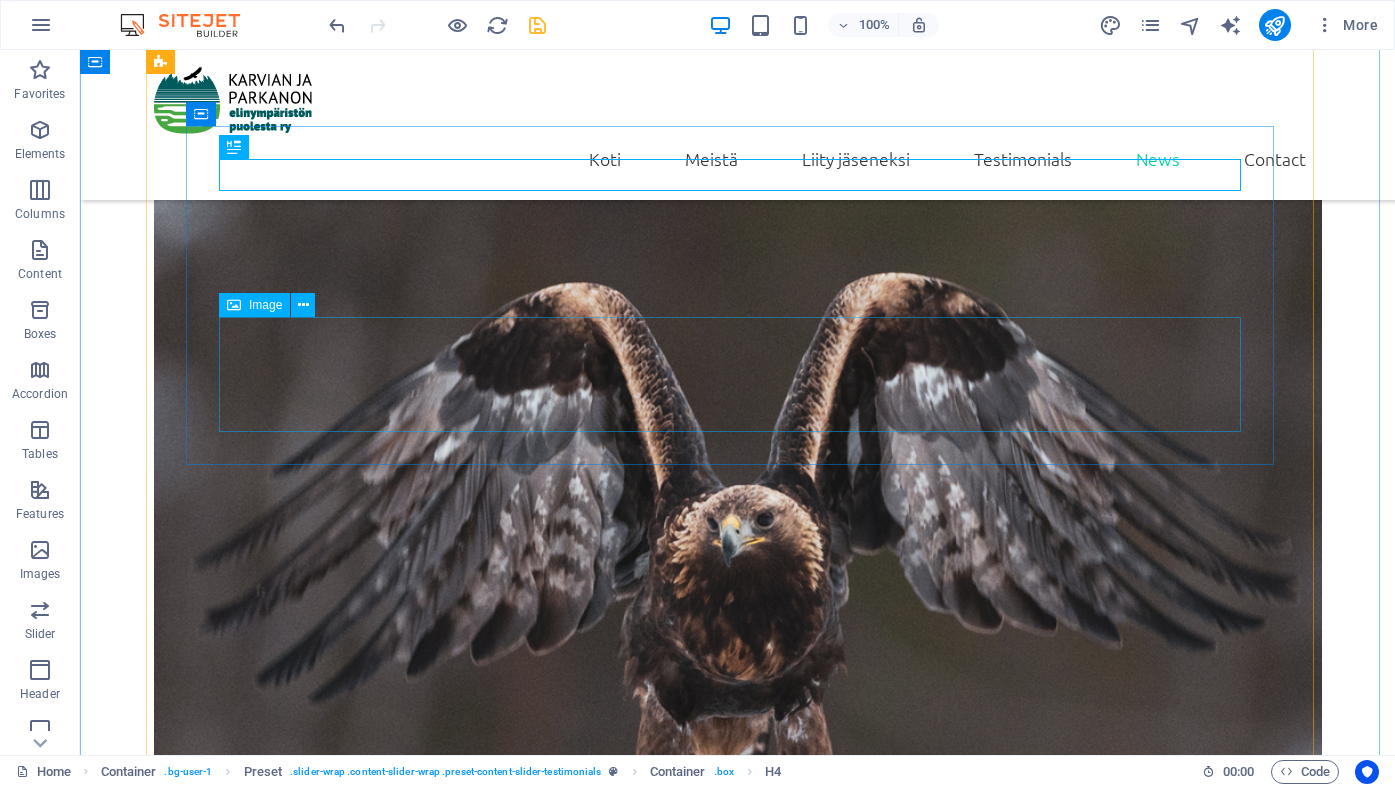 scroll, scrollTop: 4484, scrollLeft: 0, axis: vertical 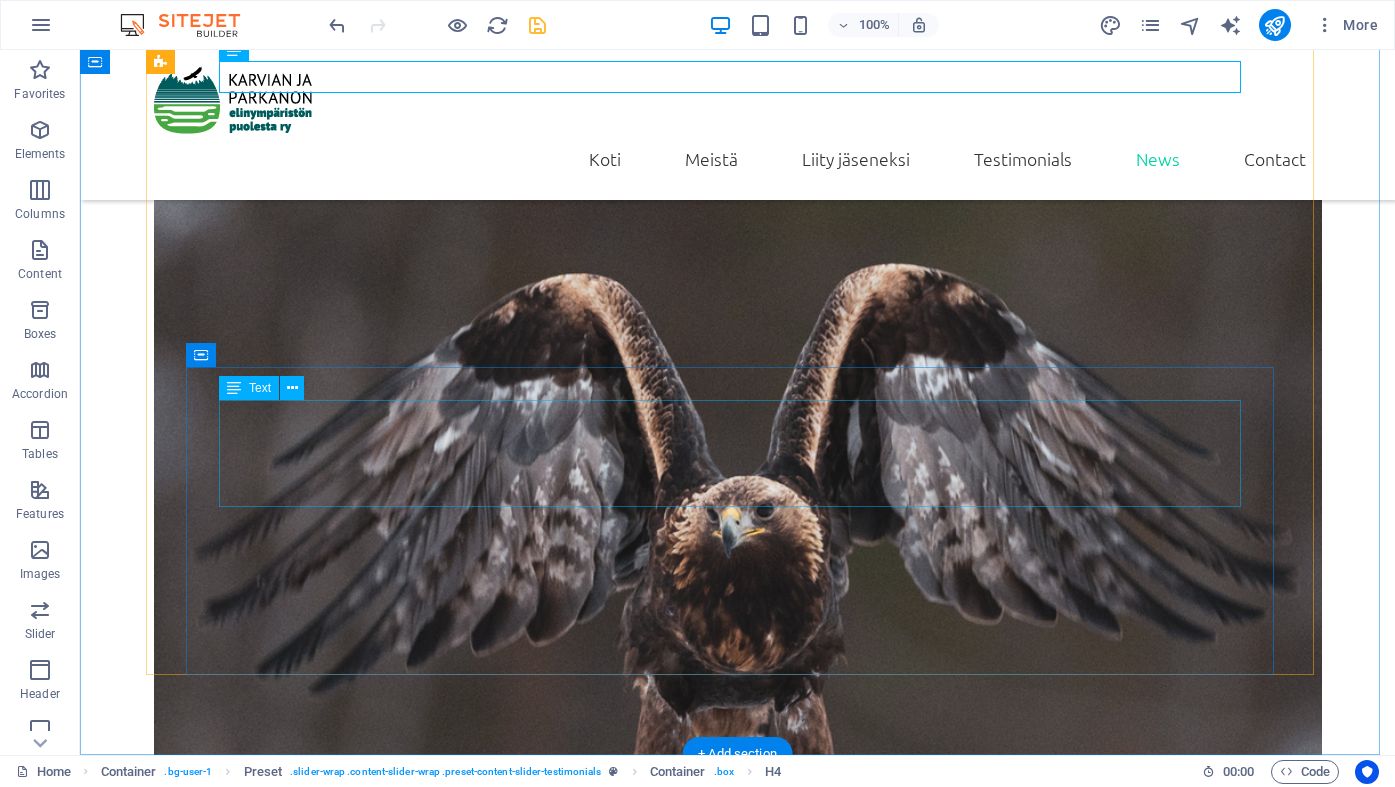 click on "Lorem ipsum dolor sit amet, consetetur sadipscing elitr, sed diam nonumy eirmod tempor invidunt ut labore et dolore magna aliquyam erat, sed diam voluptua. At vero eos et accusam et justo duo dolores et ea rebum. Stet clita kasd gubergren, no sea takimata sanctus est Lorem ipsum dolor sit amet." at bounding box center (738, 5850) 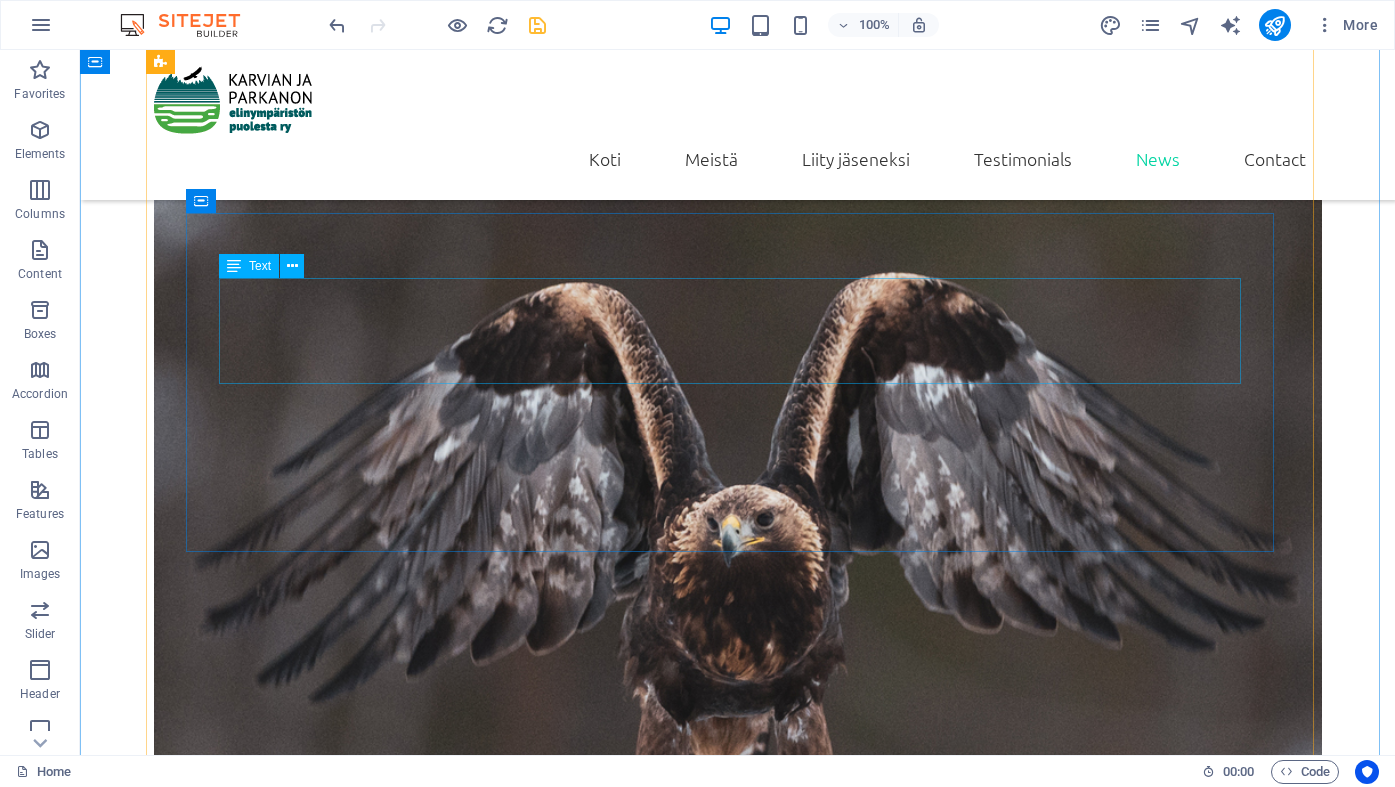 scroll, scrollTop: 4484, scrollLeft: 0, axis: vertical 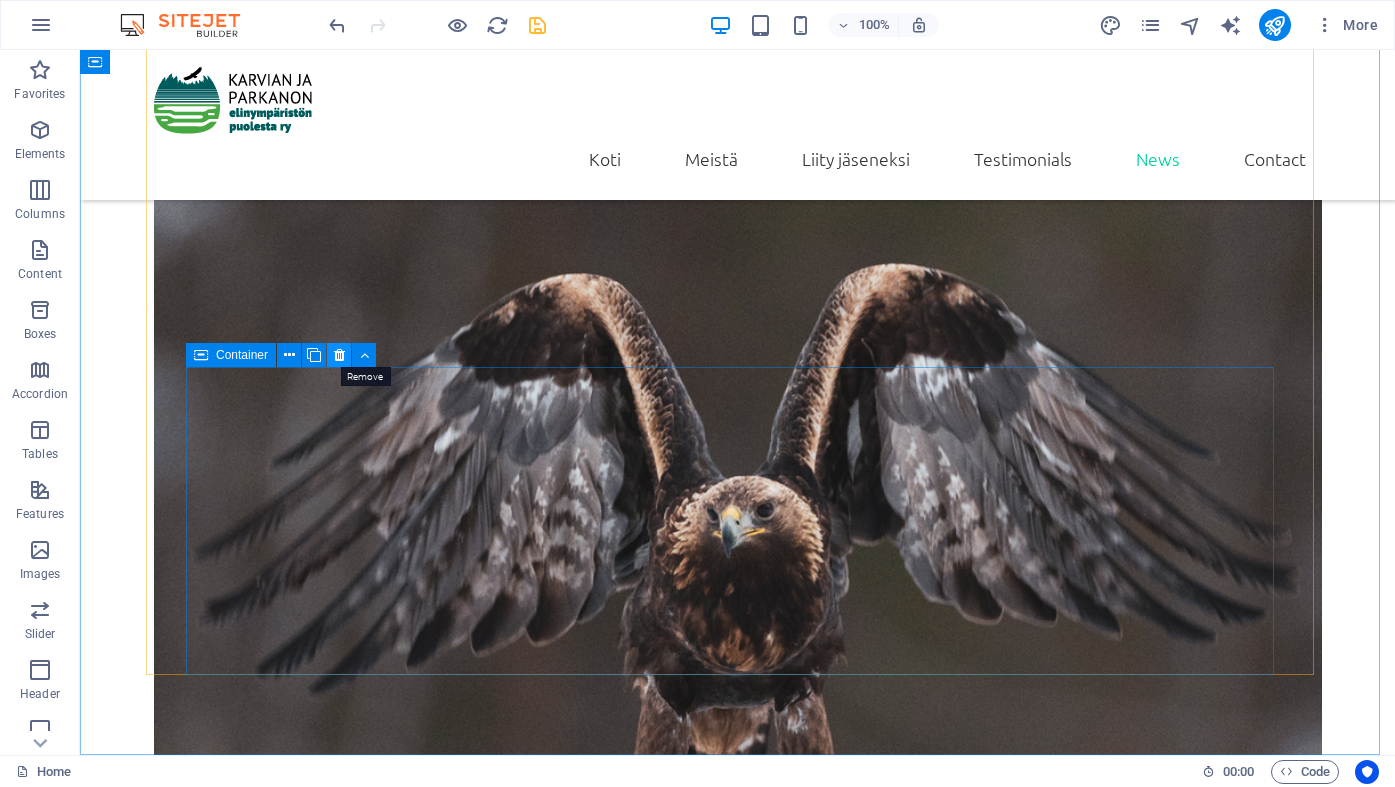 click at bounding box center [339, 355] 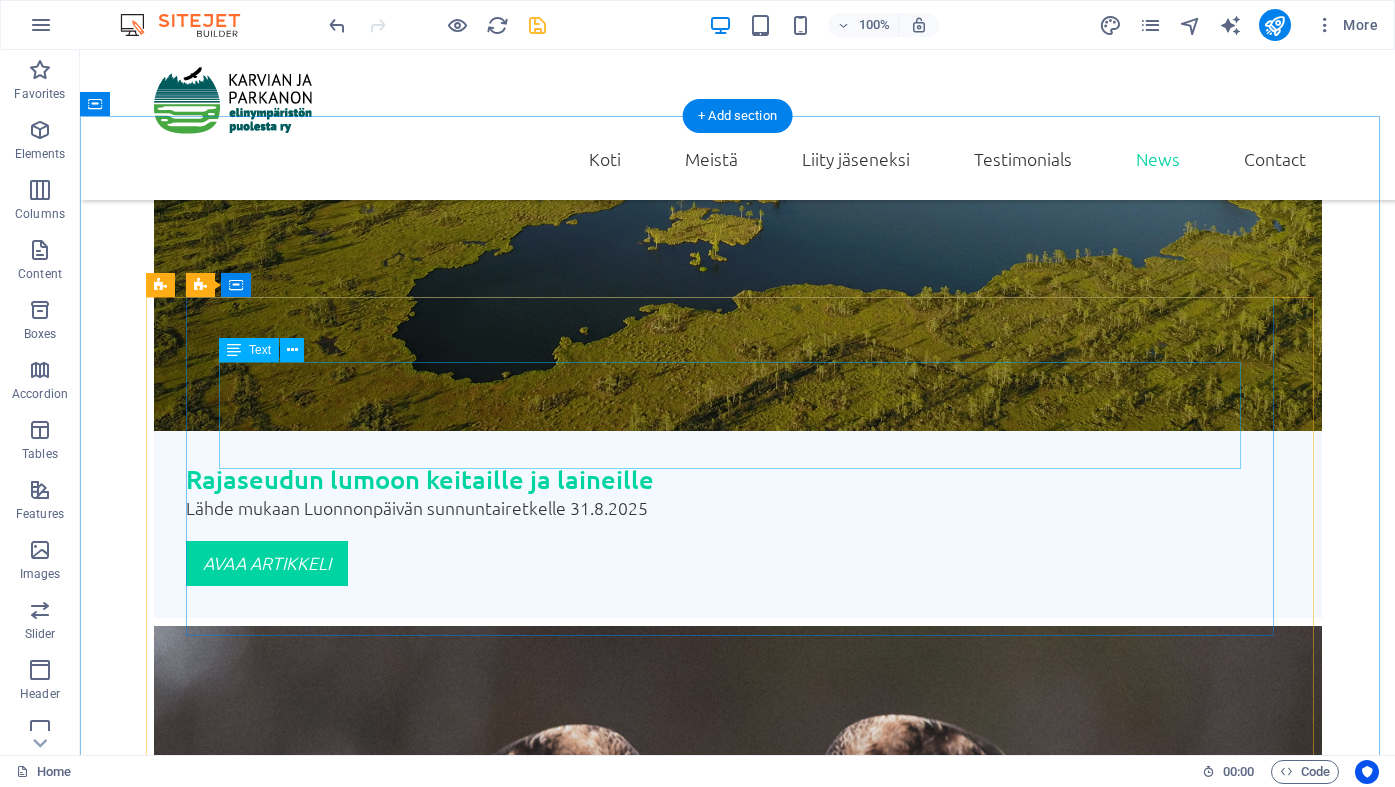 scroll, scrollTop: 4176, scrollLeft: 0, axis: vertical 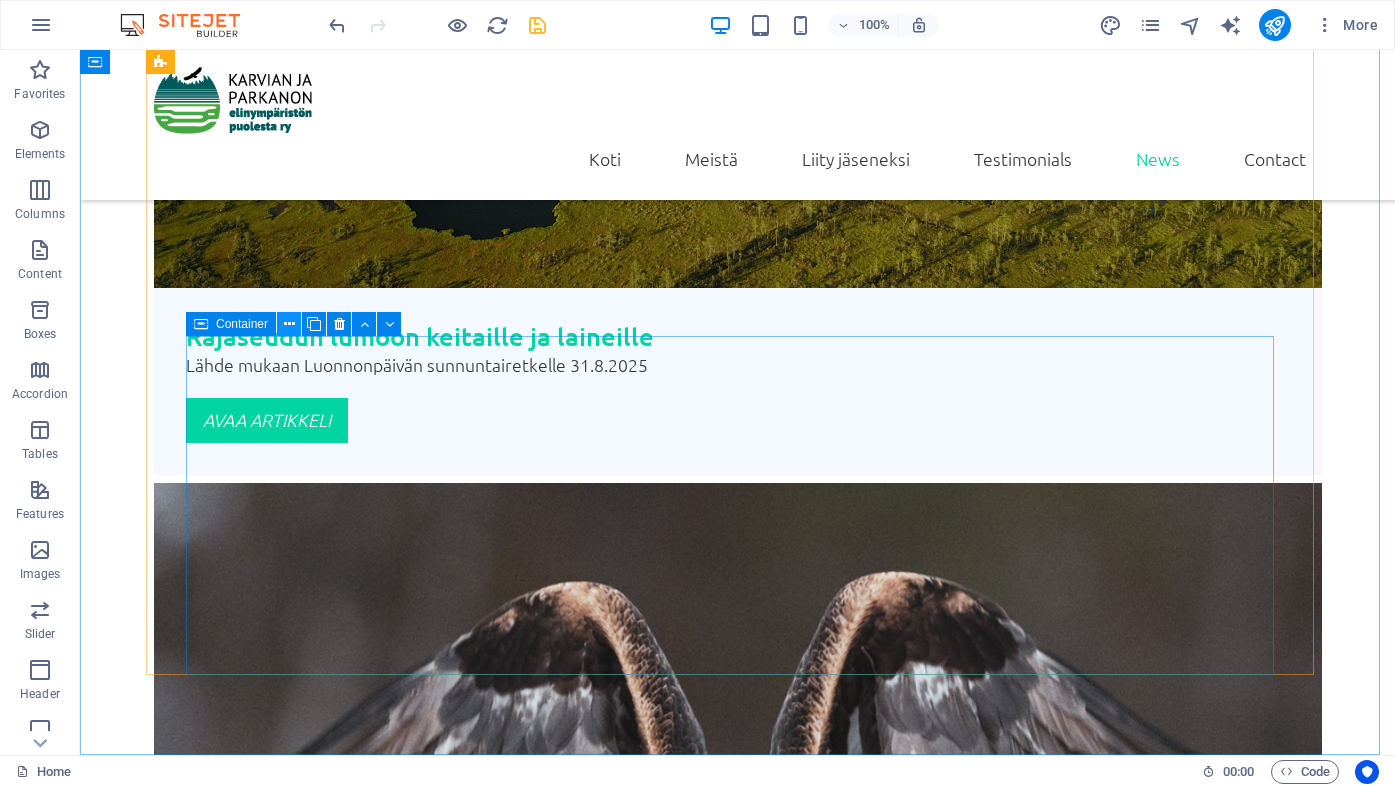 click at bounding box center (289, 324) 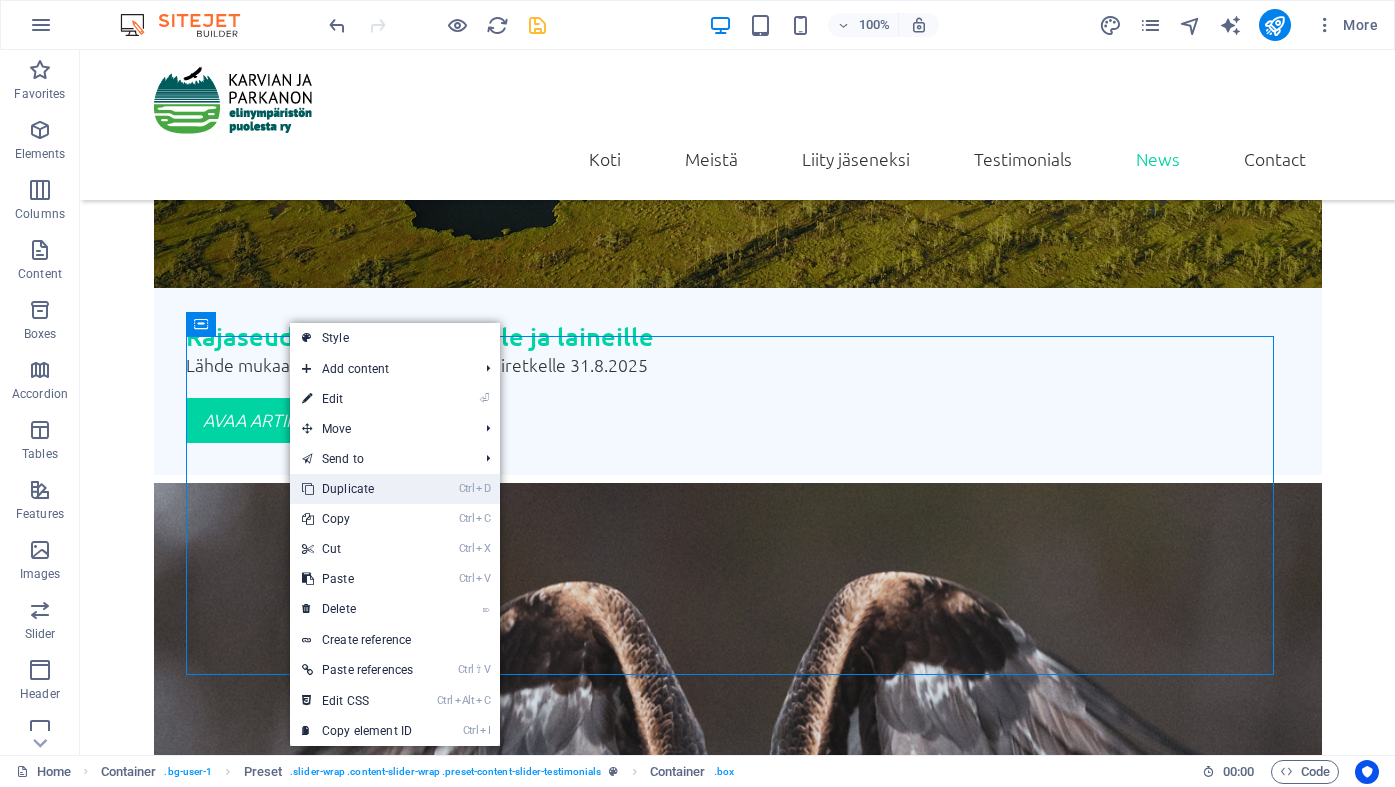 click on "Ctrl D  Duplicate" at bounding box center (357, 489) 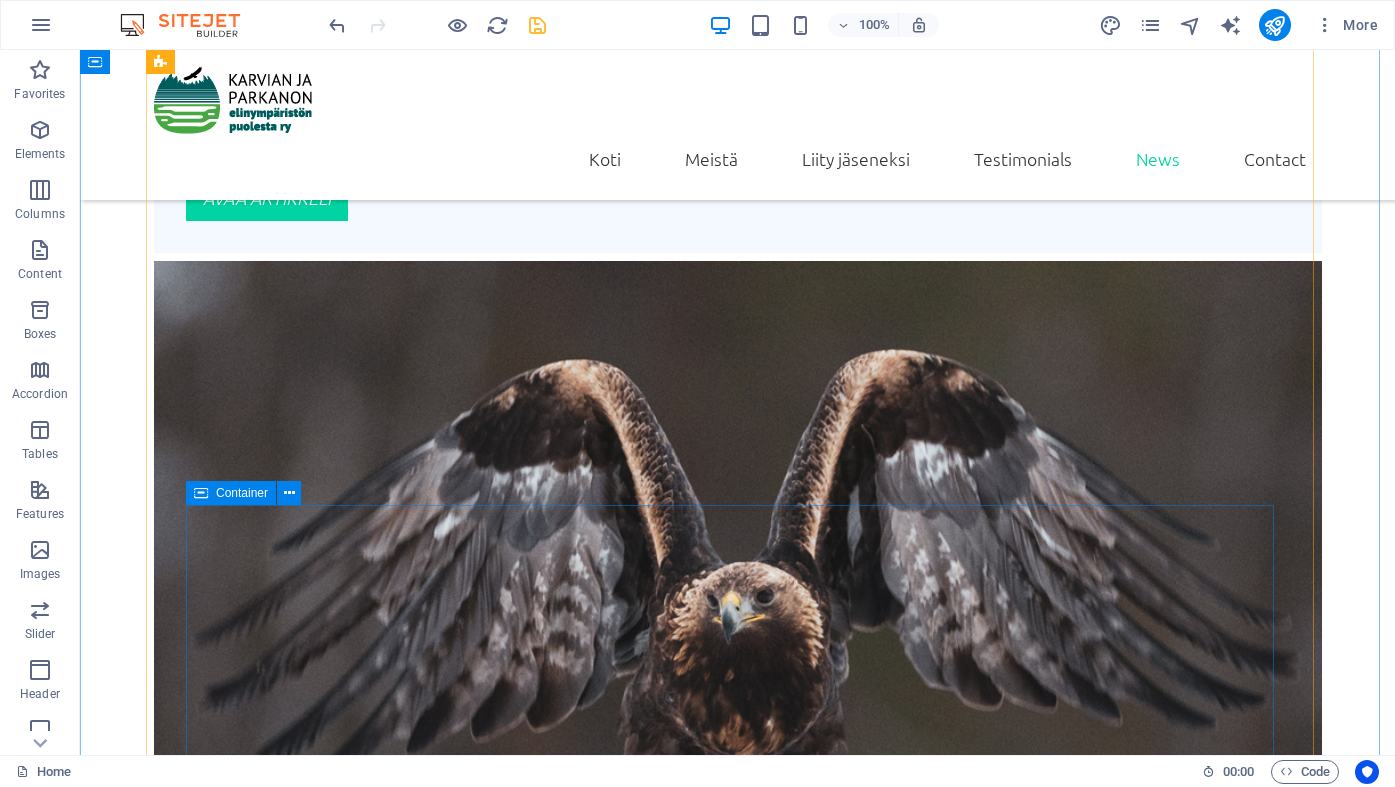 scroll, scrollTop: 4446, scrollLeft: 0, axis: vertical 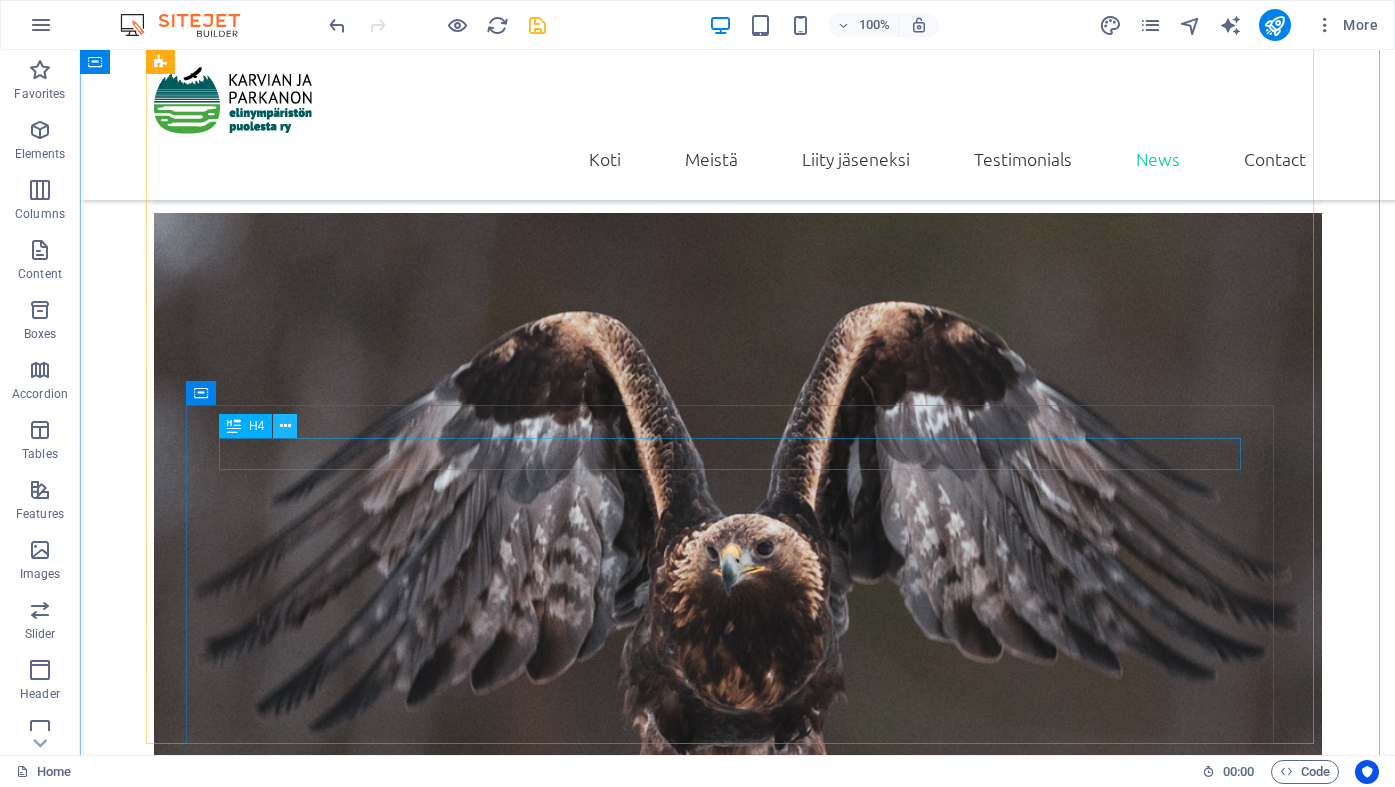 click at bounding box center (285, 426) 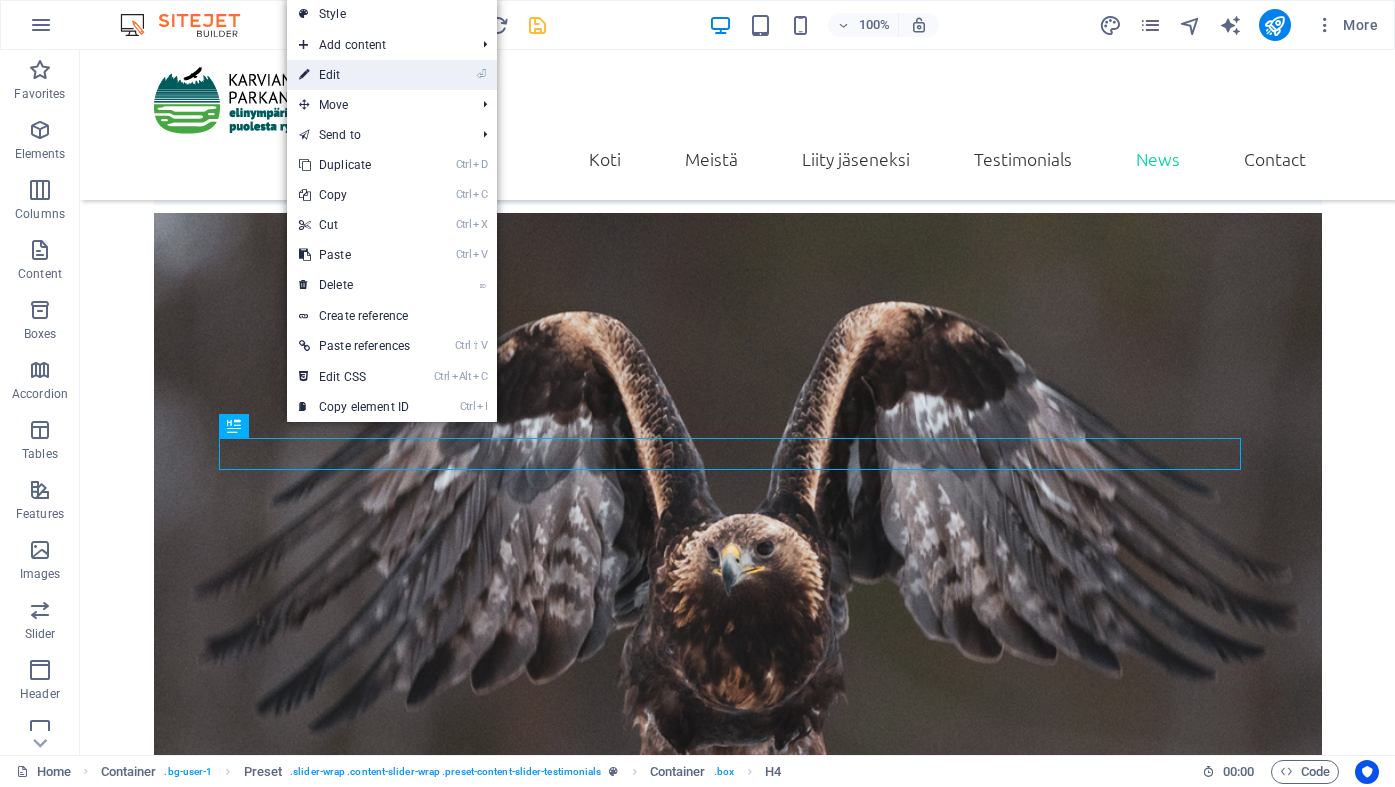 drag, startPoint x: 341, startPoint y: 81, endPoint x: 257, endPoint y: 337, distance: 269.42902 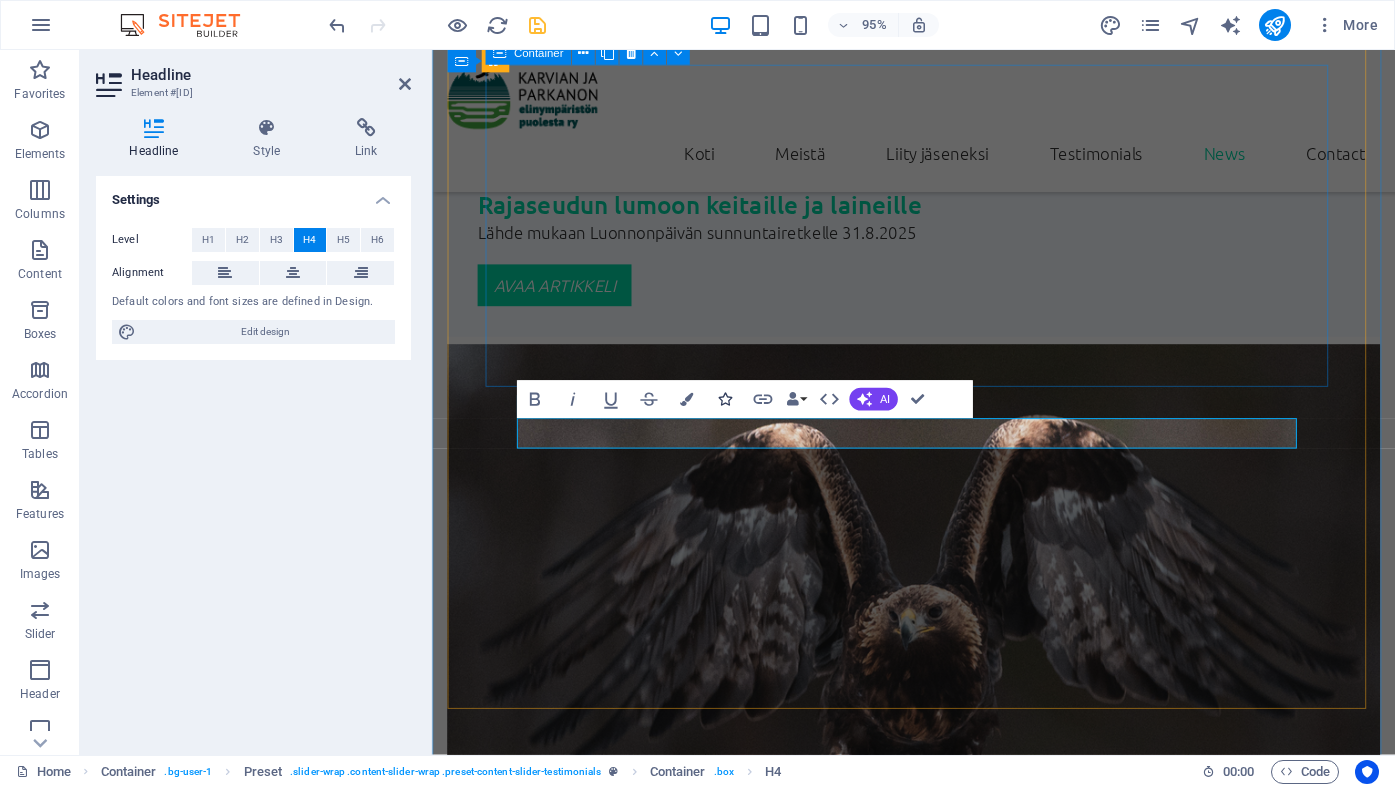 scroll, scrollTop: 4732, scrollLeft: 0, axis: vertical 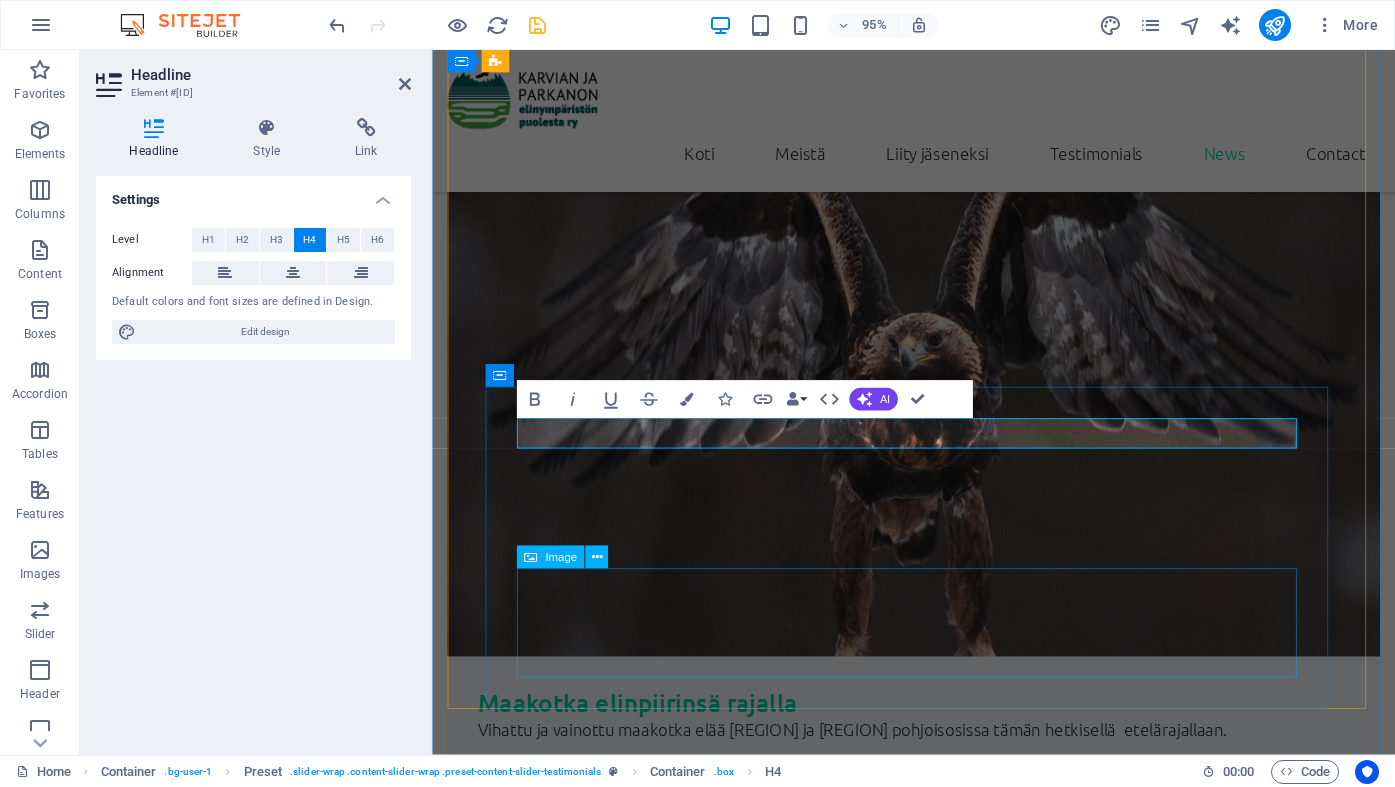 type 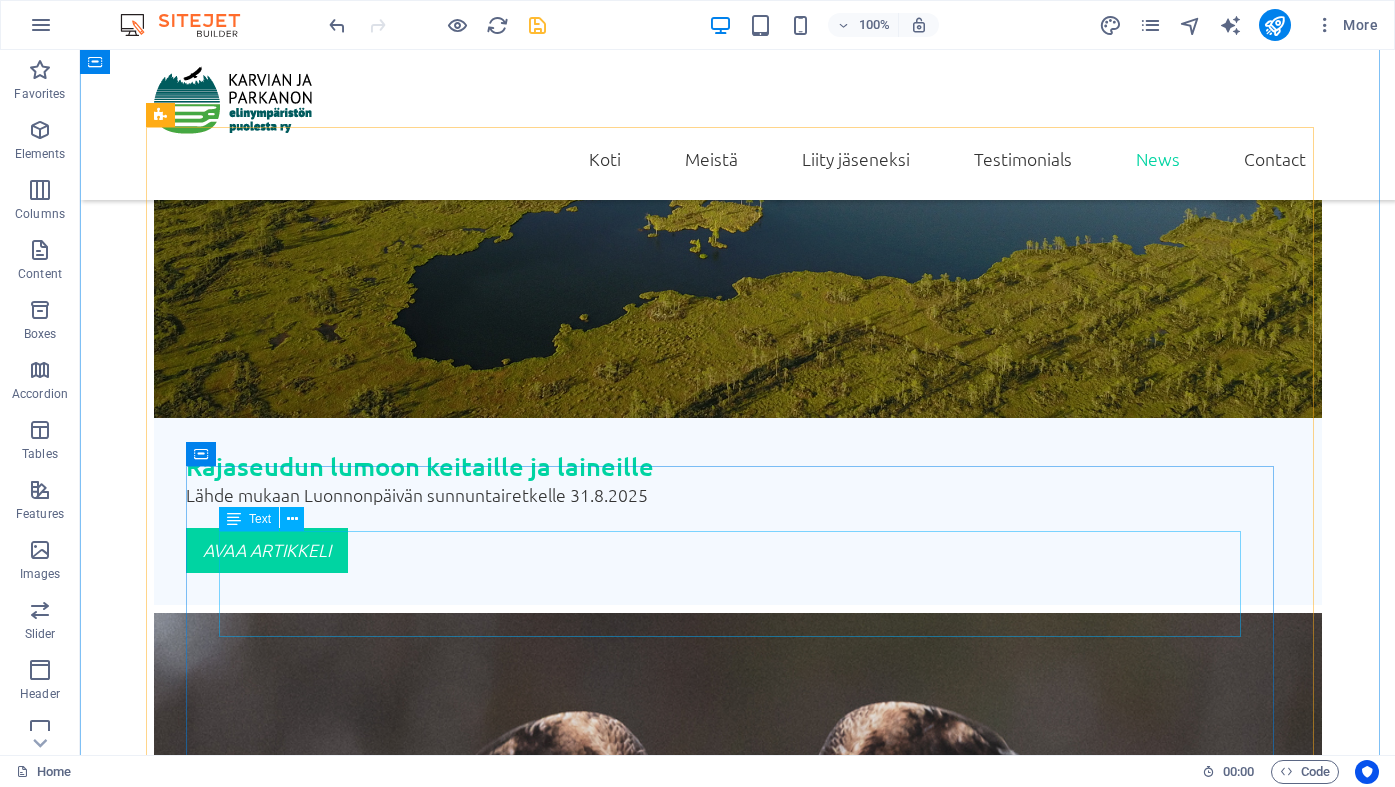 scroll, scrollTop: 3946, scrollLeft: 0, axis: vertical 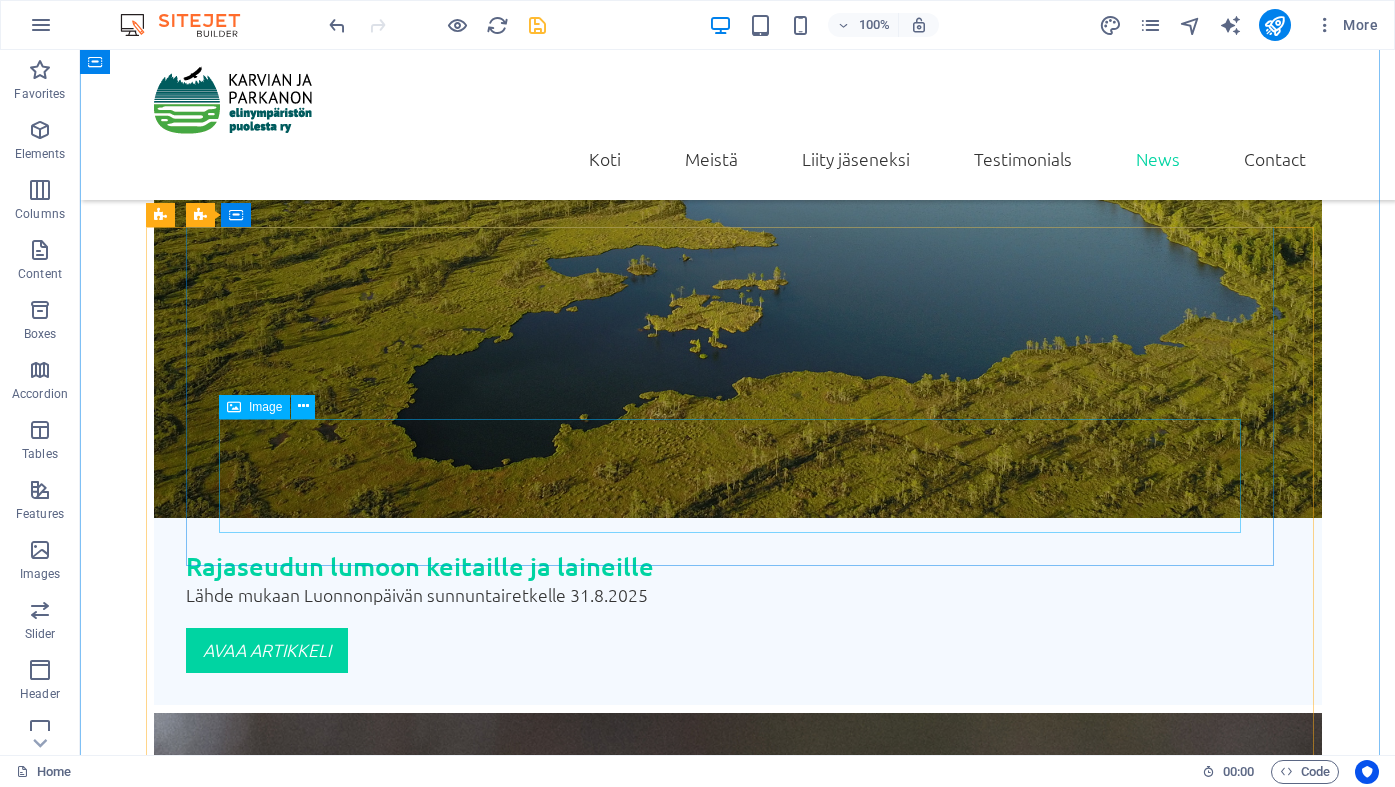 drag, startPoint x: 262, startPoint y: 407, endPoint x: 281, endPoint y: 407, distance: 19 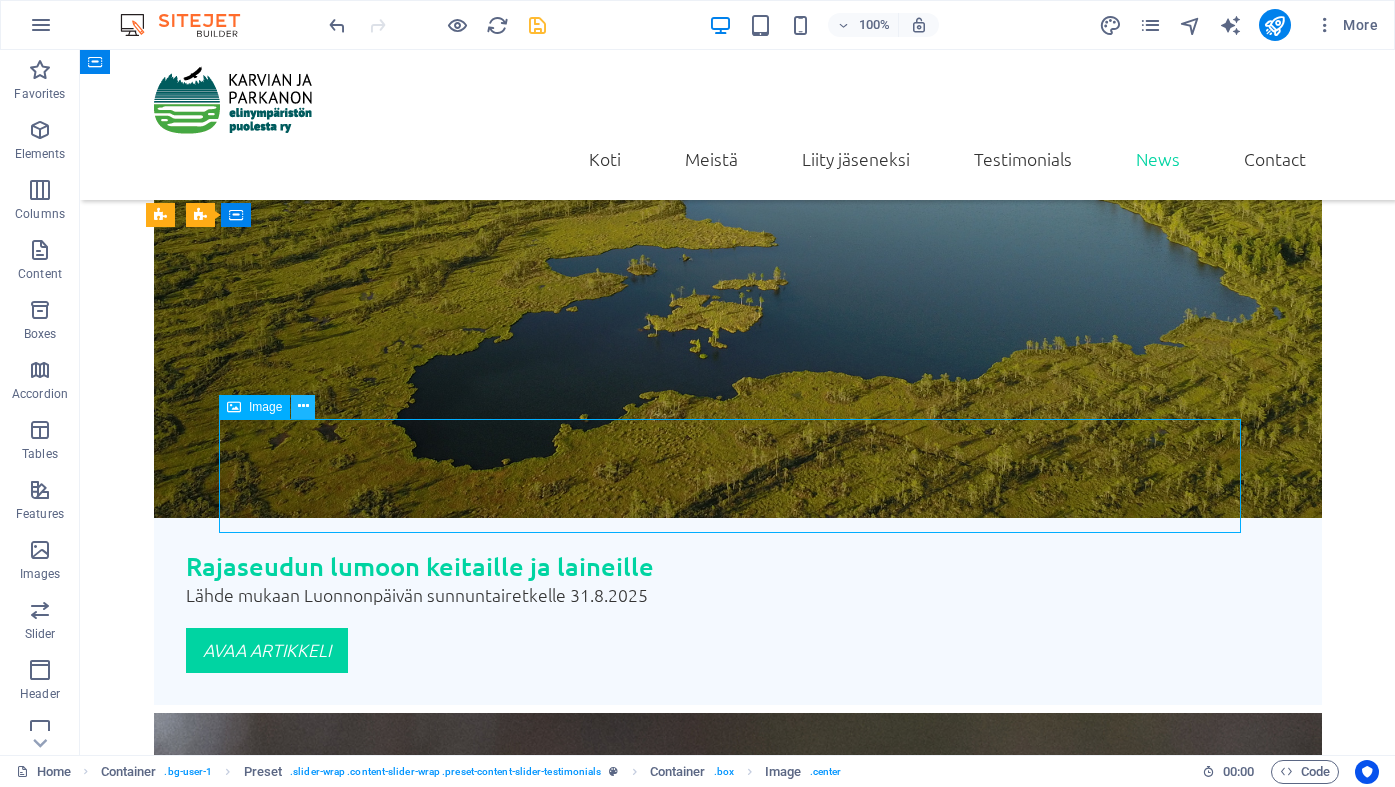click at bounding box center (303, 406) 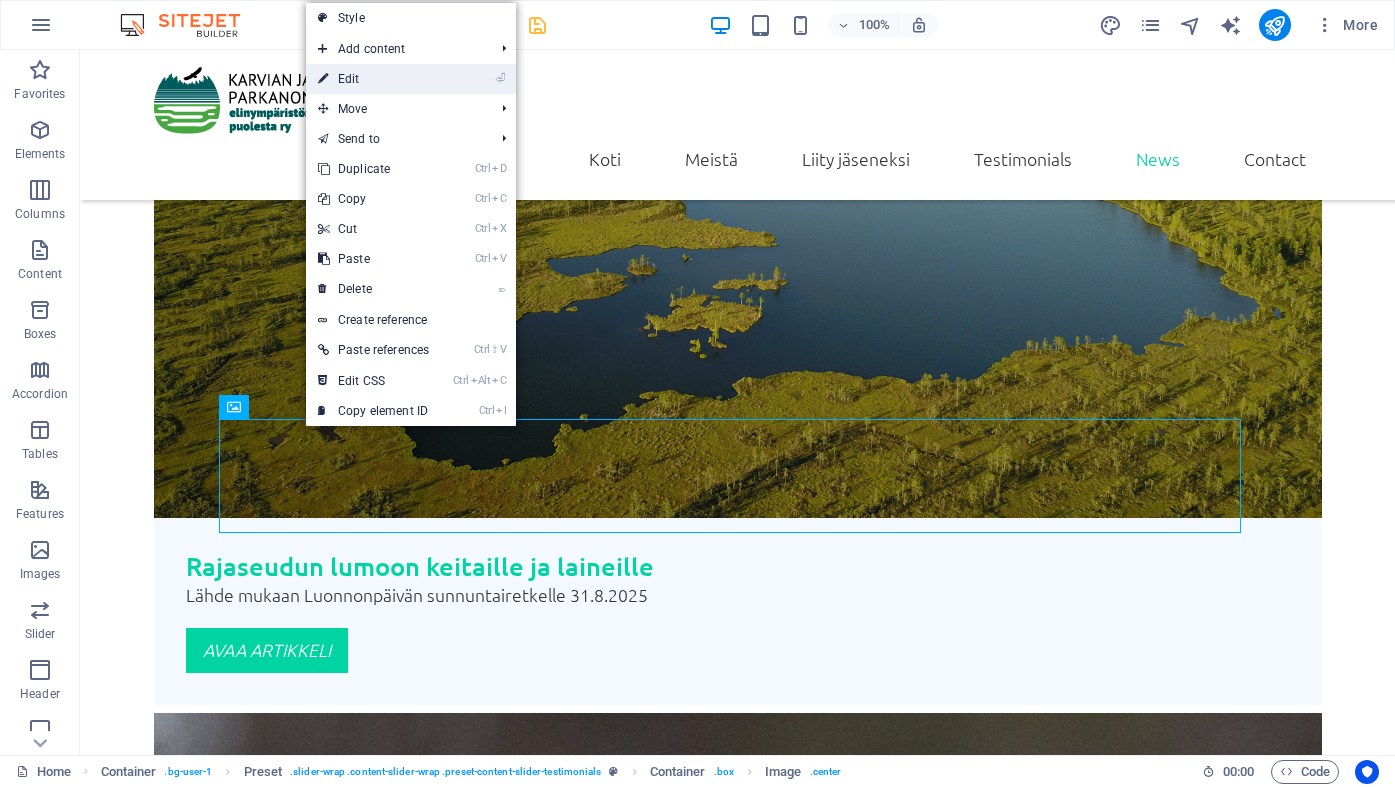 drag, startPoint x: 392, startPoint y: 82, endPoint x: 249, endPoint y: 193, distance: 181.02486 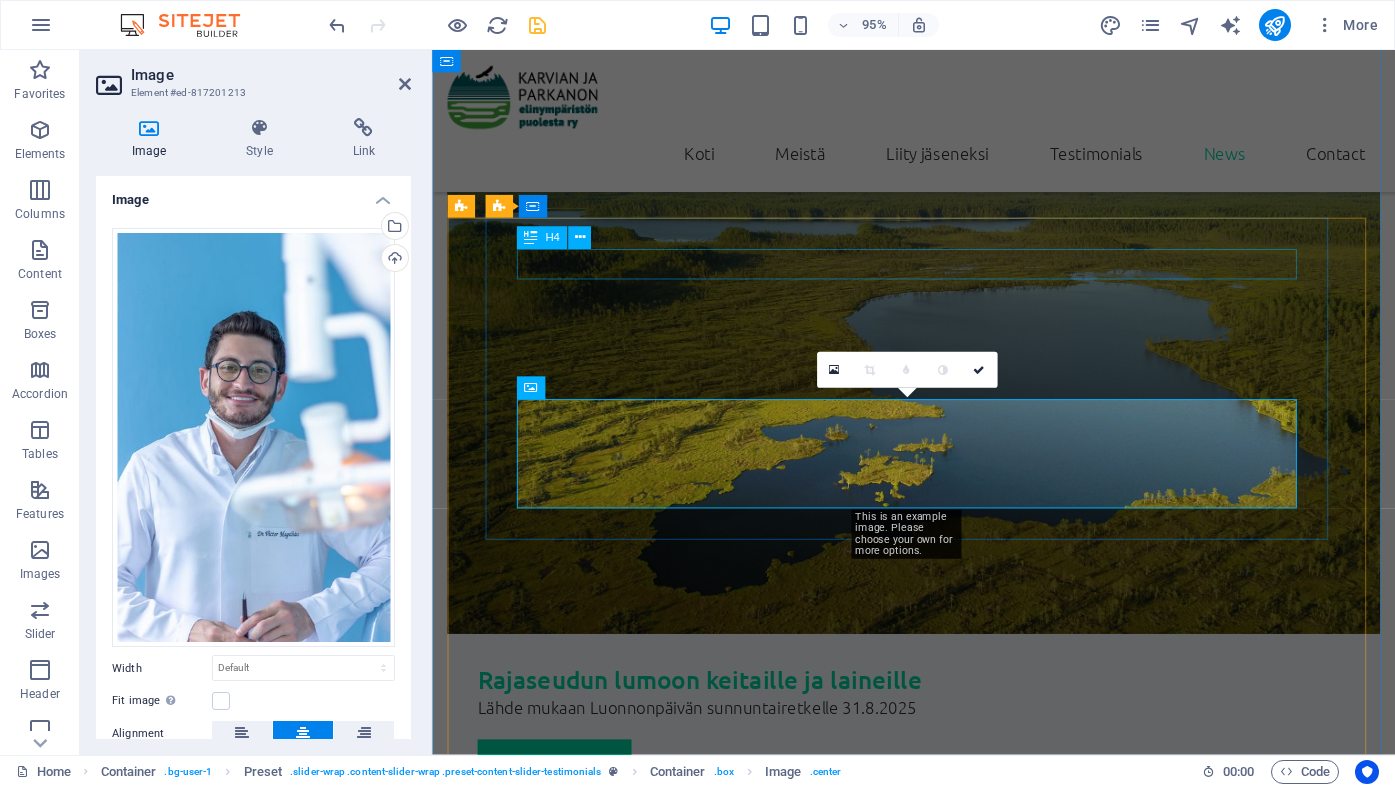 scroll, scrollTop: 4232, scrollLeft: 0, axis: vertical 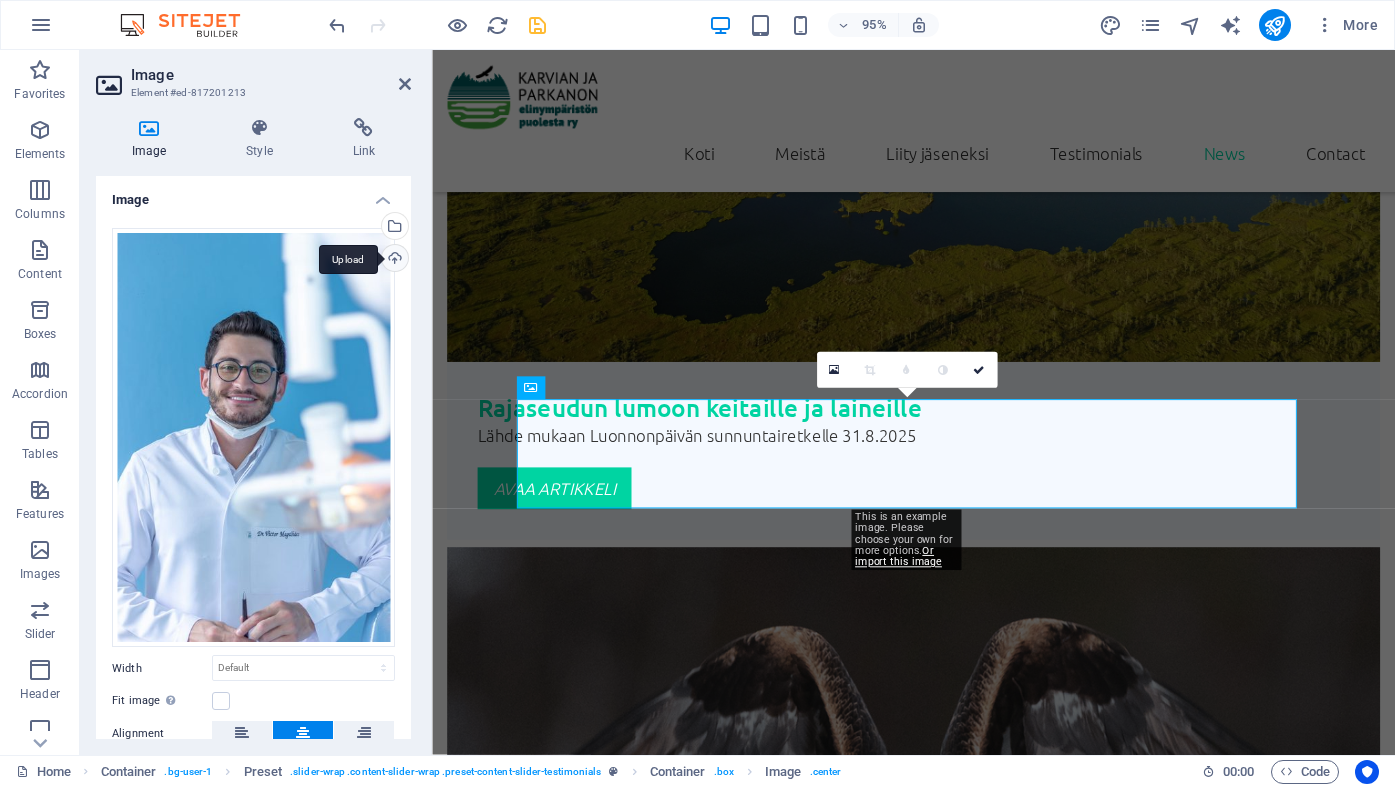 click on "Upload" at bounding box center [393, 260] 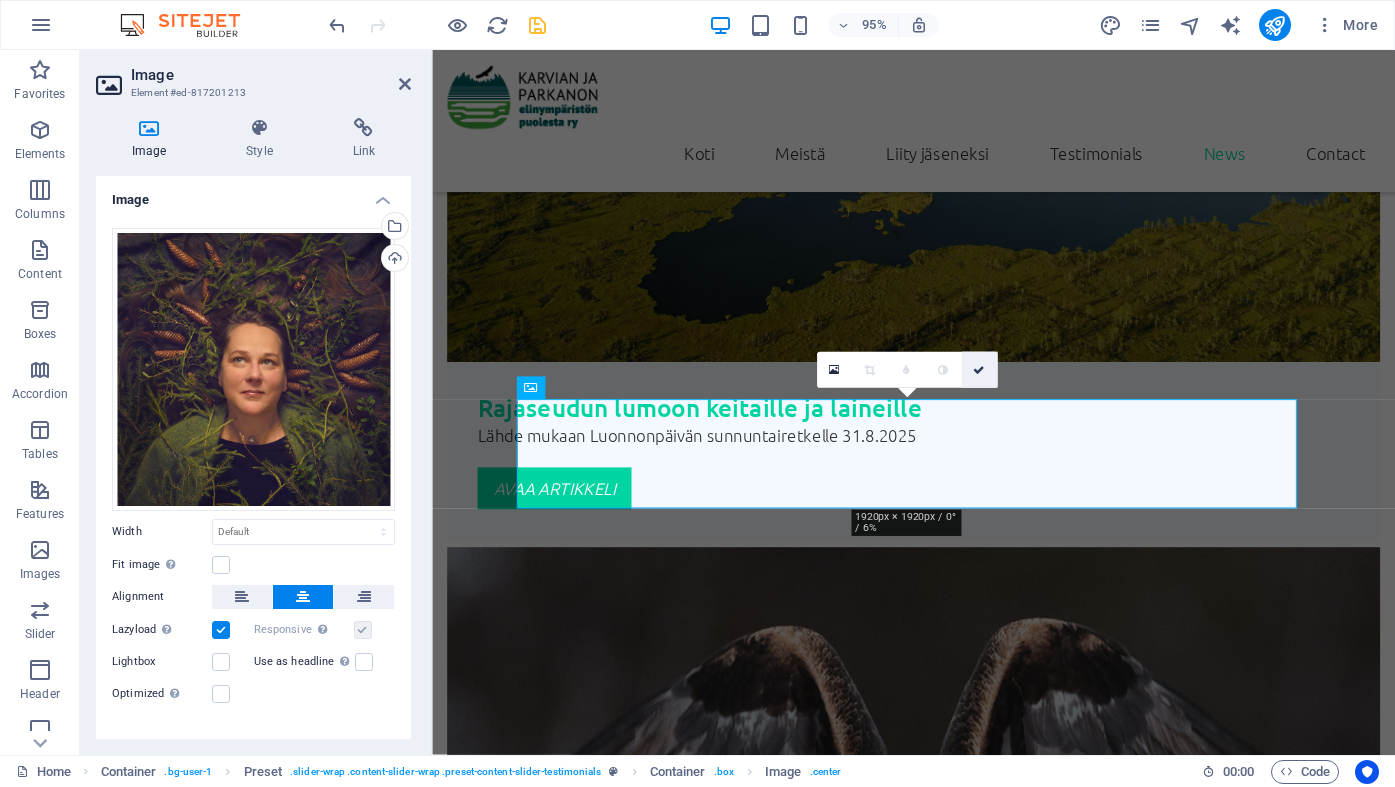 click at bounding box center (979, 371) 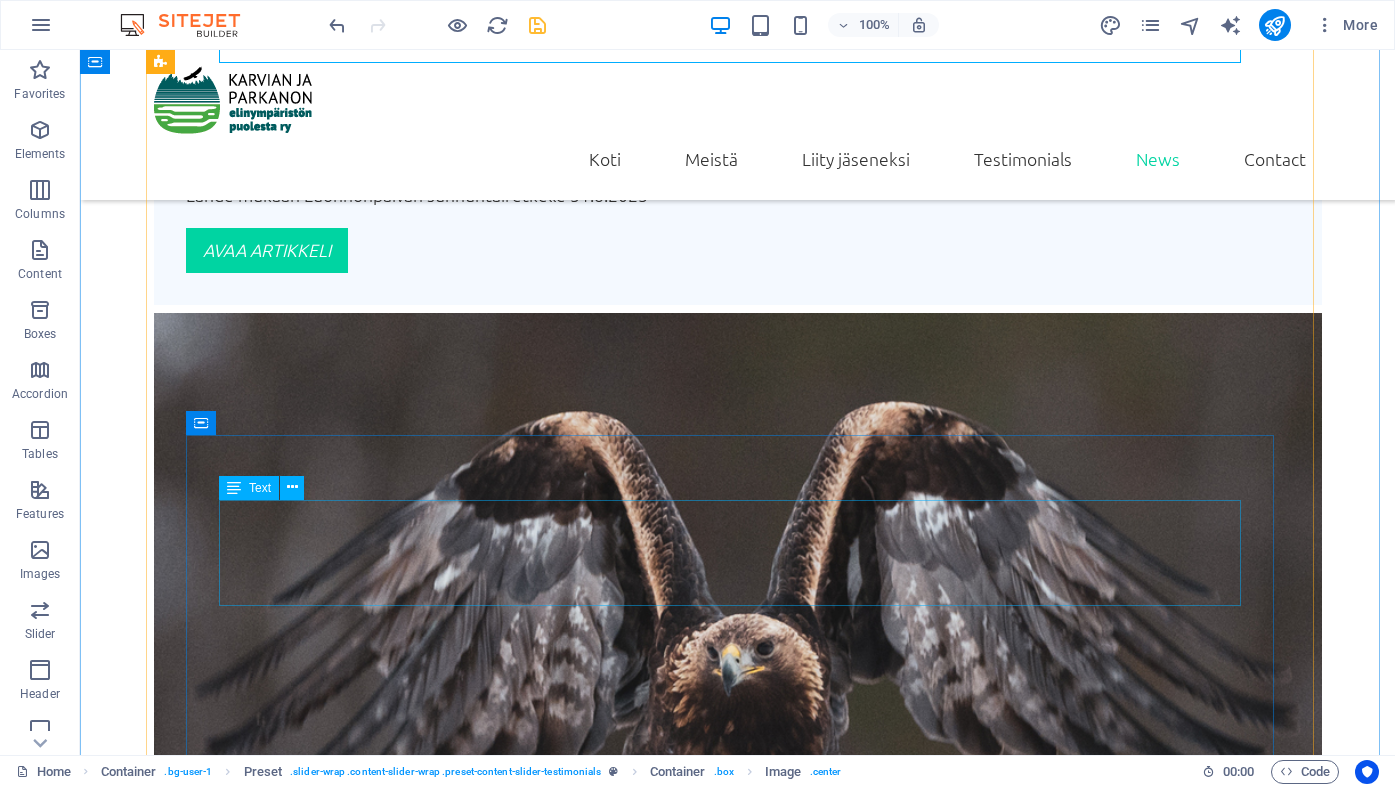 scroll, scrollTop: 4446, scrollLeft: 0, axis: vertical 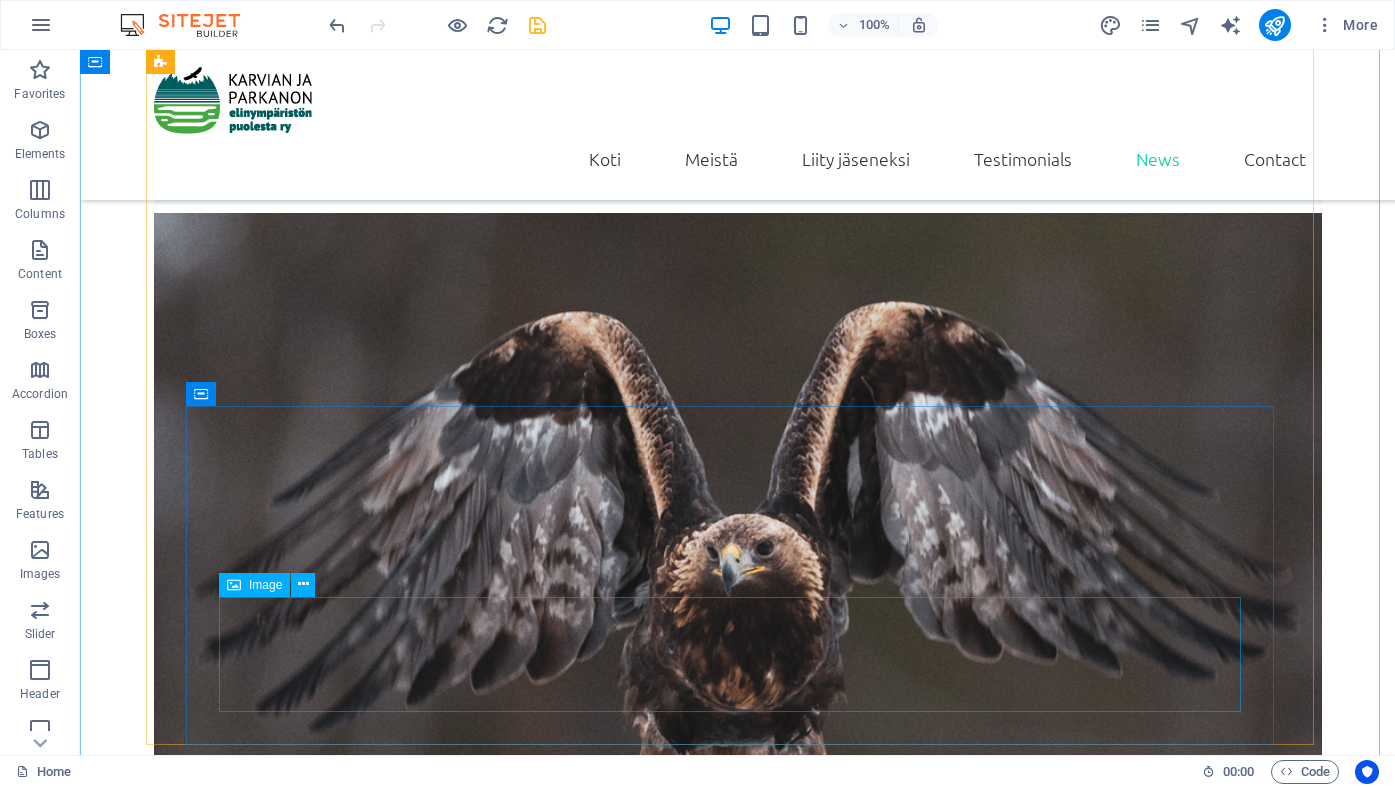click on "Image" at bounding box center (265, 585) 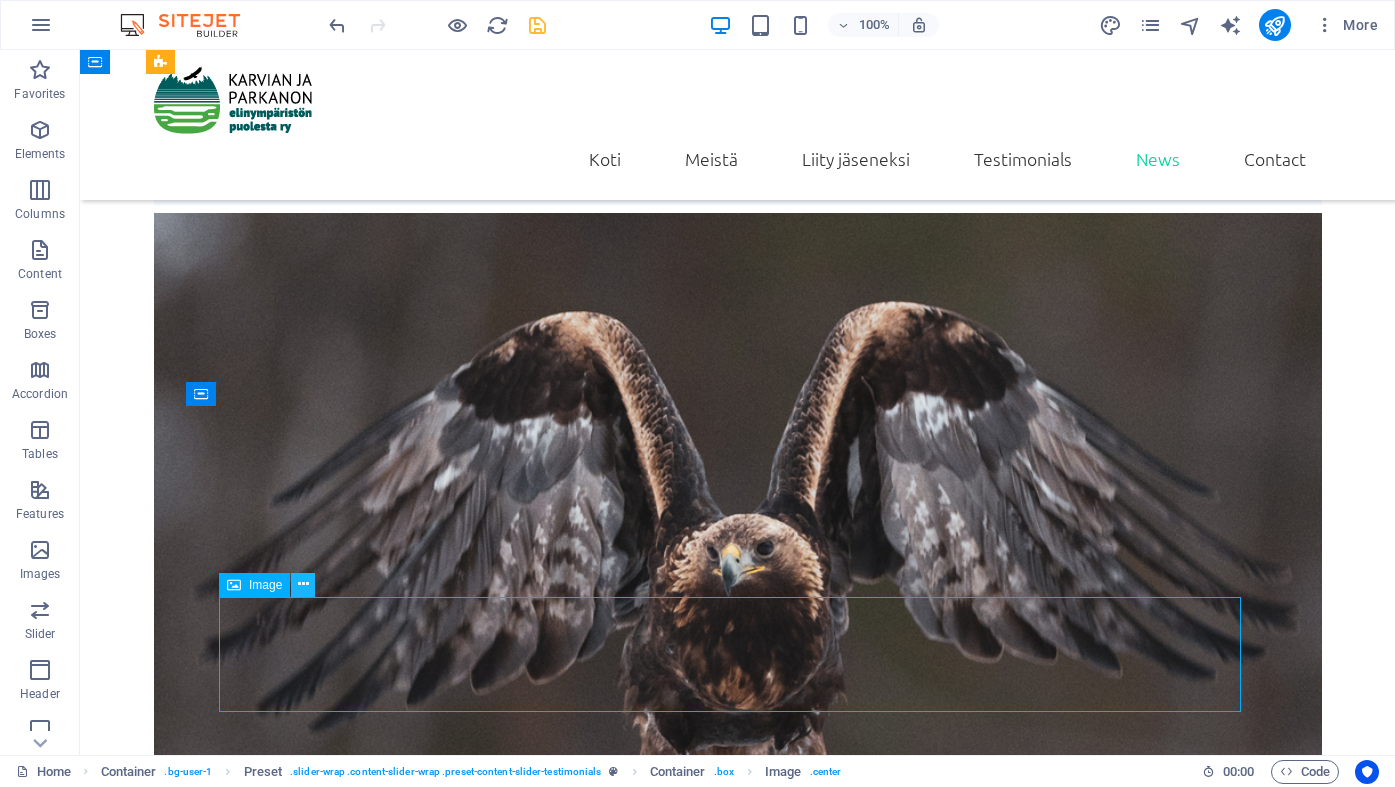 click at bounding box center (303, 584) 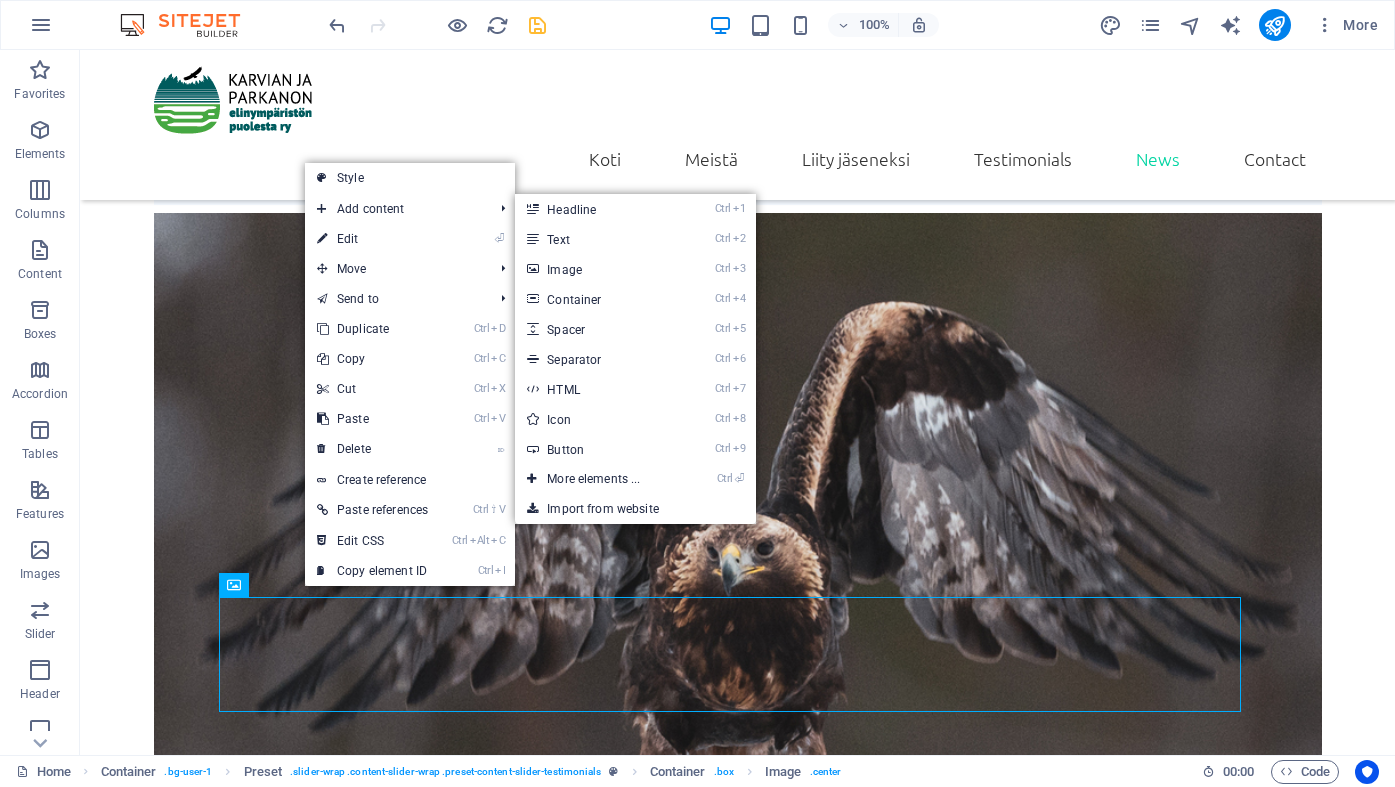 drag, startPoint x: 356, startPoint y: 232, endPoint x: 369, endPoint y: 246, distance: 19.104973 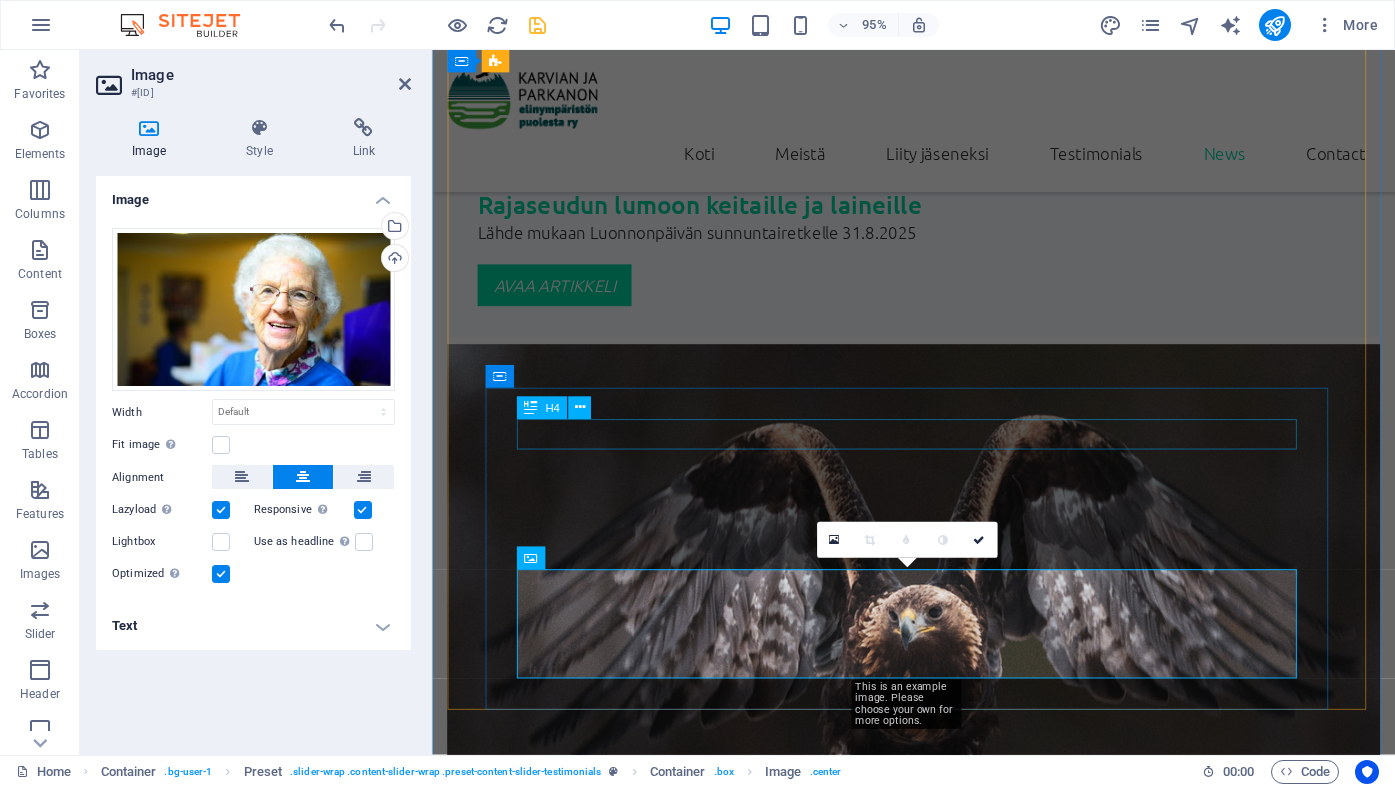scroll, scrollTop: 4732, scrollLeft: 0, axis: vertical 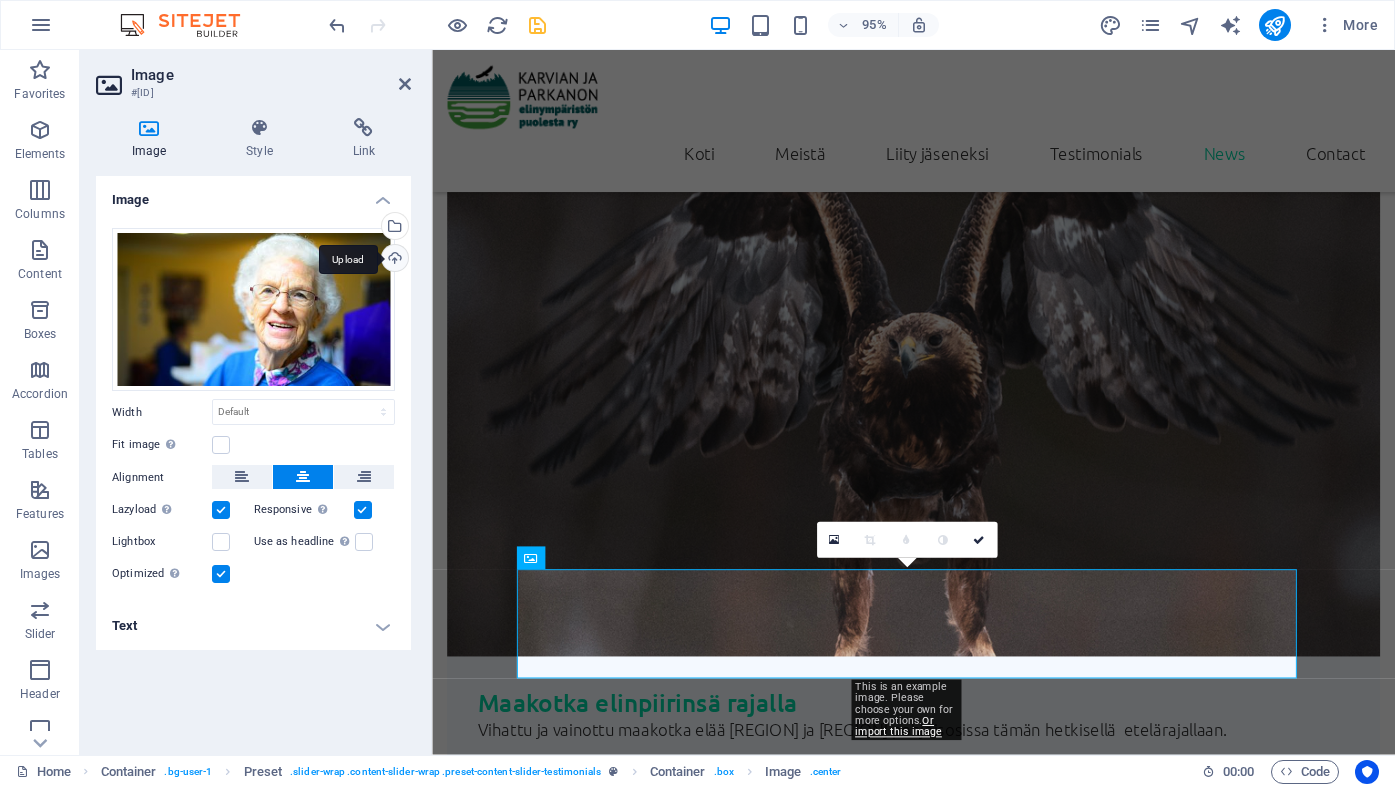 click on "Upload" at bounding box center [393, 260] 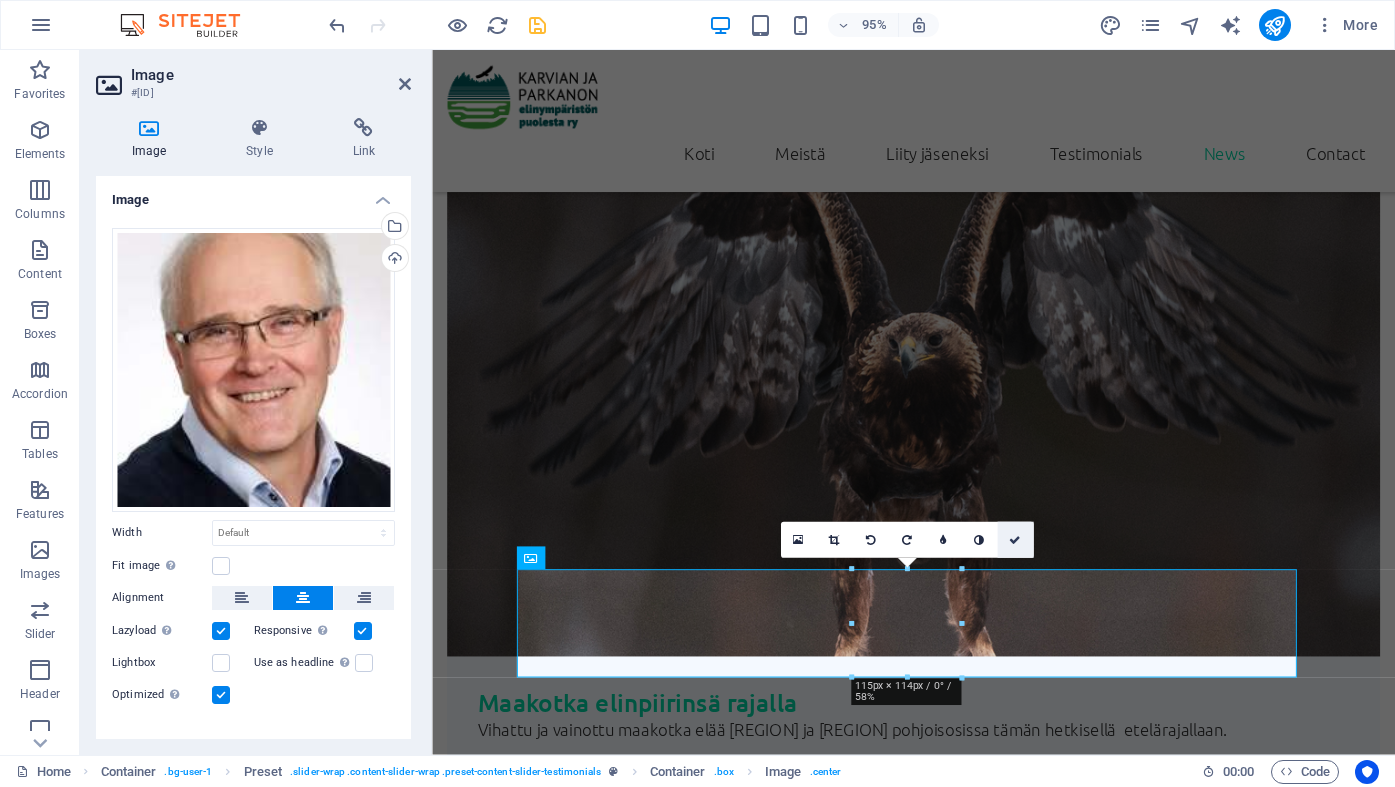 click at bounding box center [1015, 539] 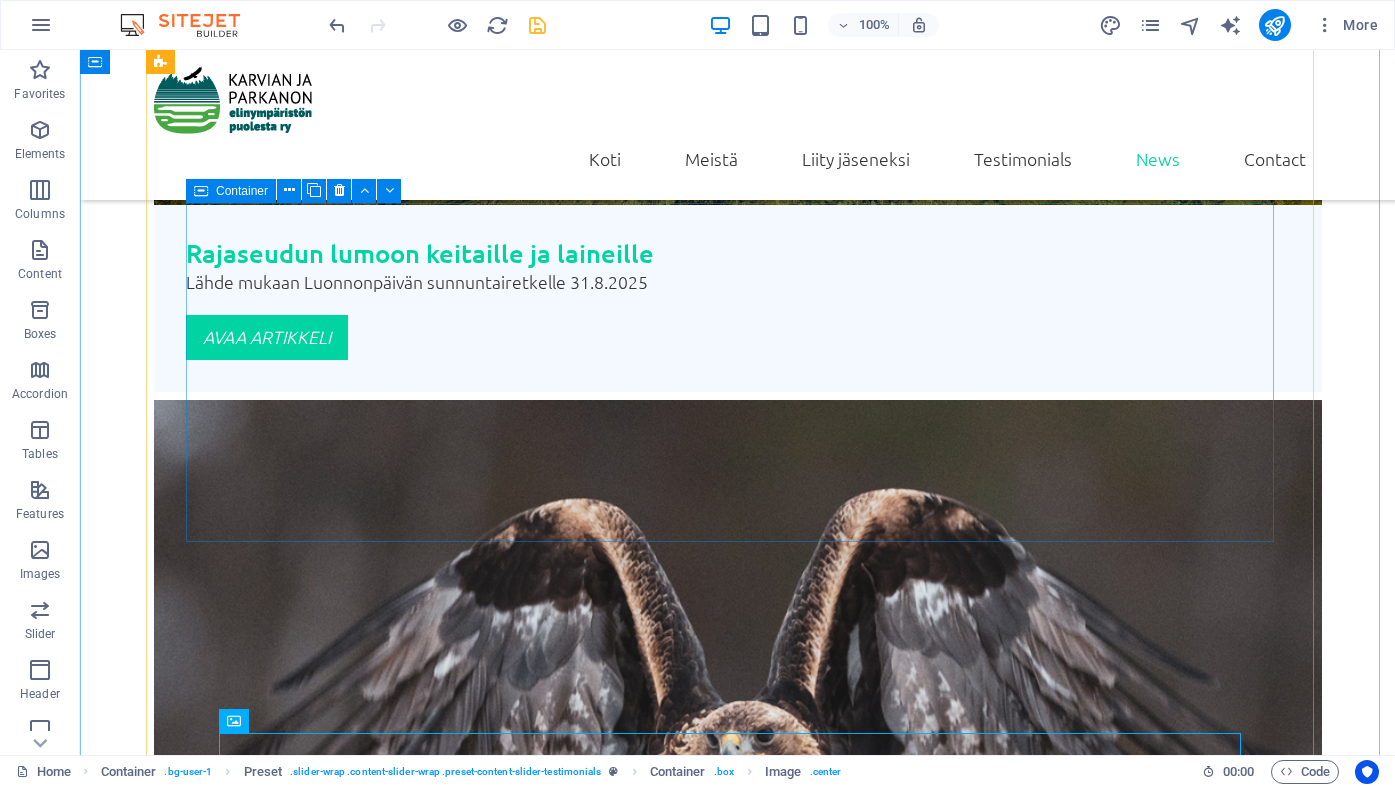 scroll, scrollTop: 4246, scrollLeft: 0, axis: vertical 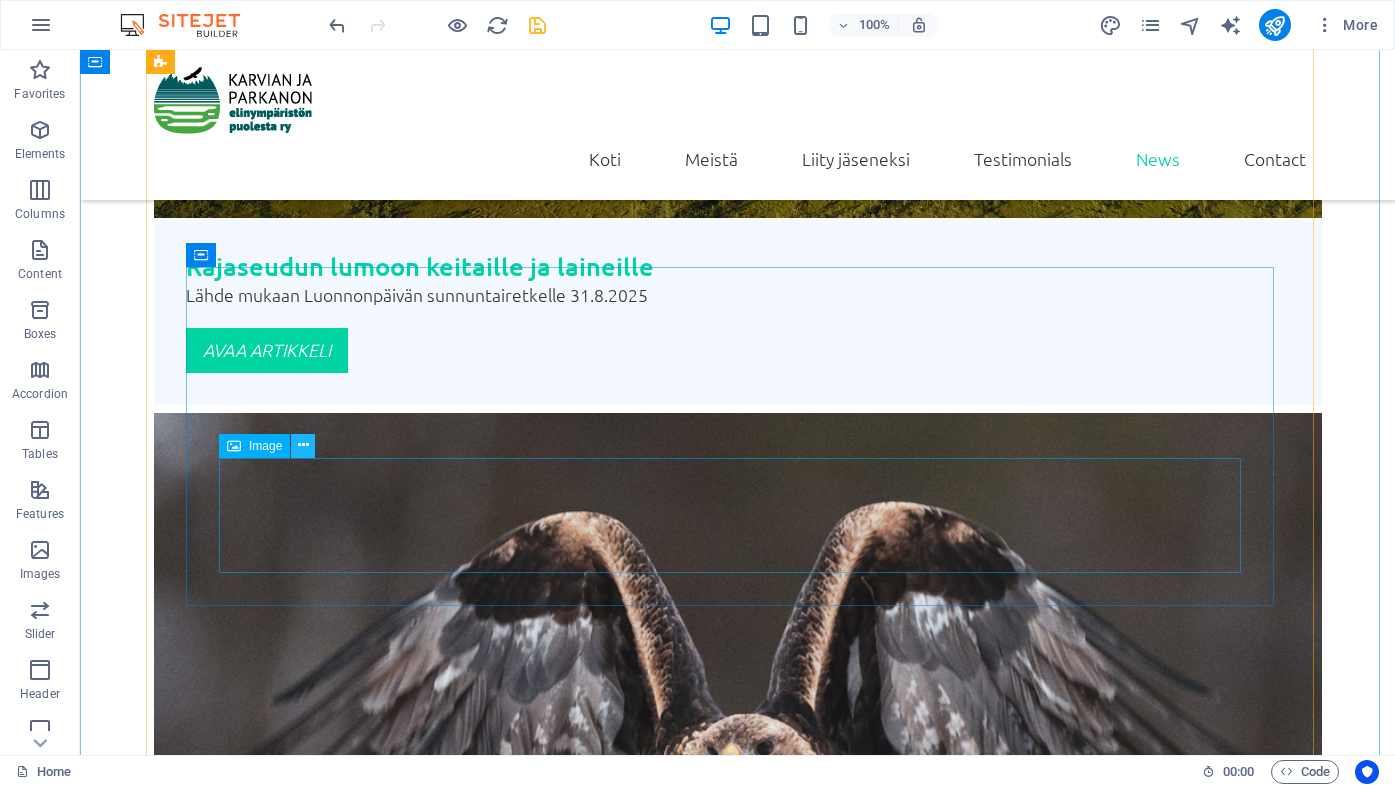 click at bounding box center (303, 445) 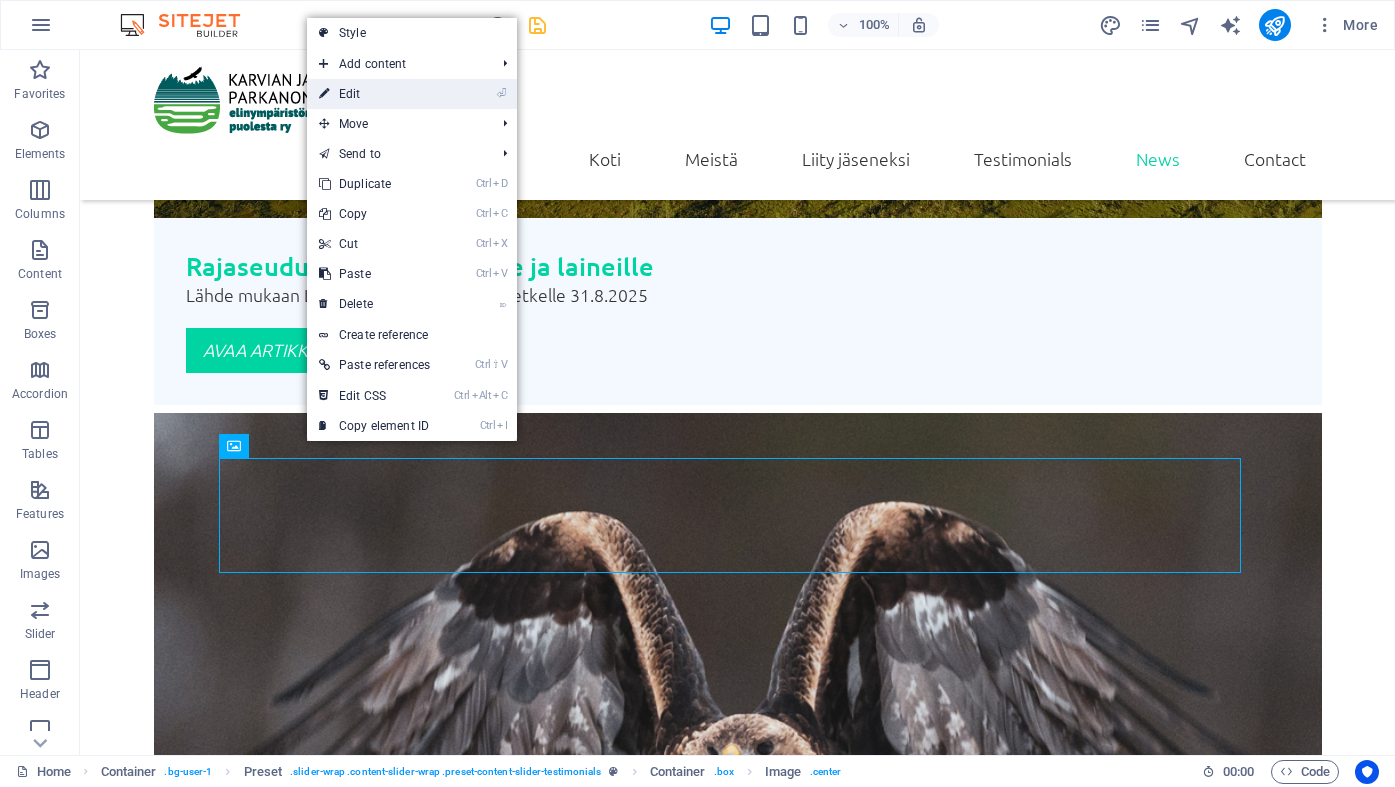 click on "⏎  Edit" at bounding box center (374, 94) 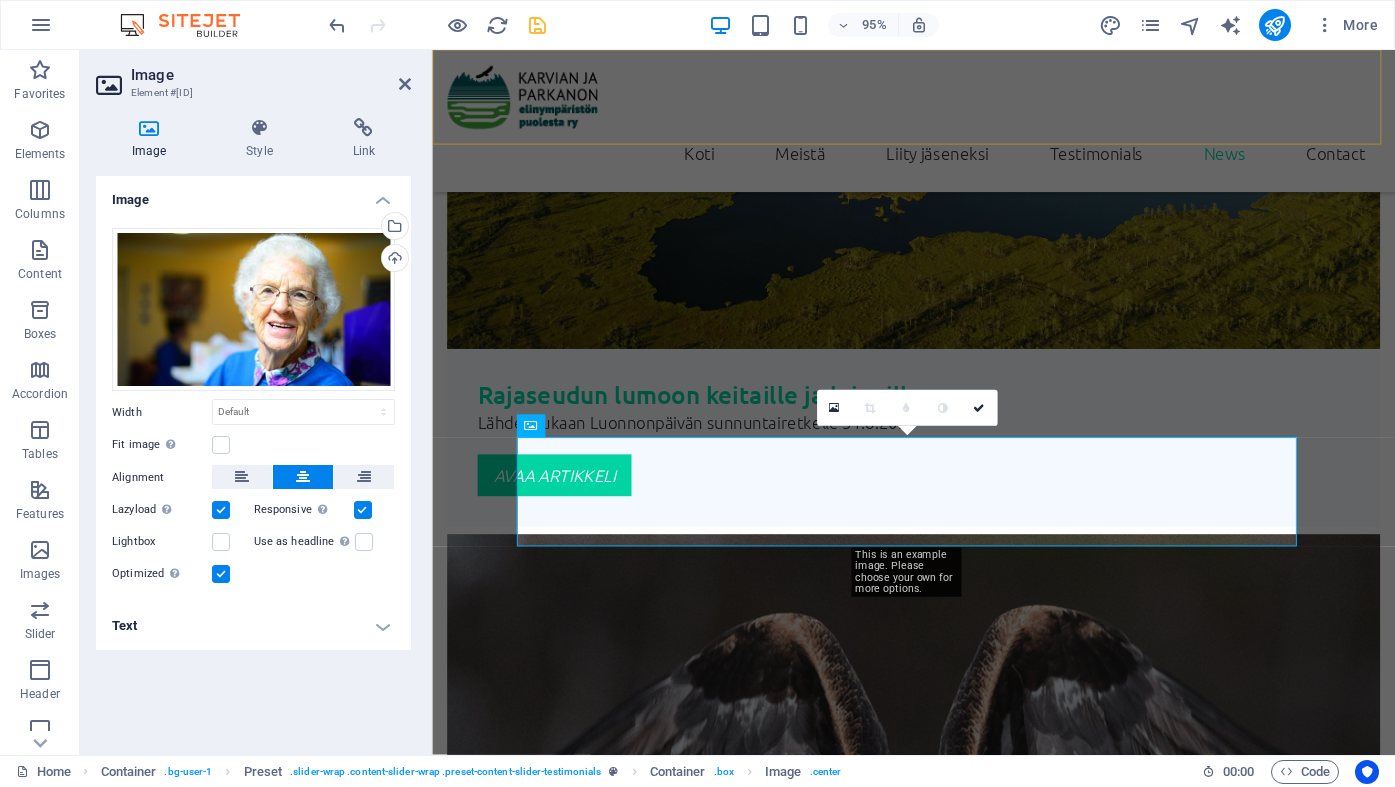 scroll, scrollTop: 4532, scrollLeft: 0, axis: vertical 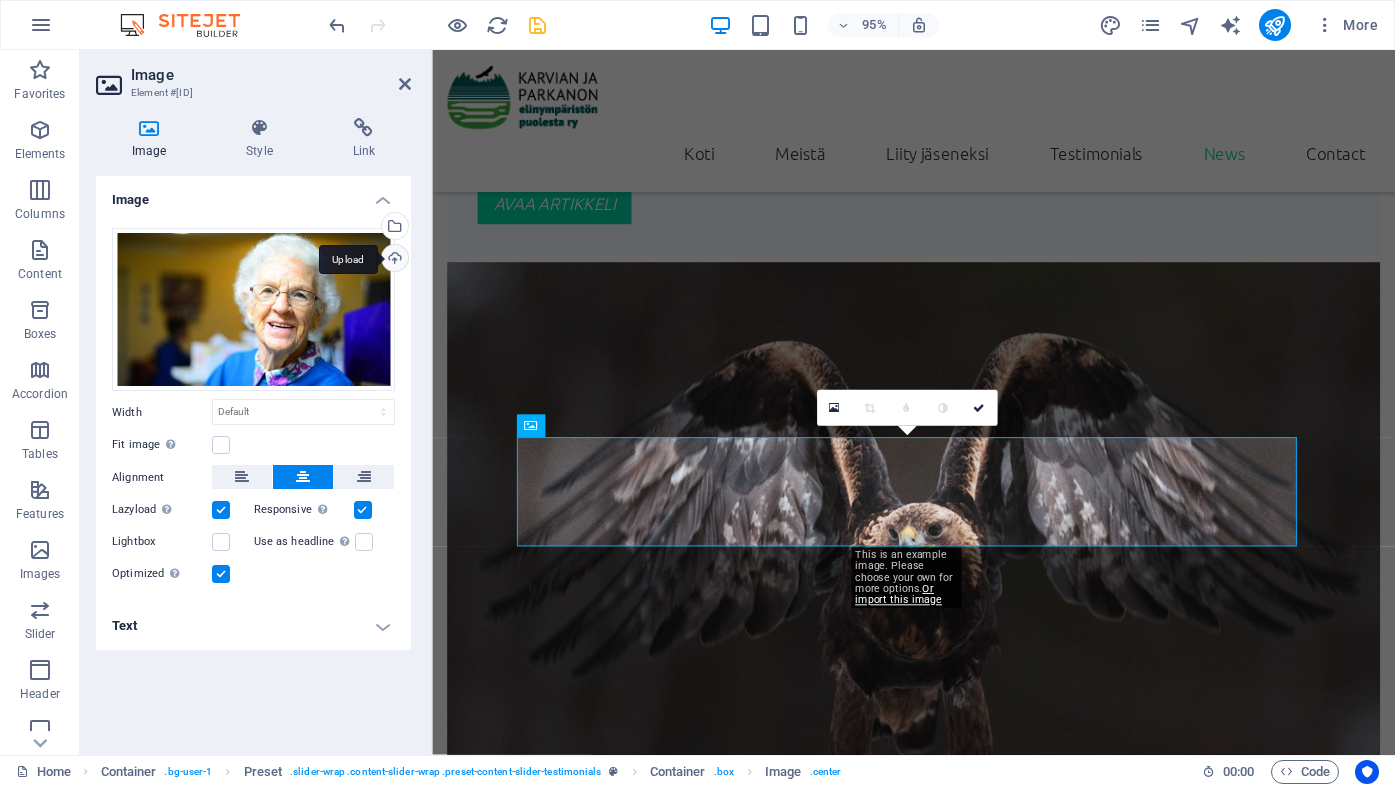 click on "Upload" at bounding box center [393, 260] 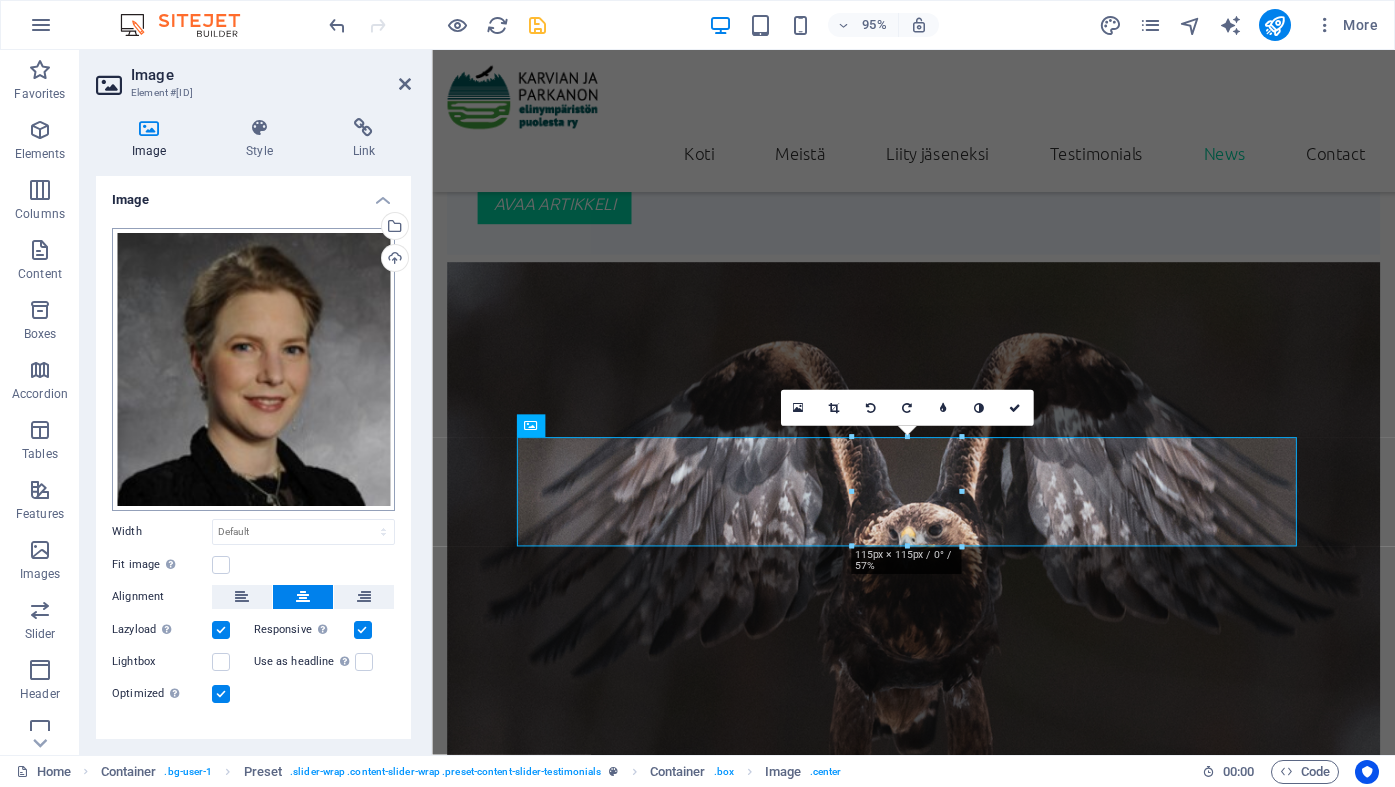 scroll, scrollTop: 4531, scrollLeft: 0, axis: vertical 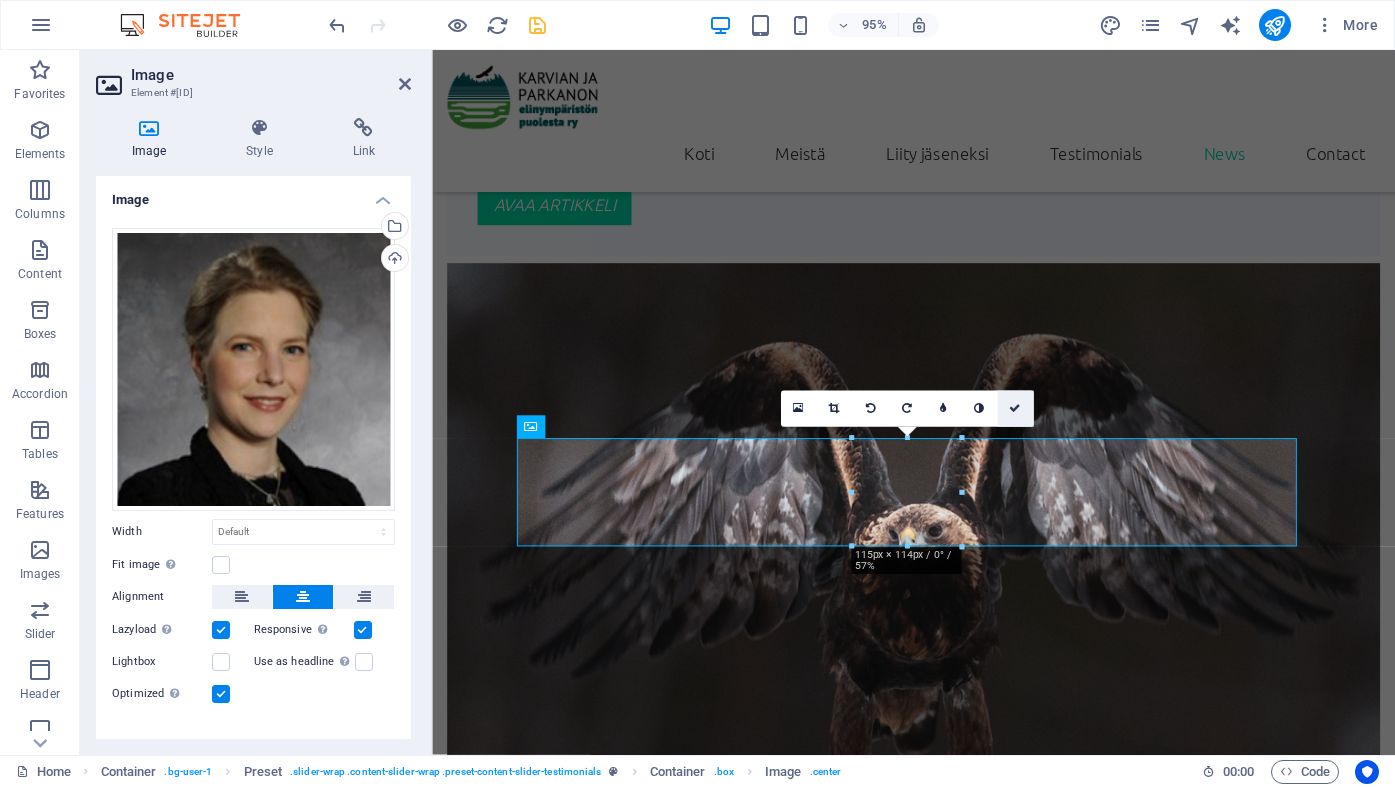 click at bounding box center (1015, 408) 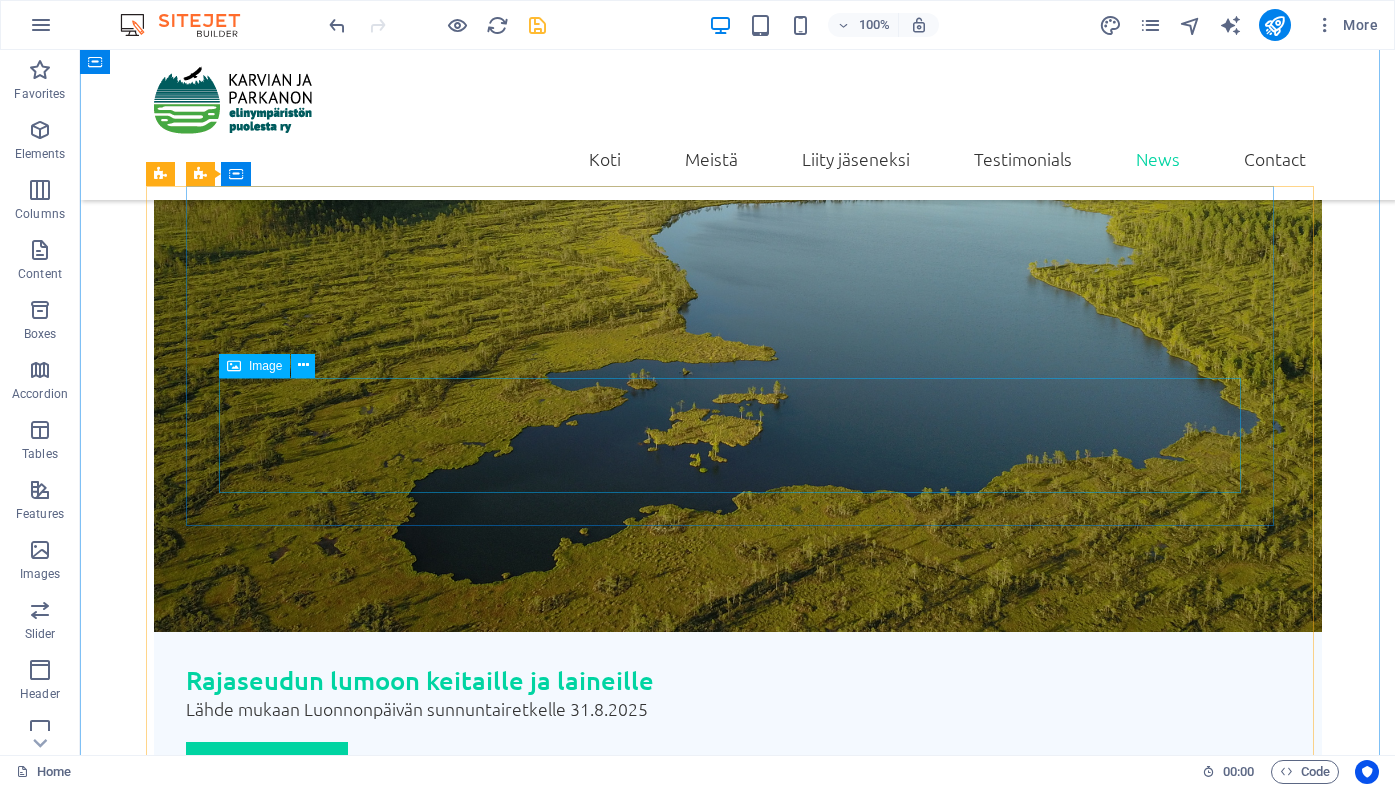 scroll, scrollTop: 3715, scrollLeft: 0, axis: vertical 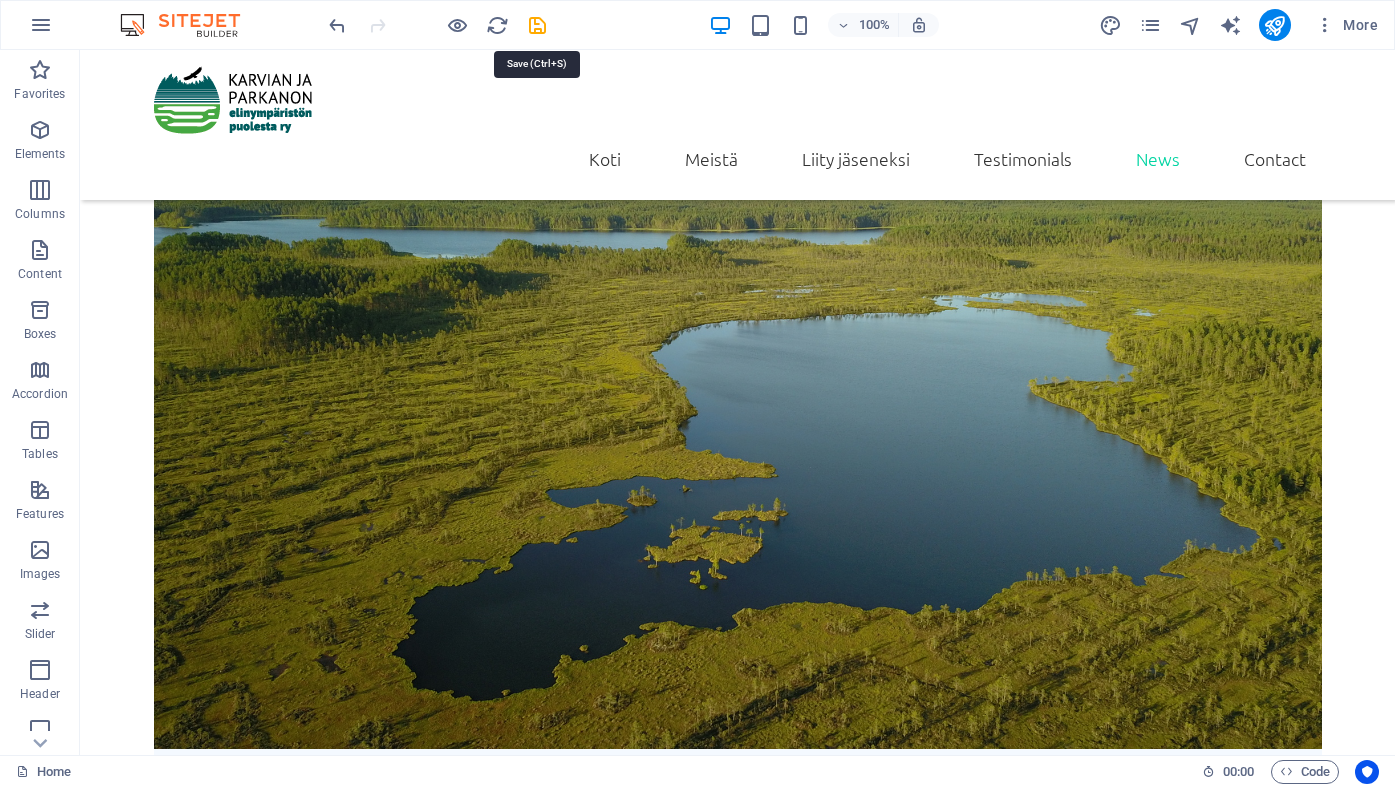 drag, startPoint x: 532, startPoint y: 16, endPoint x: 536, endPoint y: 44, distance: 28.284271 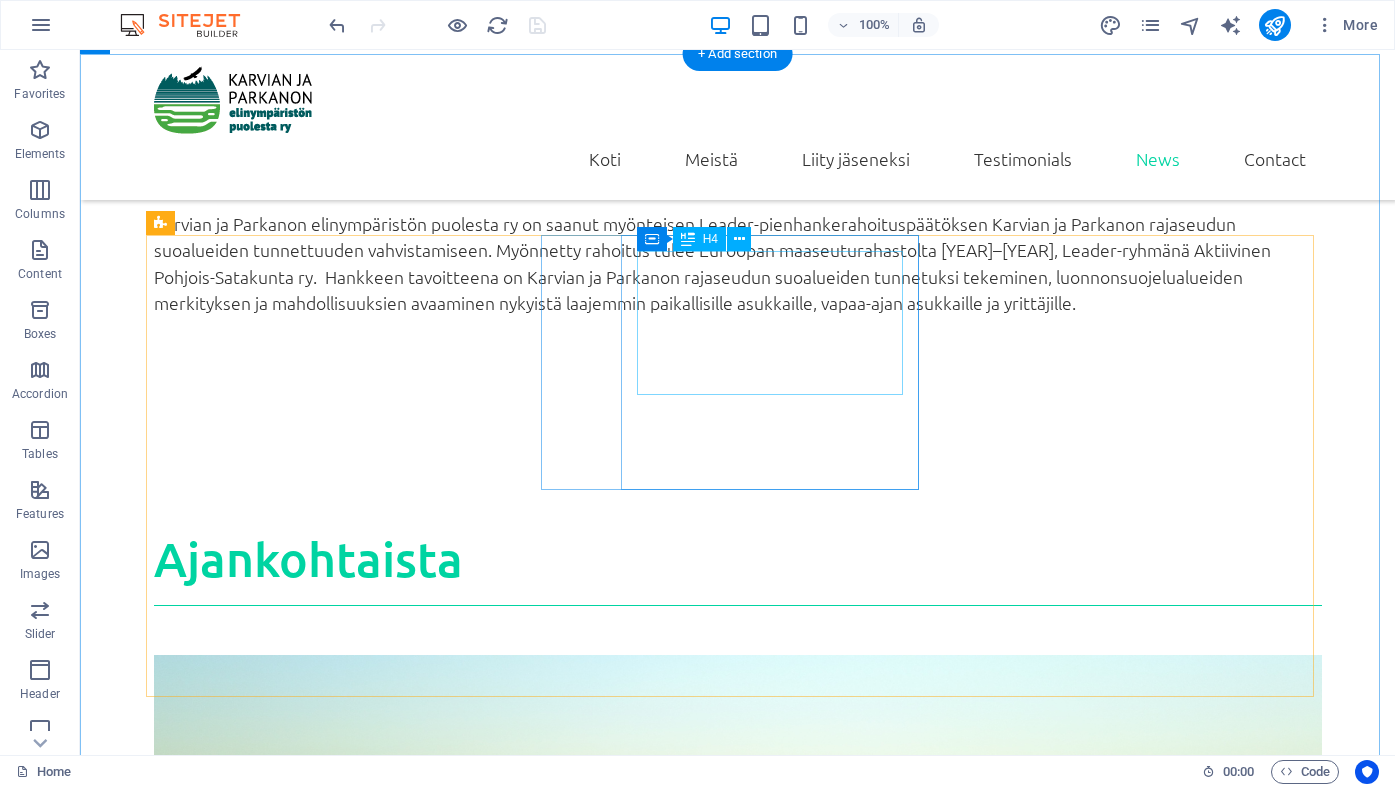 scroll, scrollTop: 2915, scrollLeft: 0, axis: vertical 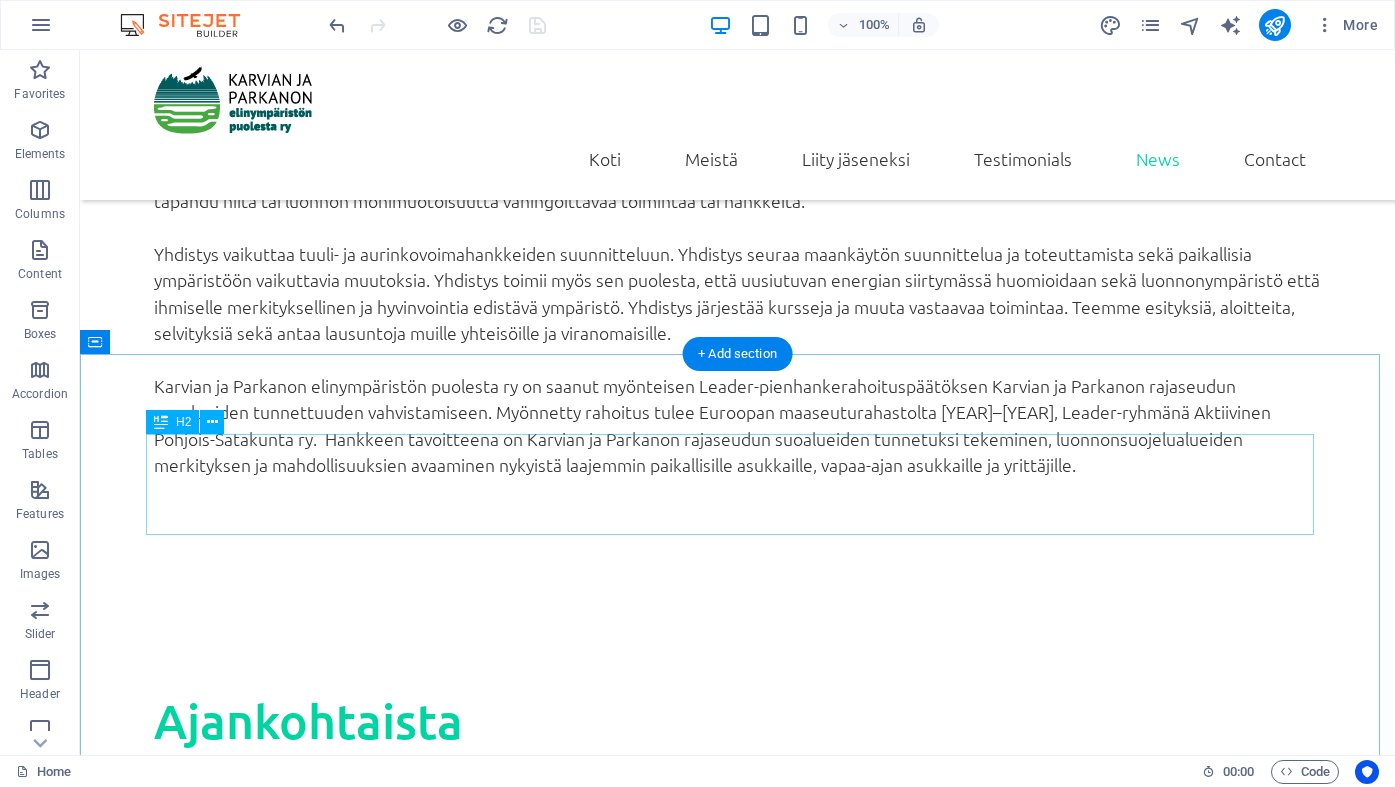 click on "xx" at bounding box center (738, 5013) 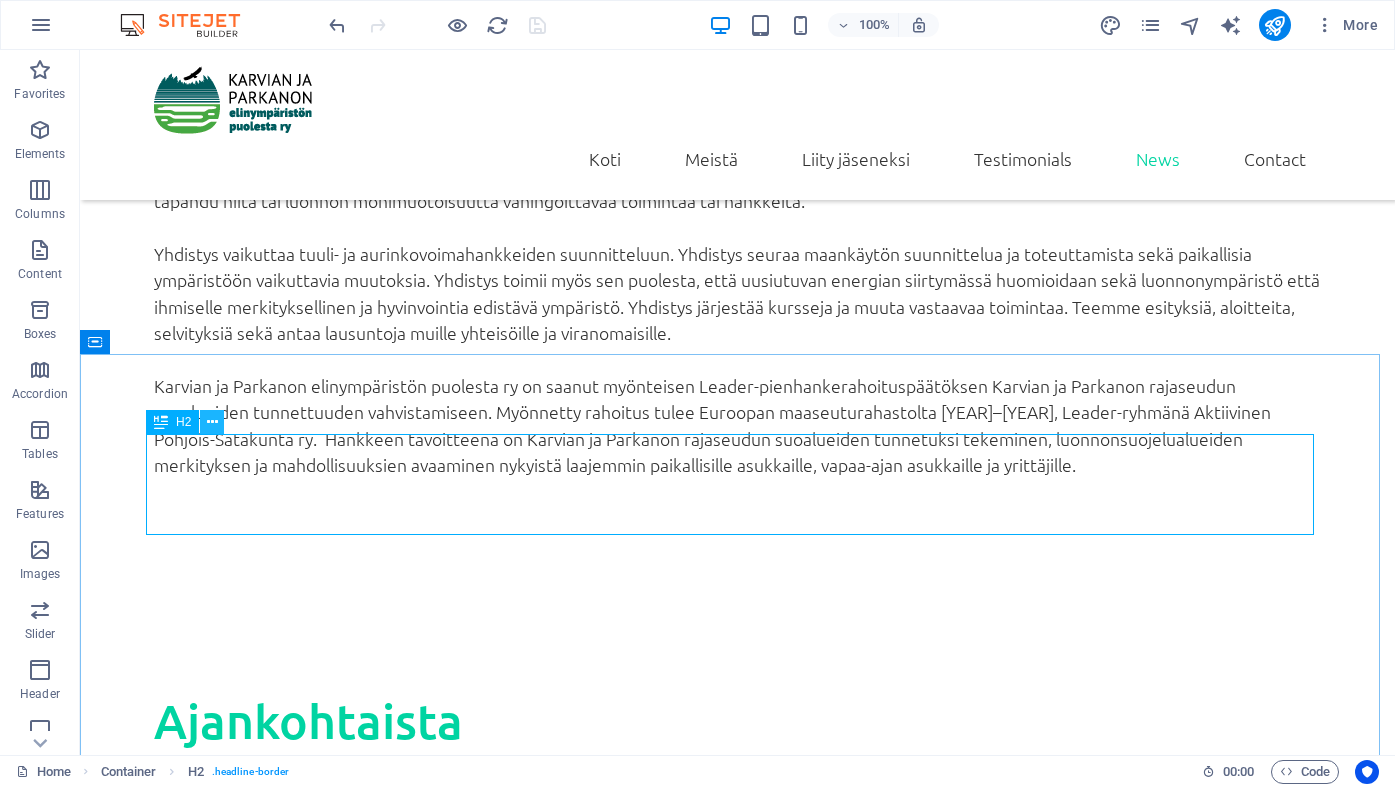 click at bounding box center (212, 422) 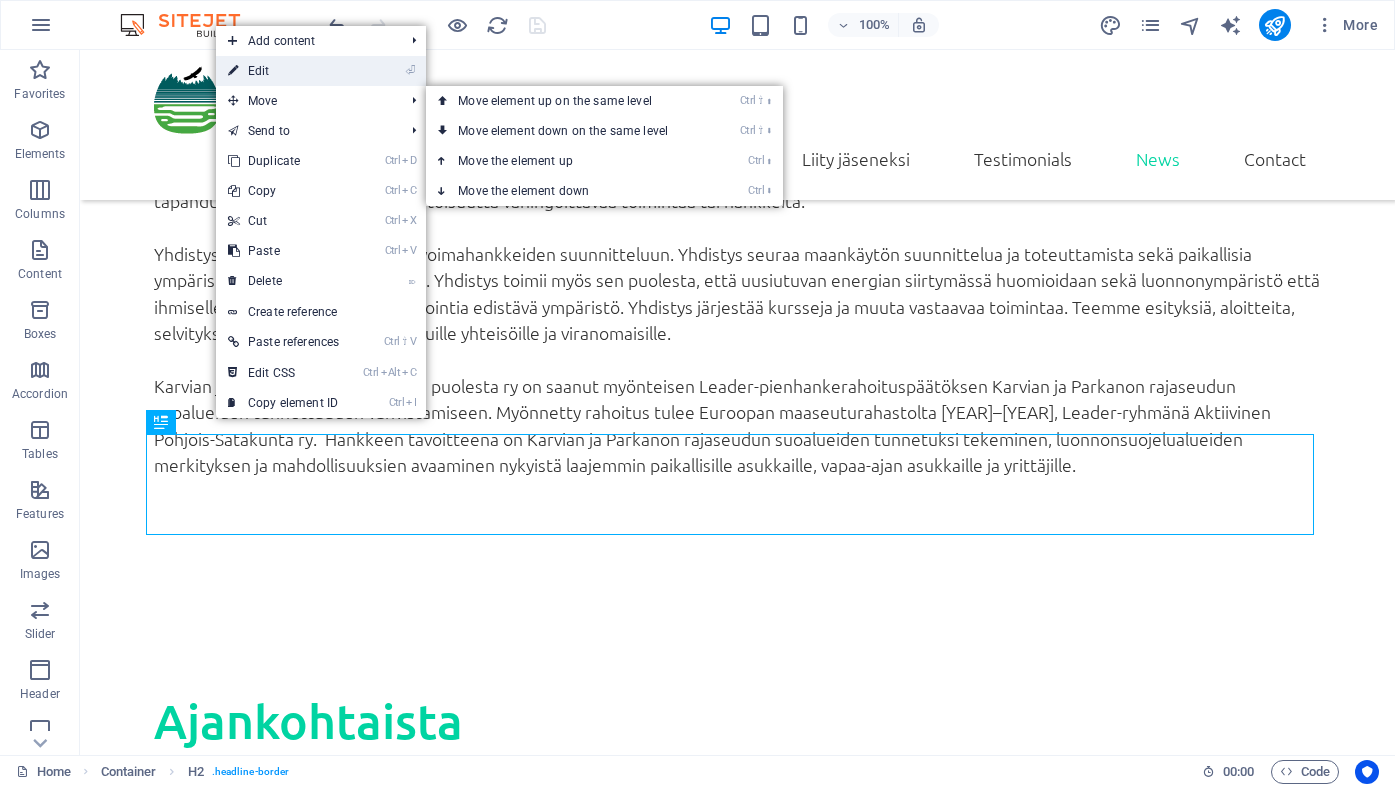 click on "⏎  Edit" at bounding box center [283, 71] 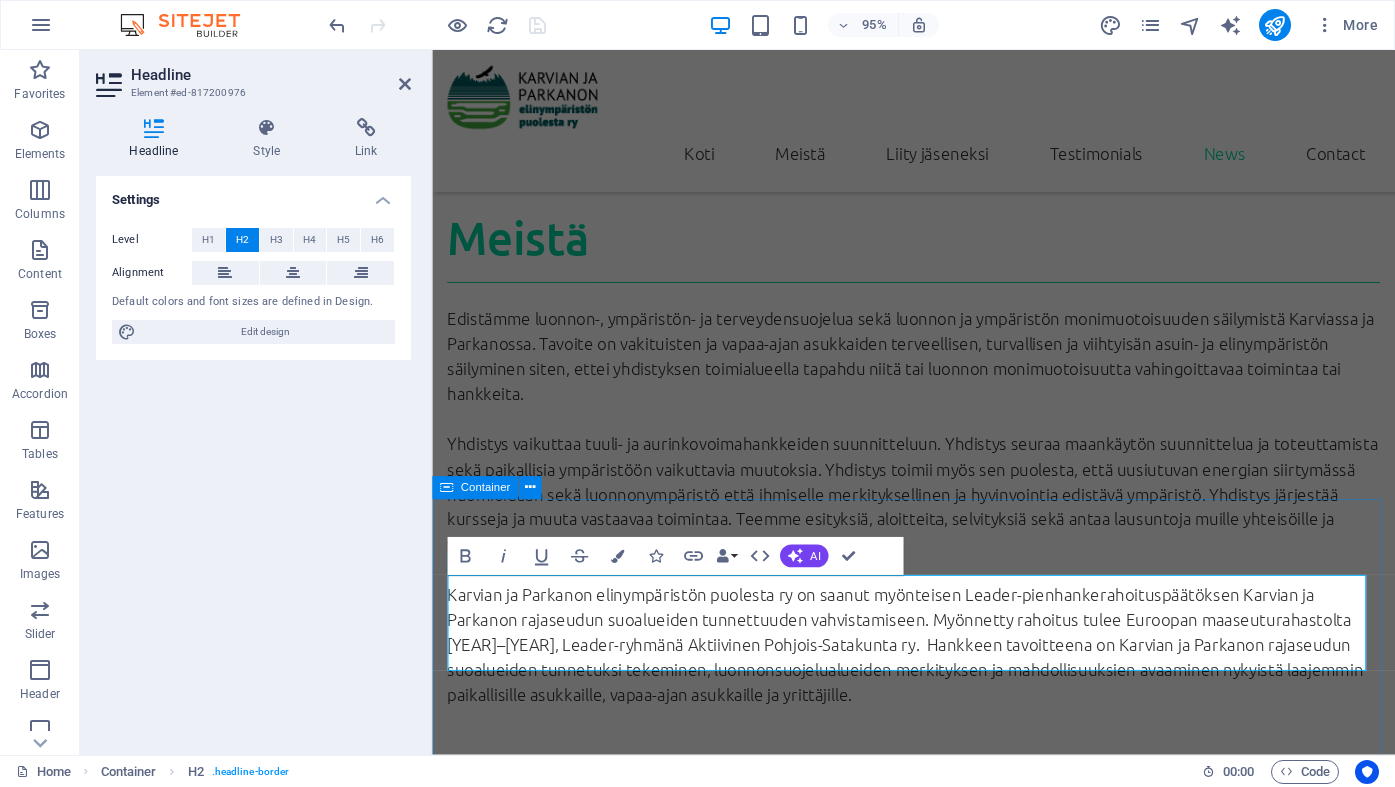 type 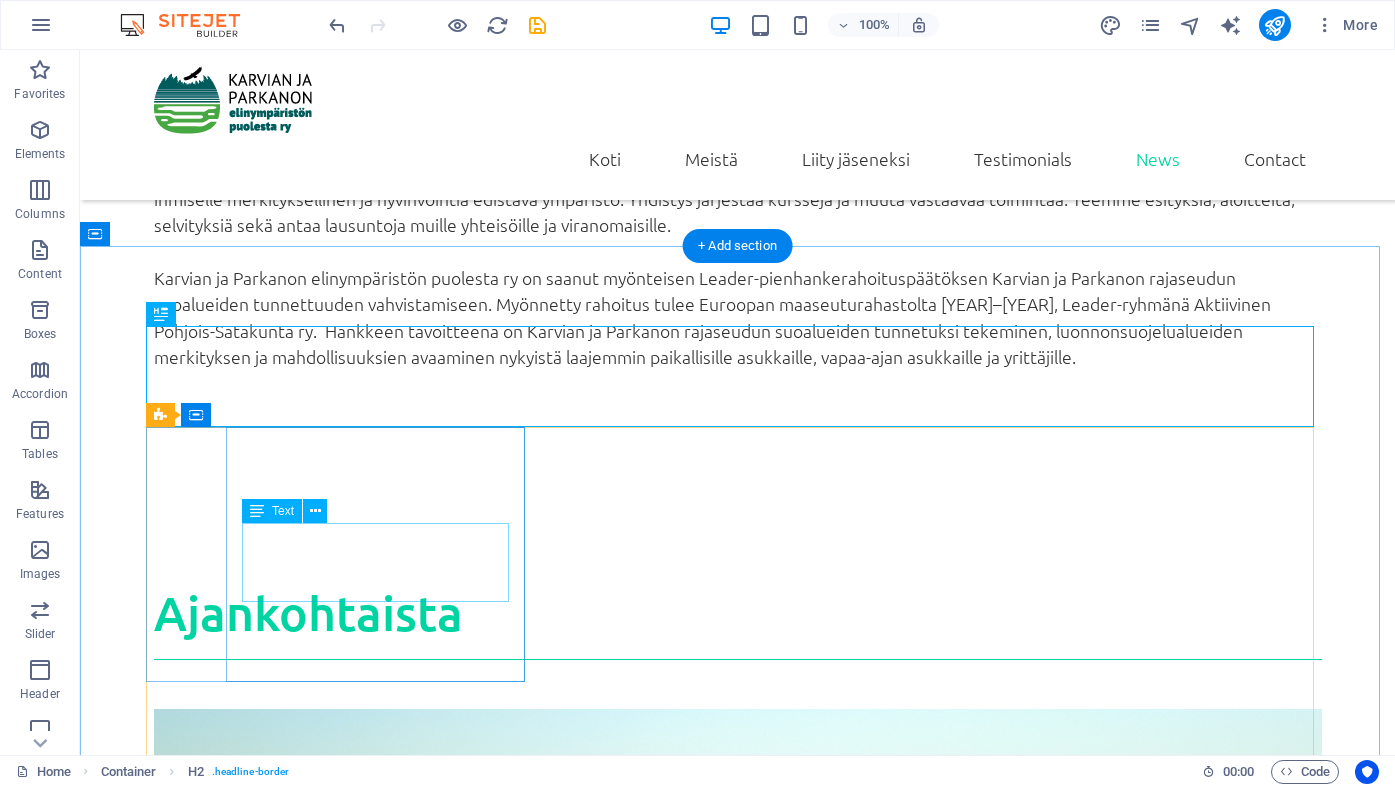 scroll, scrollTop: 3046, scrollLeft: 0, axis: vertical 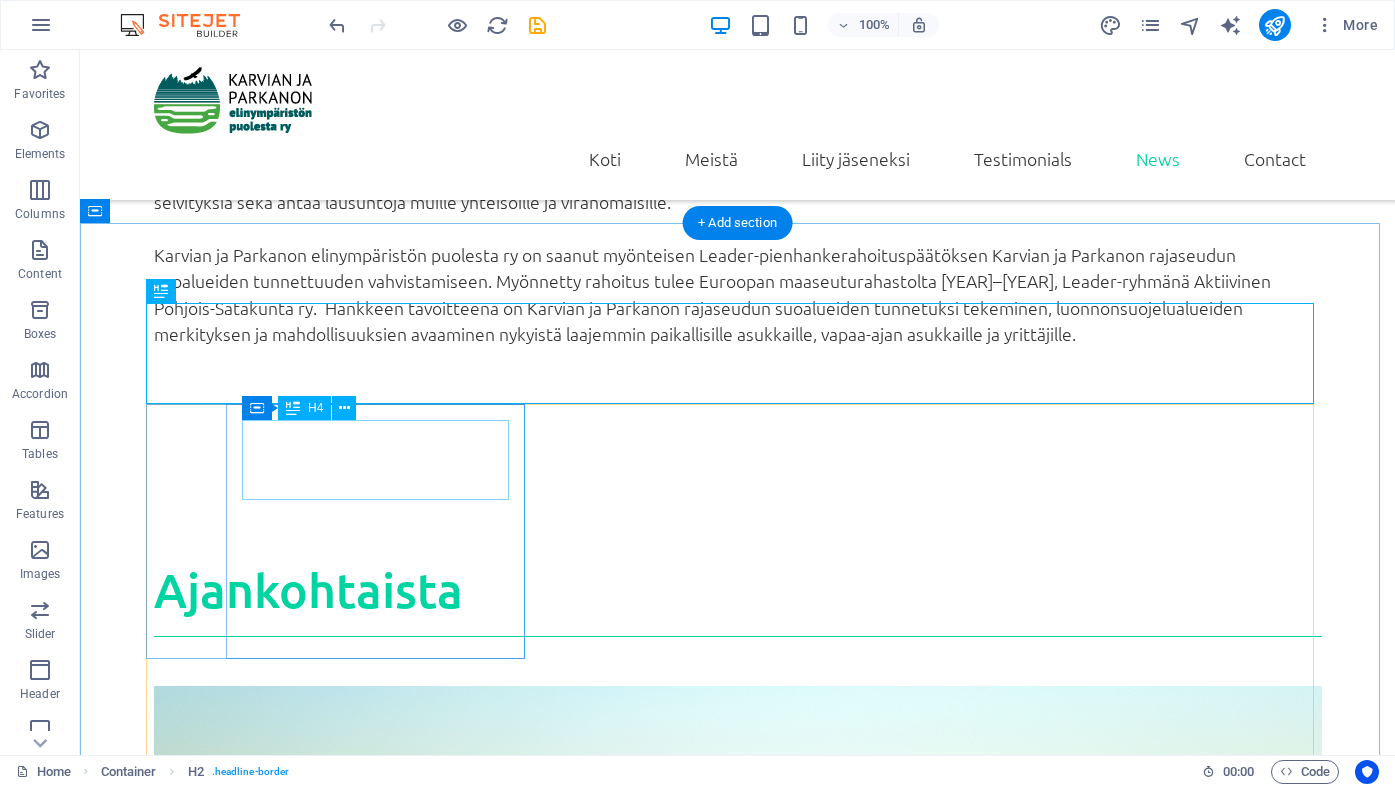 click on "Prescription refill" at bounding box center [738, 5081] 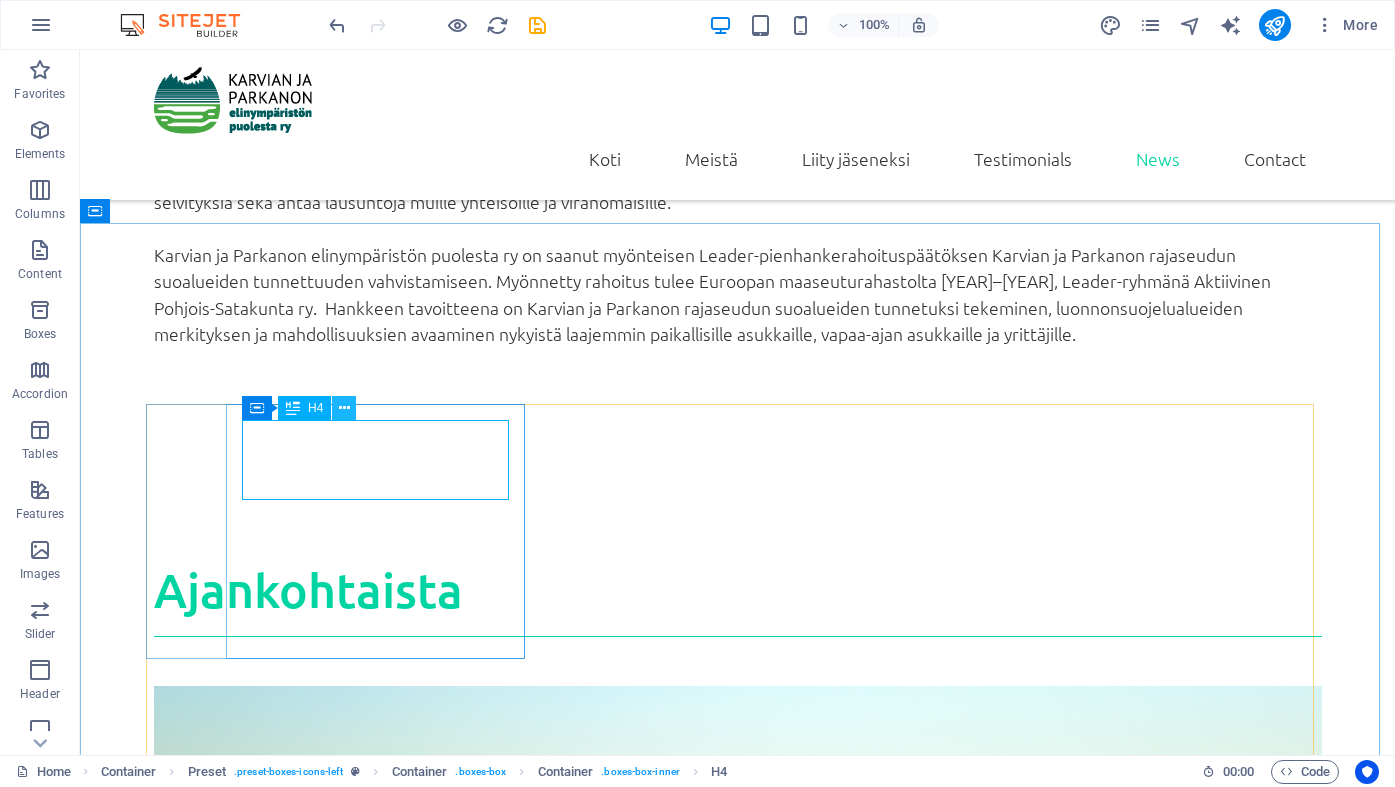click at bounding box center [344, 408] 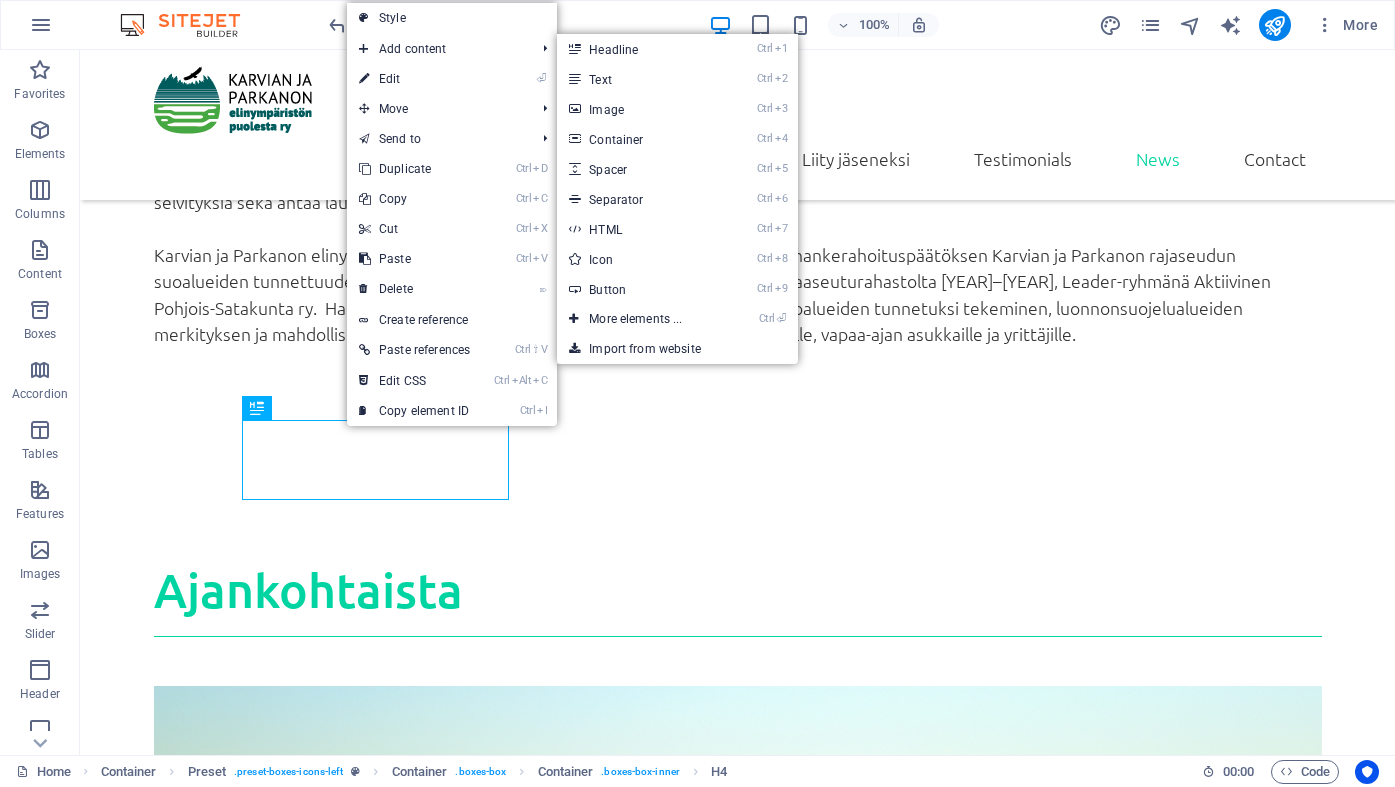 drag, startPoint x: 53, startPoint y: 66, endPoint x: 423, endPoint y: 74, distance: 370.0865 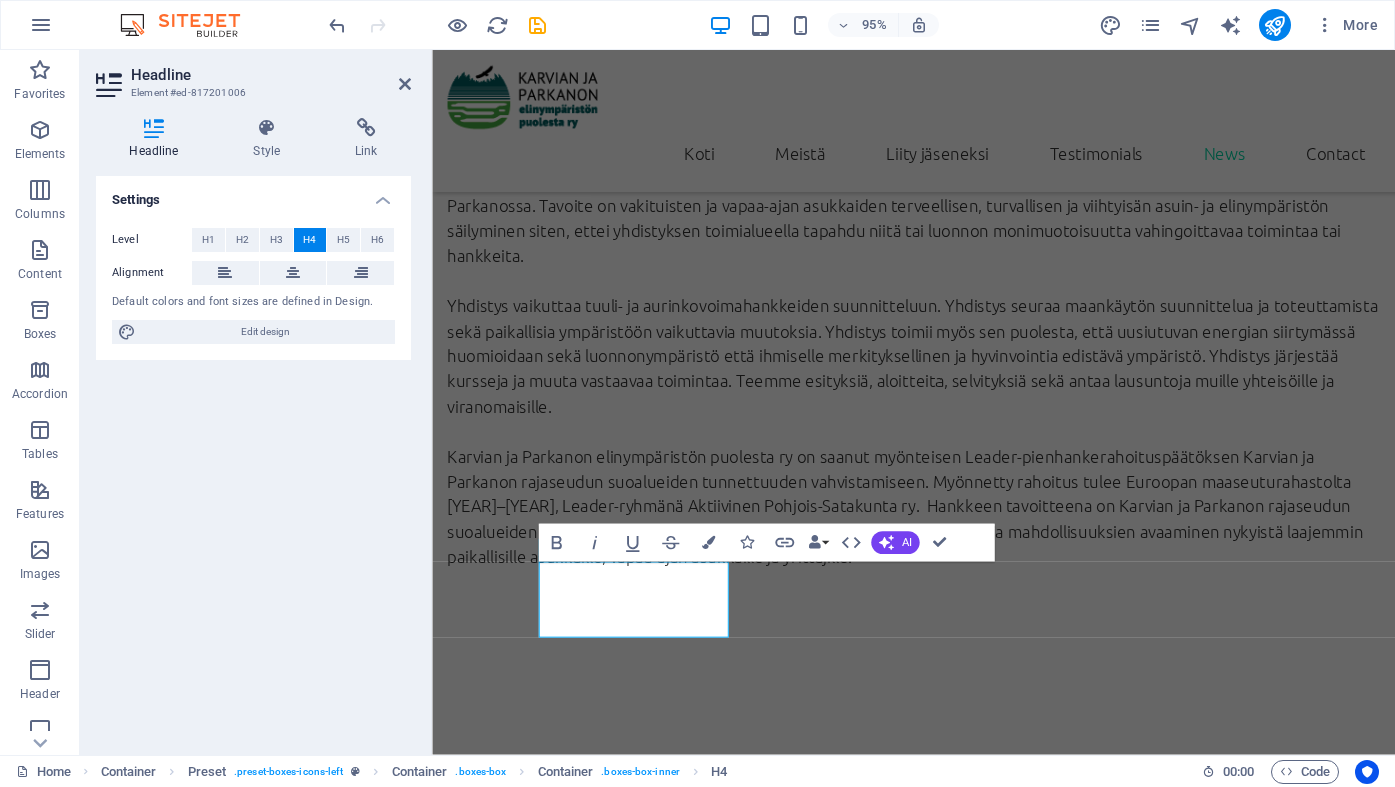 type 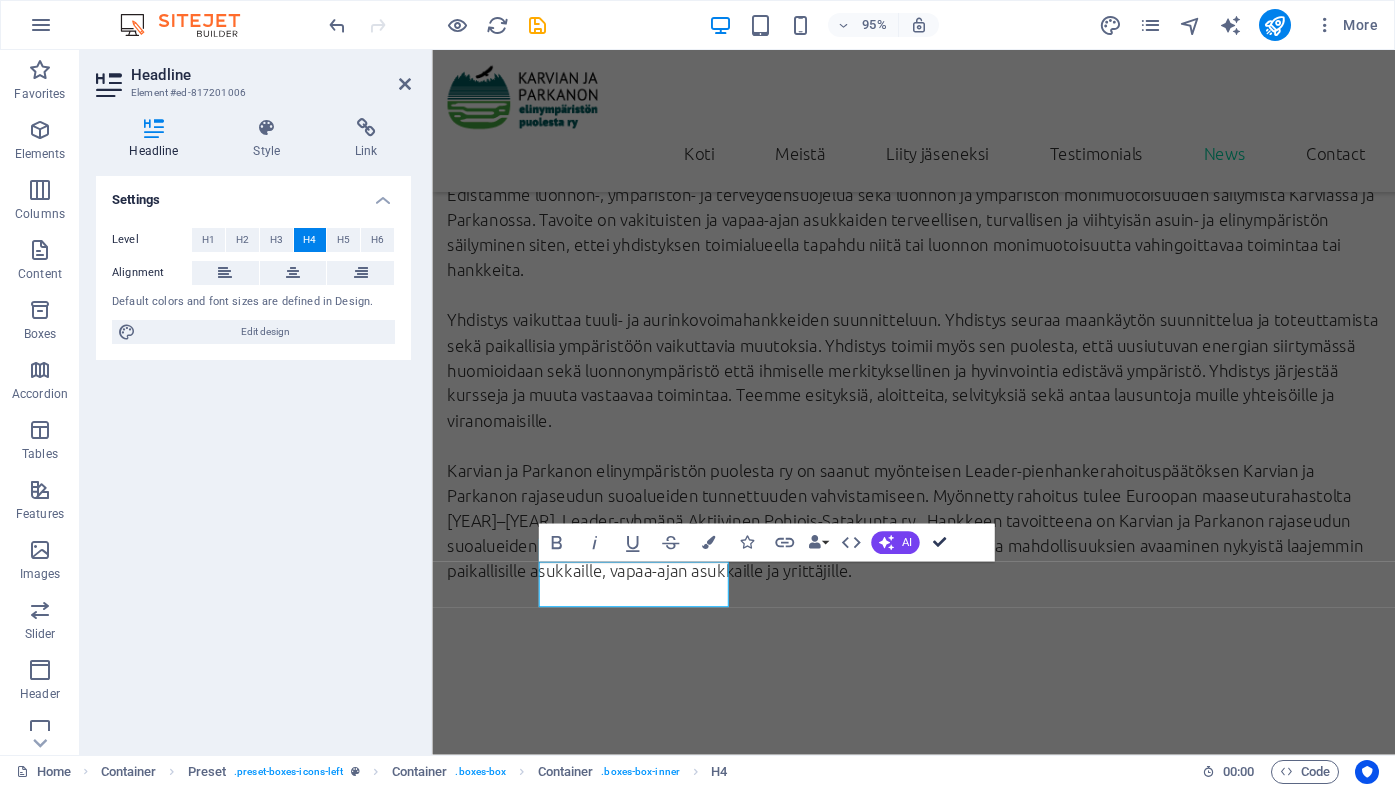 drag, startPoint x: 941, startPoint y: 537, endPoint x: 858, endPoint y: 492, distance: 94.41398 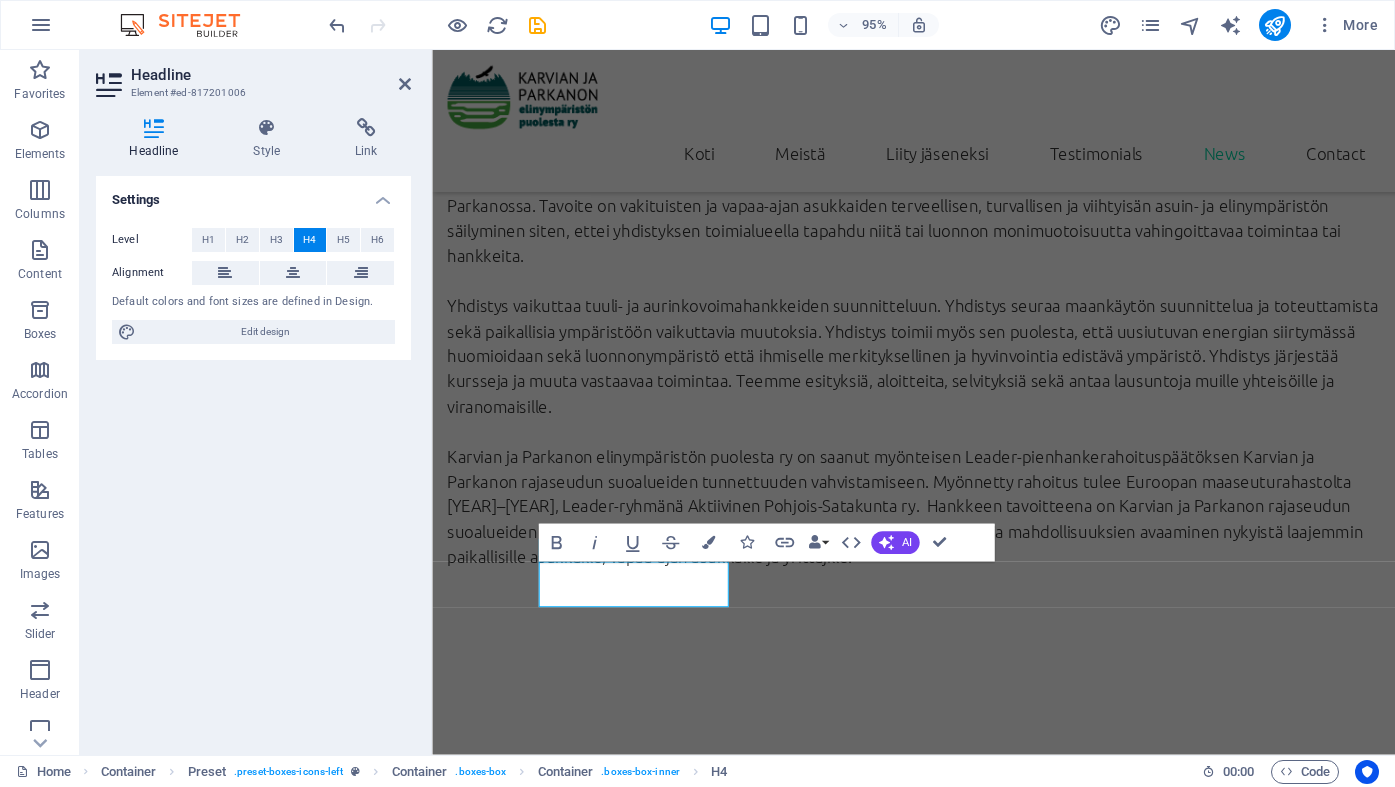 scroll, scrollTop: 2877, scrollLeft: 0, axis: vertical 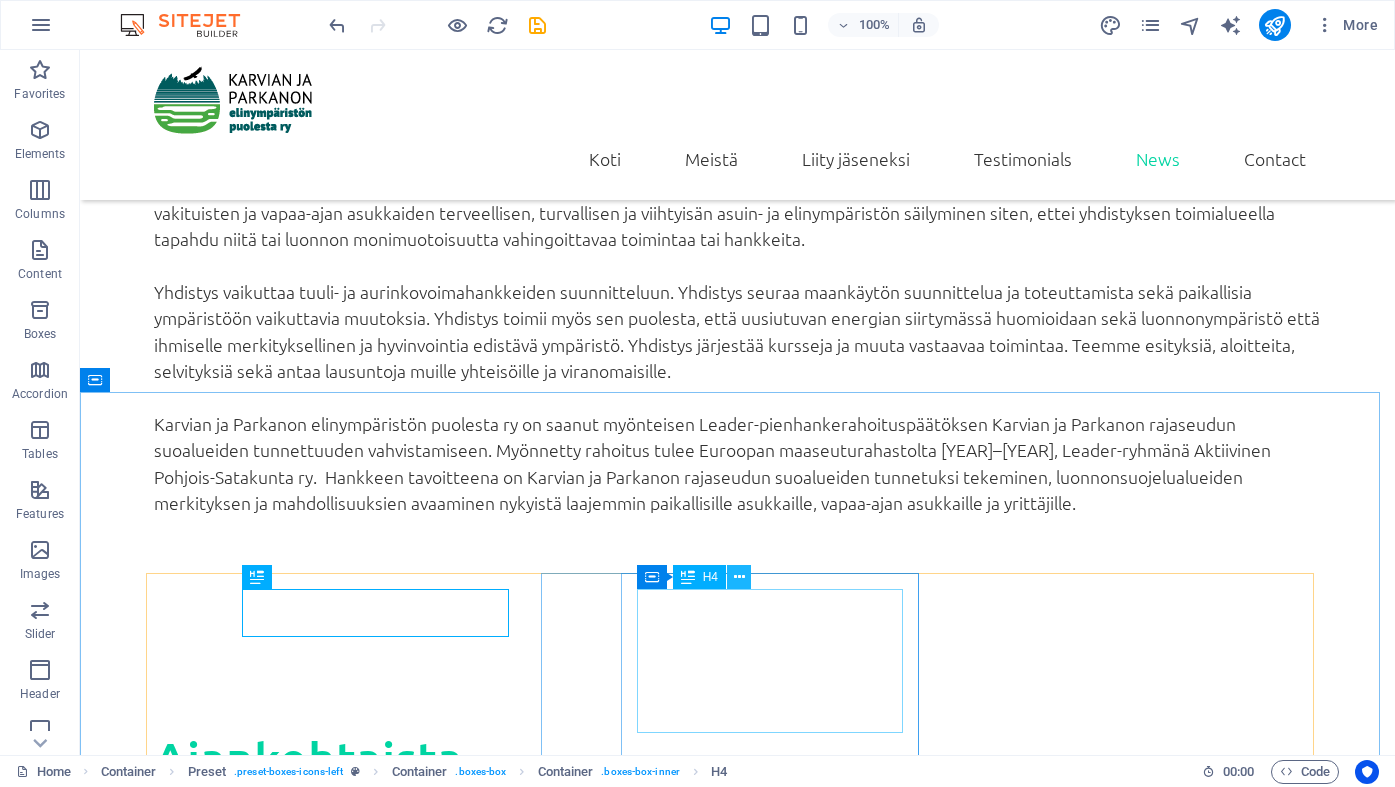 click at bounding box center (739, 577) 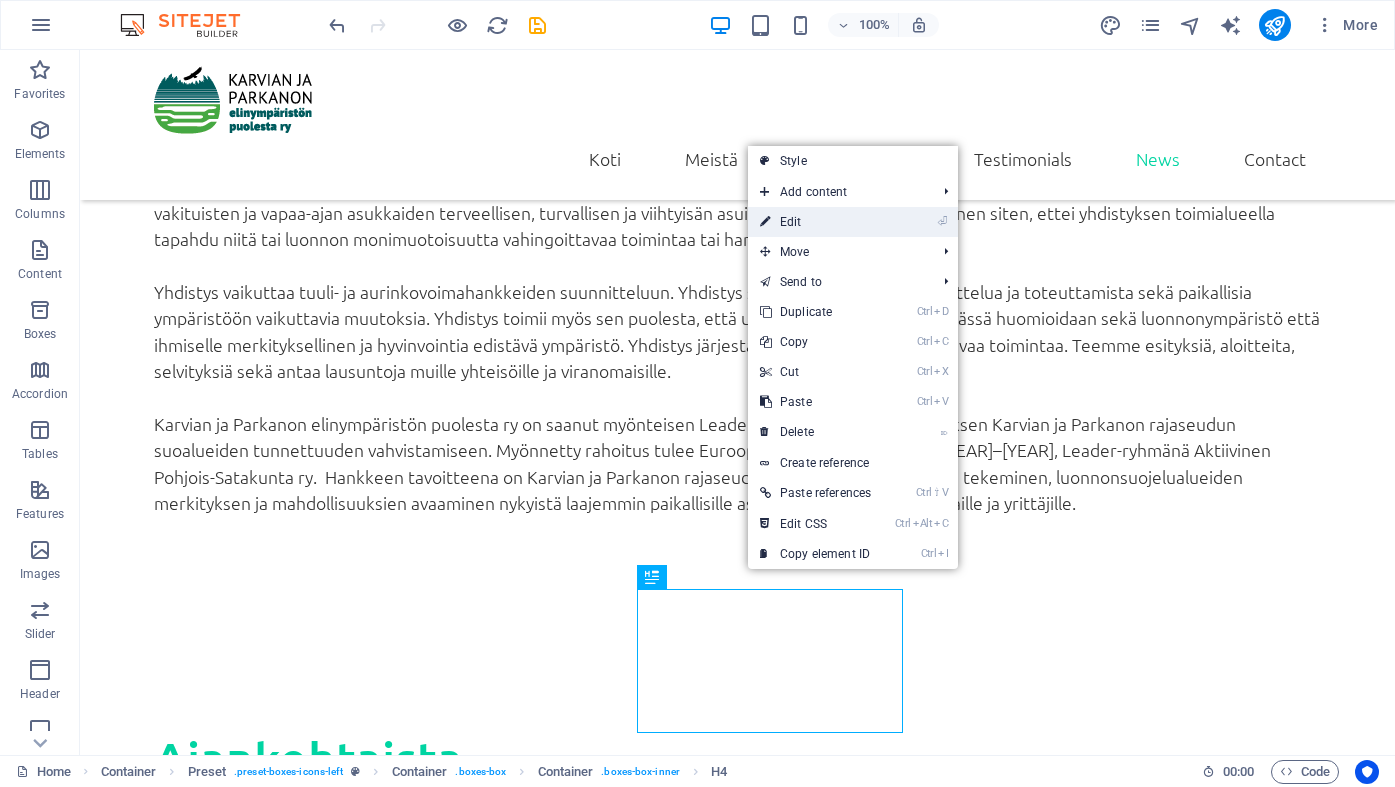 click on "⏎  Edit" at bounding box center (815, 222) 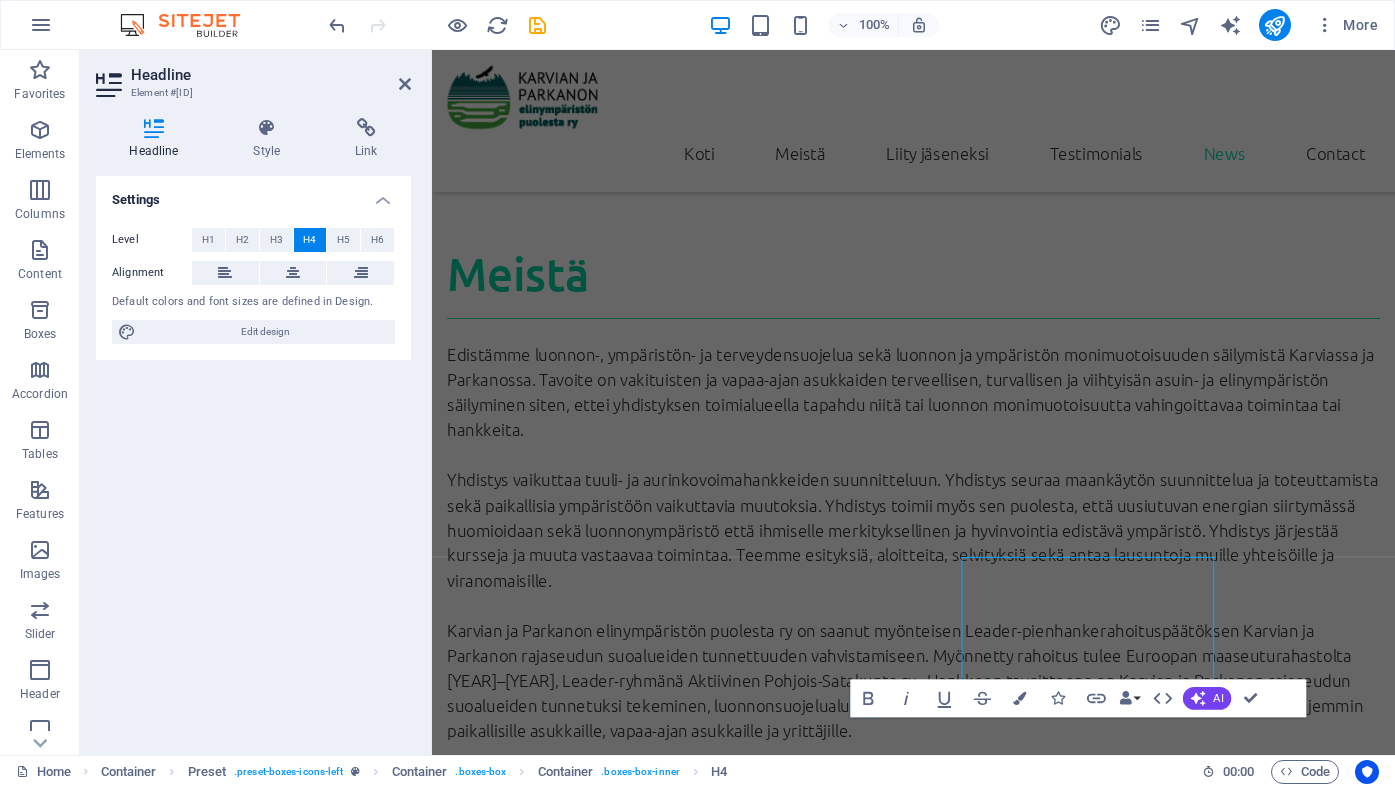 scroll, scrollTop: 2882, scrollLeft: 0, axis: vertical 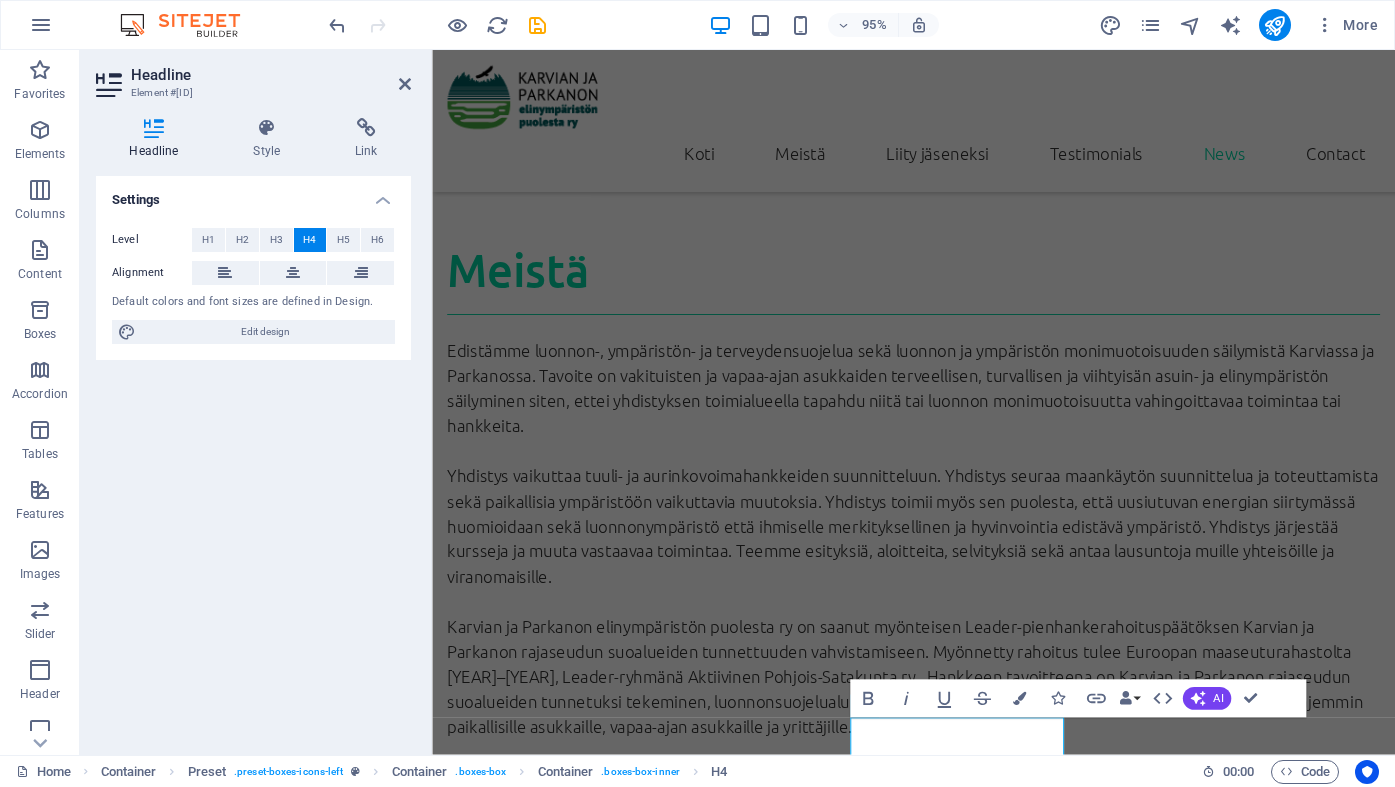 type 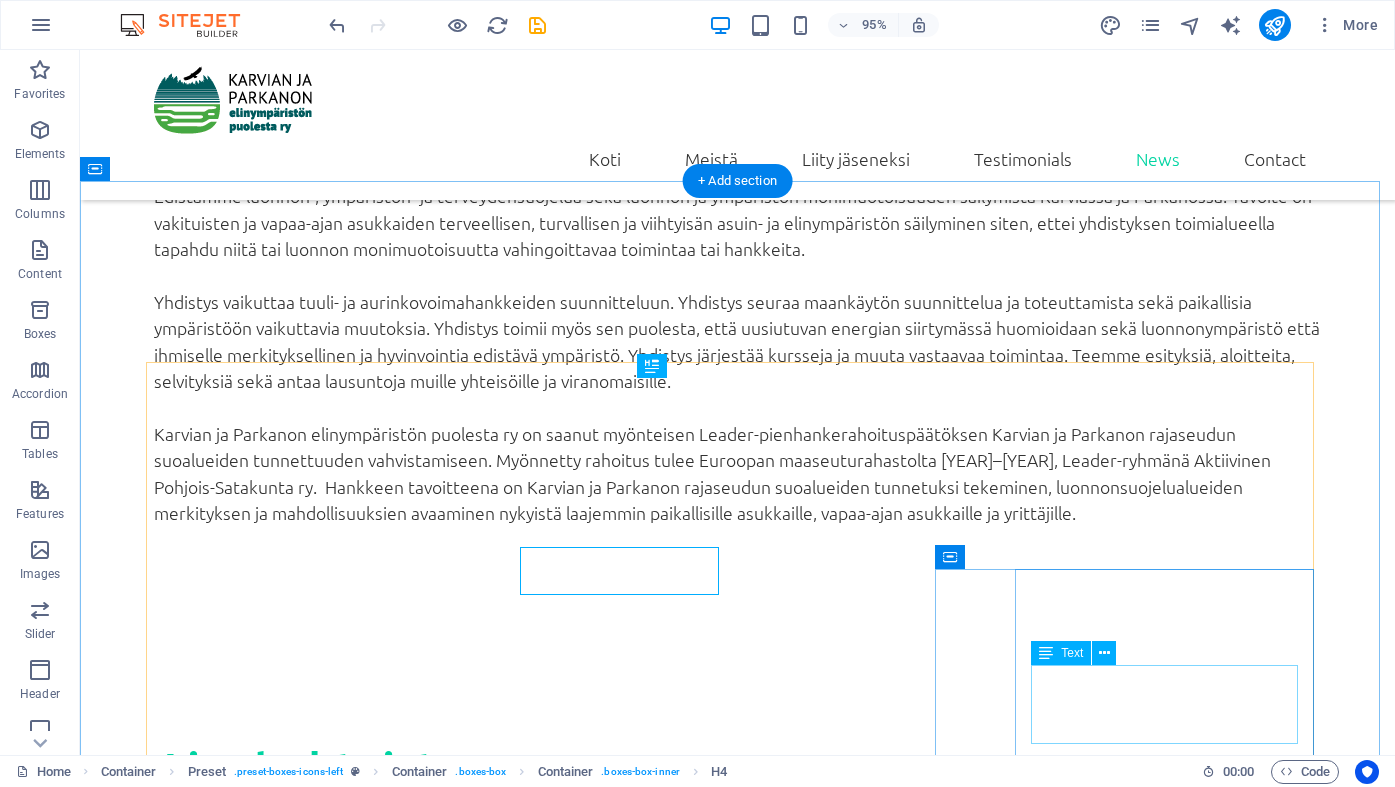 scroll, scrollTop: 3088, scrollLeft: 0, axis: vertical 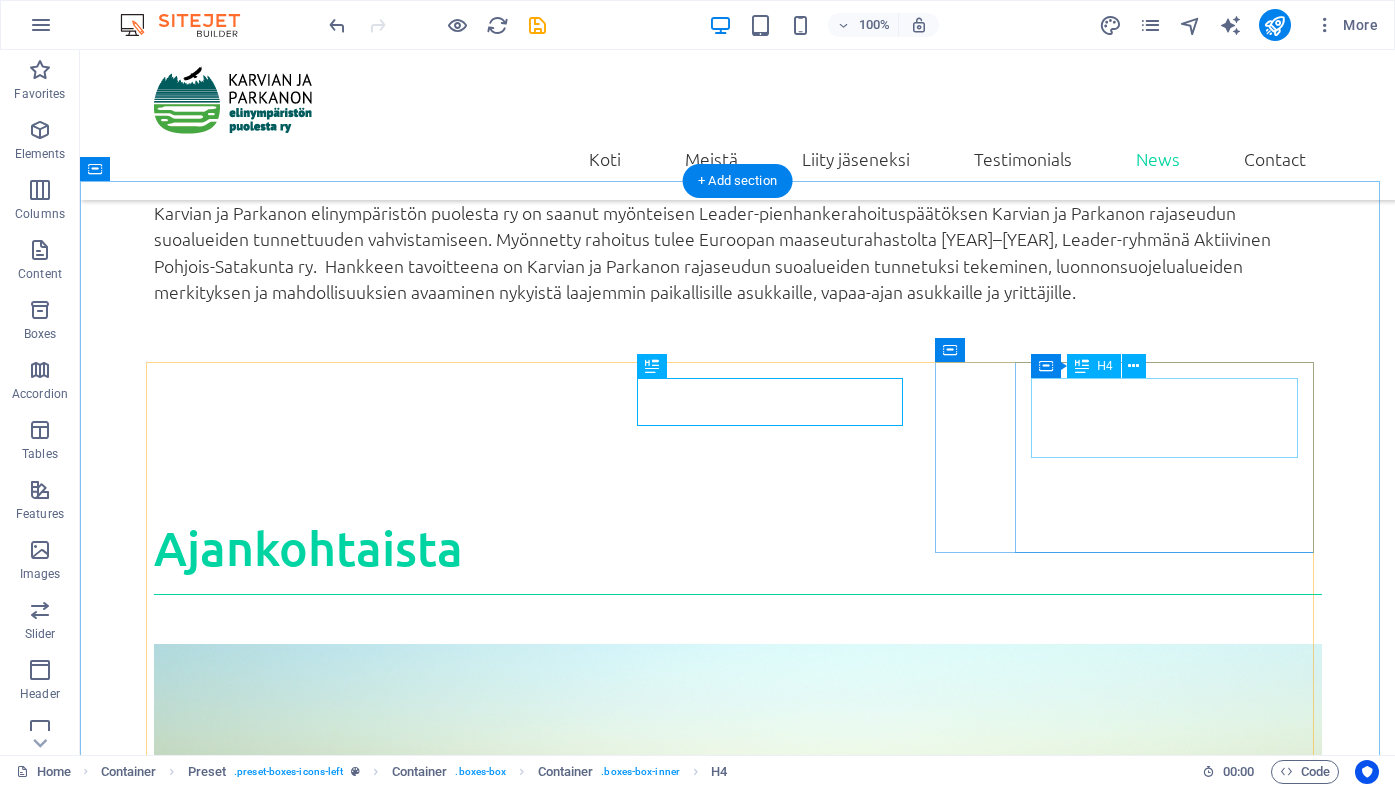 click on "Blood pressure screening" at bounding box center [738, 5428] 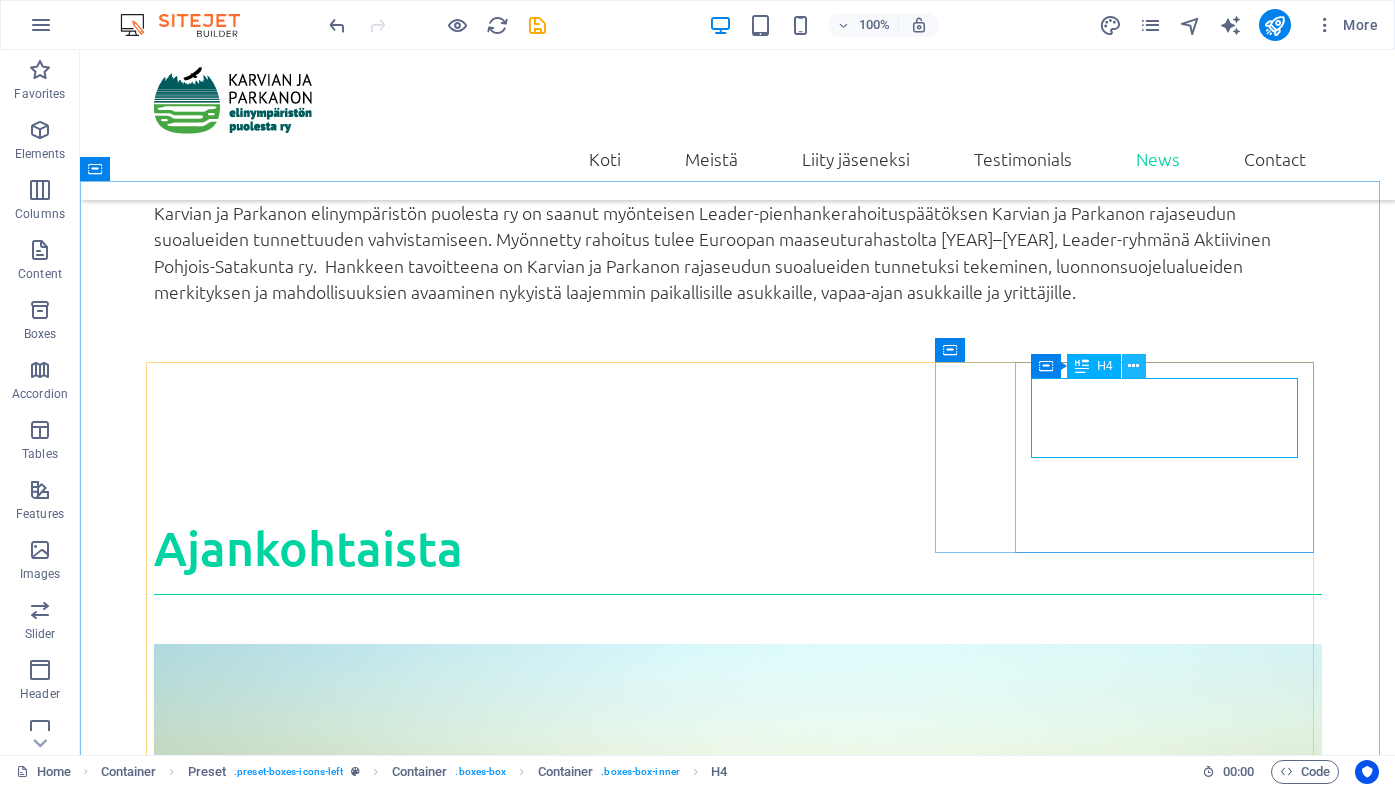 click at bounding box center [1133, 366] 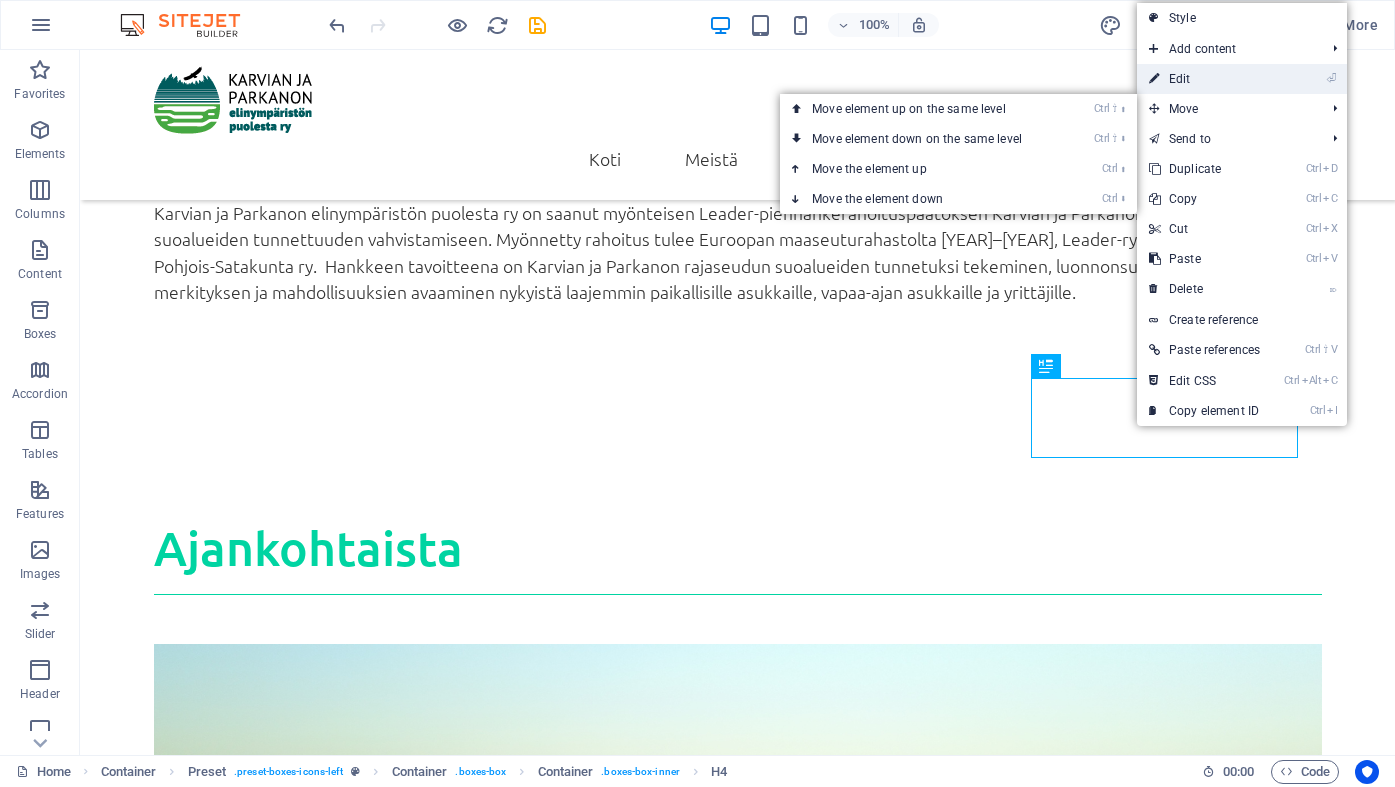 click on "⏎  Edit" at bounding box center [1204, 79] 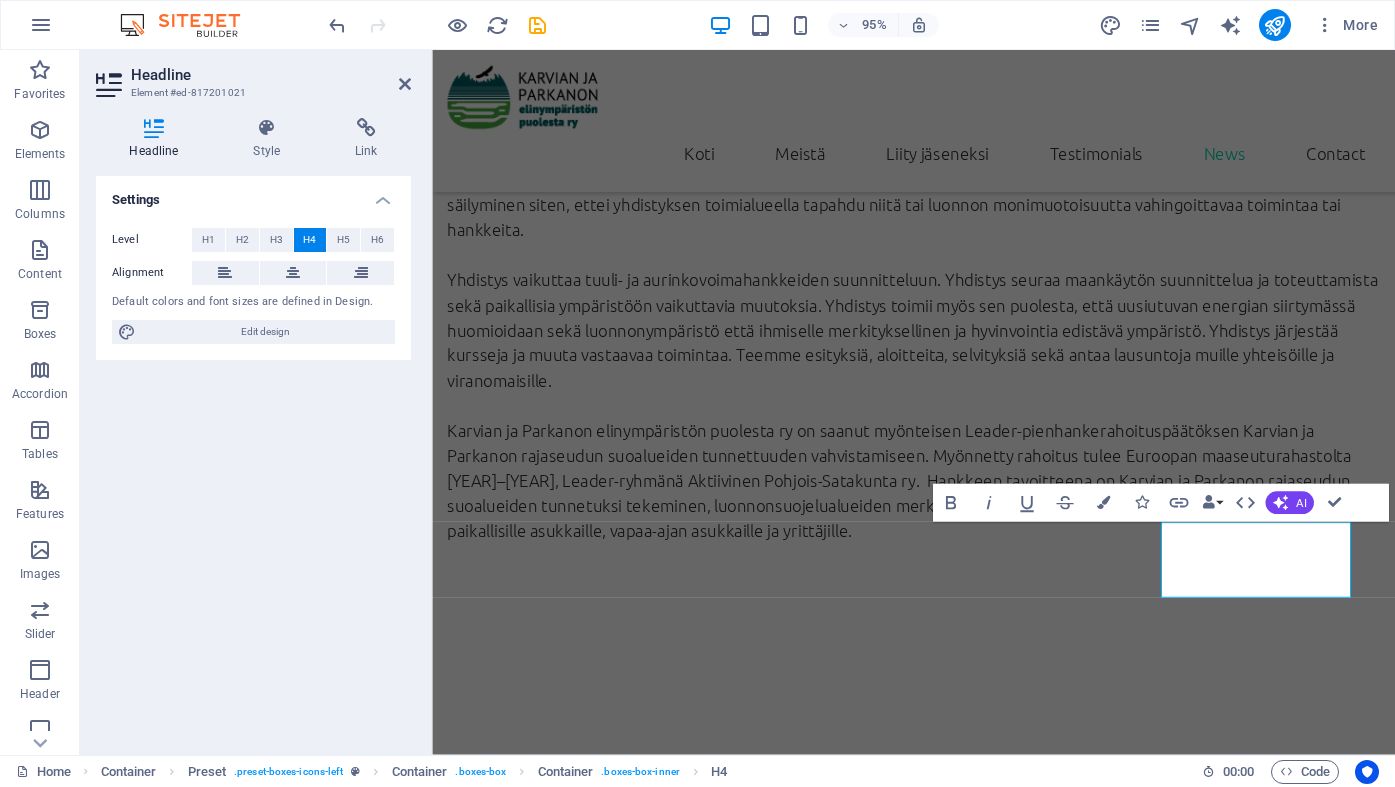 type 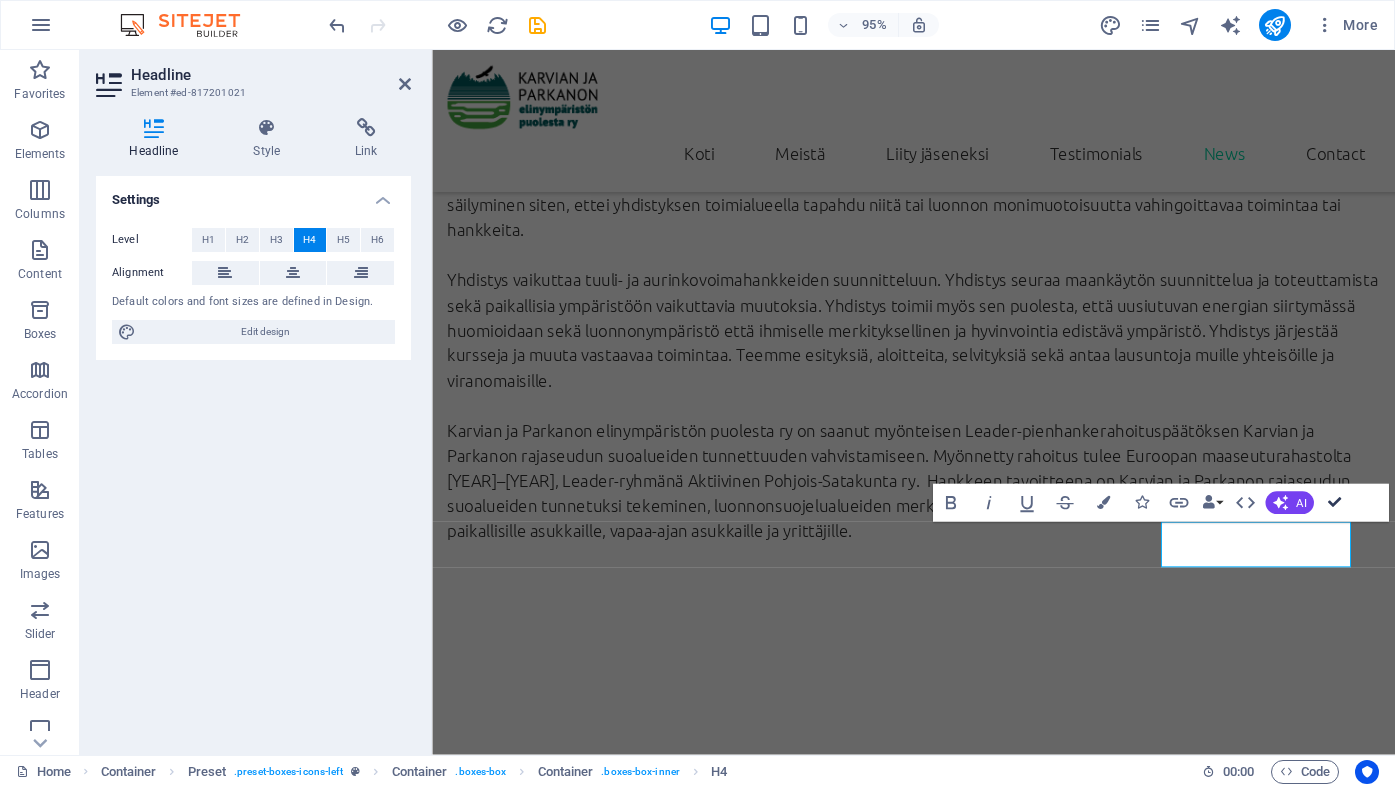 drag, startPoint x: 1335, startPoint y: 495, endPoint x: 1253, endPoint y: 450, distance: 93.53609 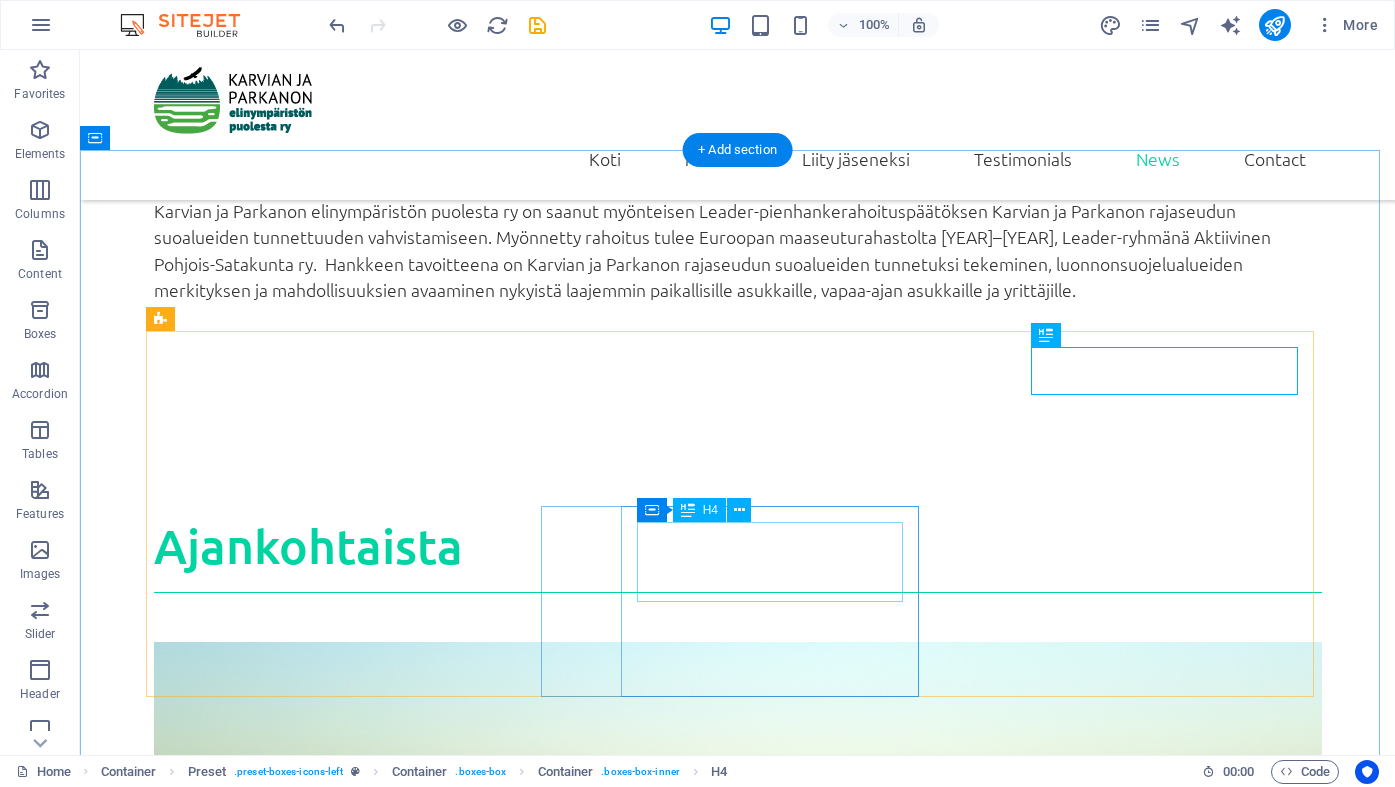 scroll, scrollTop: 3119, scrollLeft: 0, axis: vertical 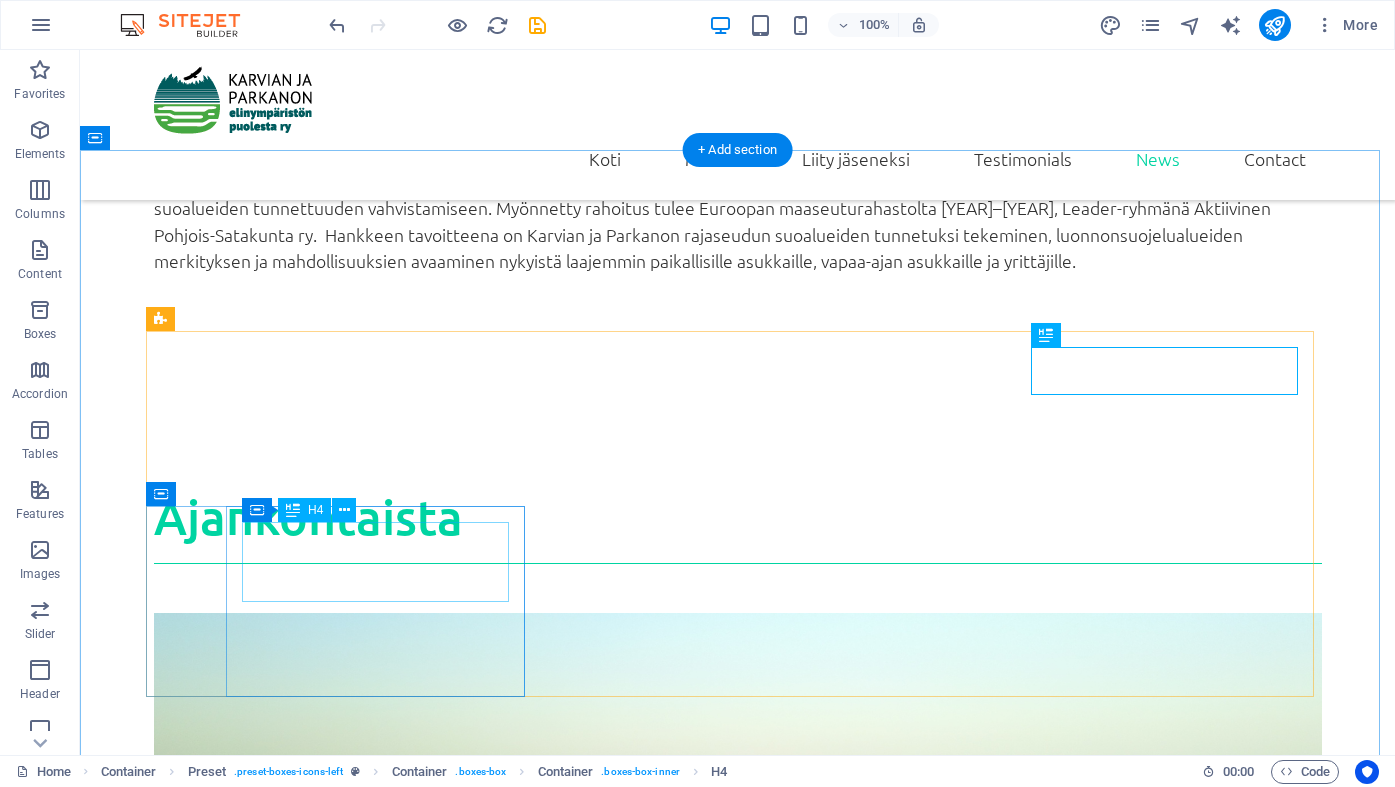 click on "Medication review" at bounding box center (738, 5591) 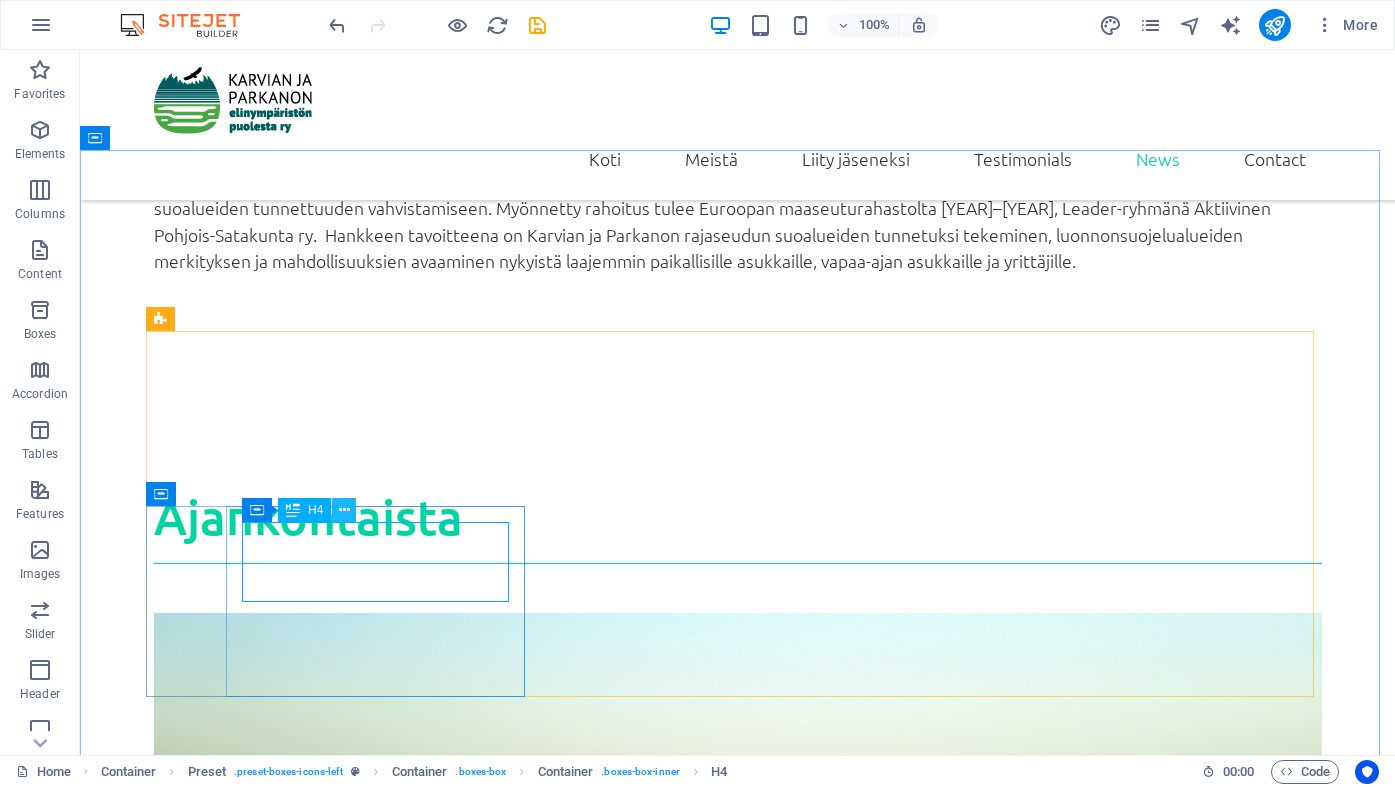 click at bounding box center (344, 510) 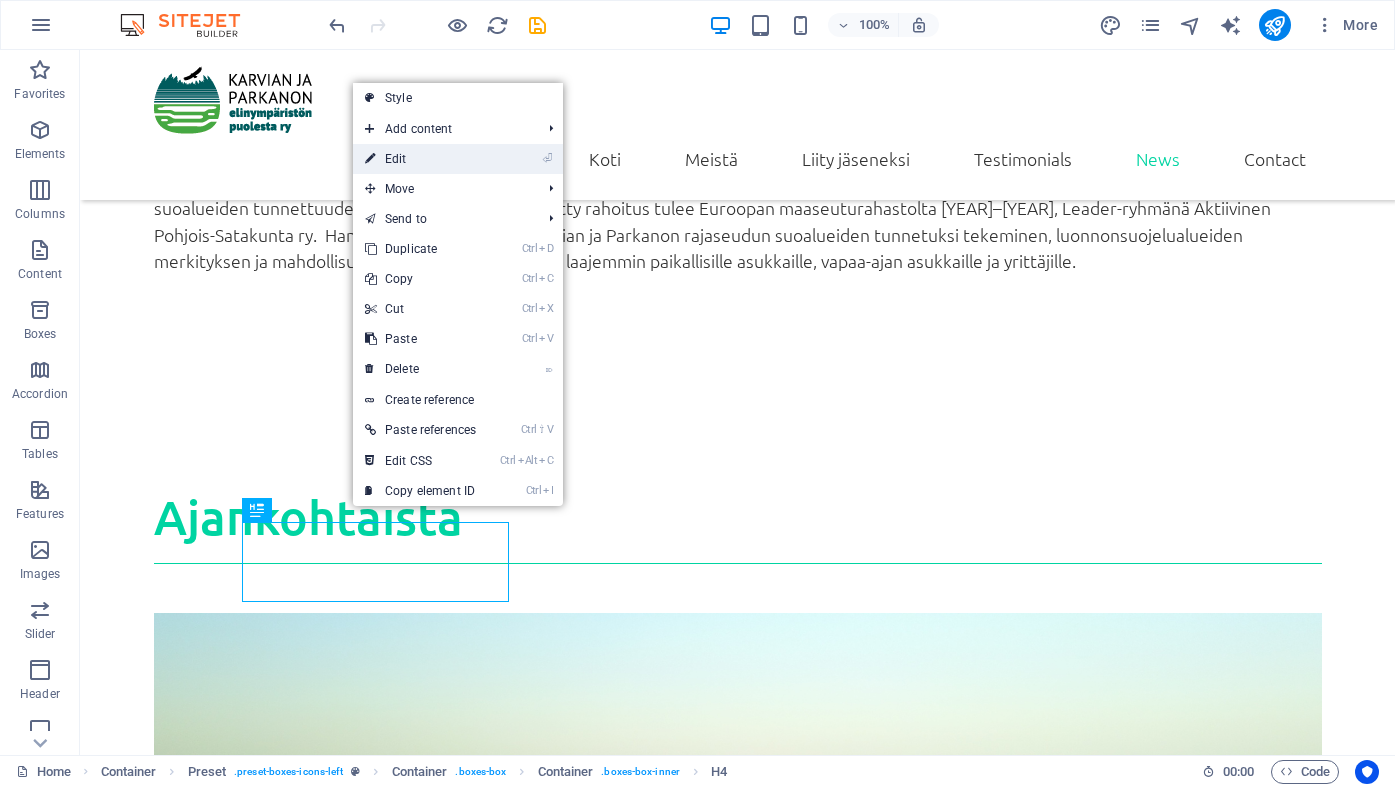 click on "⏎  Edit" at bounding box center (420, 159) 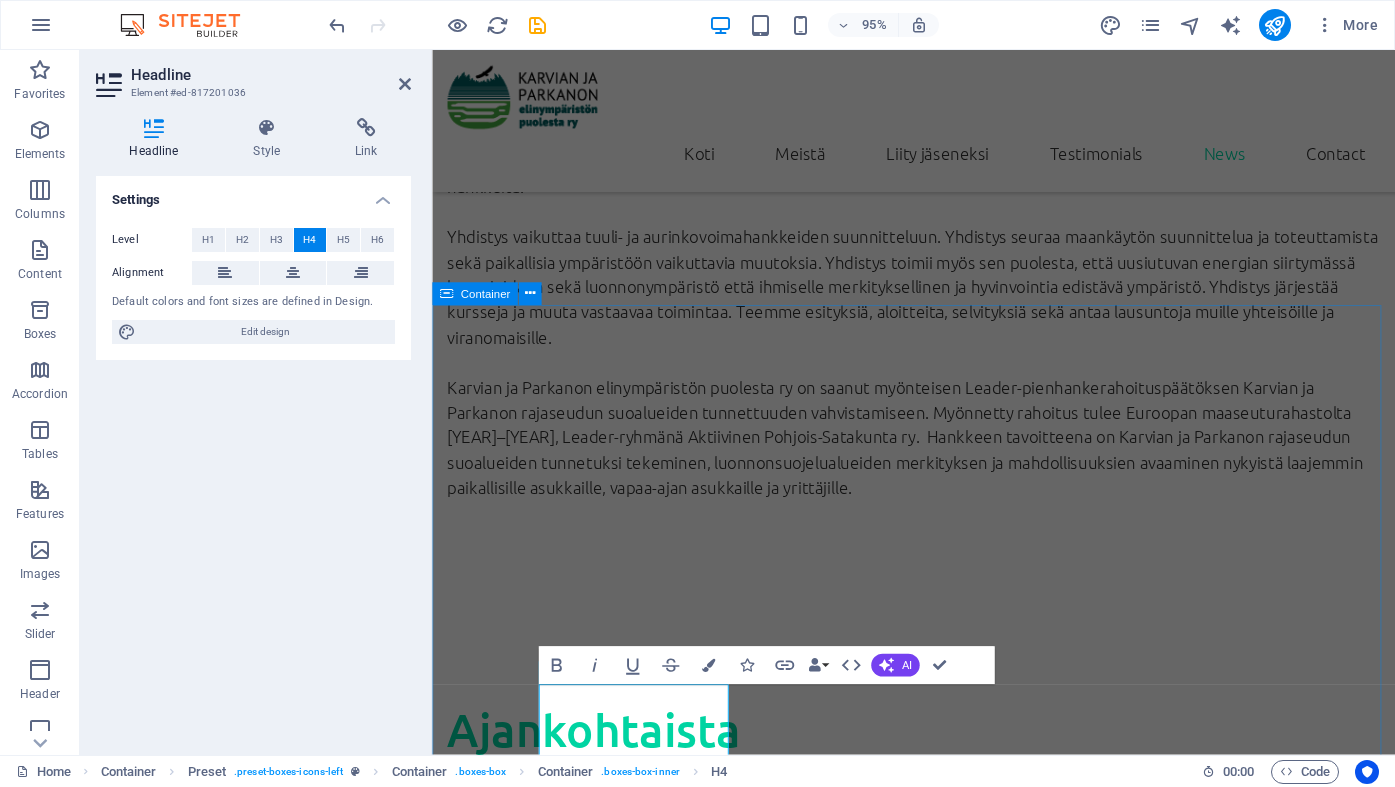 type 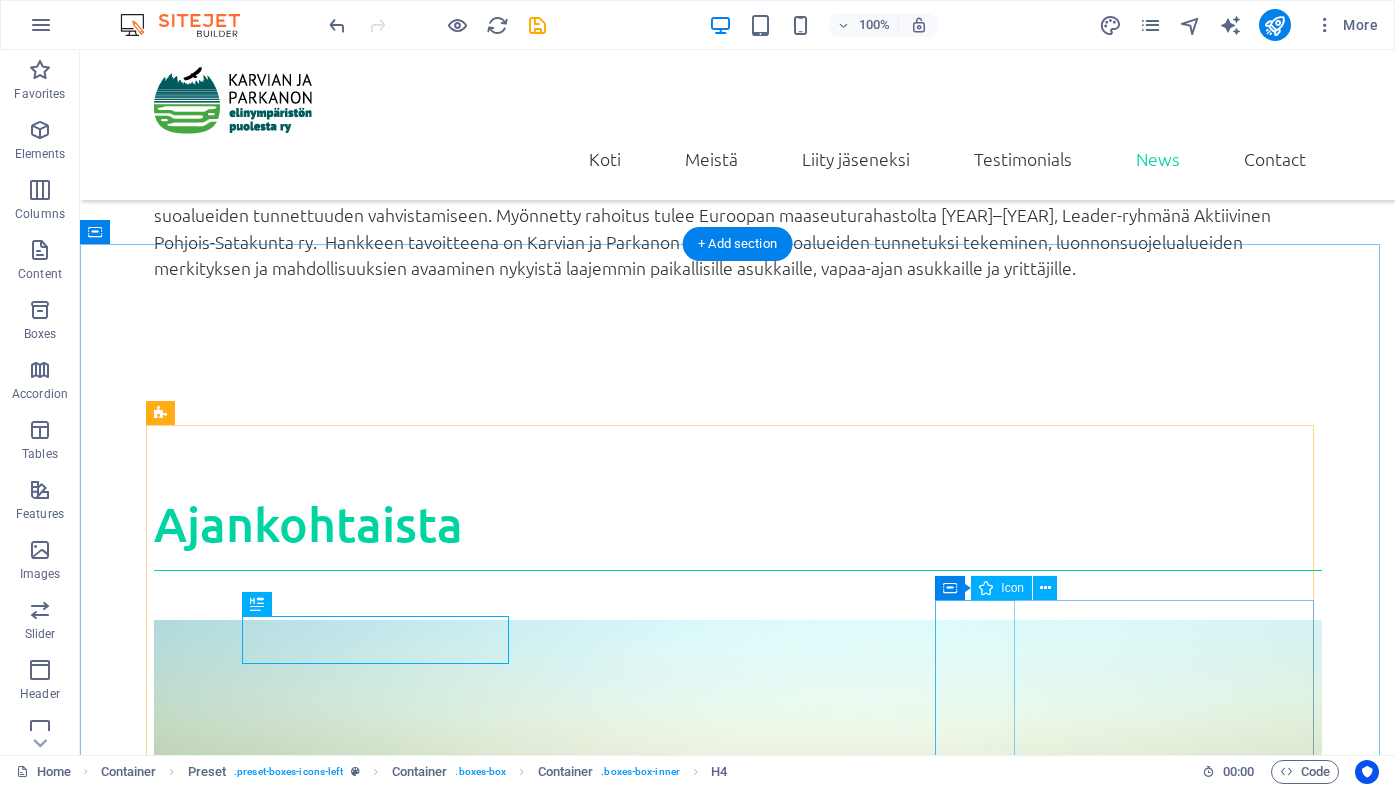scroll, scrollTop: 3123, scrollLeft: 0, axis: vertical 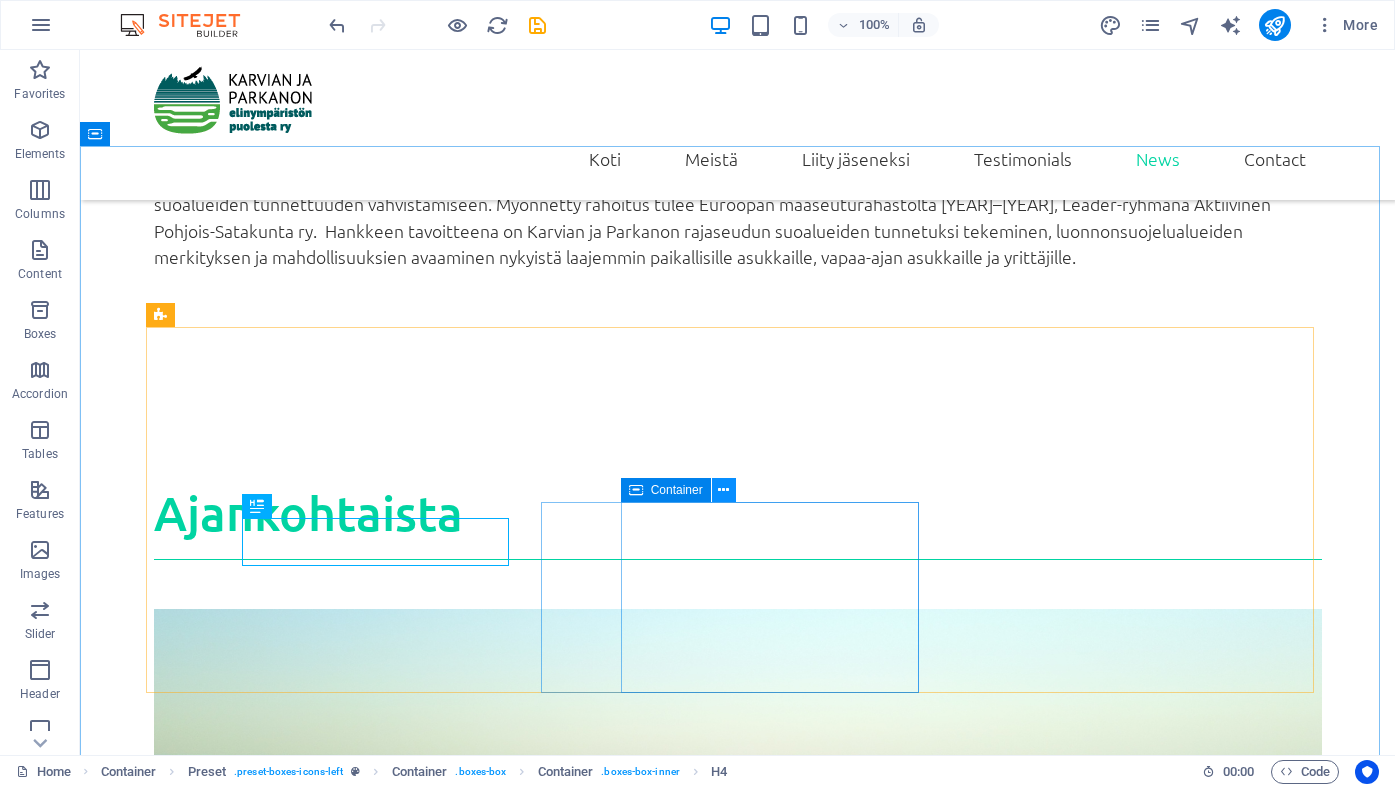 click at bounding box center [723, 490] 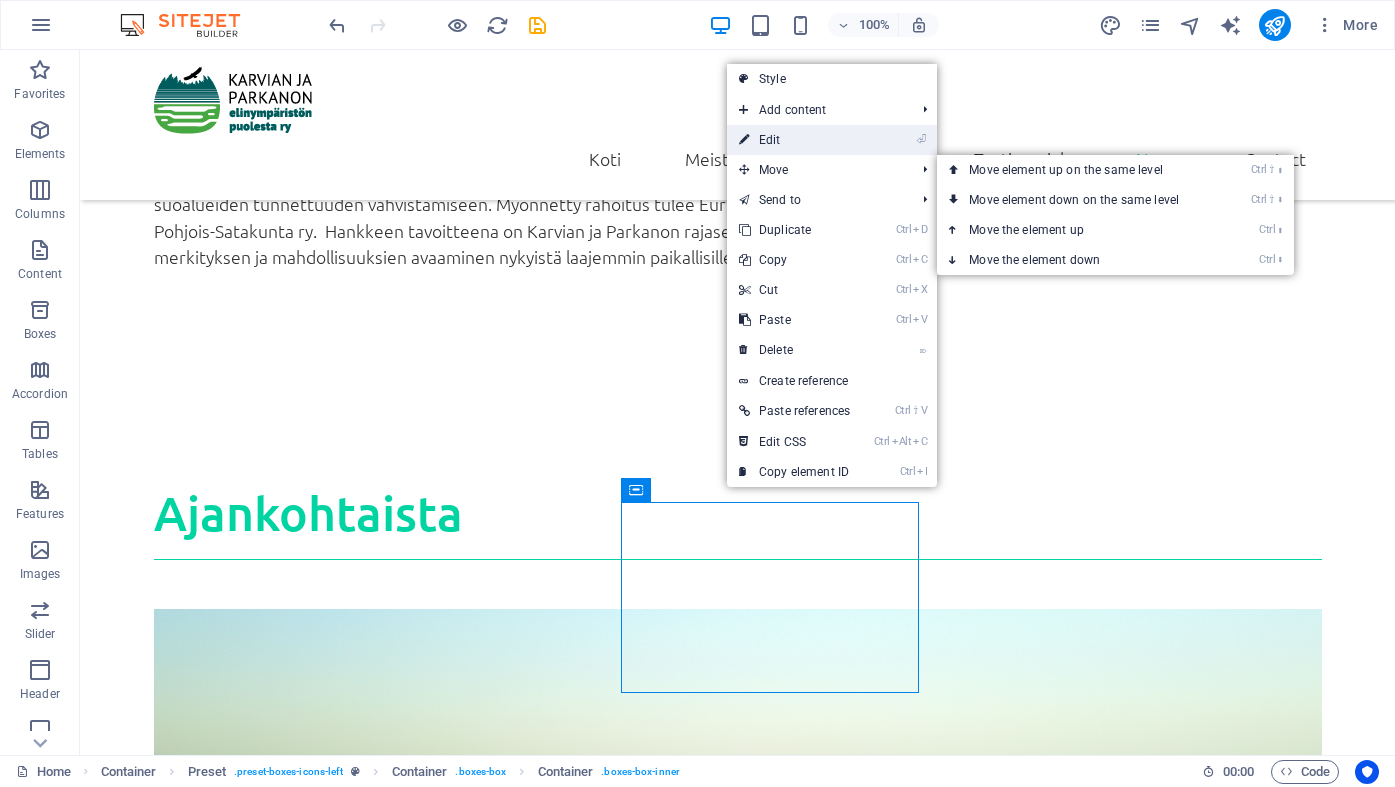 drag, startPoint x: 841, startPoint y: 136, endPoint x: 439, endPoint y: 115, distance: 402.54813 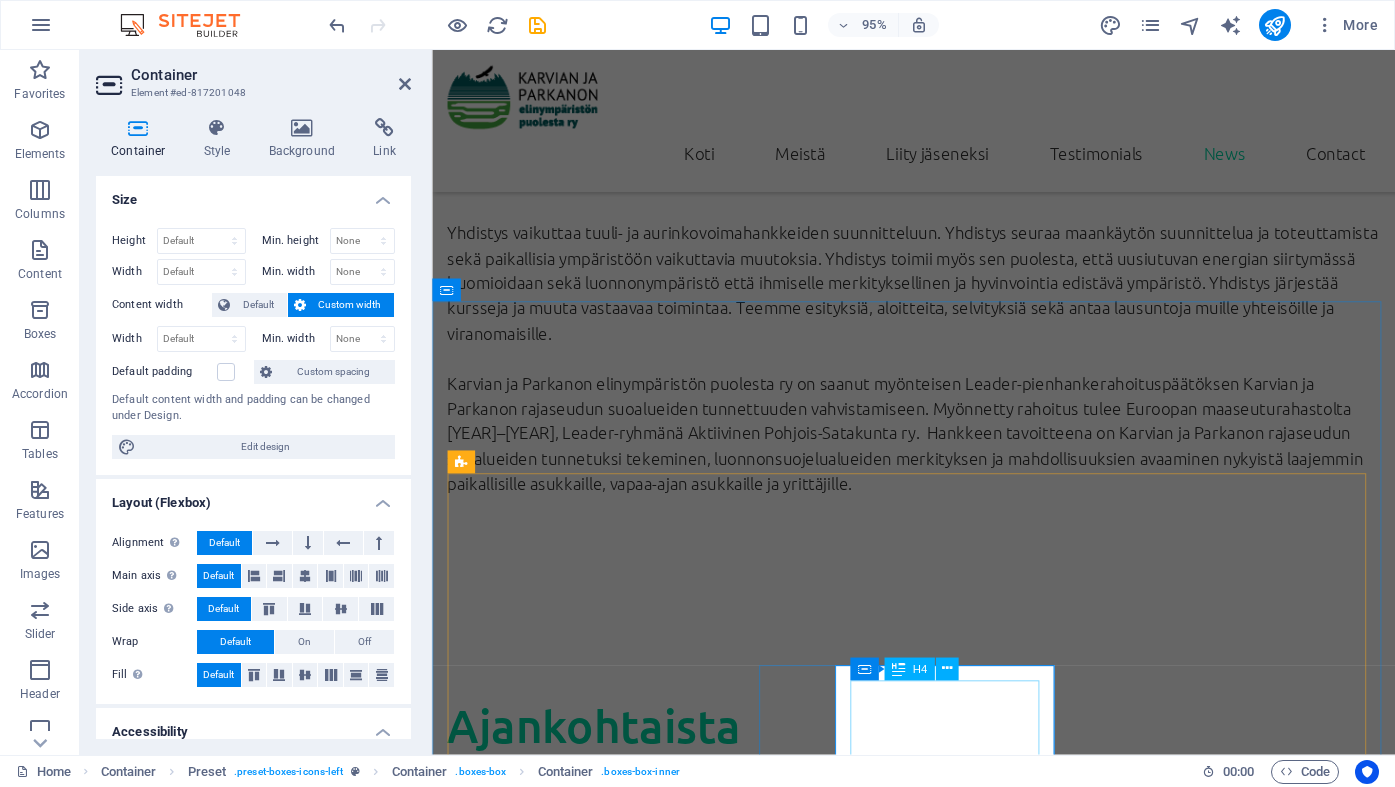click on "Diabetic Training" at bounding box center (939, 5708) 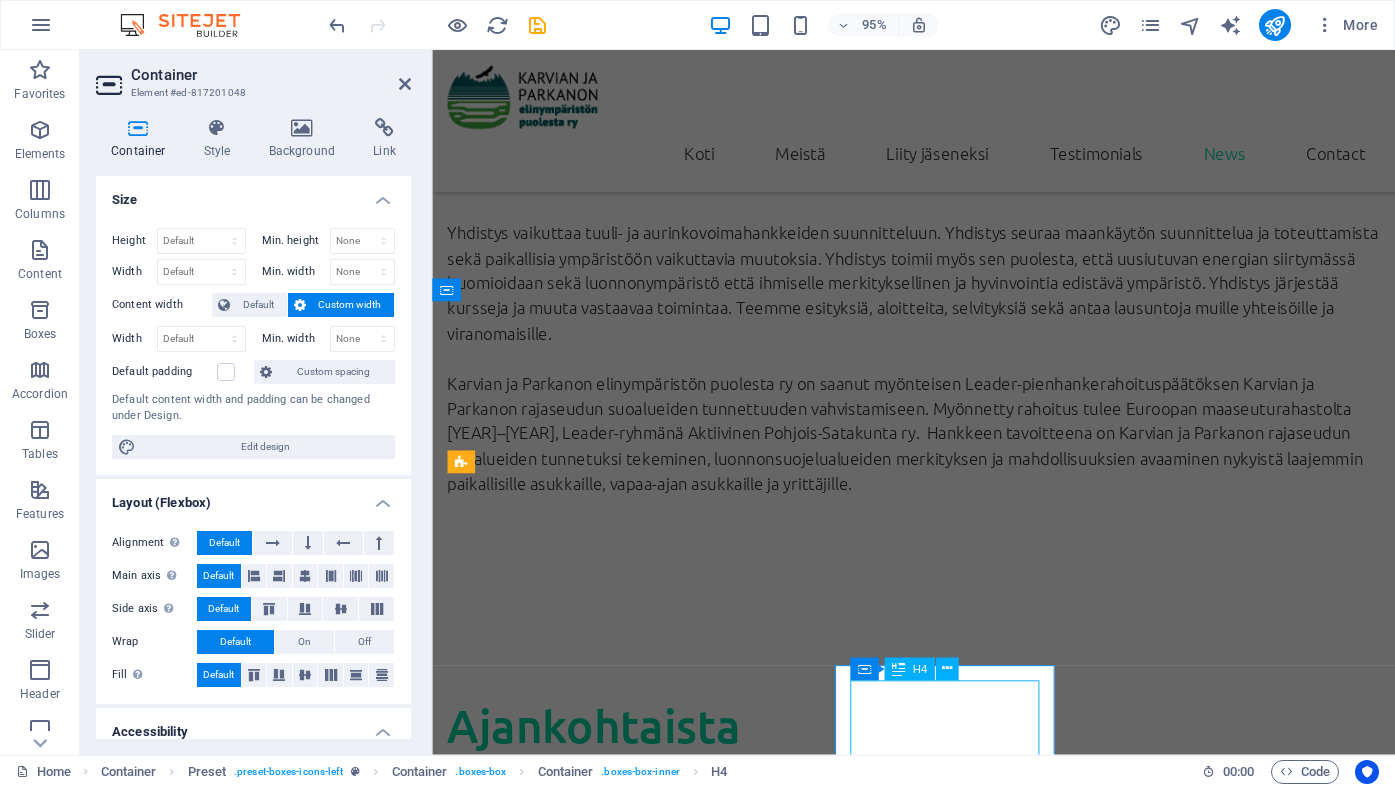 drag, startPoint x: 991, startPoint y: 764, endPoint x: 1309, endPoint y: 729, distance: 319.9203 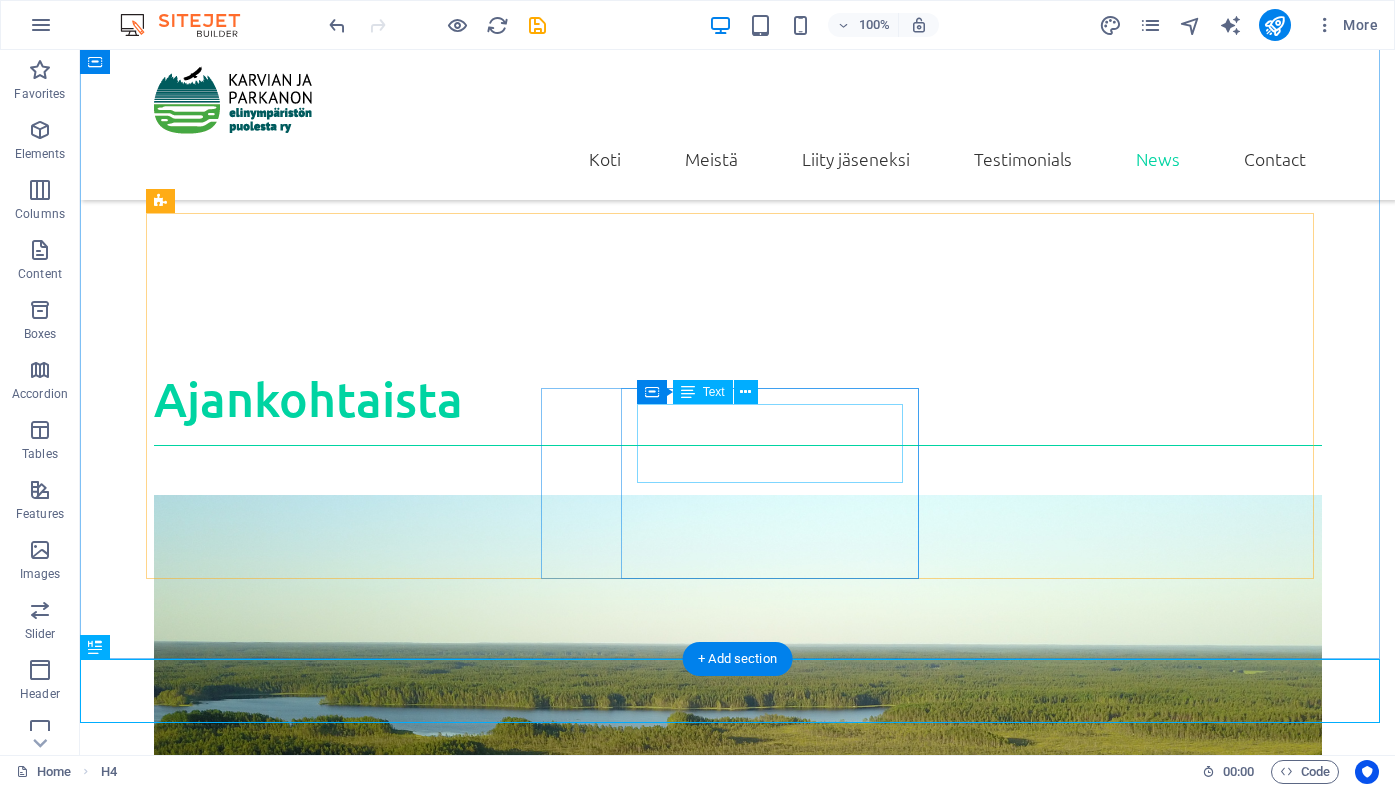 scroll, scrollTop: 3226, scrollLeft: 0, axis: vertical 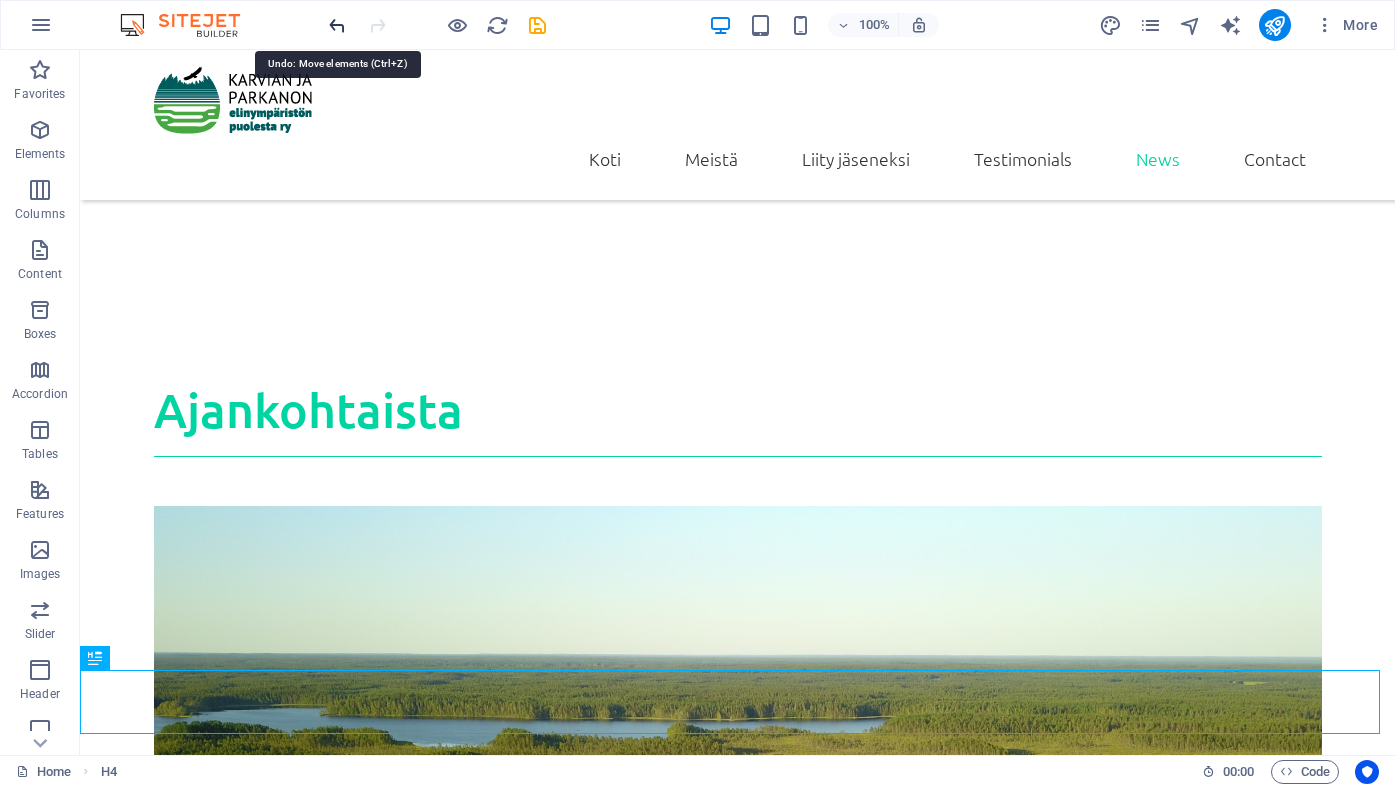 drag, startPoint x: 339, startPoint y: 25, endPoint x: 343, endPoint y: 43, distance: 18.439089 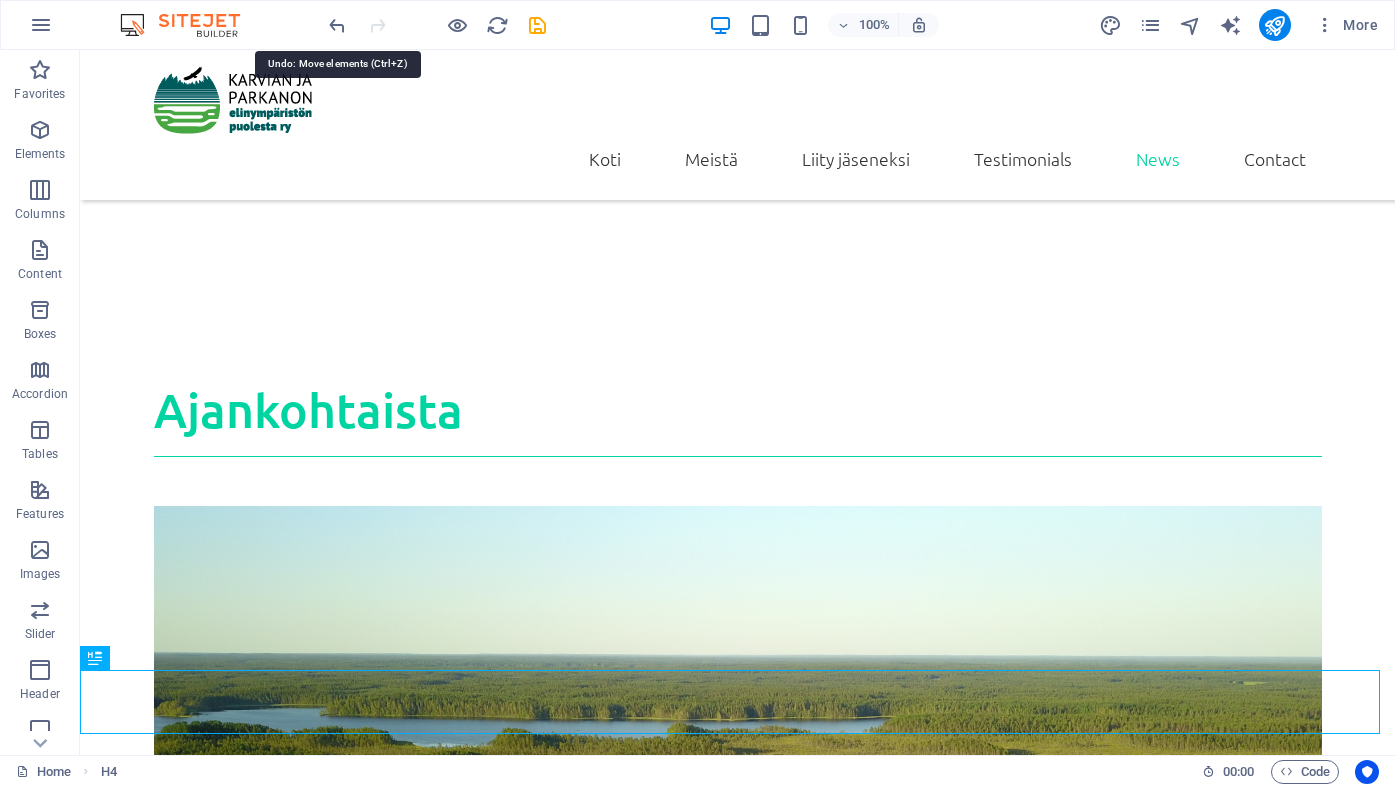 click at bounding box center (337, 25) 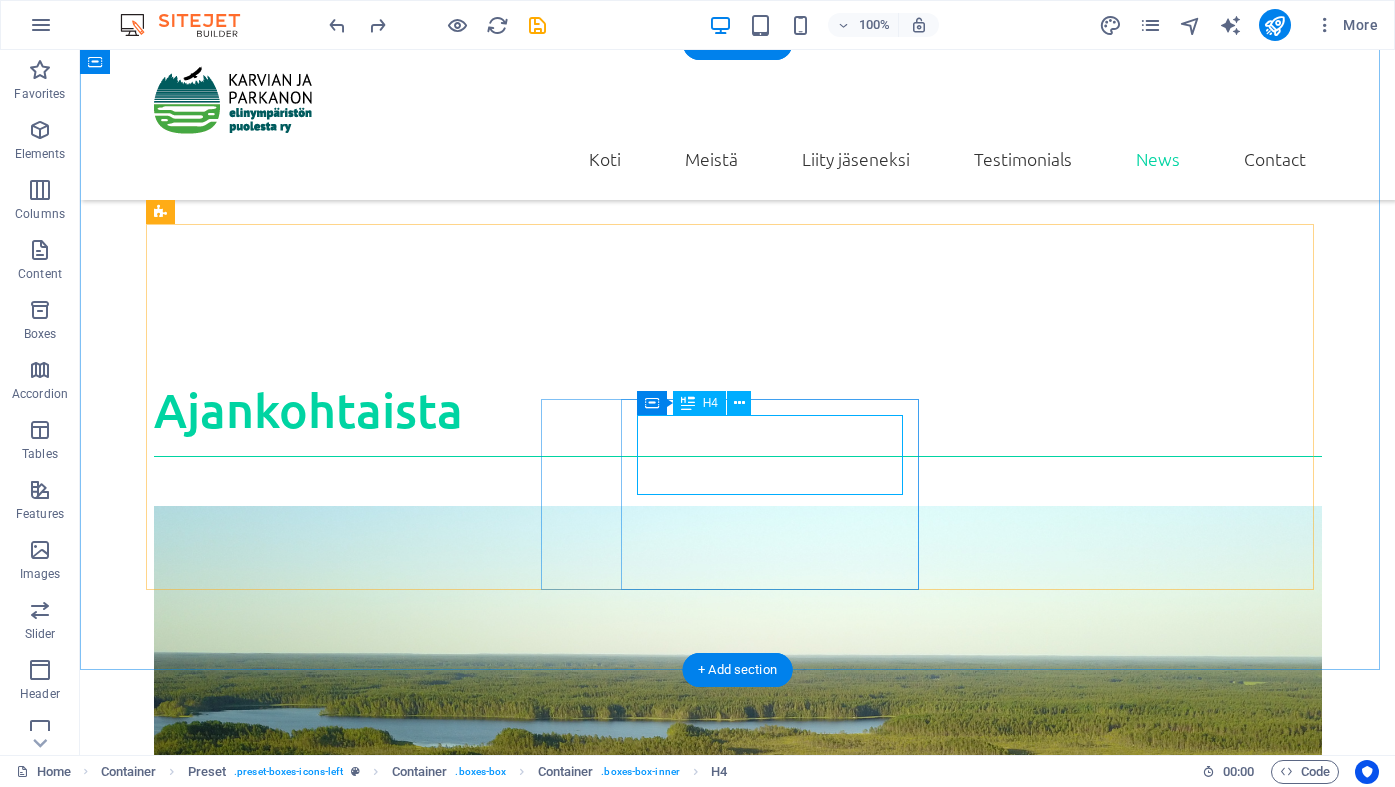 click on "Diabetic Training" at bounding box center (738, 5679) 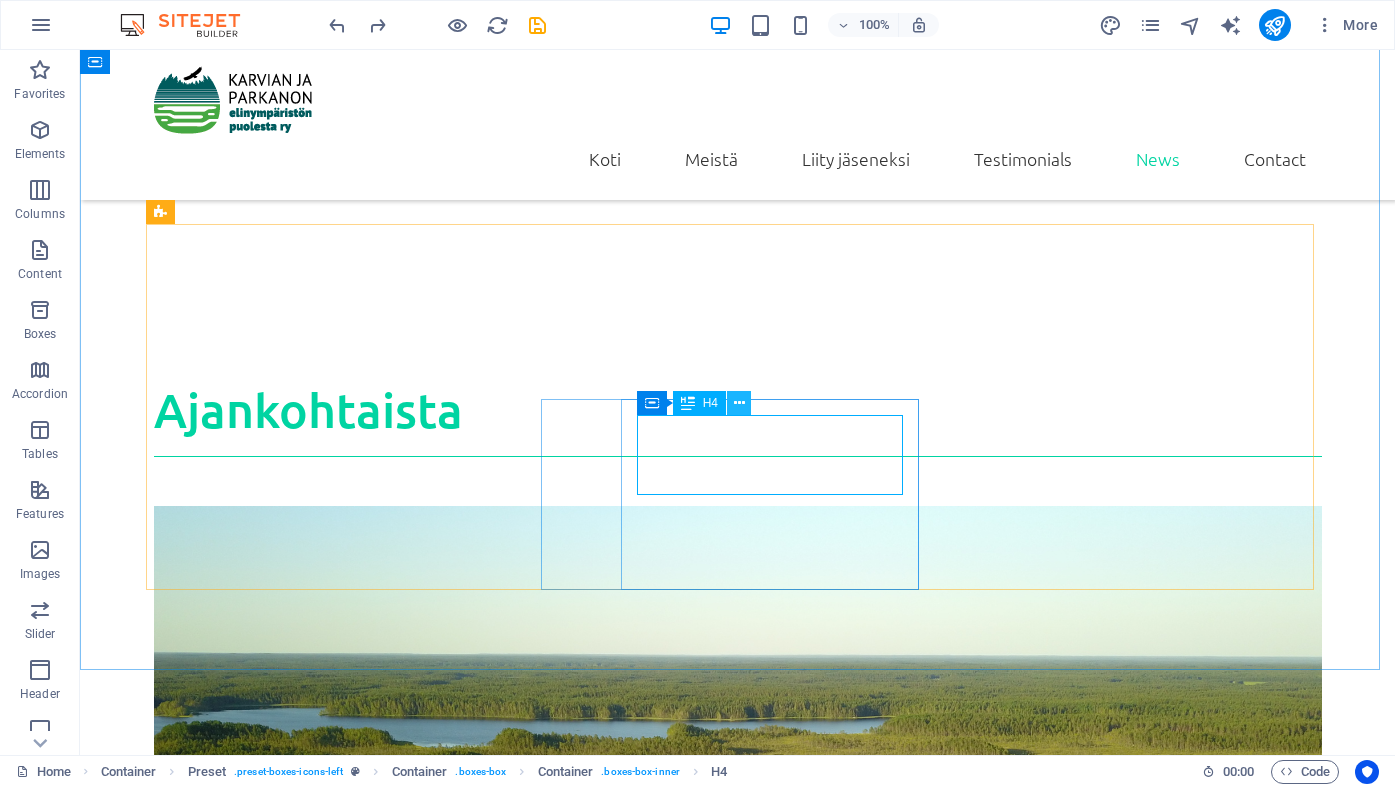 click at bounding box center (739, 403) 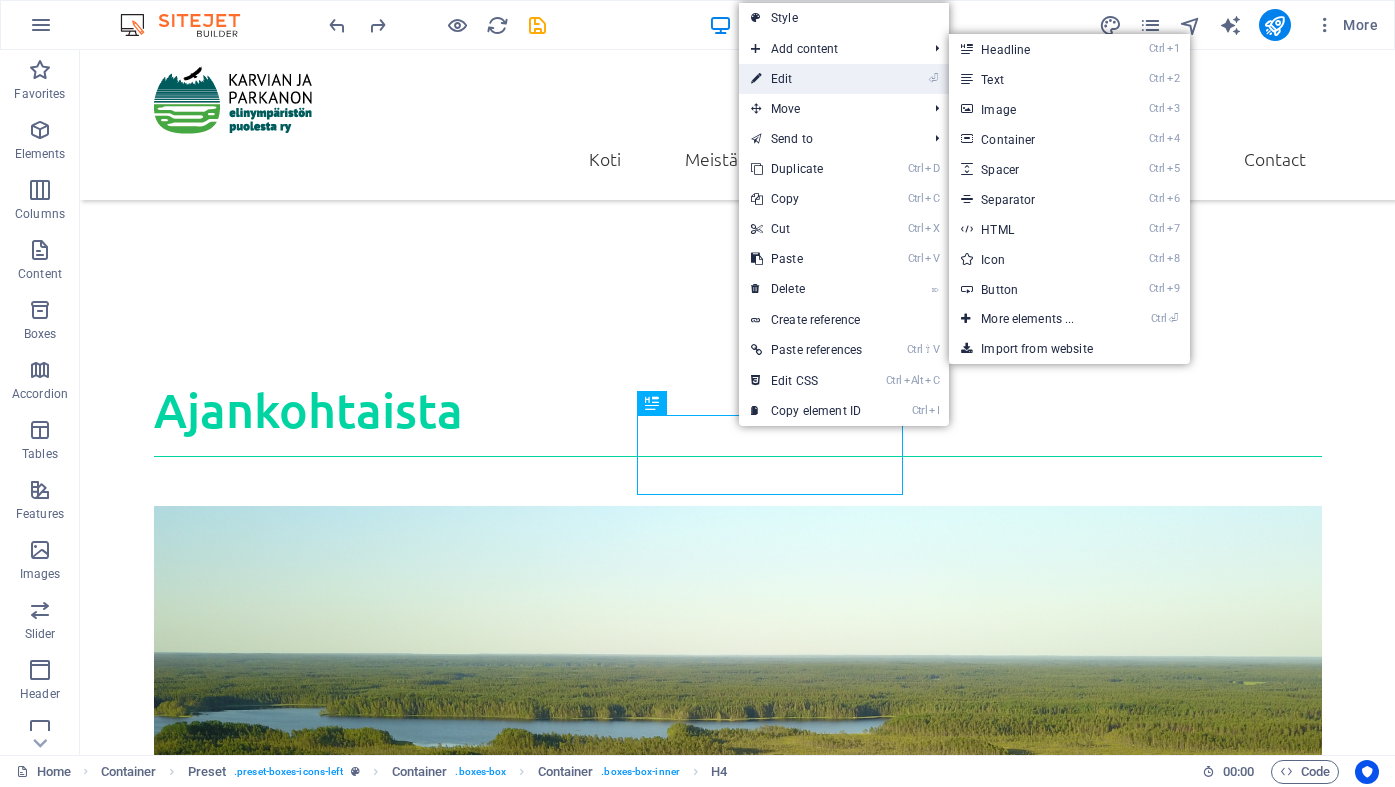 click on "⏎  Edit" at bounding box center [806, 79] 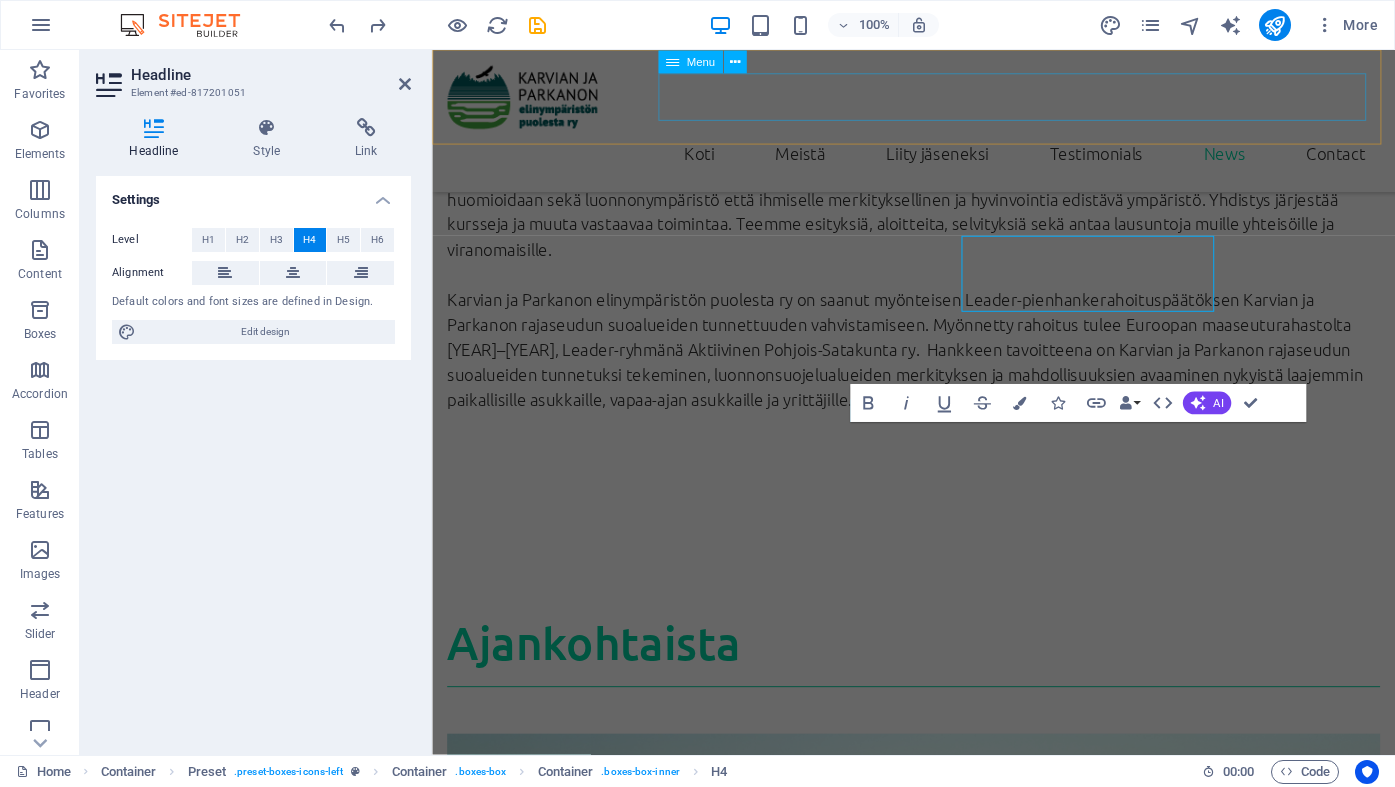 scroll, scrollTop: 3395, scrollLeft: 0, axis: vertical 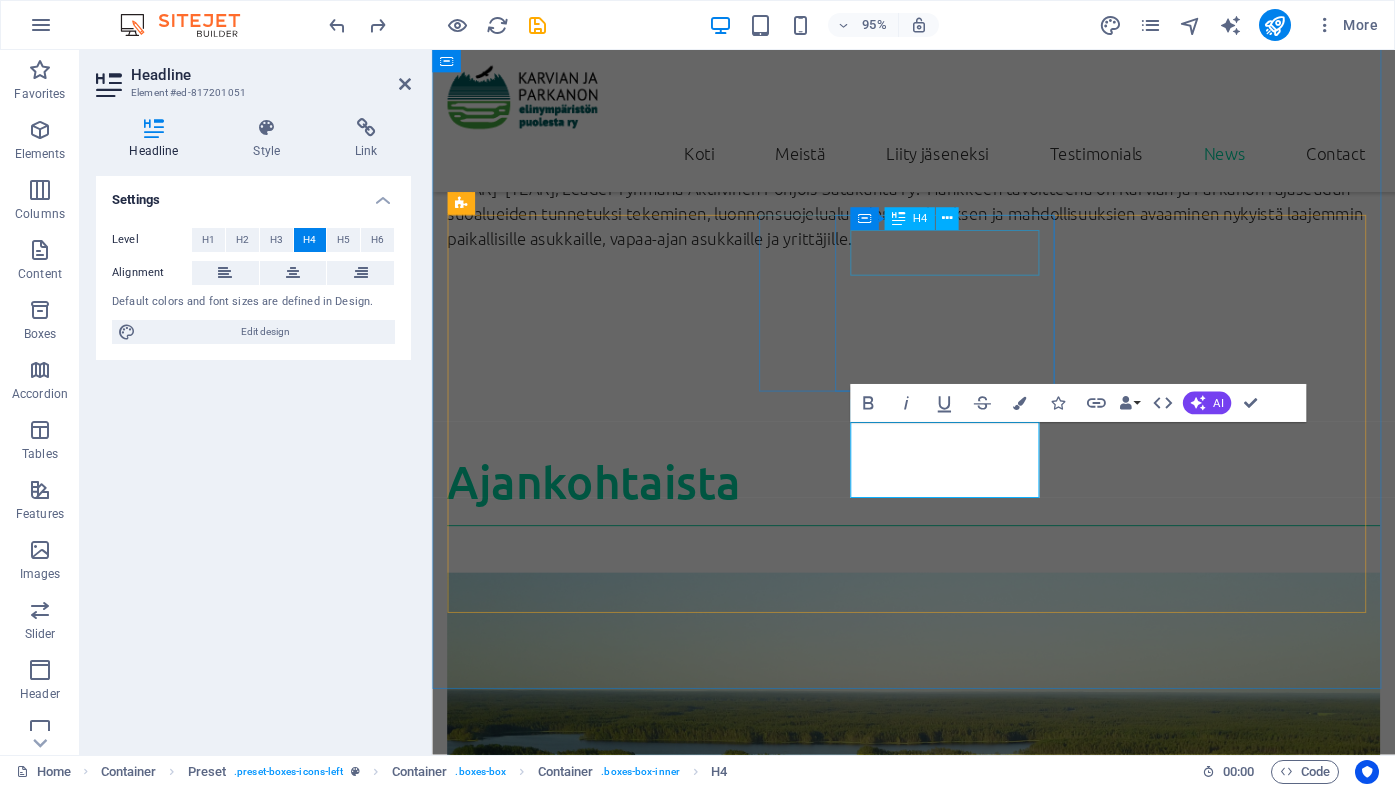 type 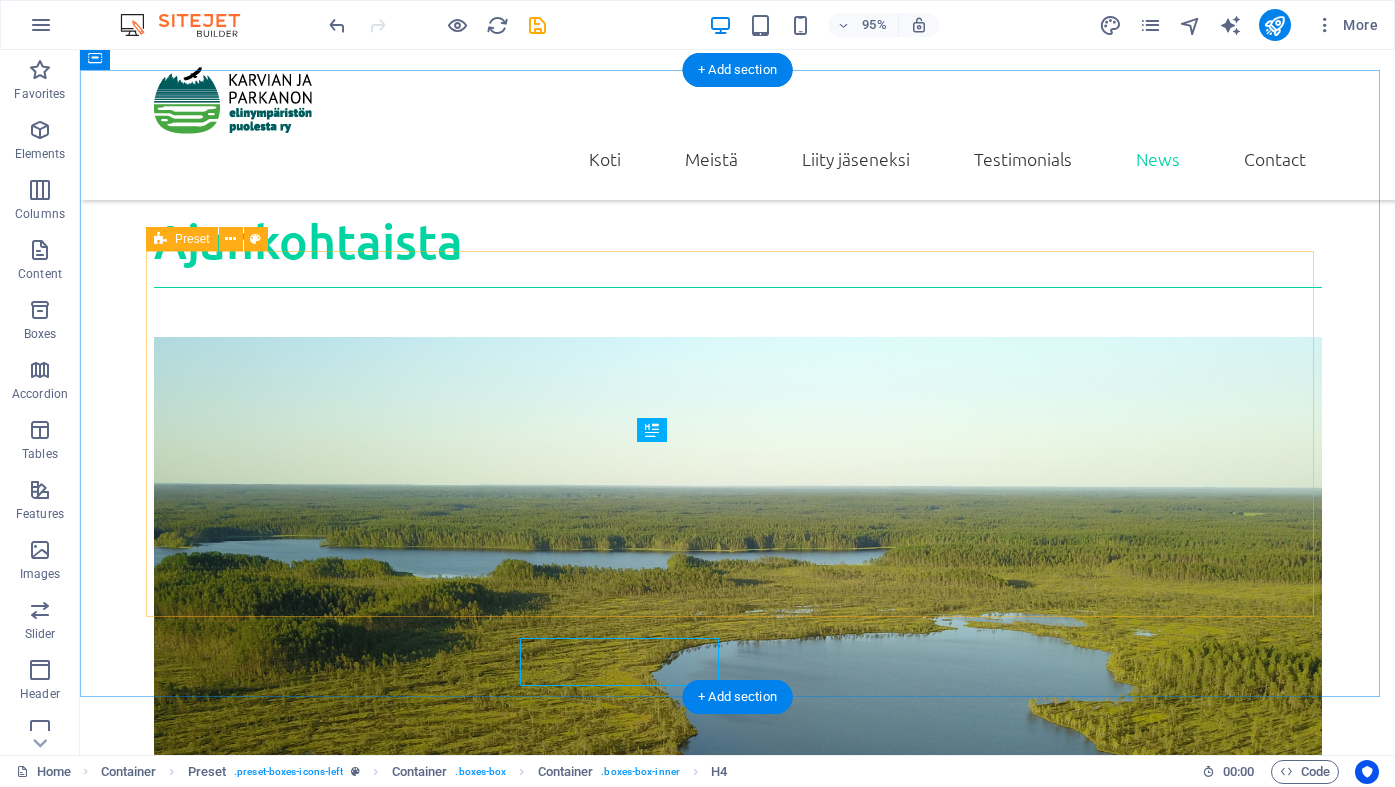 scroll, scrollTop: 3199, scrollLeft: 0, axis: vertical 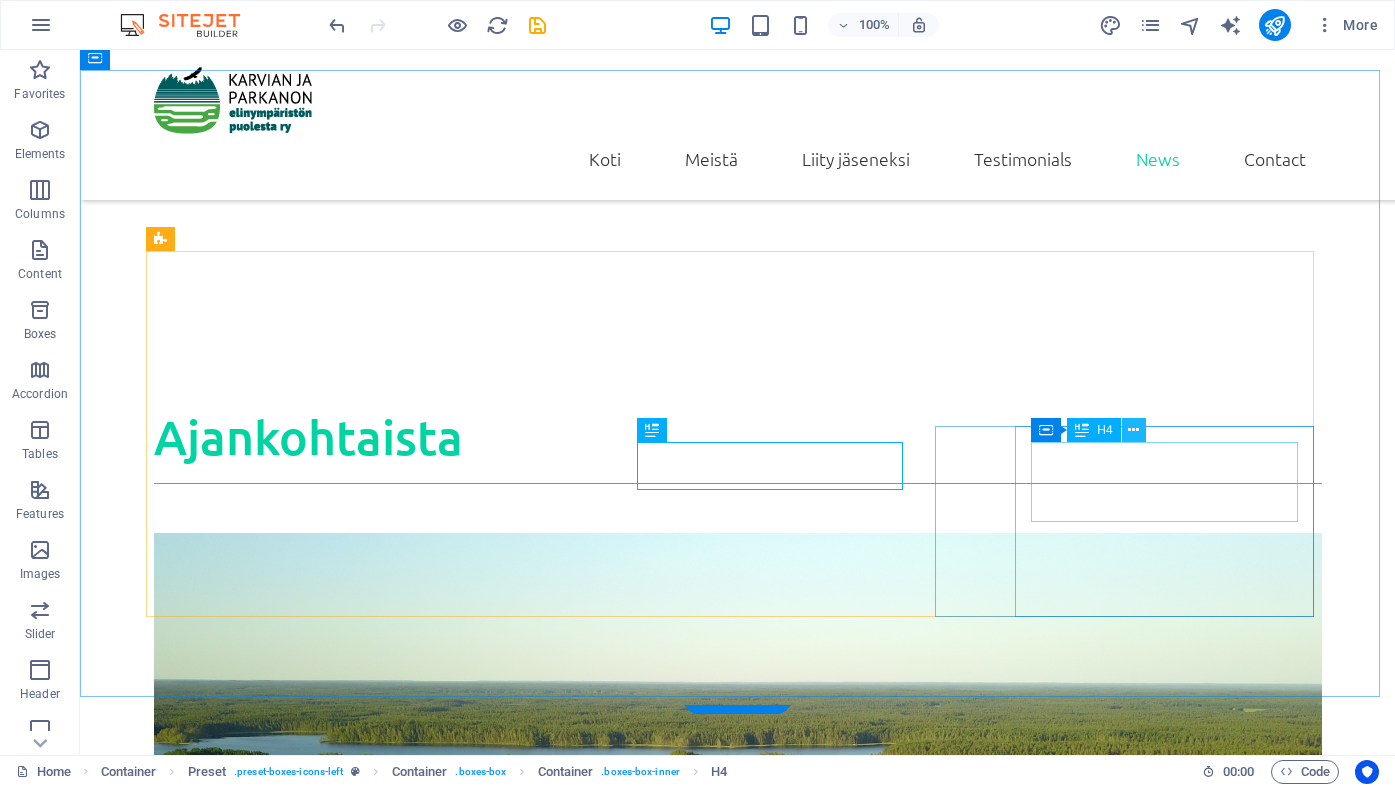 click at bounding box center [1133, 430] 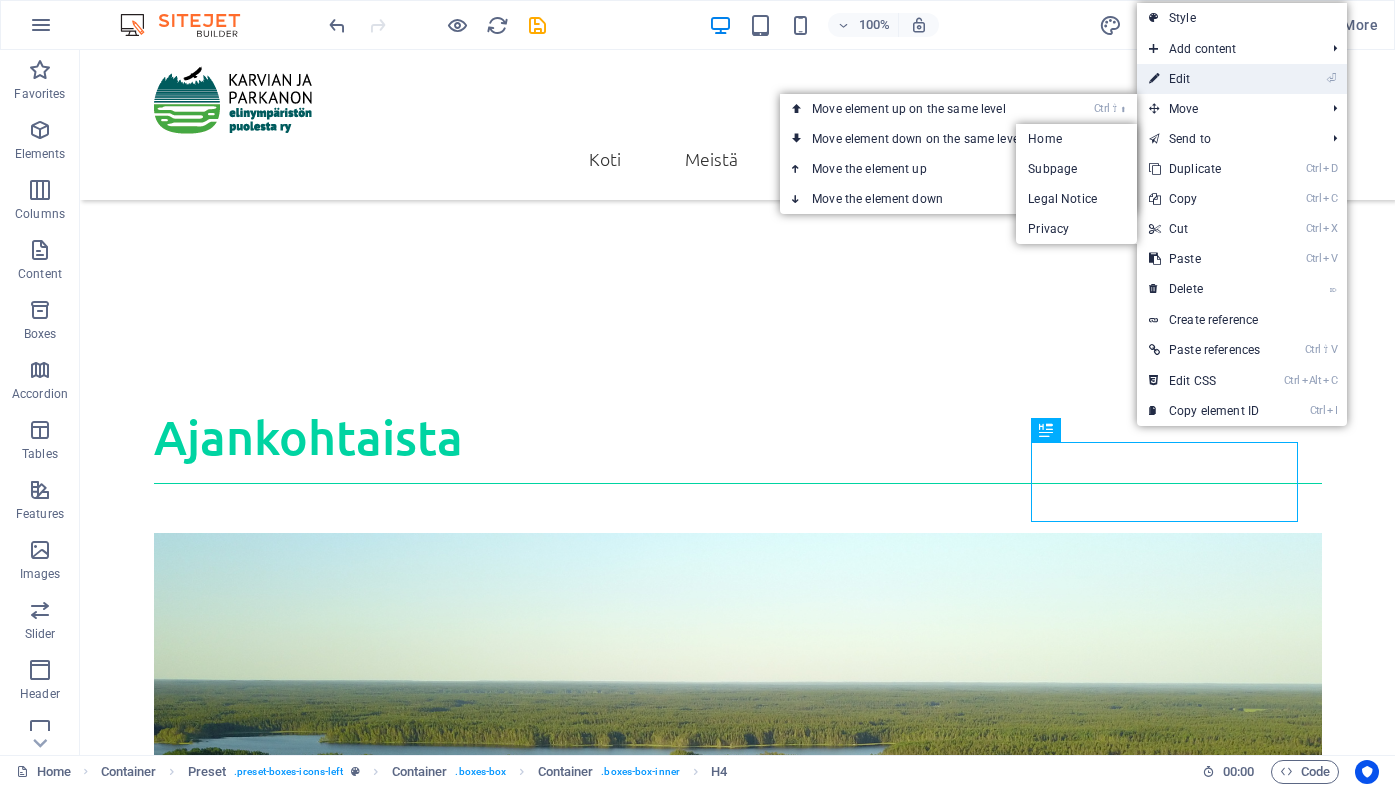 drag, startPoint x: 841, startPoint y: 38, endPoint x: 1196, endPoint y: 69, distance: 356.35095 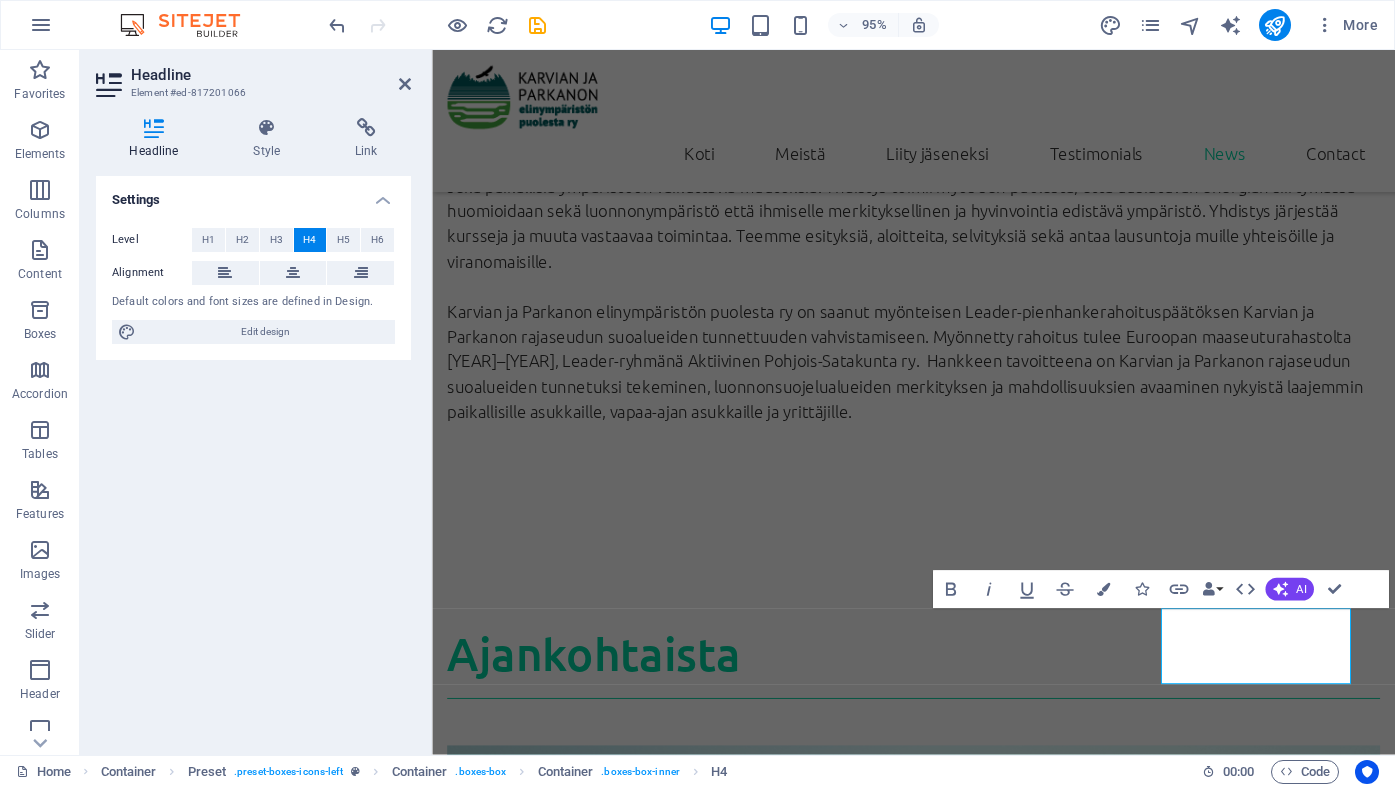 type 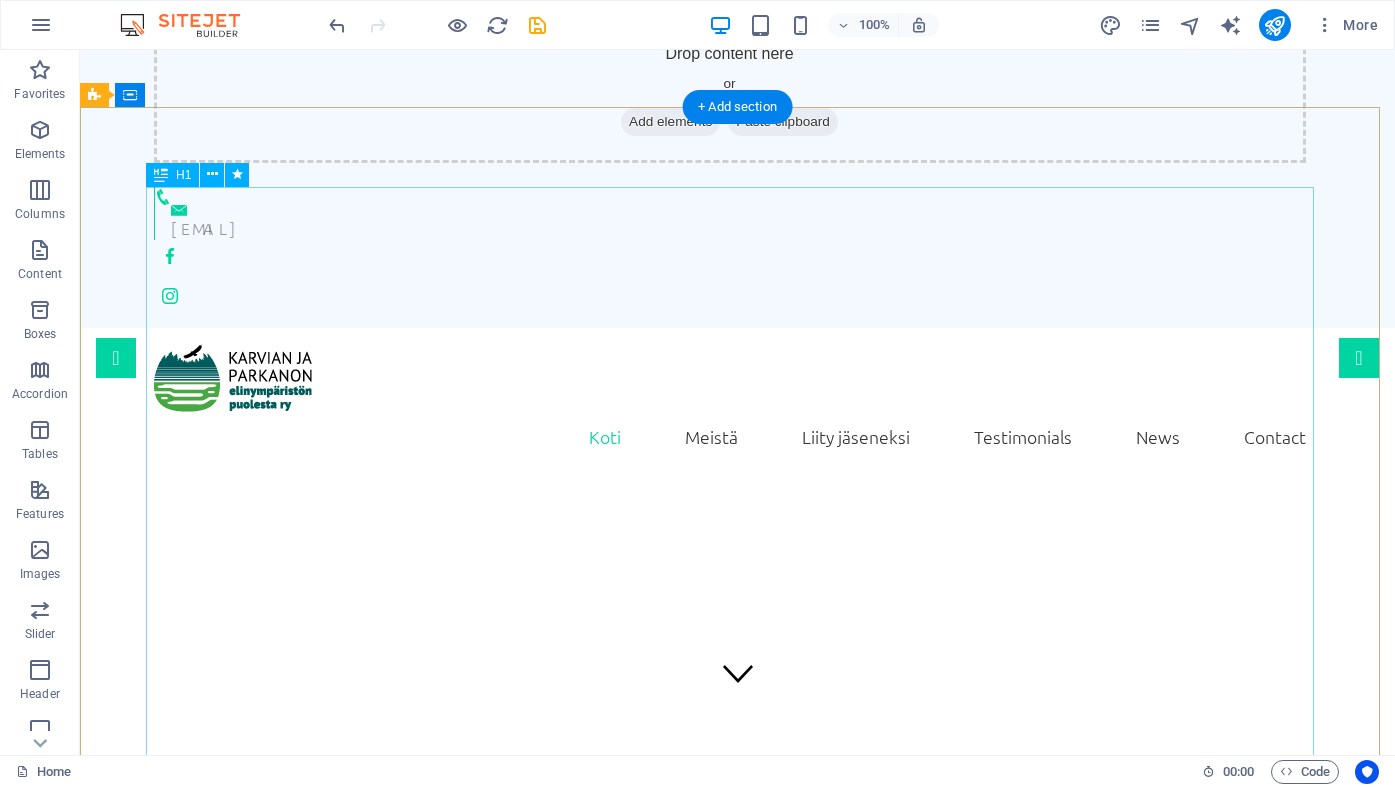 scroll, scrollTop: 3, scrollLeft: 0, axis: vertical 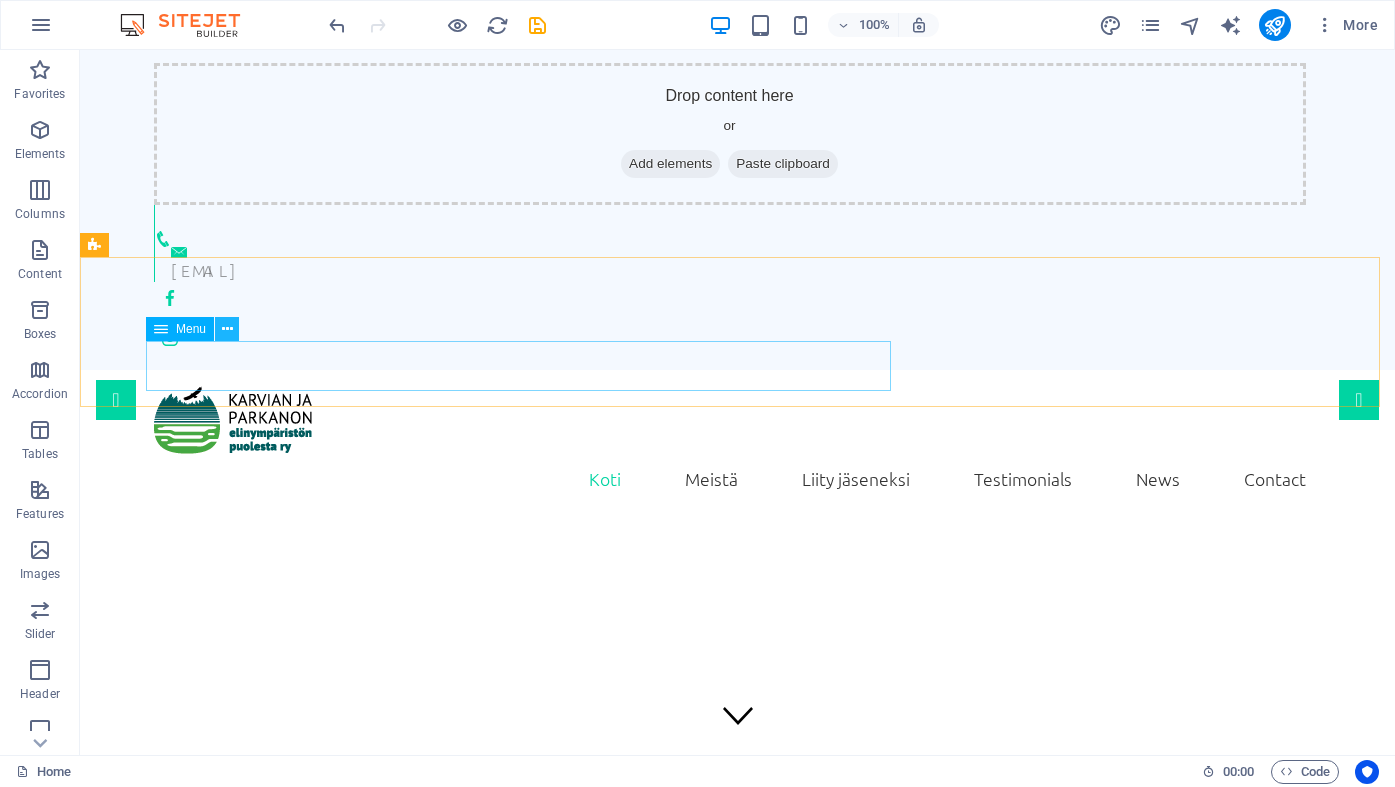 click at bounding box center [227, 329] 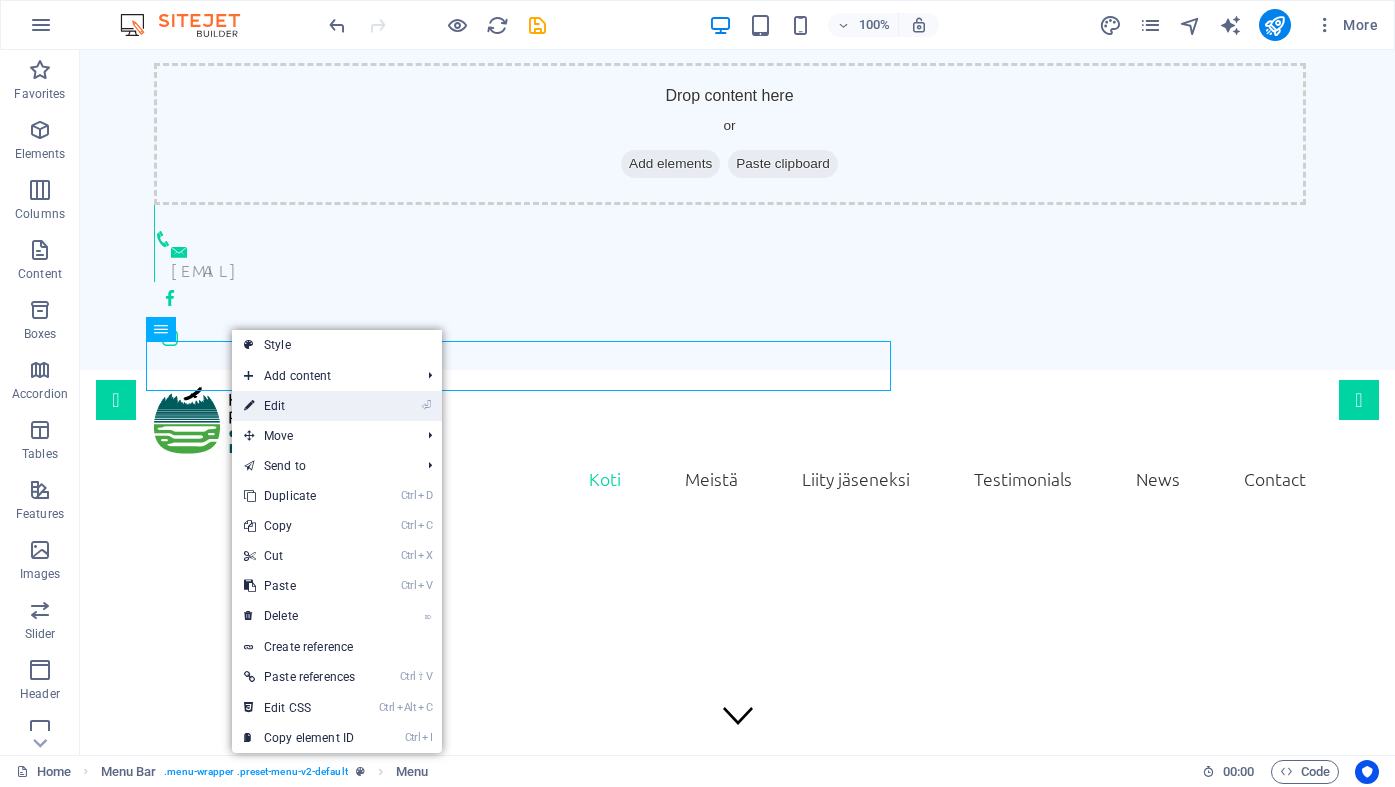 click on "⏎  Edit" at bounding box center (299, 406) 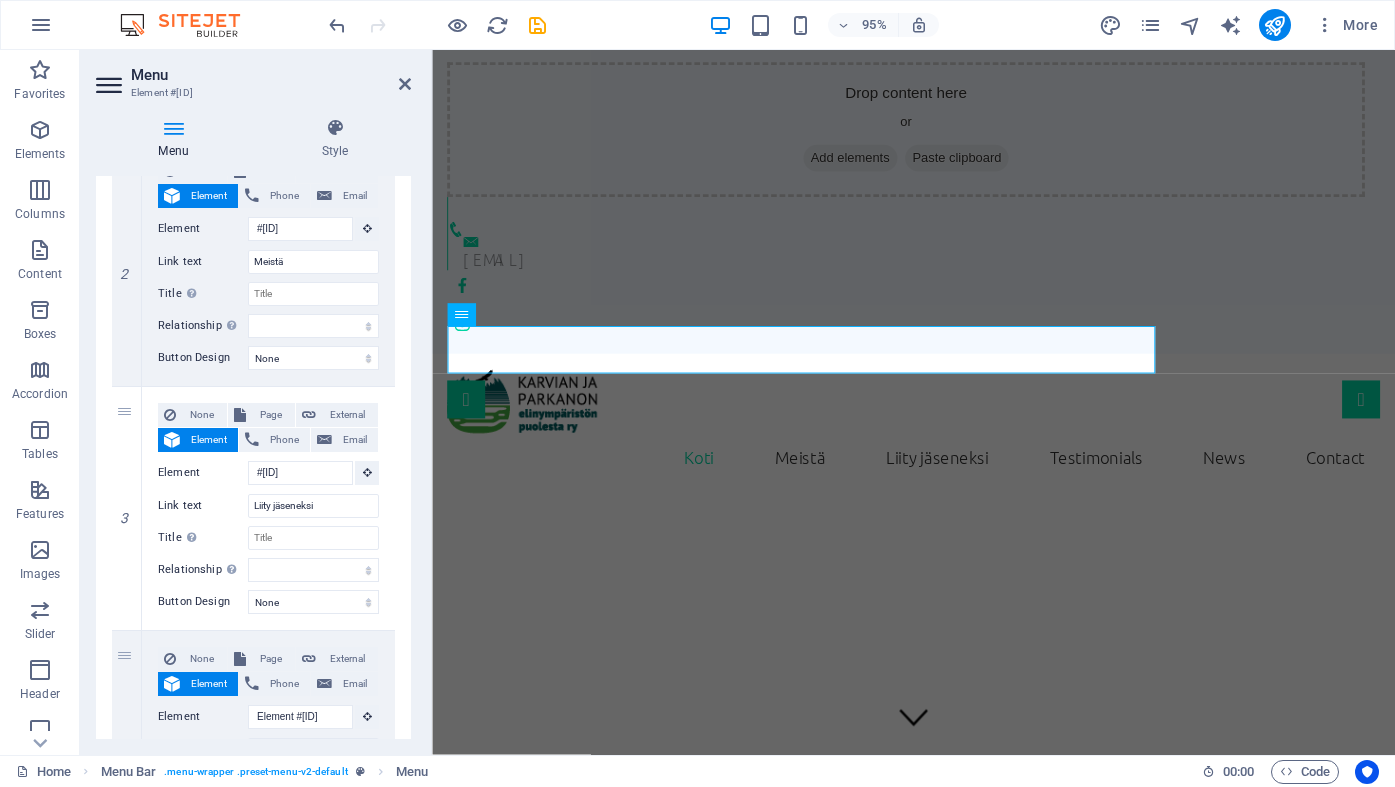 scroll, scrollTop: 515, scrollLeft: 0, axis: vertical 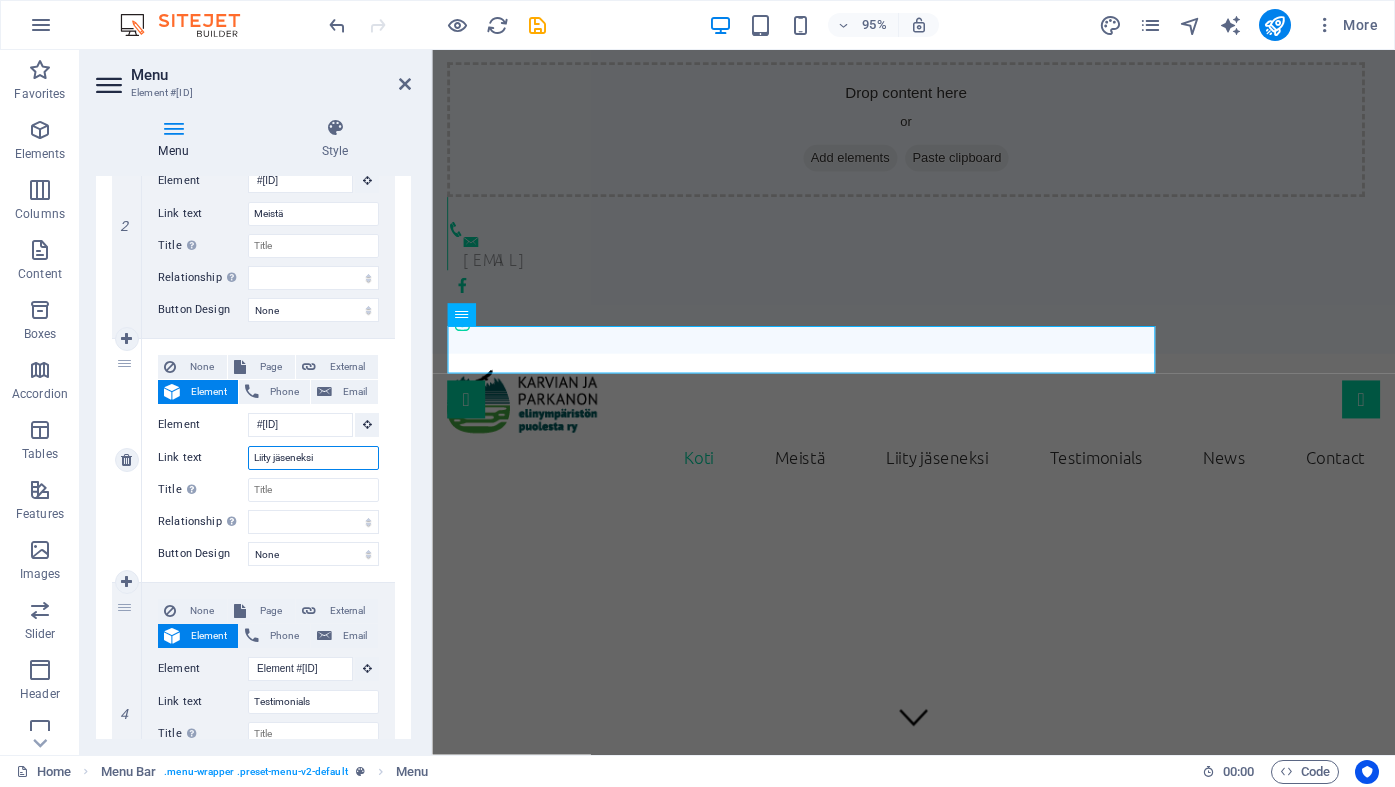 click on "Liity jäseneksi" at bounding box center (313, 458) 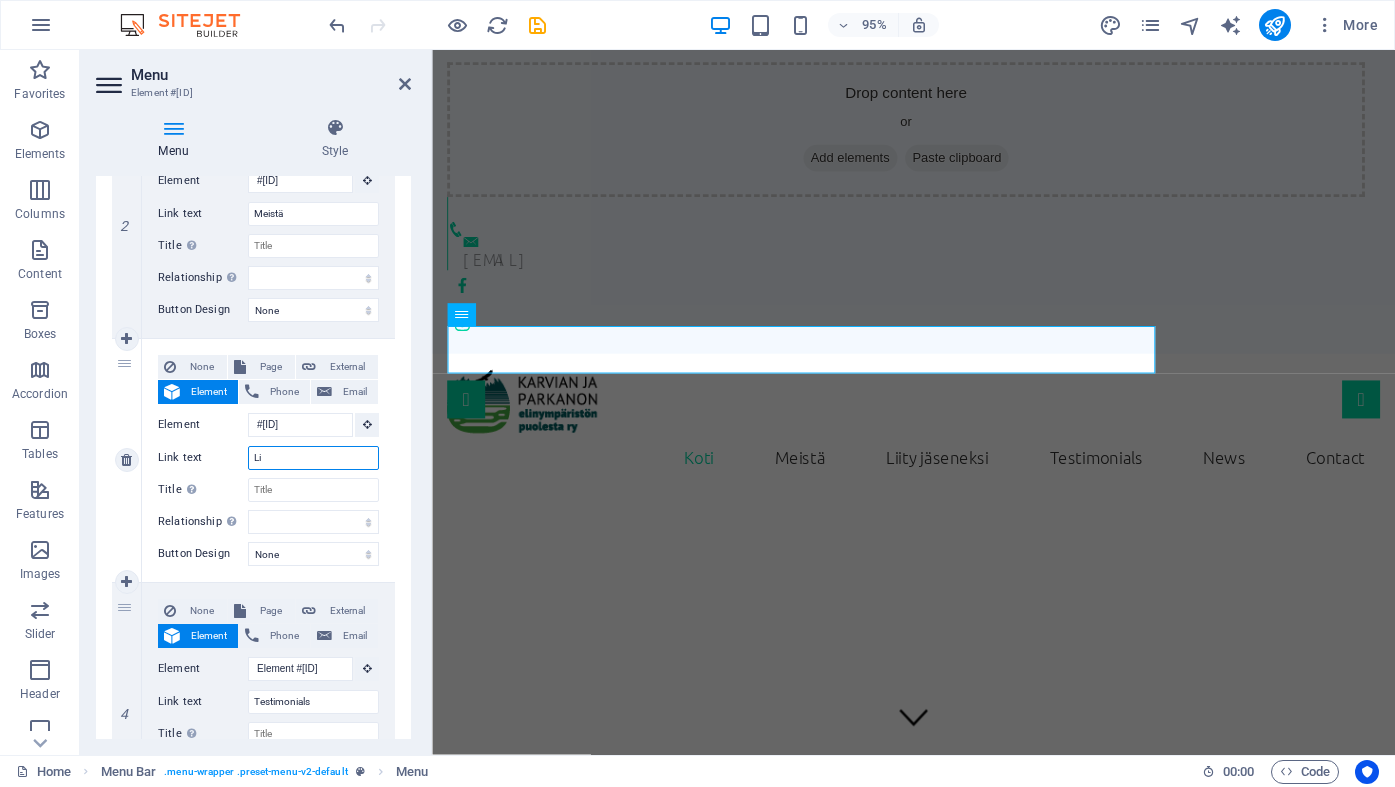 type on "L" 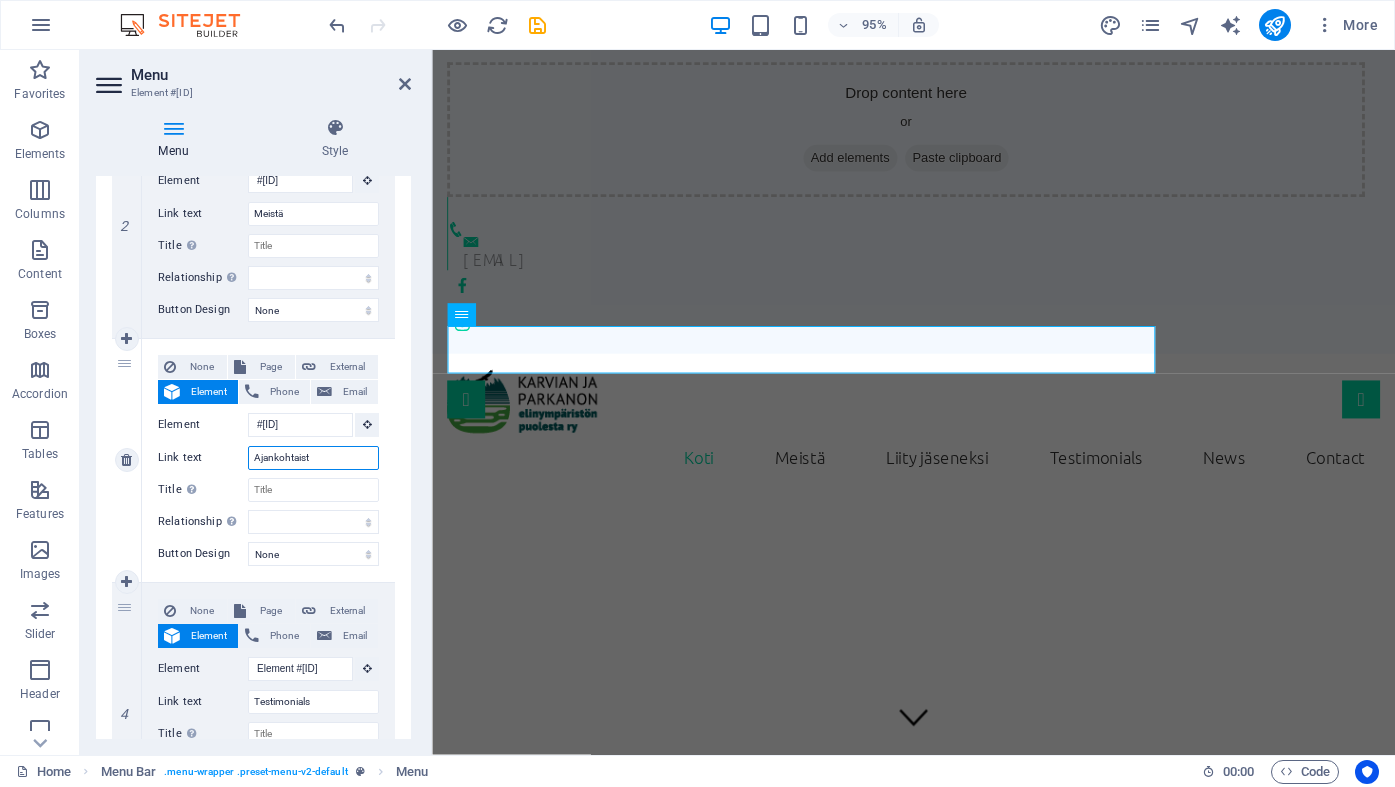 type on "Ajankohtaista" 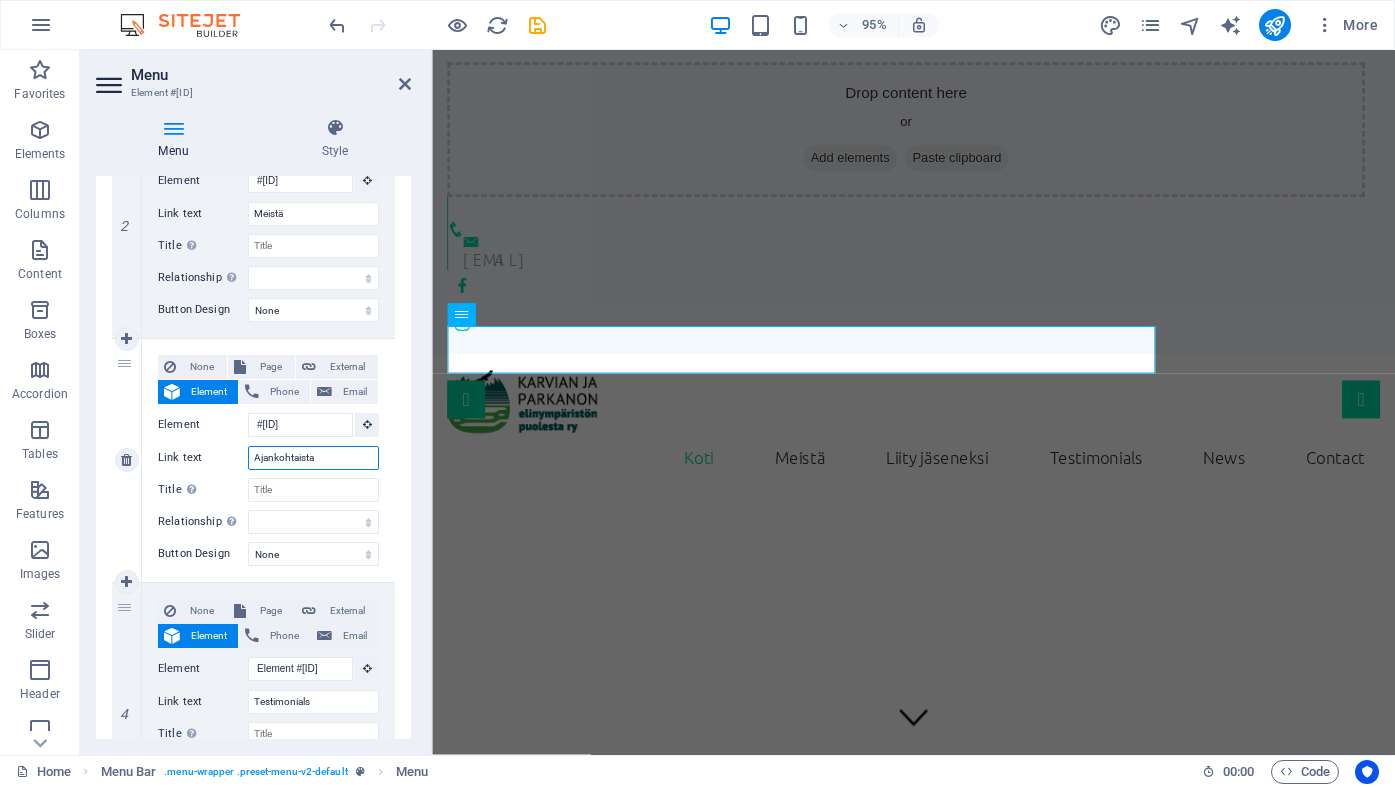 select 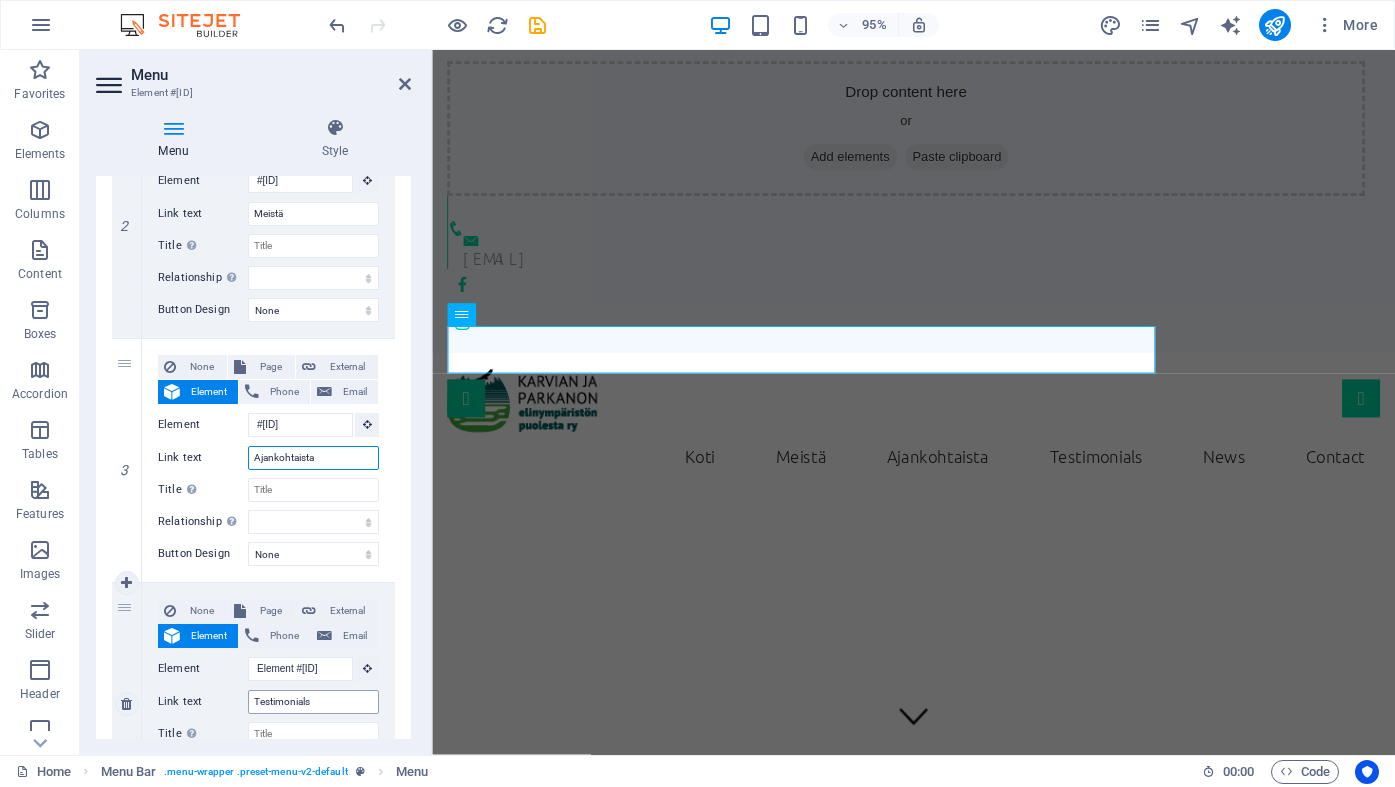 scroll, scrollTop: 3, scrollLeft: 0, axis: vertical 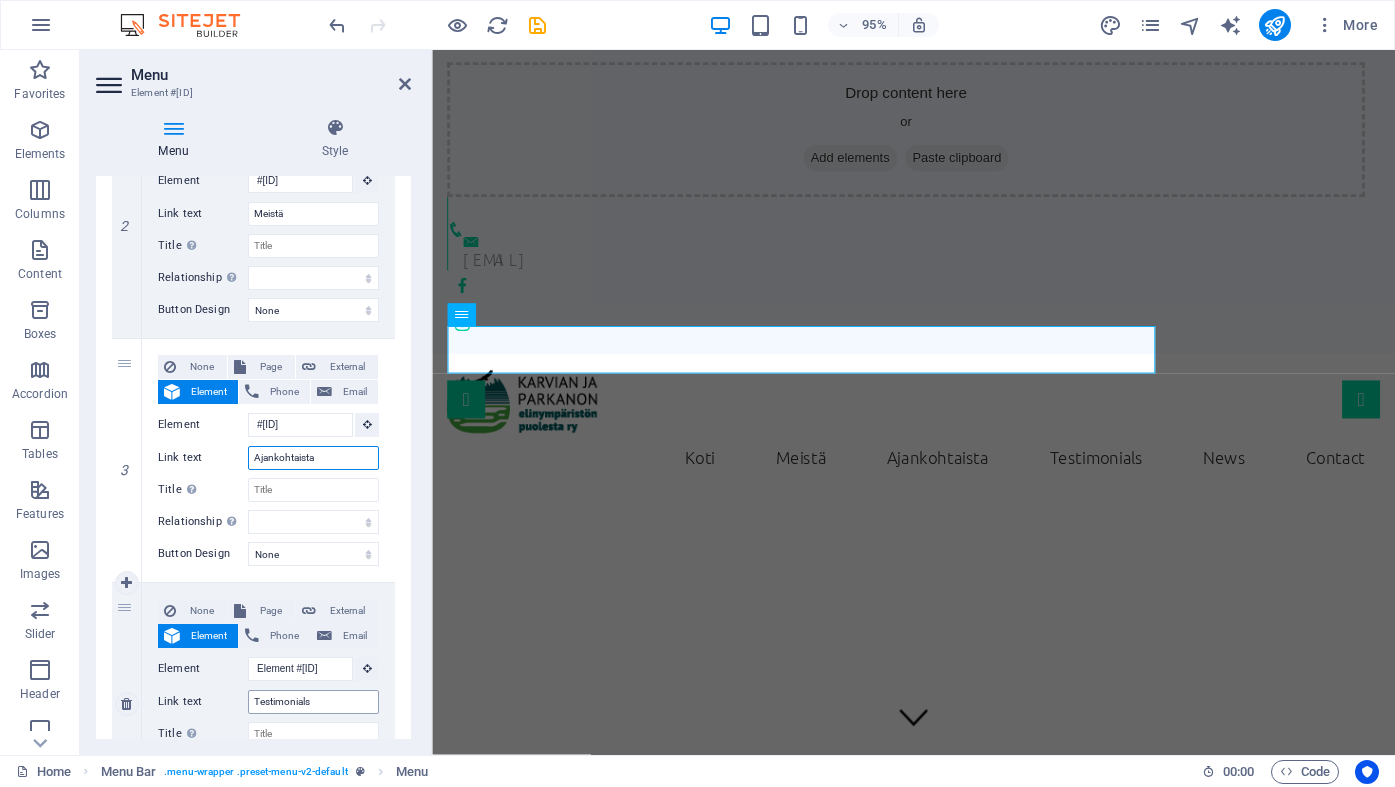 type on "Ajankohtaista" 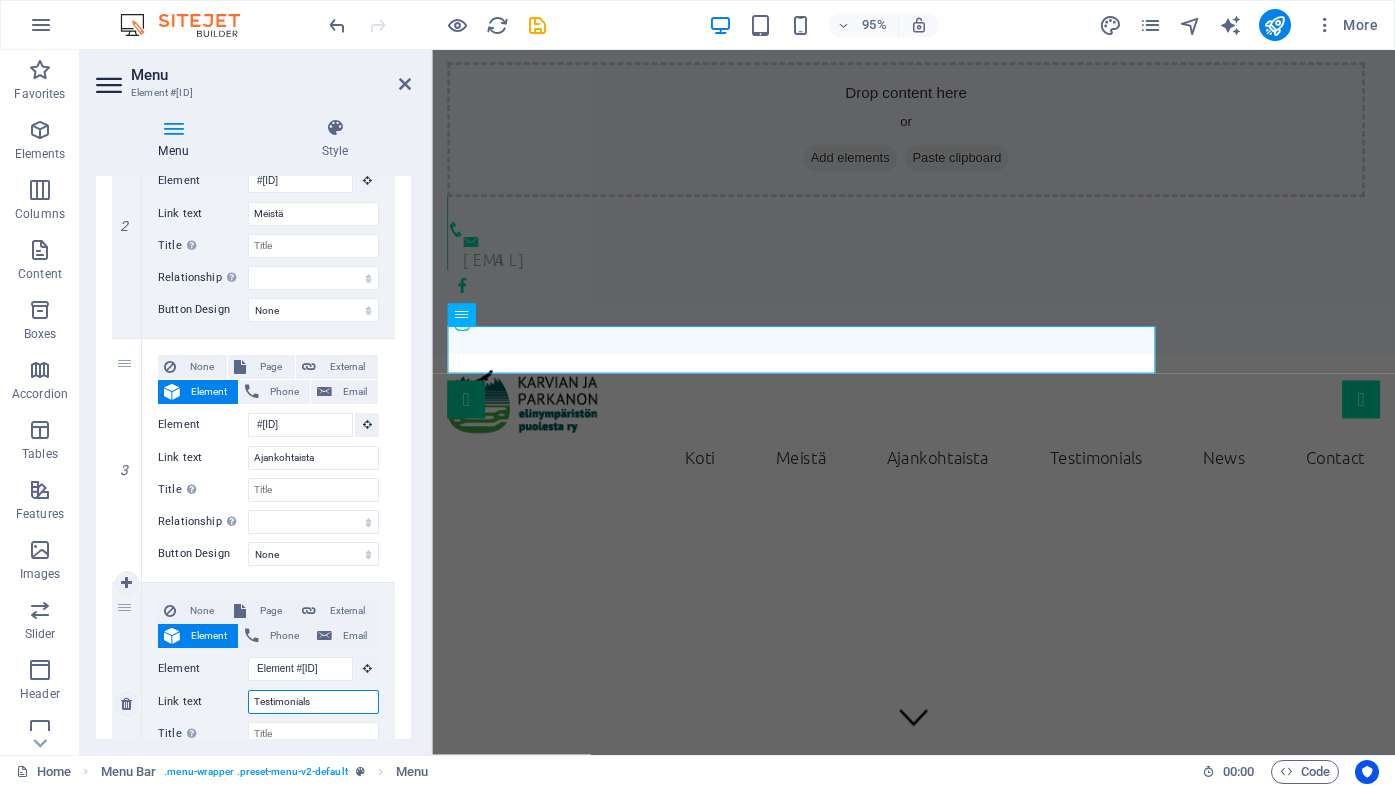 click on "Testimonials" at bounding box center [313, 702] 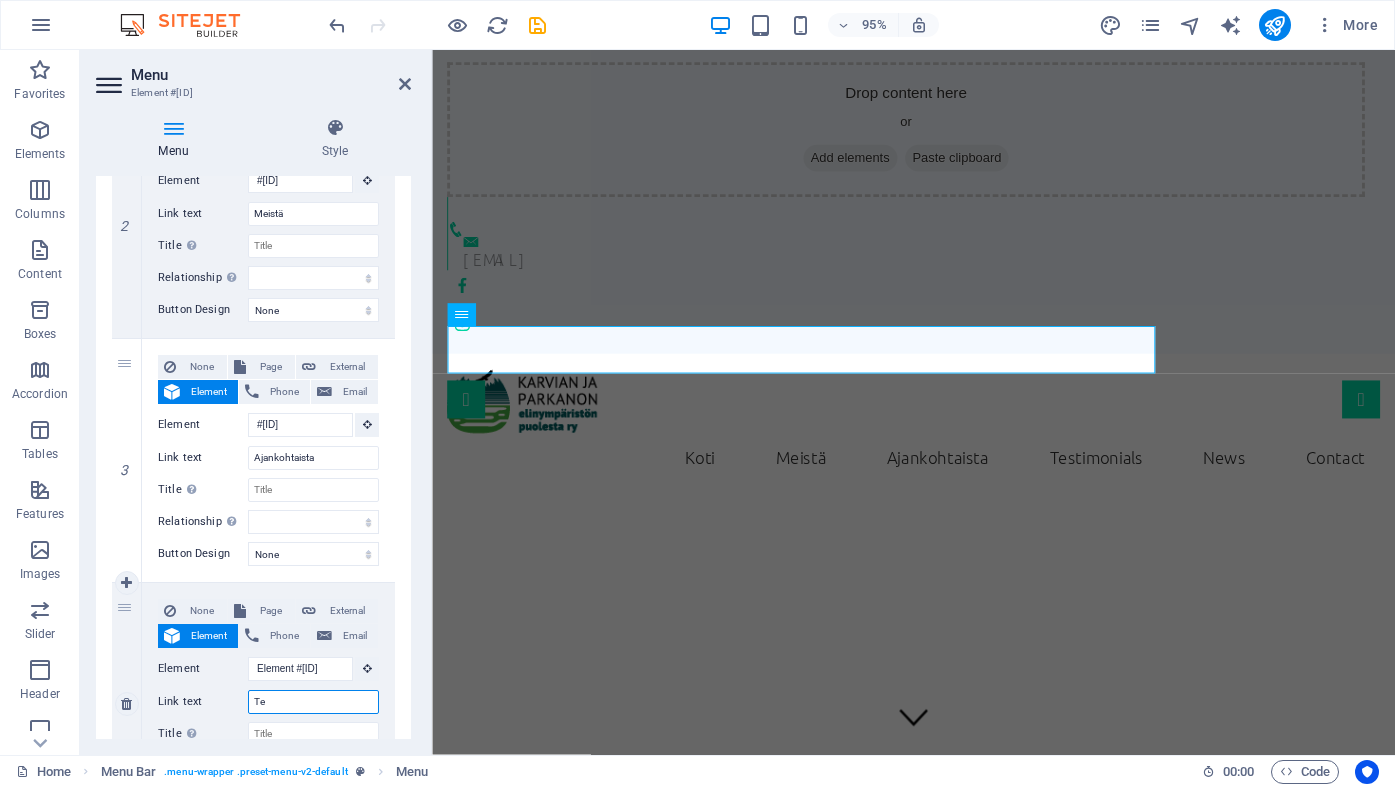 type on "T" 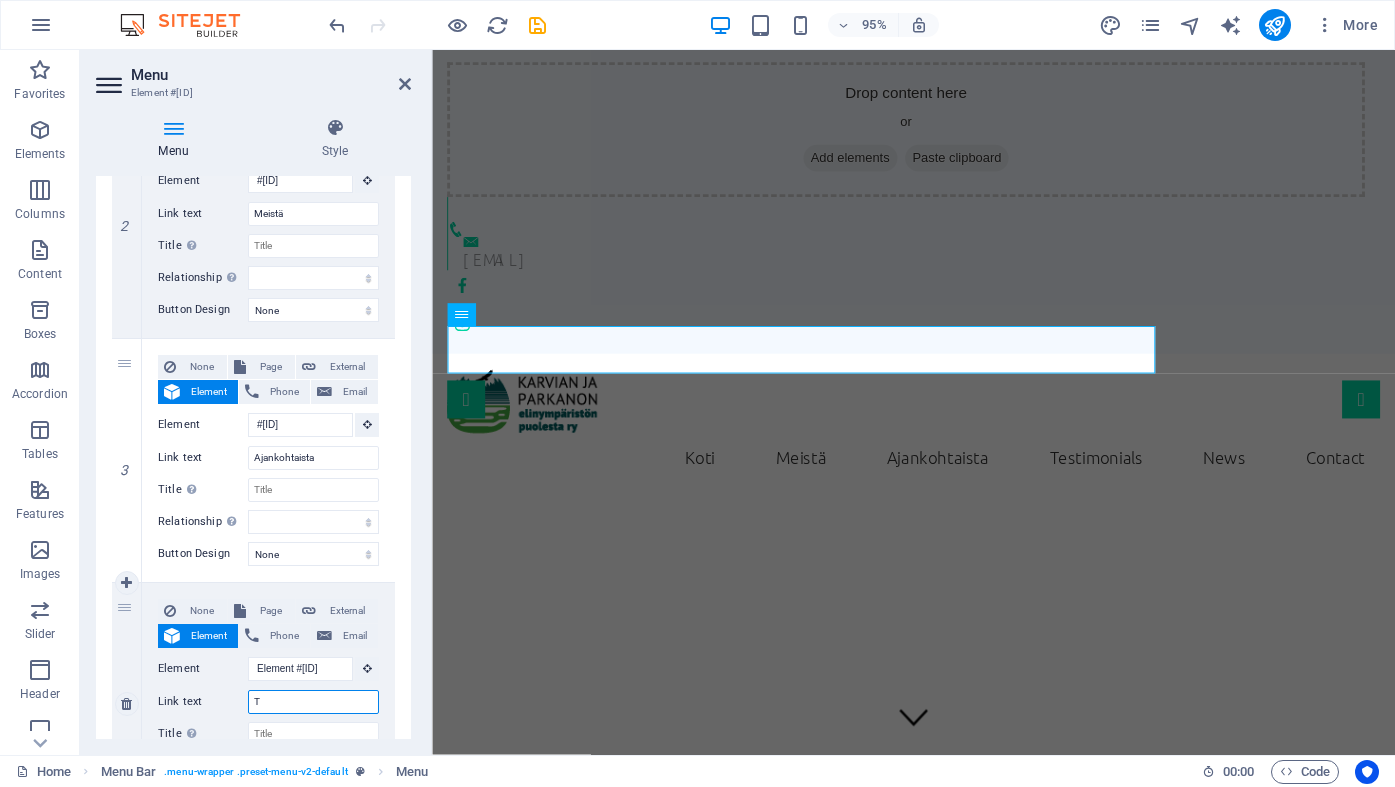 type 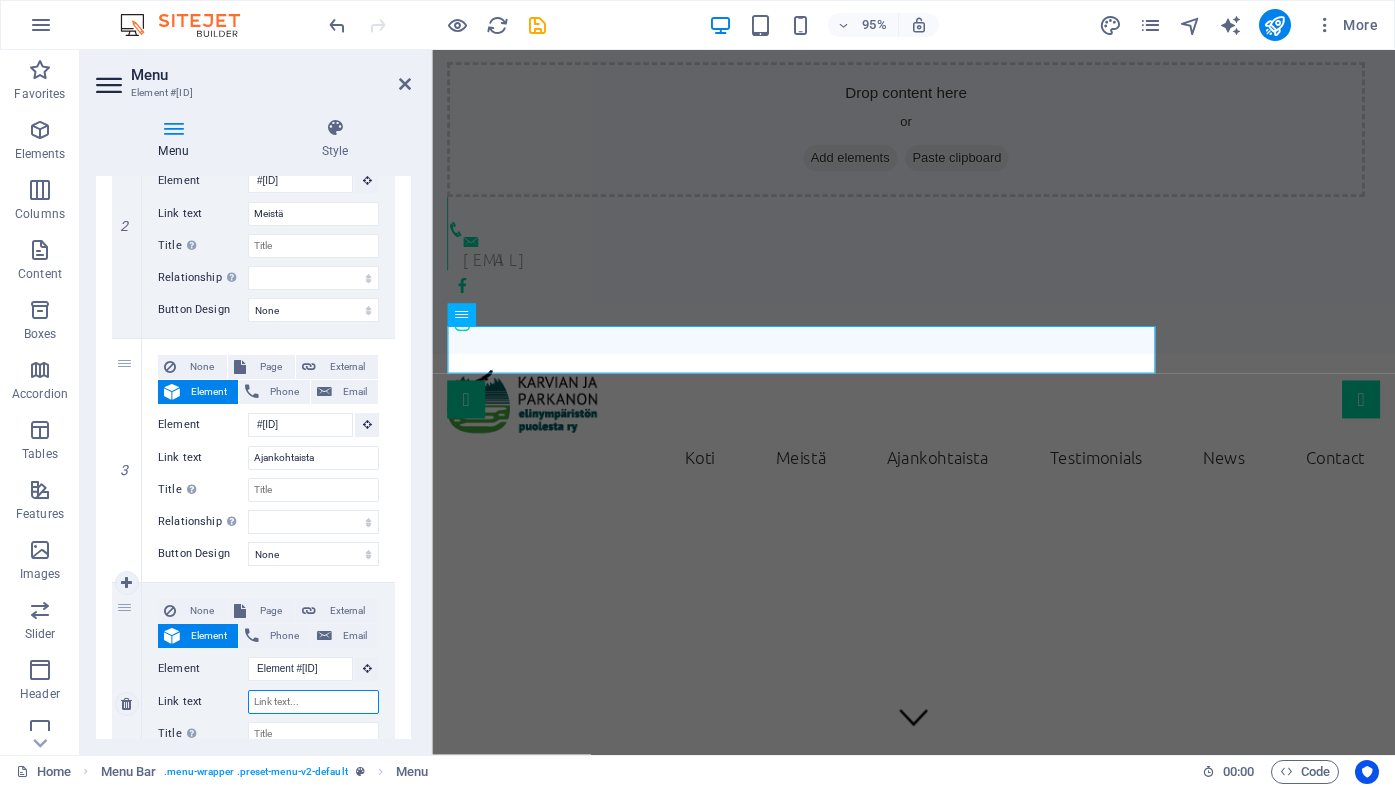 select 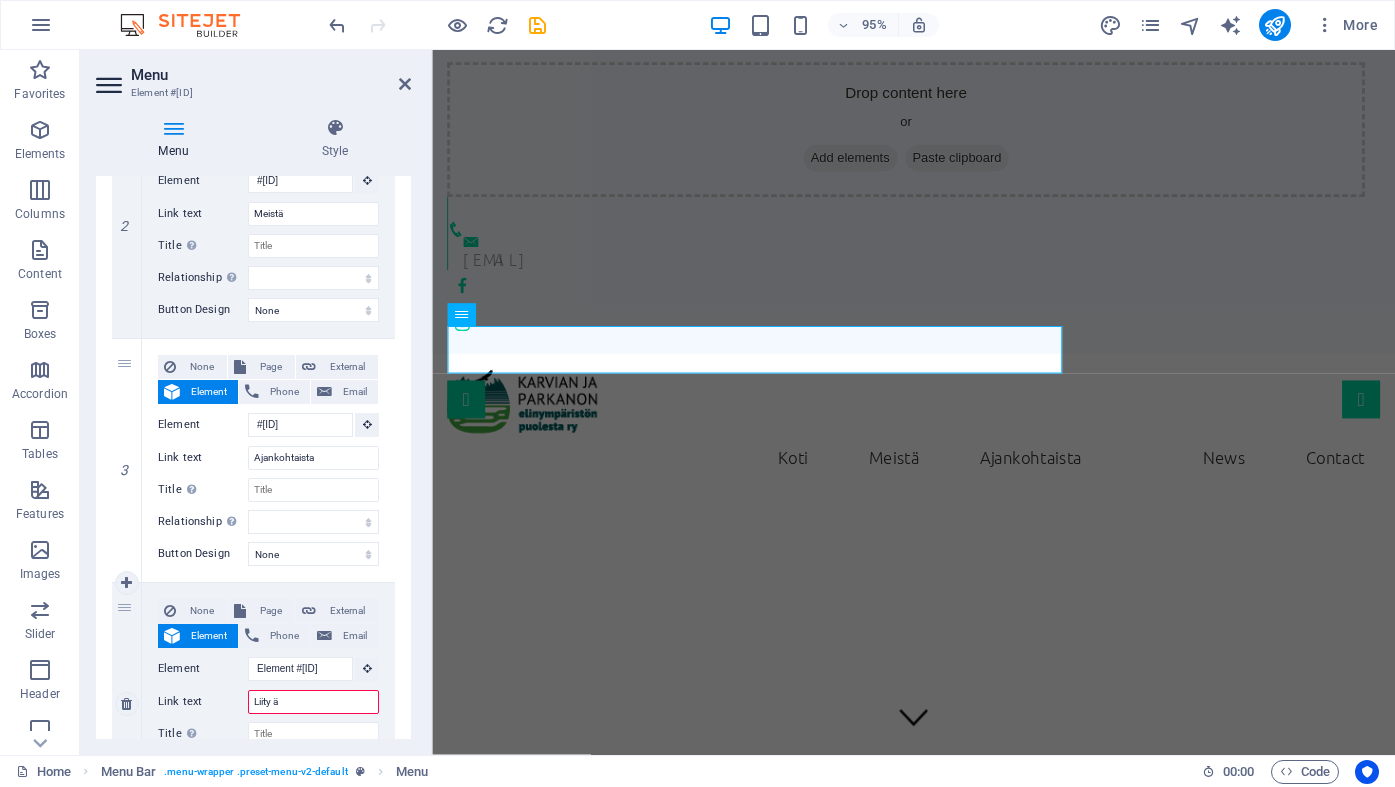 type on "Liity" 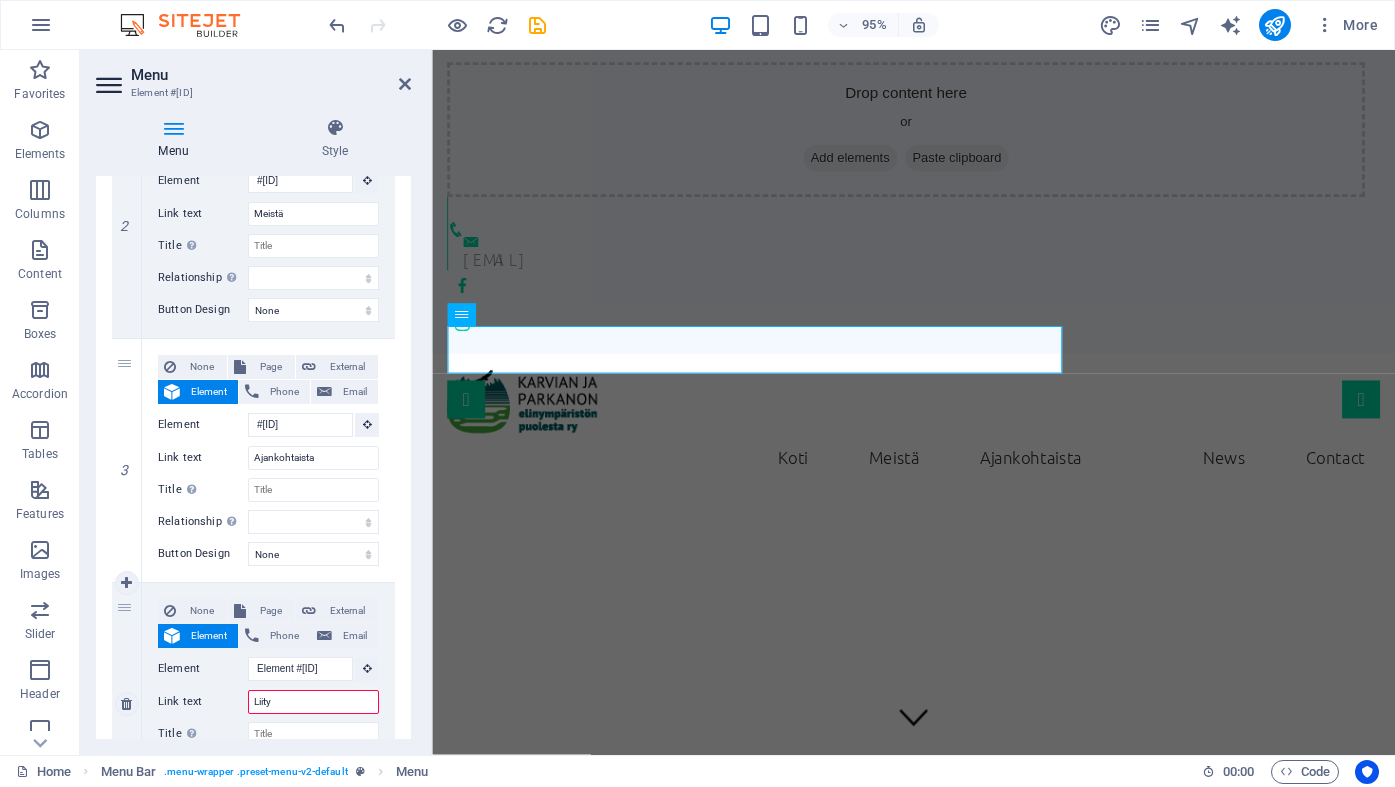 select 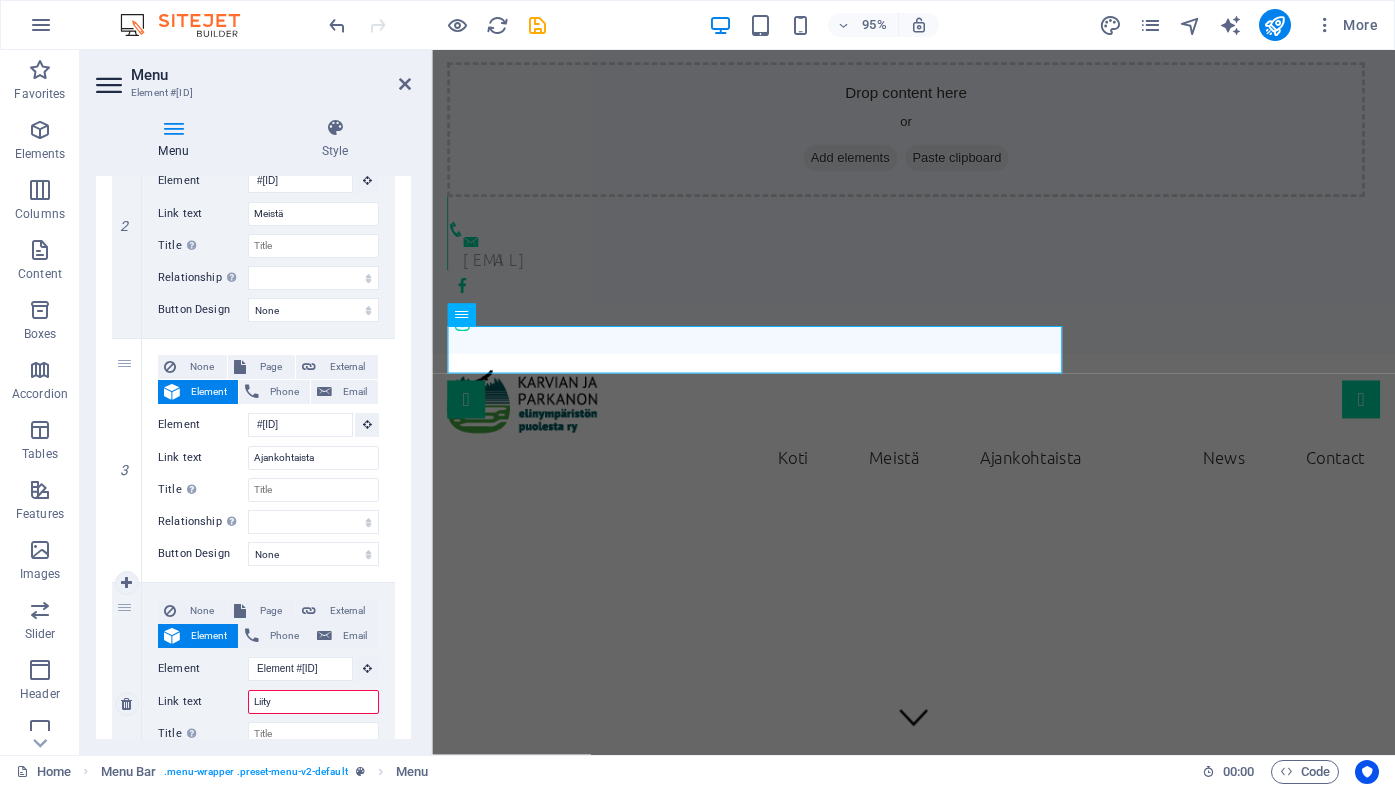 select 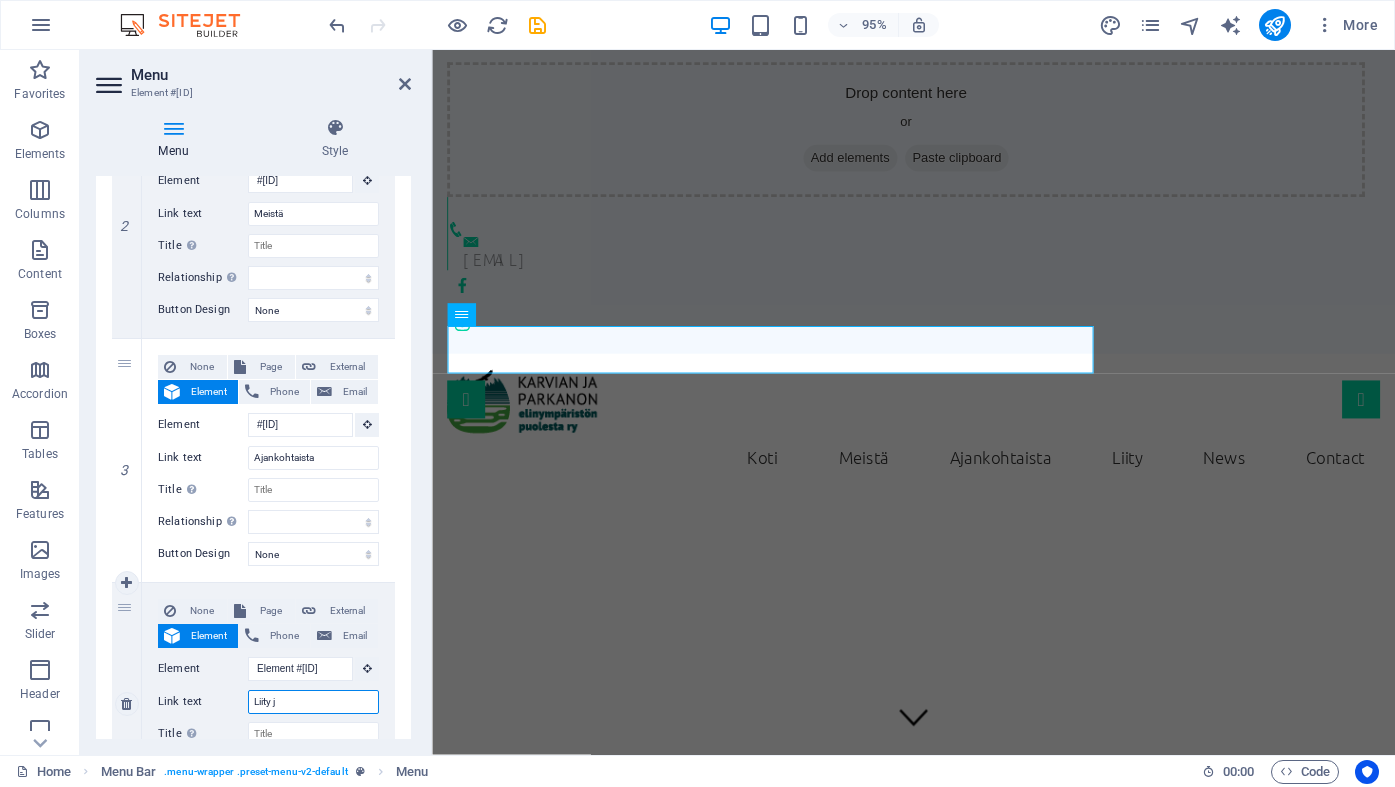 type on "Liity jä" 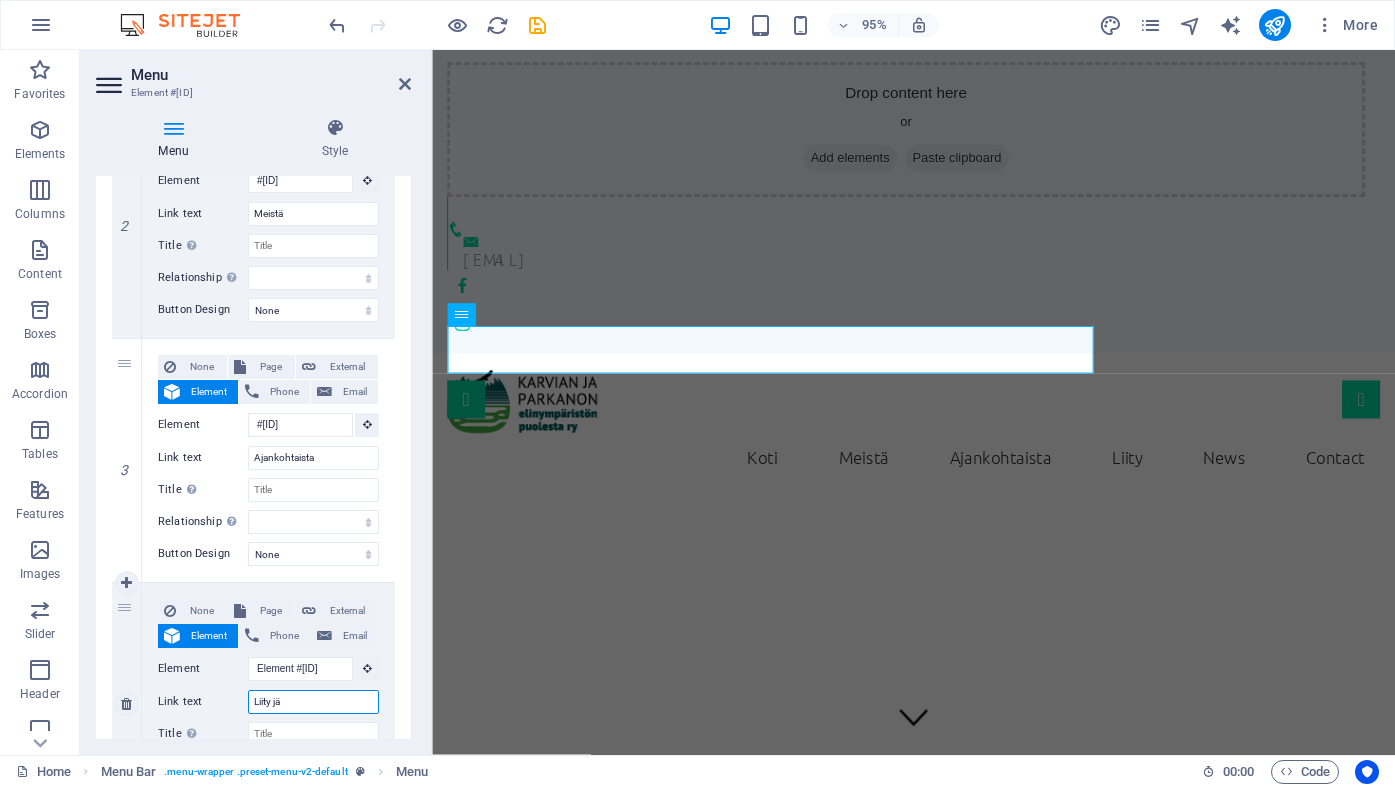 select 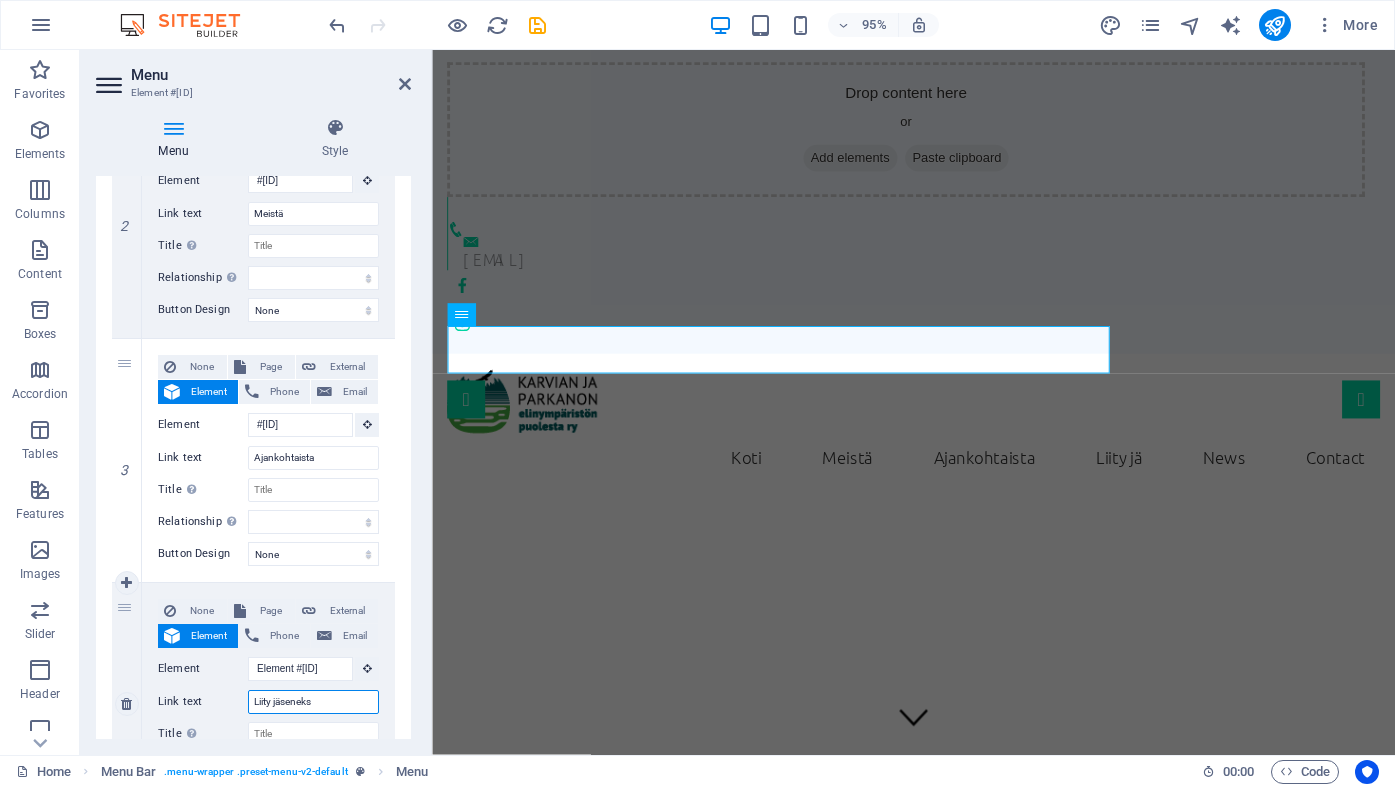 type on "Liity jäseneksi" 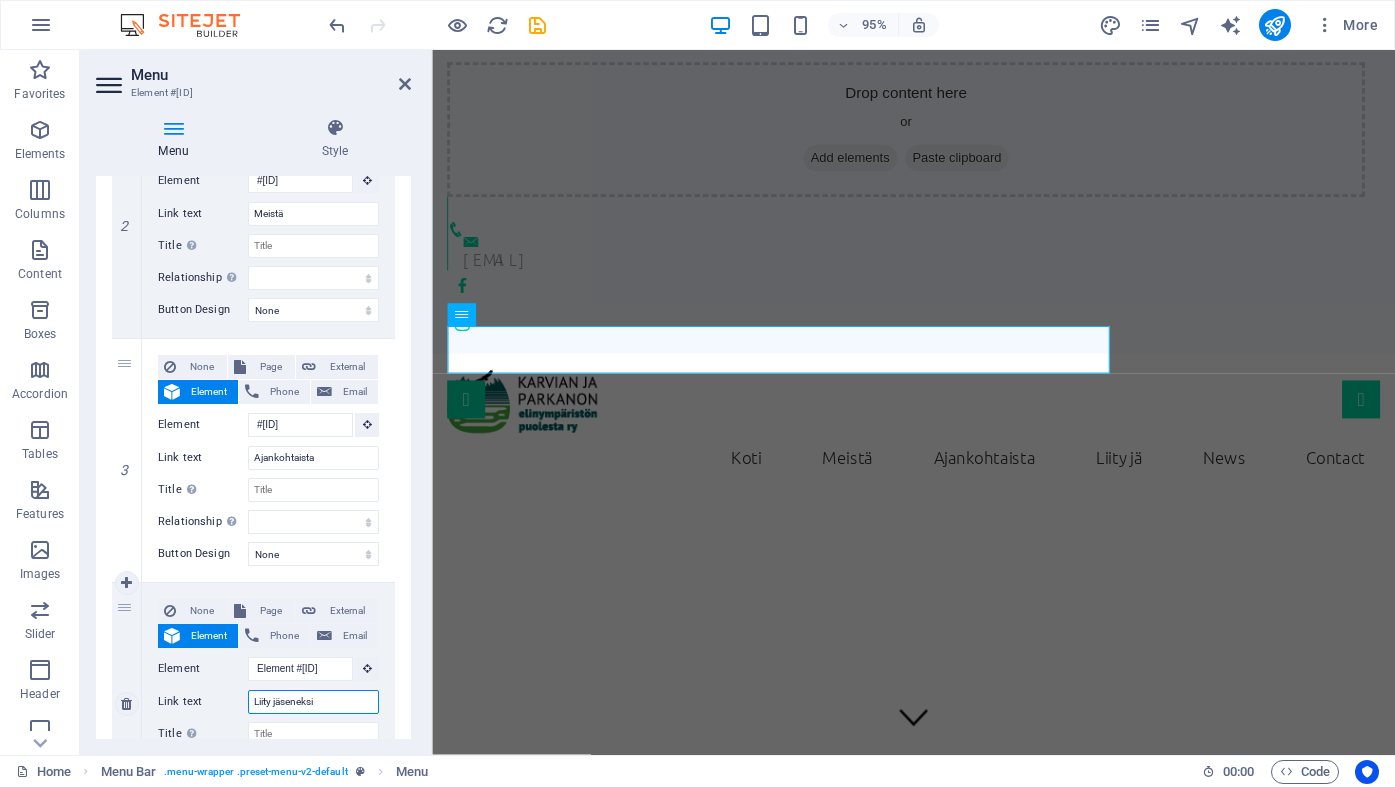 select 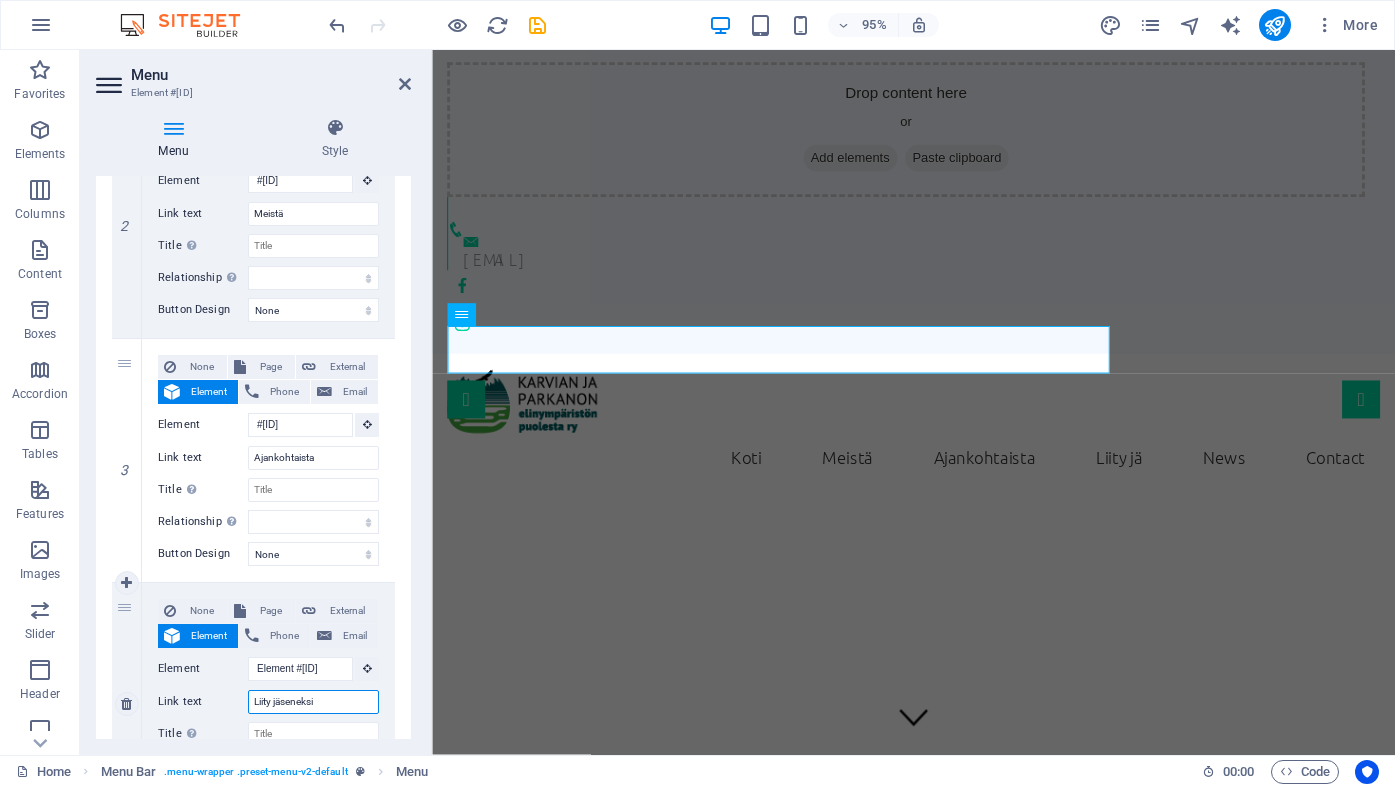 select 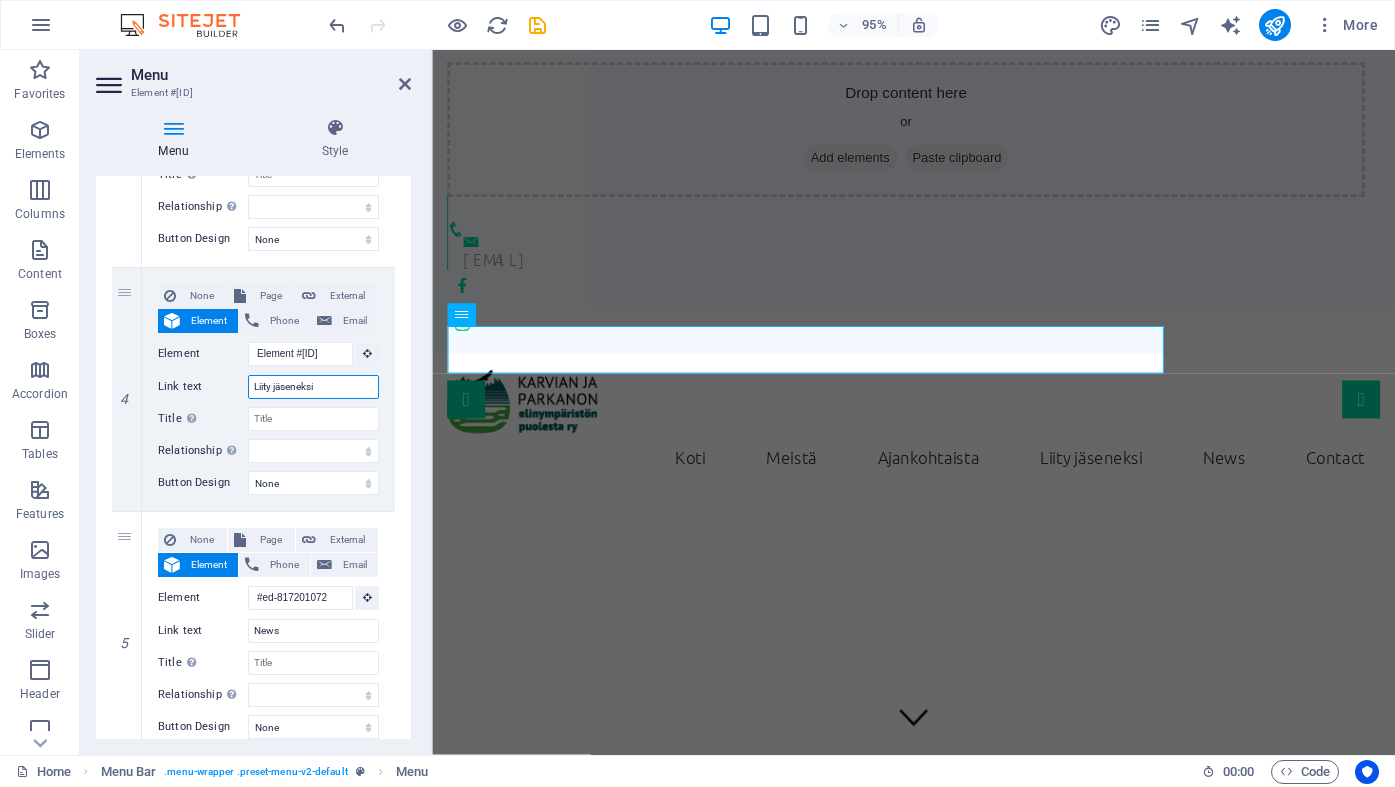 scroll, scrollTop: 915, scrollLeft: 0, axis: vertical 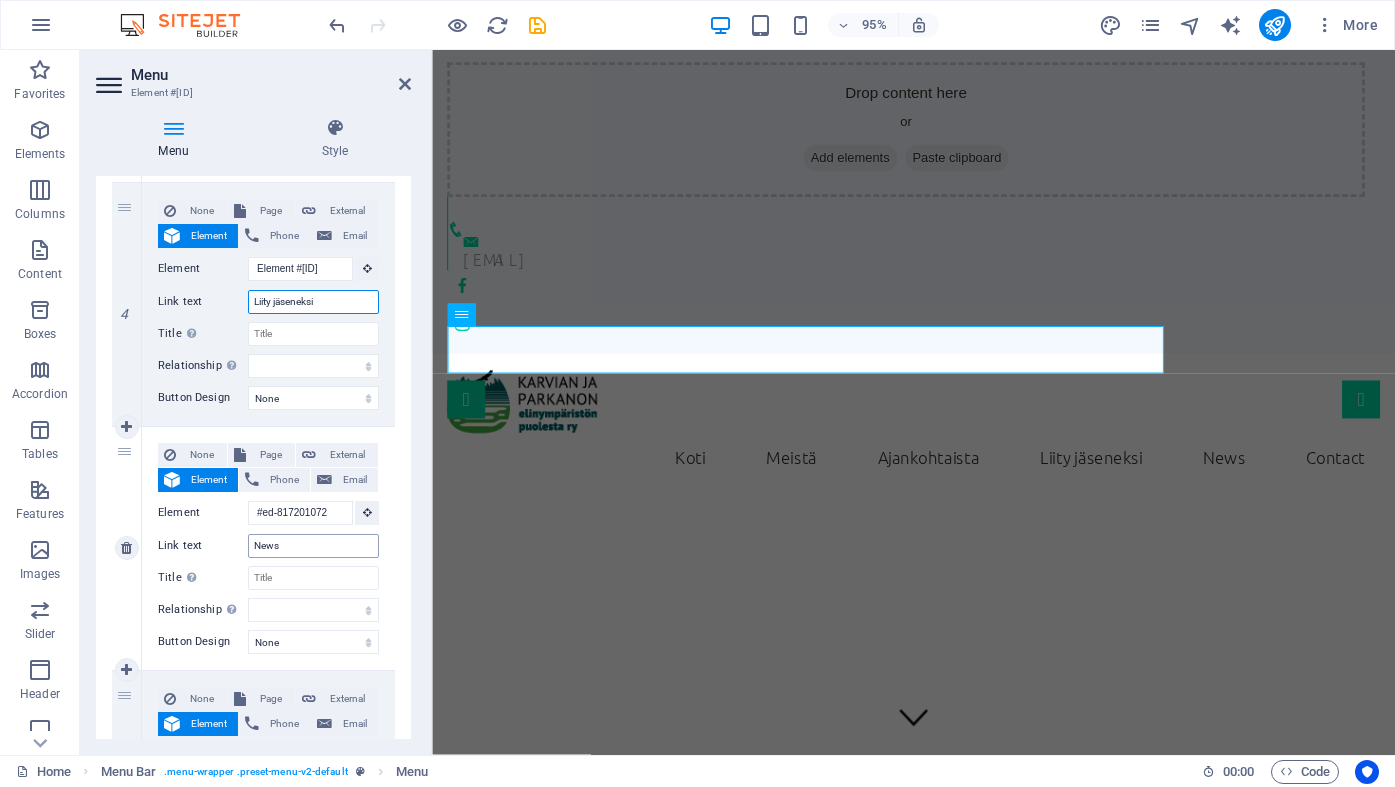 type on "Liity jäseneksi" 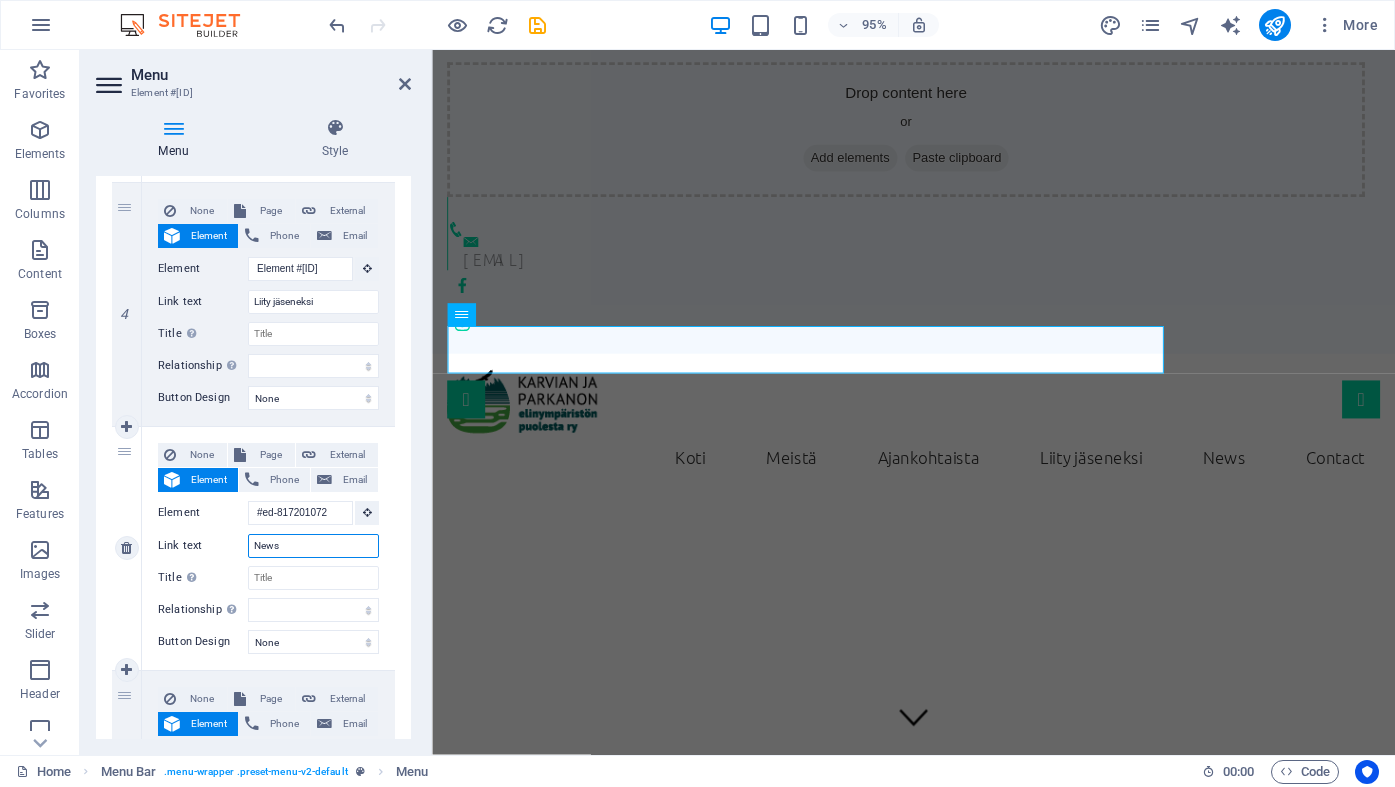 click on "News" at bounding box center (313, 546) 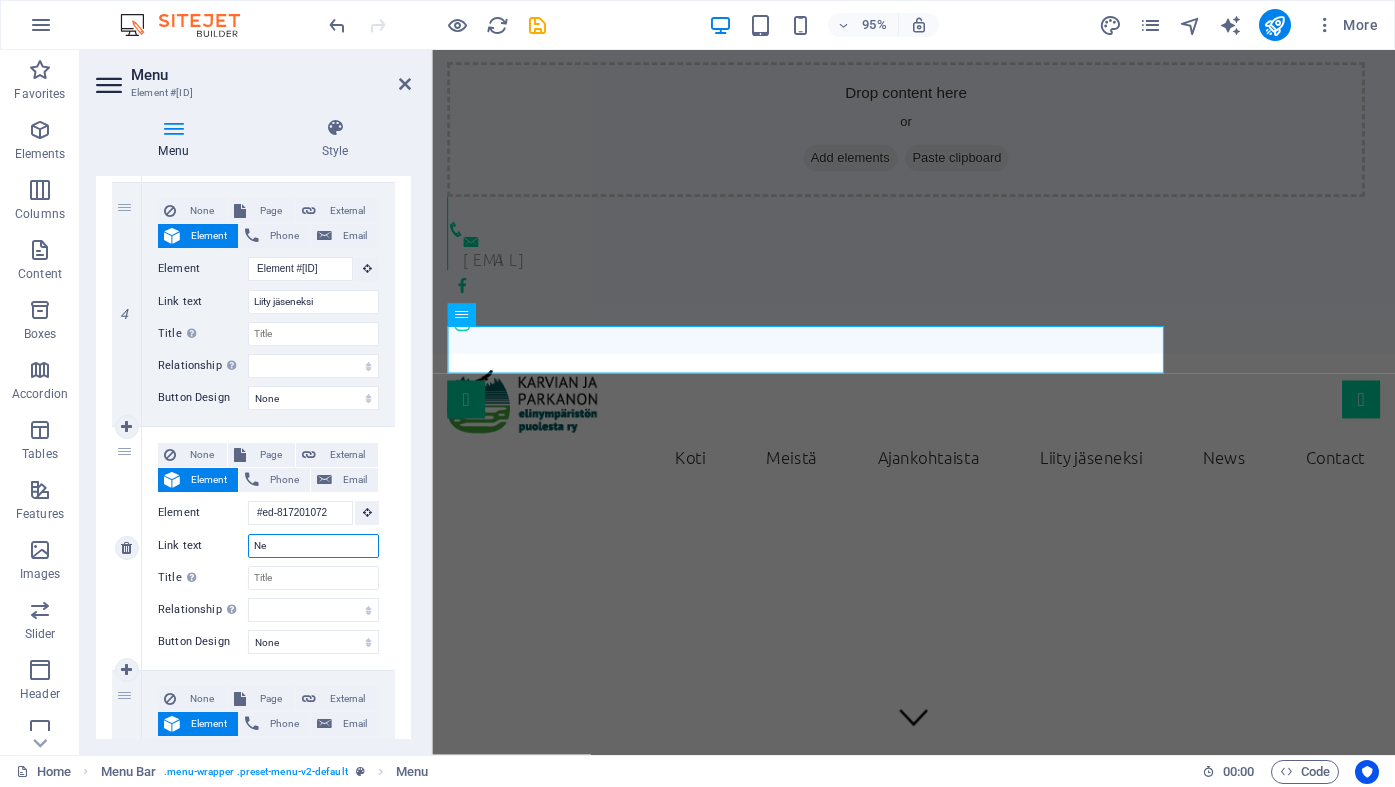 type on "N" 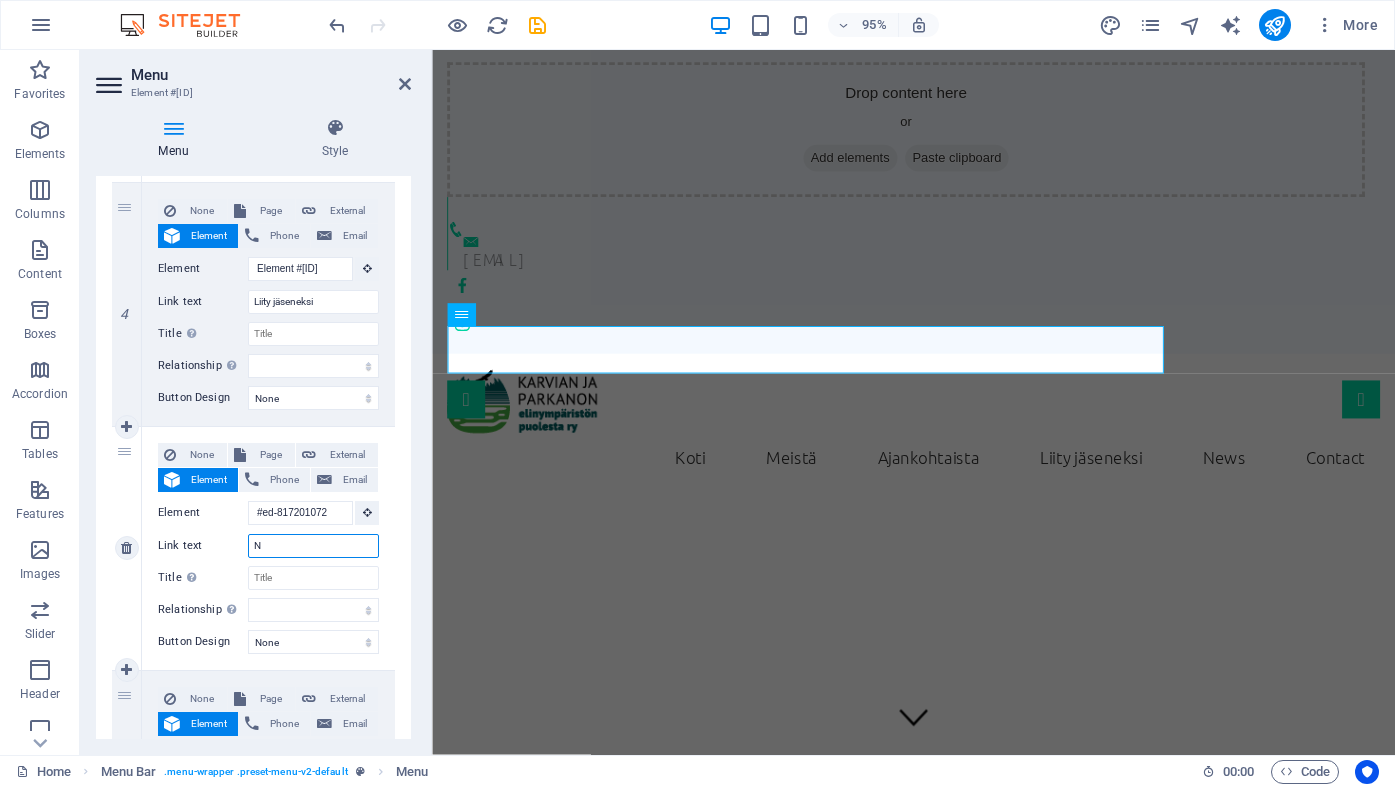 type 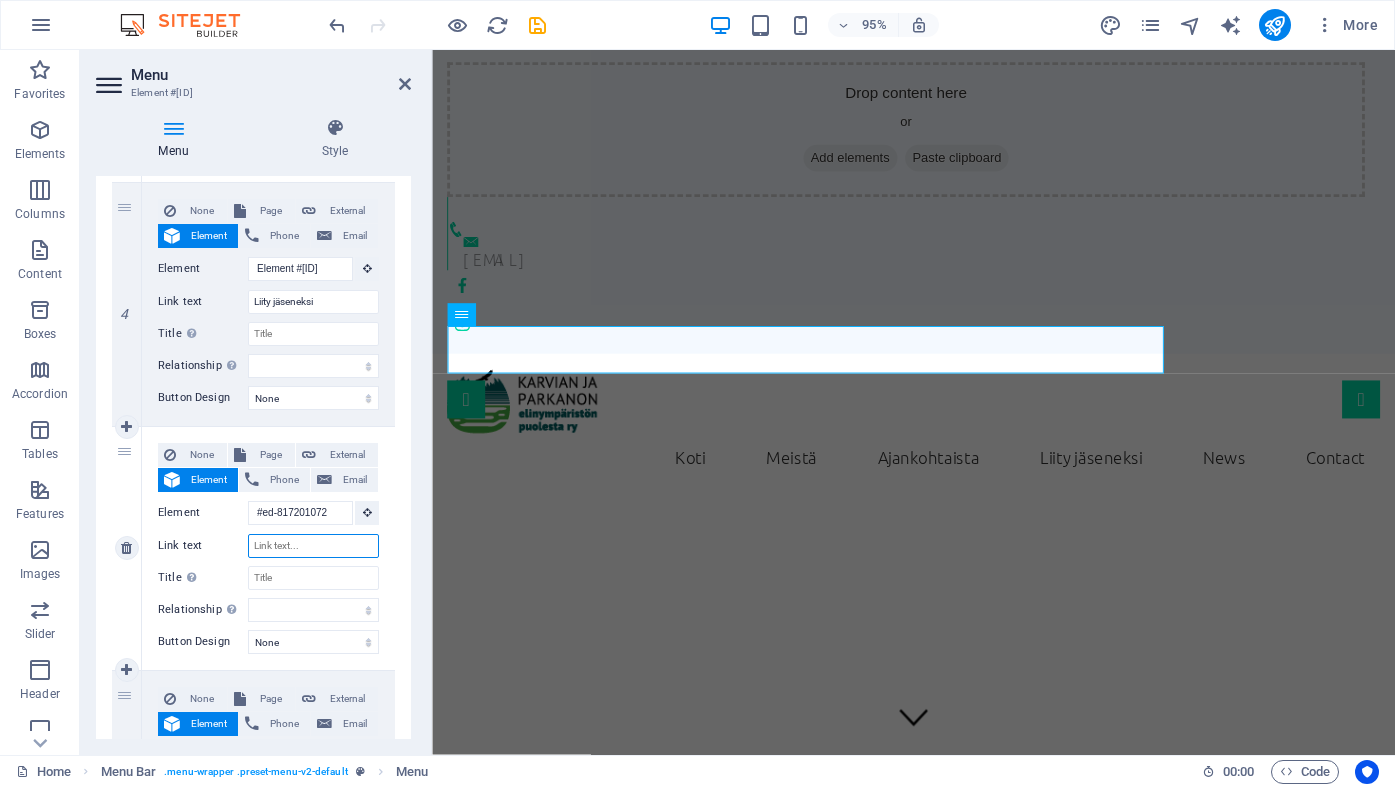 select 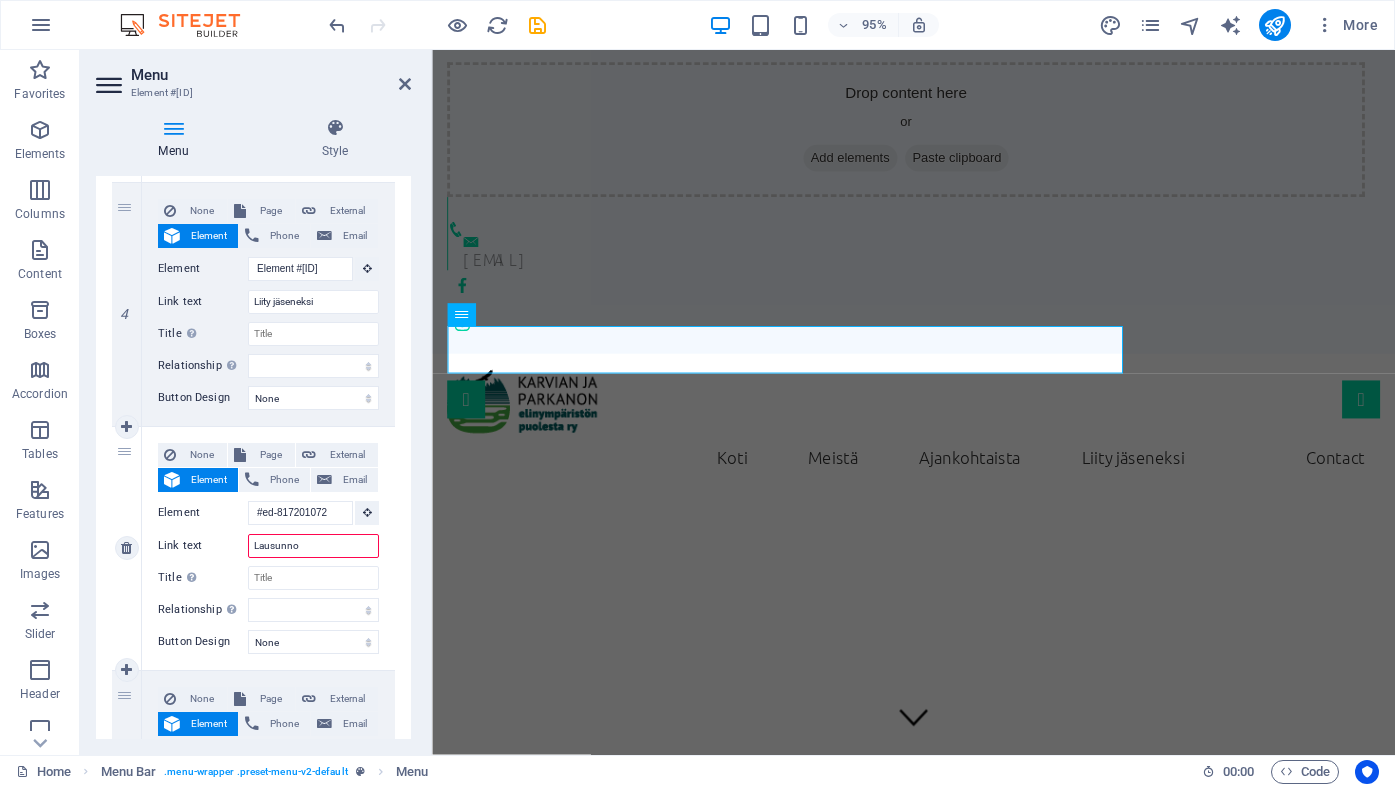 type on "Lausunnot" 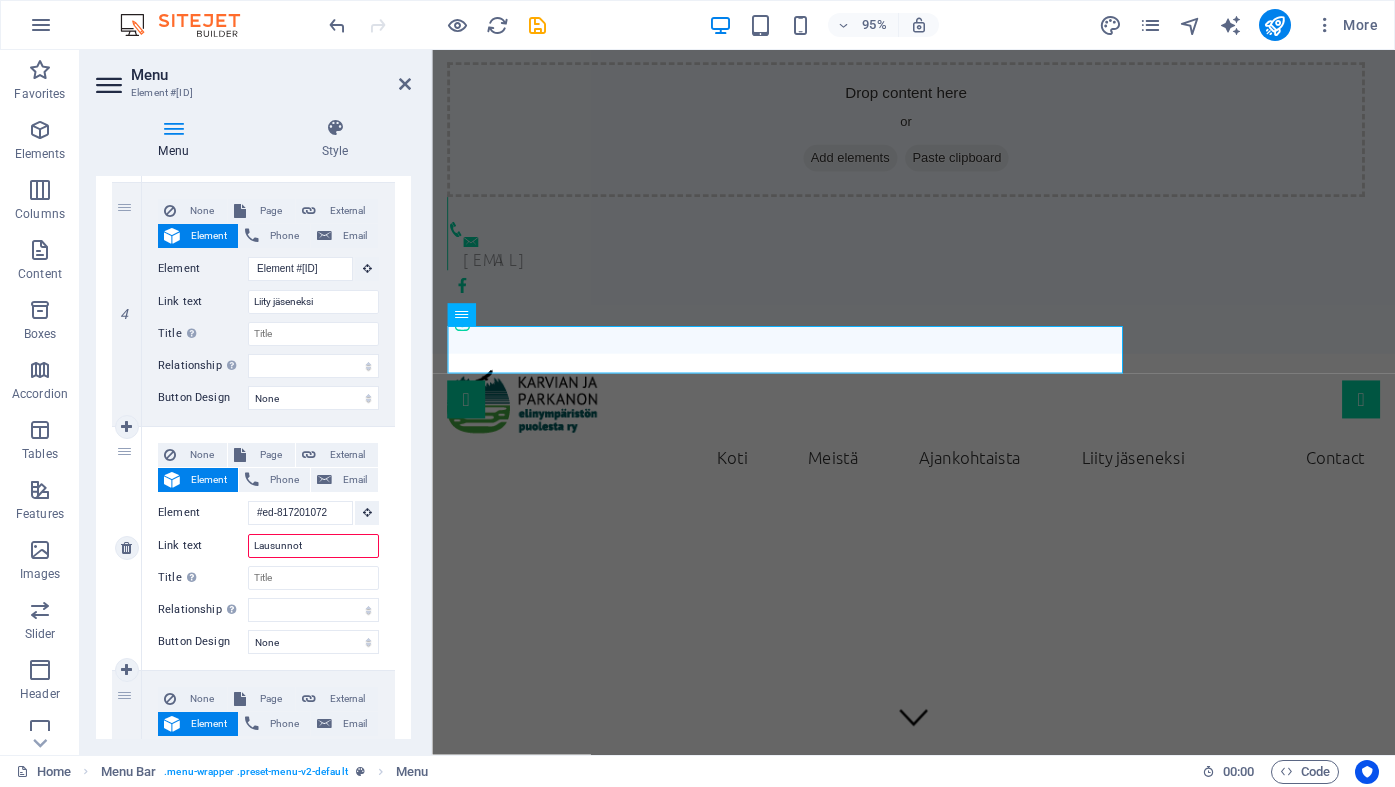 select 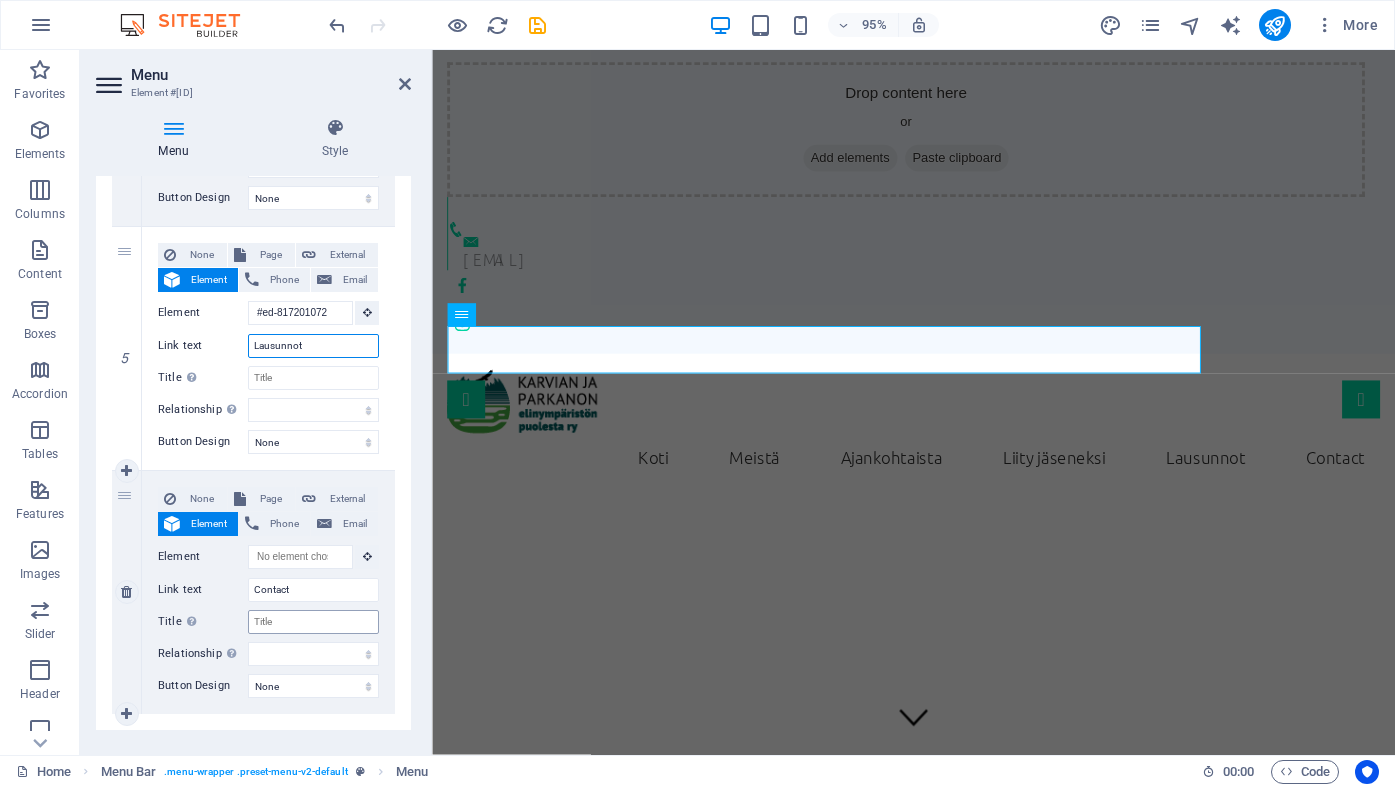 scroll, scrollTop: 1146, scrollLeft: 0, axis: vertical 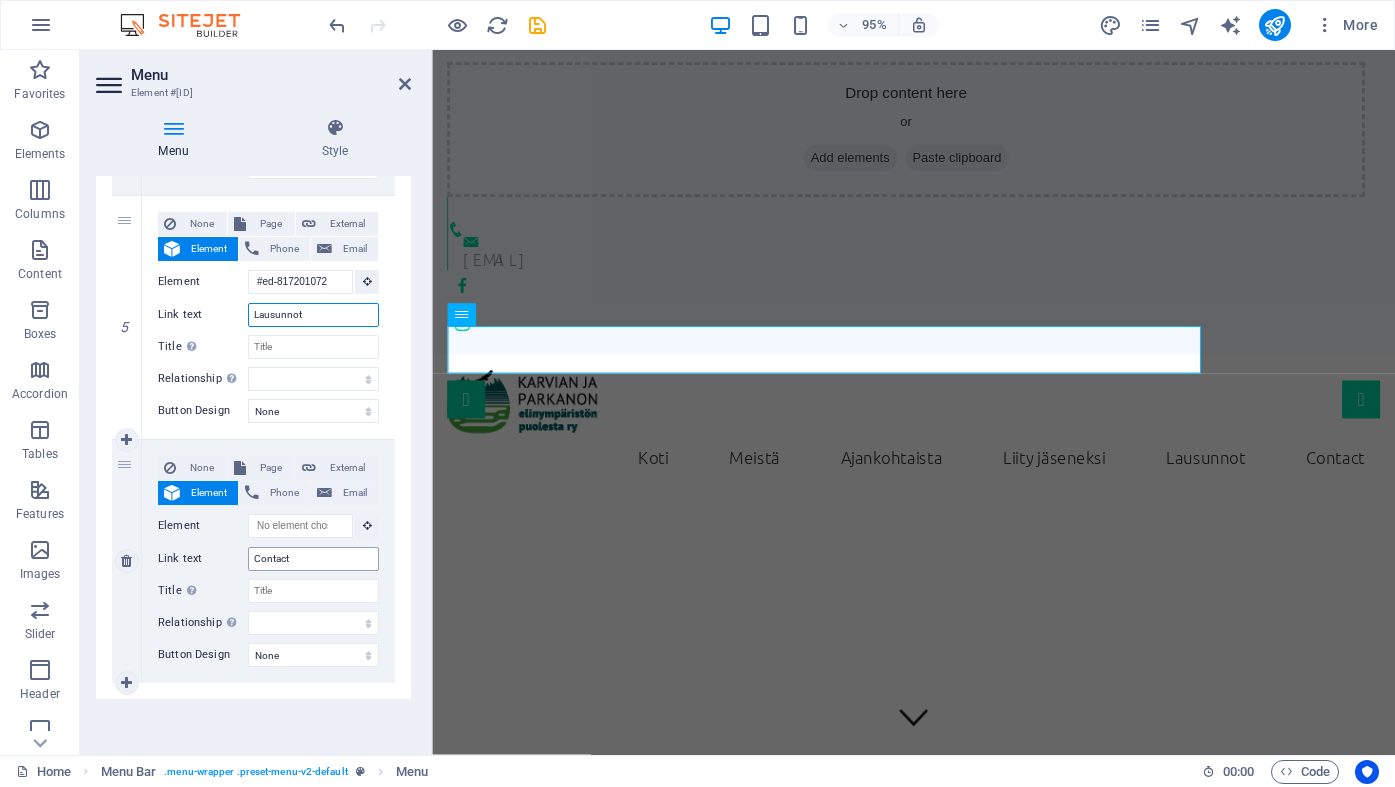 type on "Lausunnot" 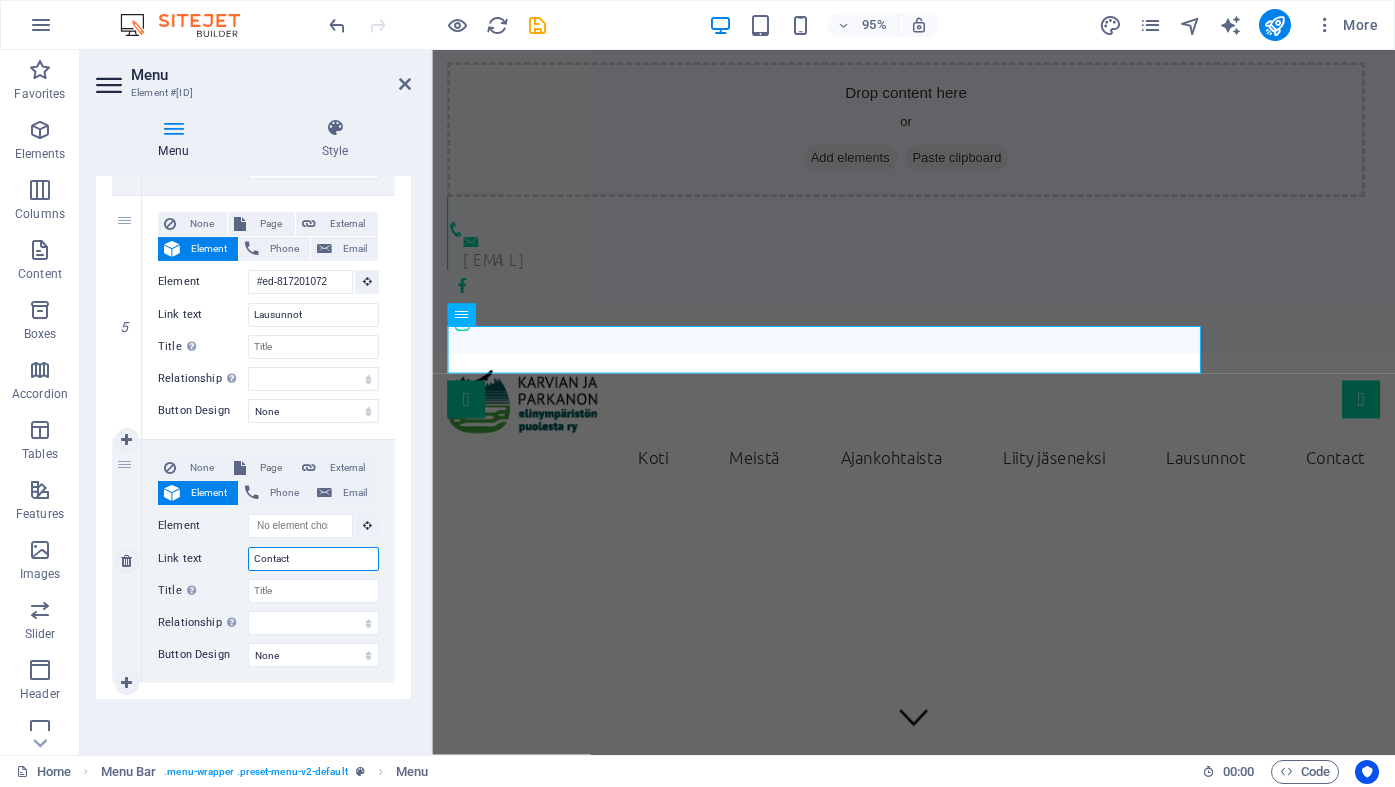 click on "Contact" at bounding box center [313, 559] 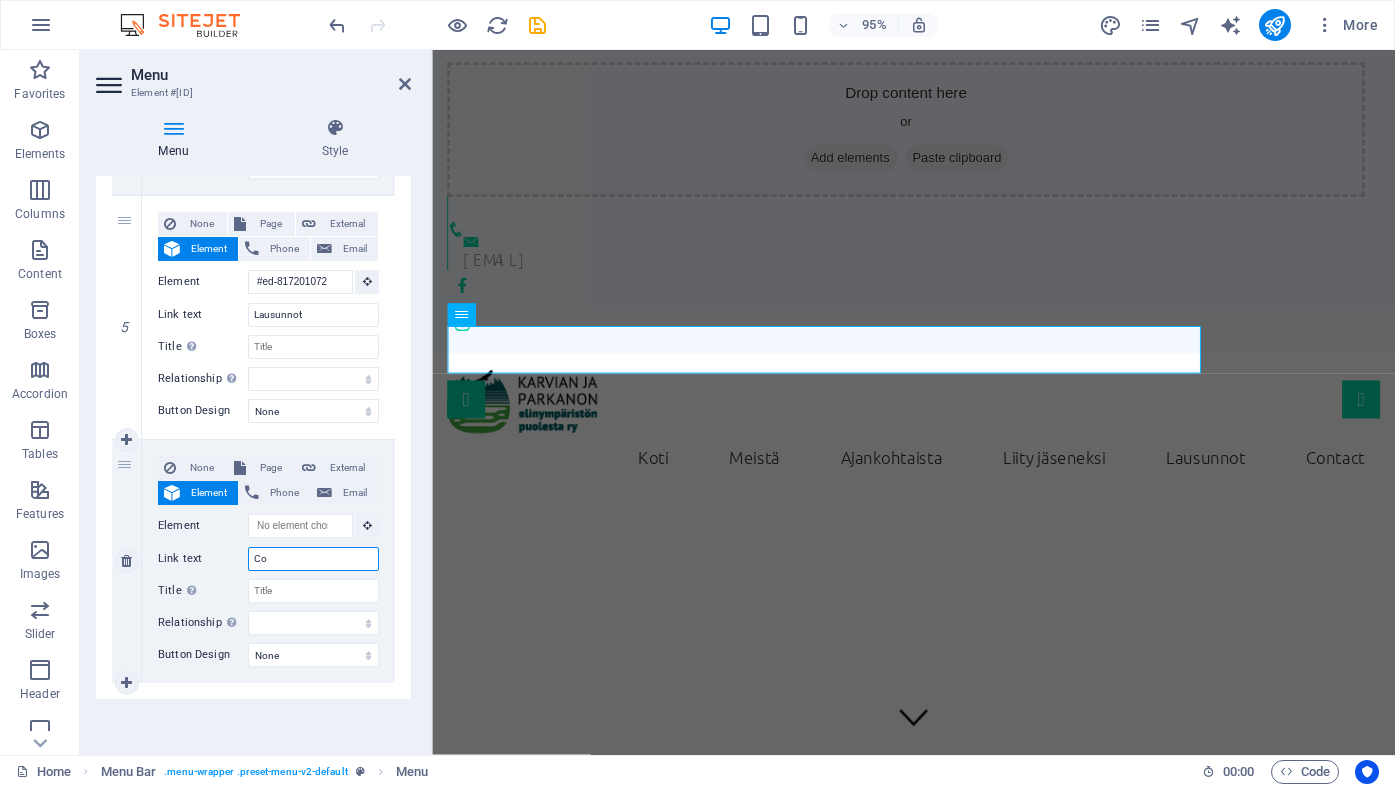 type on "C" 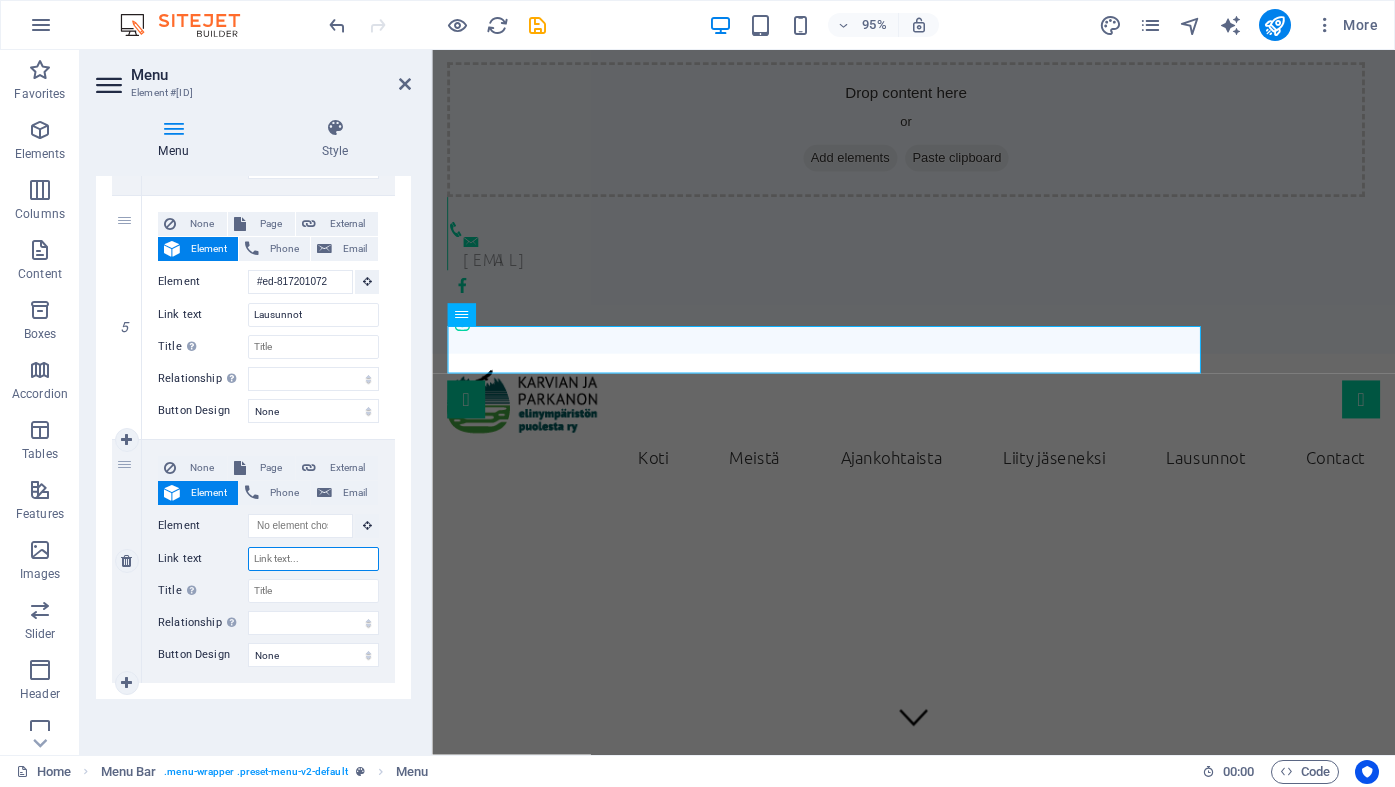 type on "Y" 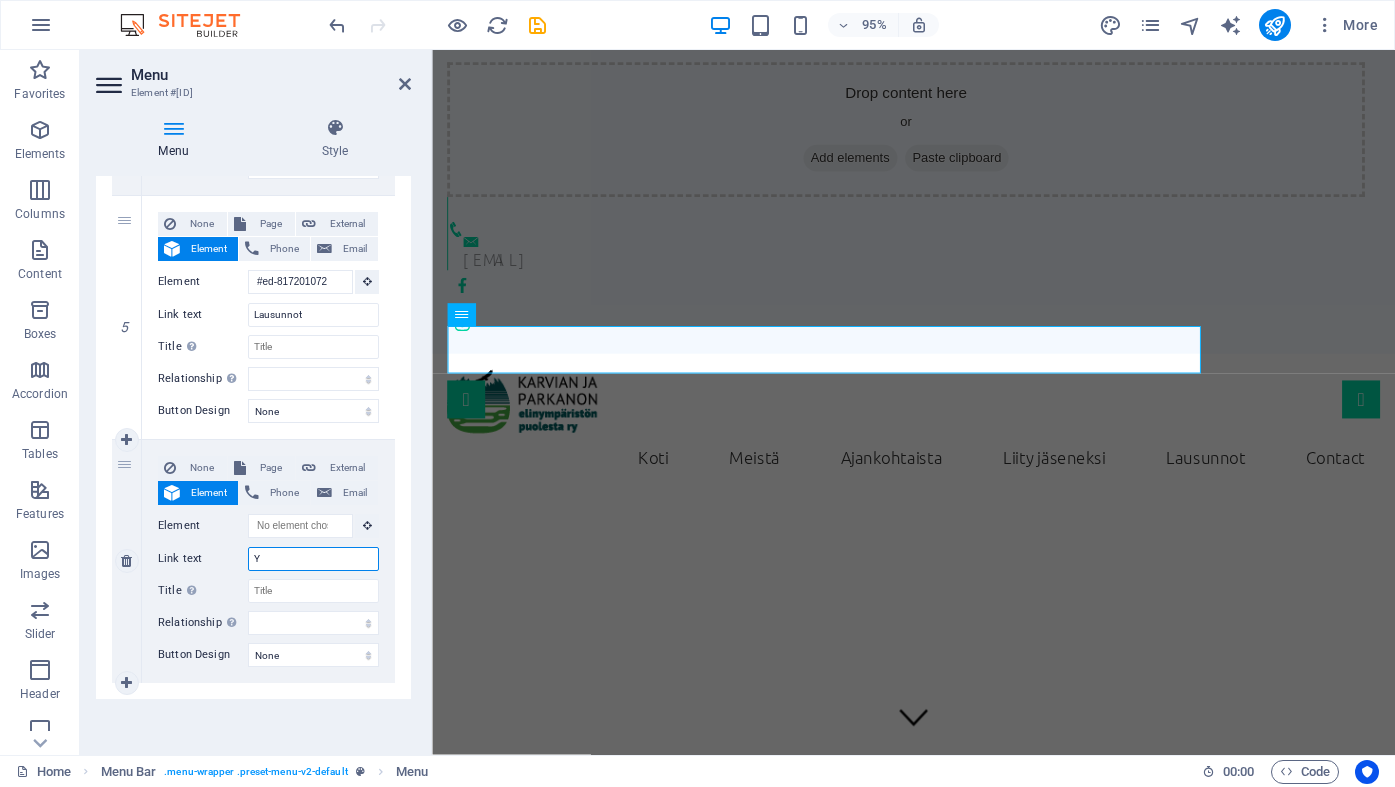 select 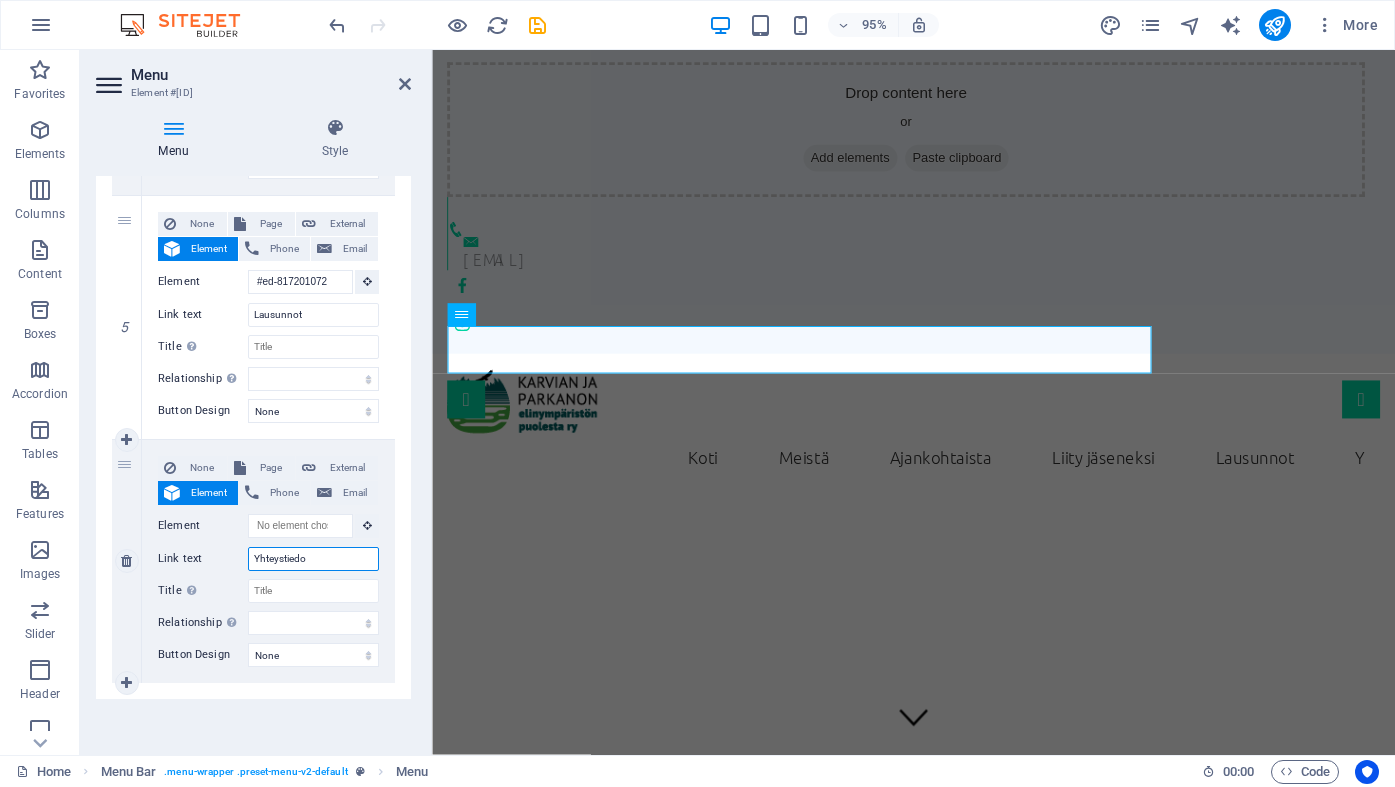 type on "Yhteystiedot" 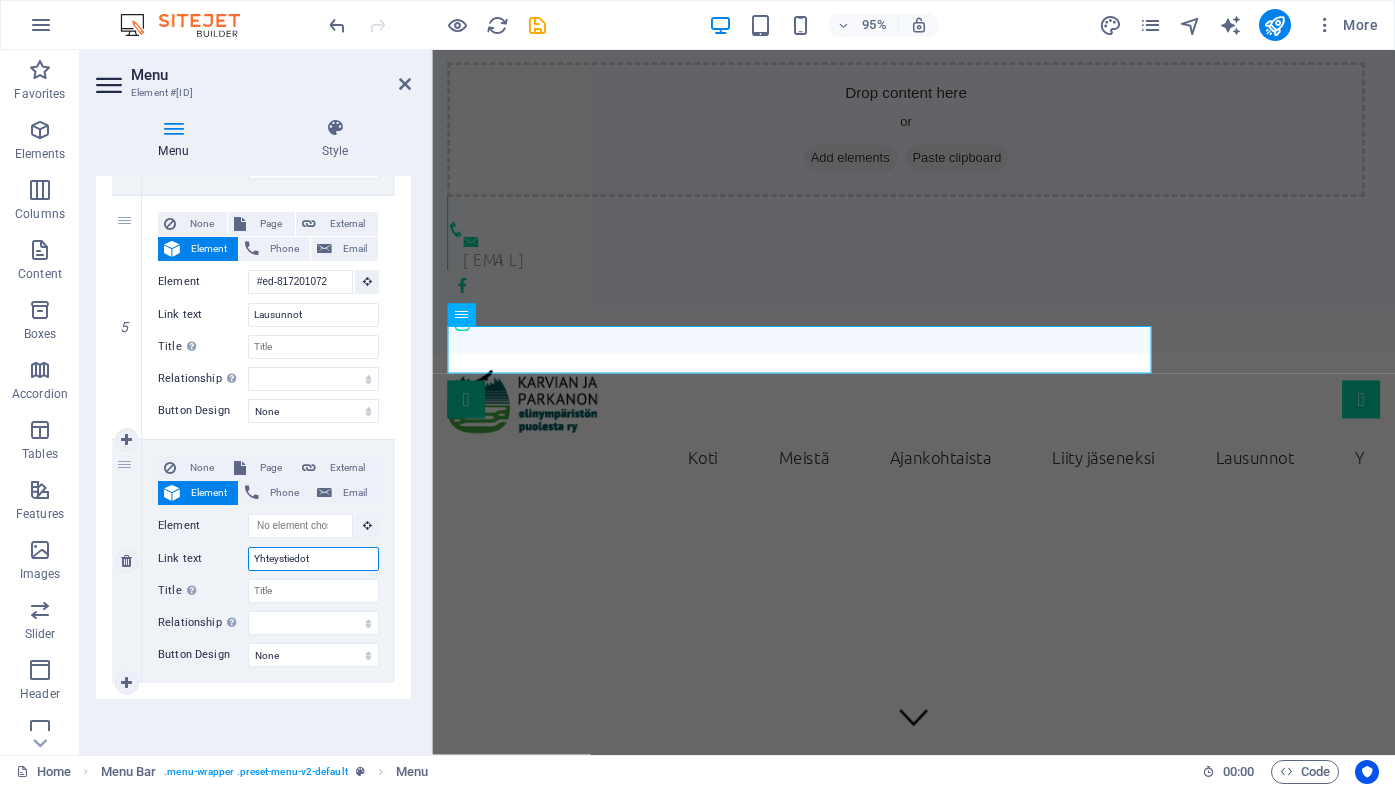 select 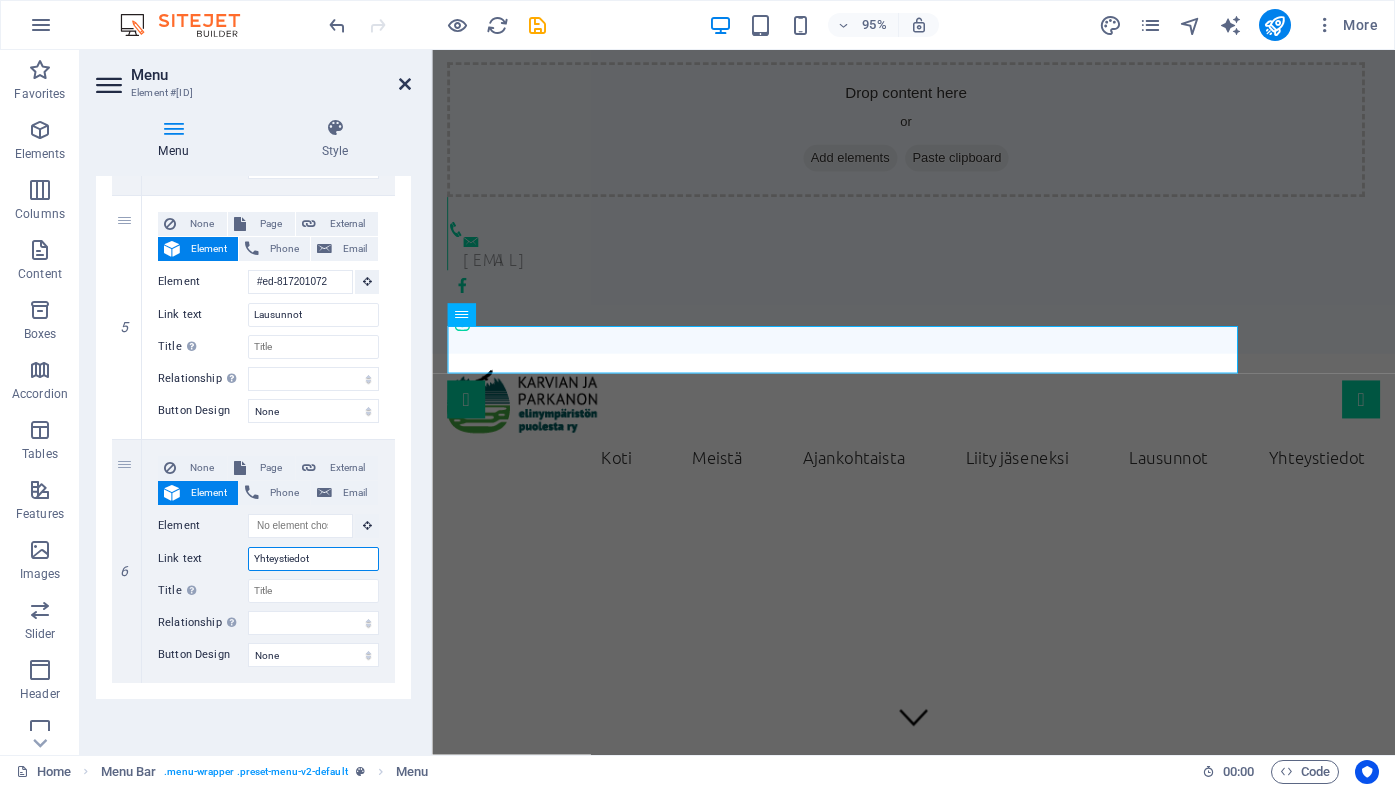 type on "Yhteystiedot" 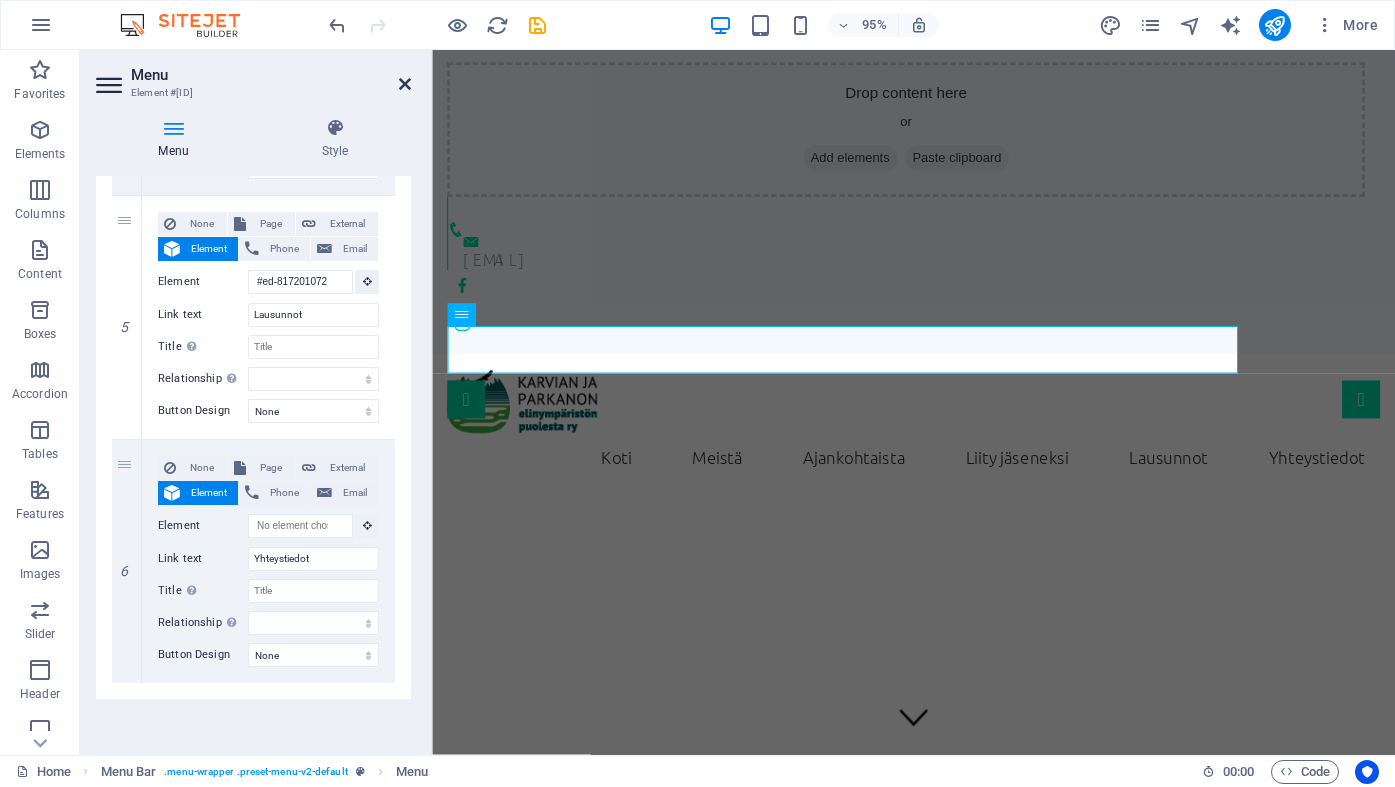 click at bounding box center [405, 84] 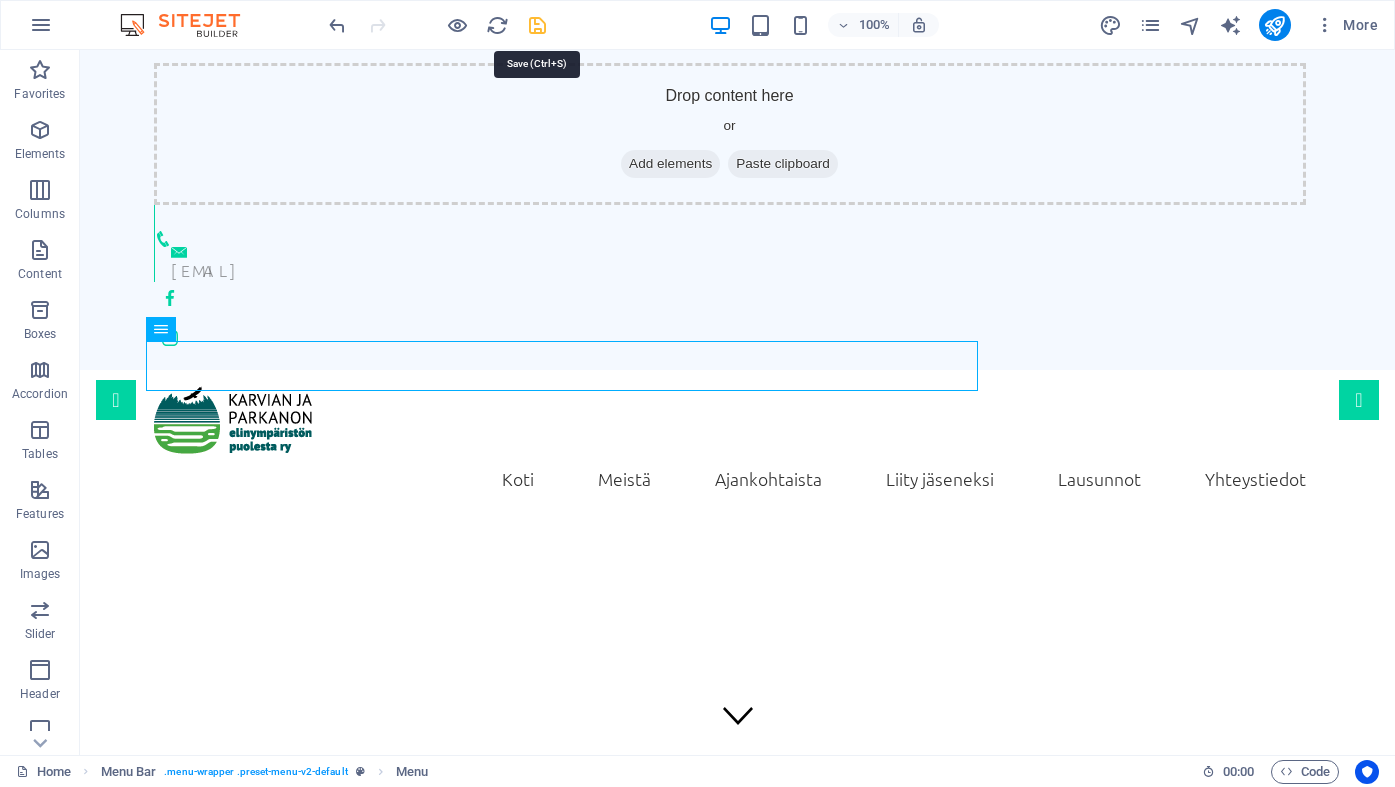 click at bounding box center (537, 25) 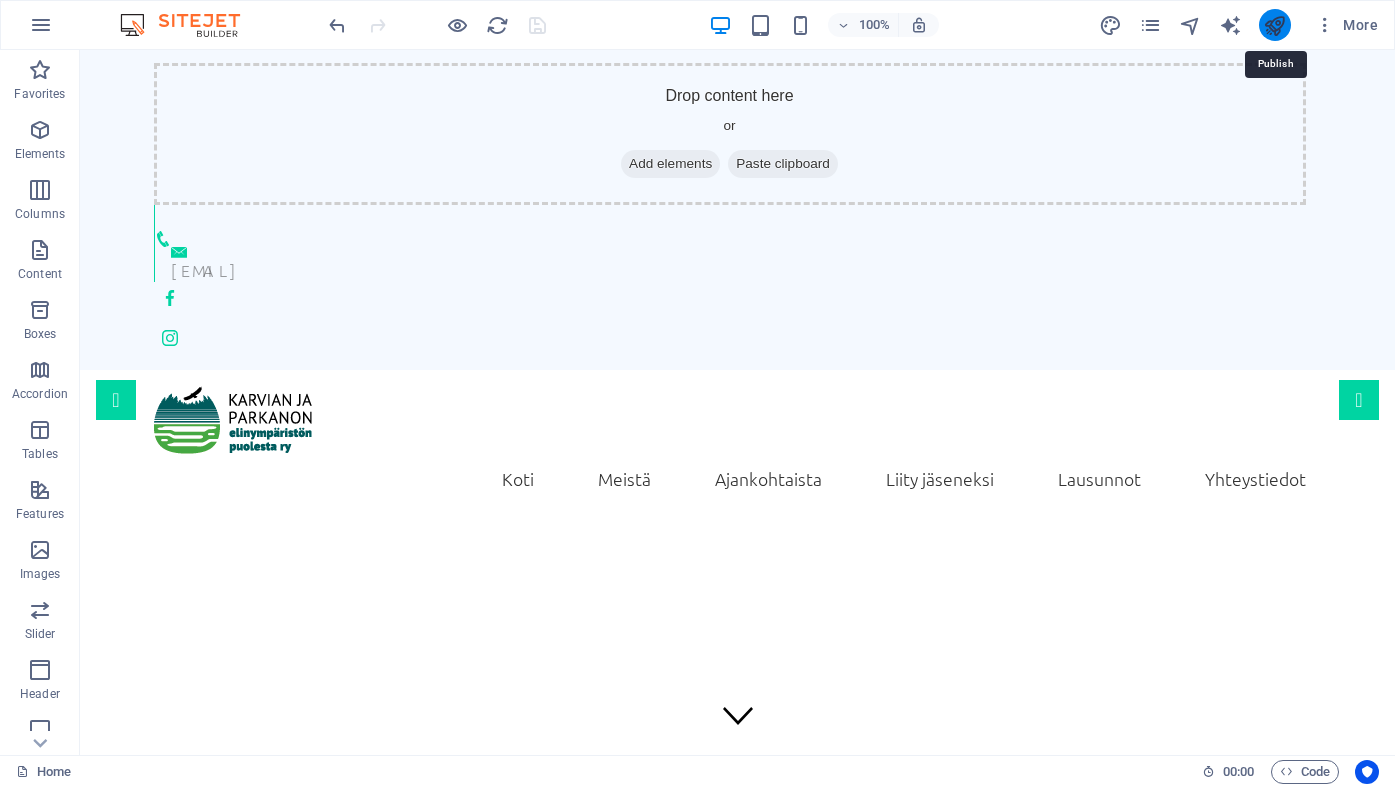 click at bounding box center [1274, 25] 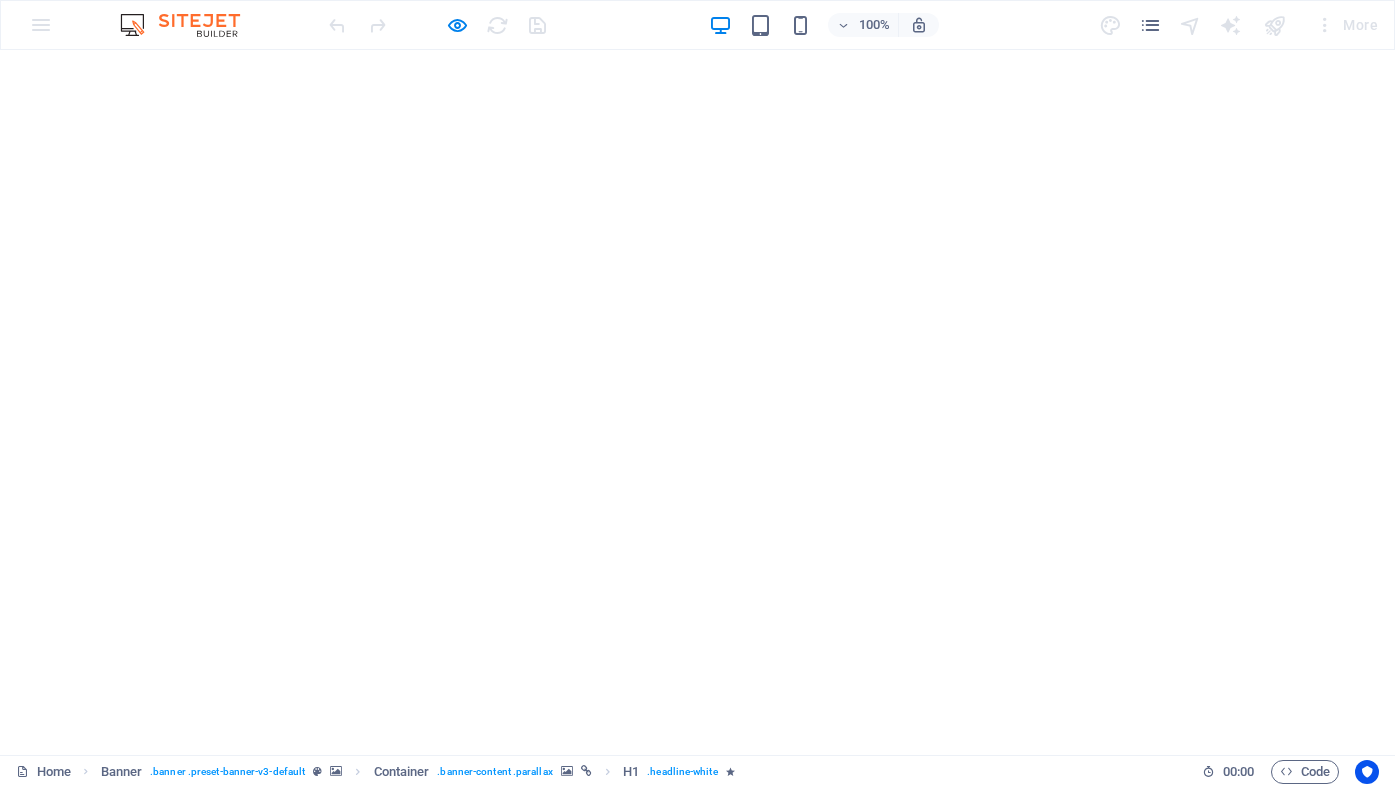 scroll, scrollTop: 0, scrollLeft: 0, axis: both 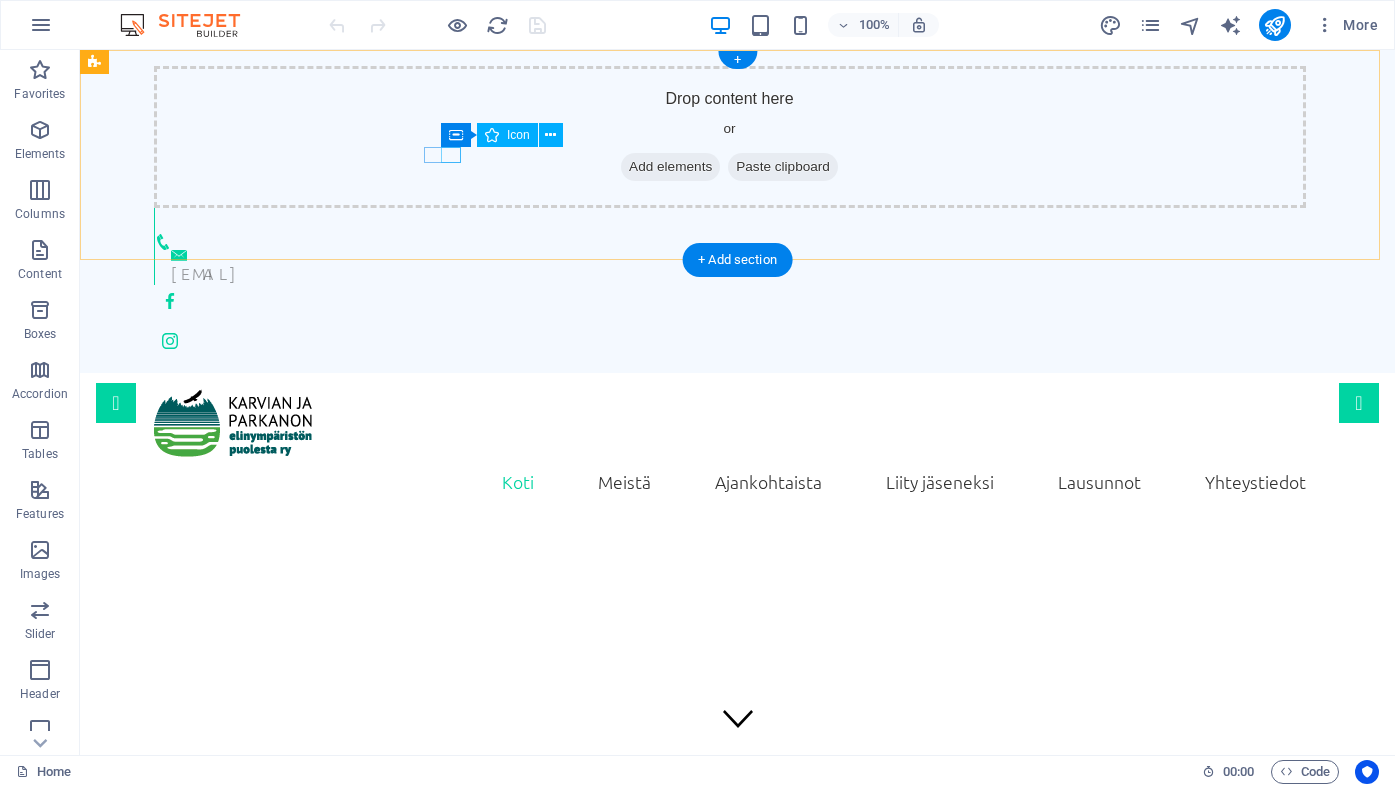 click at bounding box center (730, 242) 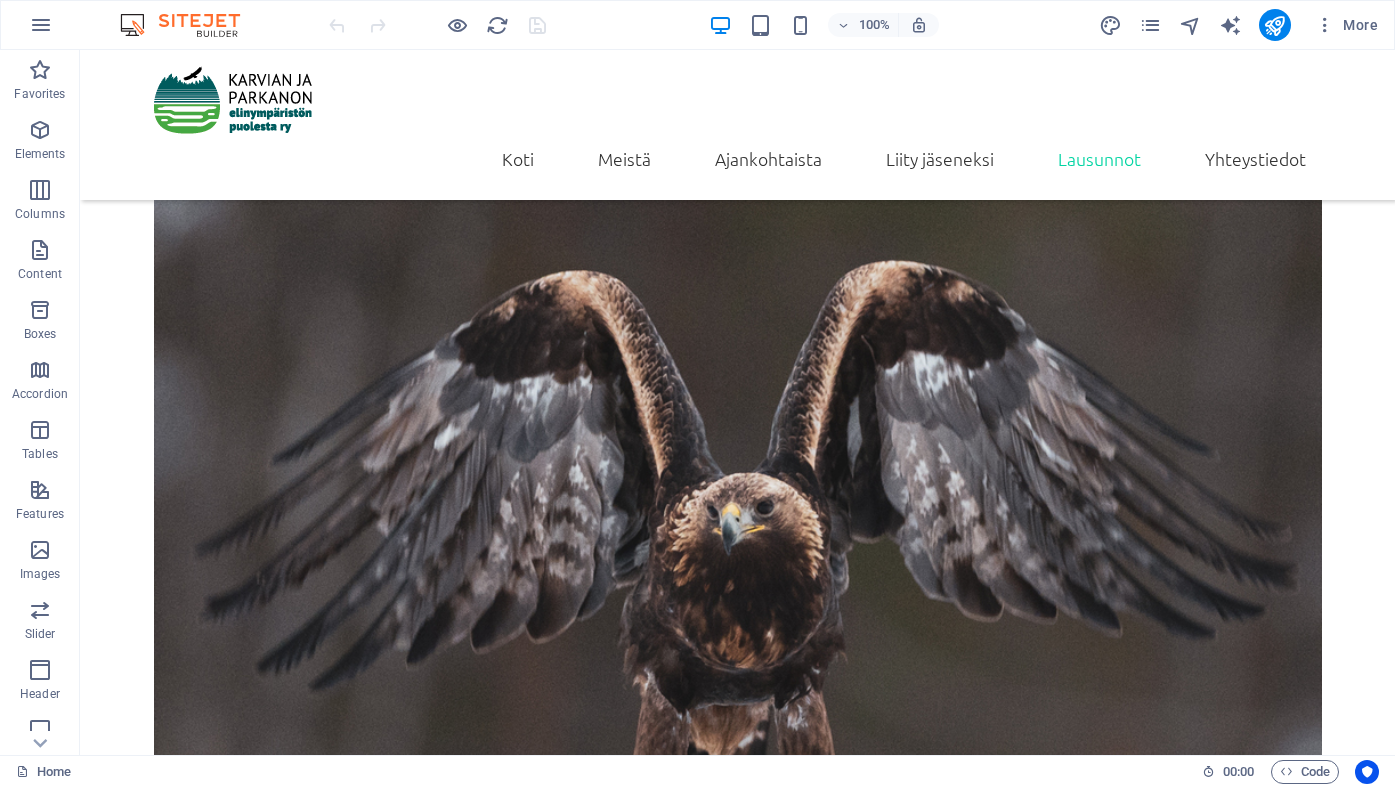 scroll, scrollTop: 0, scrollLeft: 0, axis: both 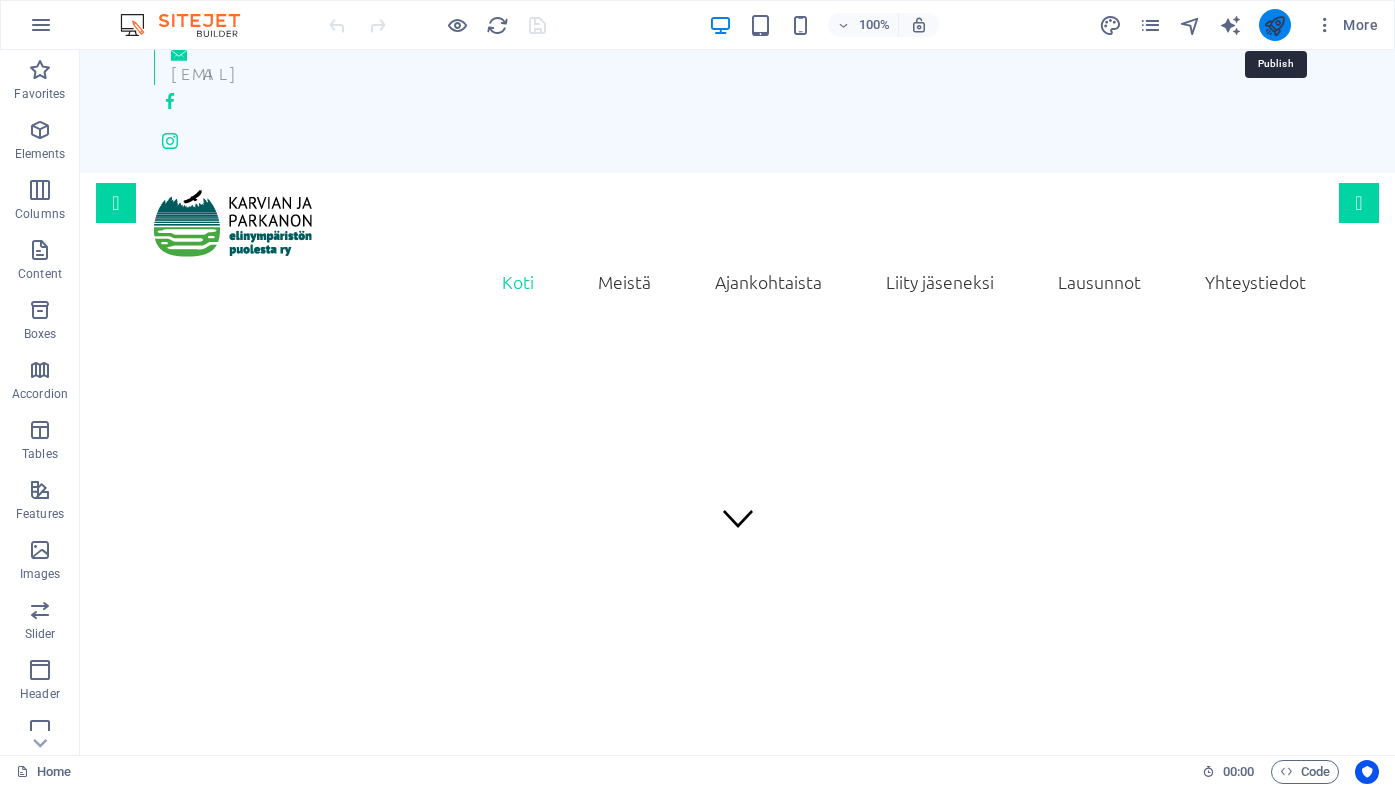 click at bounding box center (1274, 25) 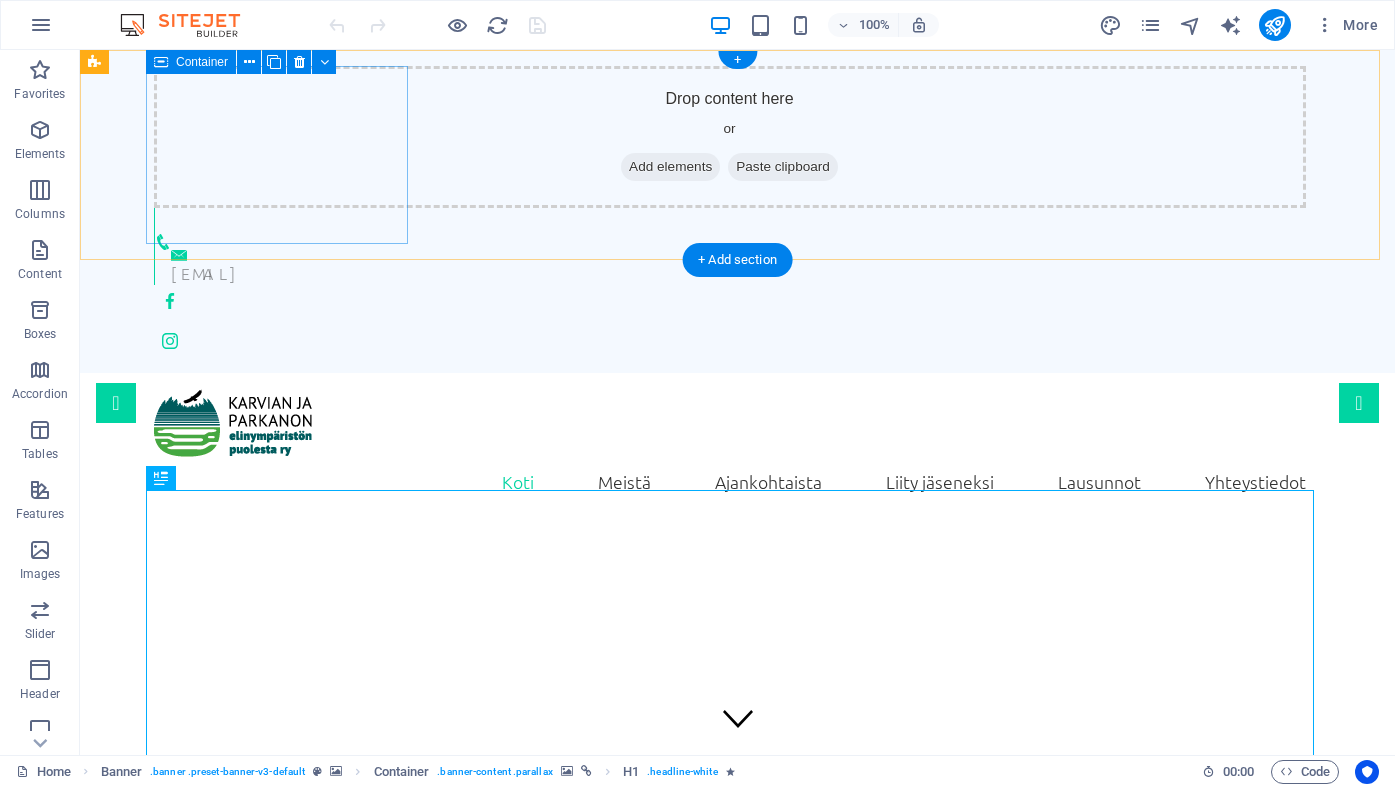 scroll, scrollTop: 0, scrollLeft: 0, axis: both 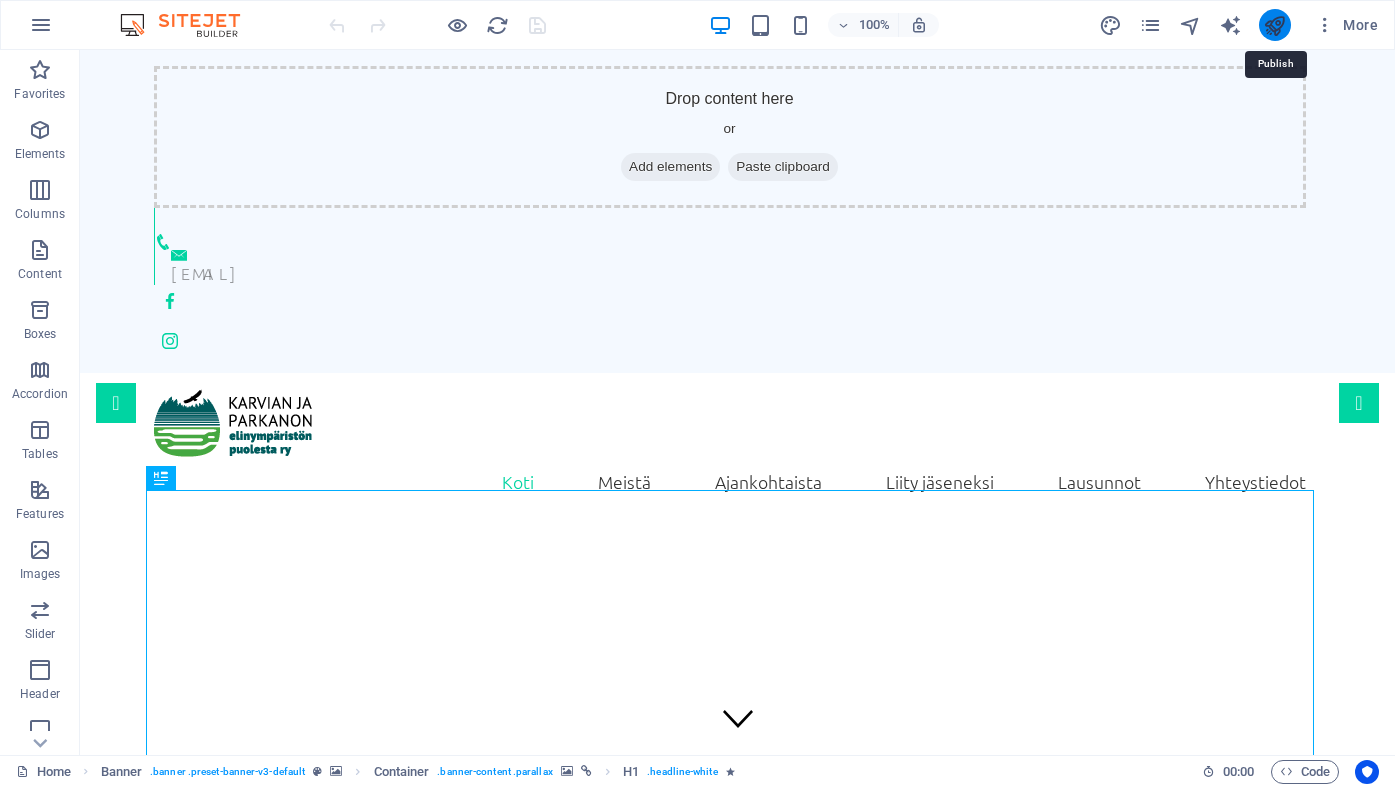 click at bounding box center (1274, 25) 